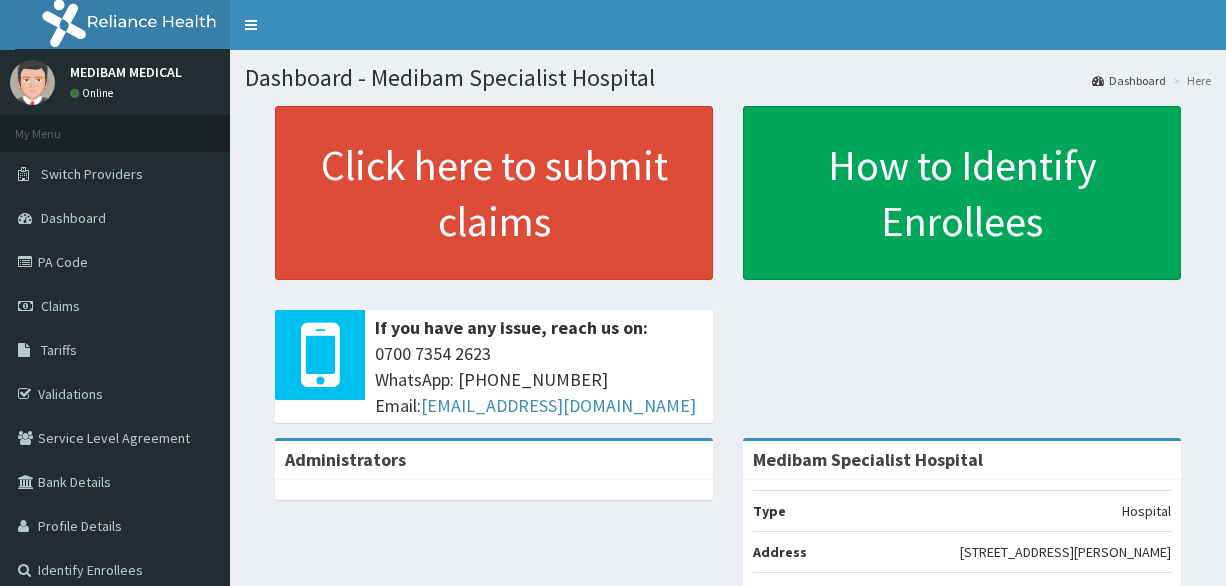 scroll, scrollTop: 0, scrollLeft: 0, axis: both 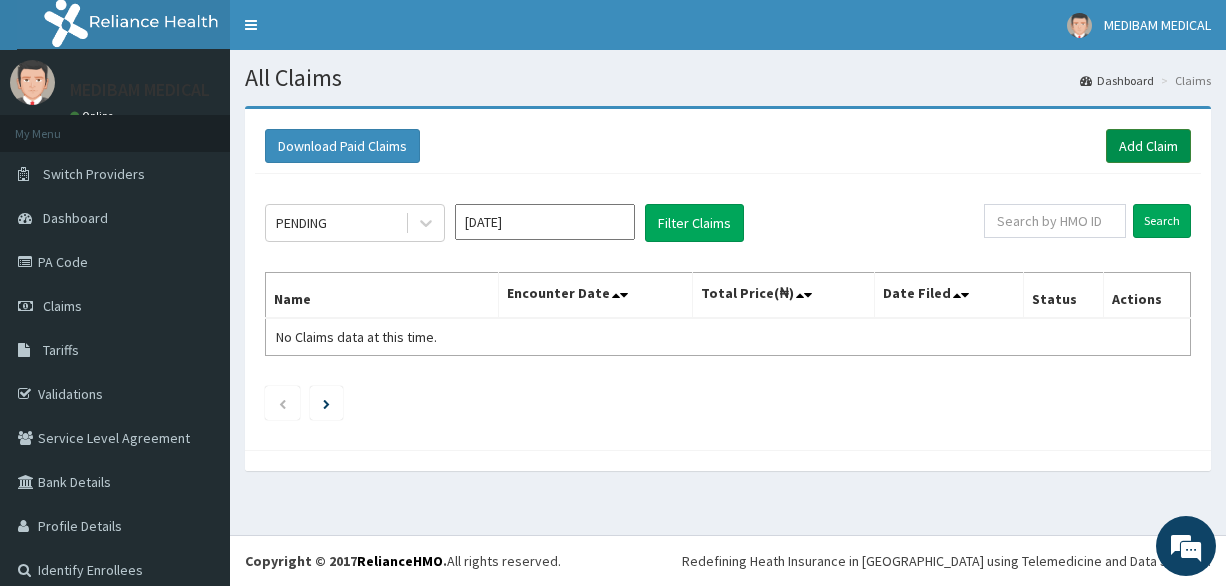 click on "Add Claim" at bounding box center (1148, 146) 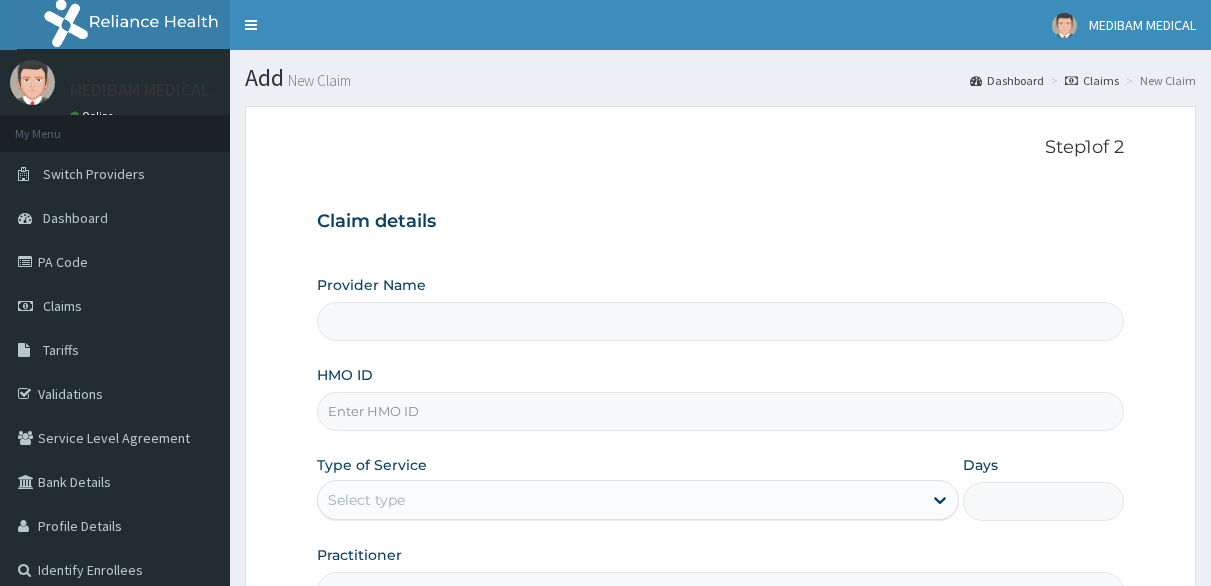 scroll, scrollTop: 0, scrollLeft: 0, axis: both 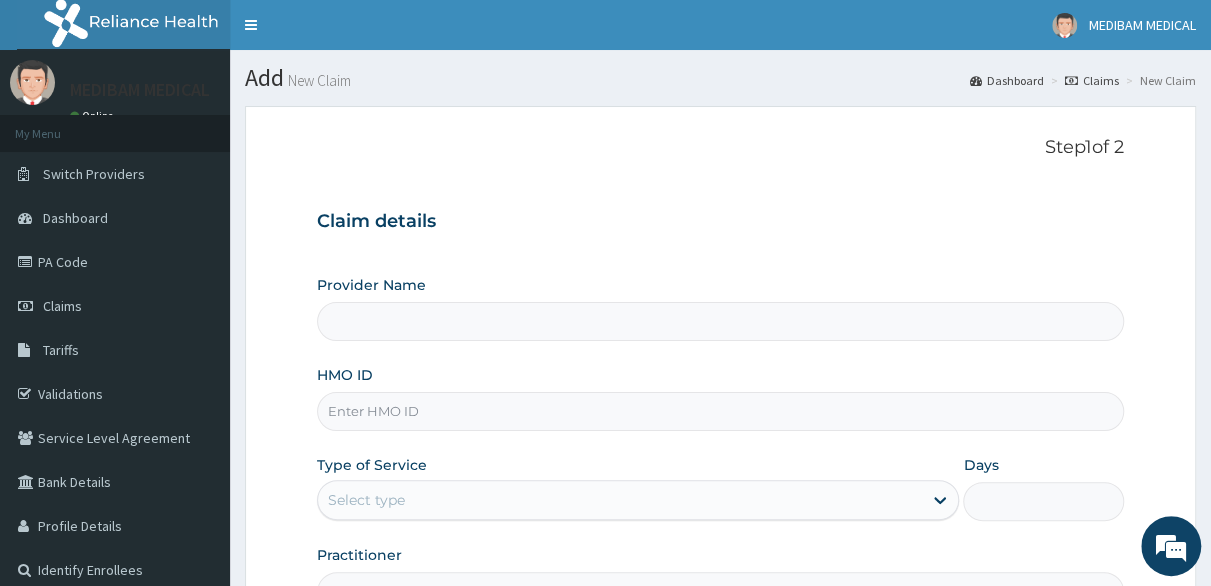 type on "Medibam Specialist Hospital" 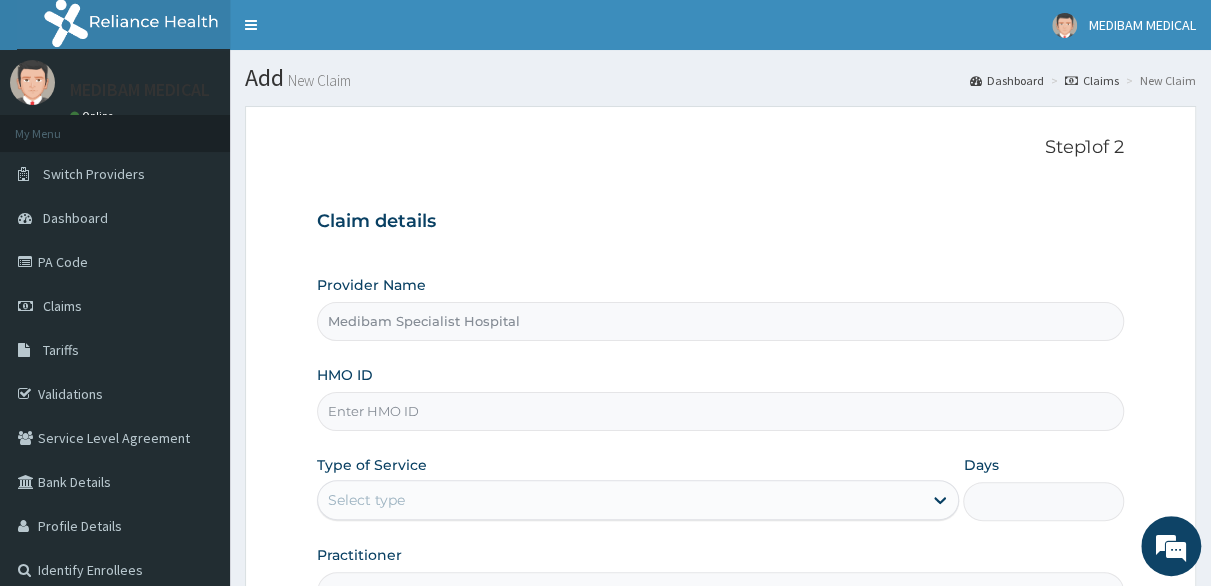 click on "HMO ID" at bounding box center [720, 411] 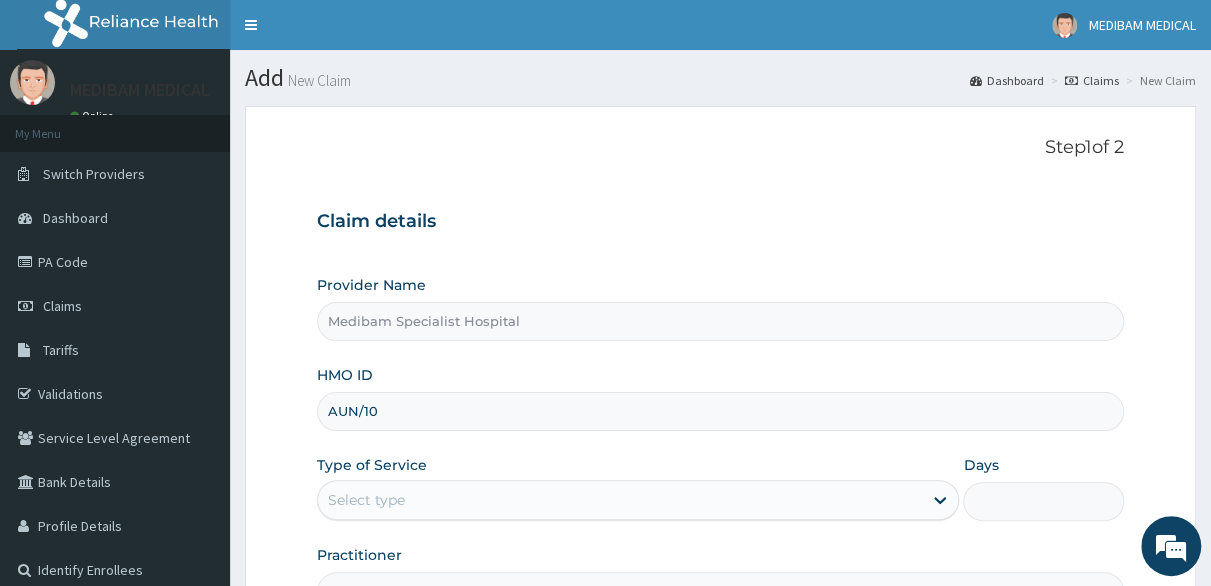 scroll, scrollTop: 0, scrollLeft: 0, axis: both 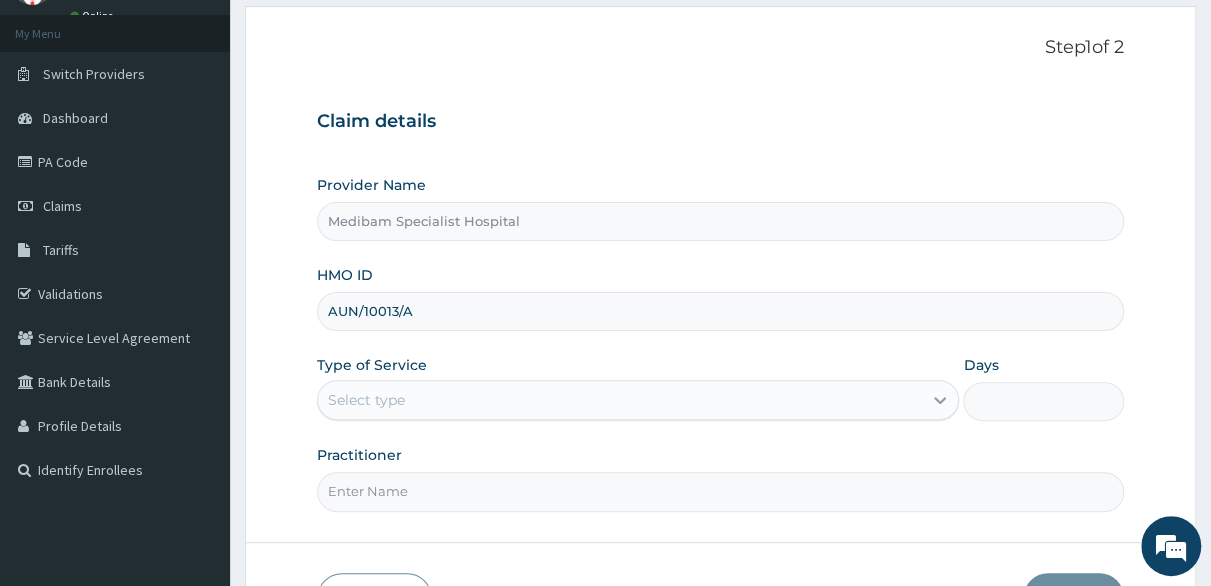 type on "AUN/10013/A" 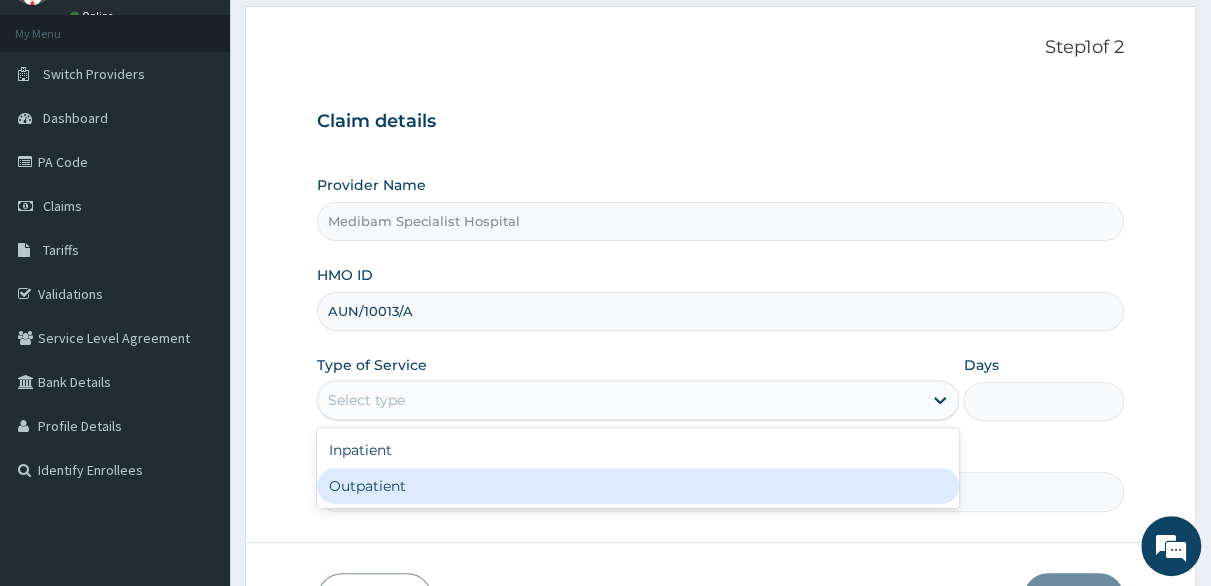 click on "Outpatient" at bounding box center [638, 486] 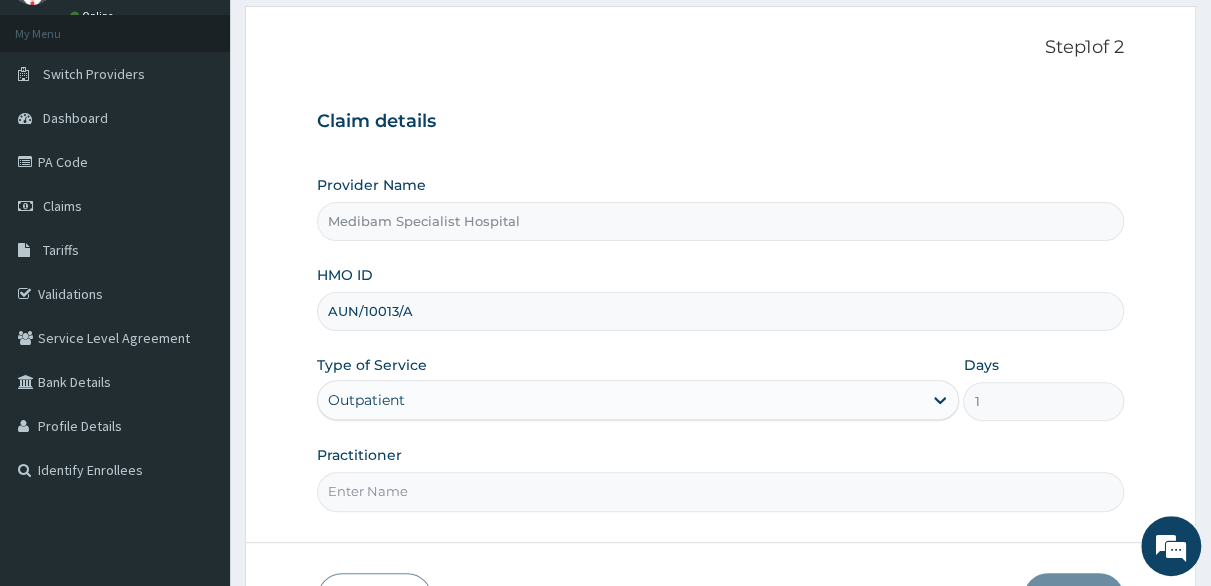 scroll, scrollTop: 200, scrollLeft: 0, axis: vertical 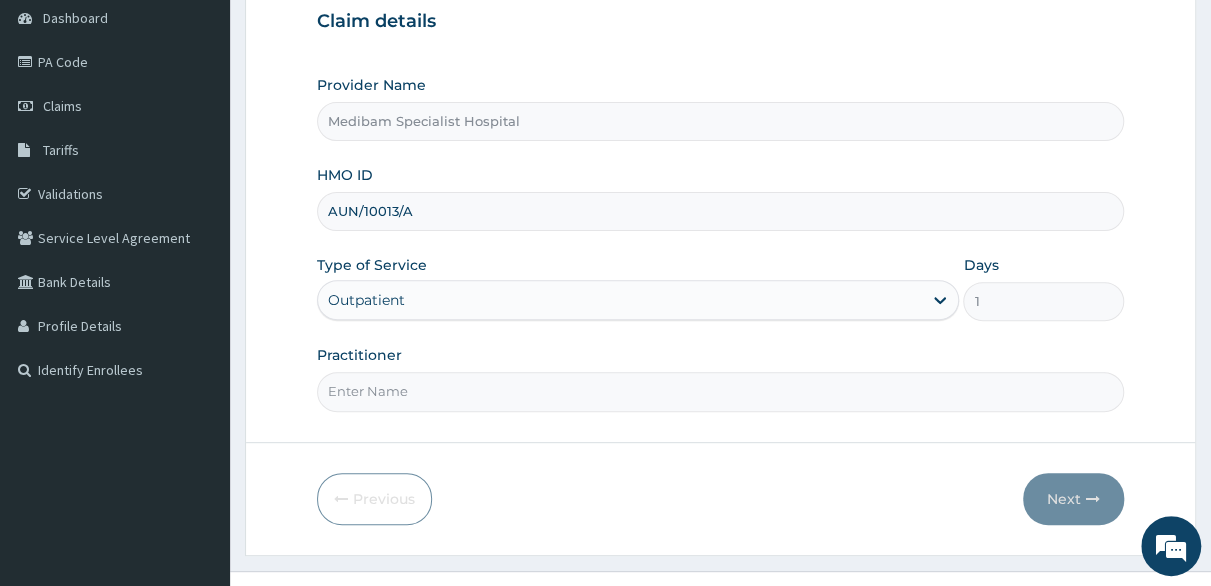 drag, startPoint x: 445, startPoint y: 387, endPoint x: 460, endPoint y: 387, distance: 15 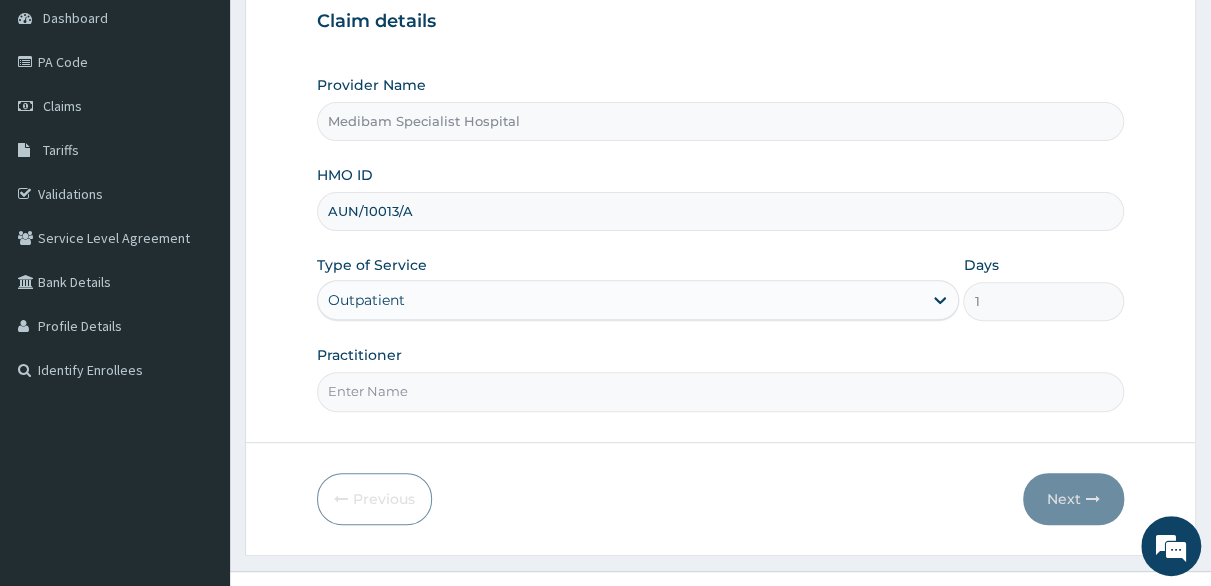 type on "DR OMOJUWA" 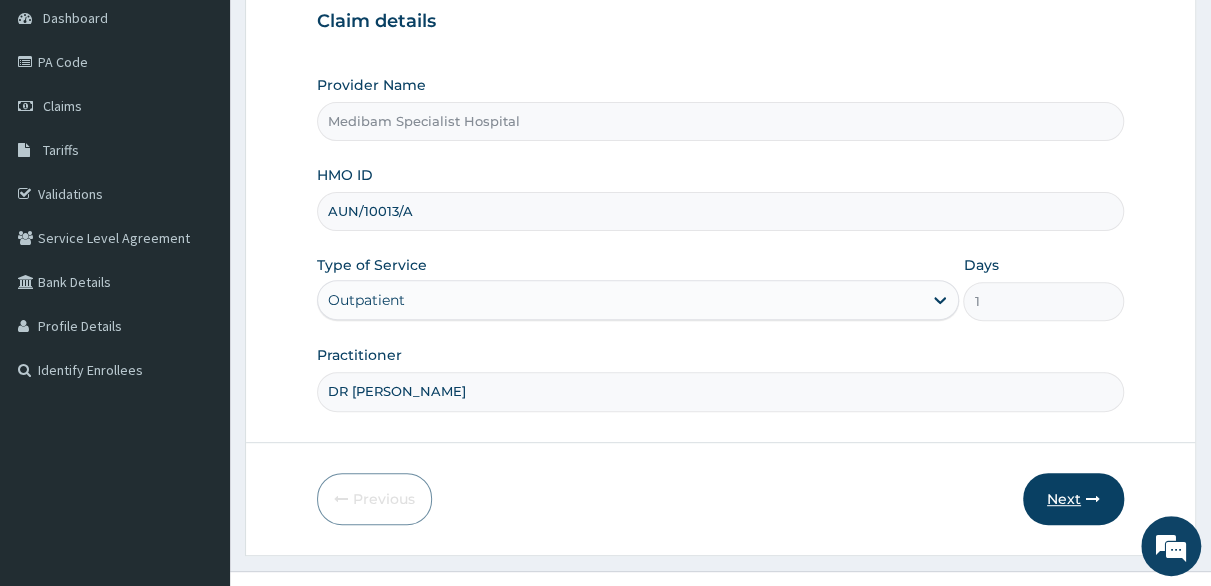 click on "Next" at bounding box center (1073, 499) 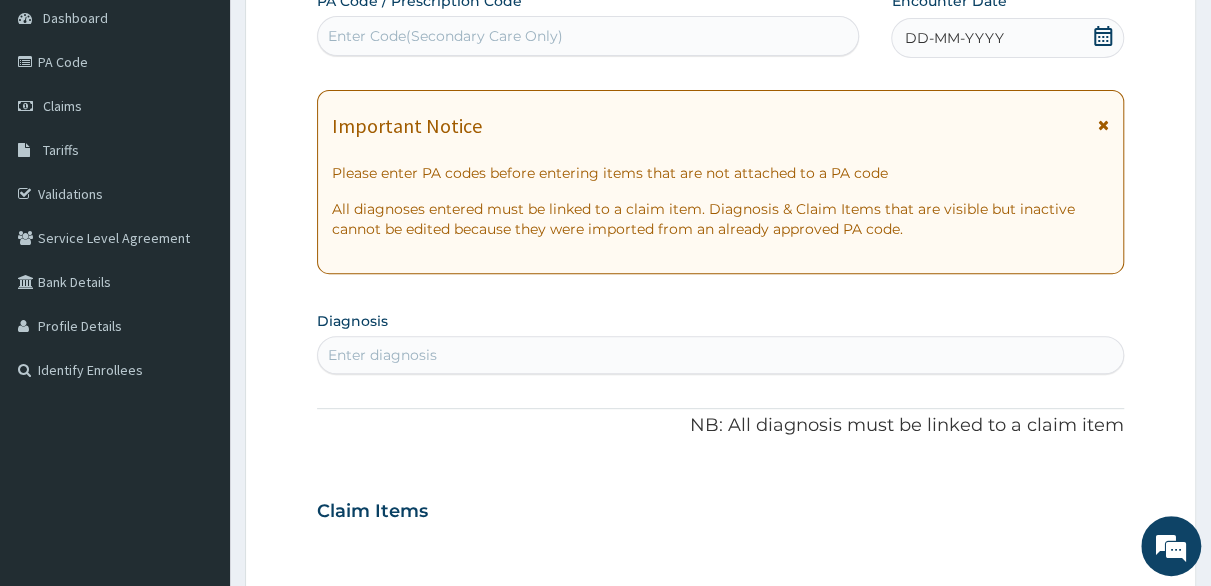 click on "Enter diagnosis" at bounding box center (382, 355) 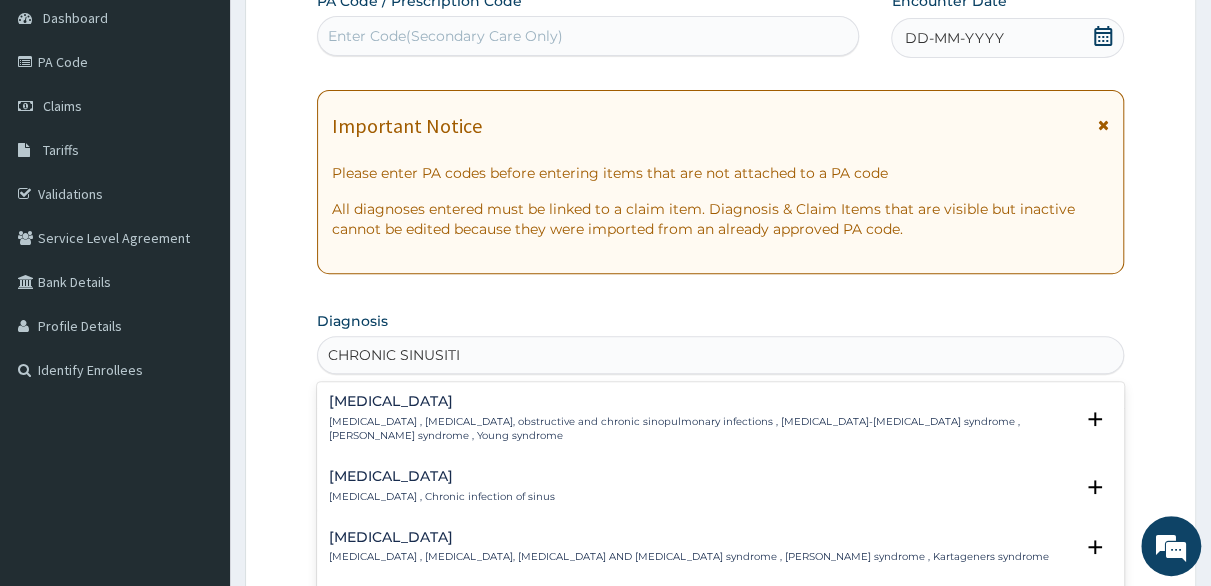 type on "CHRONIC SINUSITIS" 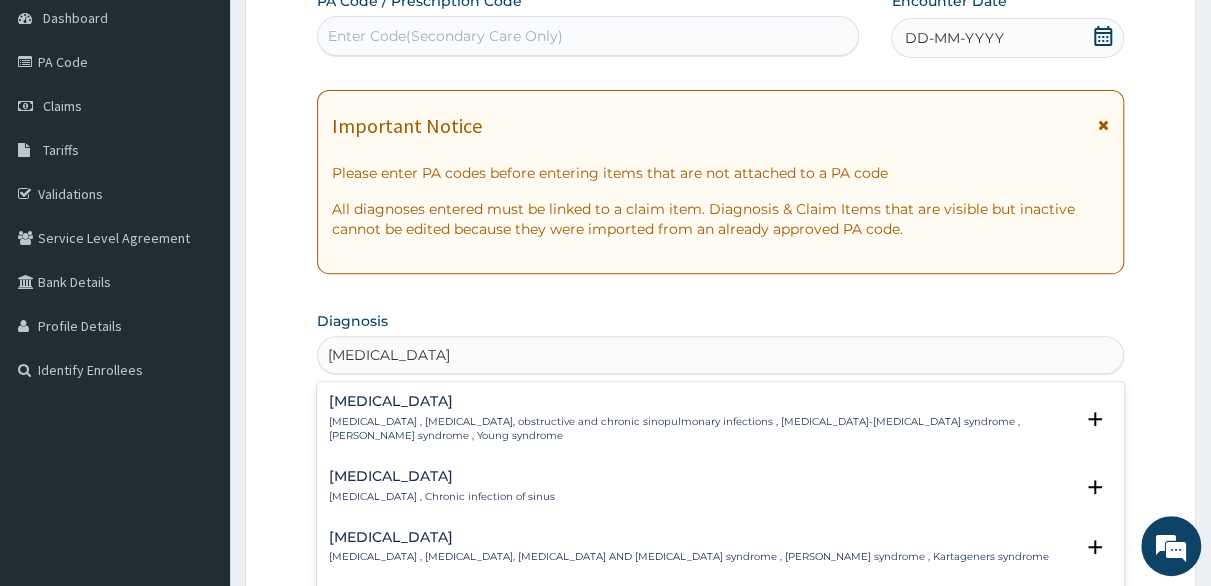 click on "Chronic sinusitis , Chronic infection of sinus" at bounding box center [442, 497] 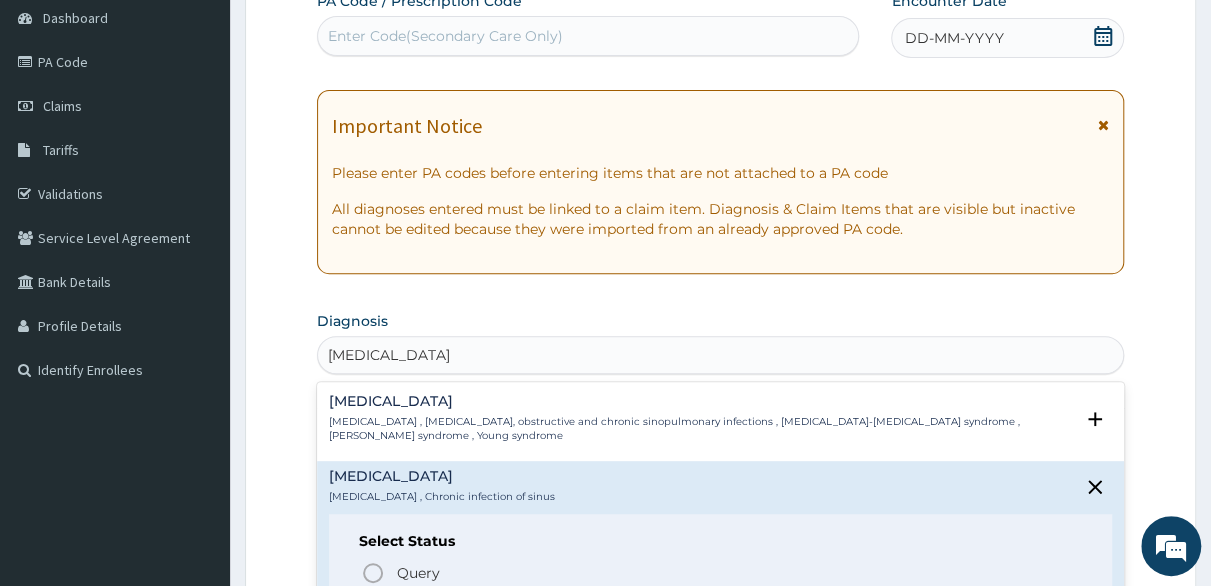 scroll, scrollTop: 100, scrollLeft: 0, axis: vertical 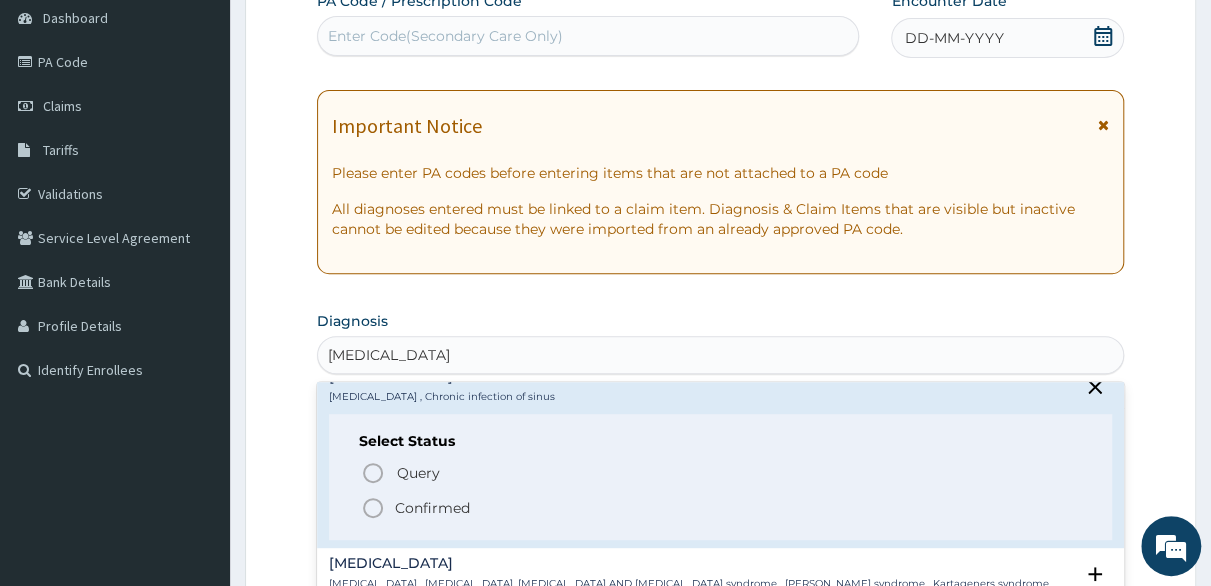 click 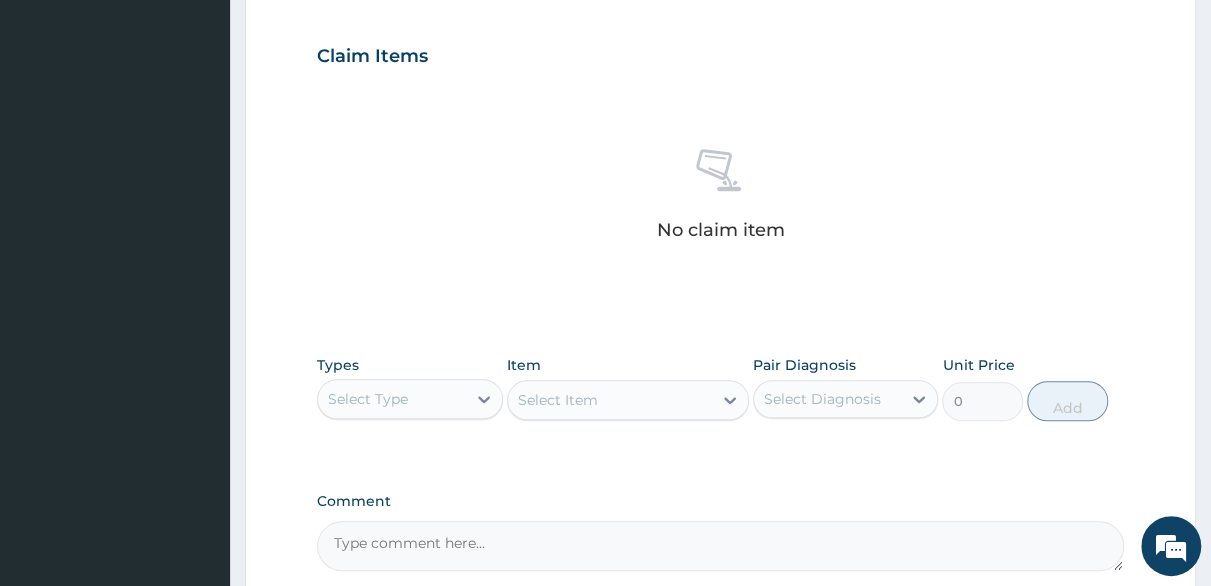 scroll, scrollTop: 800, scrollLeft: 0, axis: vertical 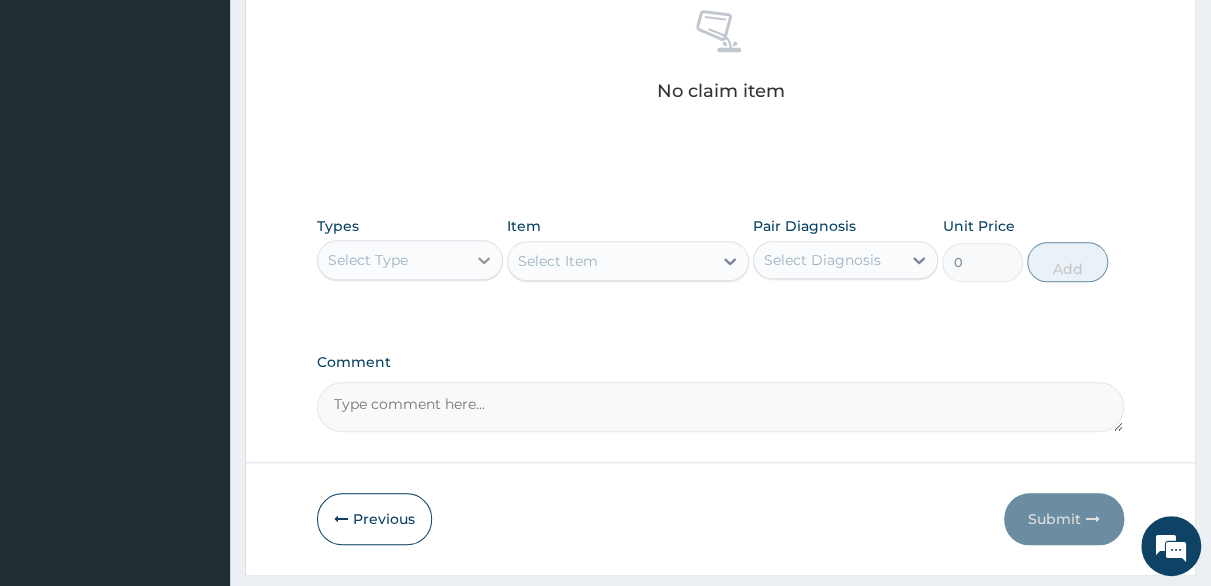 click 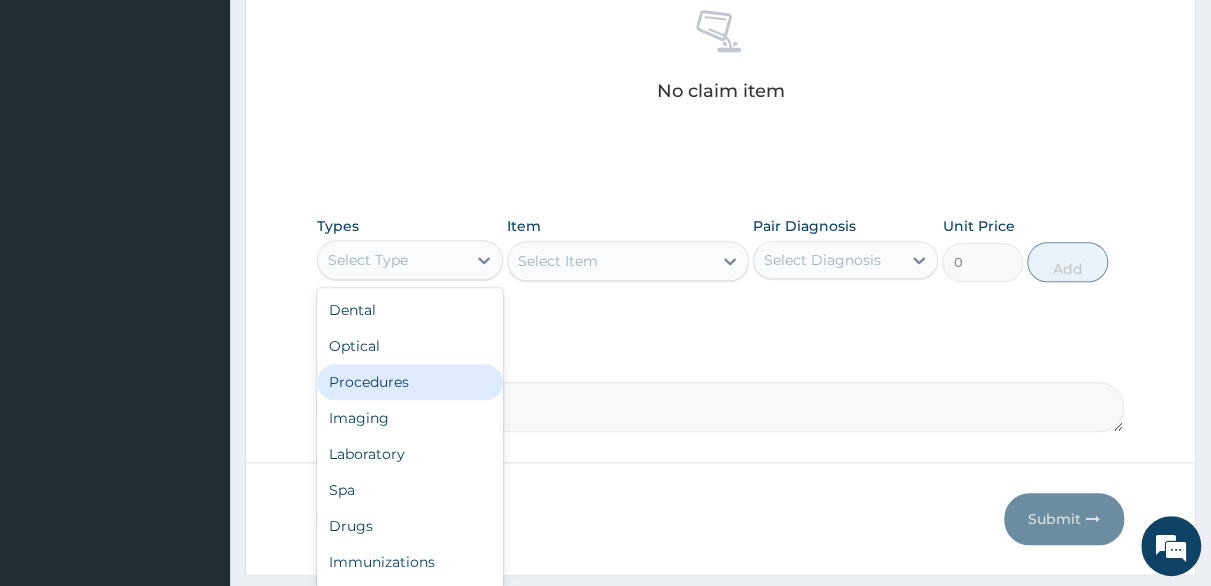 click on "Procedures" at bounding box center [410, 382] 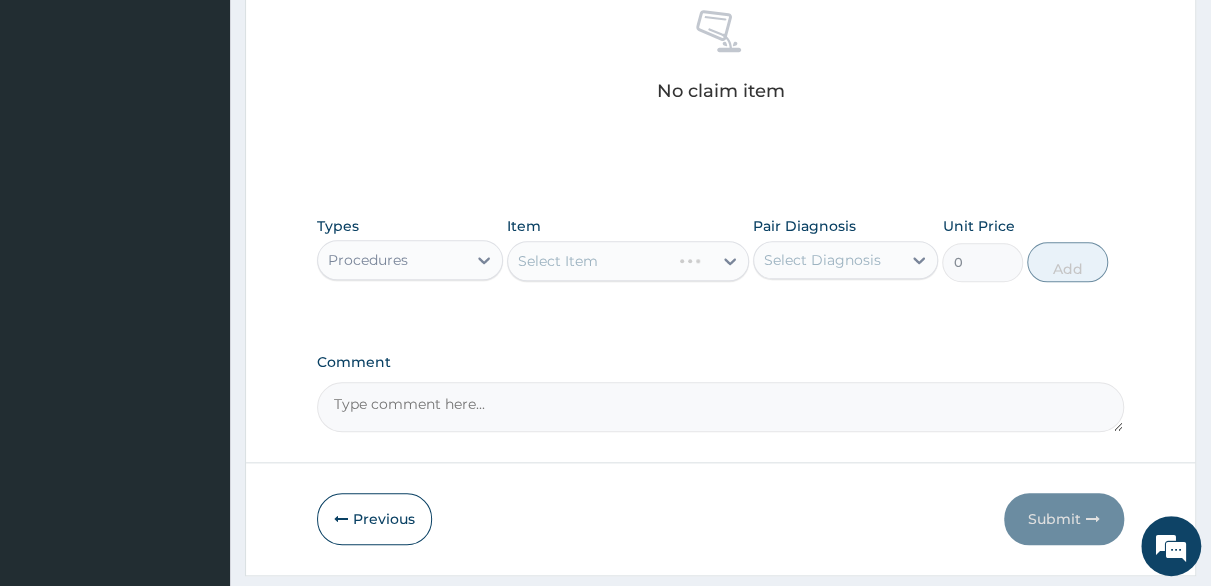 click on "Select Item" at bounding box center [628, 261] 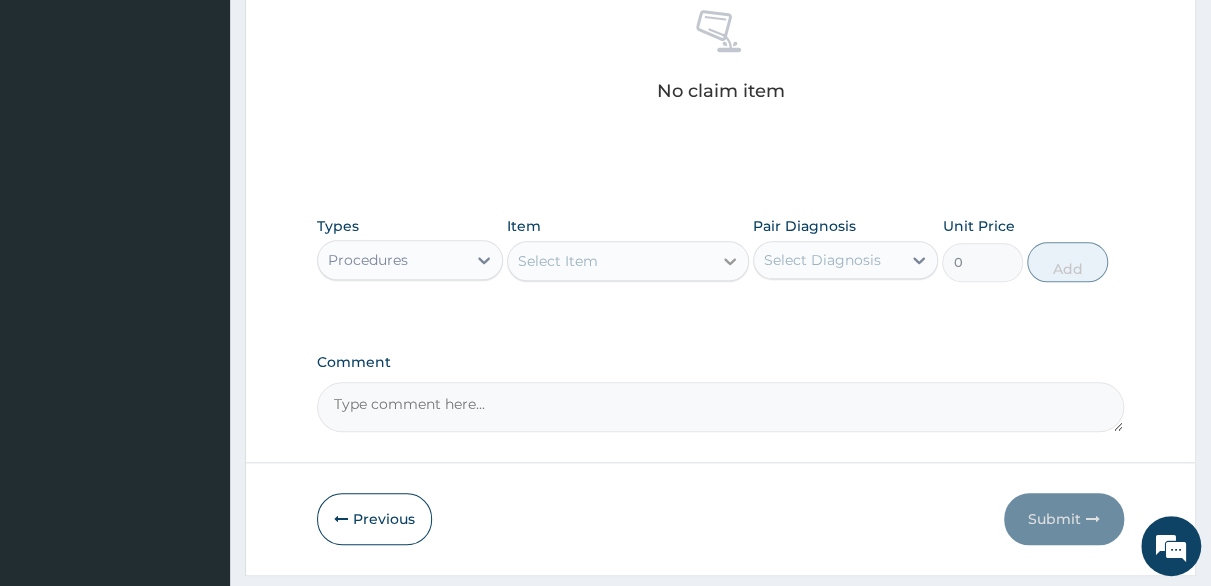 click 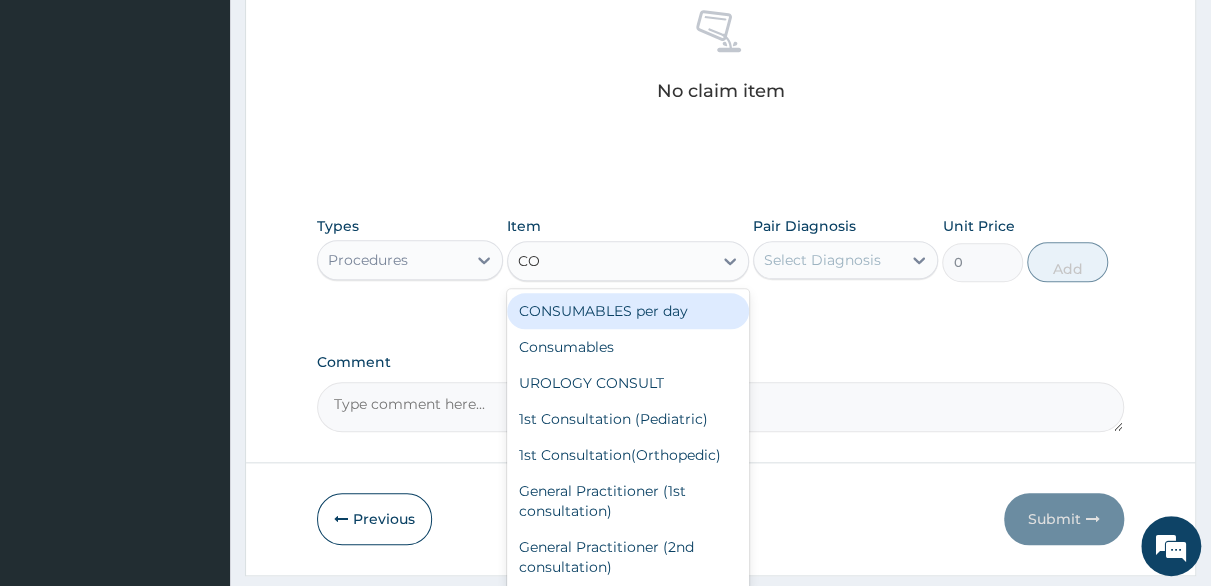 type on "CON" 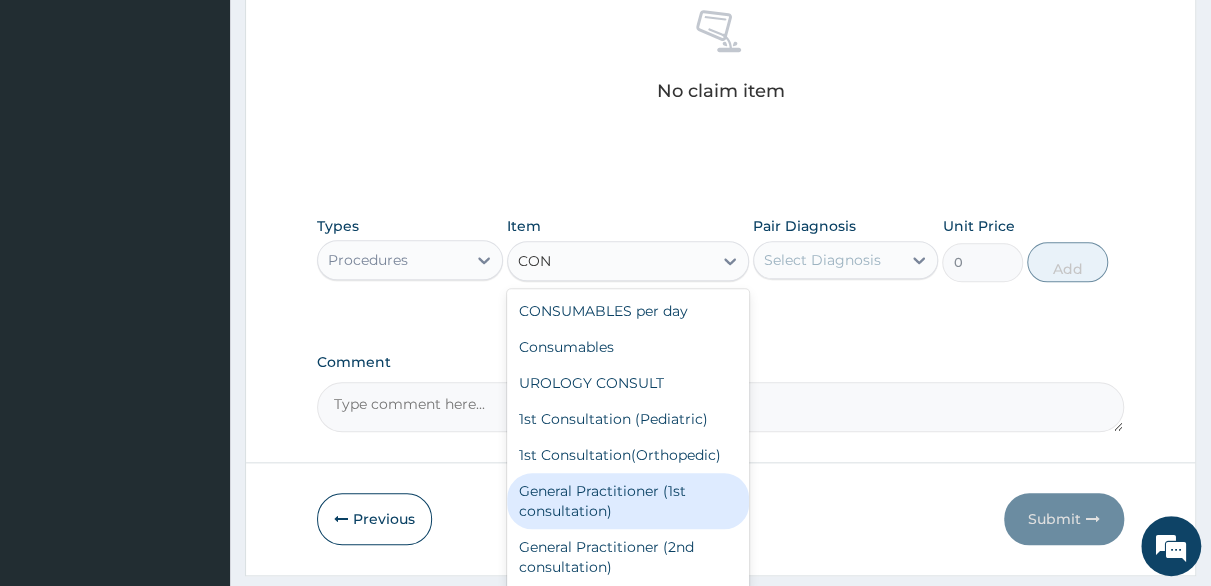 click on "General Practitioner (1st consultation)" at bounding box center [628, 501] 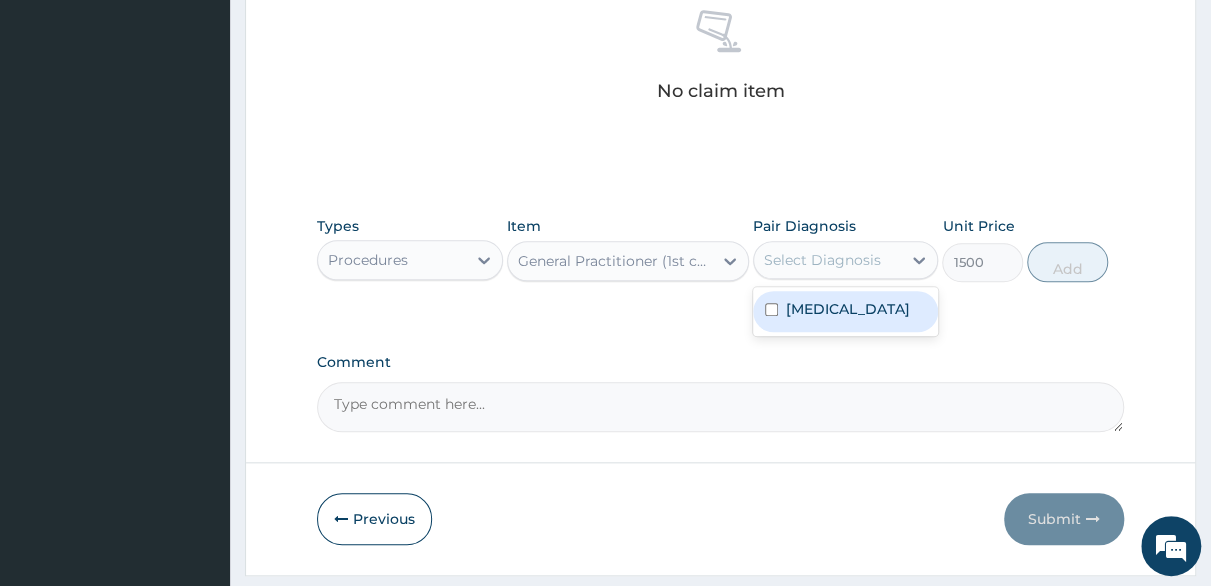 click on "Select Diagnosis" at bounding box center [822, 260] 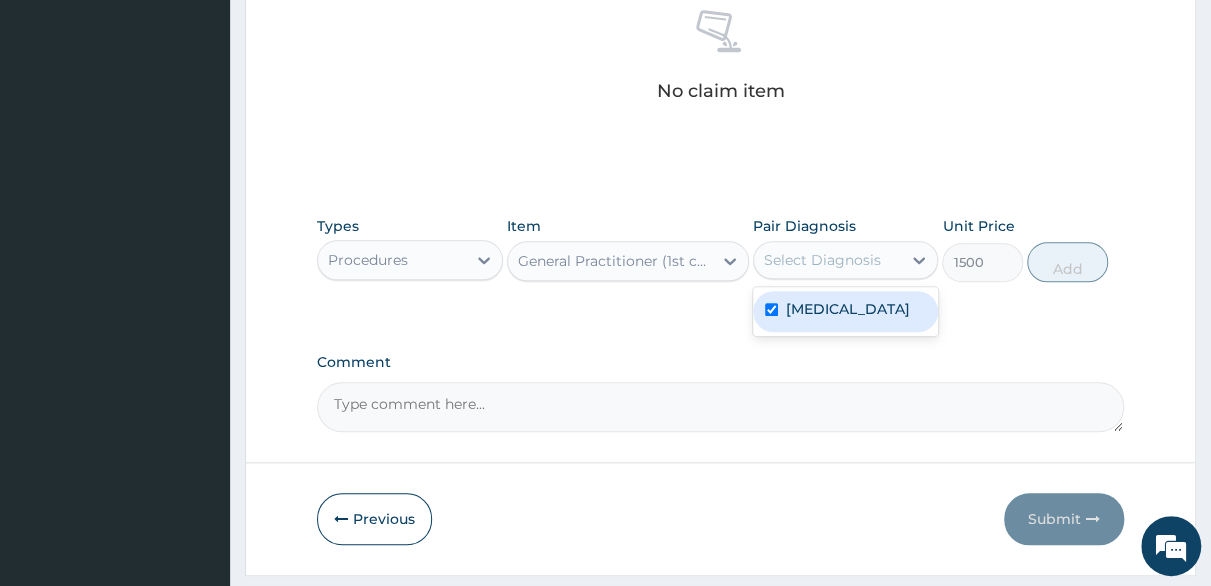 checkbox on "true" 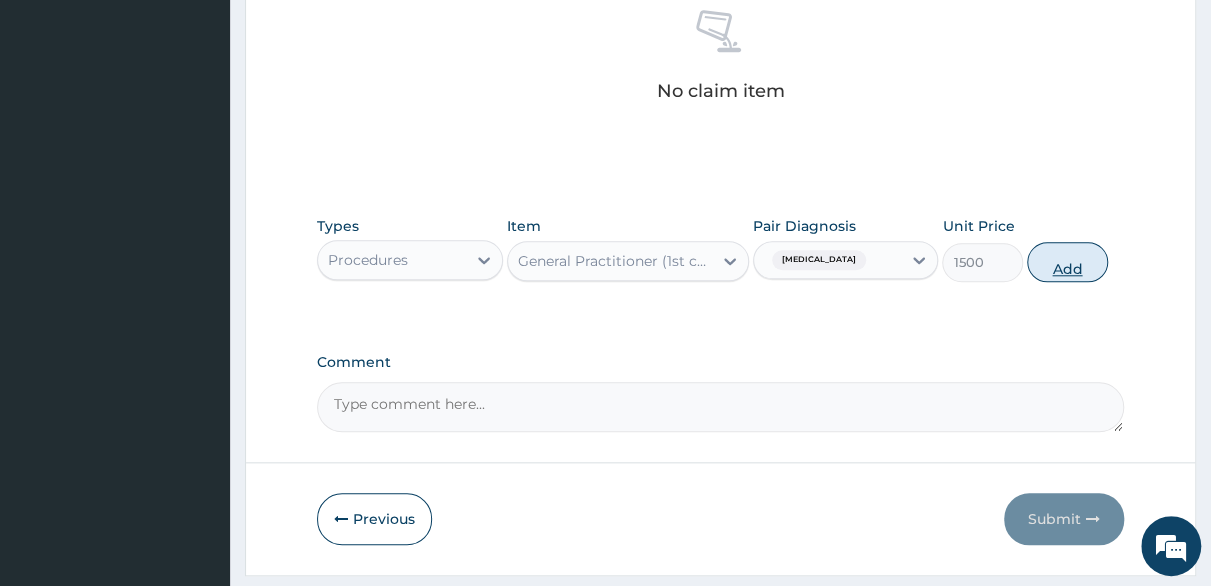 click on "Add" at bounding box center (1067, 262) 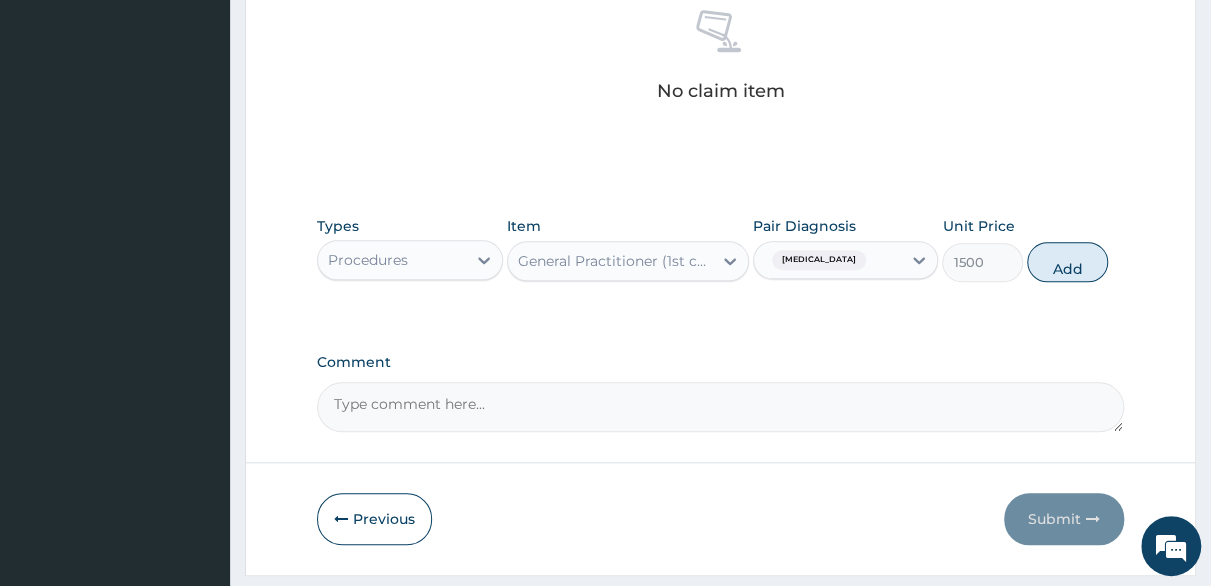 type on "0" 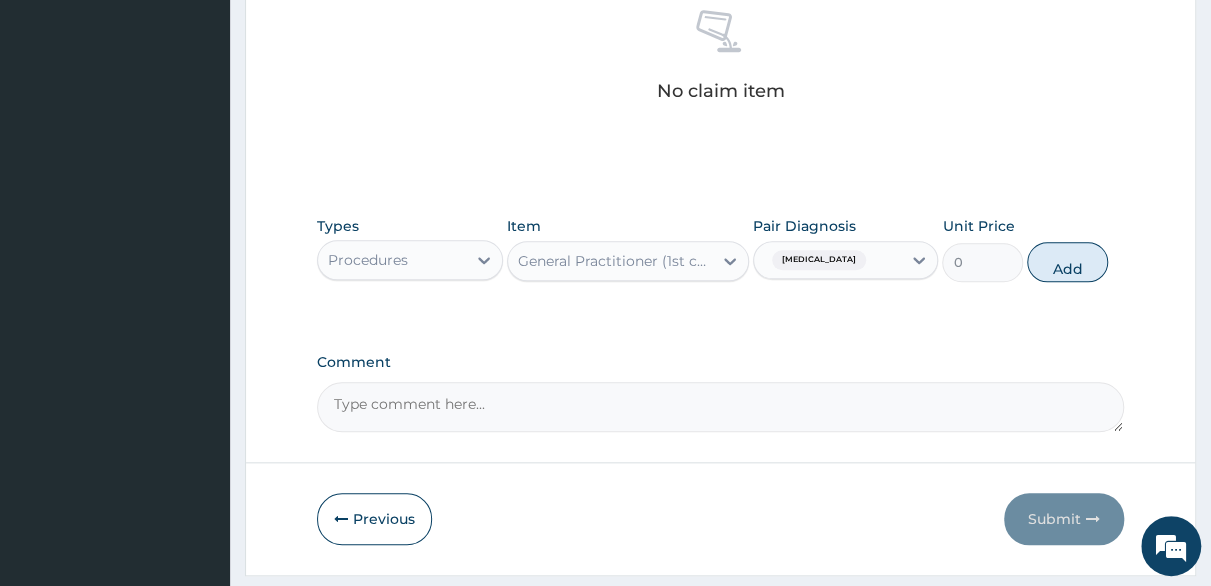 scroll, scrollTop: 773, scrollLeft: 0, axis: vertical 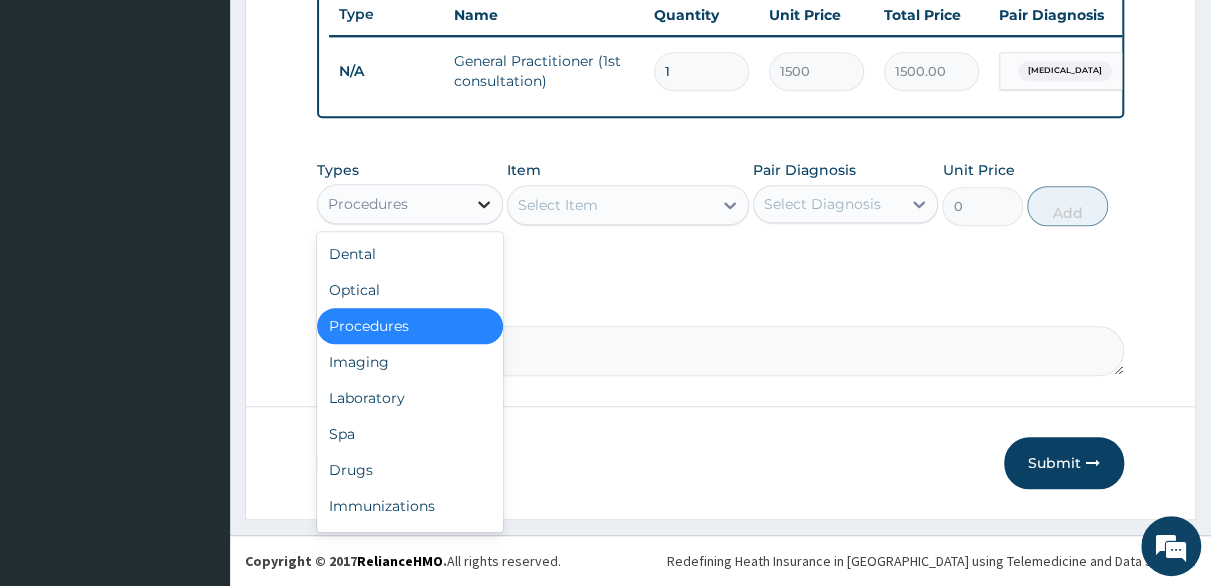 click 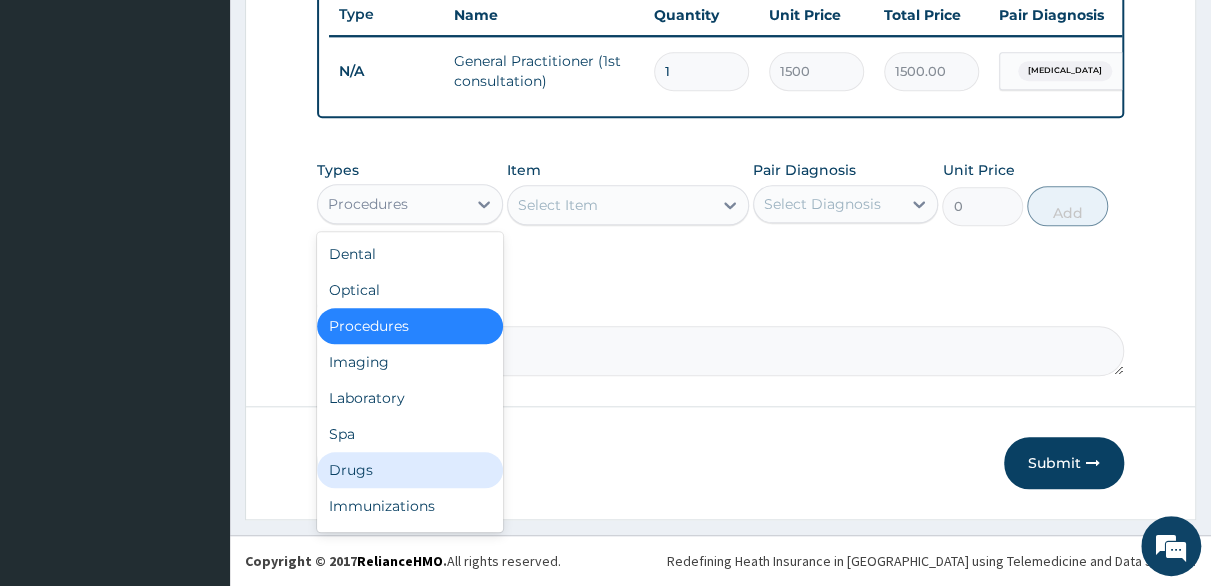 click on "Drugs" at bounding box center [410, 470] 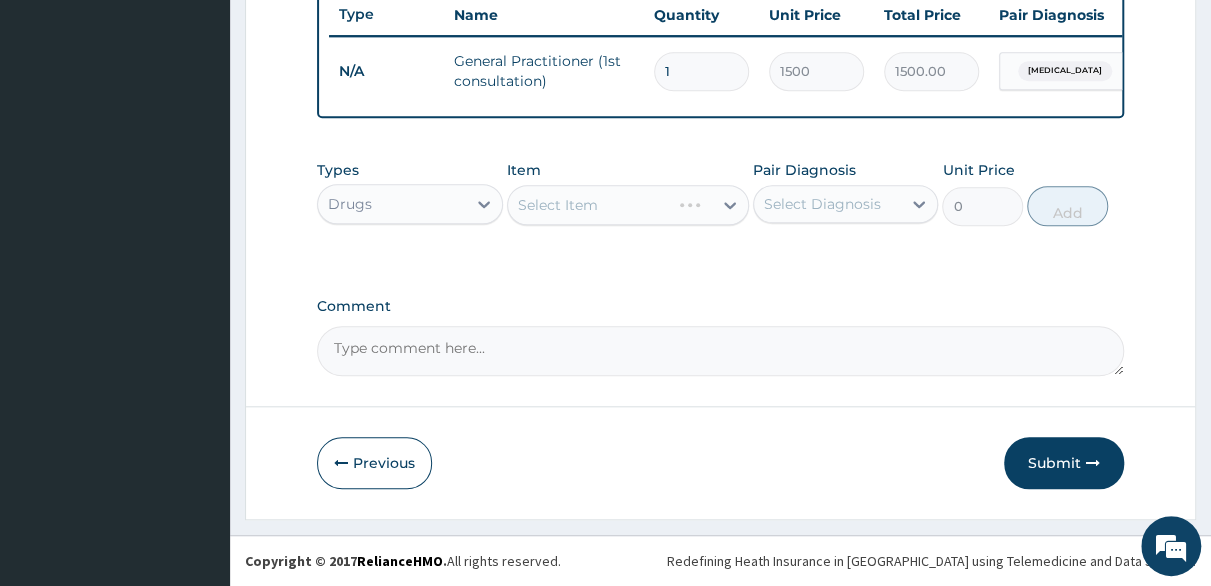click on "Select Item" at bounding box center [628, 205] 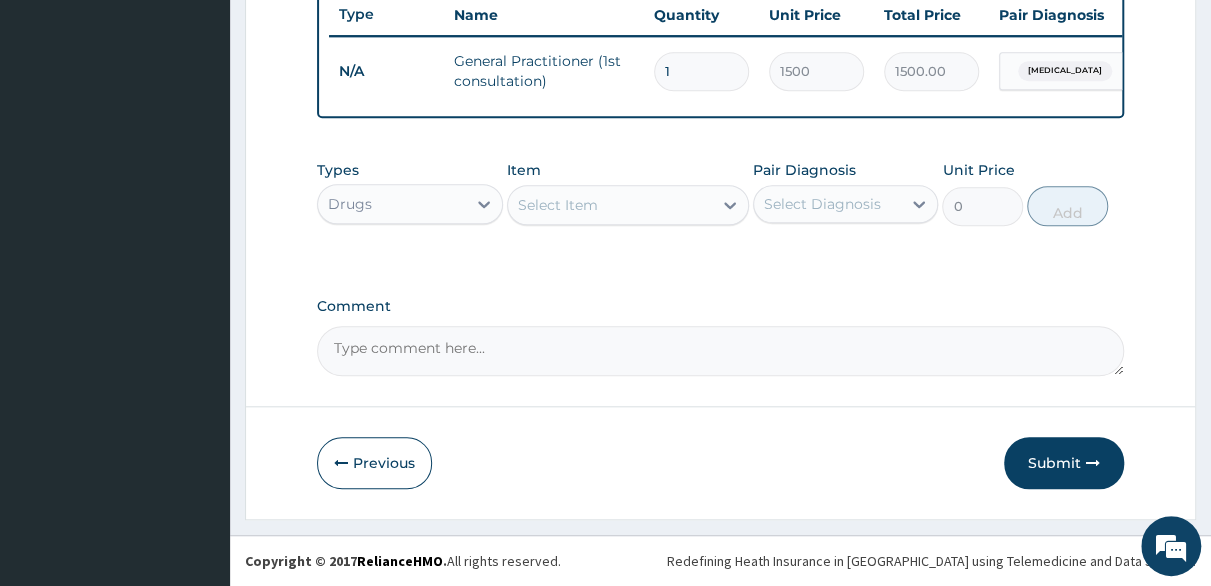 click on "Select Item" at bounding box center [610, 205] 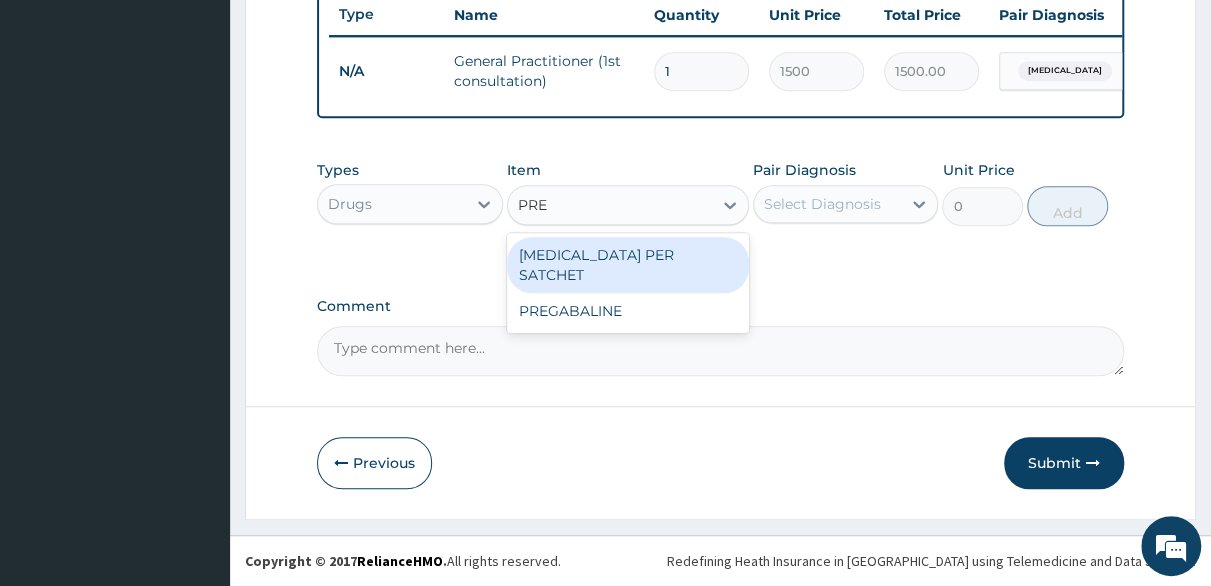 type on "PREG" 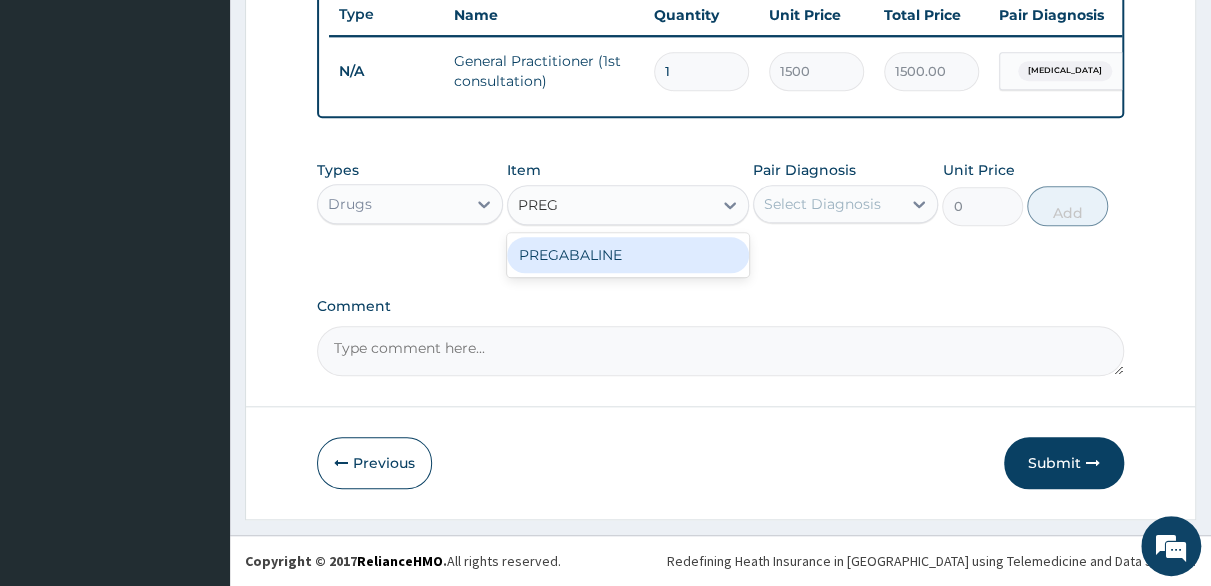 click on "PREGABALINE" at bounding box center [628, 255] 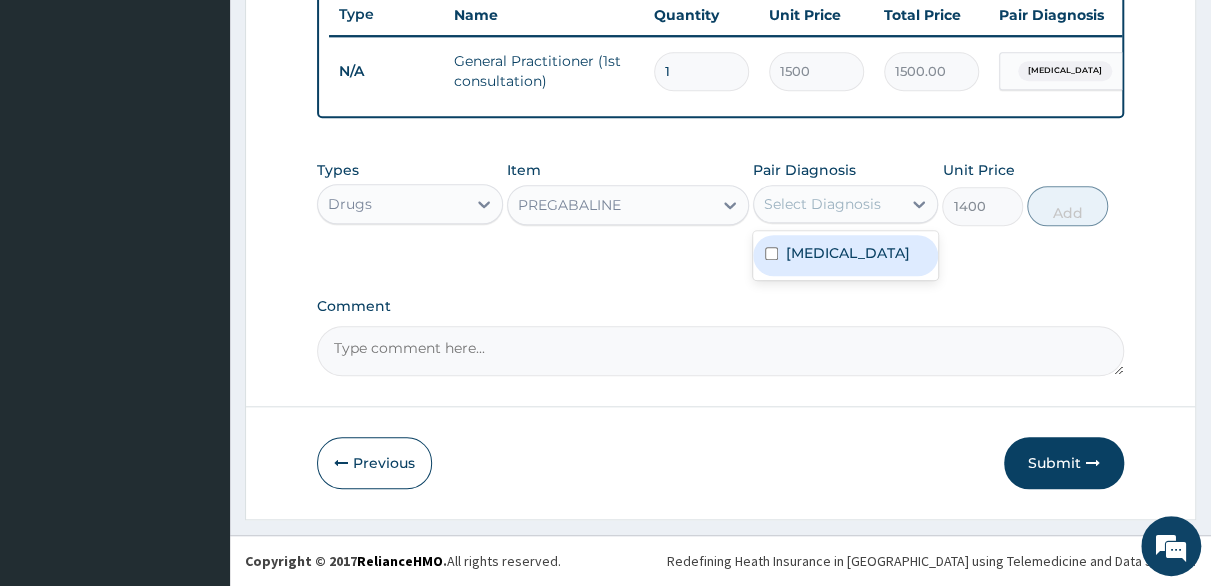 click on "Select Diagnosis" at bounding box center (822, 204) 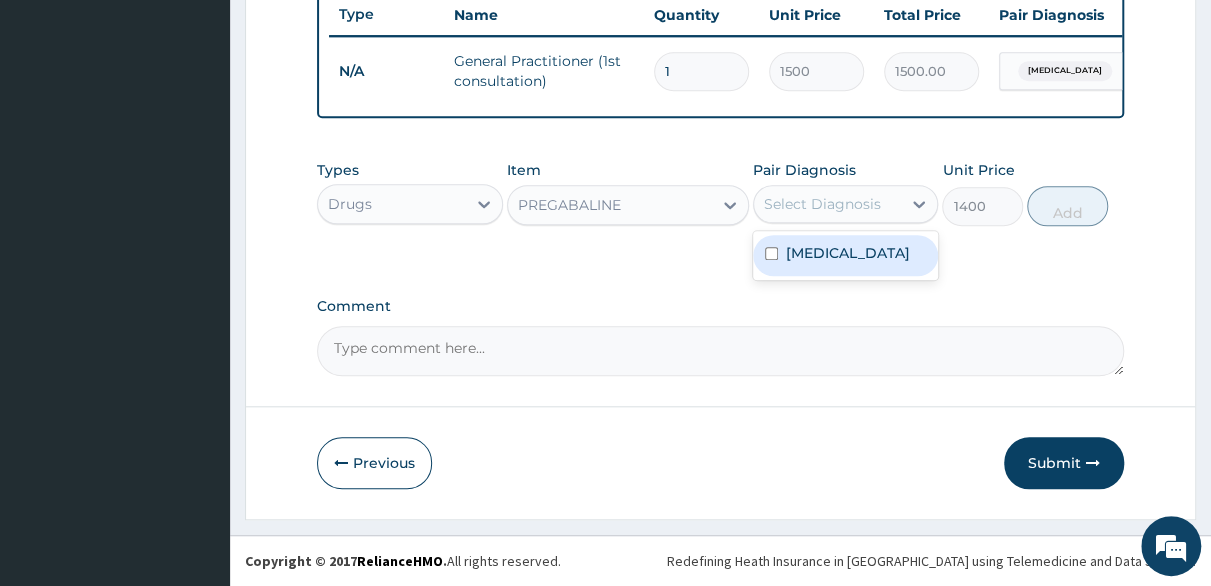 click at bounding box center [771, 253] 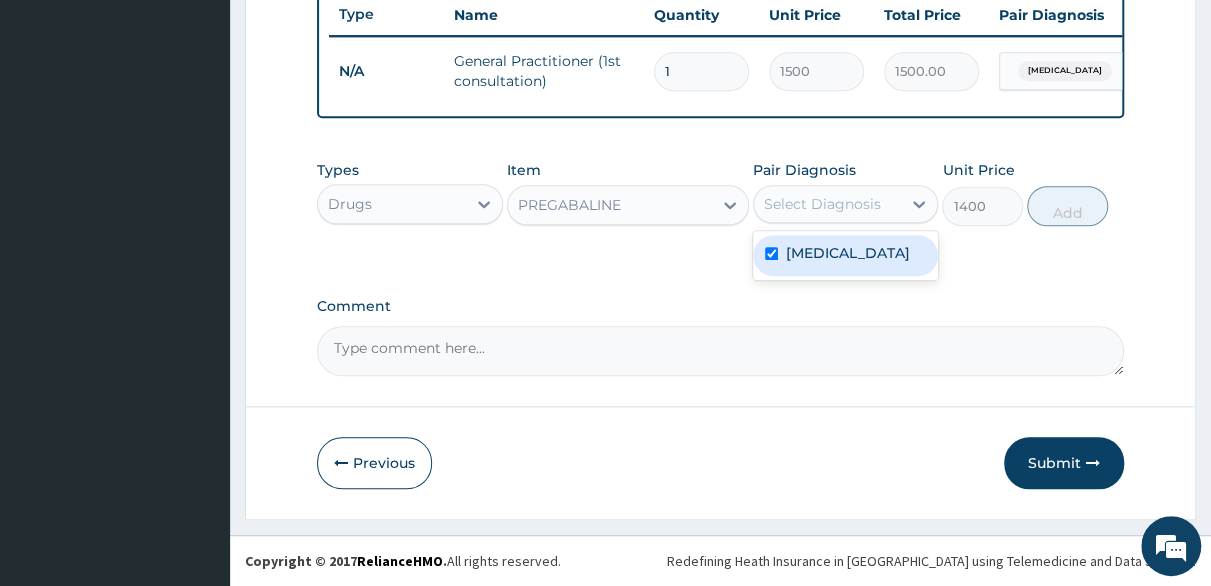 checkbox on "true" 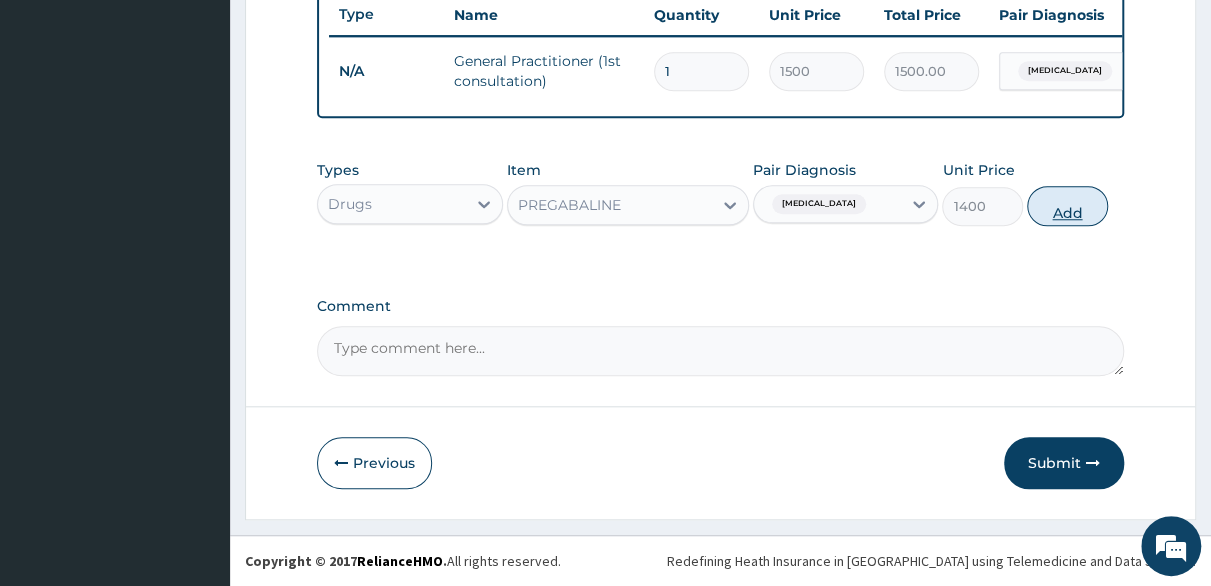 click on "Add" at bounding box center (1067, 206) 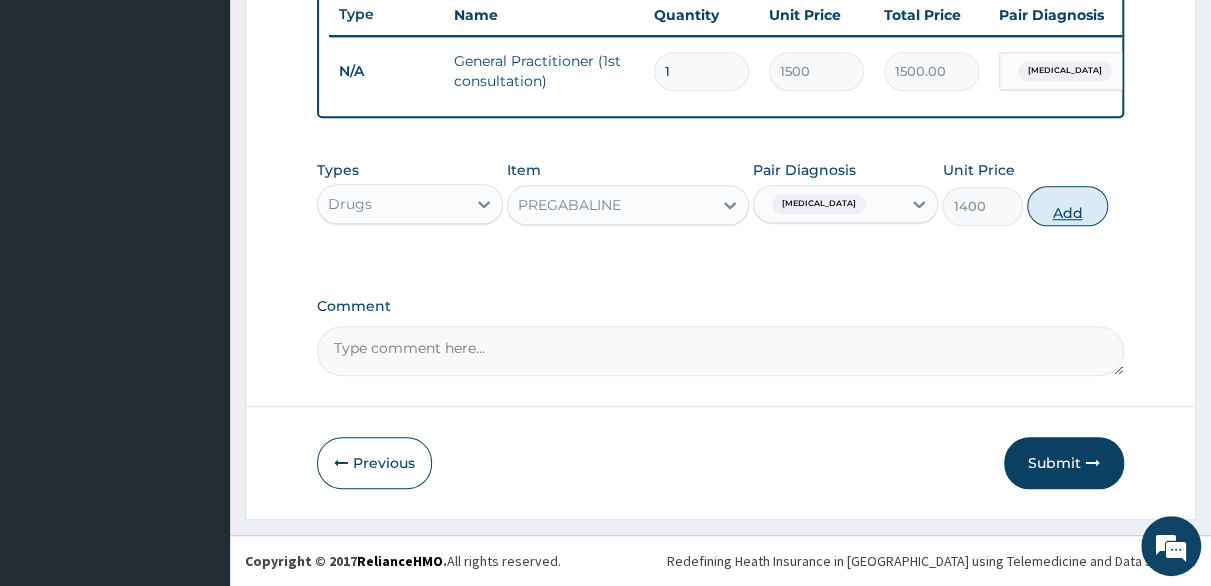 type on "0" 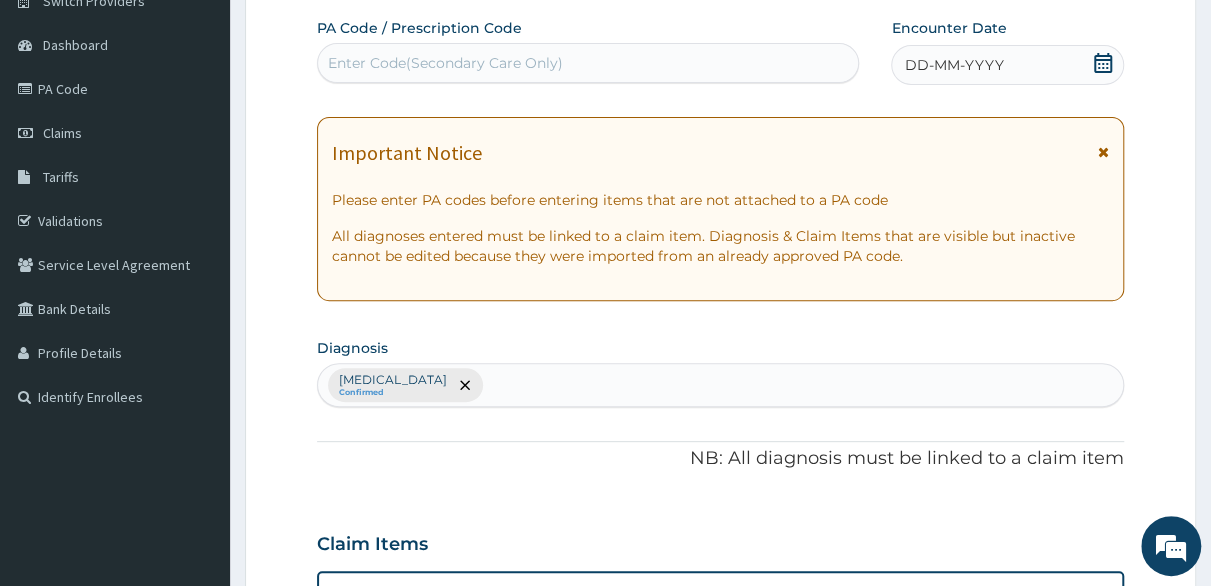 scroll, scrollTop: 0, scrollLeft: 0, axis: both 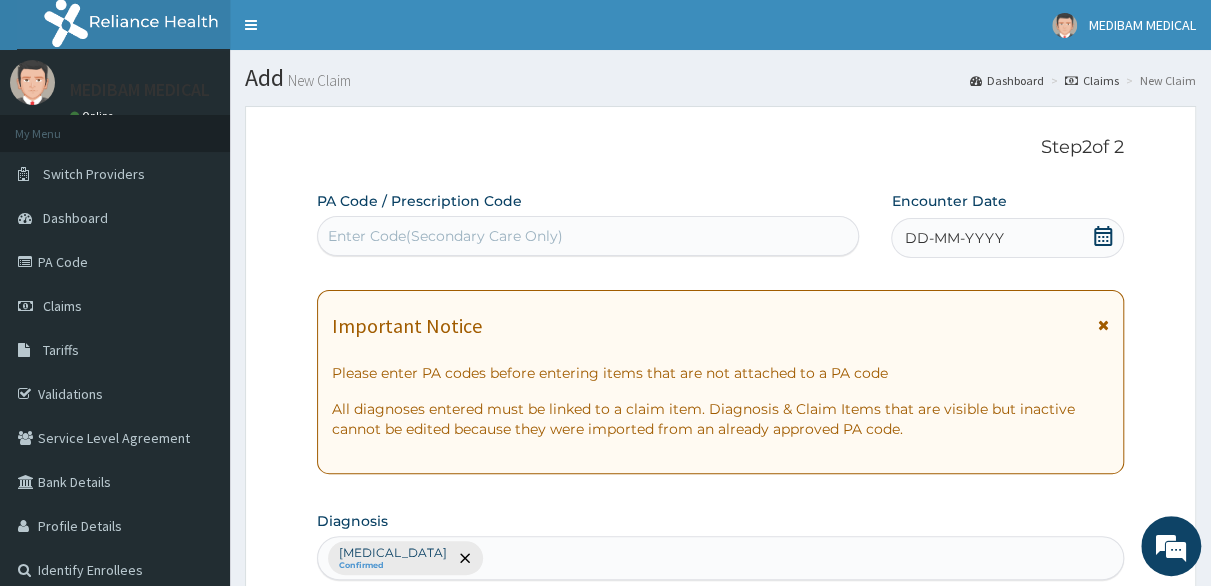 click 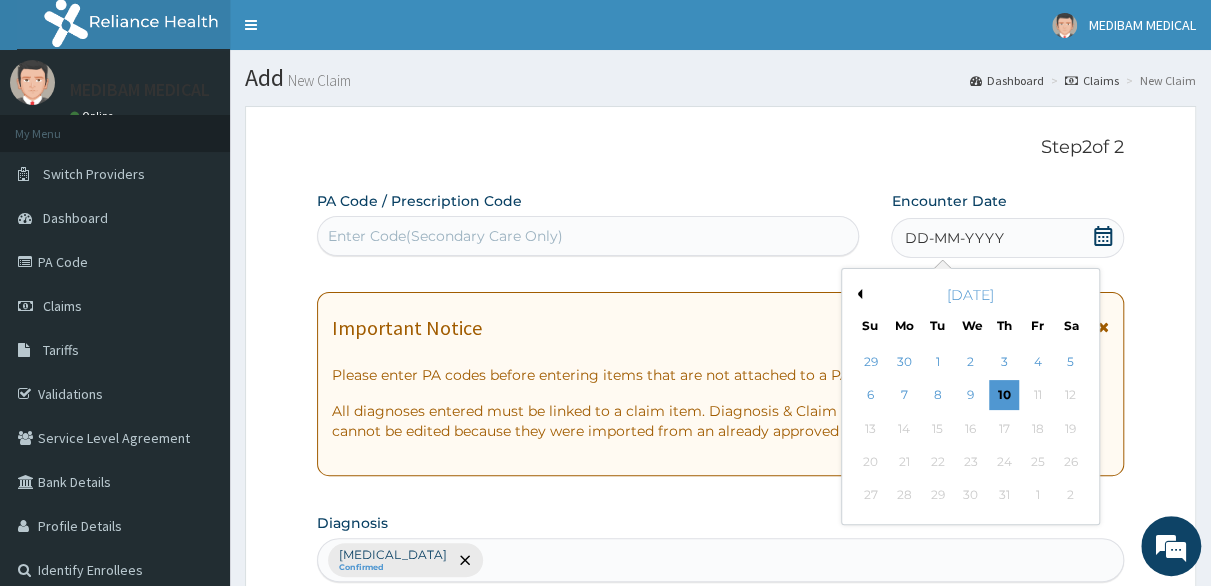 click on "Previous Month" at bounding box center [857, 294] 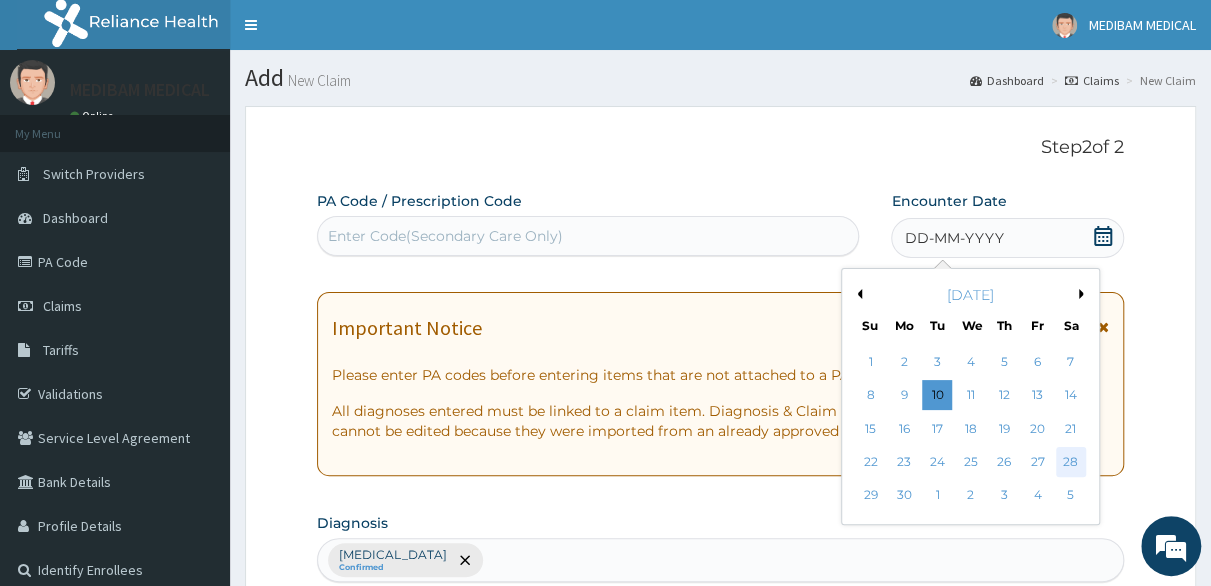 click on "28" at bounding box center [1071, 462] 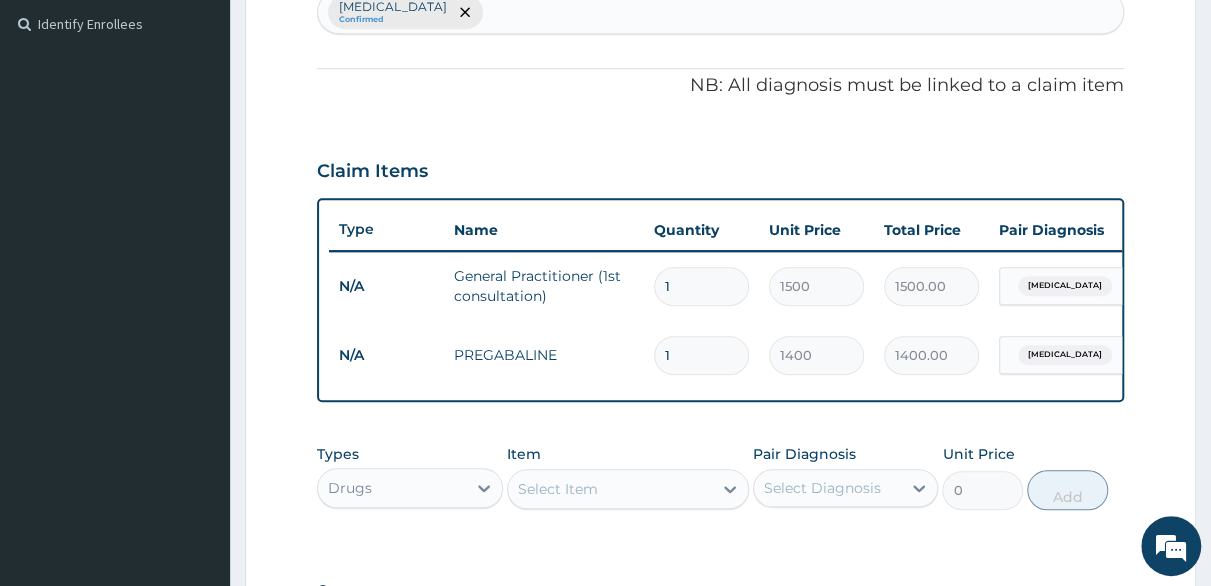 scroll, scrollTop: 600, scrollLeft: 0, axis: vertical 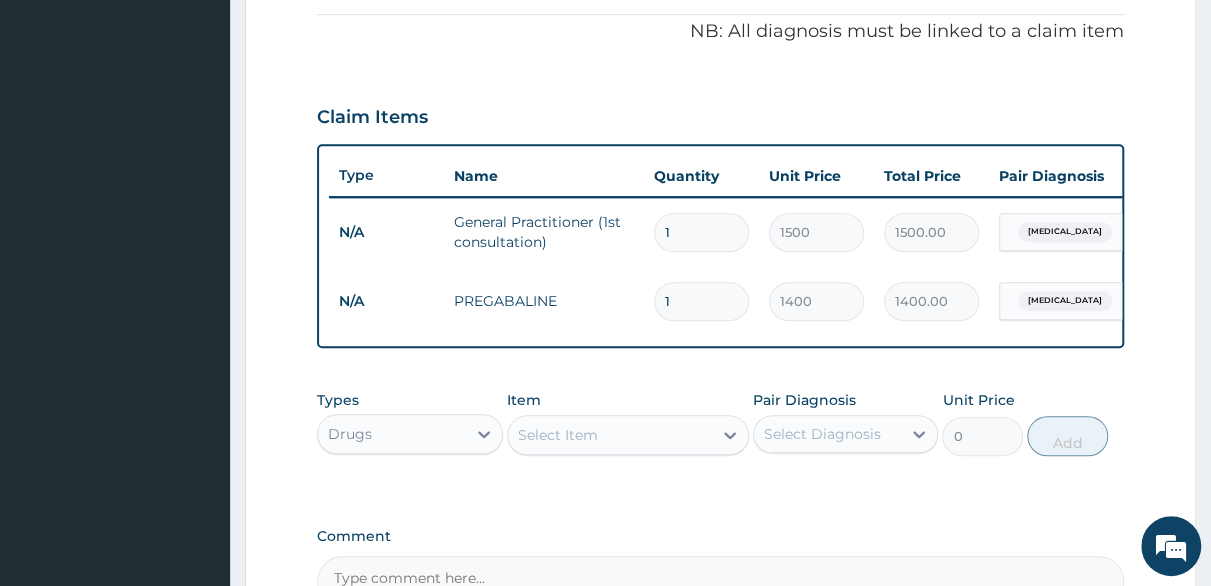 click on "1" at bounding box center [701, 301] 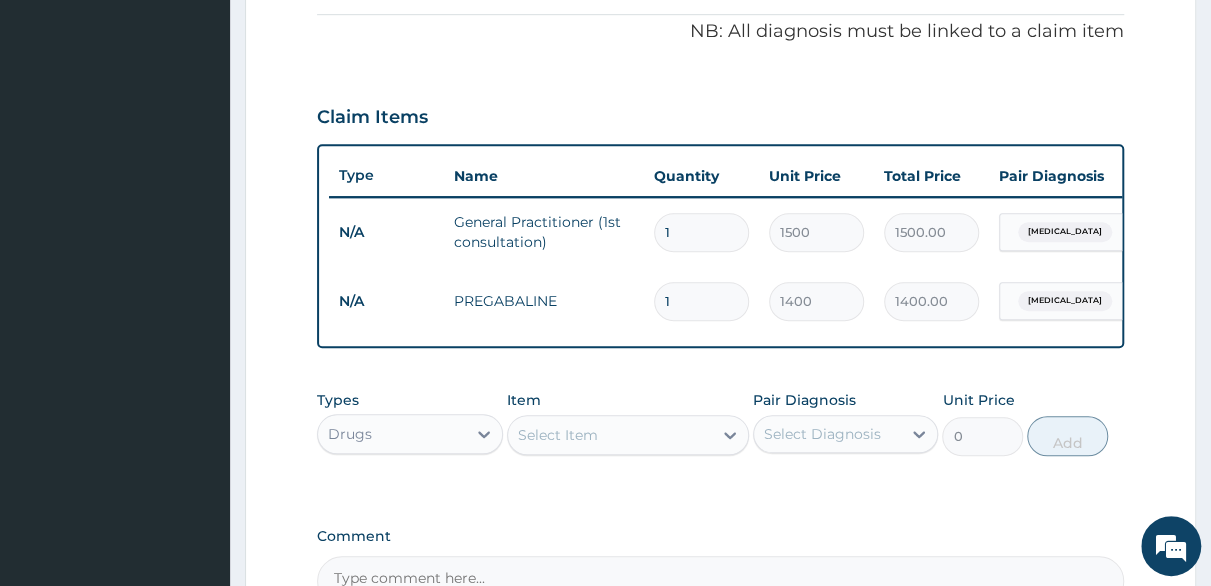 type on "12" 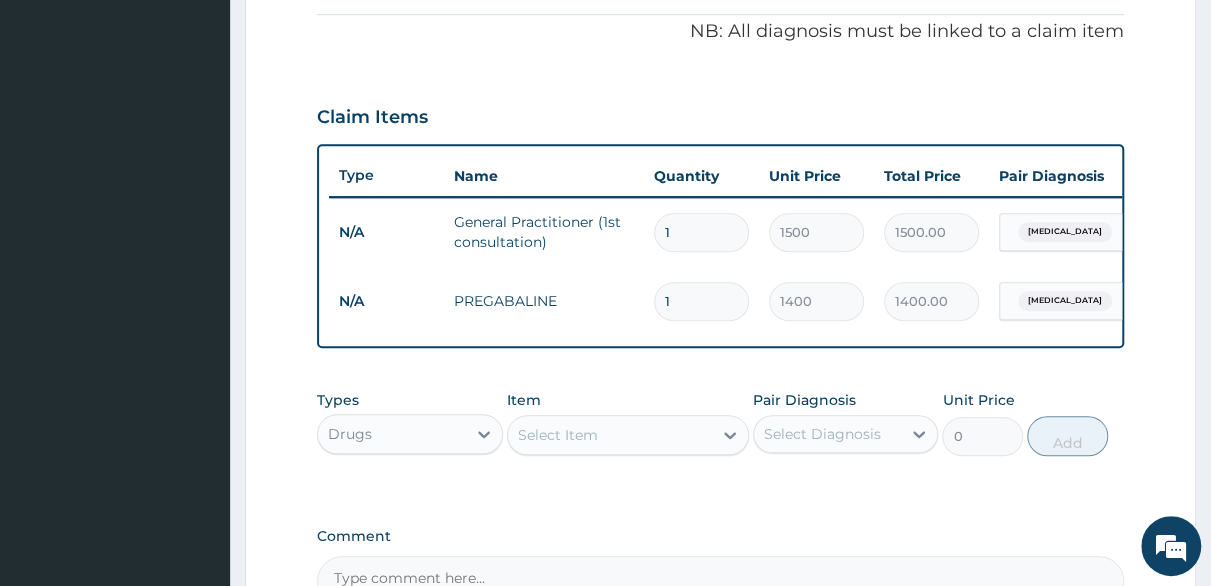 type on "16800.00" 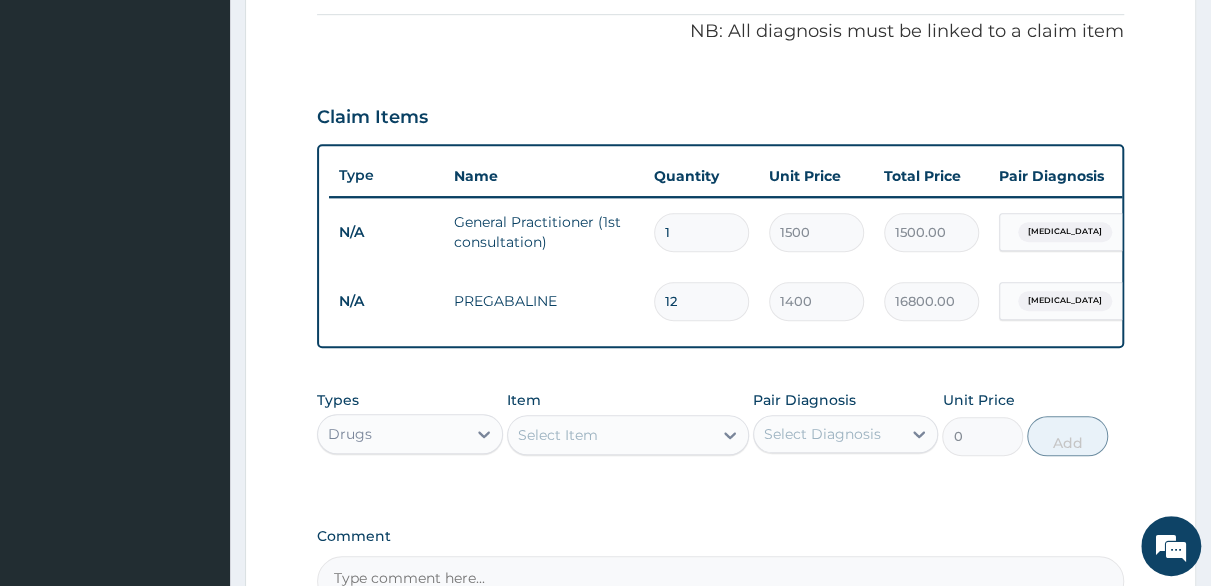 type on "1" 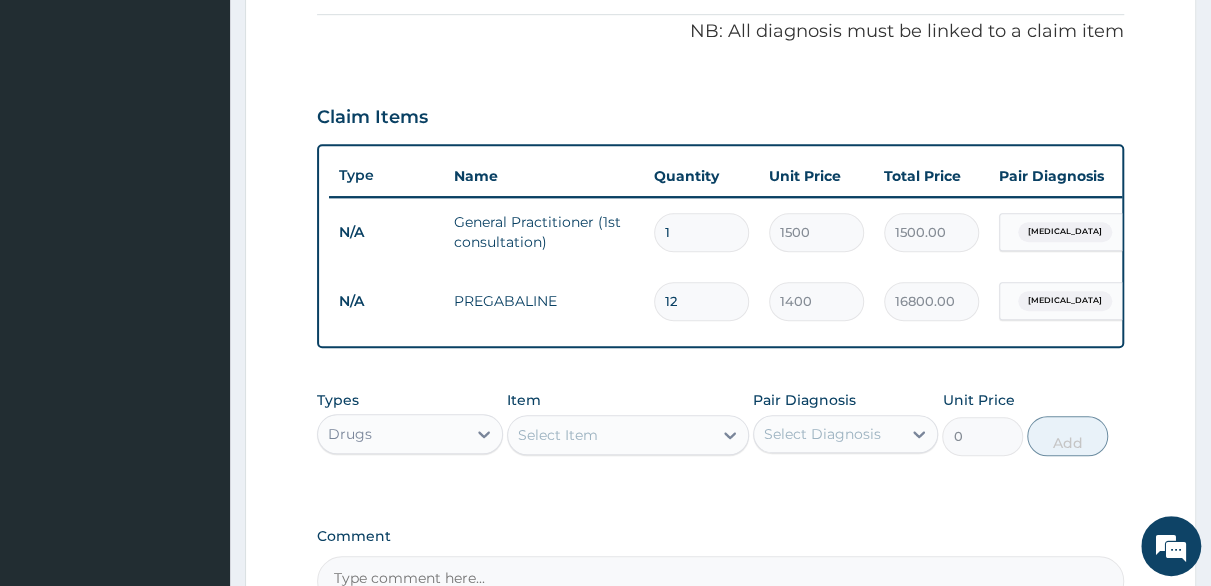 type on "1400.00" 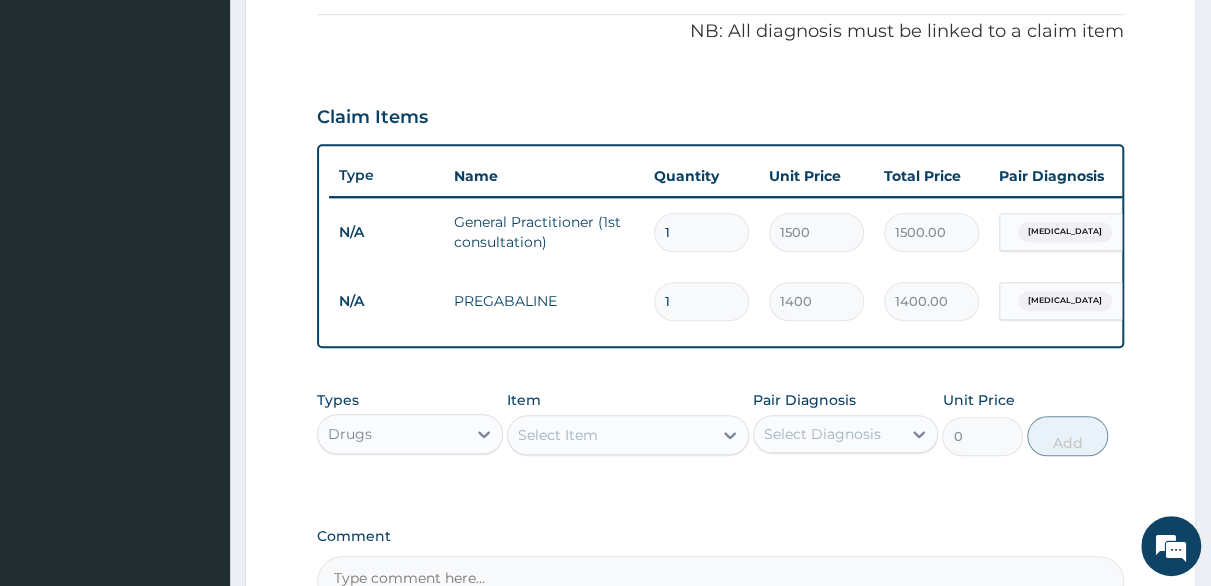 type 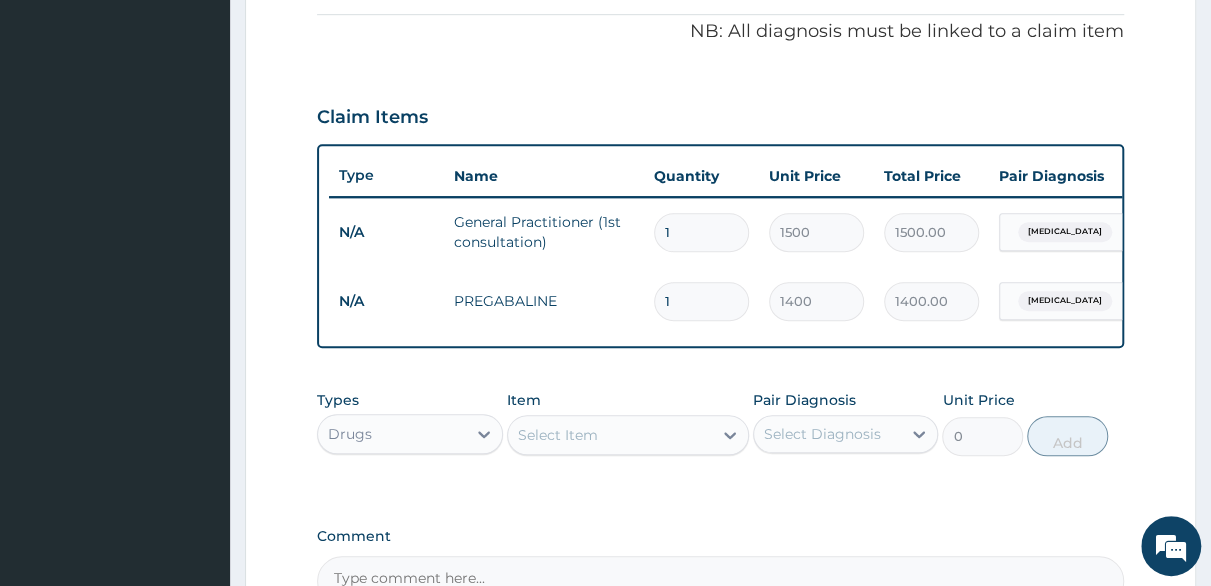 type on "0.00" 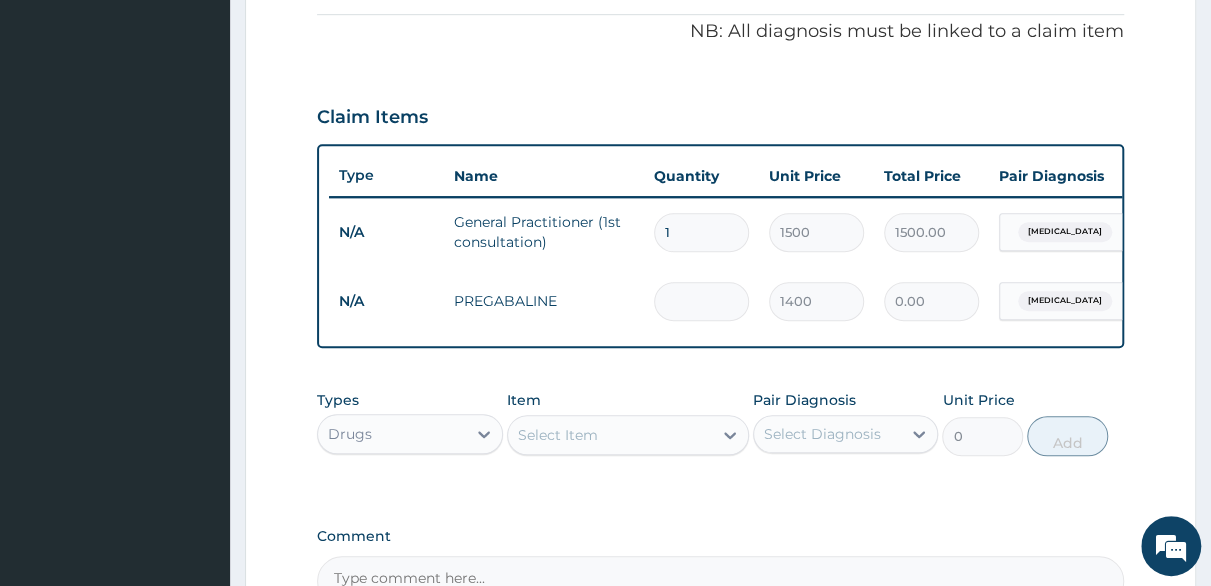 type on "2" 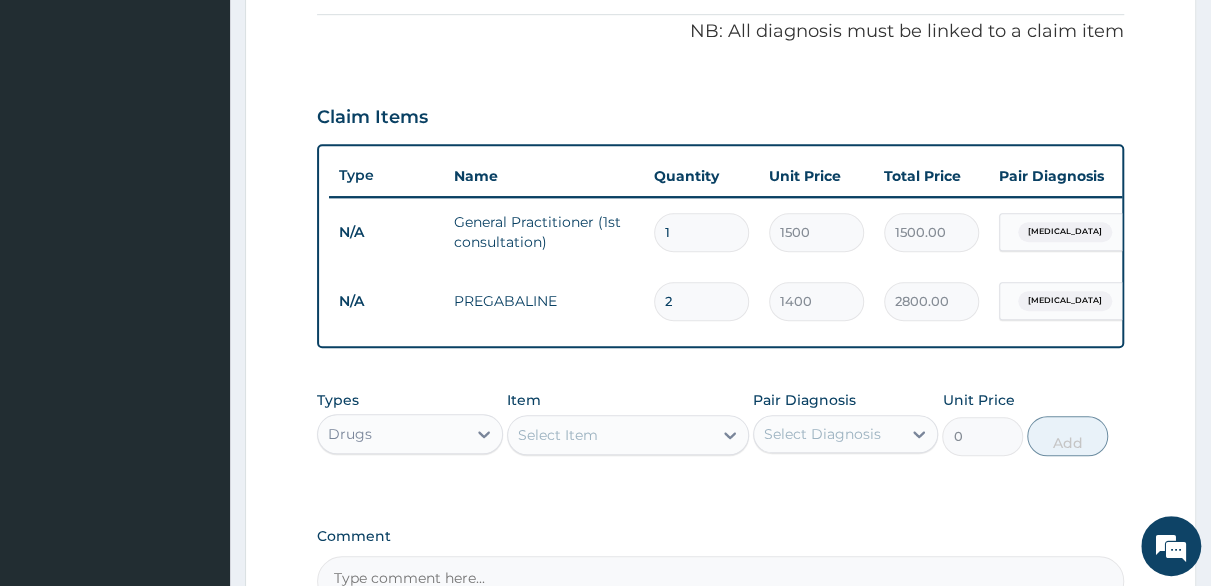 type on "1" 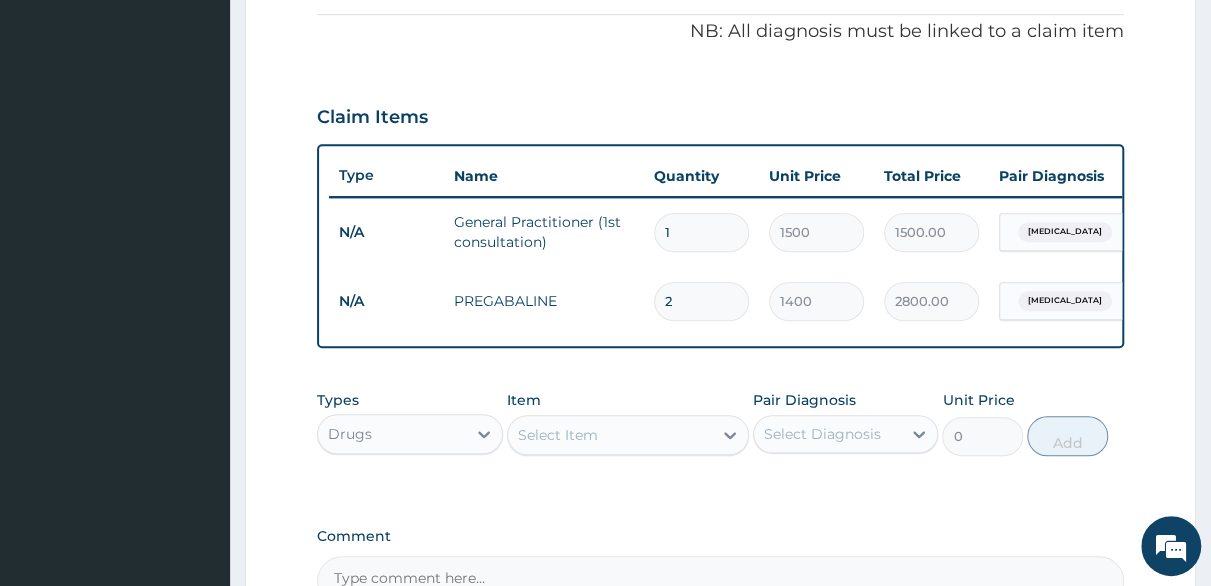 type on "1400.00" 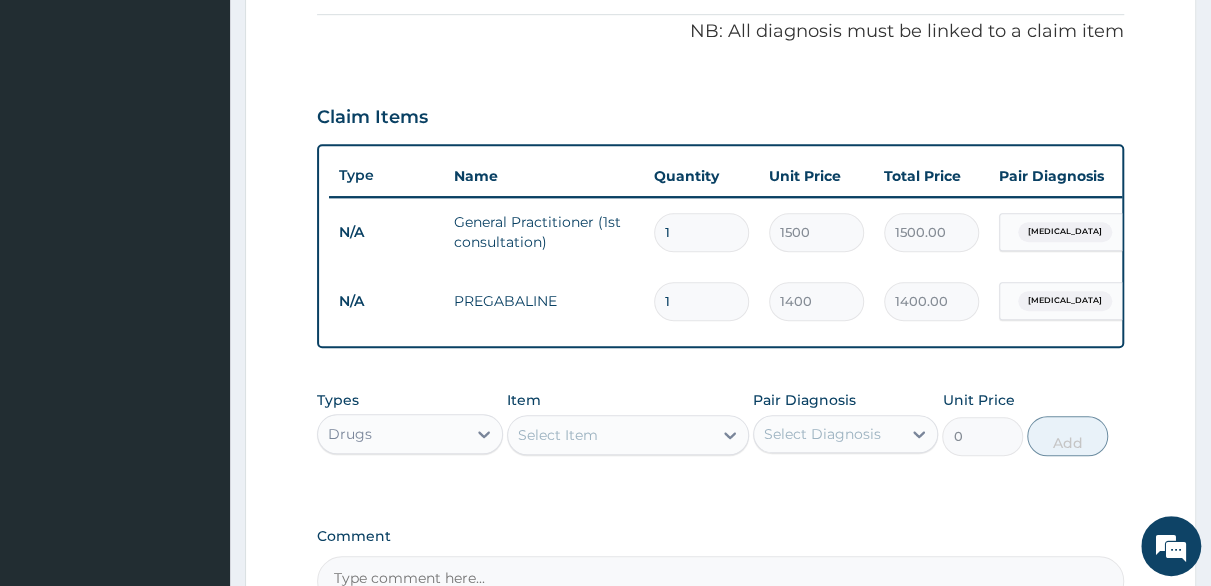 scroll, scrollTop: 700, scrollLeft: 0, axis: vertical 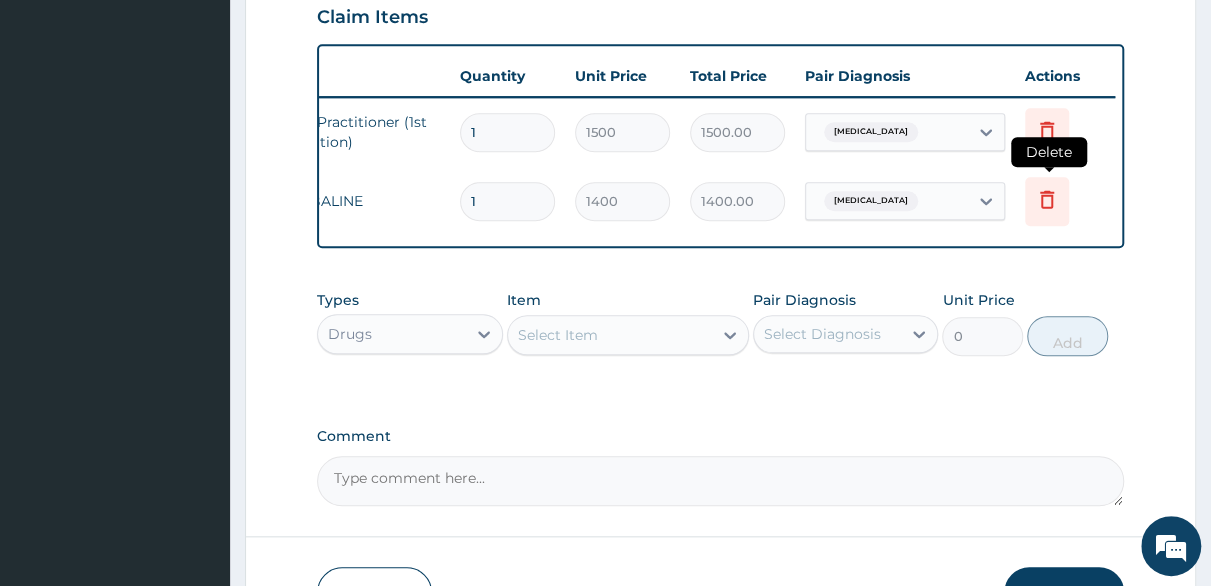 click 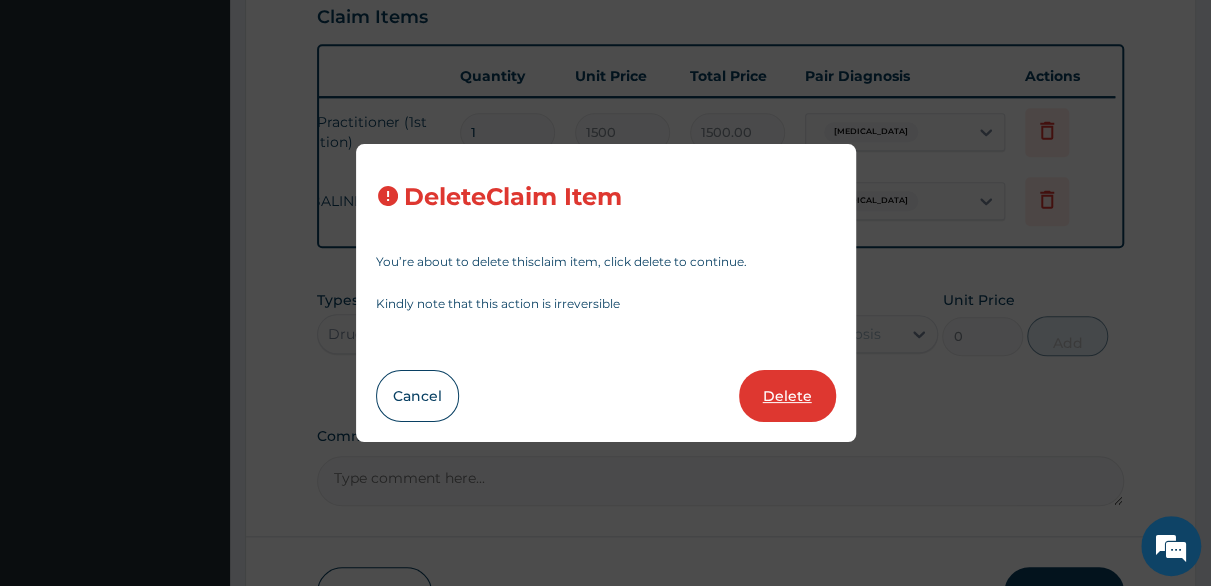 click on "Delete" at bounding box center [787, 396] 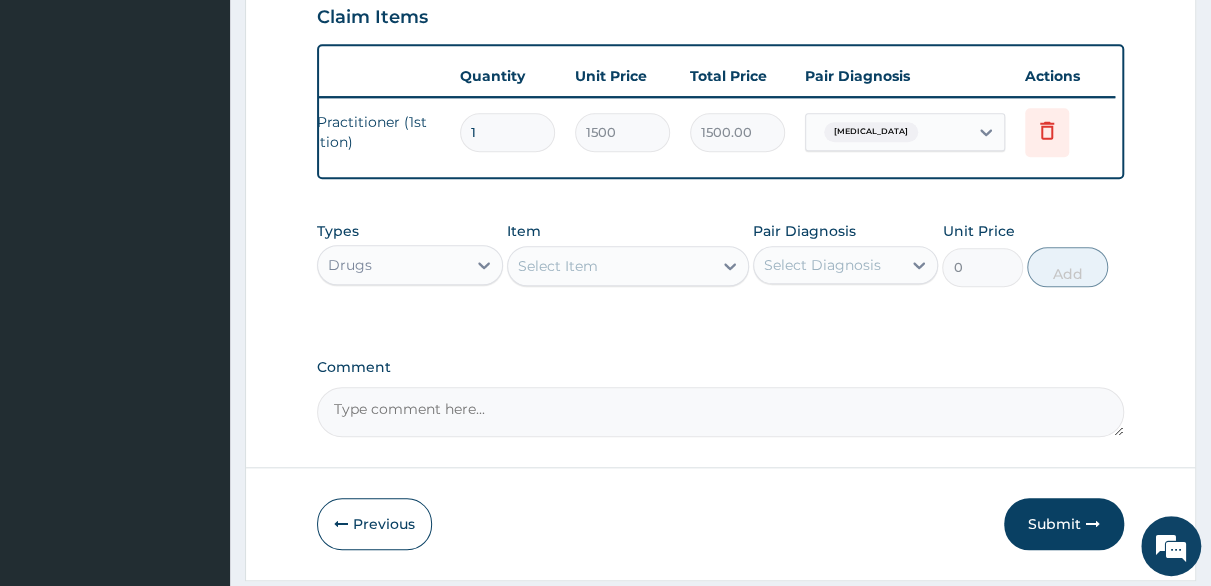 scroll, scrollTop: 773, scrollLeft: 0, axis: vertical 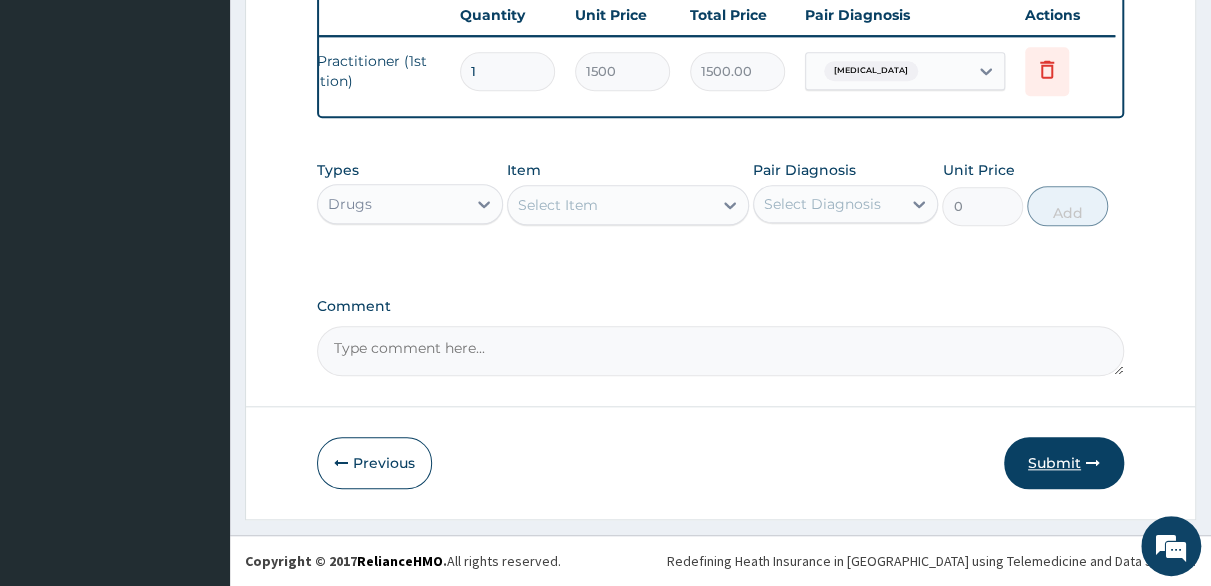 click on "Submit" at bounding box center [1064, 463] 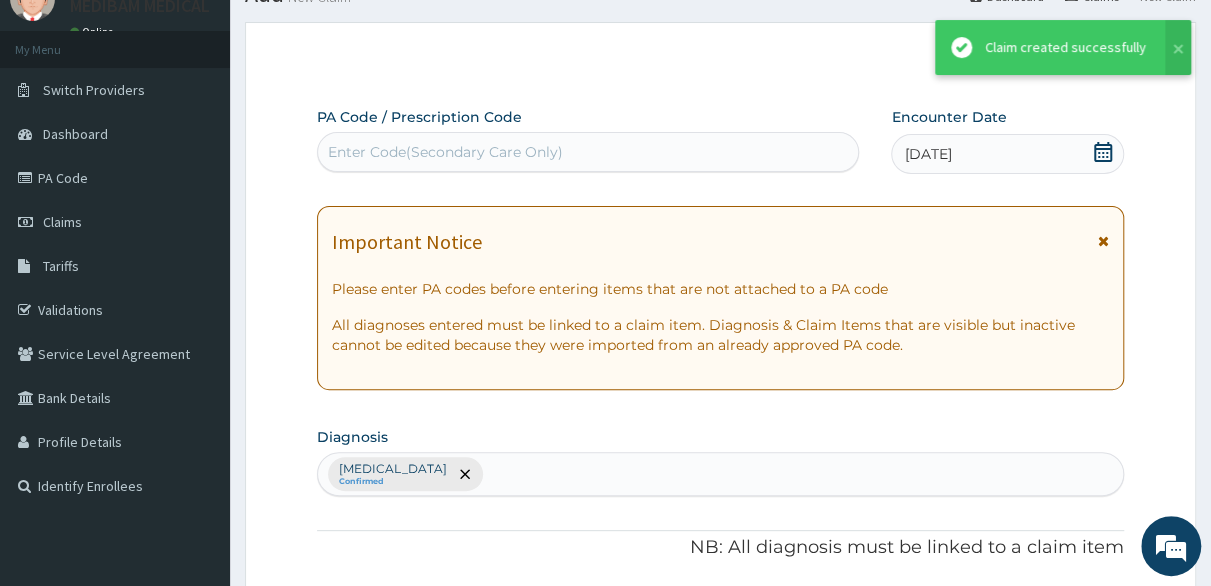 scroll, scrollTop: 773, scrollLeft: 0, axis: vertical 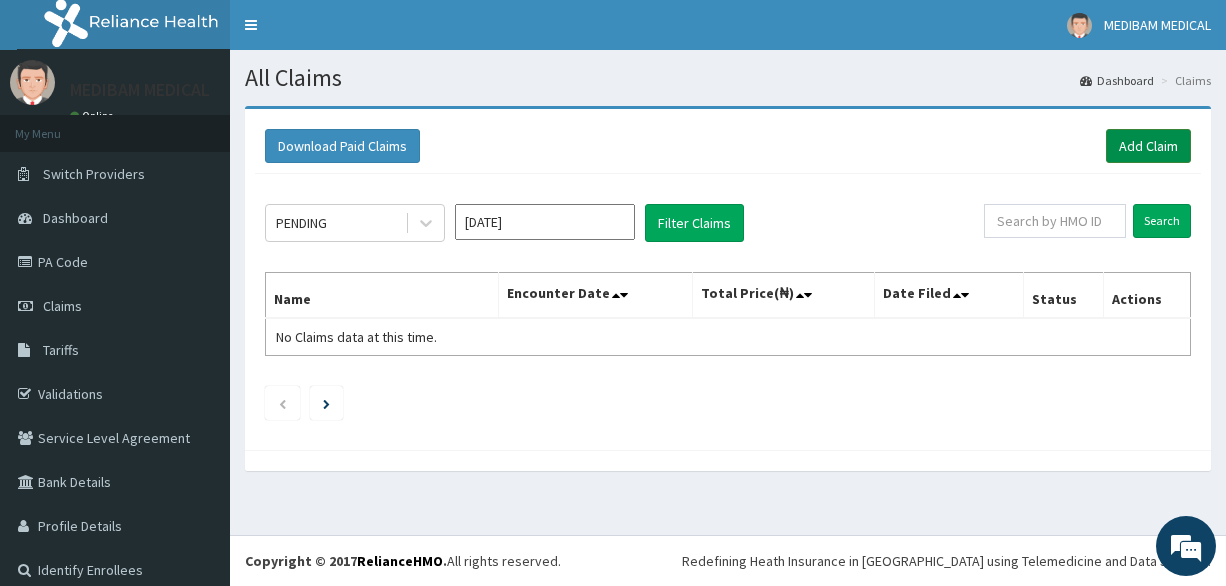 drag, startPoint x: 1110, startPoint y: 147, endPoint x: 1108, endPoint y: 136, distance: 11.18034 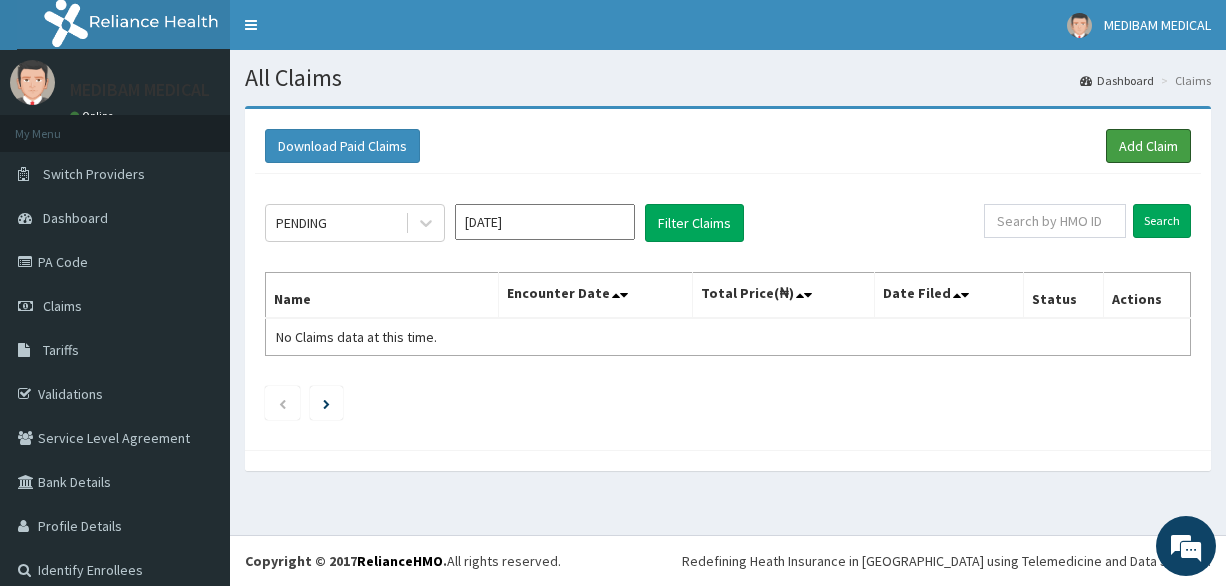 scroll, scrollTop: 0, scrollLeft: 0, axis: both 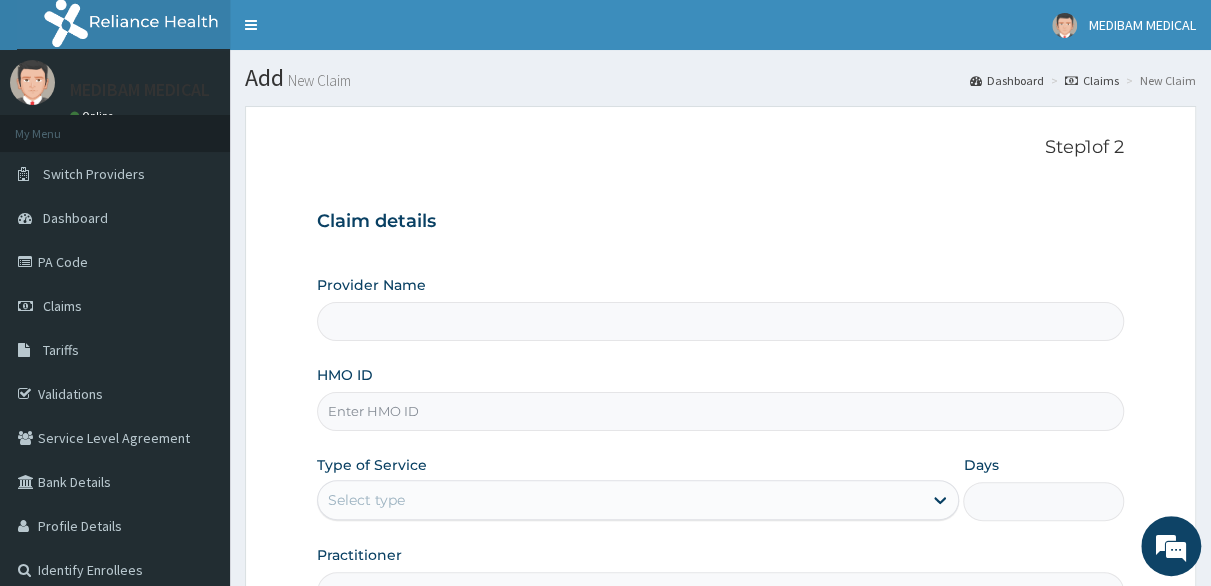 type on "Medibam Specialist Hospital" 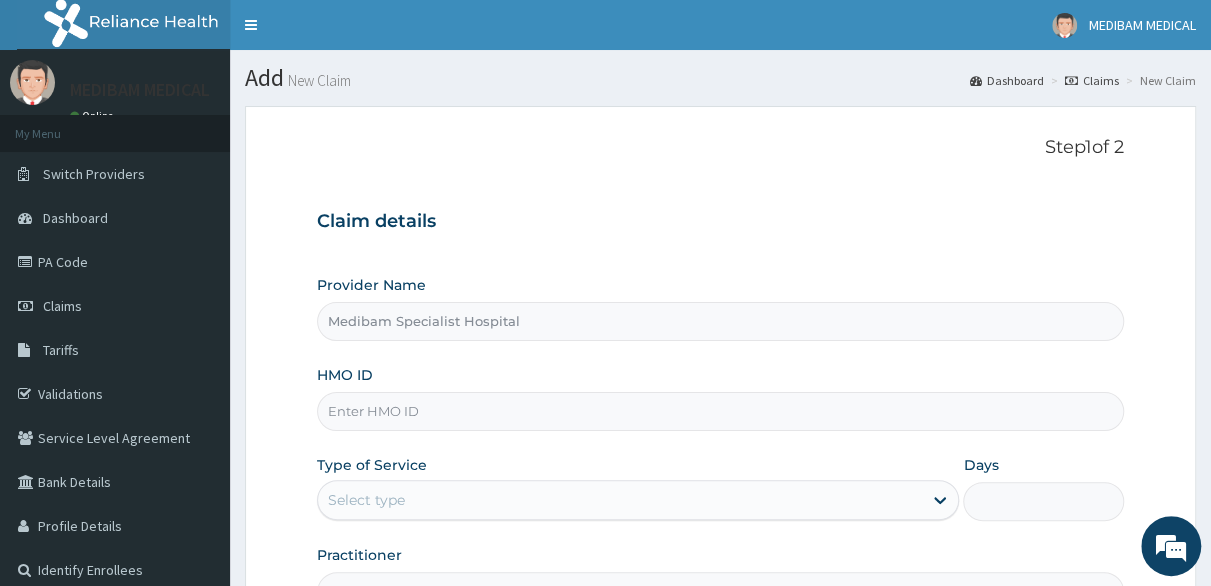 click on "HMO ID" at bounding box center [720, 411] 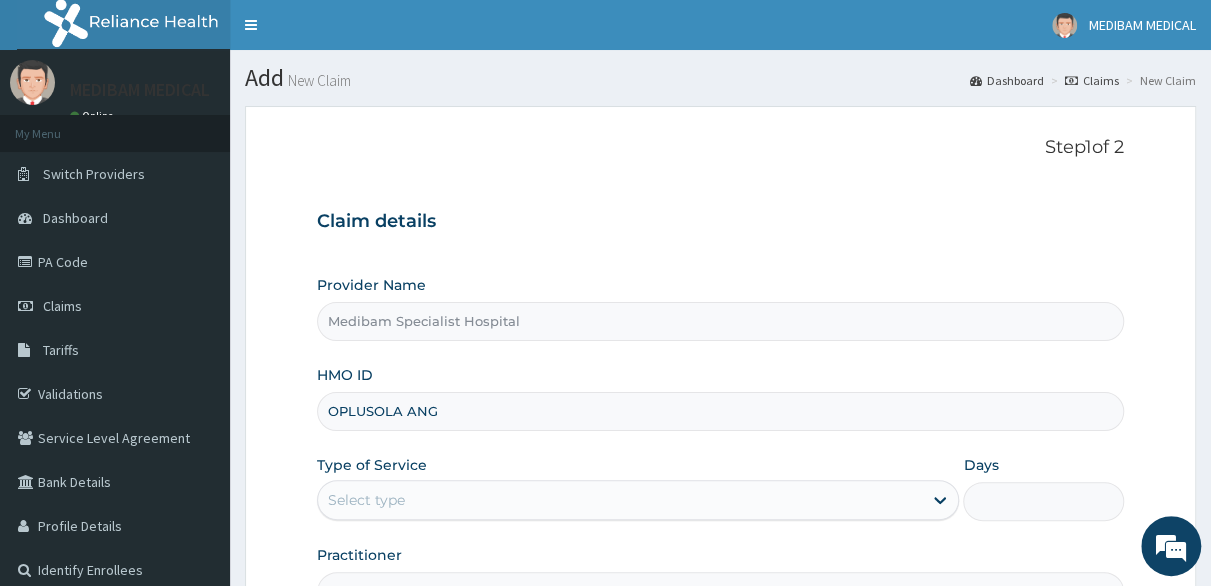 scroll, scrollTop: 0, scrollLeft: 0, axis: both 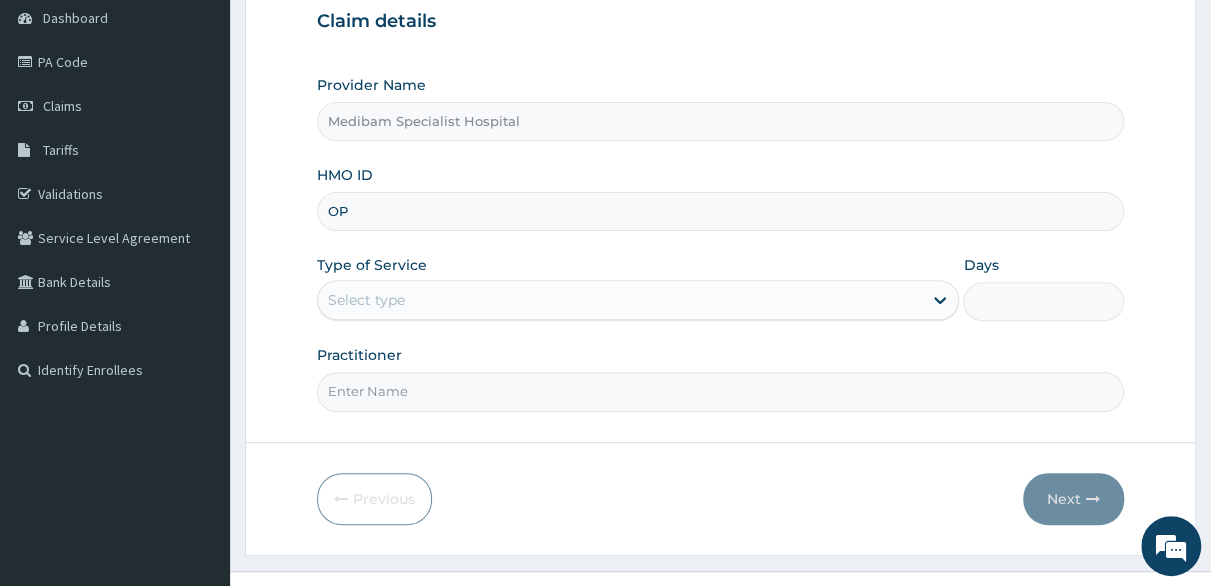 type on "O" 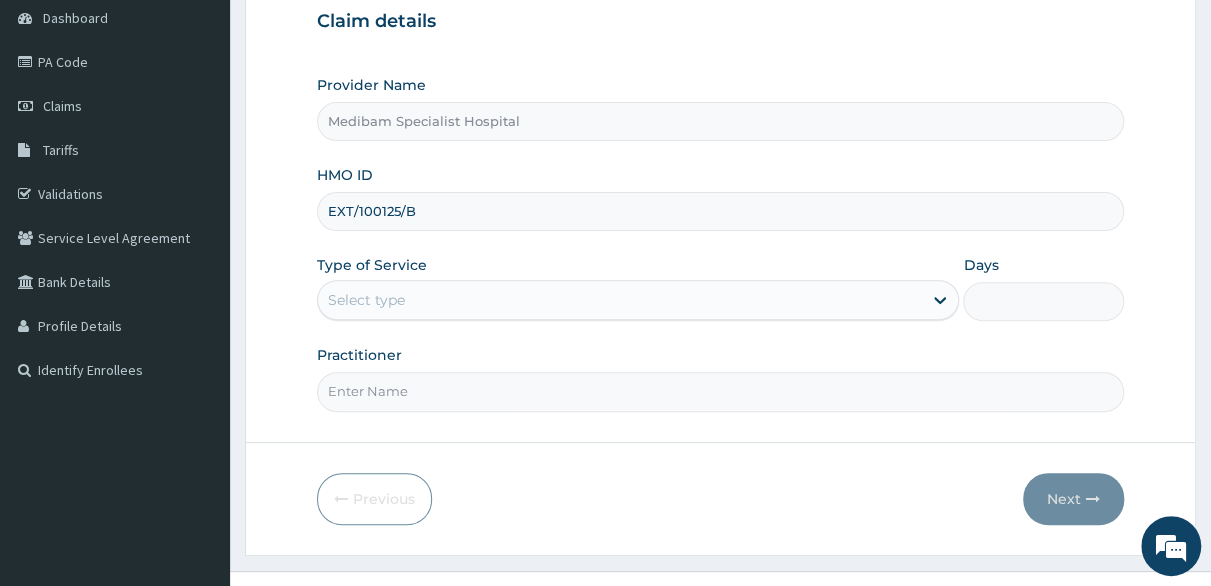type on "EXT/100125/B" 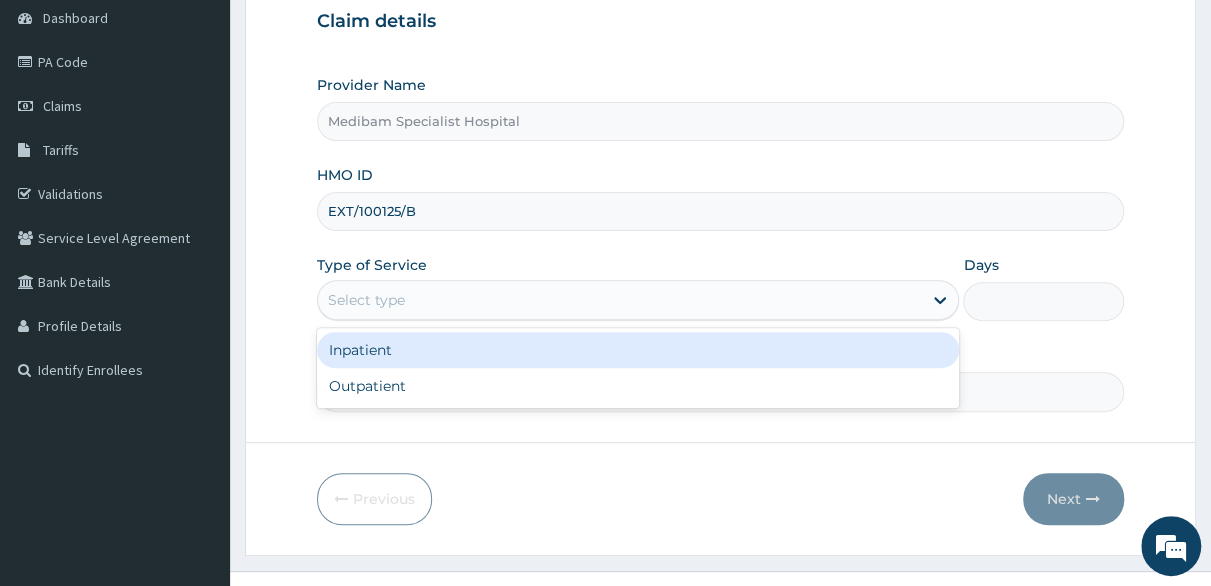 click on "Select type" at bounding box center [620, 300] 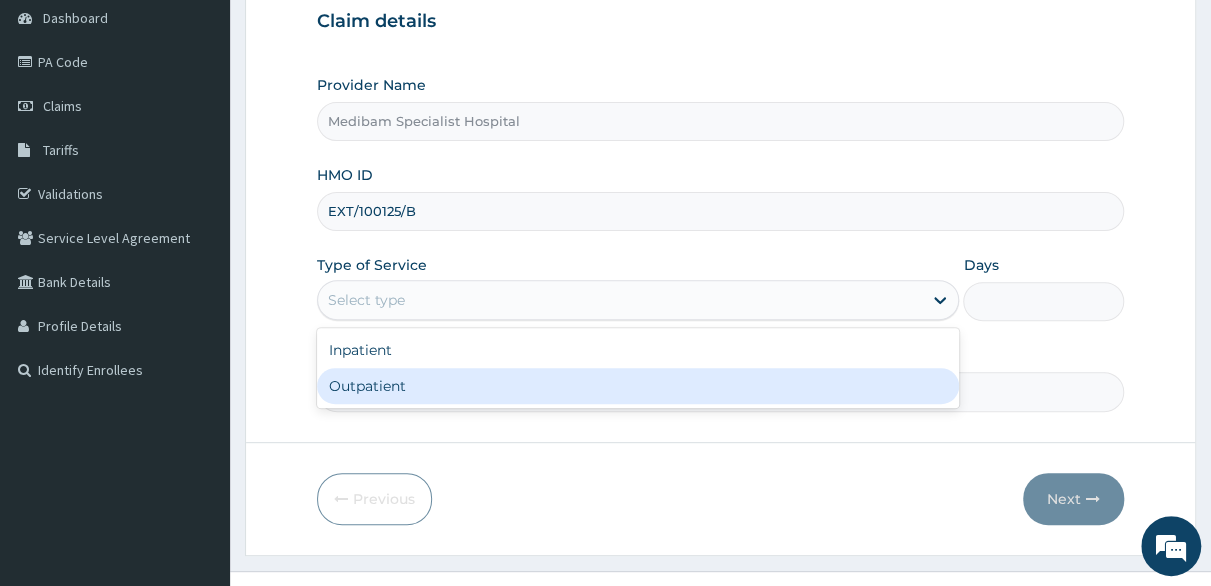 click on "Outpatient" at bounding box center (638, 386) 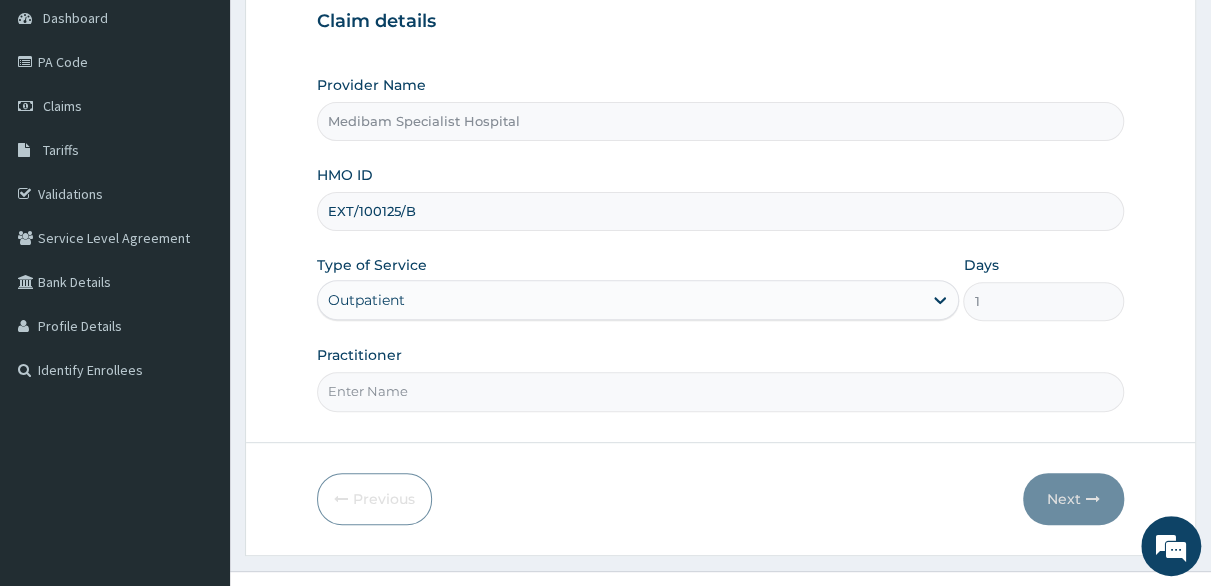 click on "Practitioner" at bounding box center [720, 391] 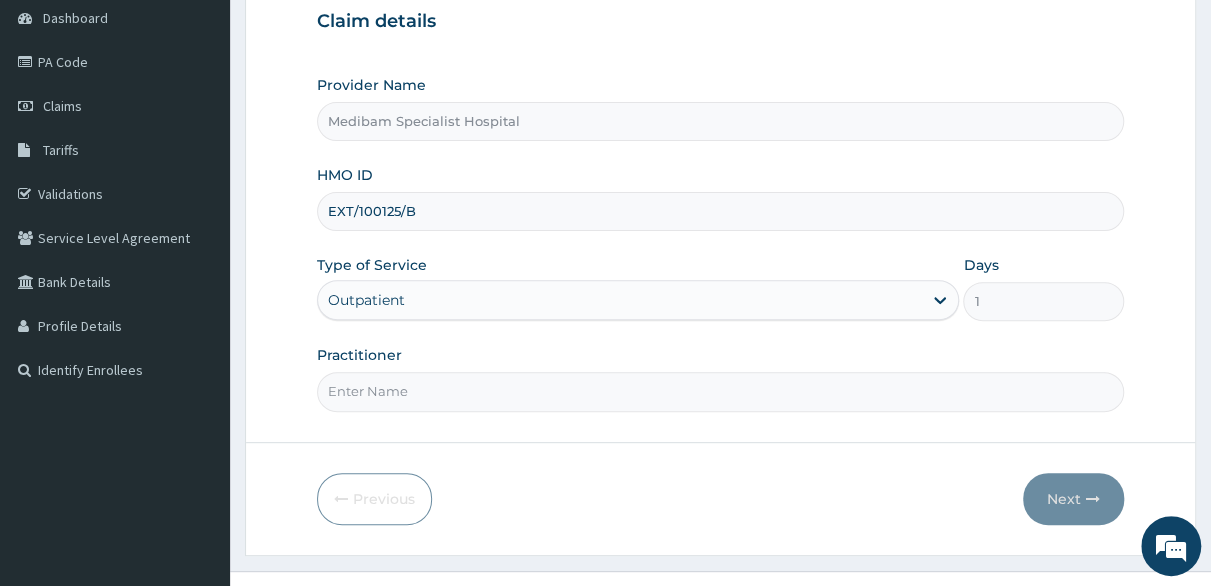 type on "DR AGHWANA" 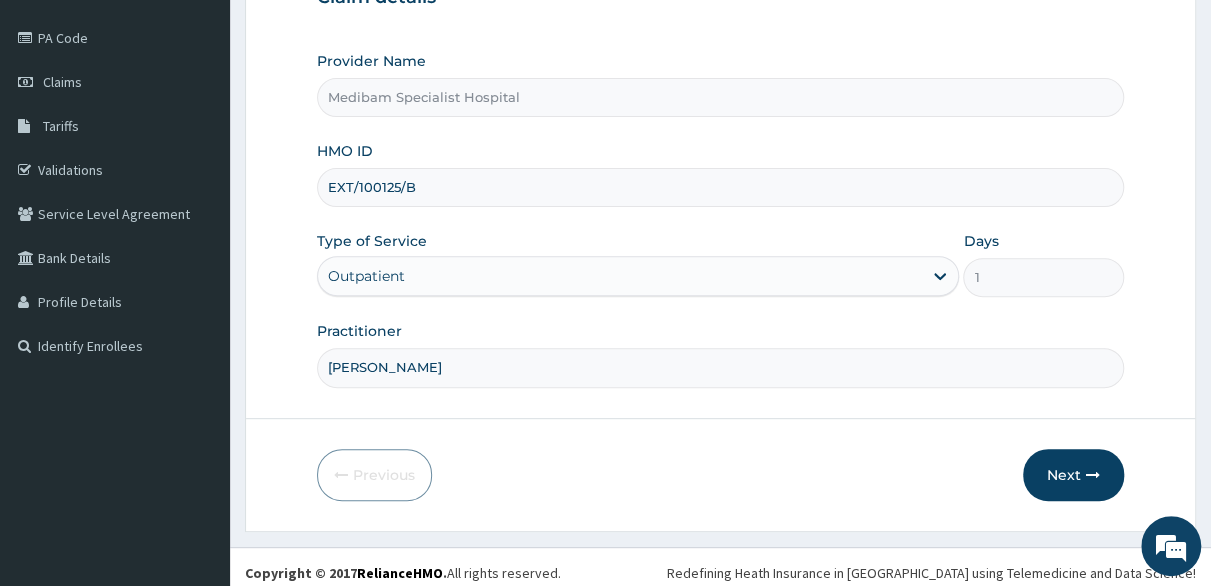 scroll, scrollTop: 232, scrollLeft: 0, axis: vertical 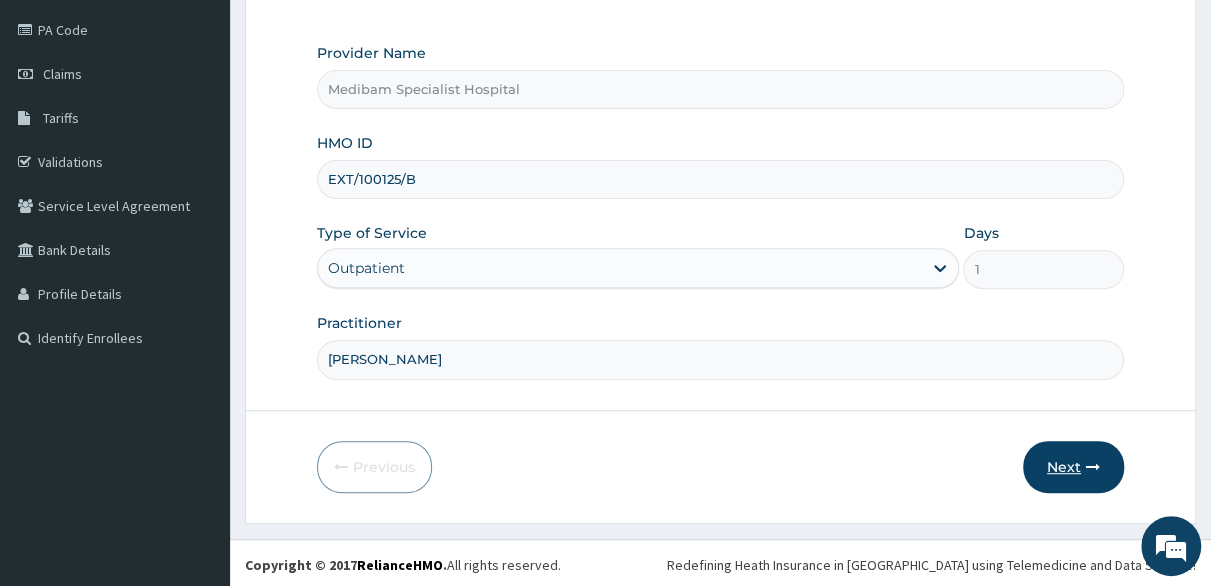 click on "Next" at bounding box center (1073, 467) 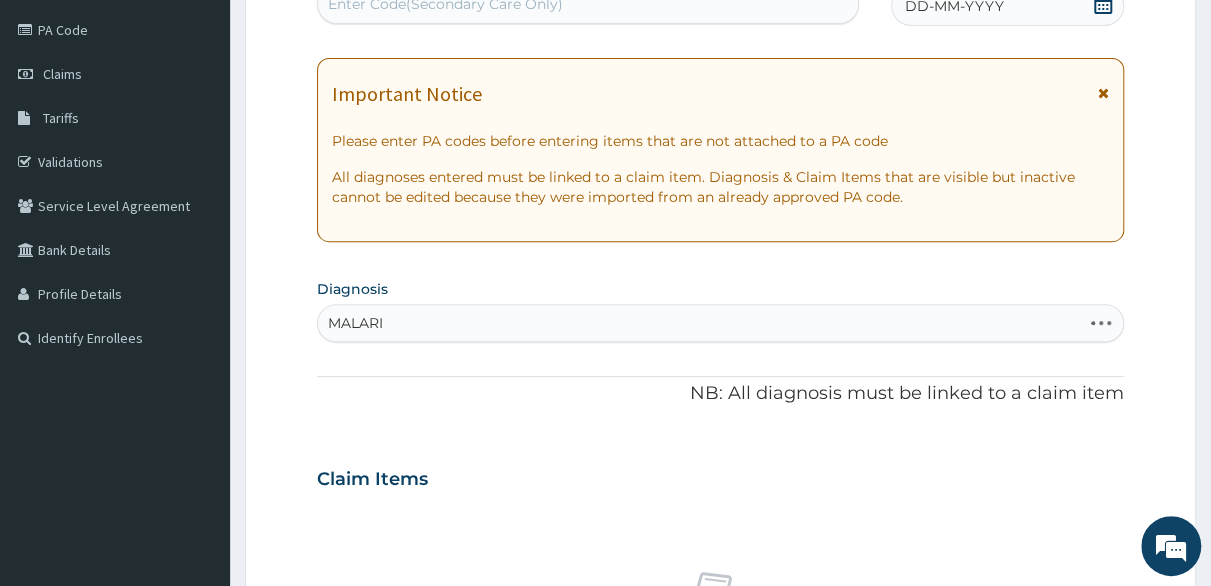 type on "MALARIA" 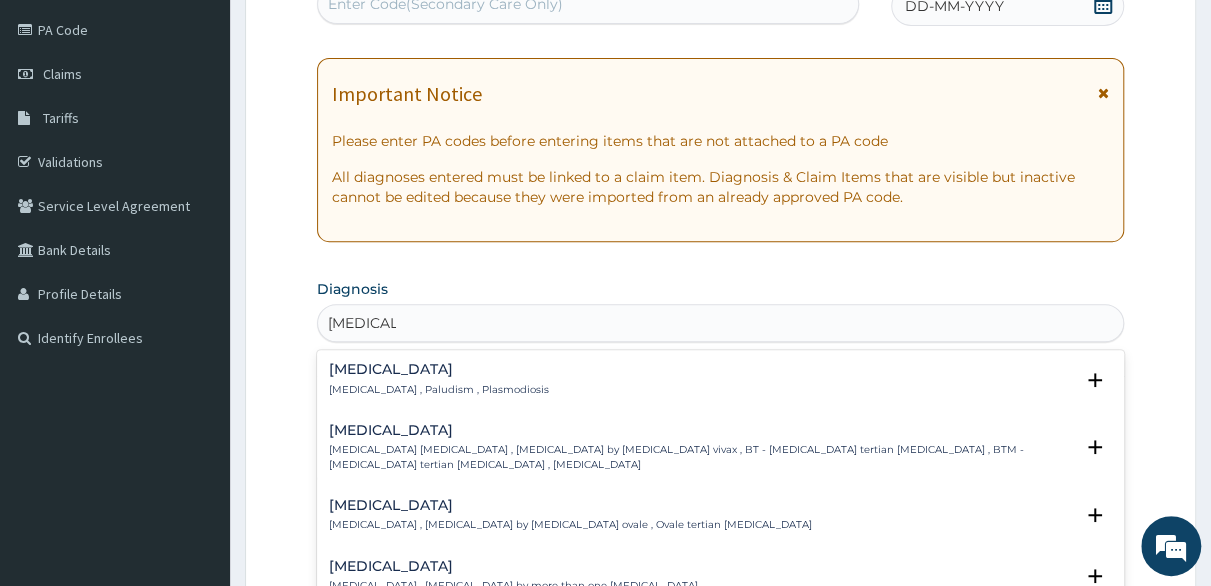 click on "Malaria , Paludism , Plasmodiosis" at bounding box center (439, 390) 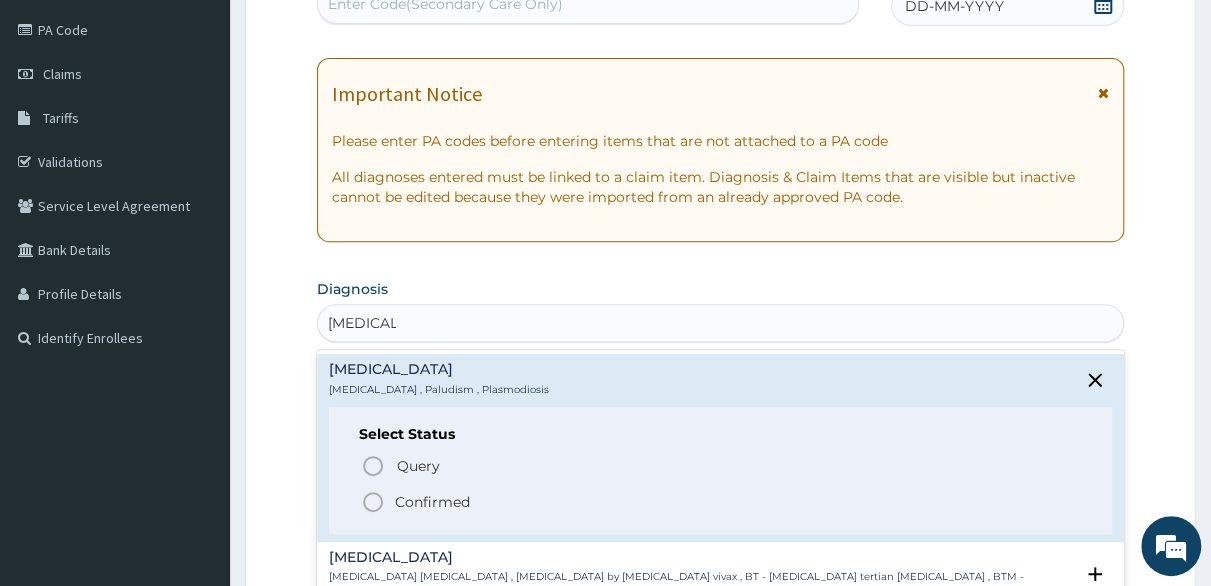 click 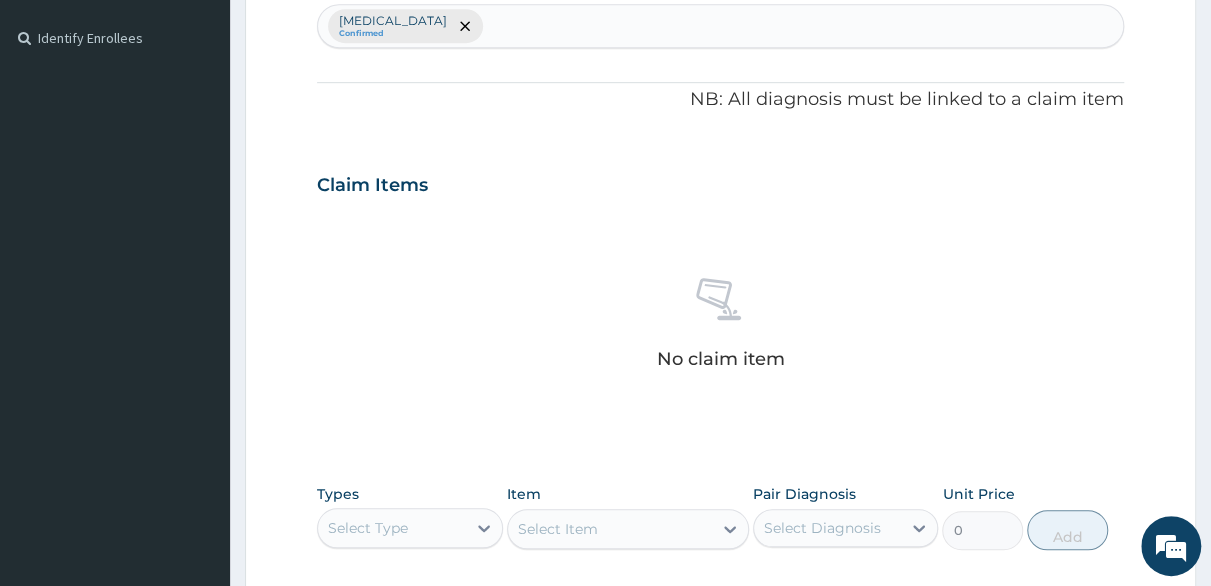scroll, scrollTop: 832, scrollLeft: 0, axis: vertical 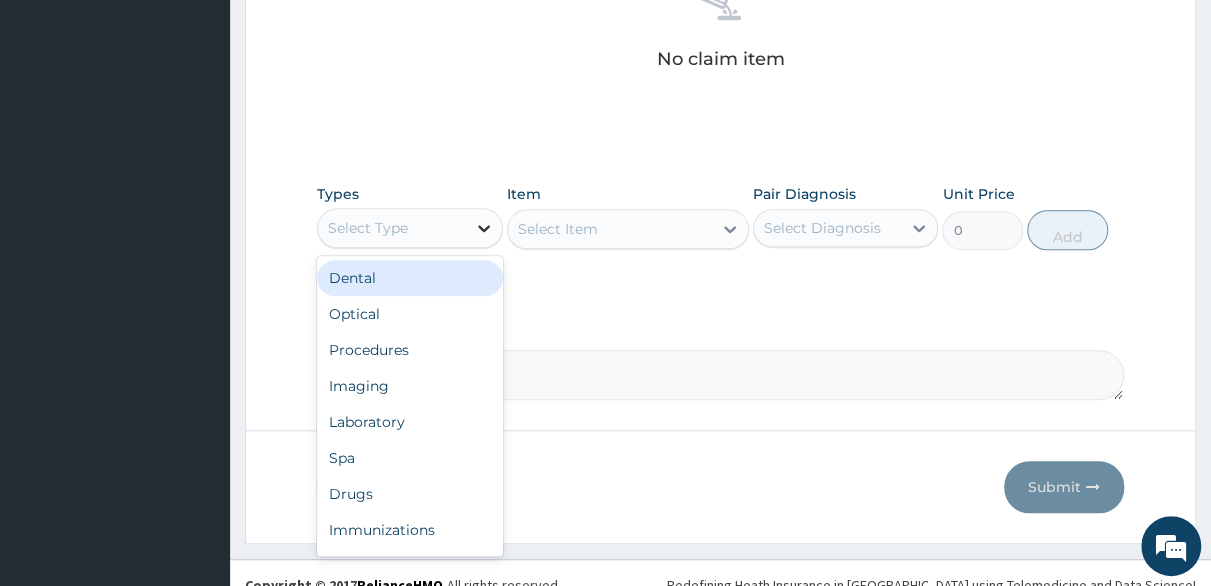 click 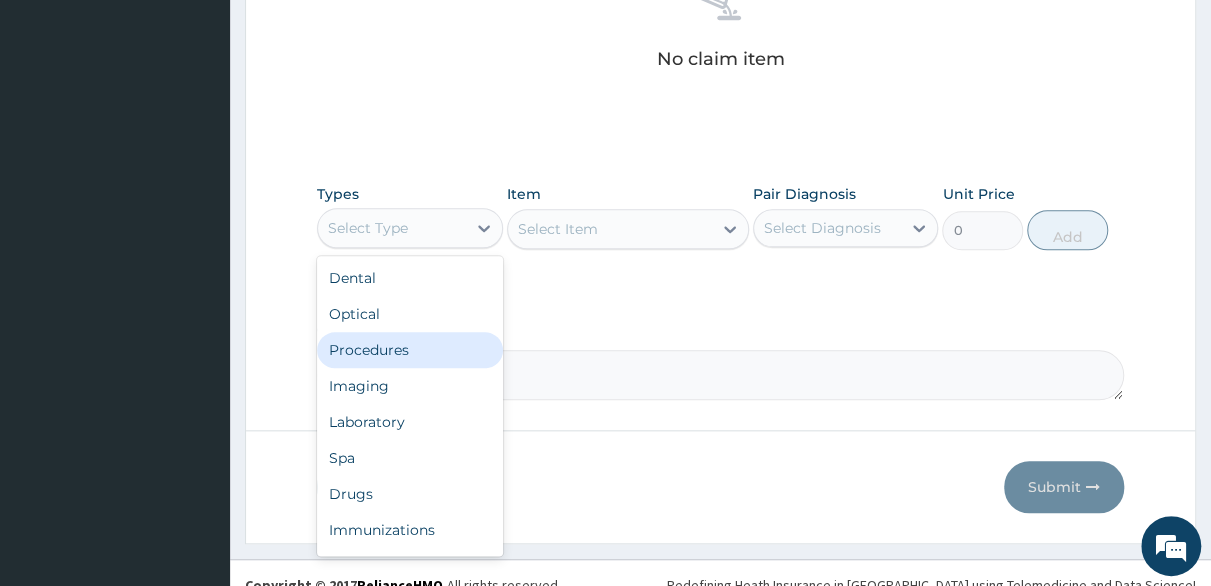 click on "Procedures" at bounding box center [410, 350] 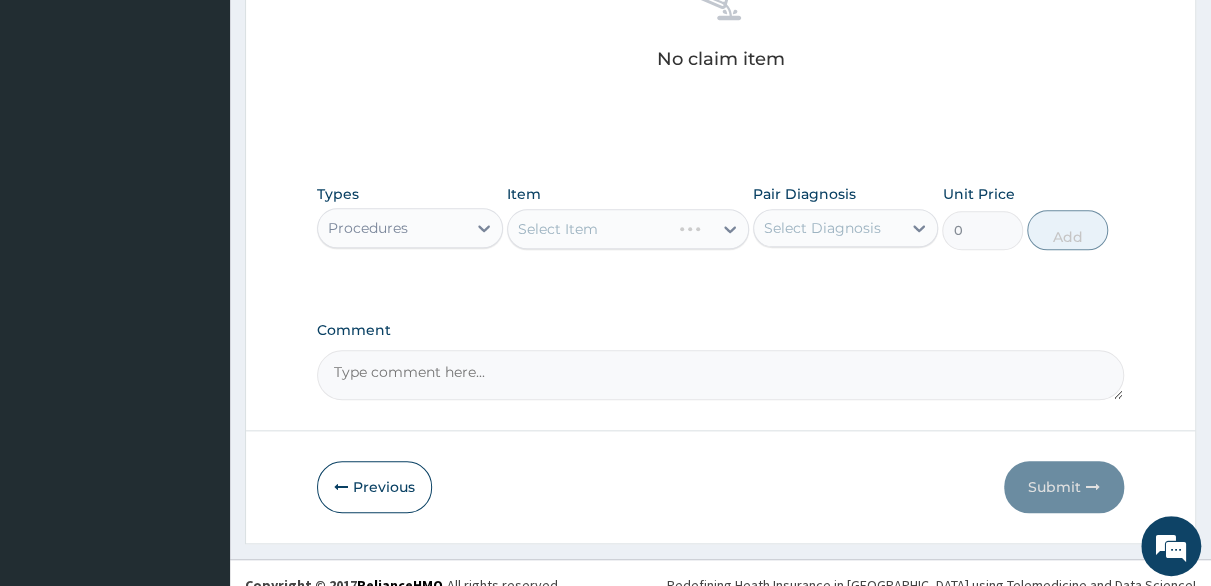 click on "Select Item" at bounding box center [628, 229] 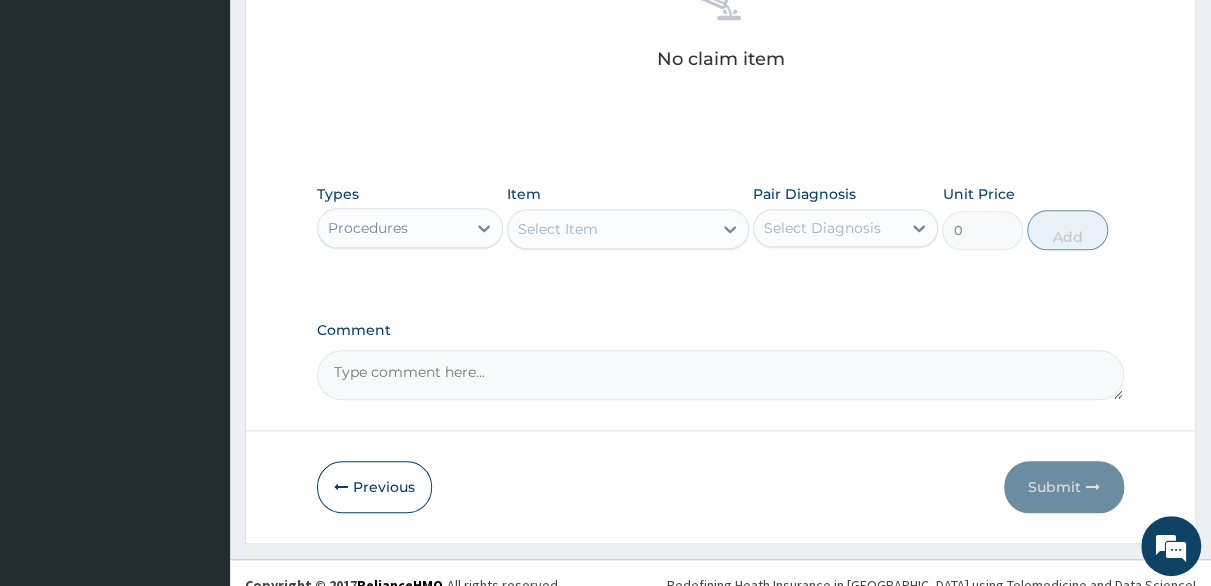click on "Select Item" at bounding box center (558, 229) 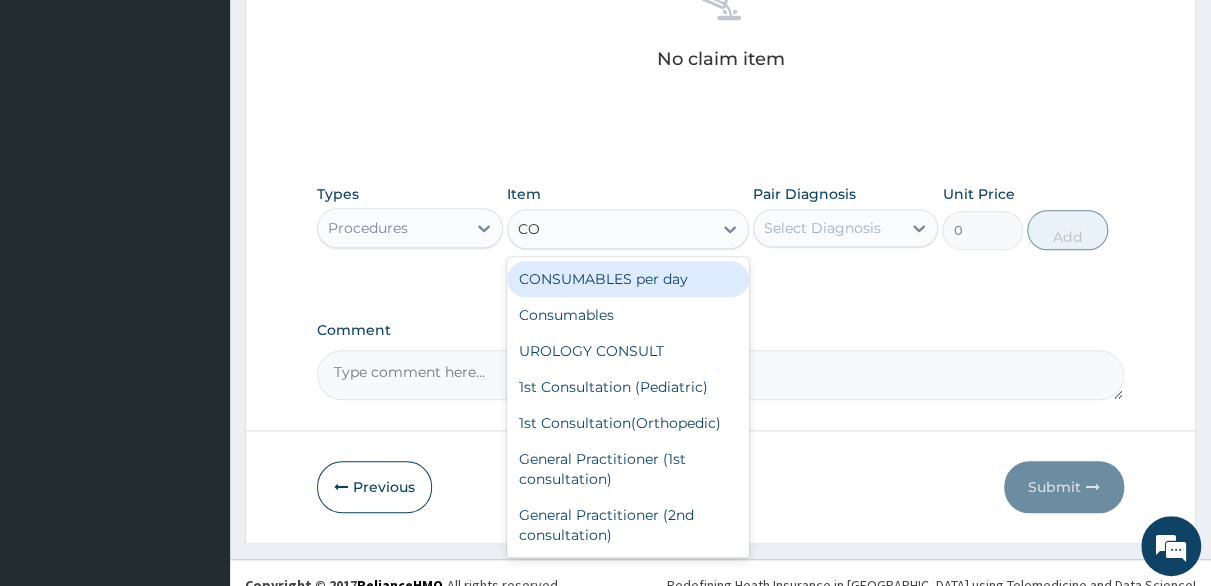 type on "CON" 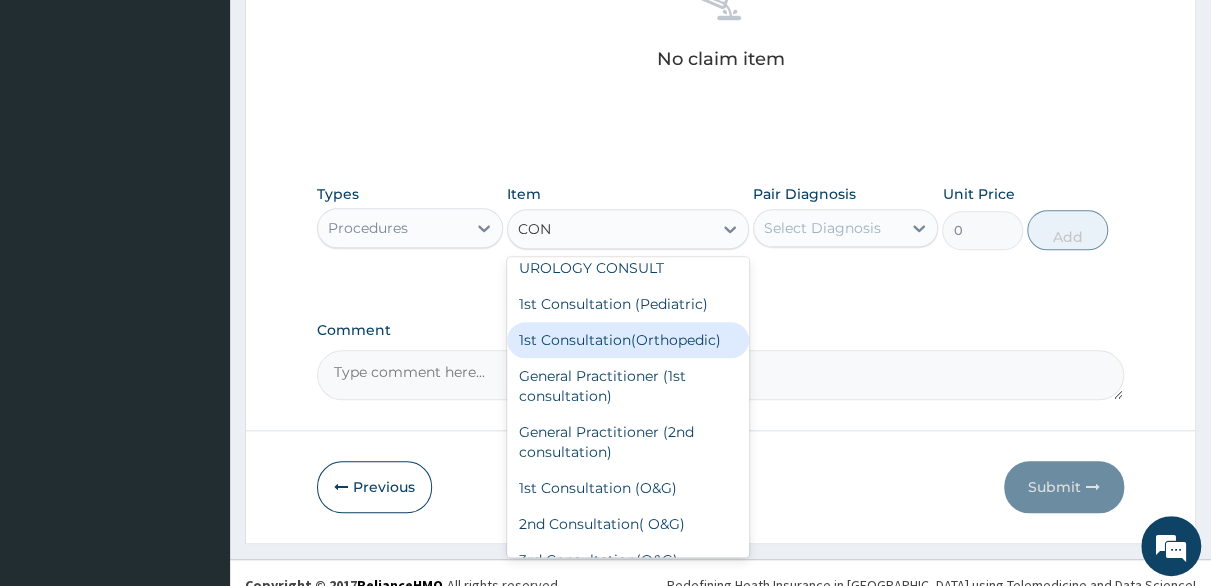 scroll, scrollTop: 100, scrollLeft: 0, axis: vertical 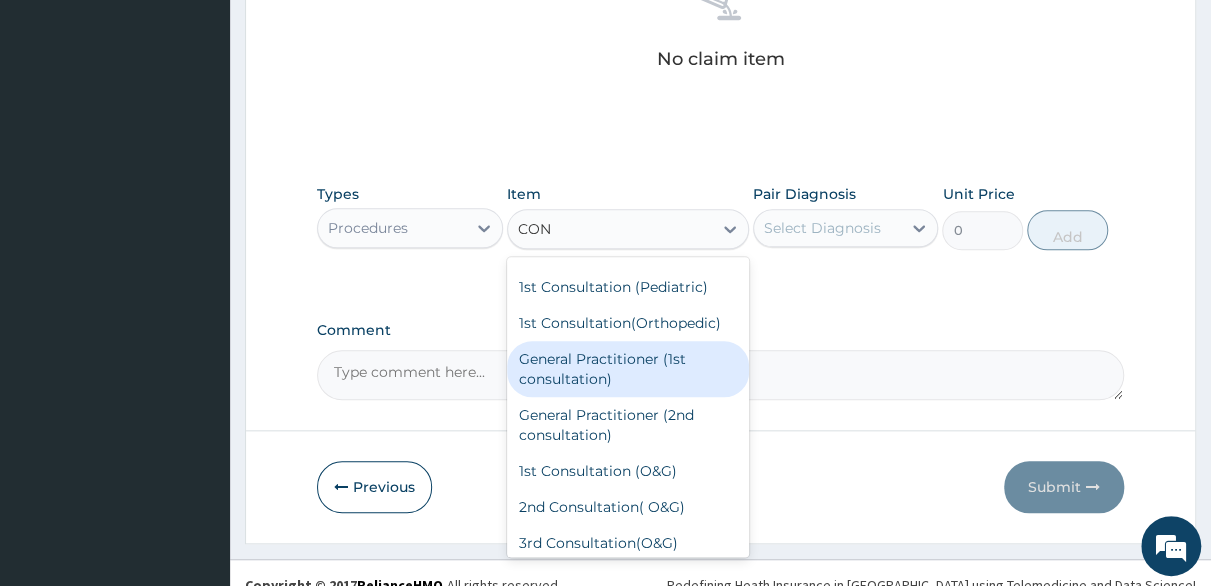 click on "General Practitioner (1st consultation)" at bounding box center [628, 369] 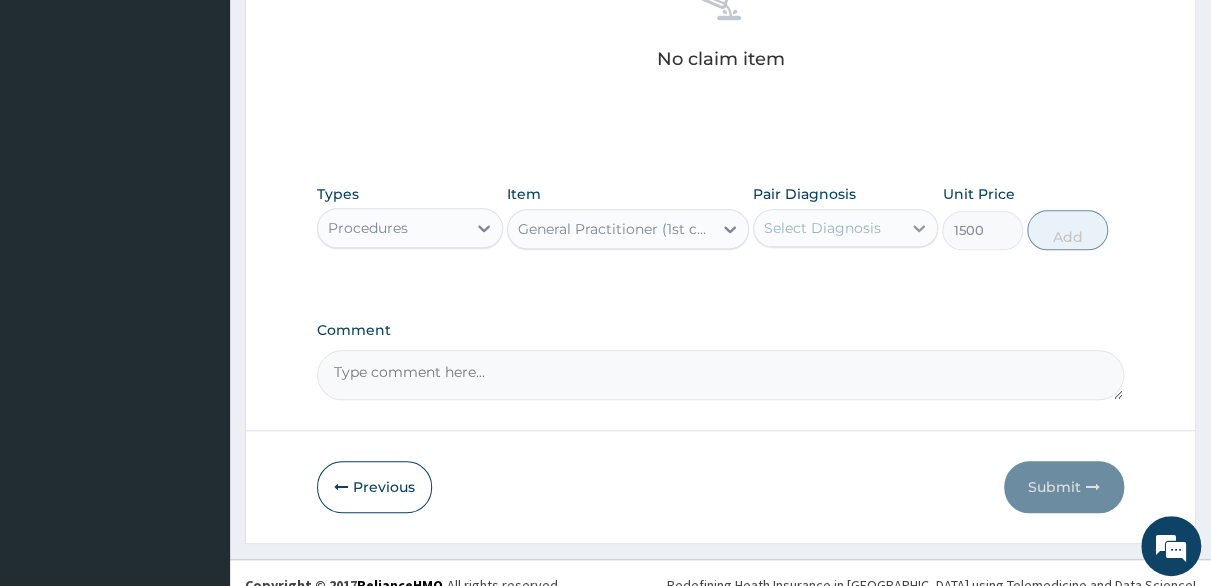 click 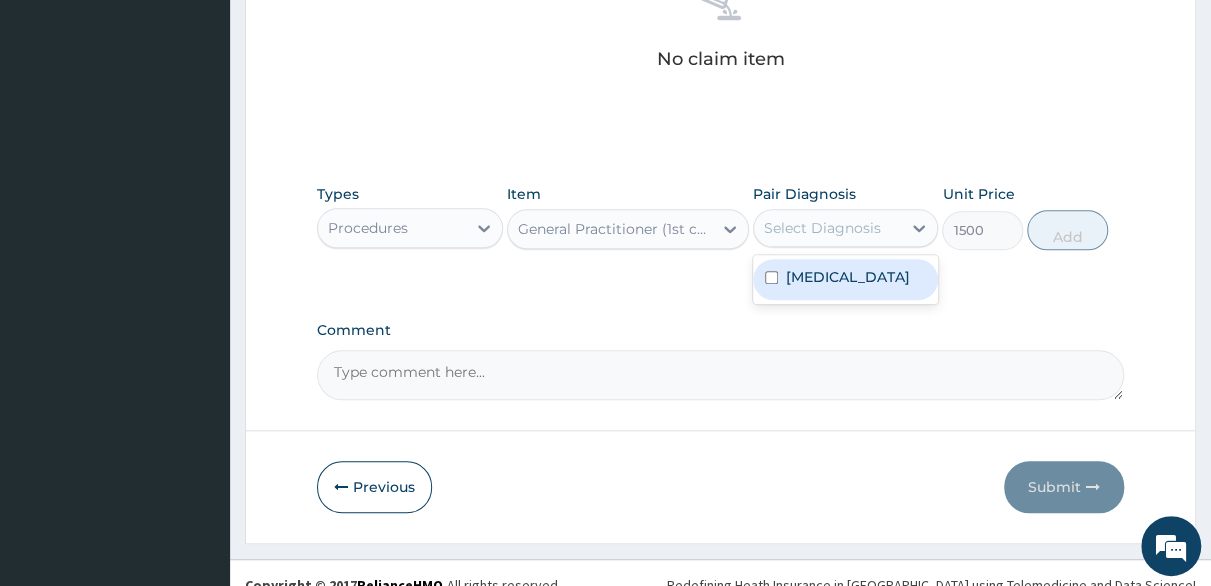 click at bounding box center [771, 277] 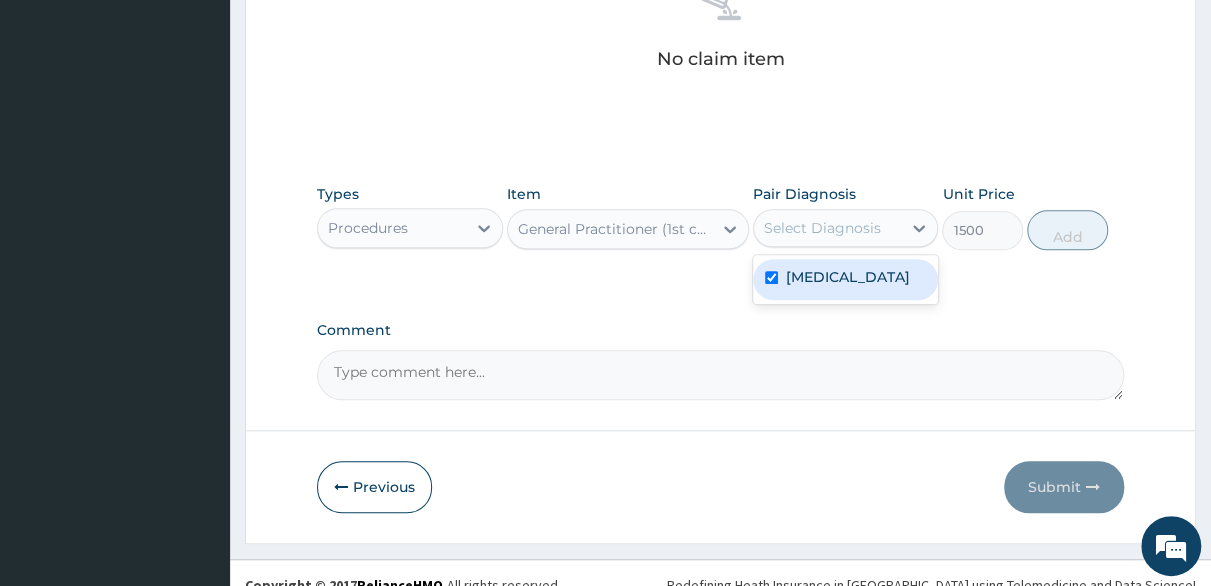checkbox on "true" 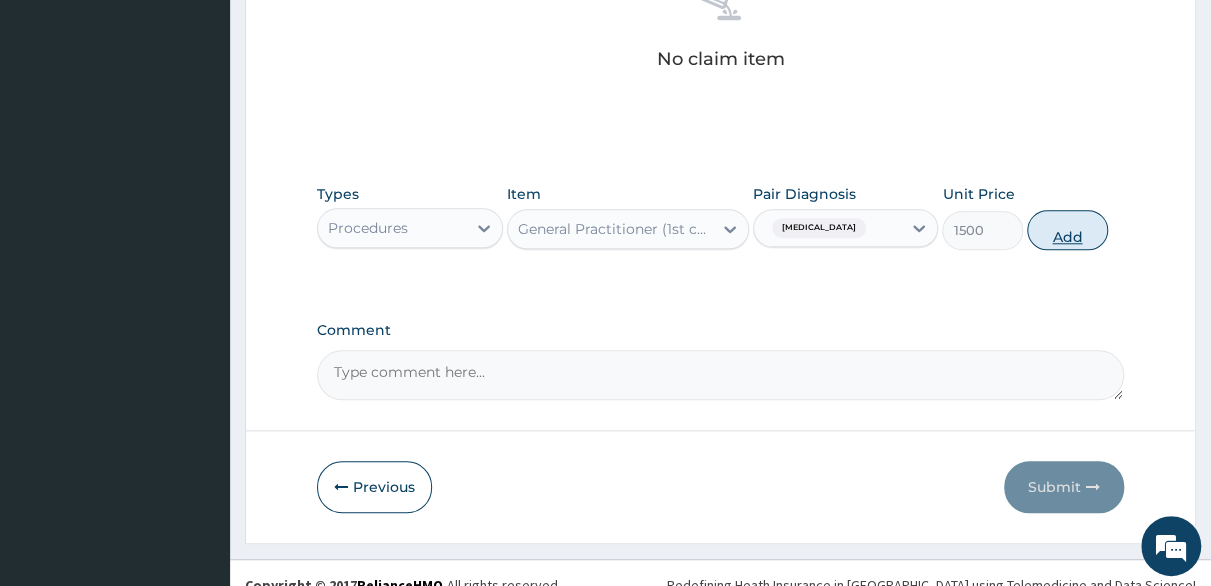 click on "Add" at bounding box center (1067, 230) 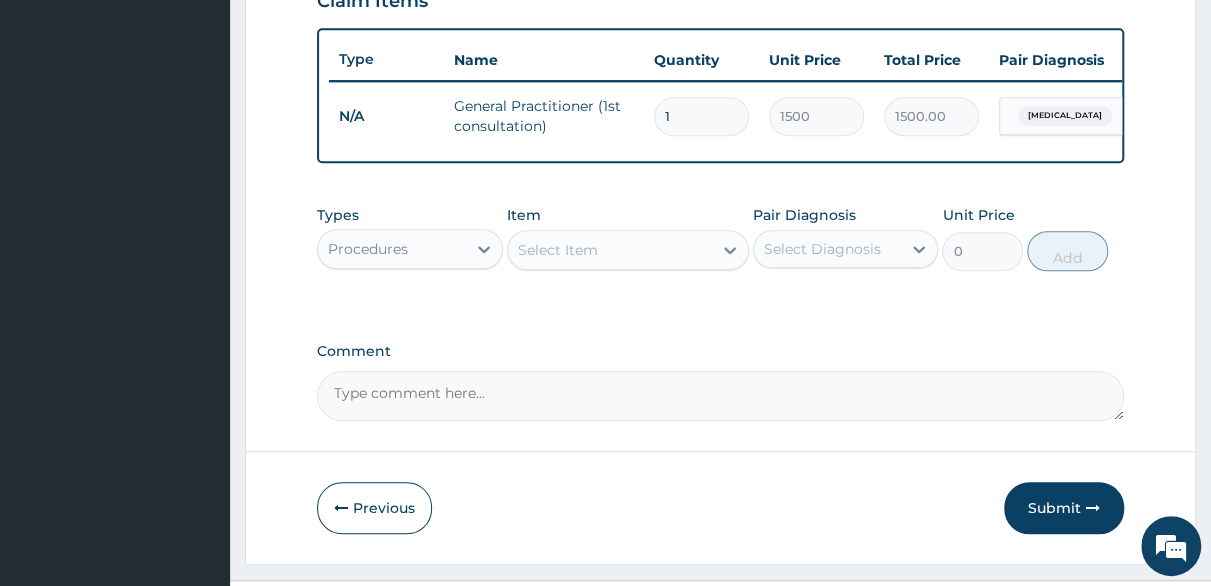 scroll, scrollTop: 673, scrollLeft: 0, axis: vertical 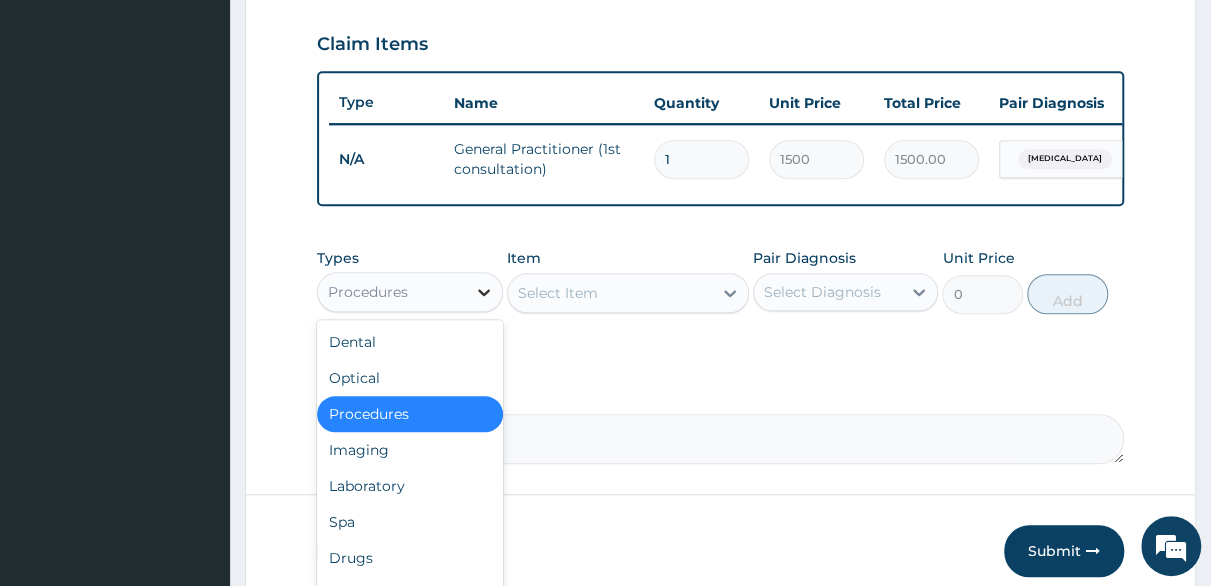 click 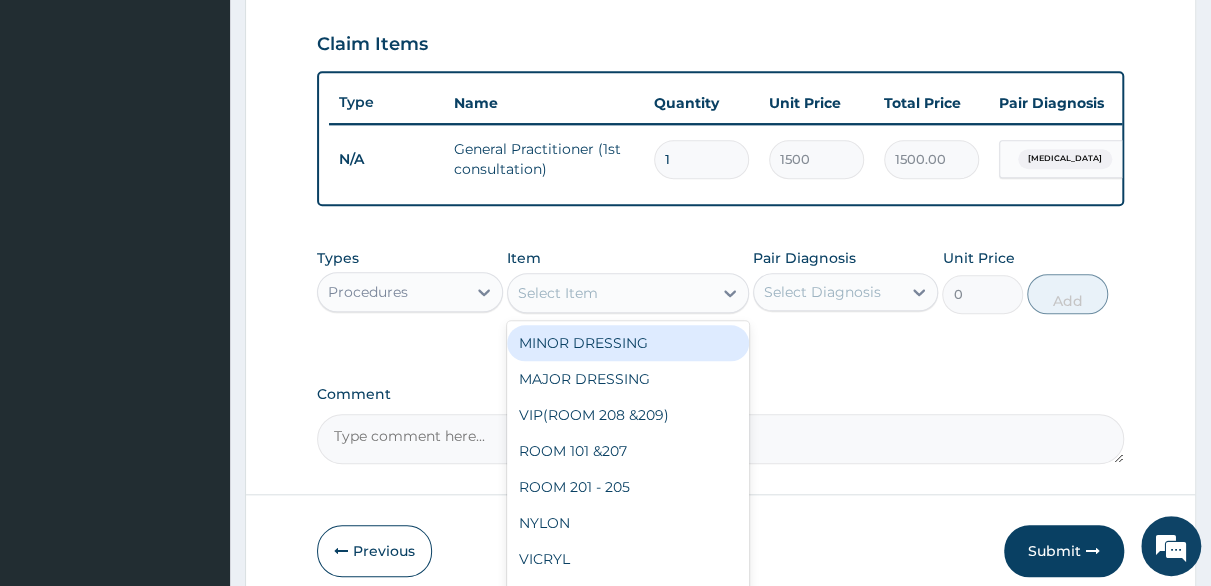 click on "Select Item" at bounding box center (558, 293) 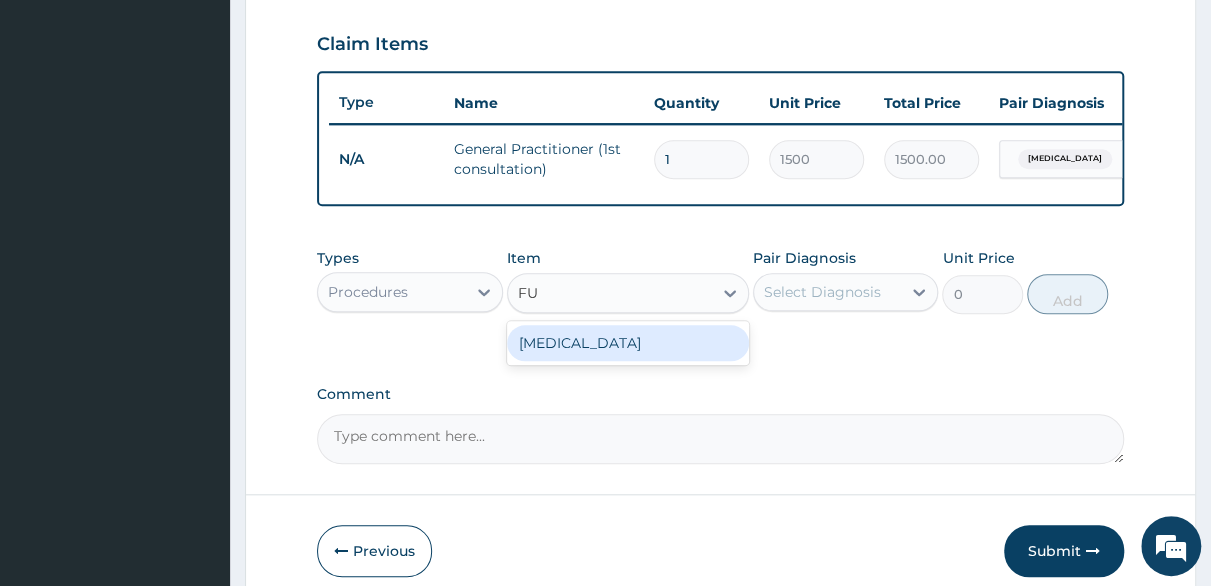 type on "F" 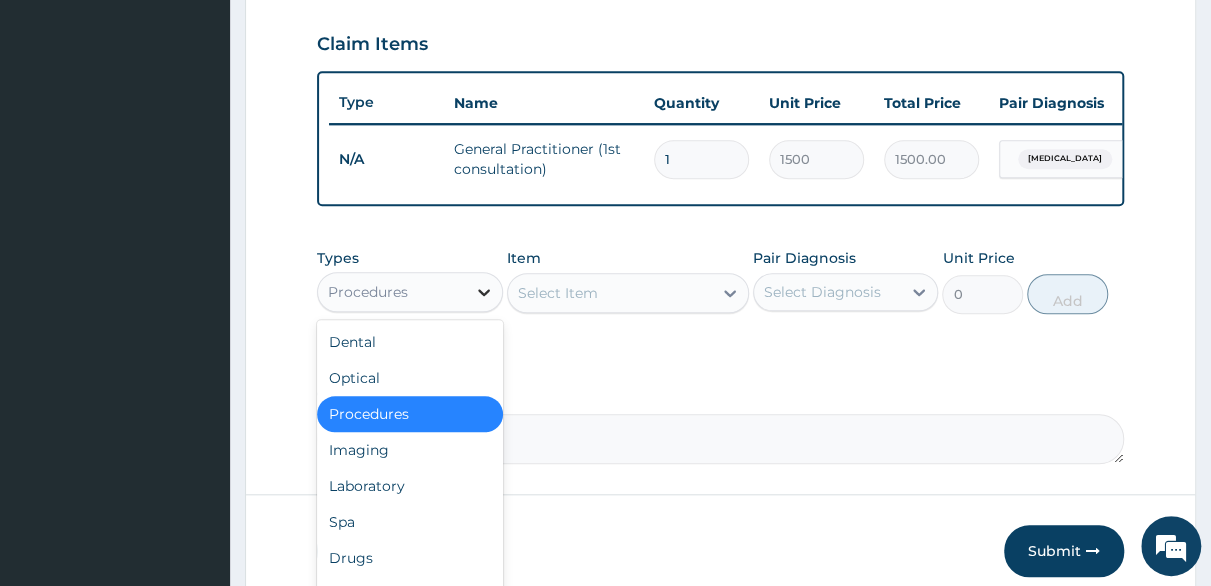 click at bounding box center [484, 292] 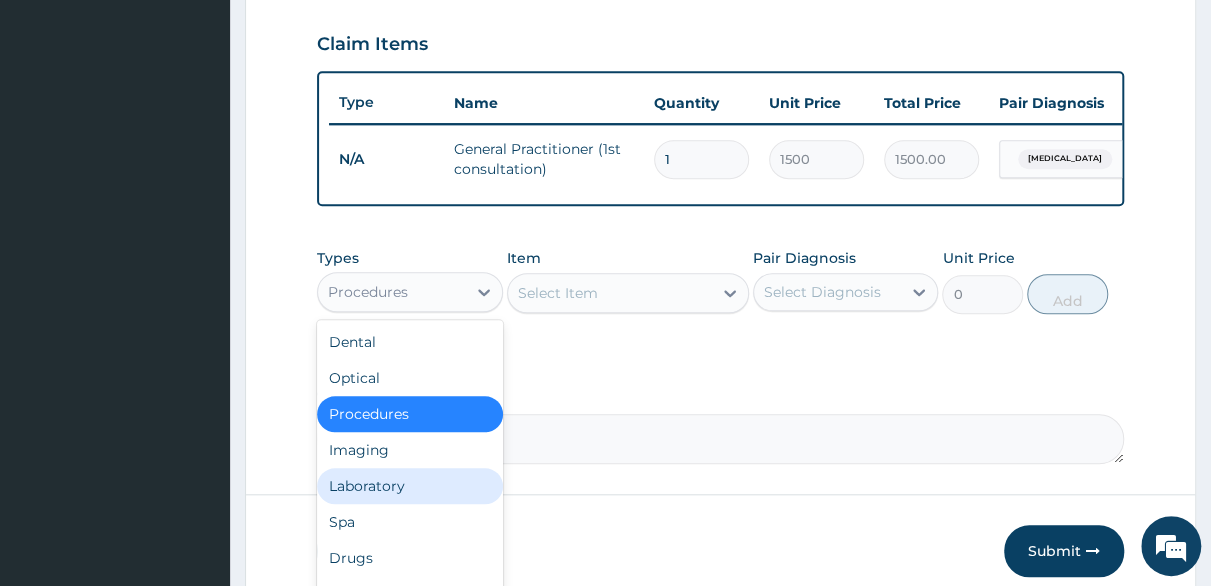 drag, startPoint x: 357, startPoint y: 505, endPoint x: 367, endPoint y: 489, distance: 18.867962 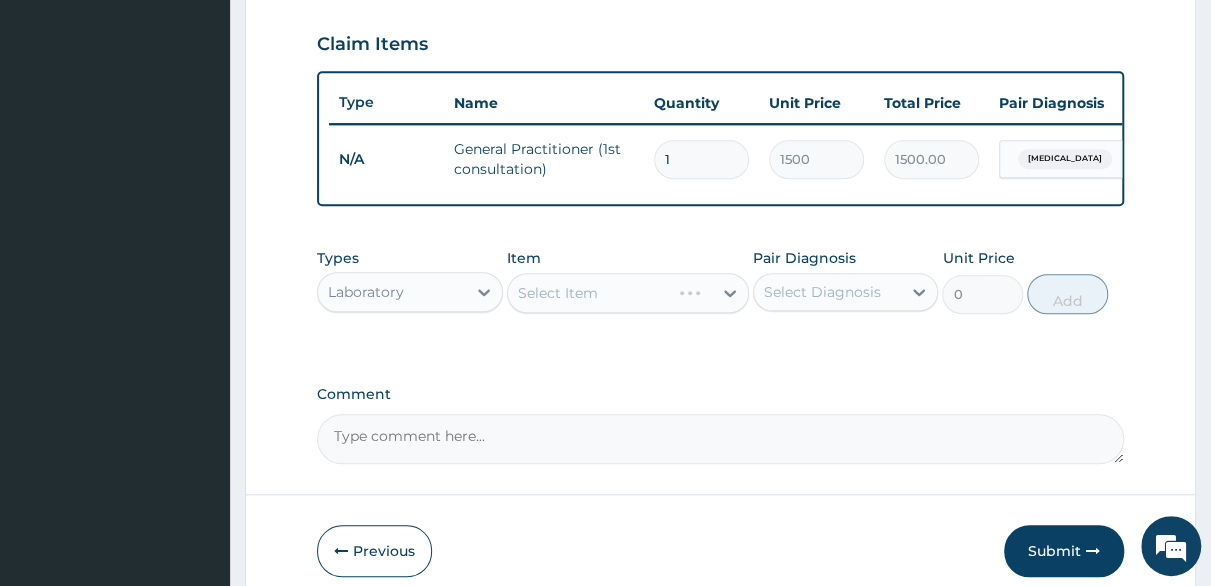 click on "Select Item" at bounding box center (628, 293) 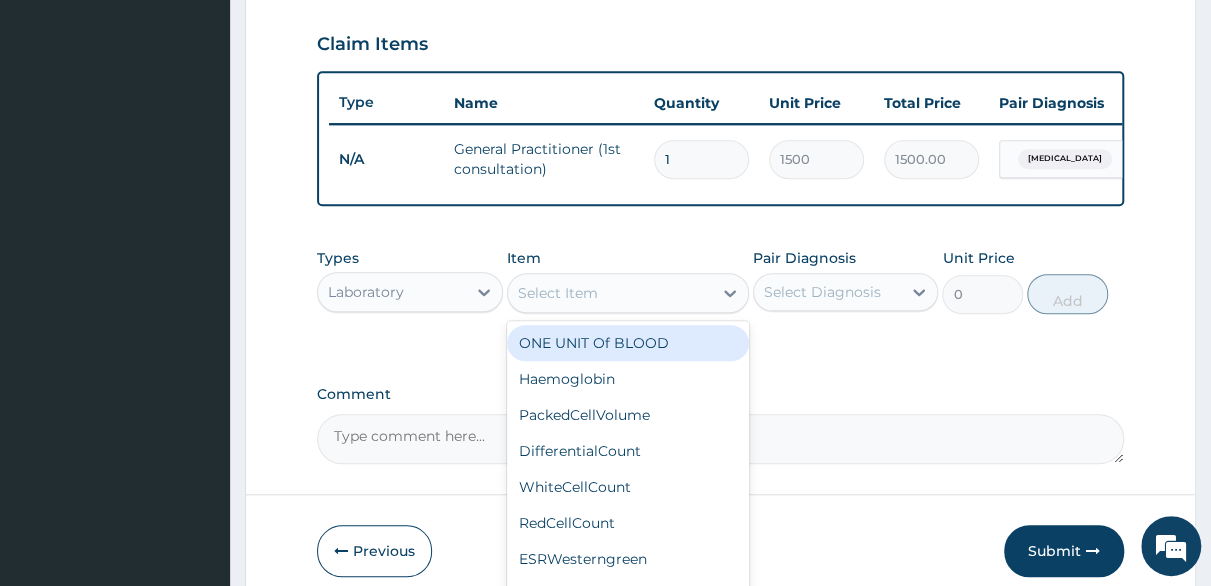 click on "Select Item" at bounding box center [610, 293] 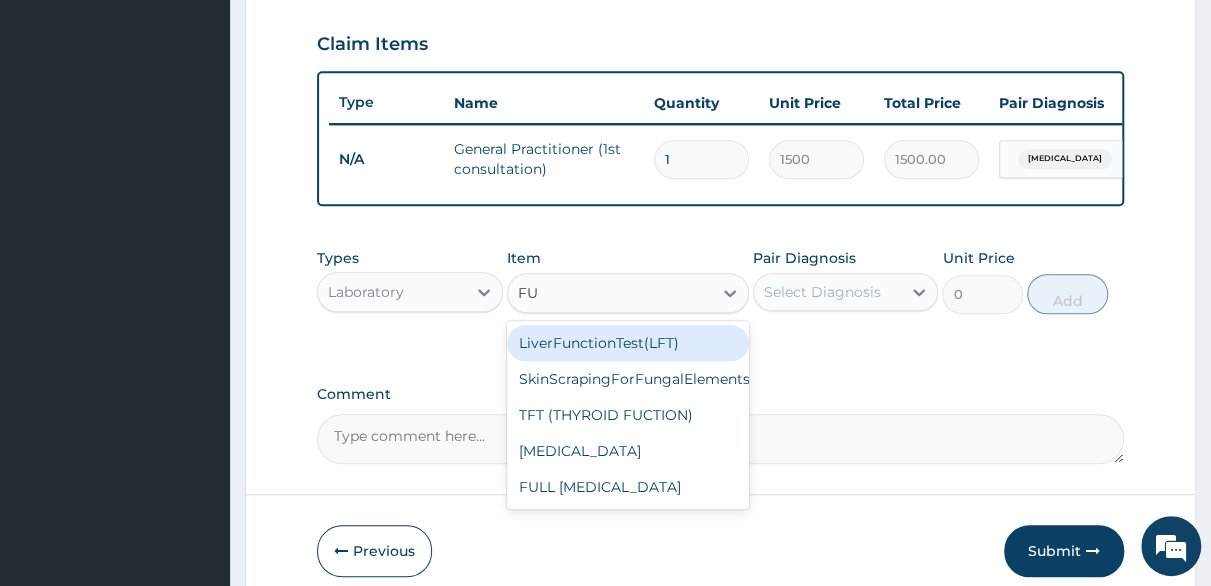 type on "FUL" 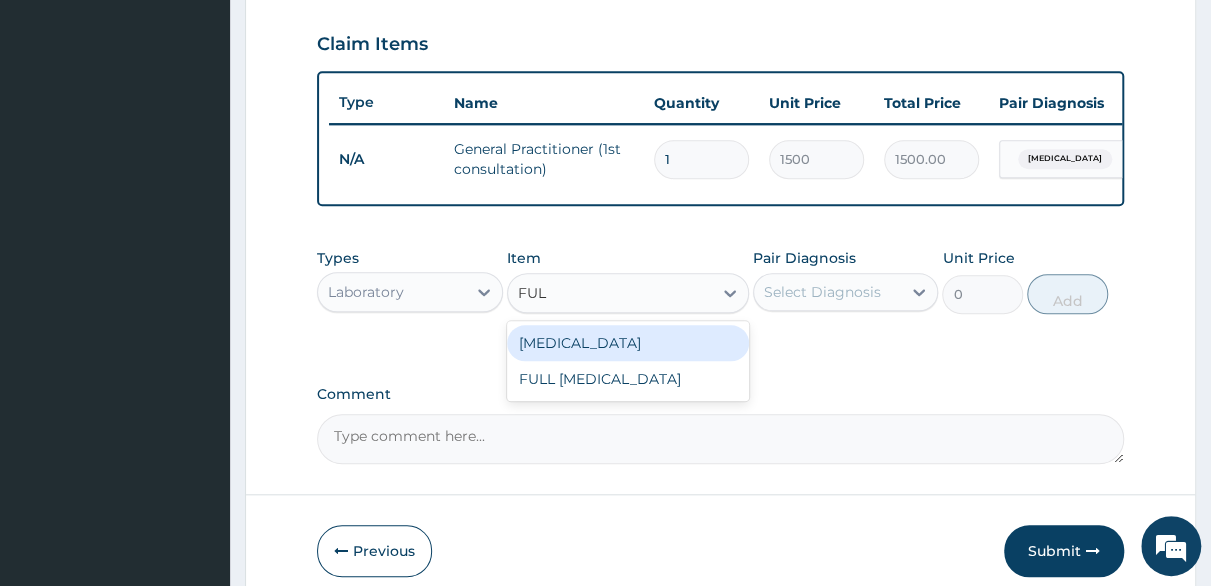 click on "Full blood count" at bounding box center [628, 343] 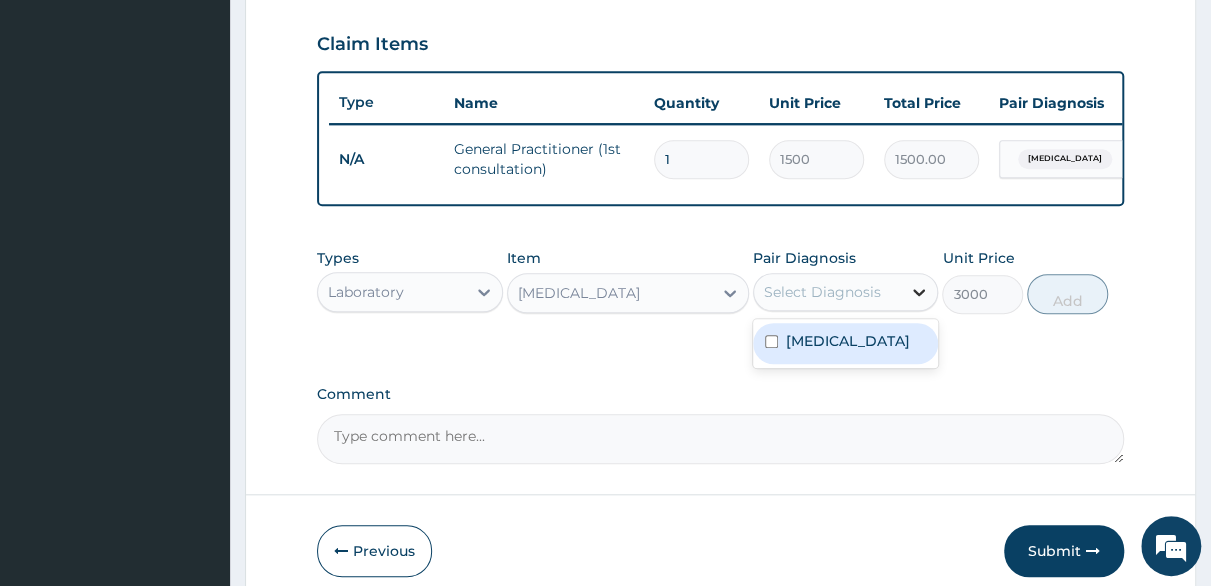 click 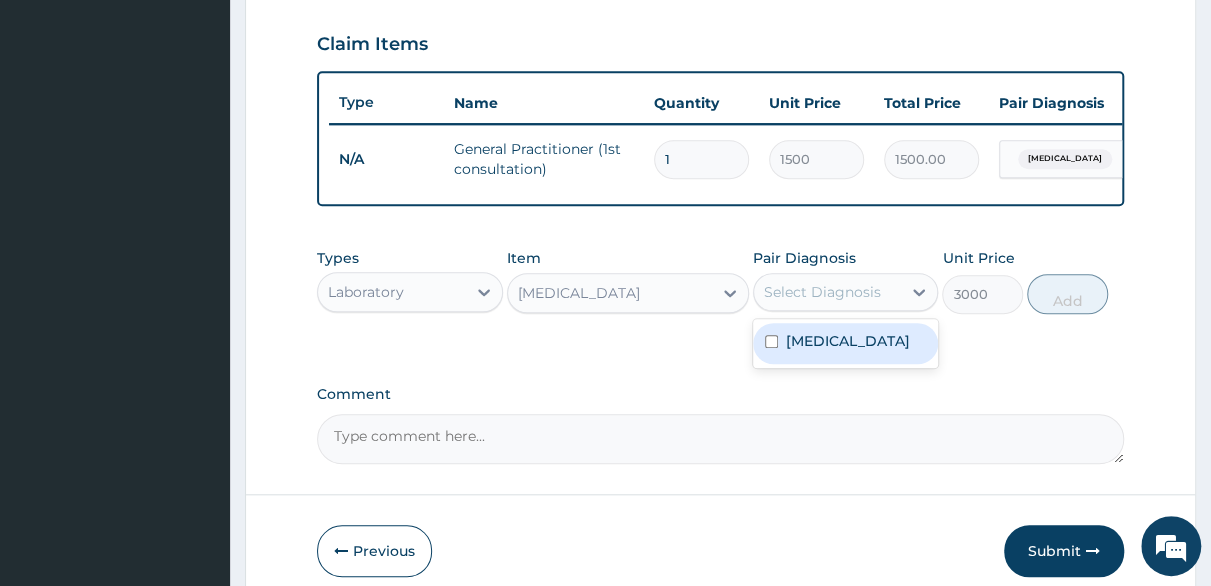 click at bounding box center [771, 341] 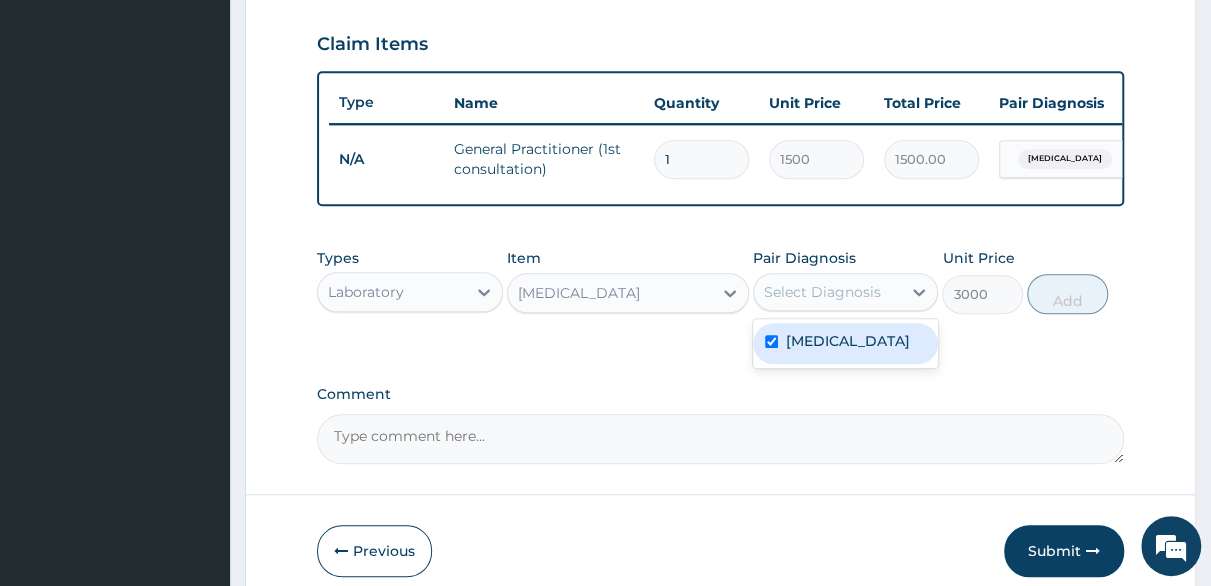 checkbox on "true" 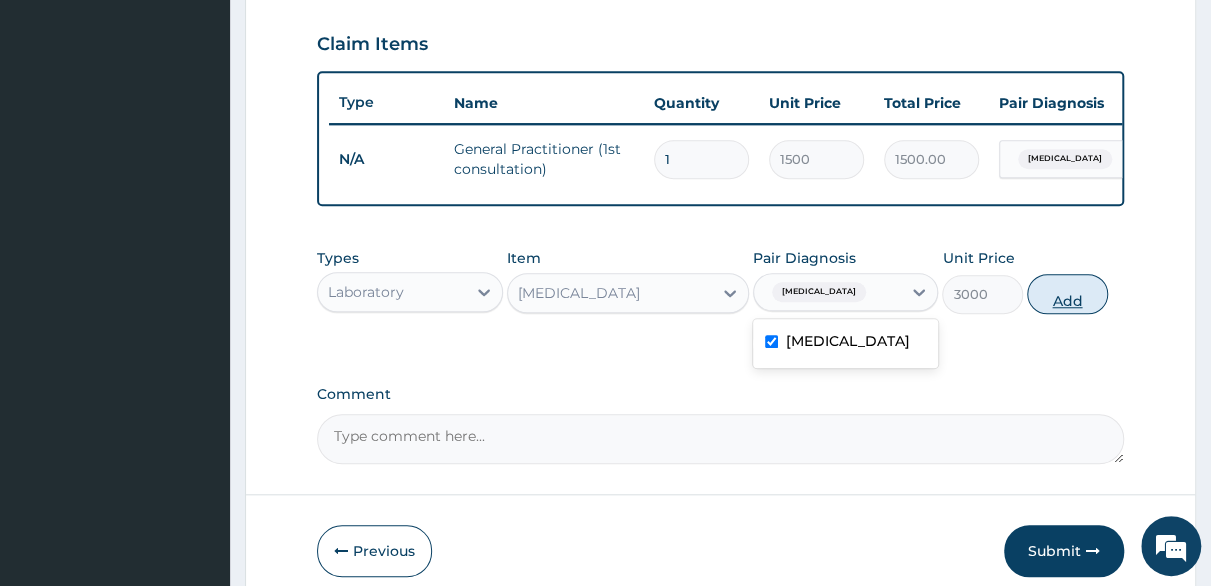 click on "Add" at bounding box center [1067, 294] 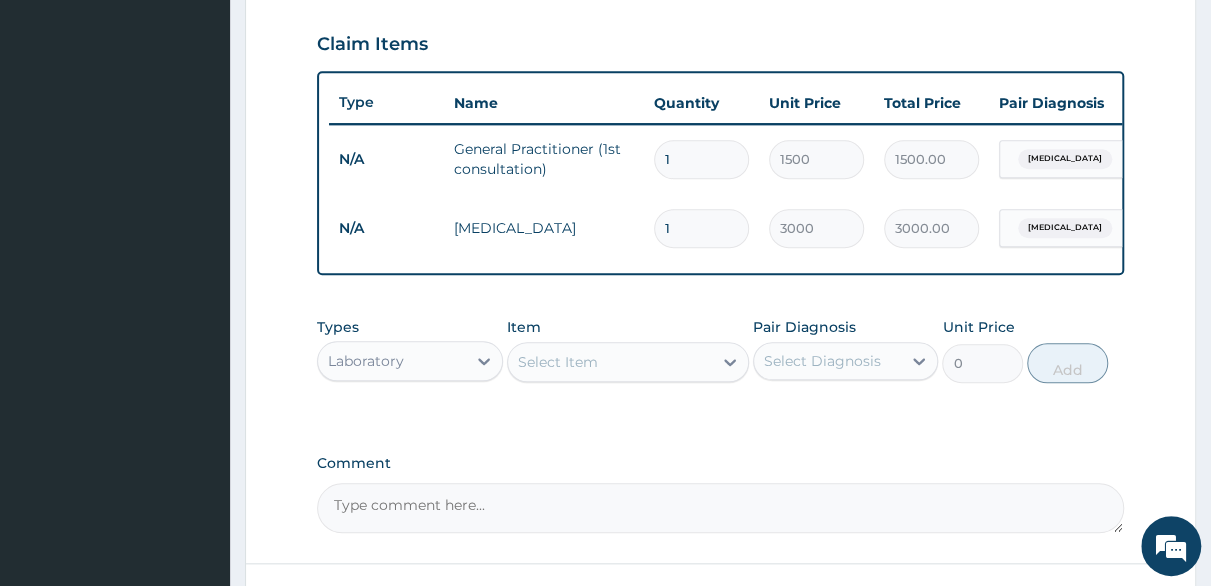 click on "Select Item" at bounding box center (558, 362) 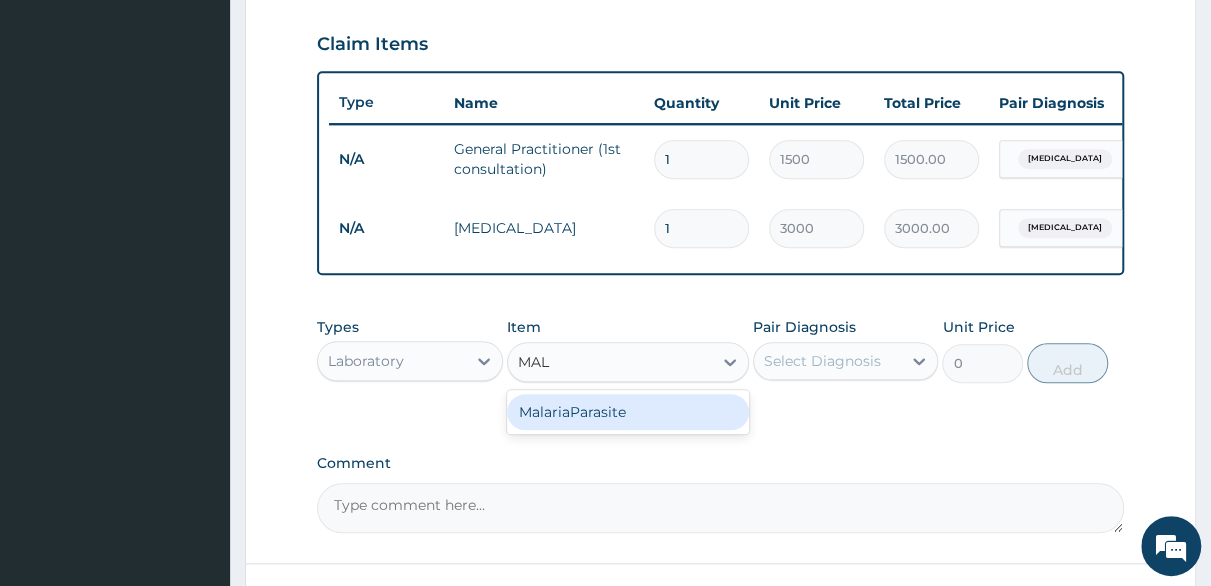 type on "MALA" 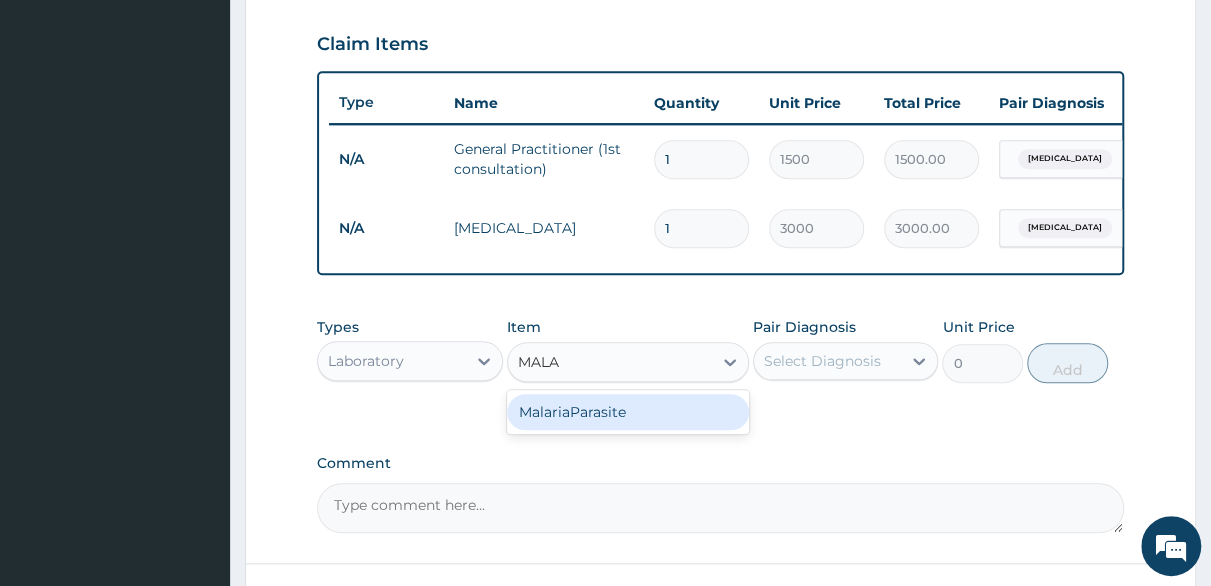 click on "MalariaParasite" at bounding box center [628, 412] 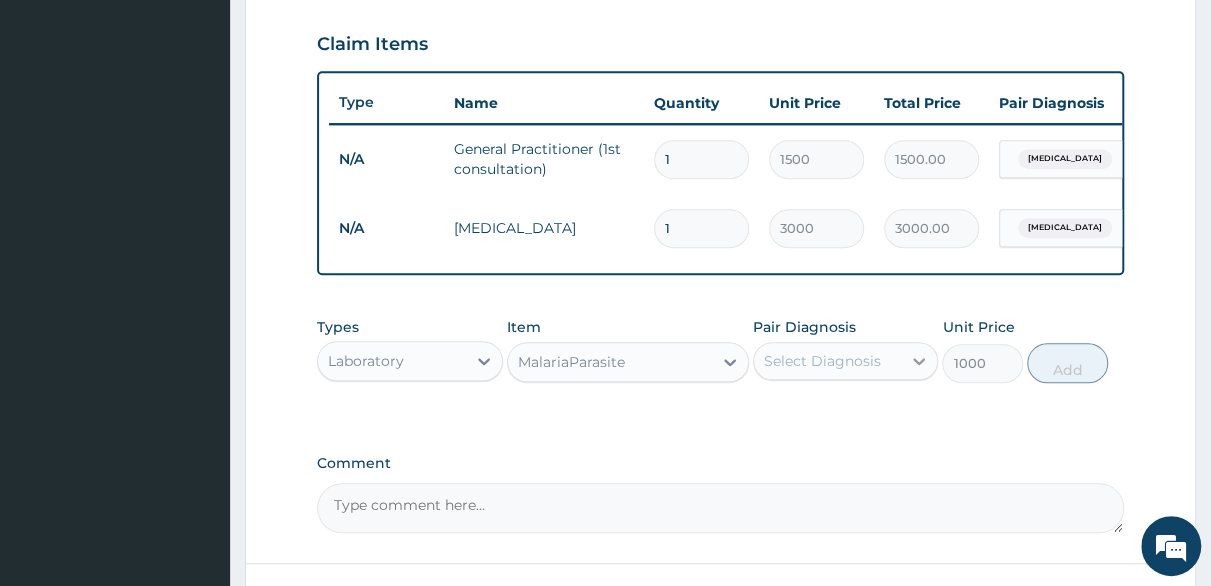 click 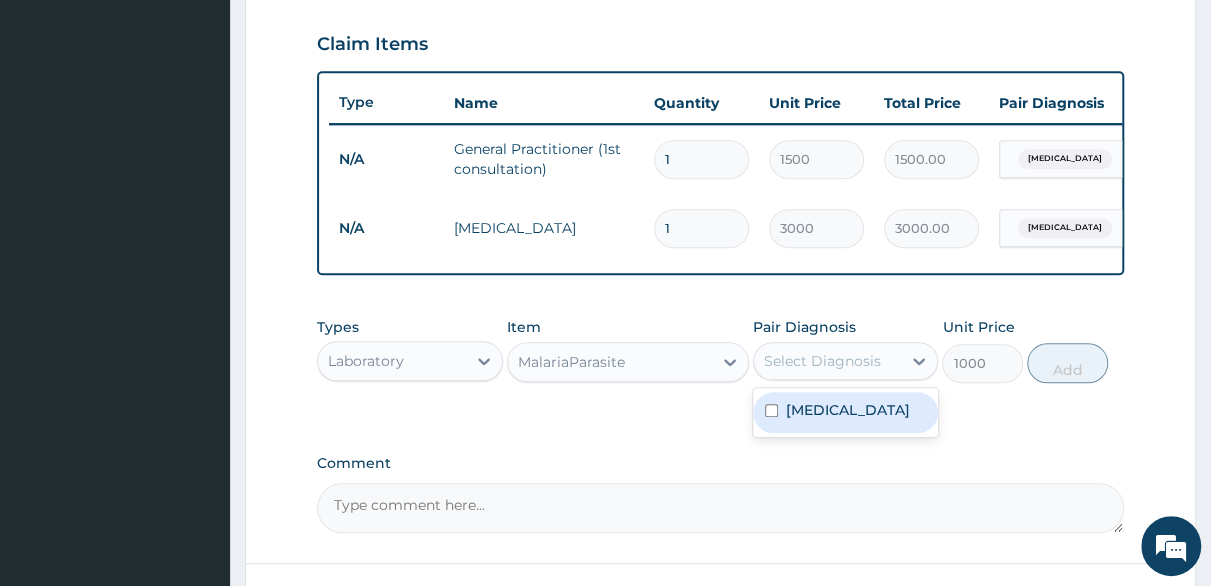 click on "Malaria" at bounding box center [846, 412] 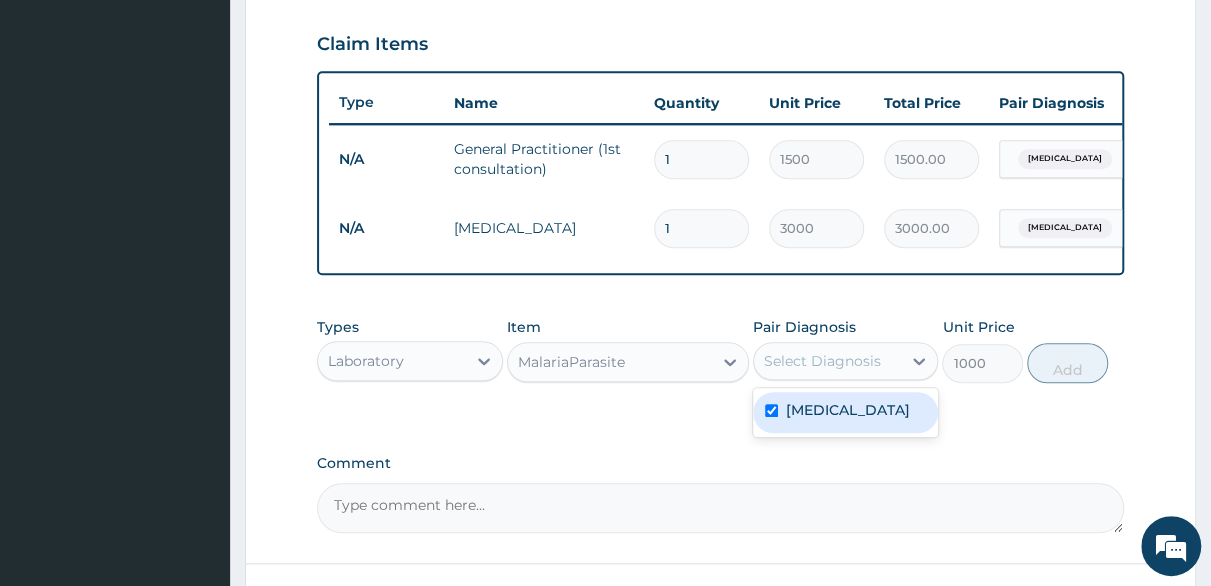 checkbox on "true" 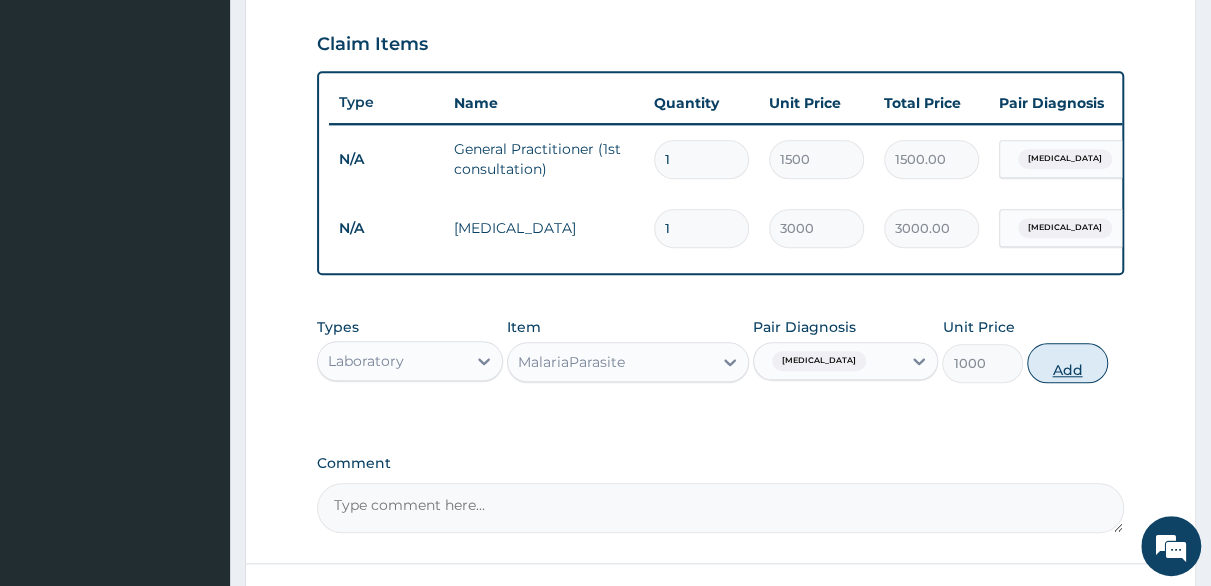 click on "Add" at bounding box center [1067, 363] 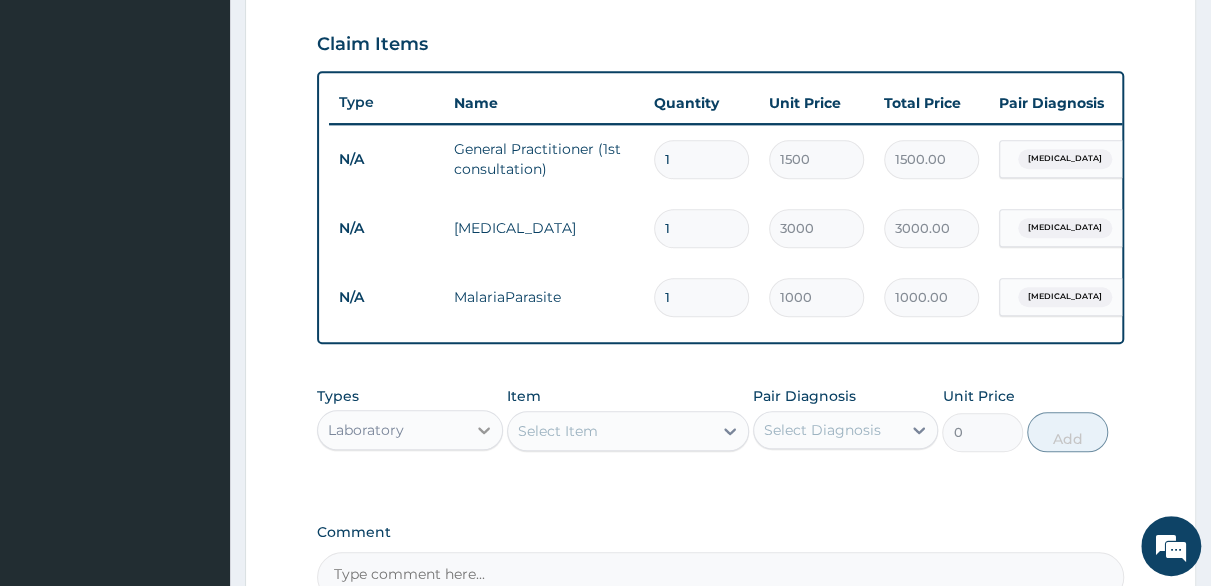 click at bounding box center [484, 430] 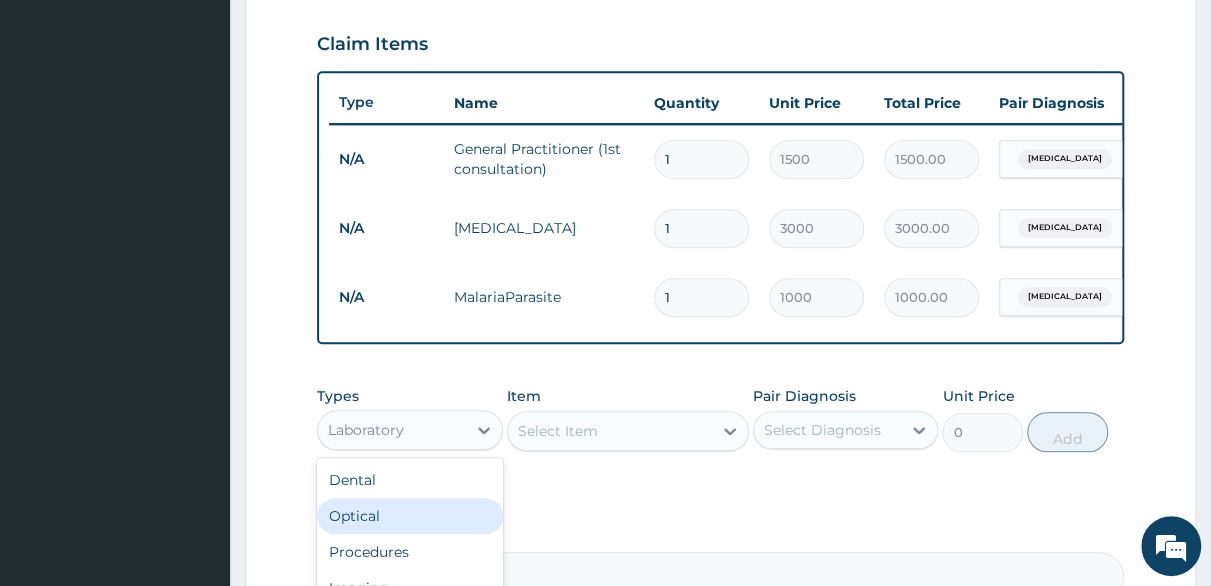 scroll, scrollTop: 68, scrollLeft: 0, axis: vertical 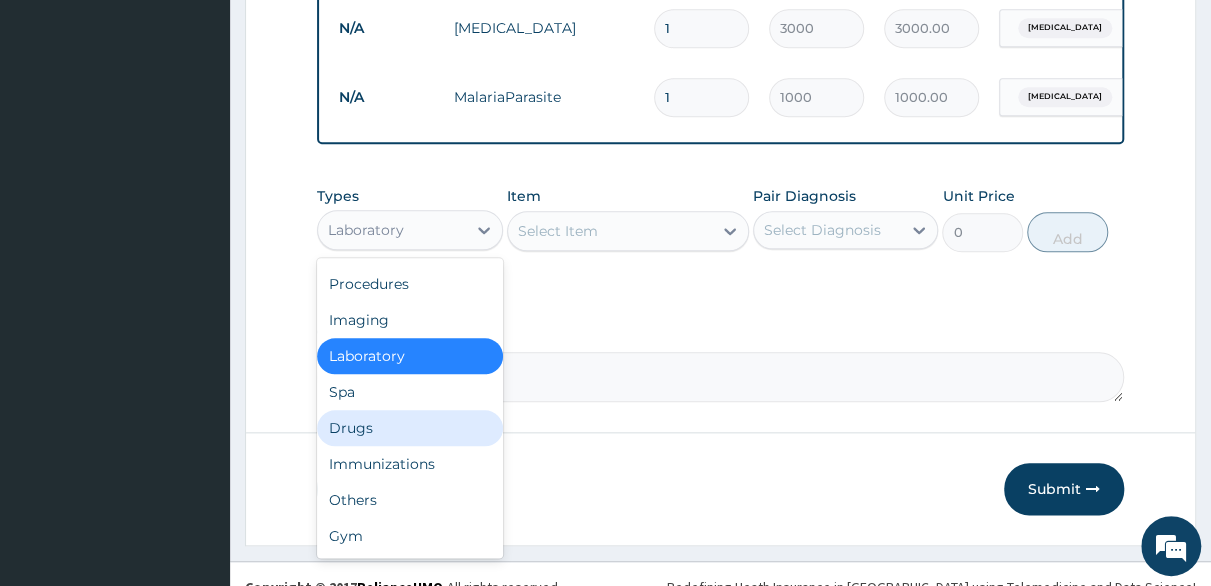 drag, startPoint x: 389, startPoint y: 441, endPoint x: 412, endPoint y: 402, distance: 45.276924 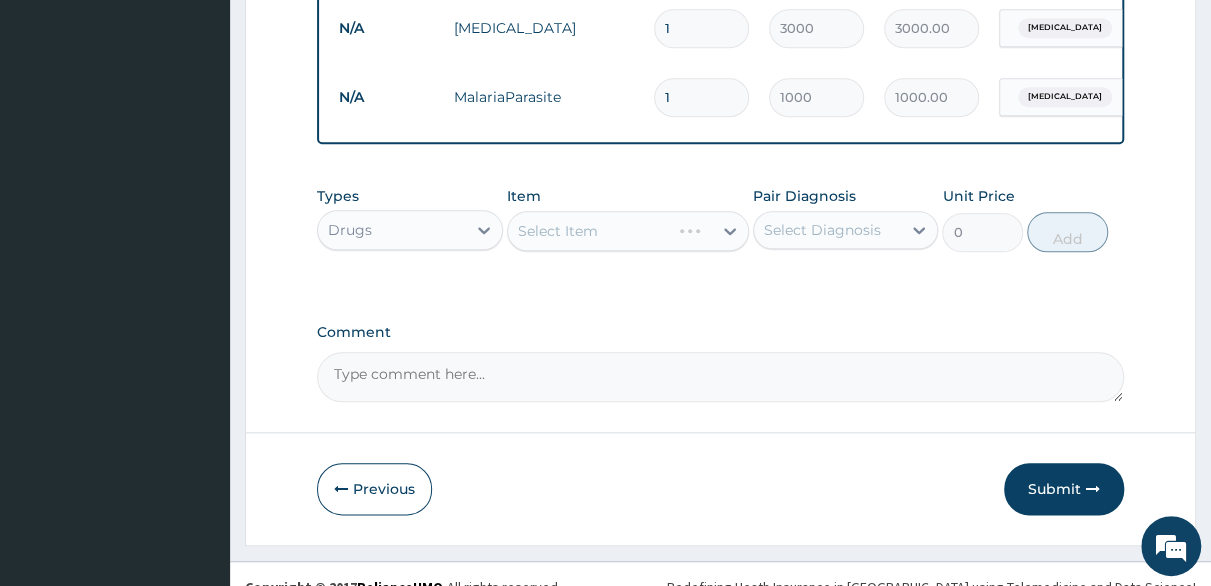 click on "Select Item" at bounding box center (628, 231) 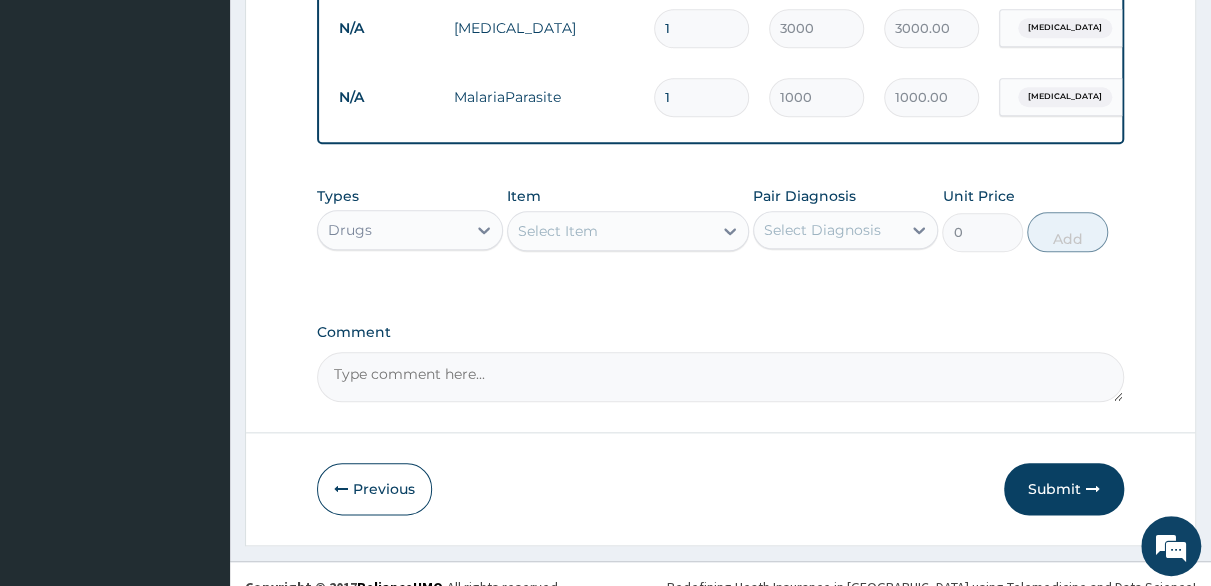 click on "Select Item" at bounding box center (610, 231) 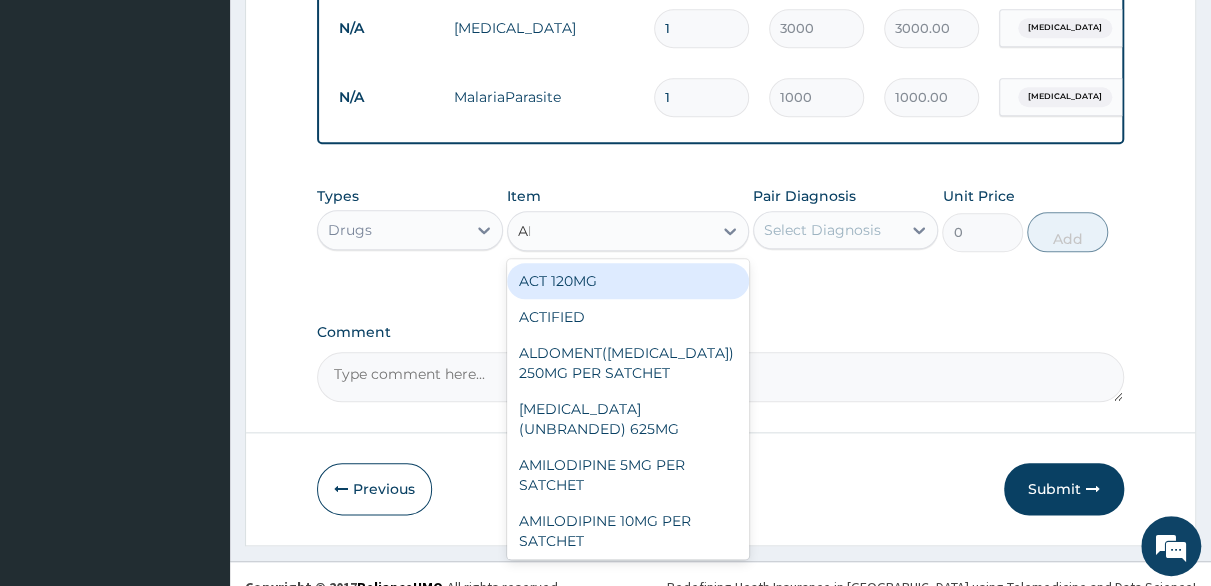 type on "ART" 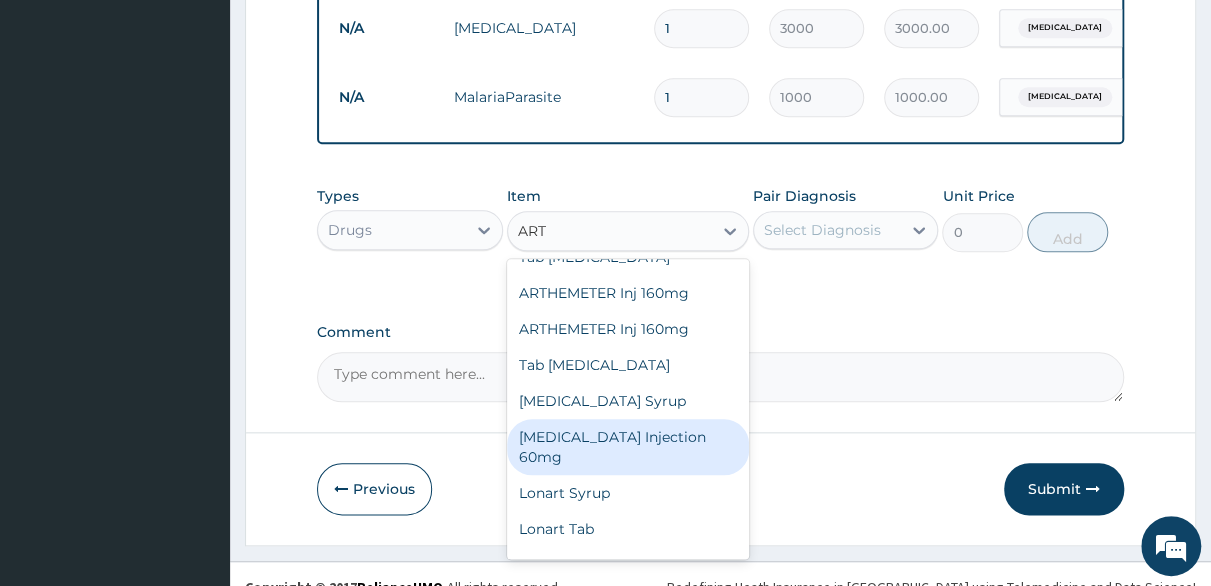scroll, scrollTop: 344, scrollLeft: 0, axis: vertical 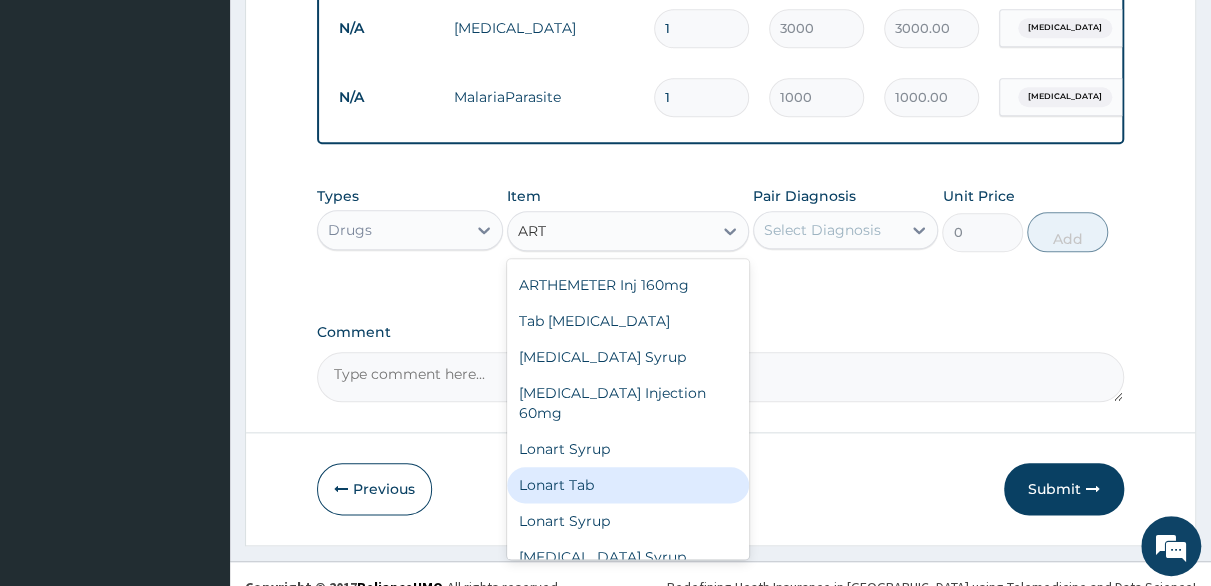 click on "Lonart Tab" at bounding box center [628, 485] 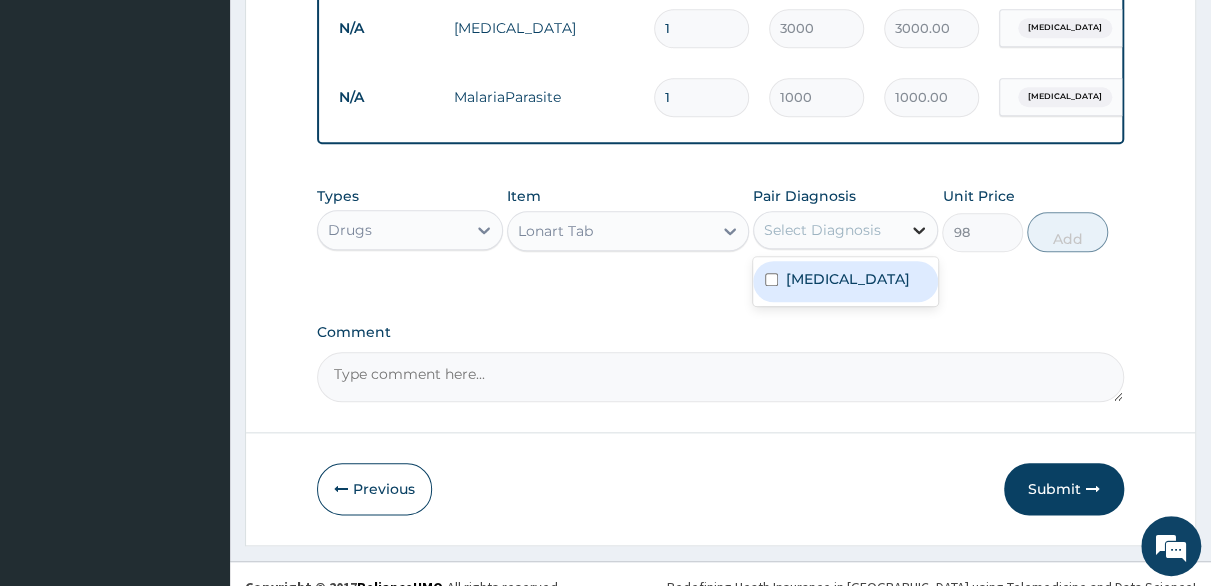 click 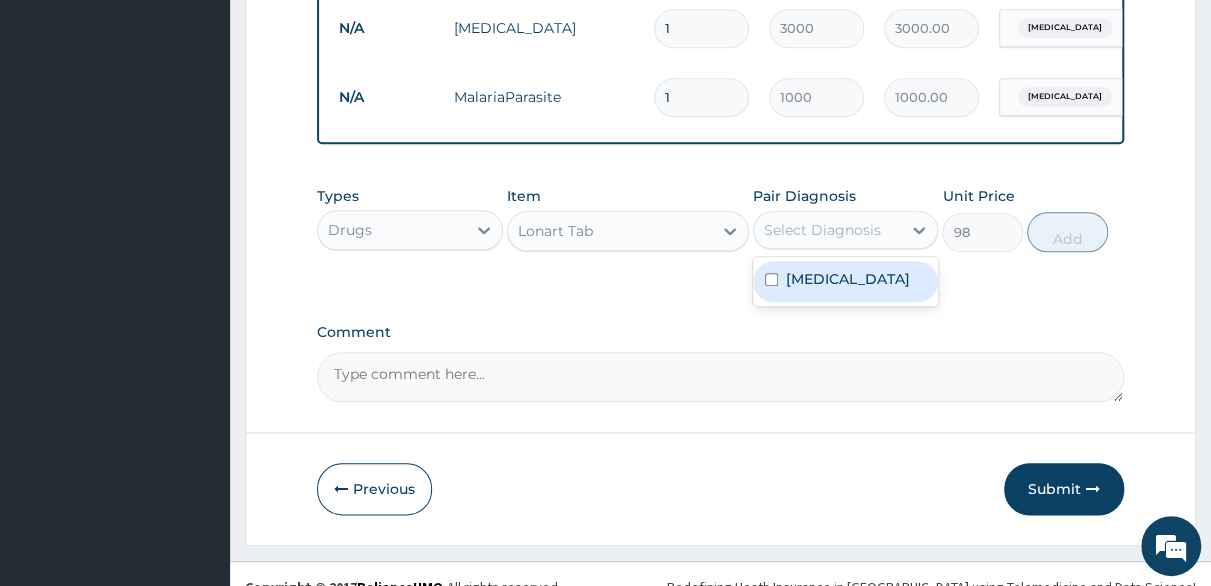 click at bounding box center [771, 279] 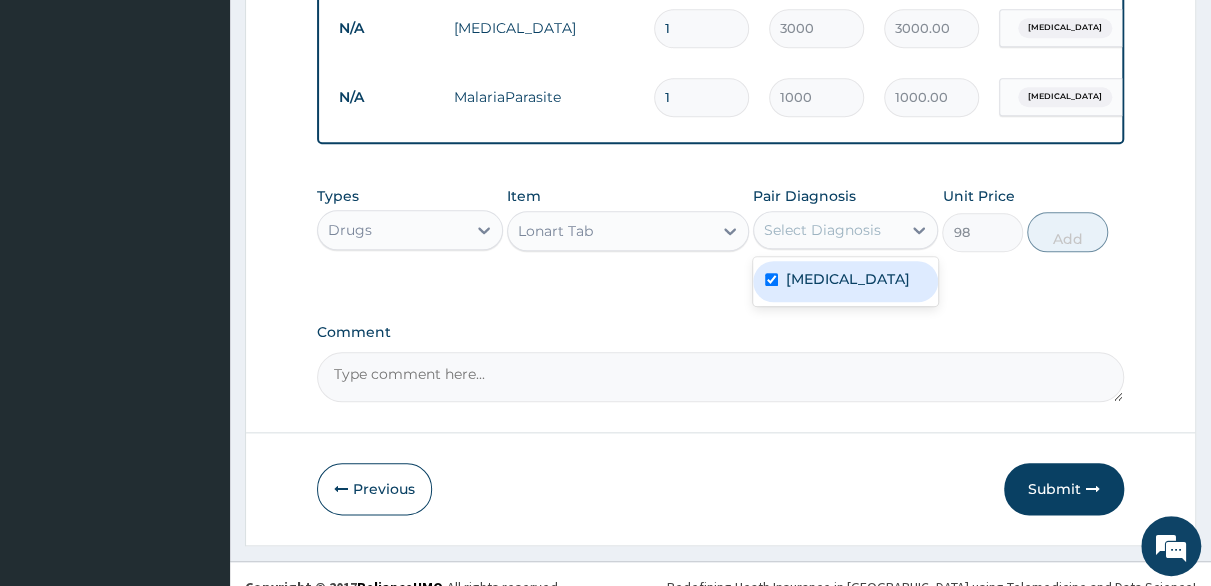checkbox on "true" 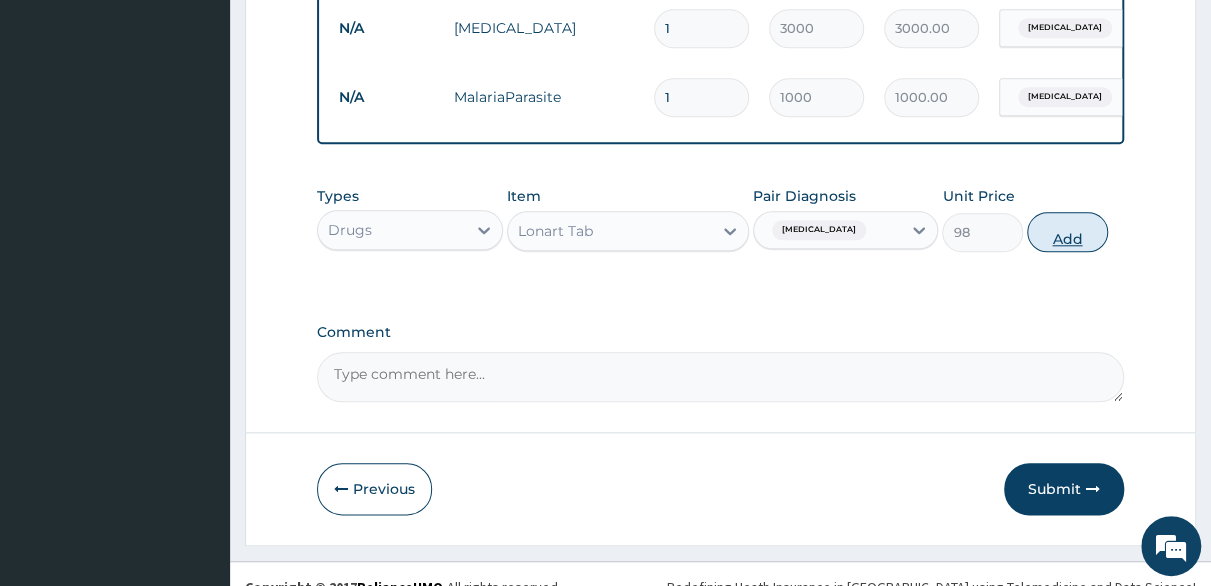 click on "Add" at bounding box center [1067, 232] 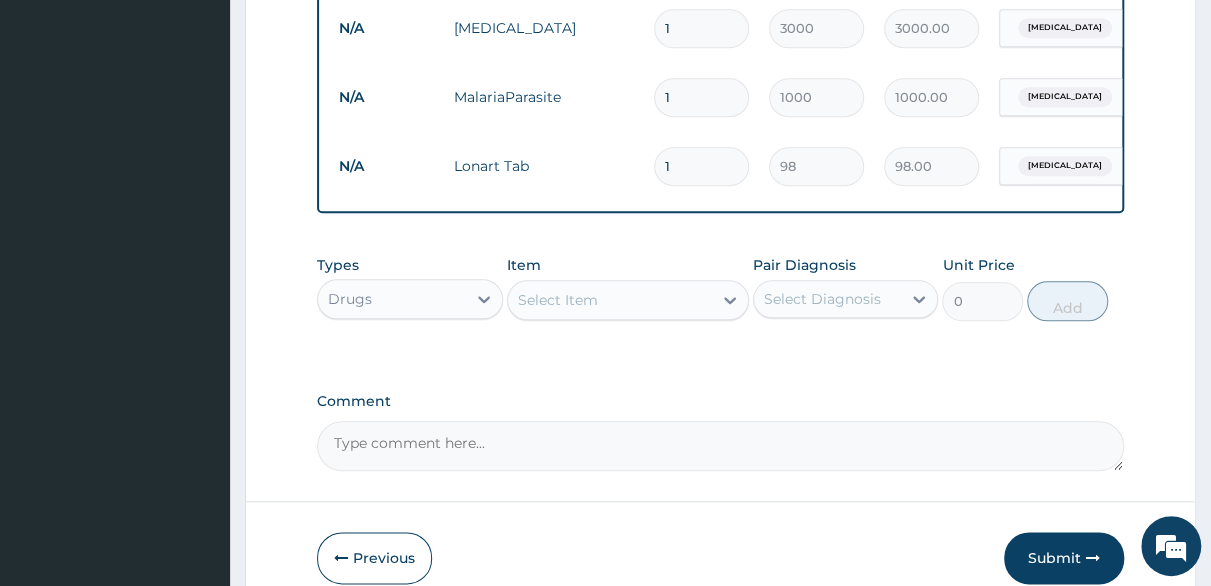 click on "1" at bounding box center (701, 166) 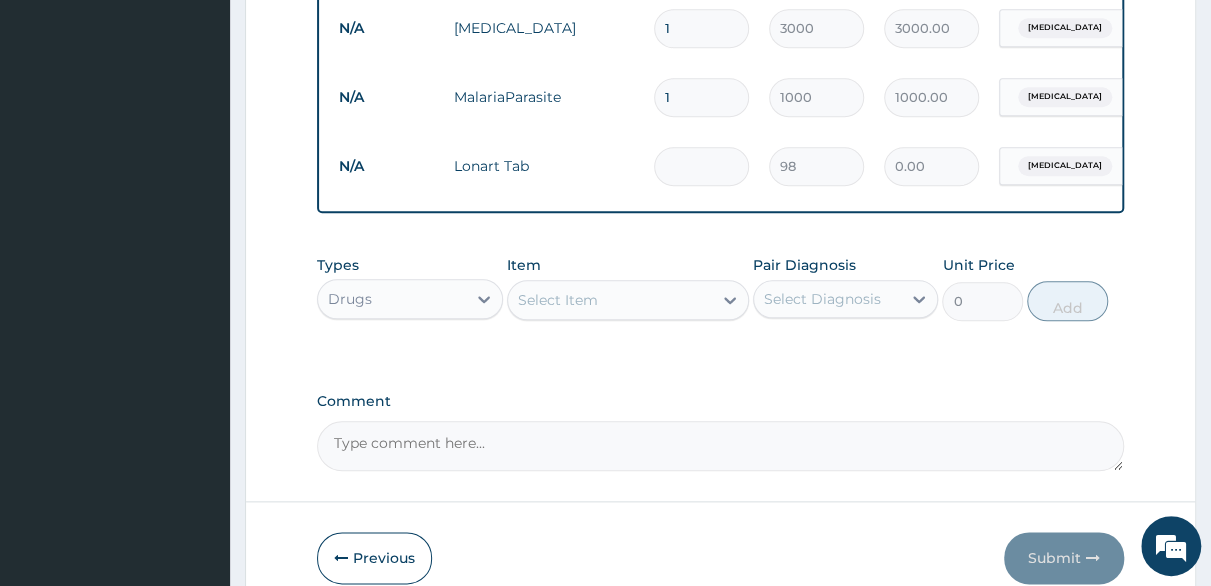 type on "6" 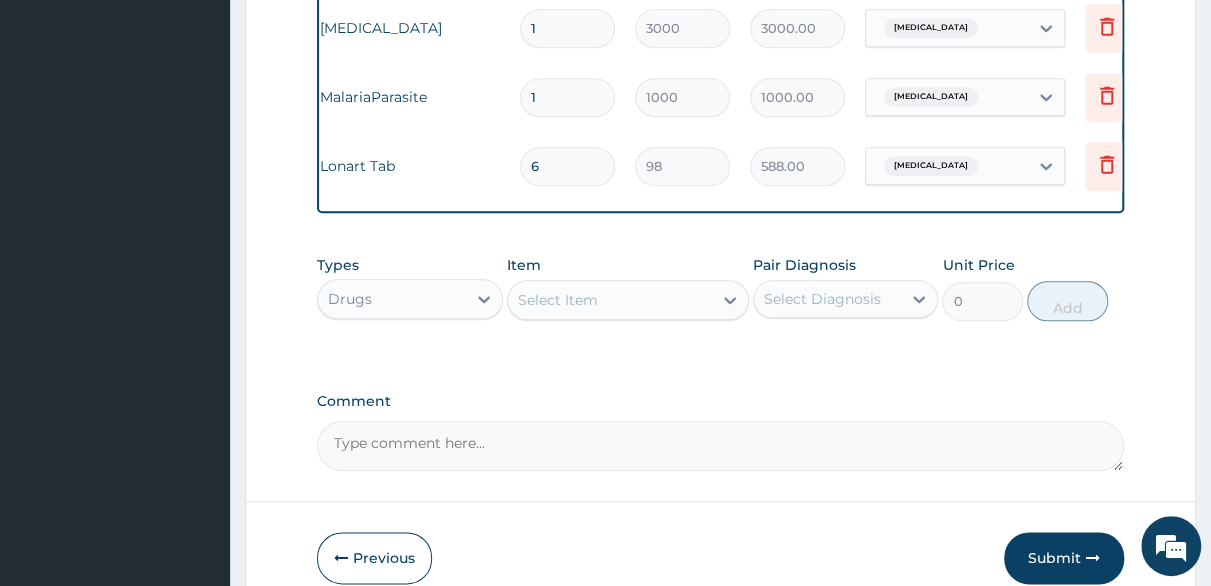 scroll, scrollTop: 0, scrollLeft: 135, axis: horizontal 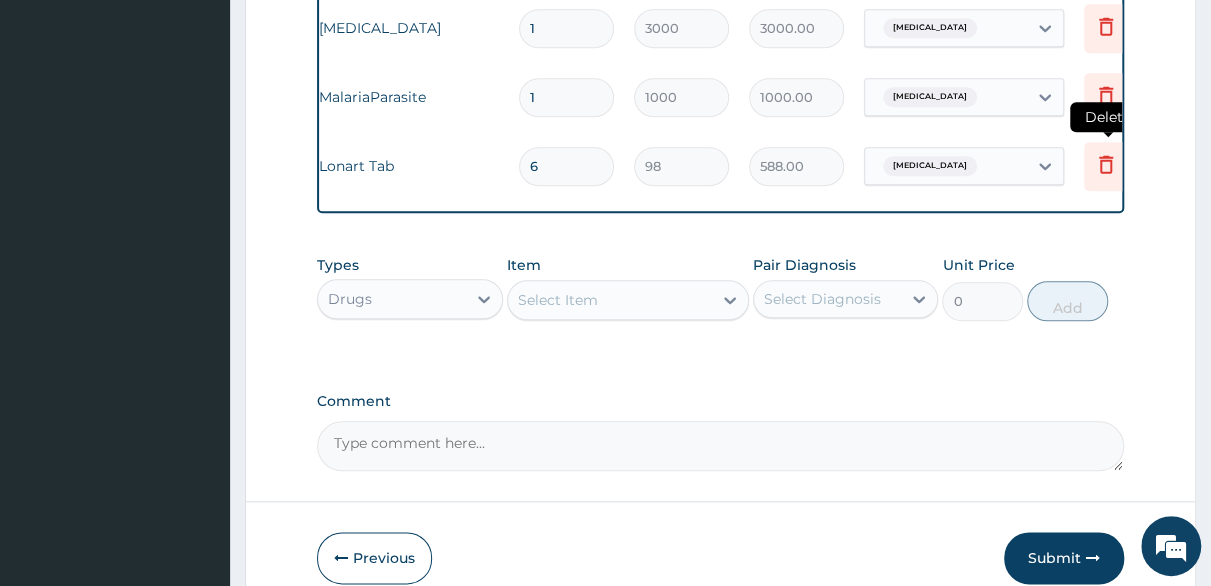 type on "6" 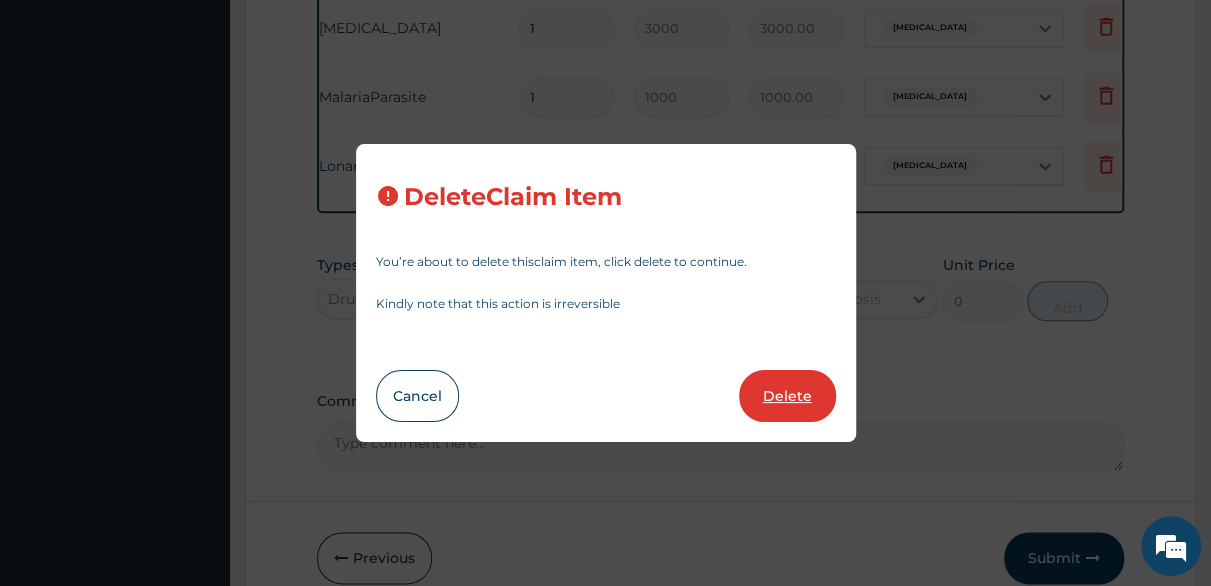 click on "Delete" at bounding box center [787, 396] 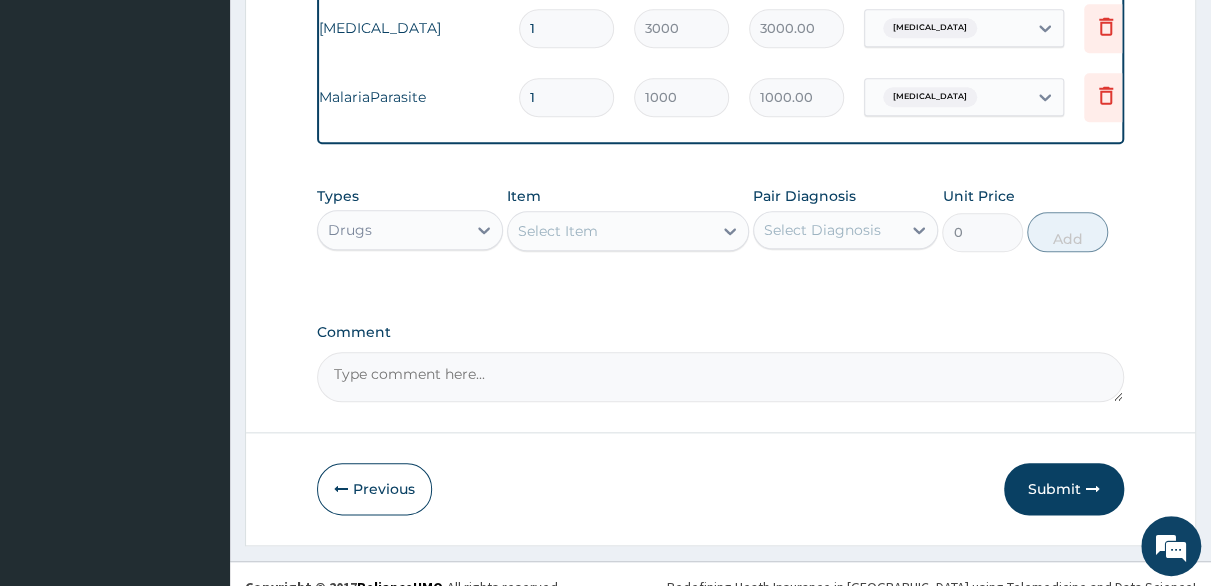 click on "Select Item" at bounding box center [558, 231] 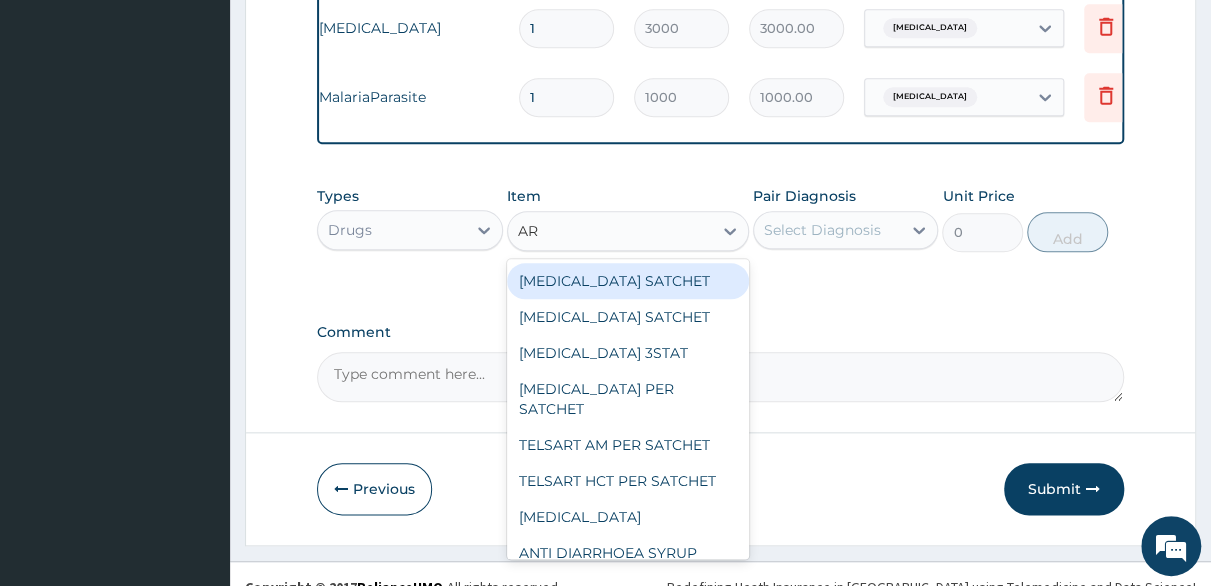 type on "ART" 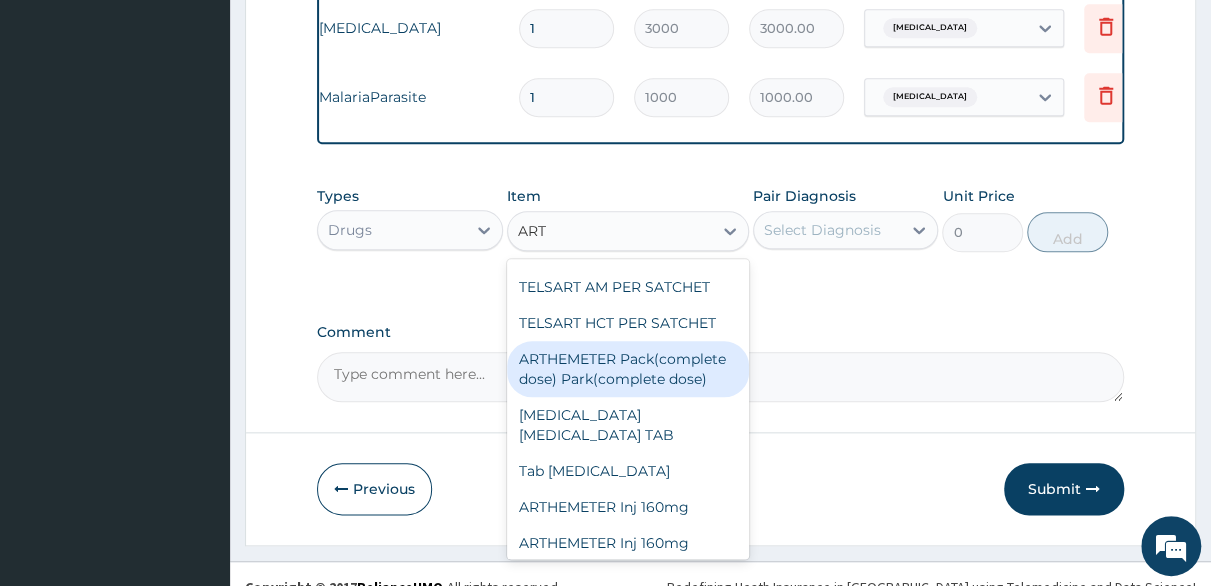 scroll, scrollTop: 100, scrollLeft: 0, axis: vertical 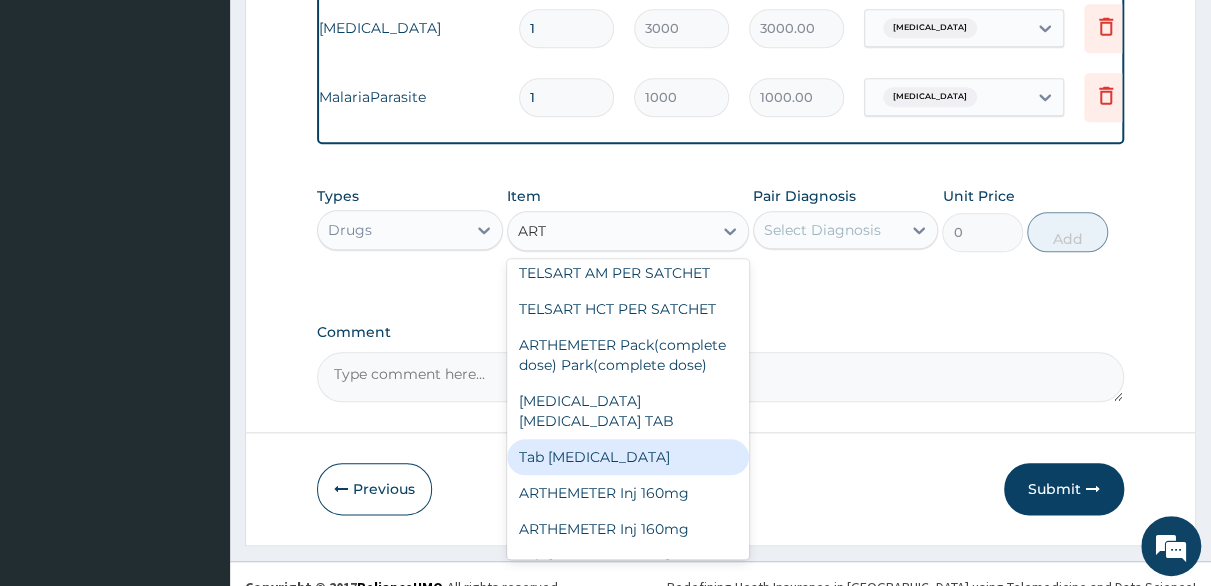 click on "Tab COARTEM" at bounding box center (628, 457) 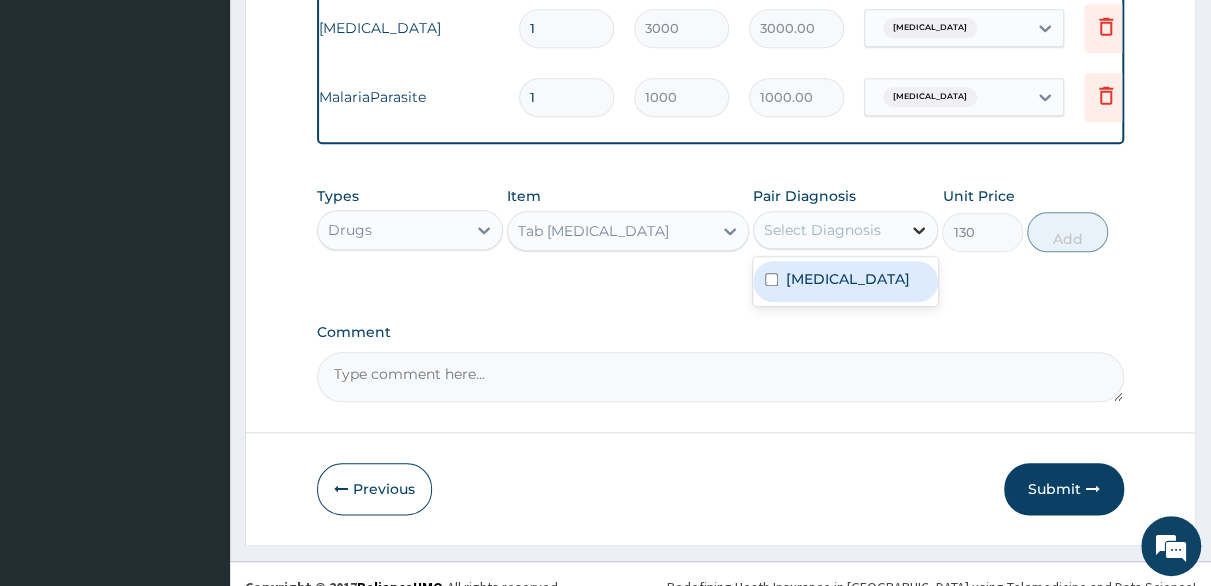 click 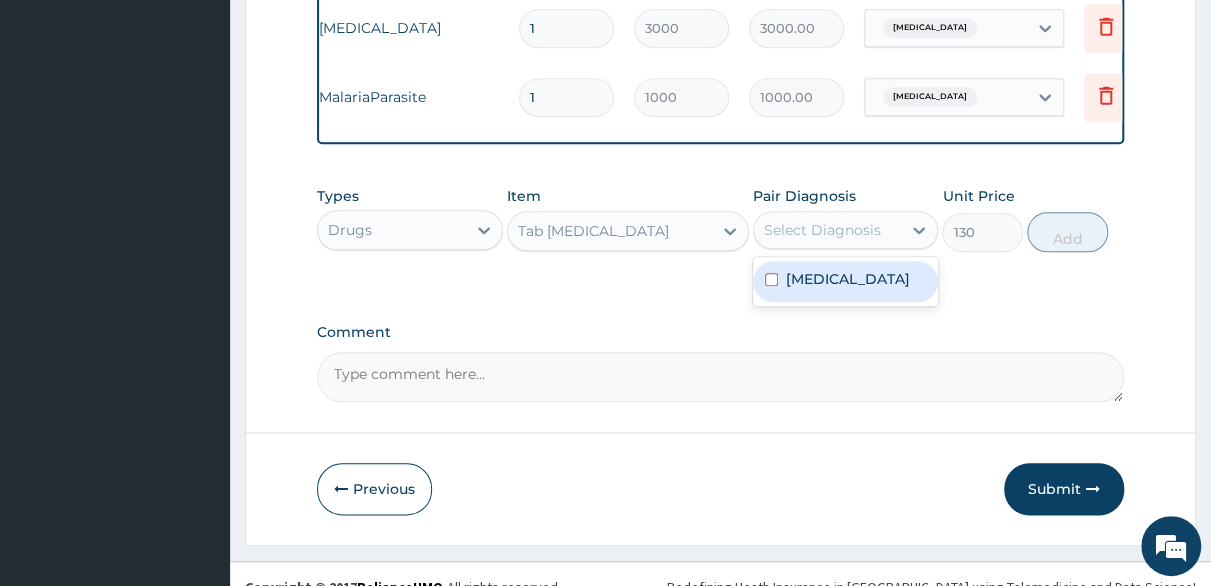 click at bounding box center [771, 279] 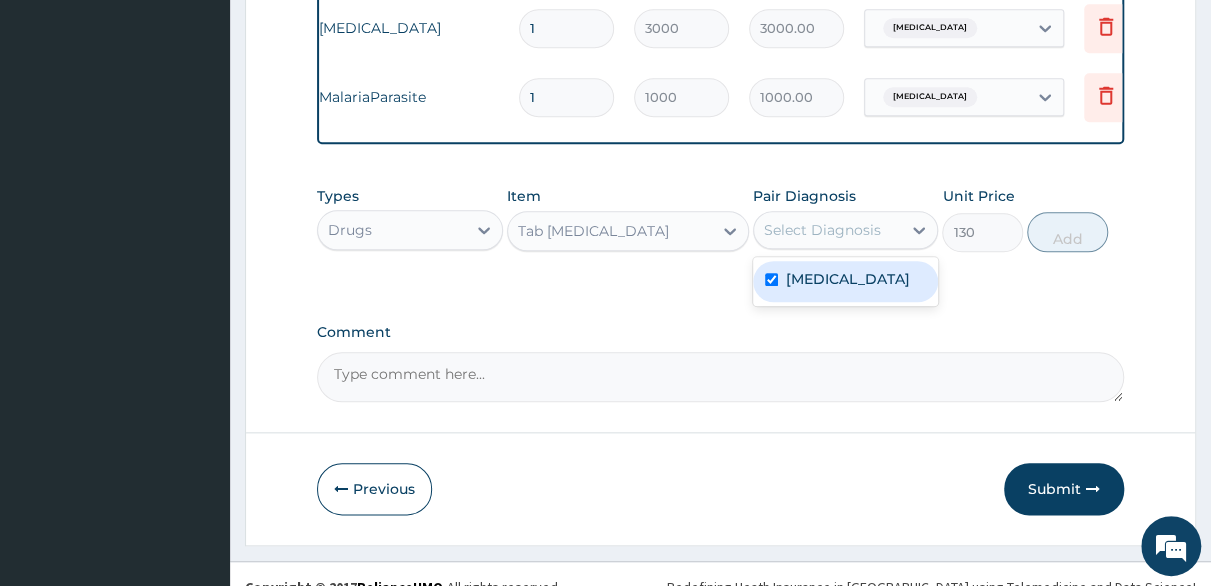 checkbox on "true" 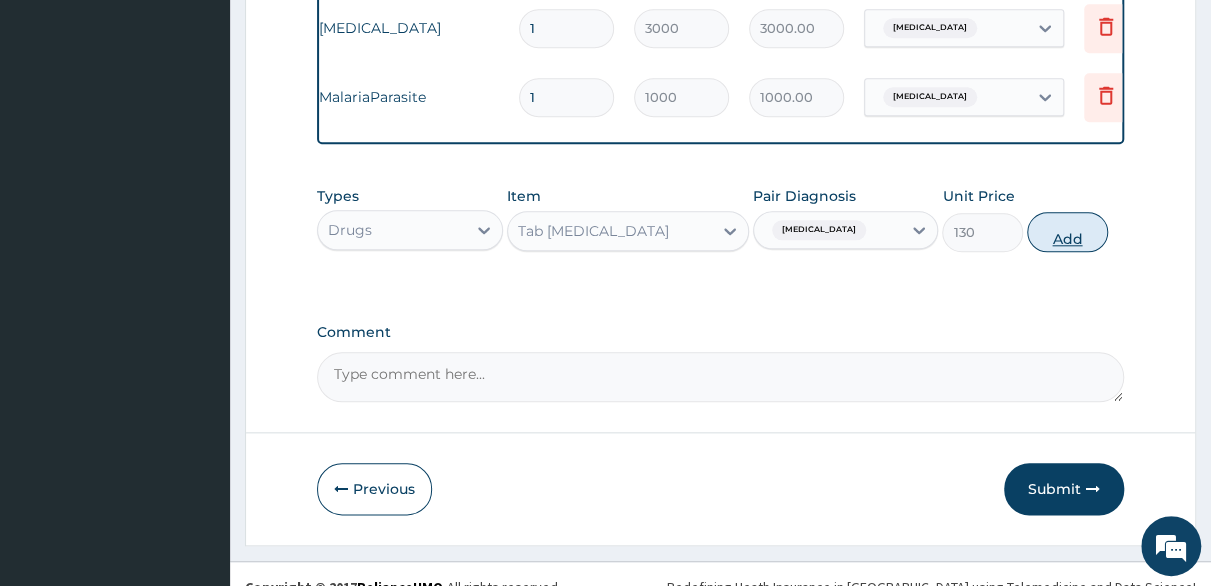 click on "Add" at bounding box center [1067, 232] 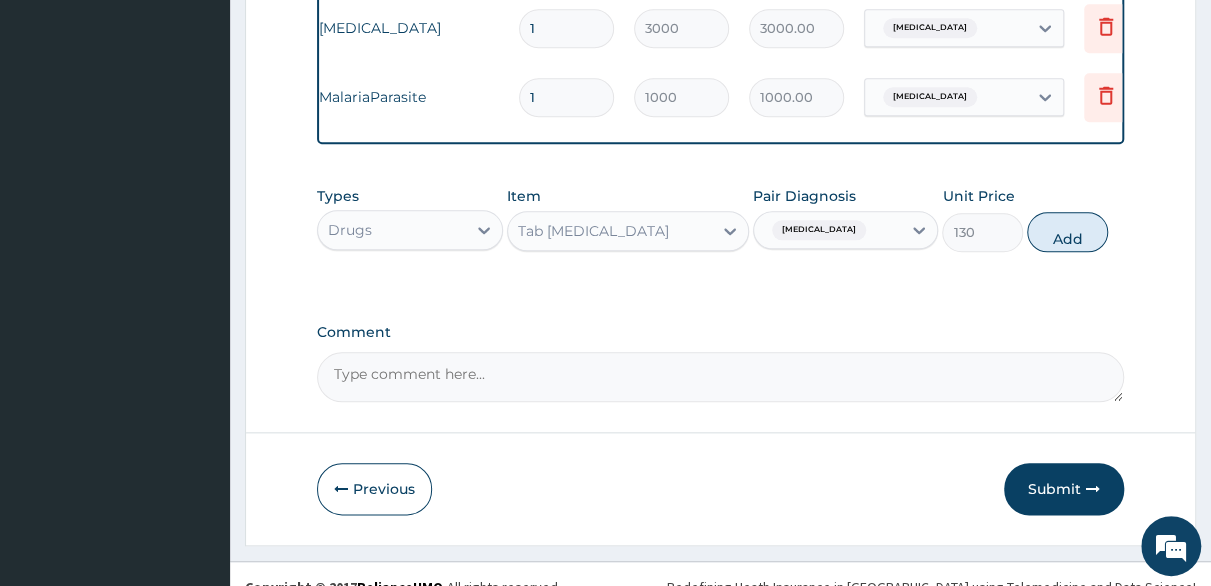type on "0" 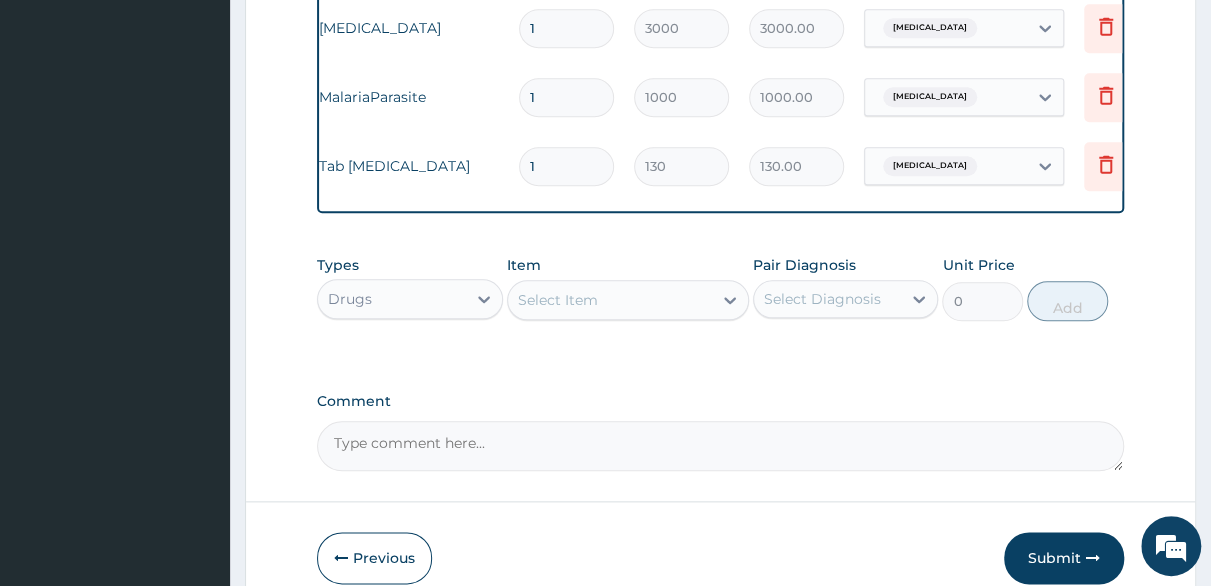 type 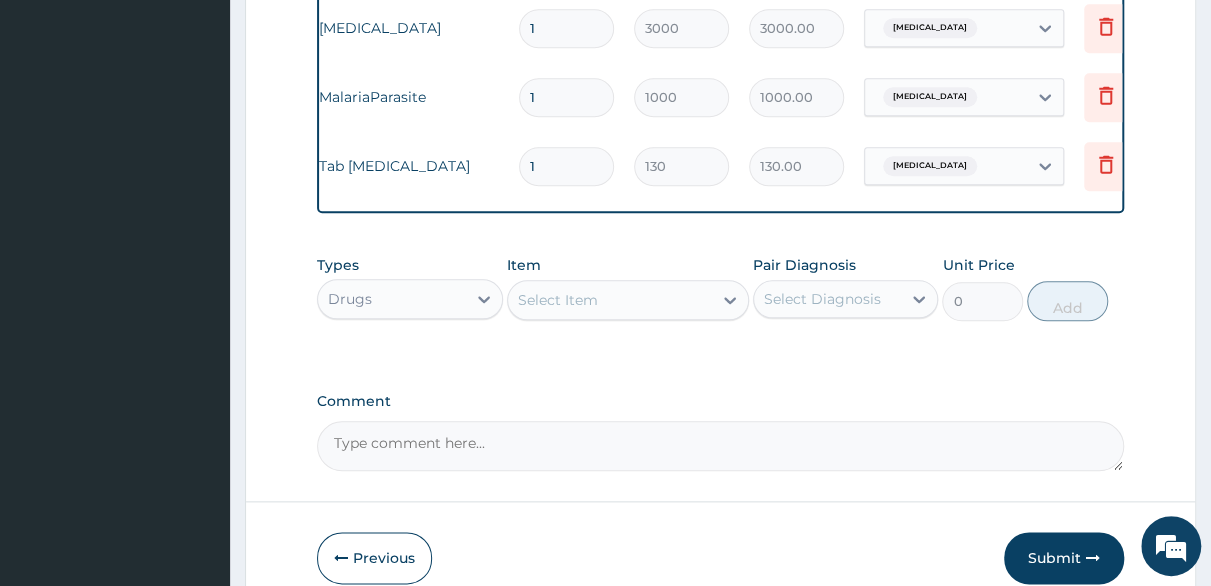 type on "0.00" 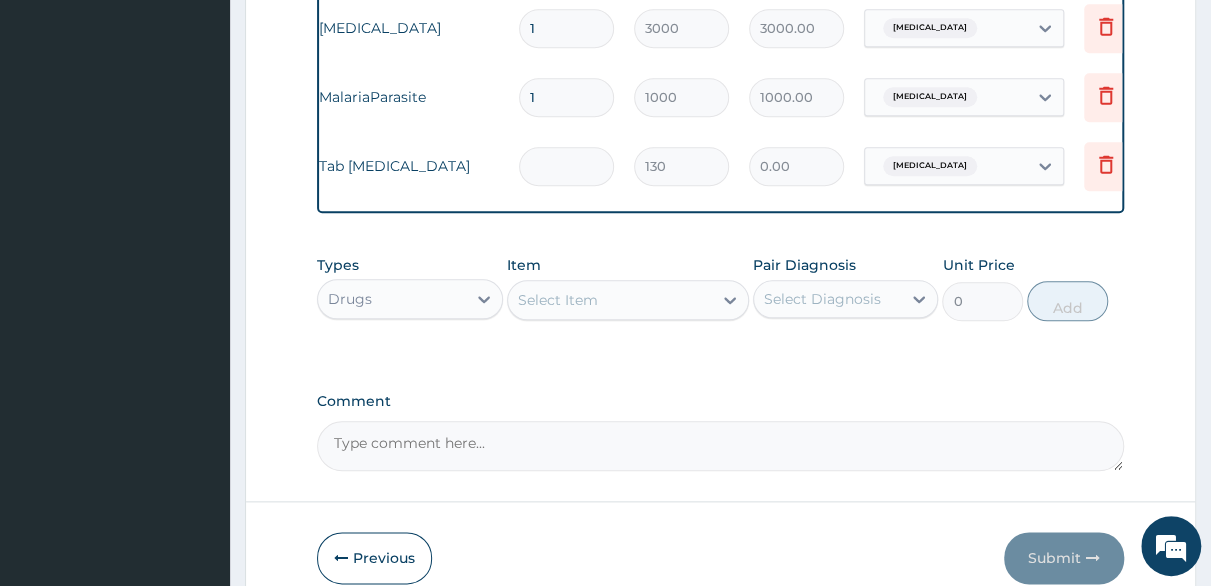 type on "6" 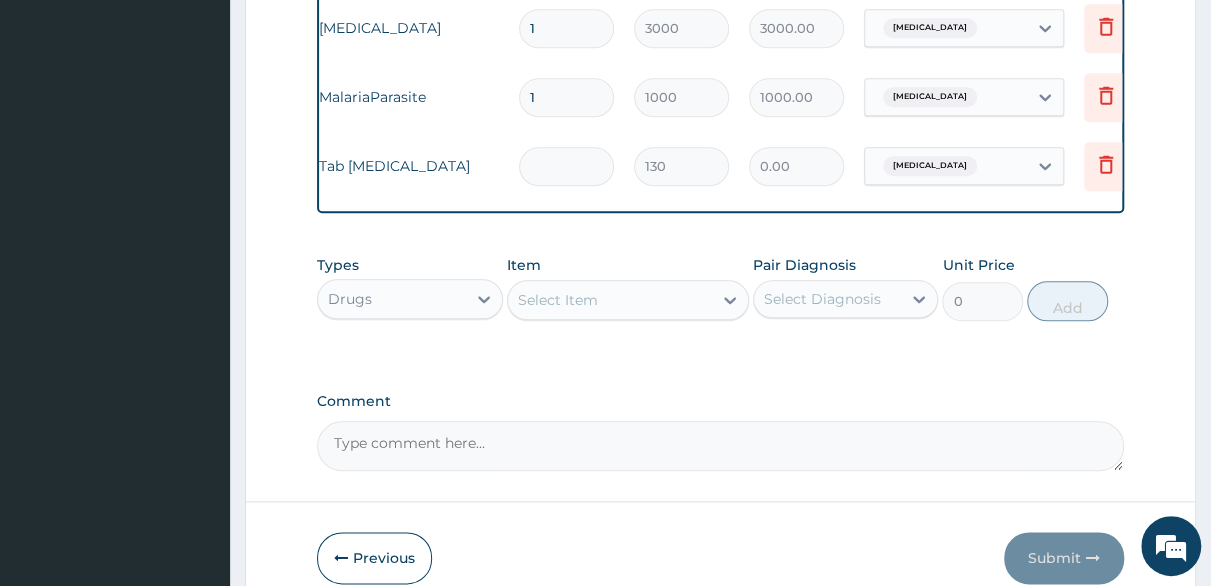 type on "780.00" 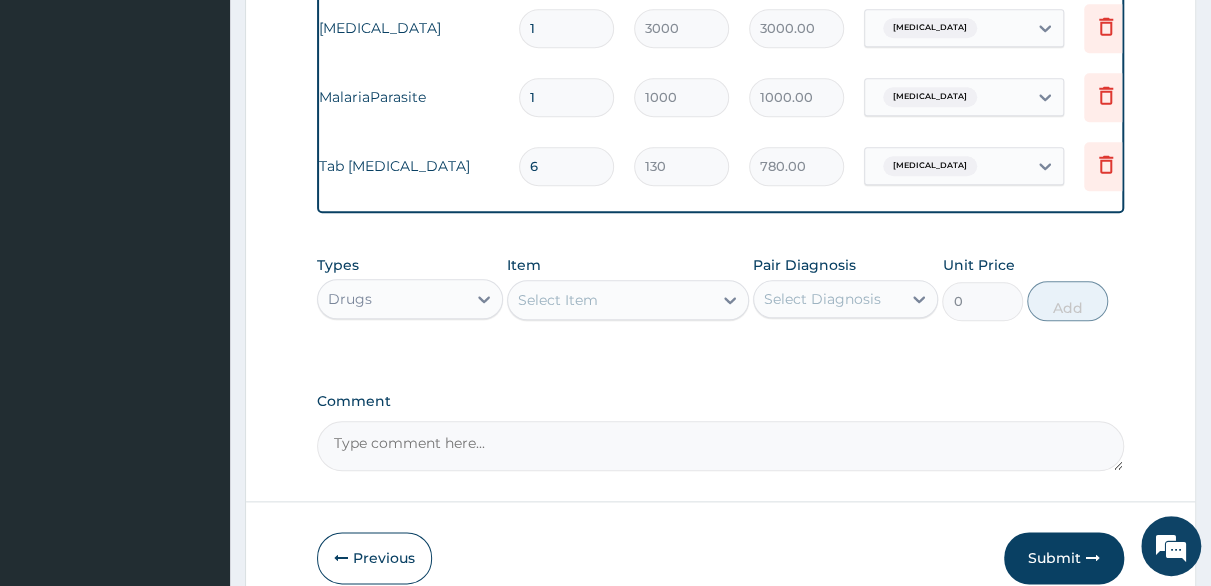 type 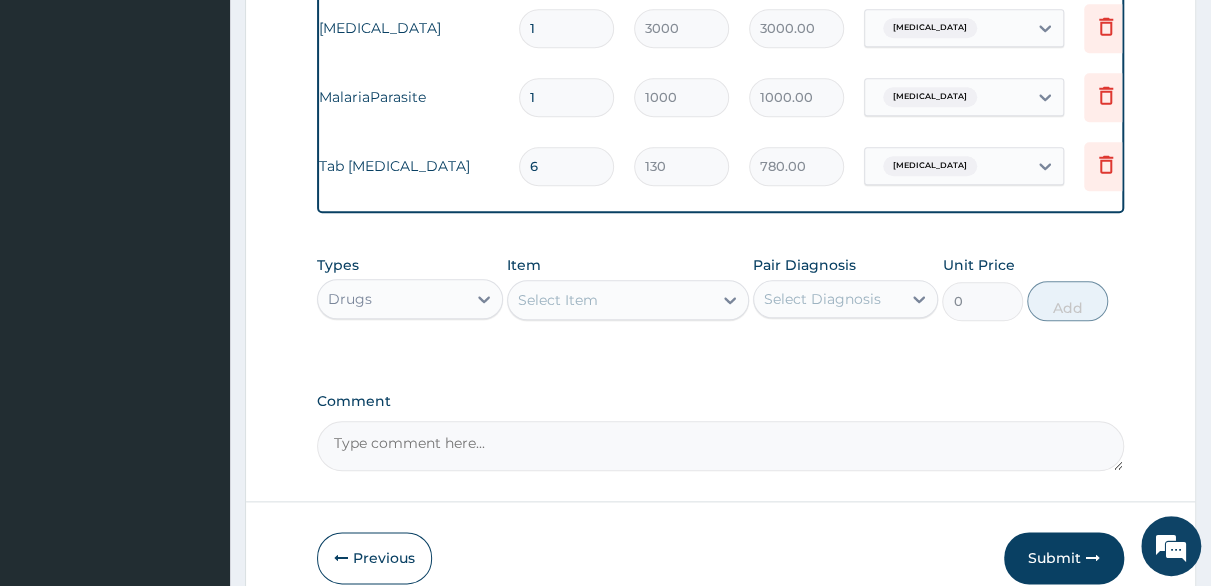type on "0.00" 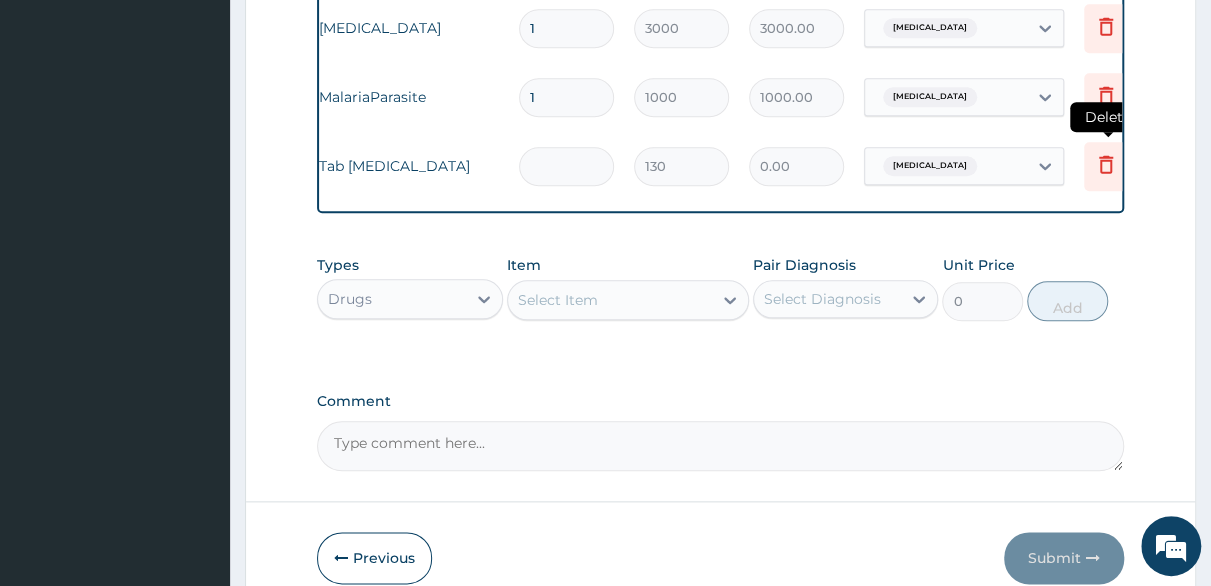 type 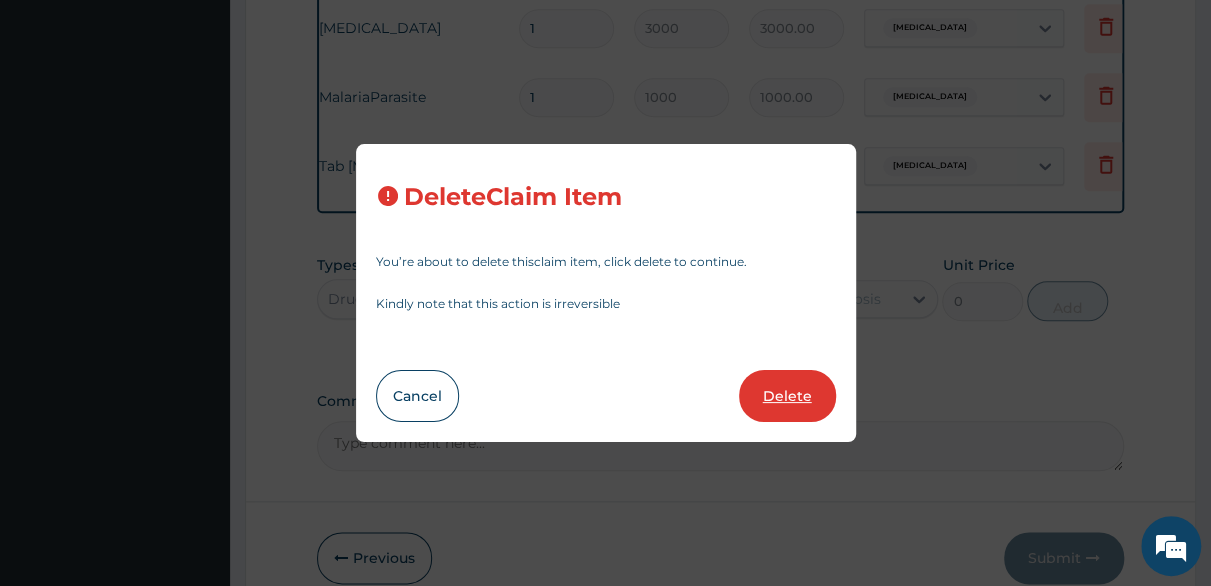 click on "Delete" at bounding box center [787, 396] 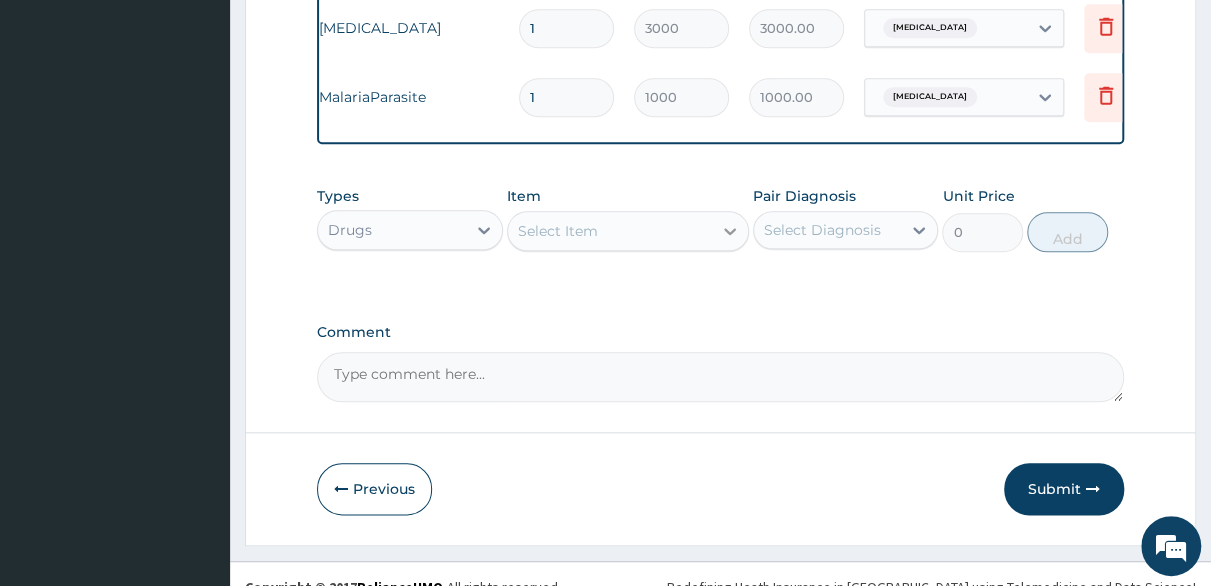 click 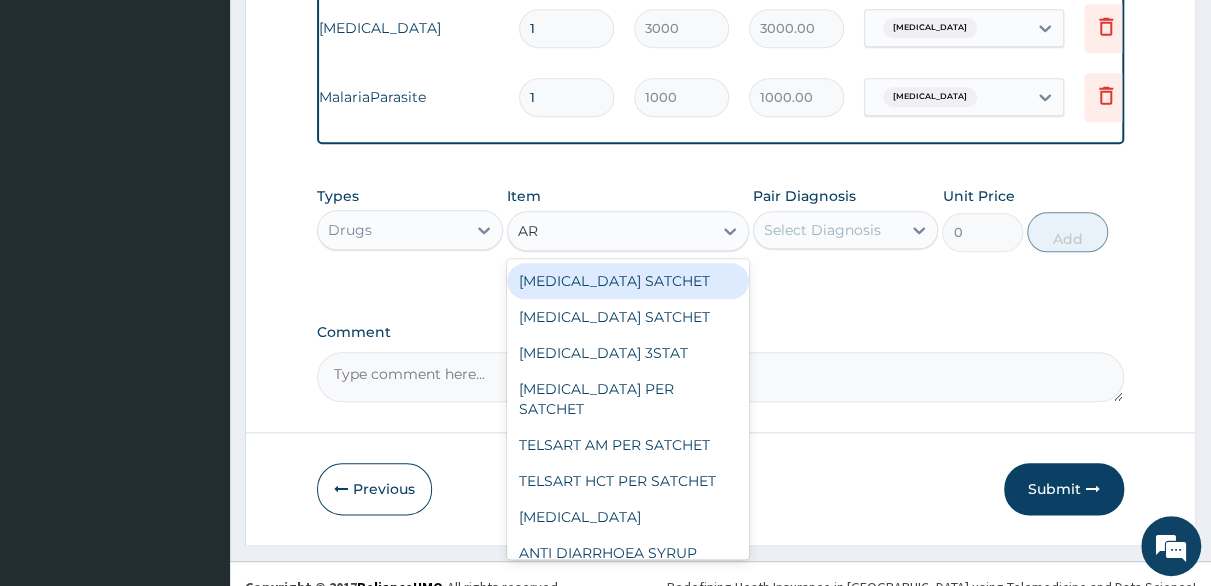 type on "ART" 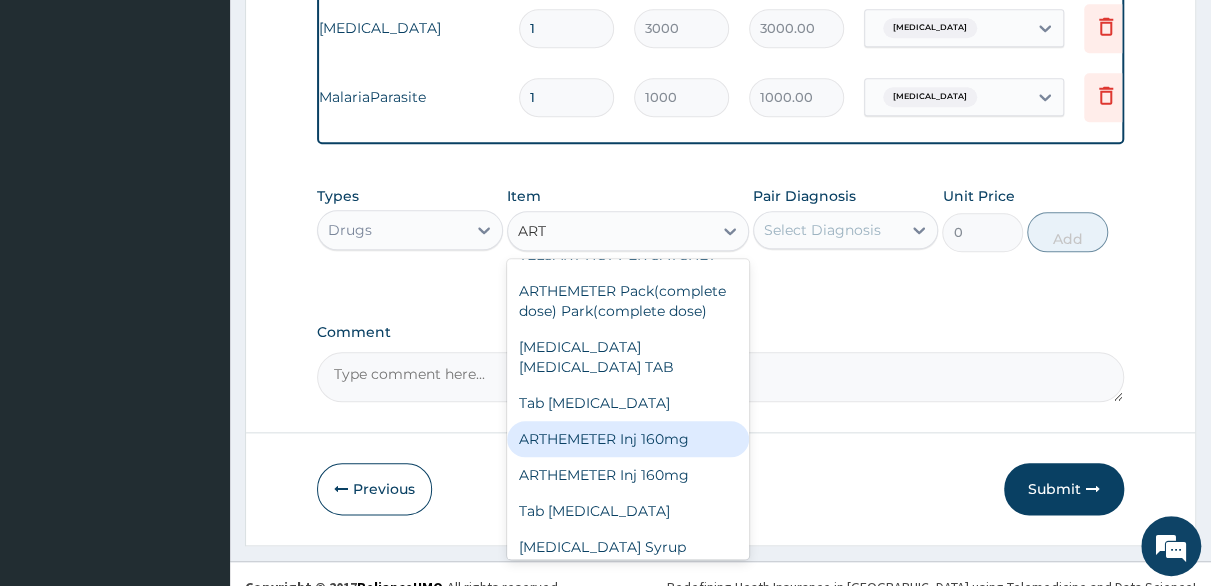 scroll, scrollTop: 144, scrollLeft: 0, axis: vertical 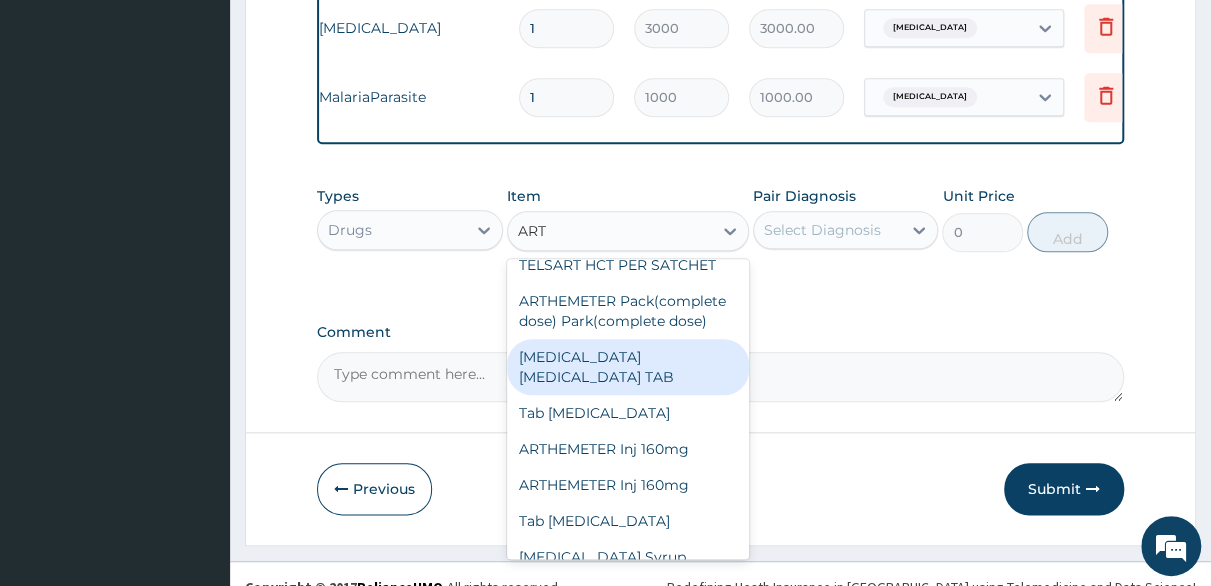 click on "Artemether lumefantrine TAB" at bounding box center (628, 367) 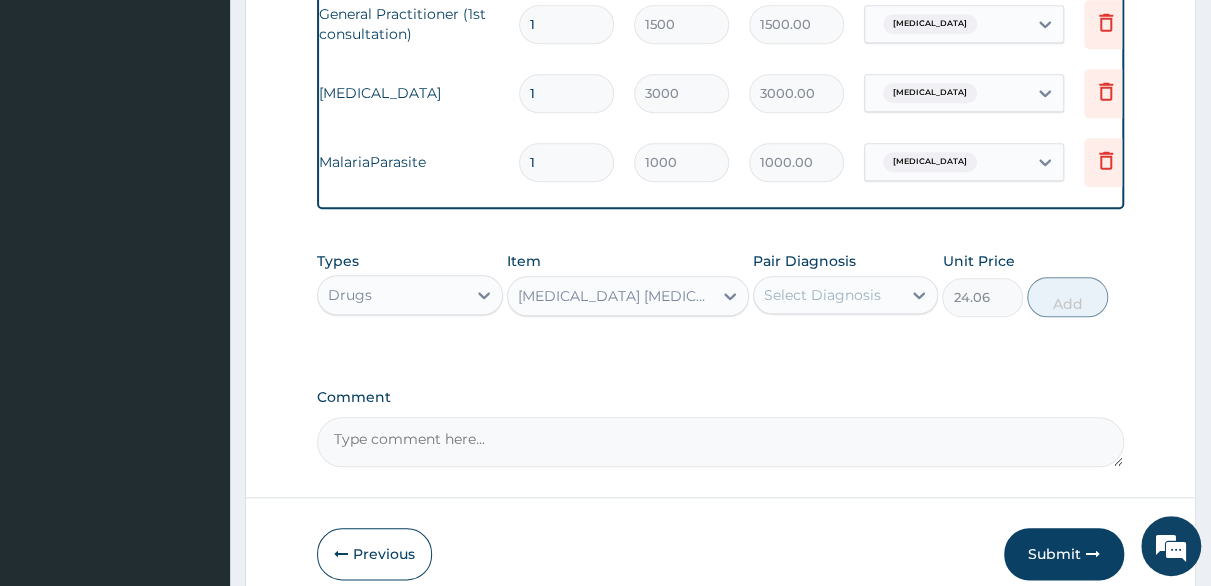 scroll, scrollTop: 873, scrollLeft: 0, axis: vertical 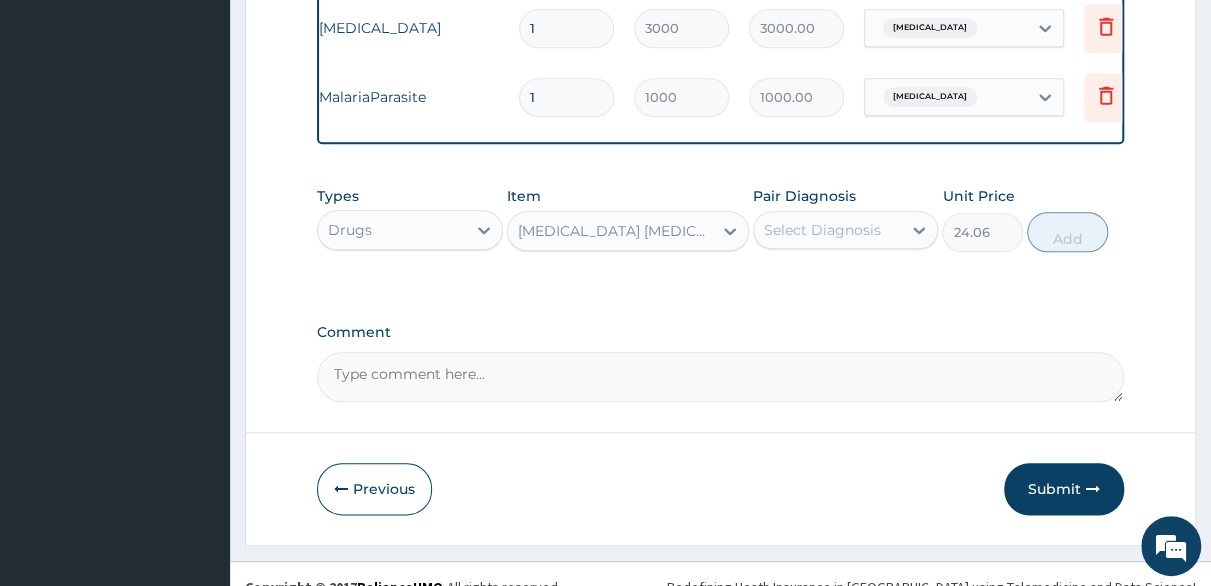 click on "Types Drugs Item Artemether lumefantrine TAB Pair Diagnosis Select Diagnosis Unit Price 24.06 Add" at bounding box center [720, 219] 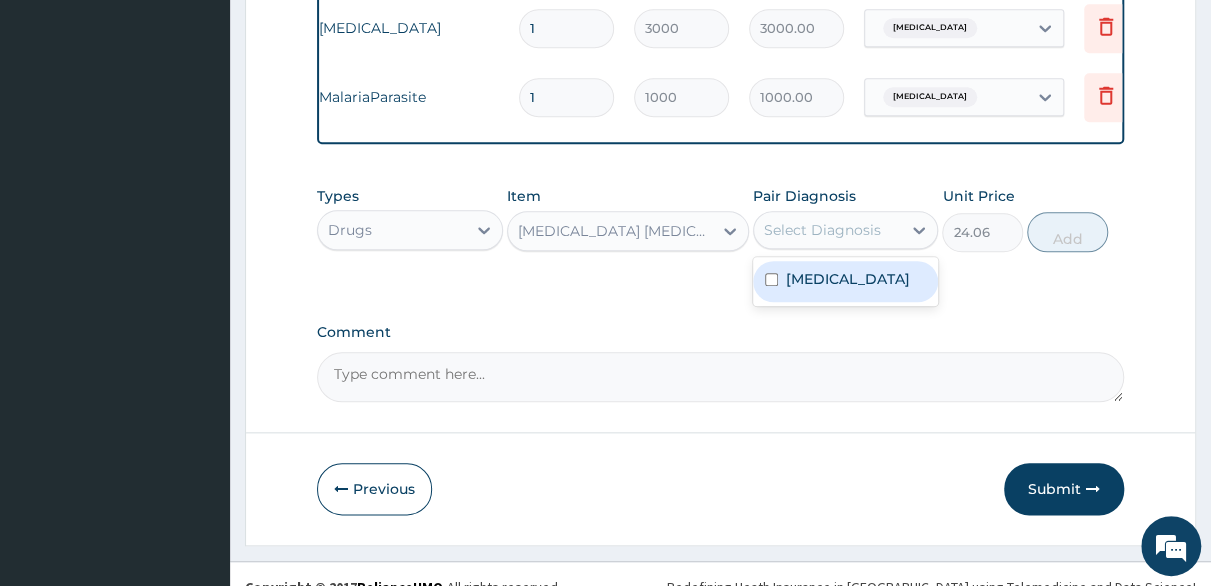 click on "Select Diagnosis" at bounding box center [822, 230] 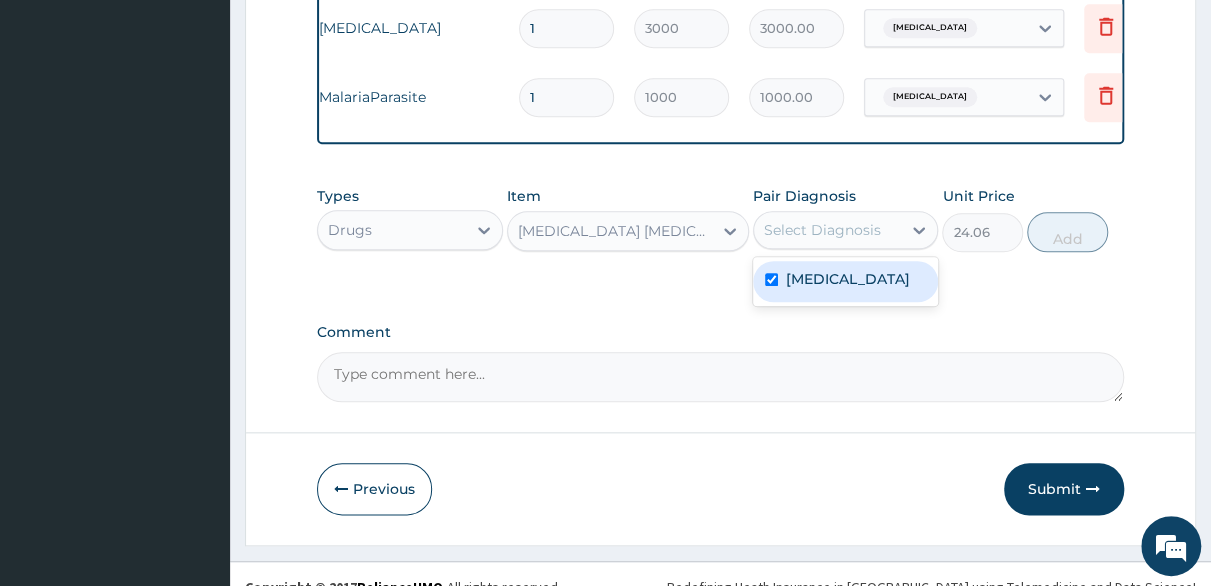 checkbox on "true" 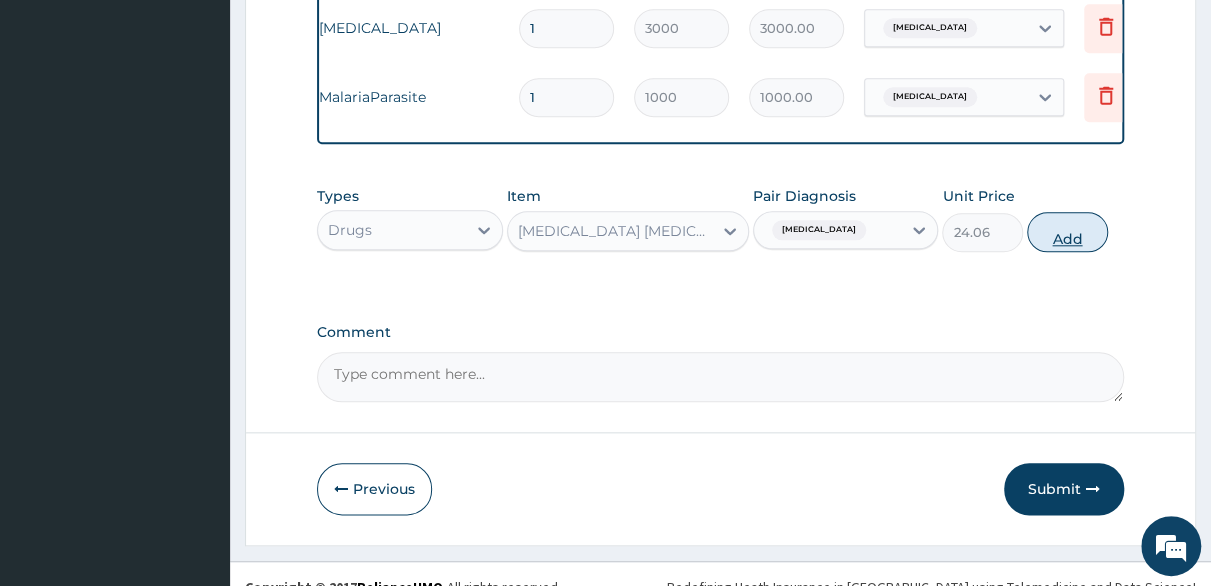 click on "Add" at bounding box center (1067, 232) 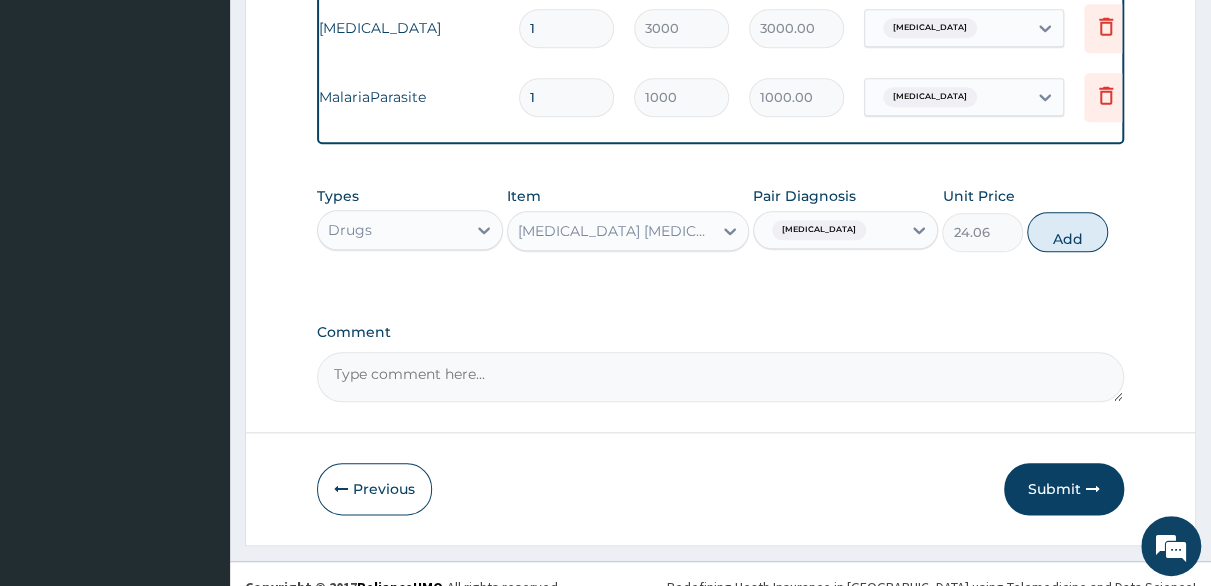 type on "0" 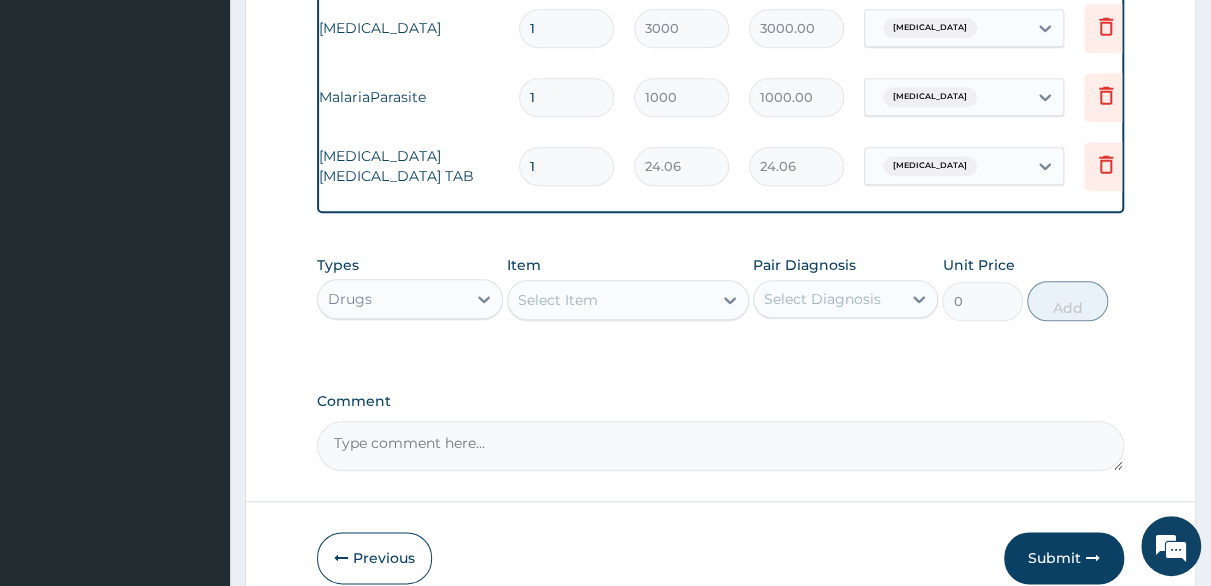 type 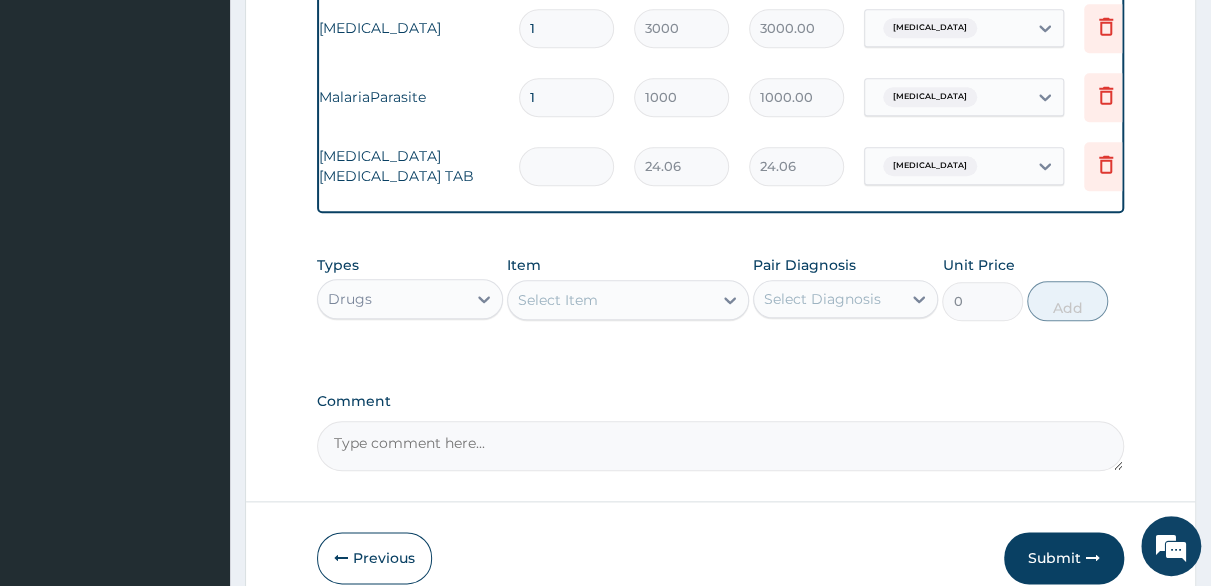 type on "0.00" 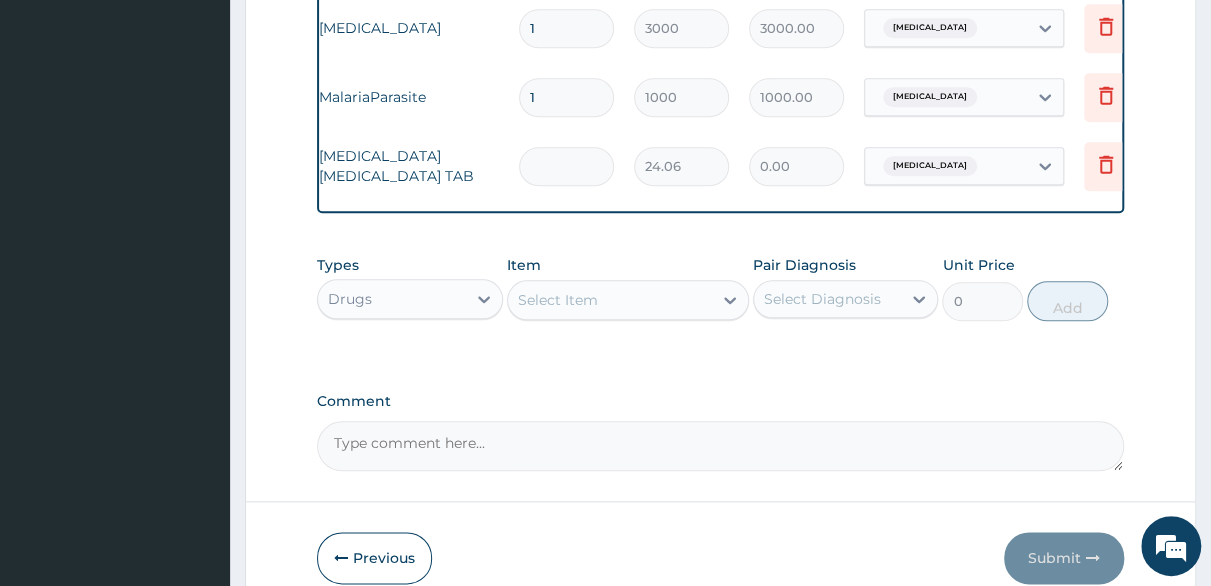 type on "6" 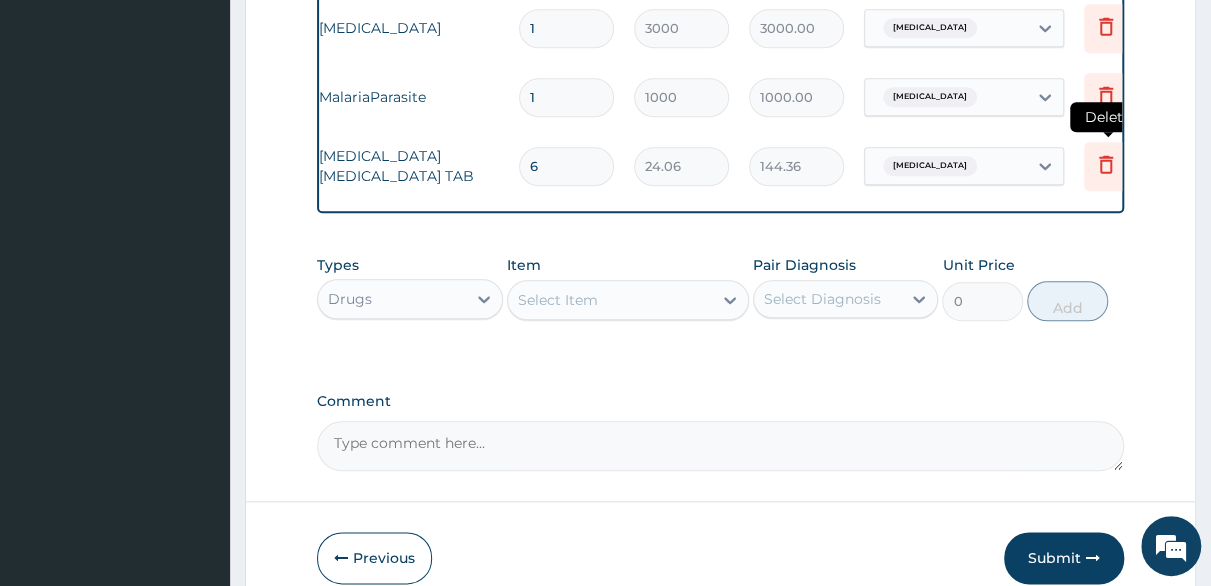 type on "6" 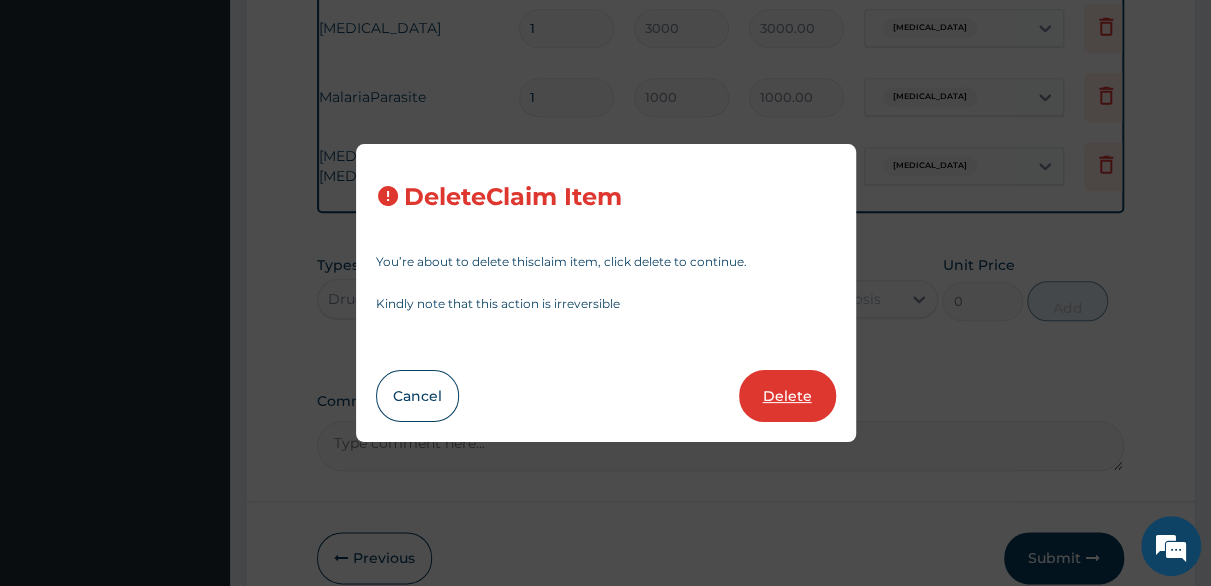 click on "Delete" at bounding box center [787, 396] 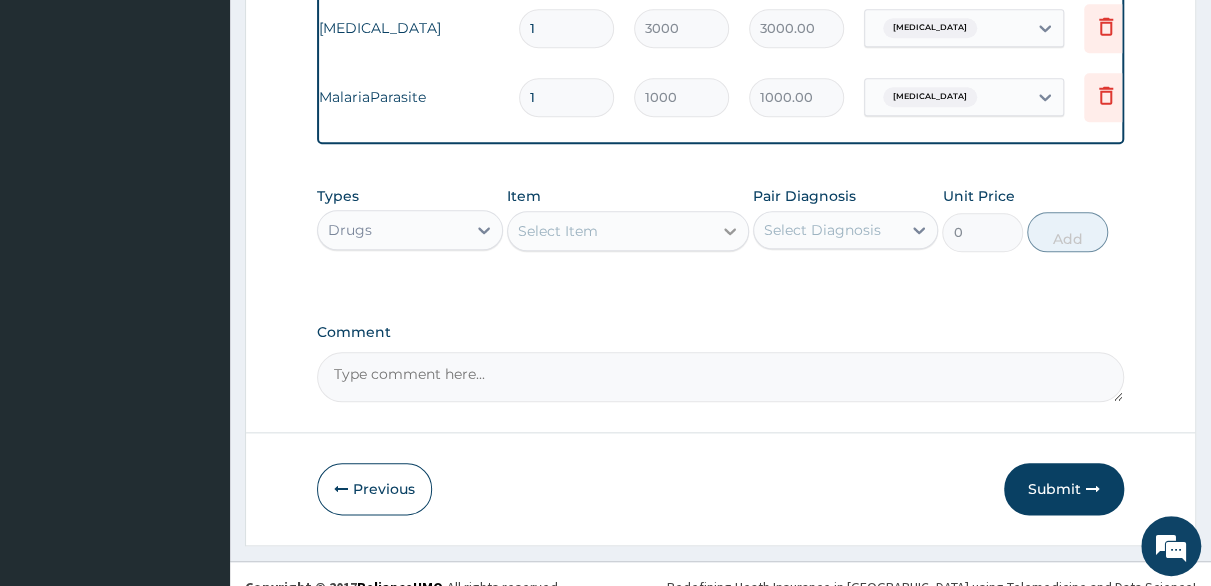 click 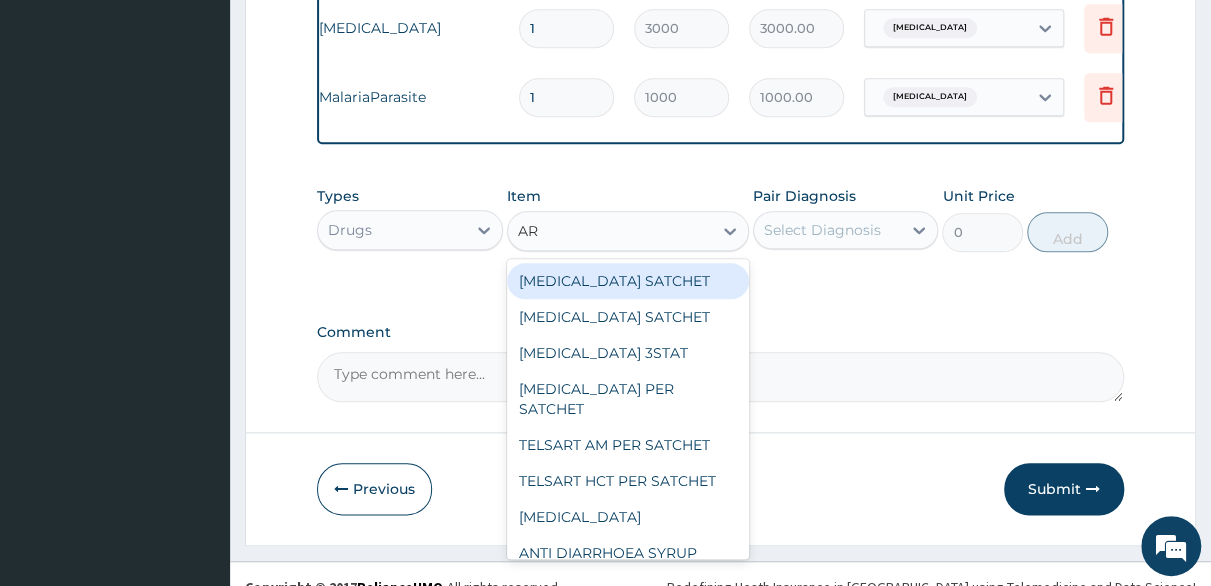 type on "ART" 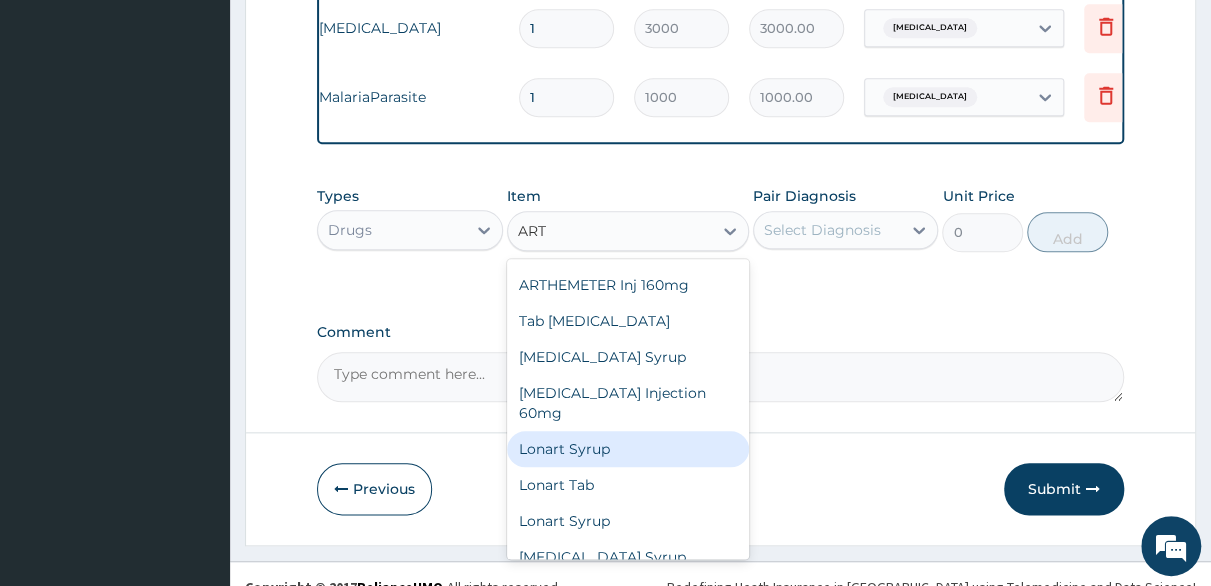 scroll, scrollTop: 244, scrollLeft: 0, axis: vertical 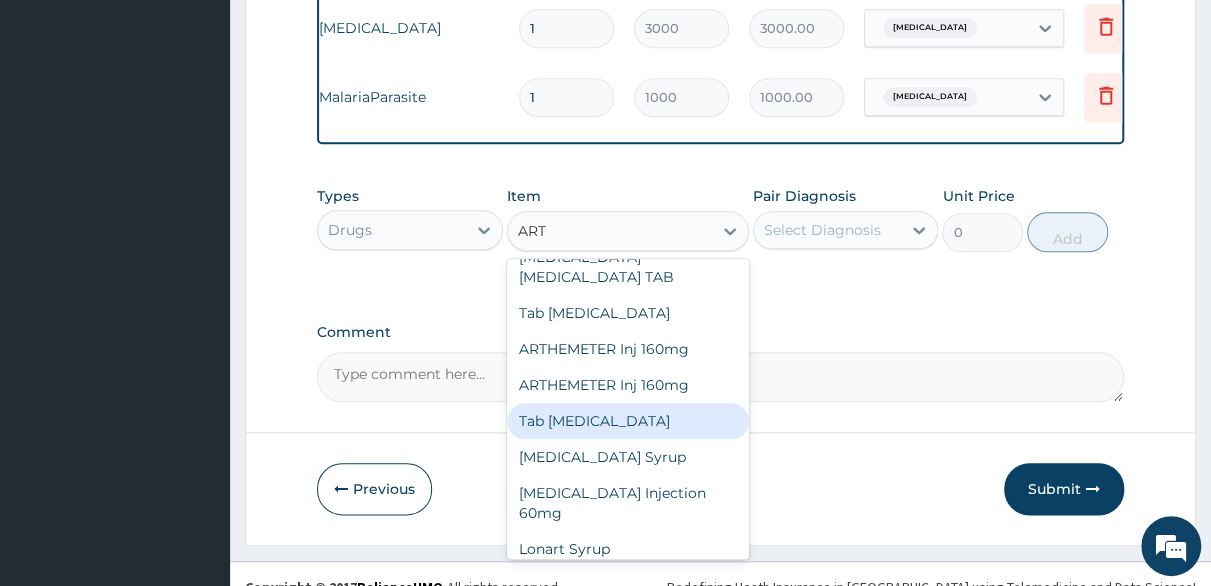 click on "Tab COARTEM" at bounding box center [628, 421] 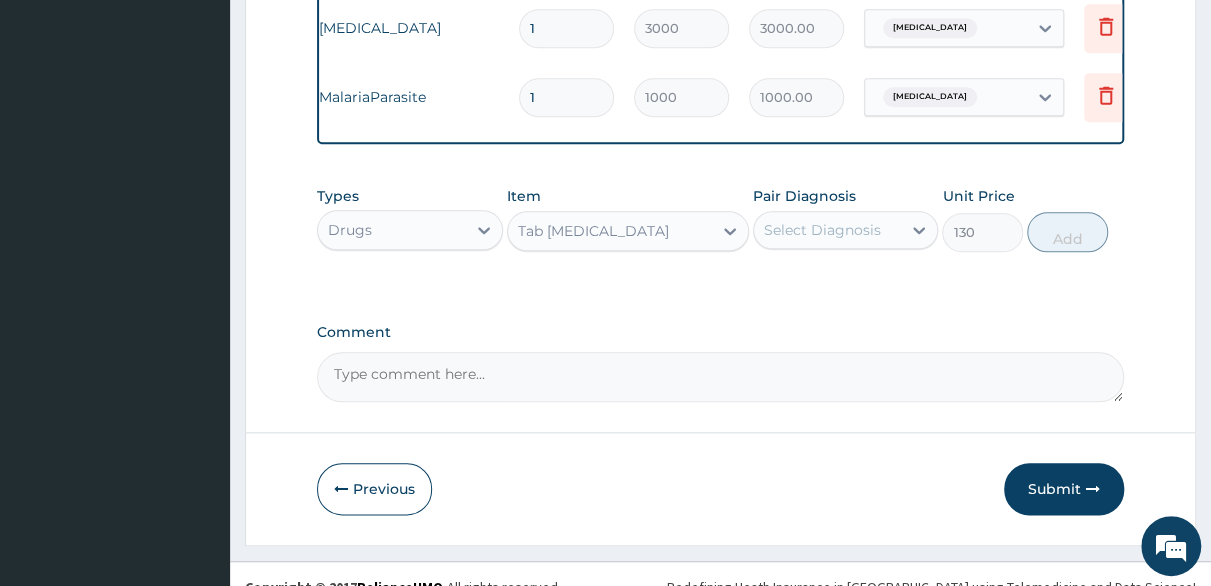 click on "Select Diagnosis" at bounding box center [822, 230] 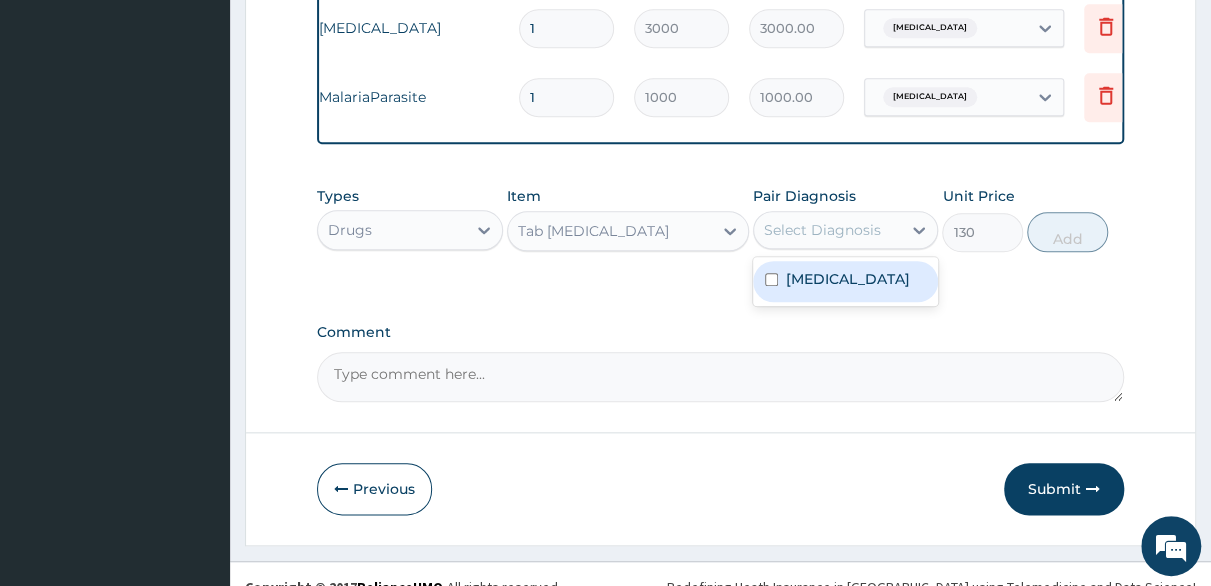 click at bounding box center (771, 279) 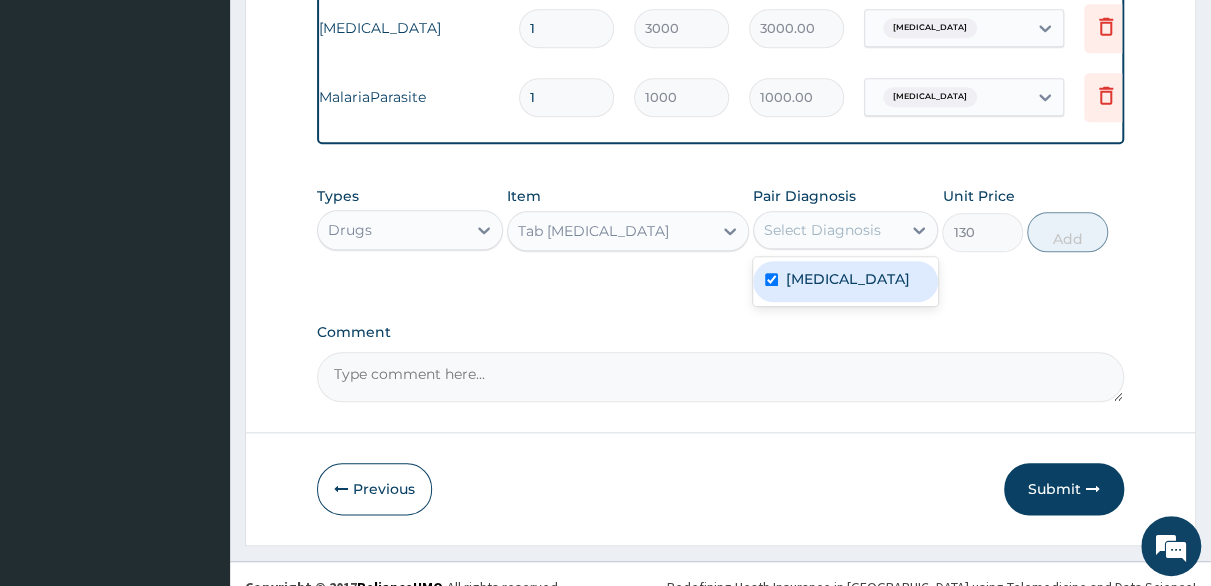 checkbox on "true" 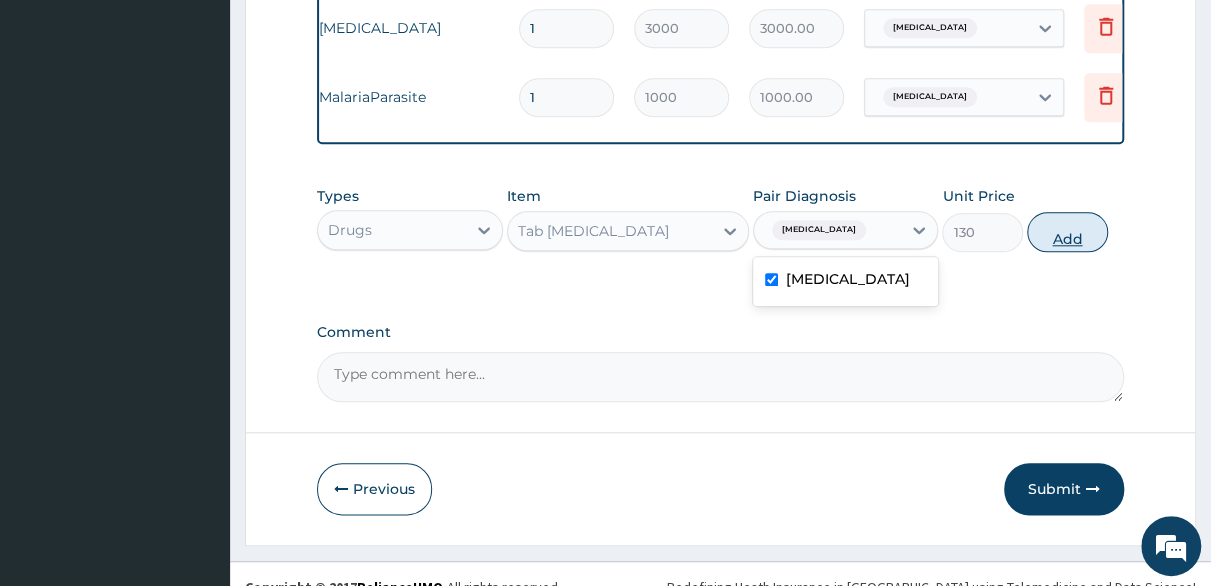 click on "Add" at bounding box center (1067, 232) 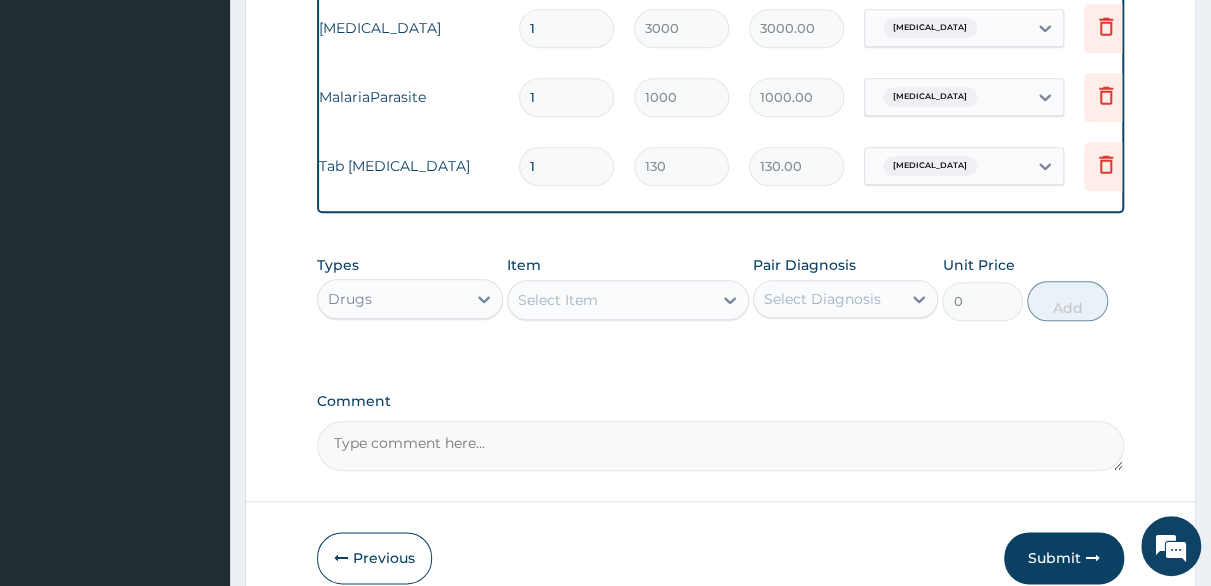 type 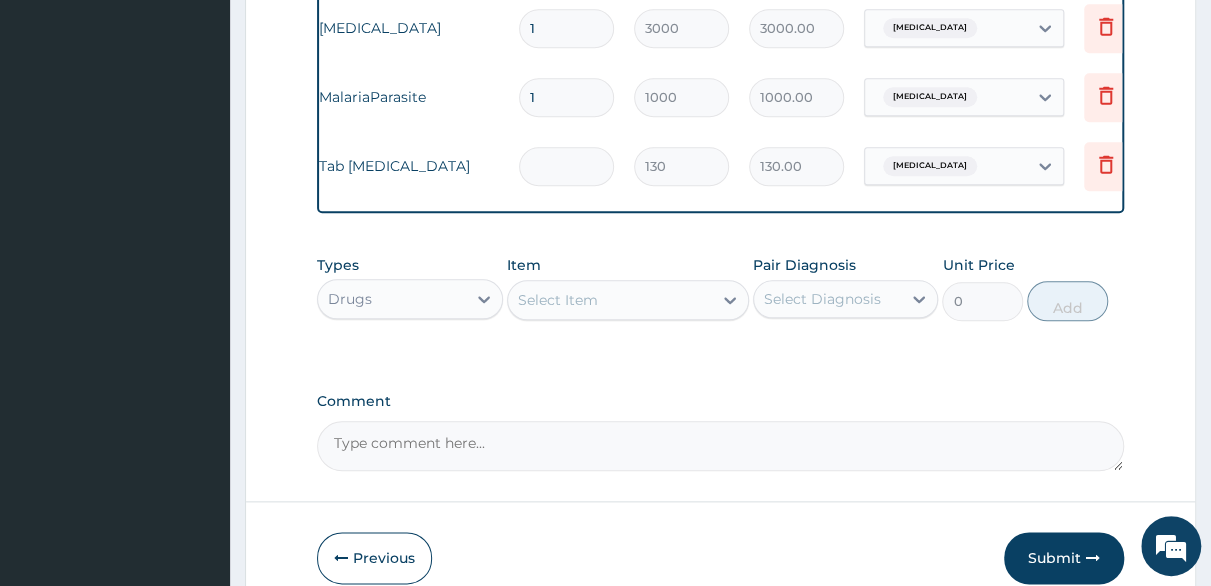 type on "0.00" 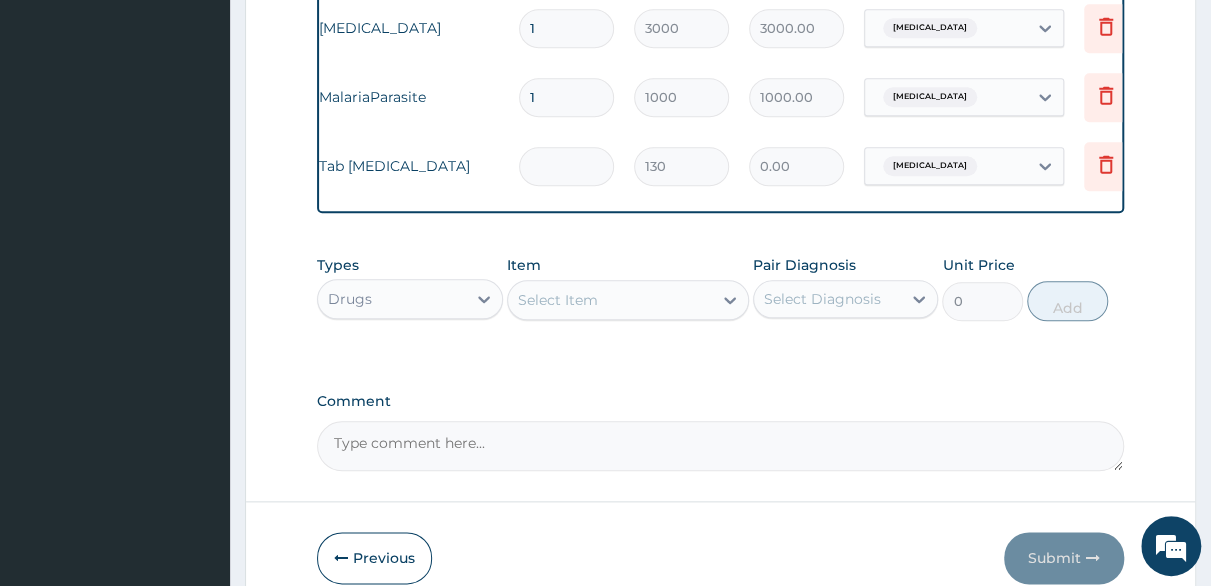 type on "1" 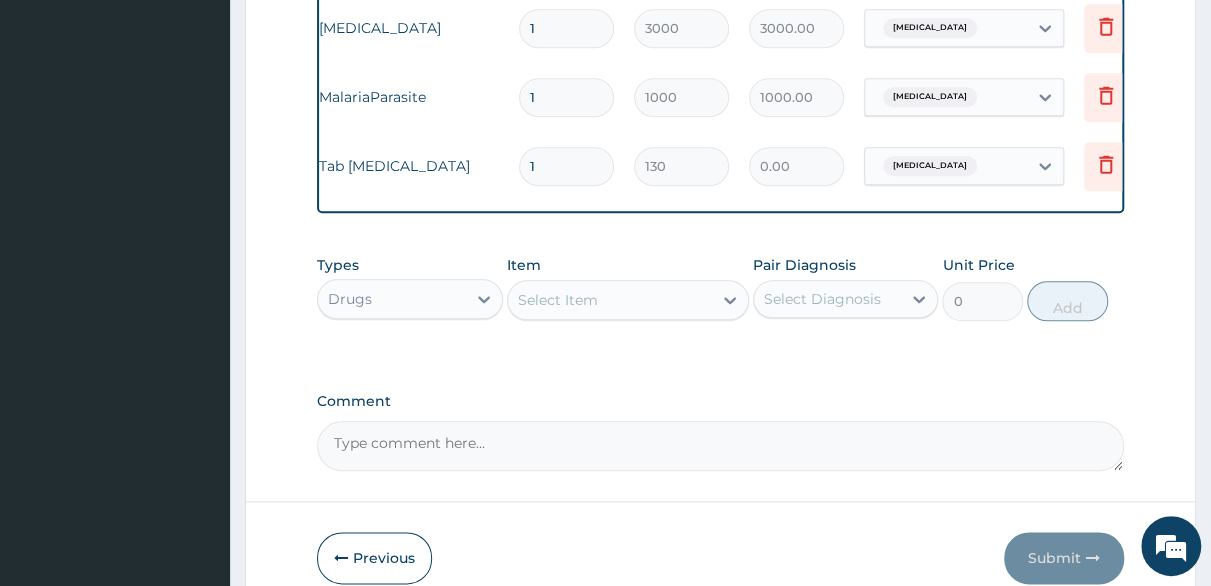 type on "130.00" 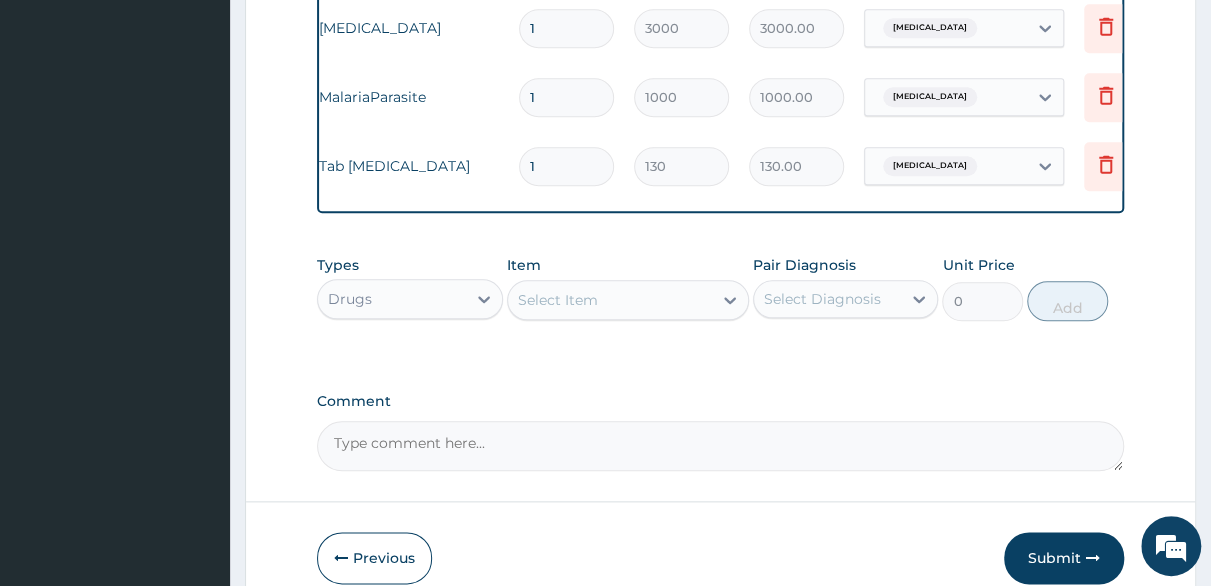 type 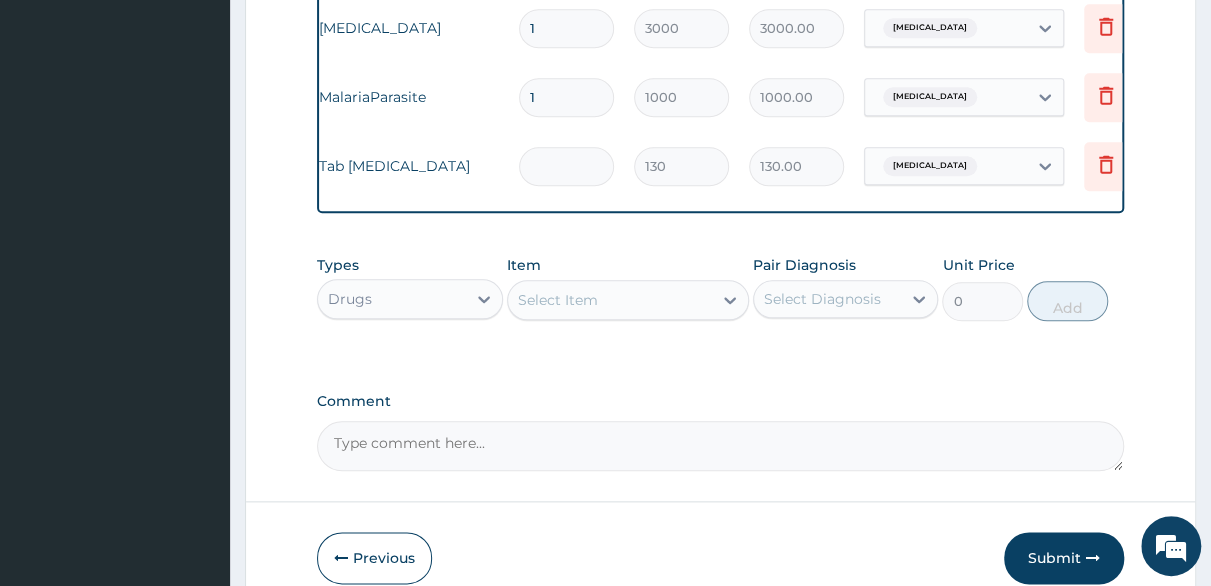type on "0.00" 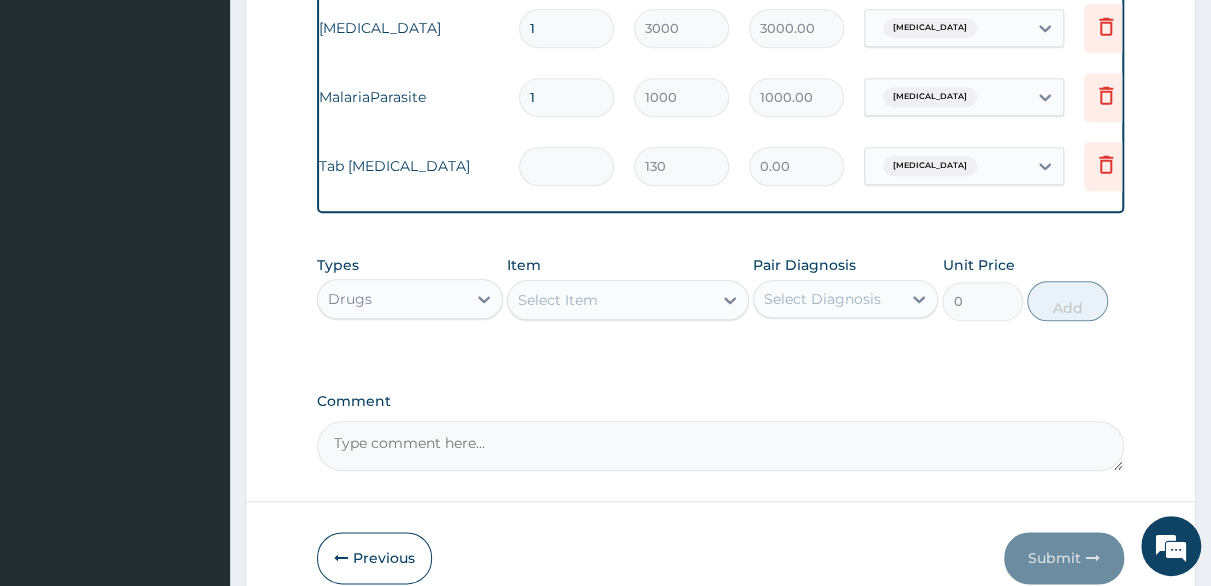 type on "9" 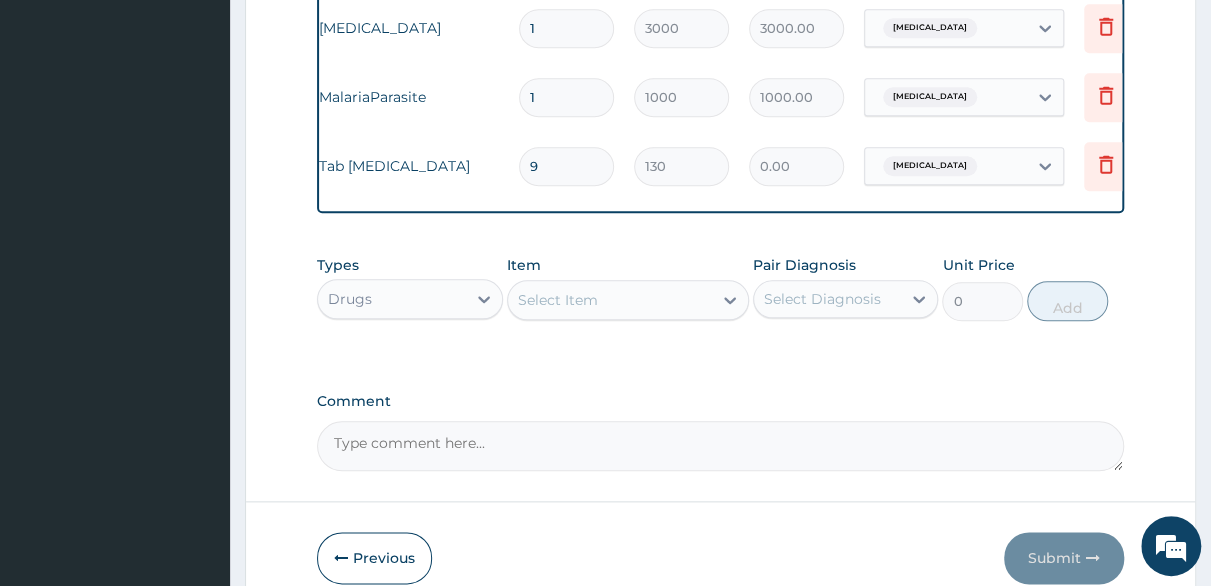 type on "1170.00" 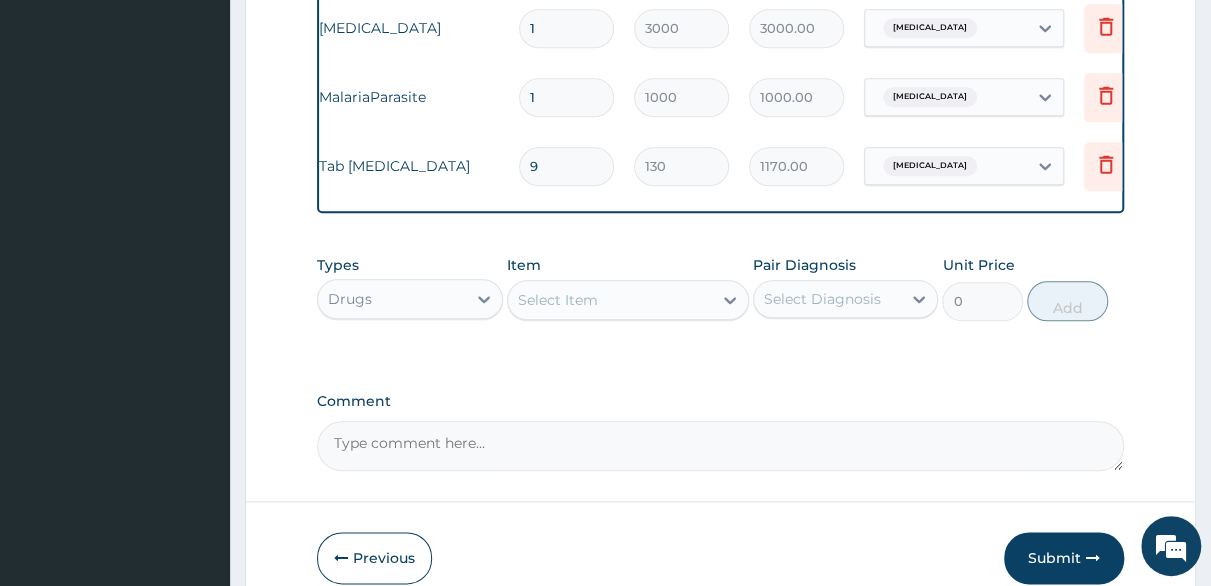 type 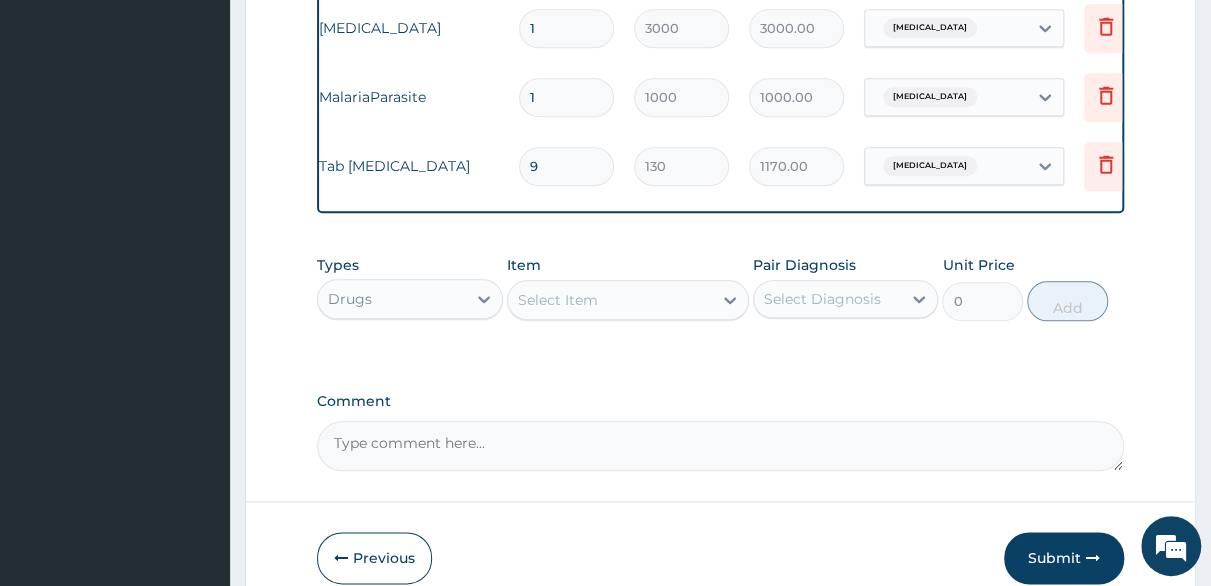 type on "0.00" 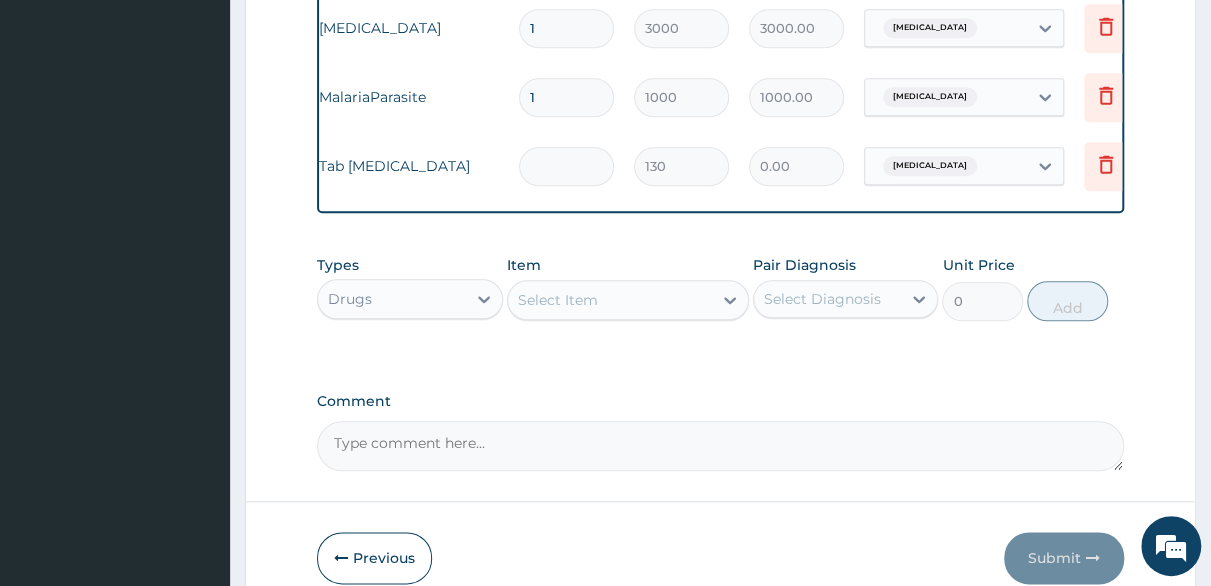 type on "6" 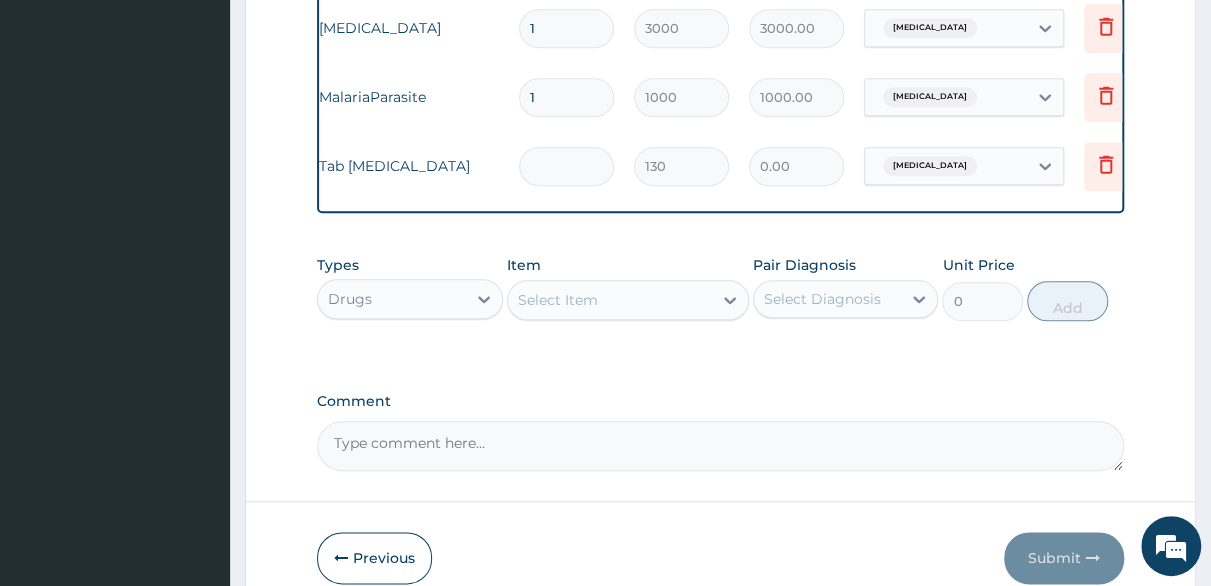 type on "780.00" 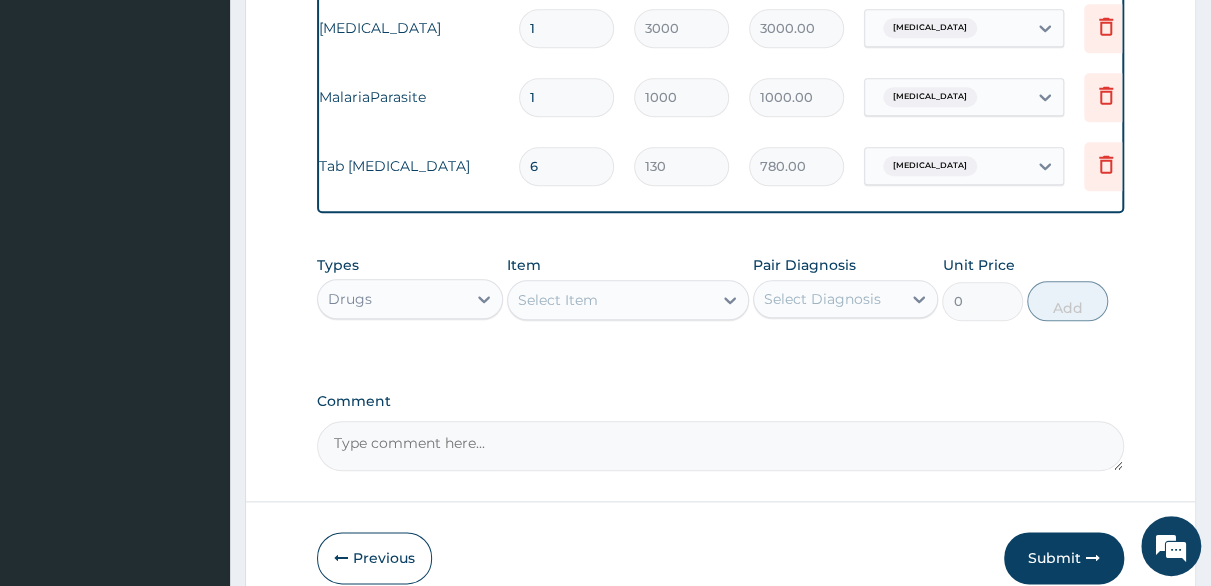 type 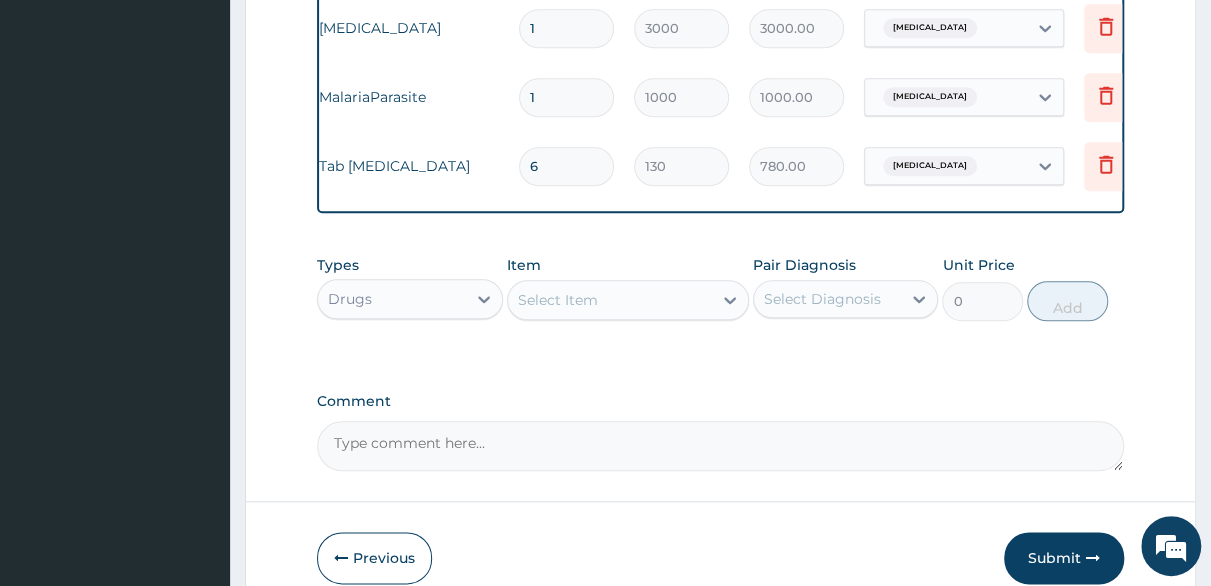 type on "0.00" 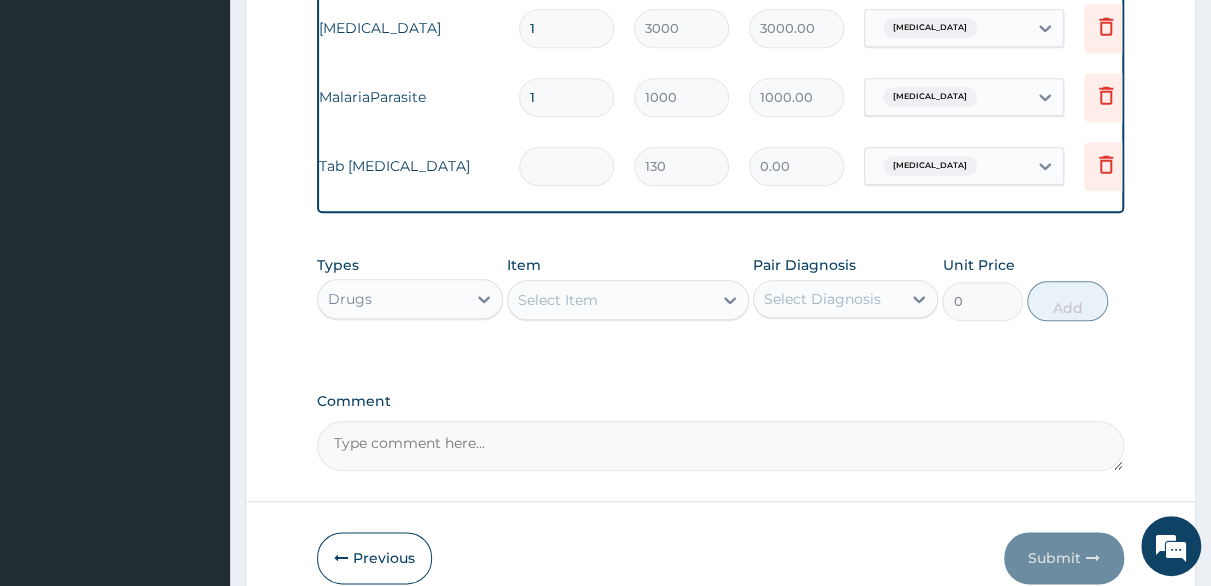 type on "9" 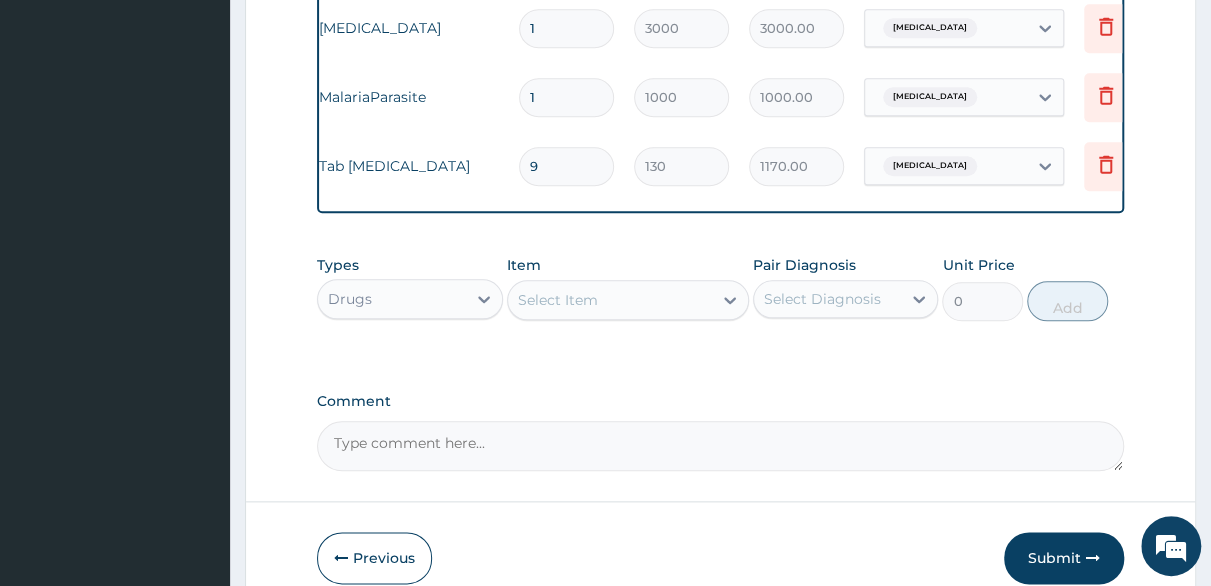 type on "9" 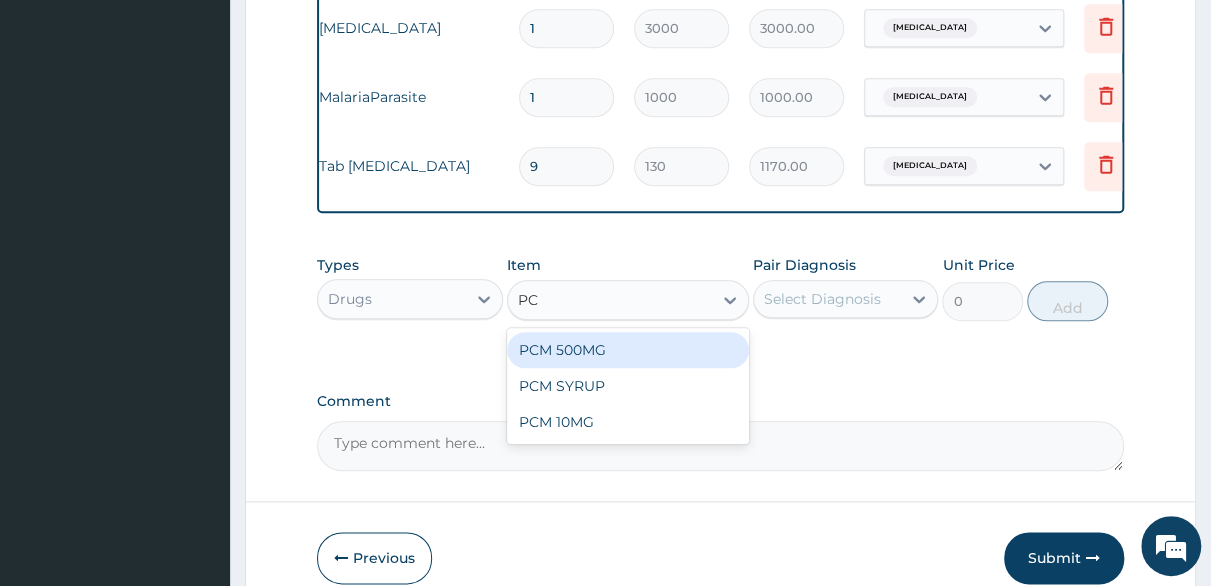 type on "PCM" 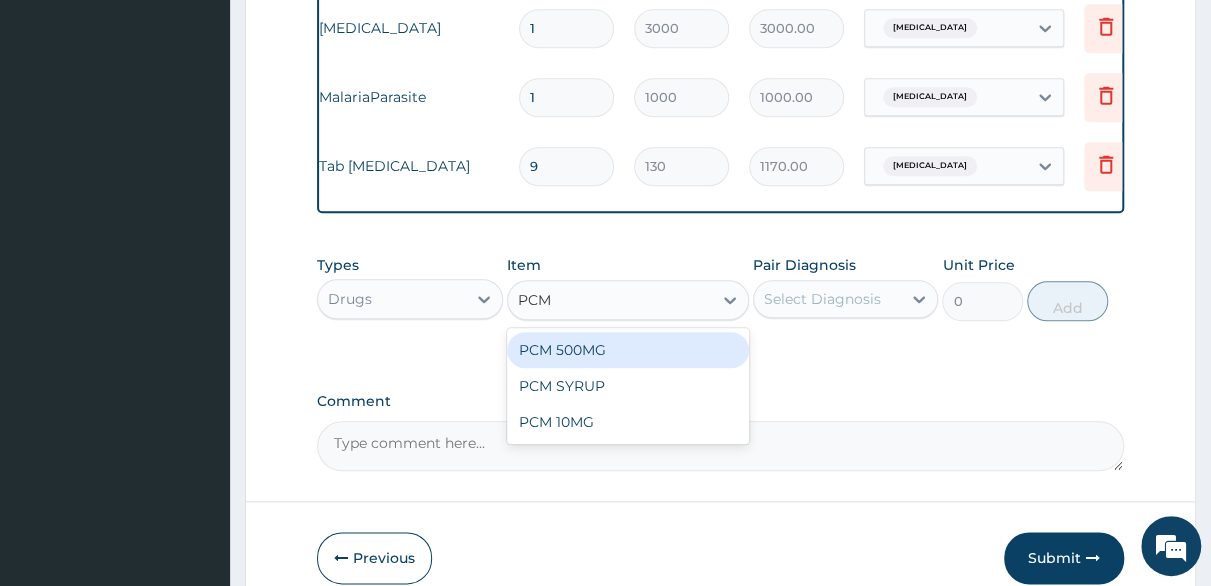 click on "PCM 500MG" at bounding box center [628, 350] 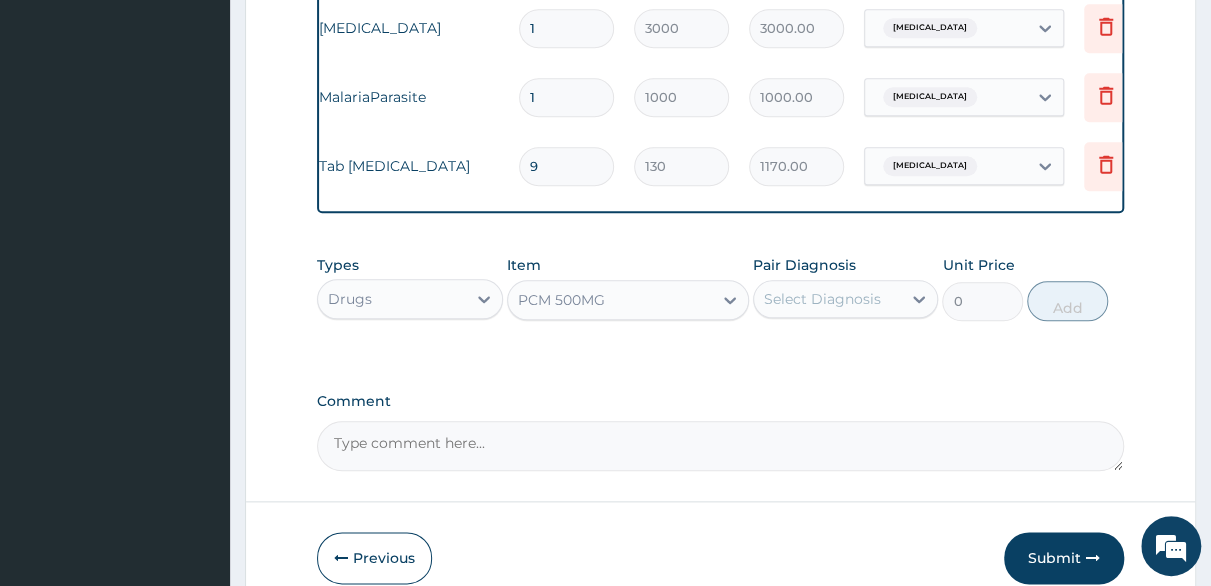 type 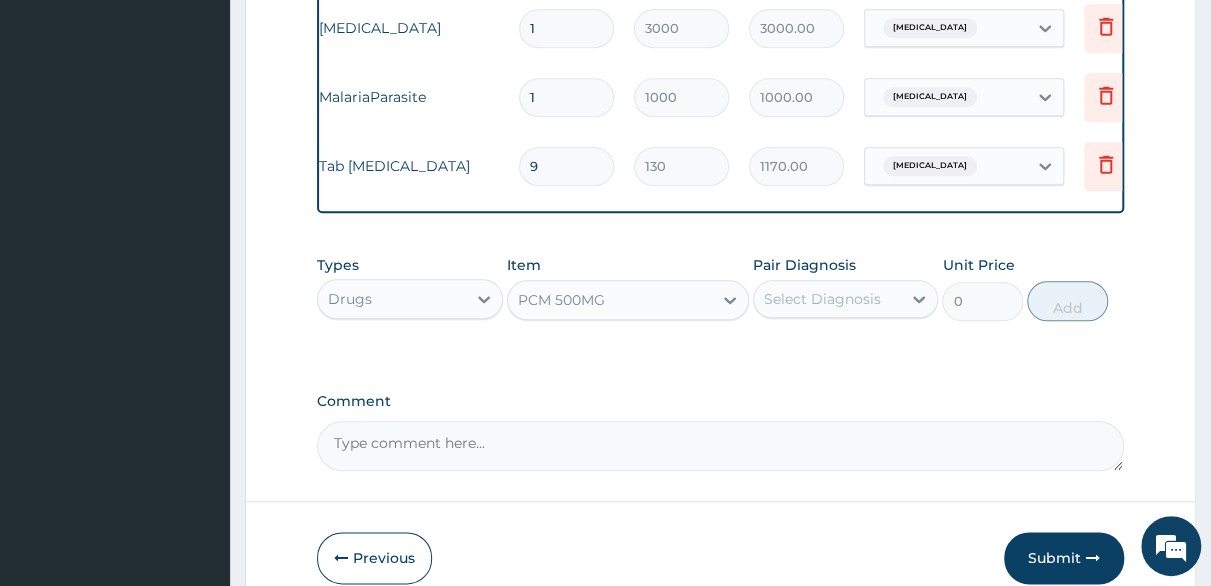 type on "28" 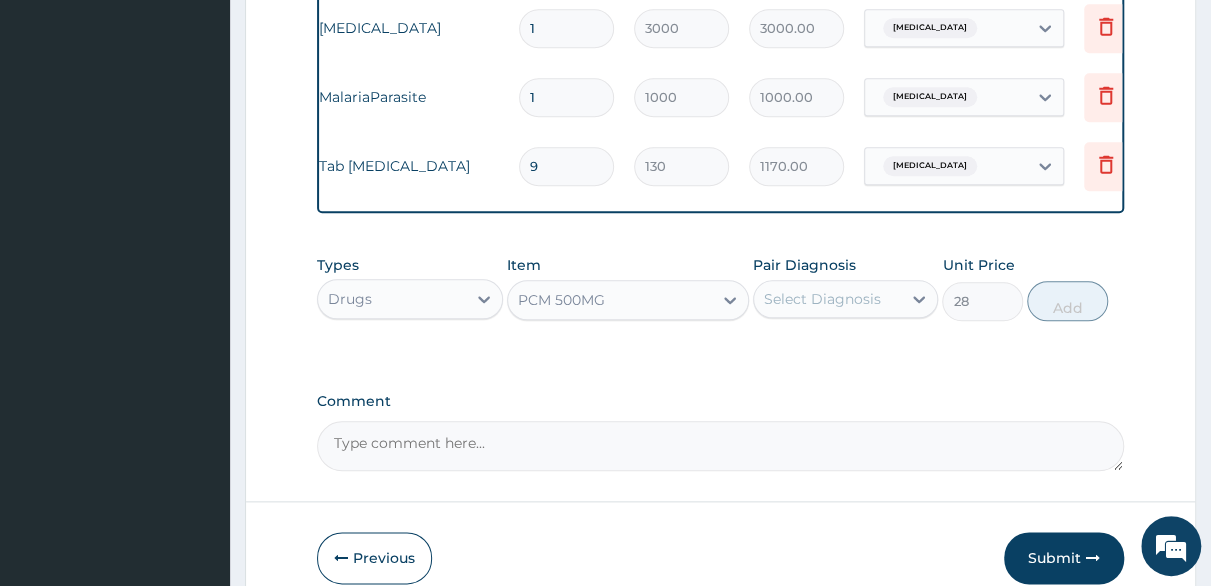 click on "Select Diagnosis" at bounding box center [822, 299] 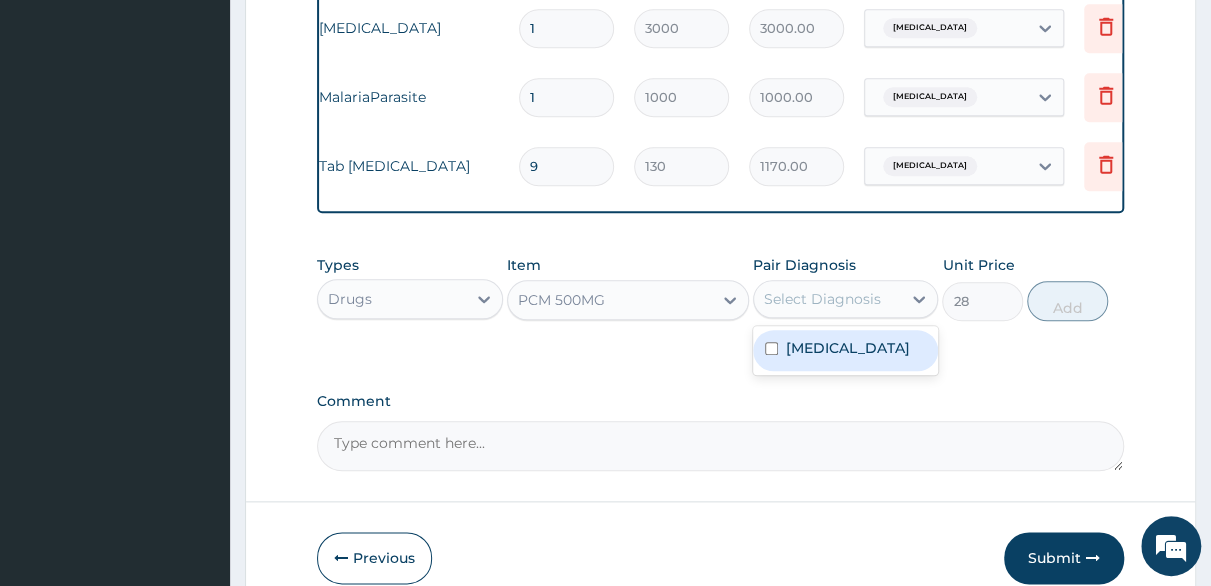 drag, startPoint x: 768, startPoint y: 363, endPoint x: 879, endPoint y: 351, distance: 111.64677 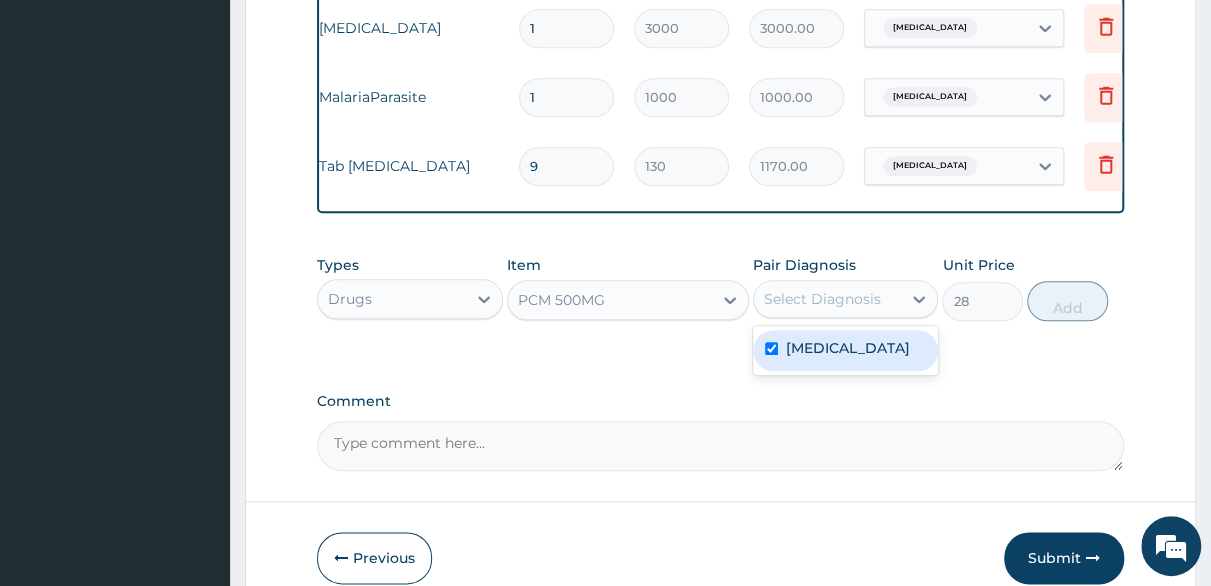 checkbox on "true" 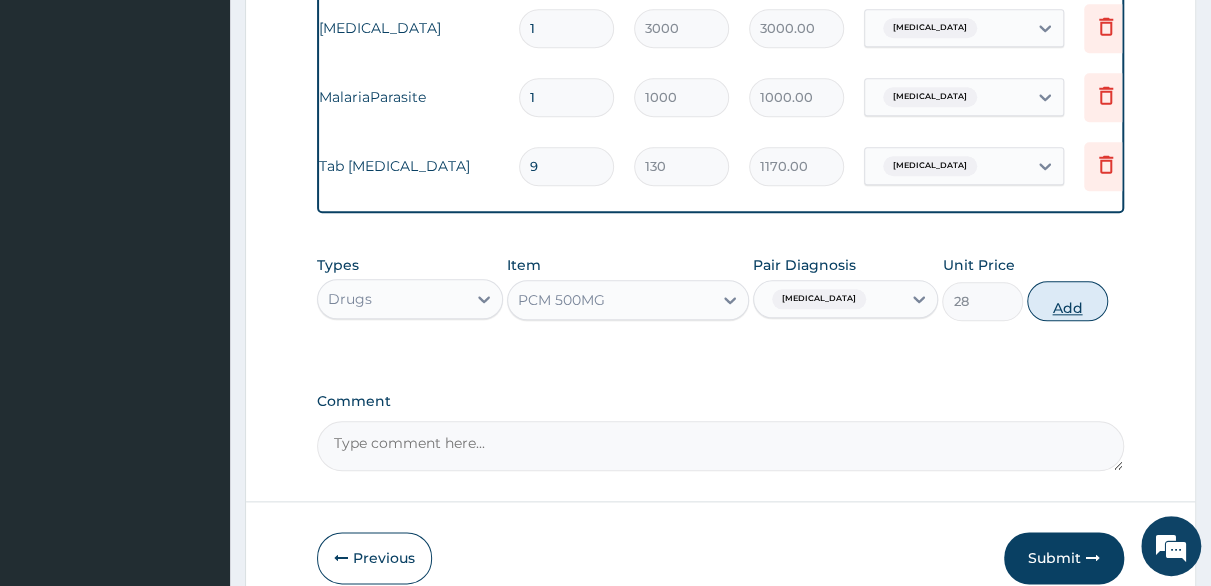 click on "Add" at bounding box center (1067, 301) 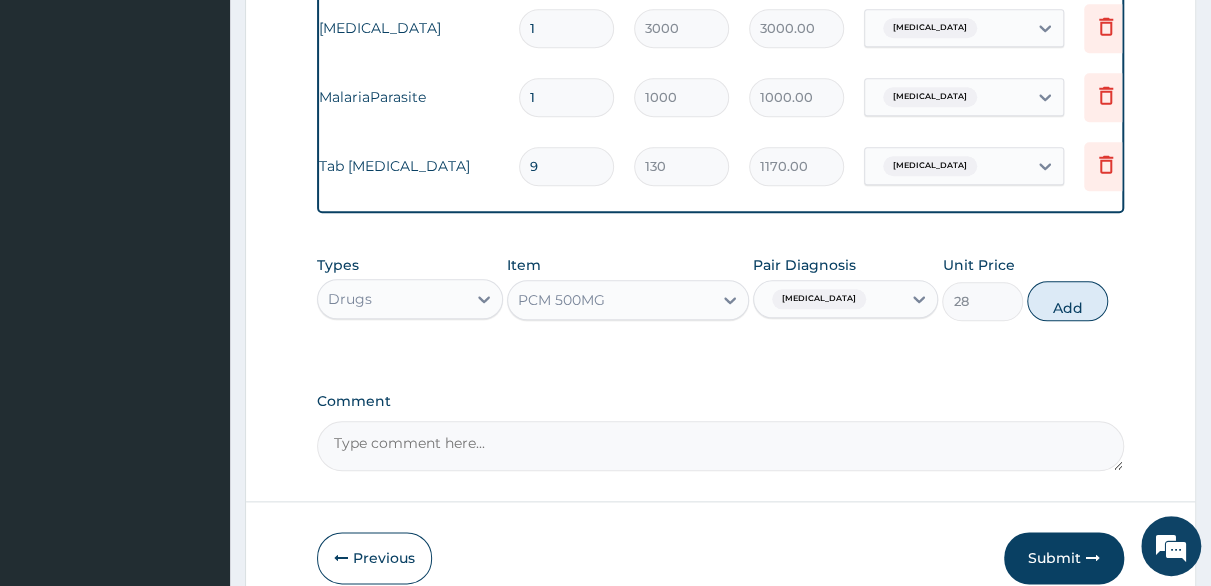 type on "0" 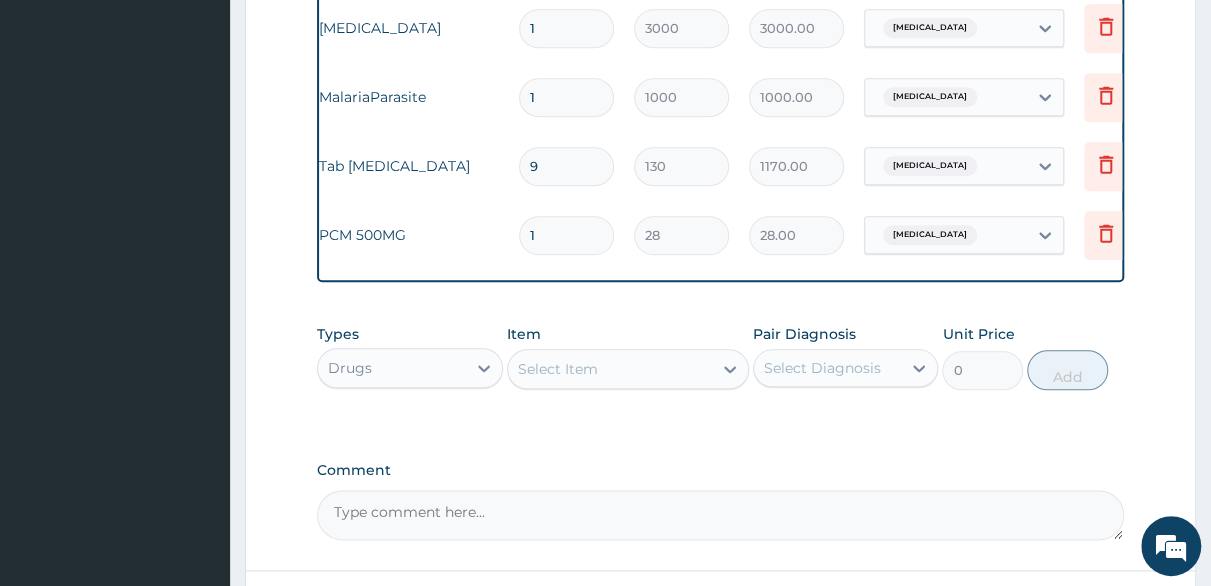 click on "1" at bounding box center [566, 235] 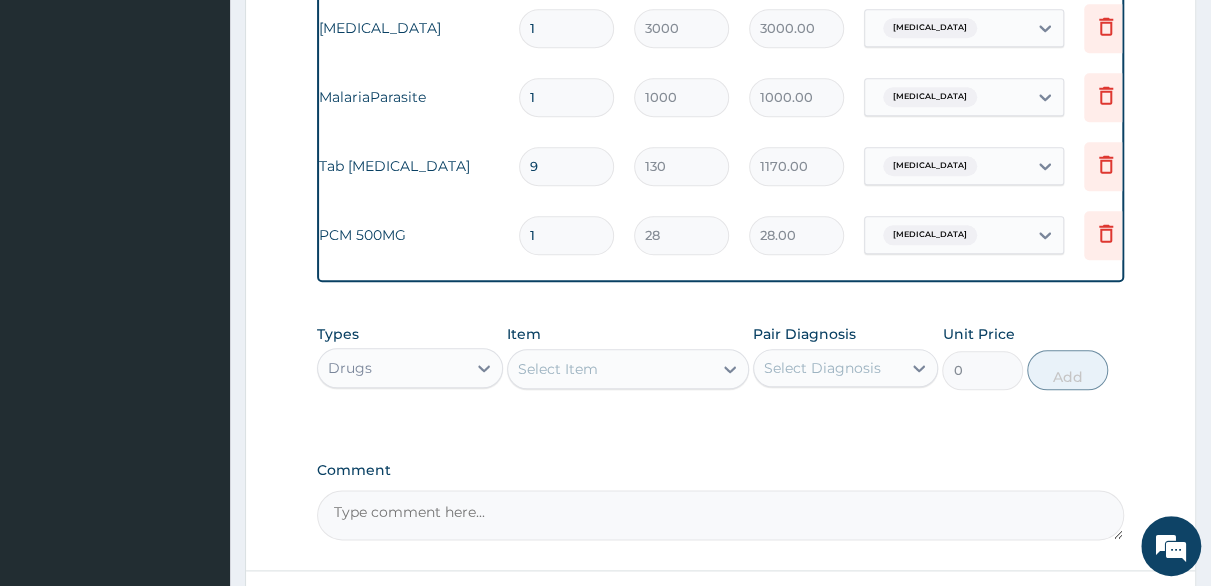 type 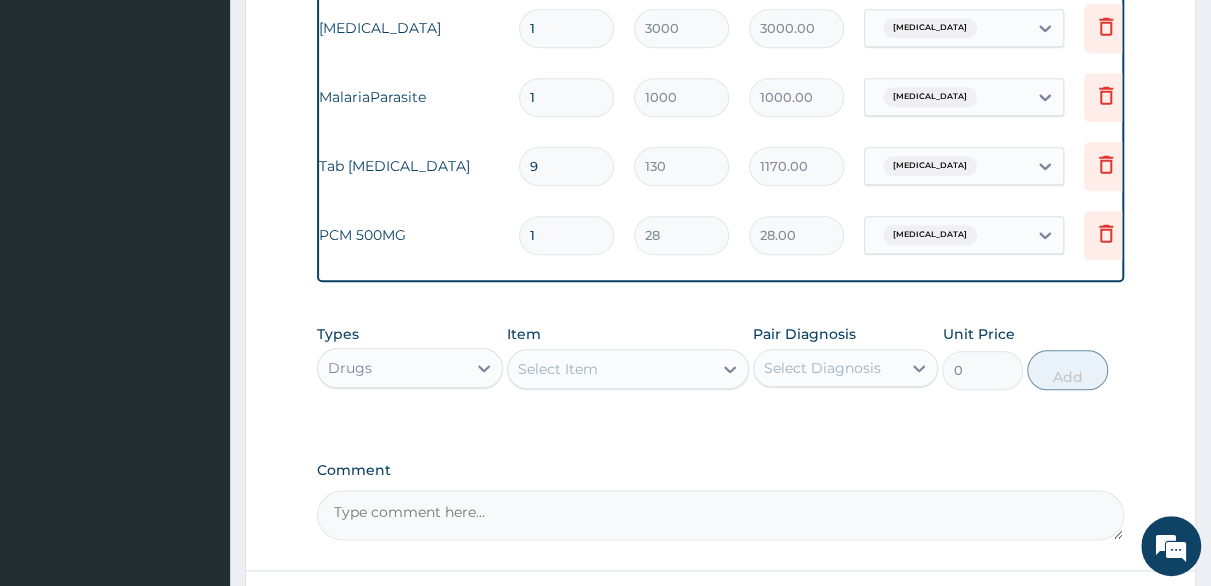 type on "0.00" 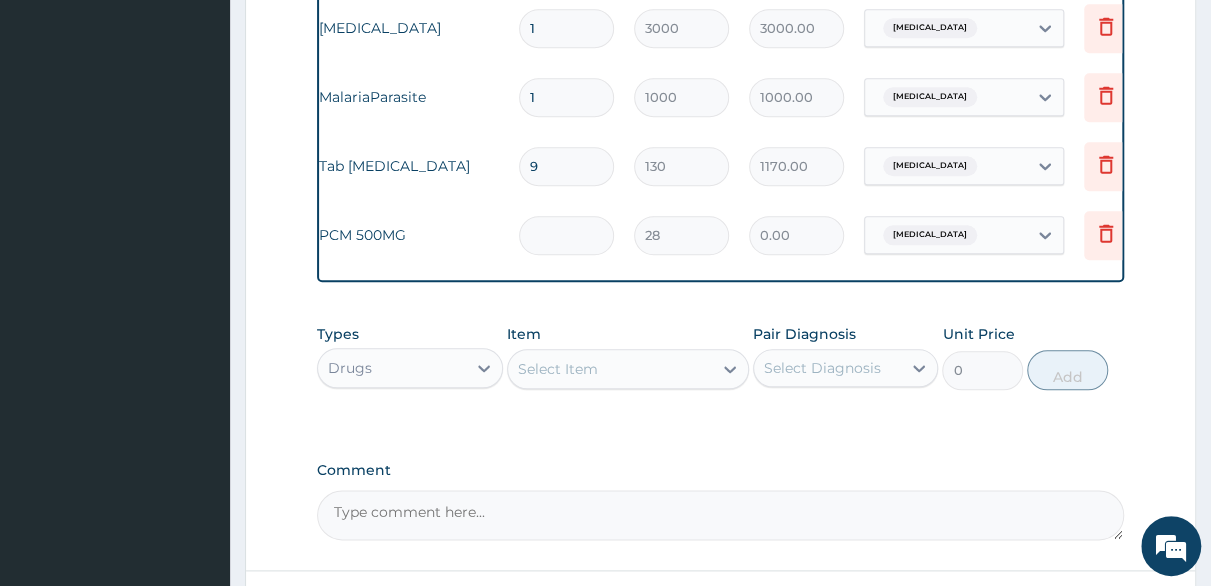 type on "1" 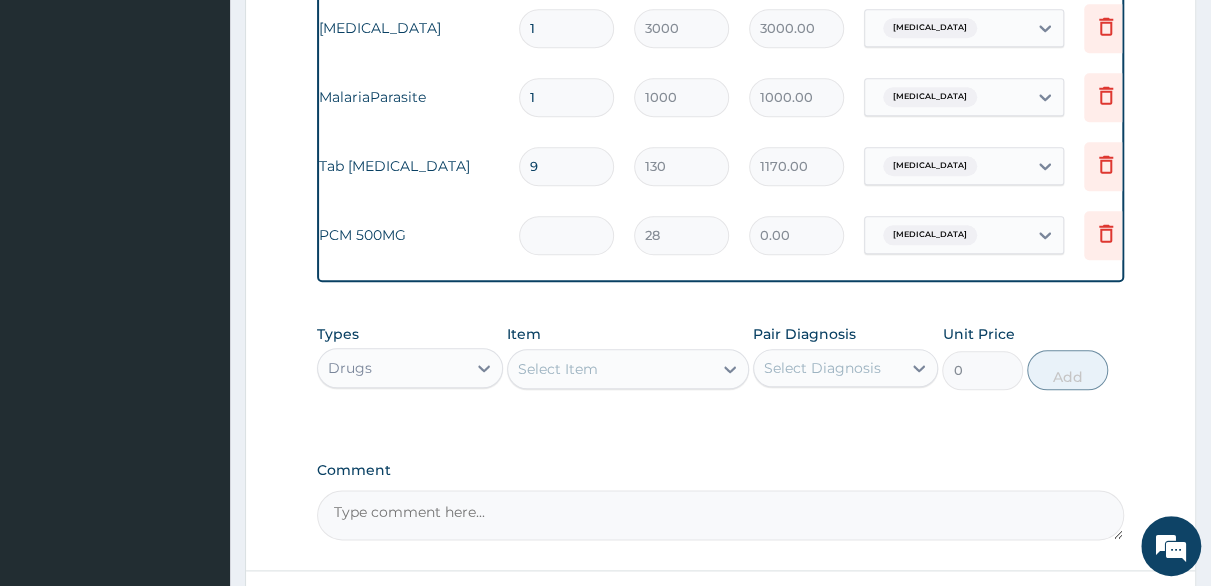 type on "28.00" 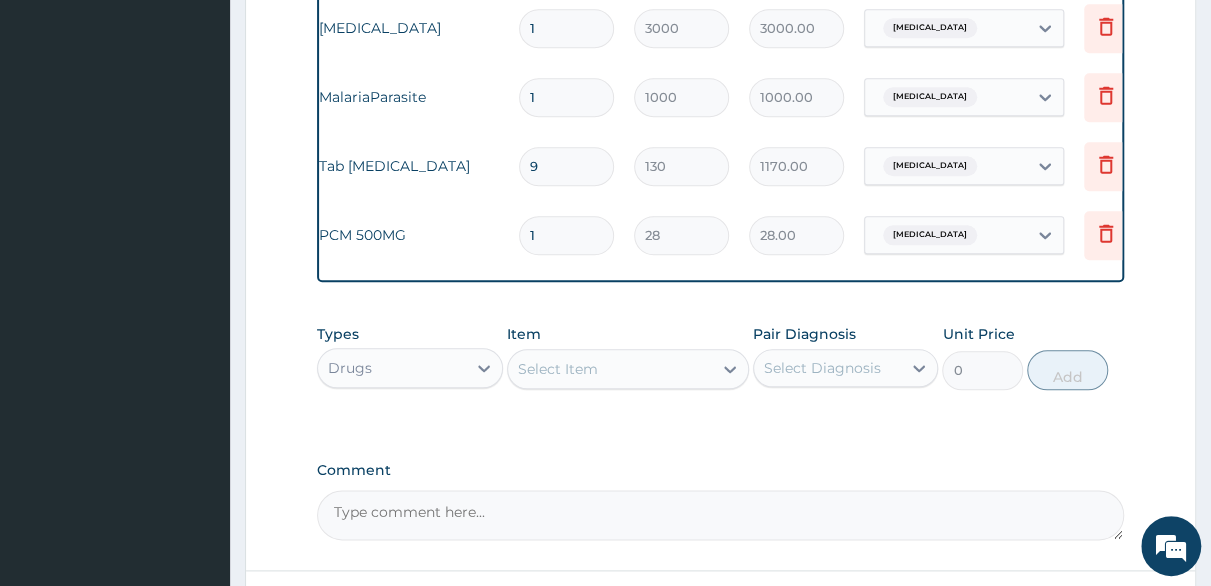 type on "18" 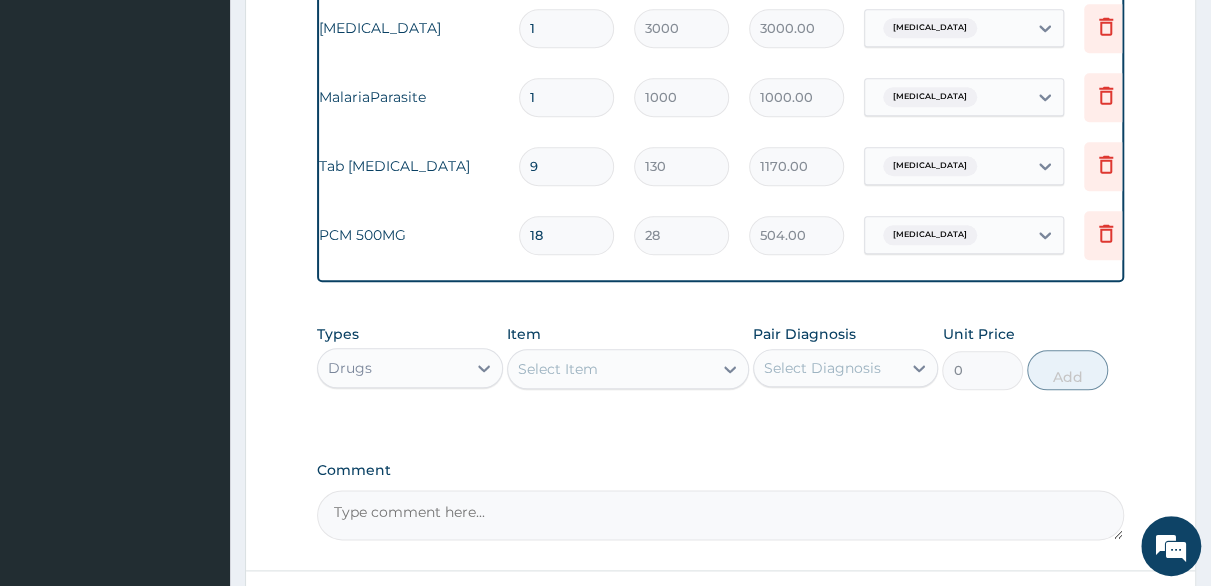 type on "1" 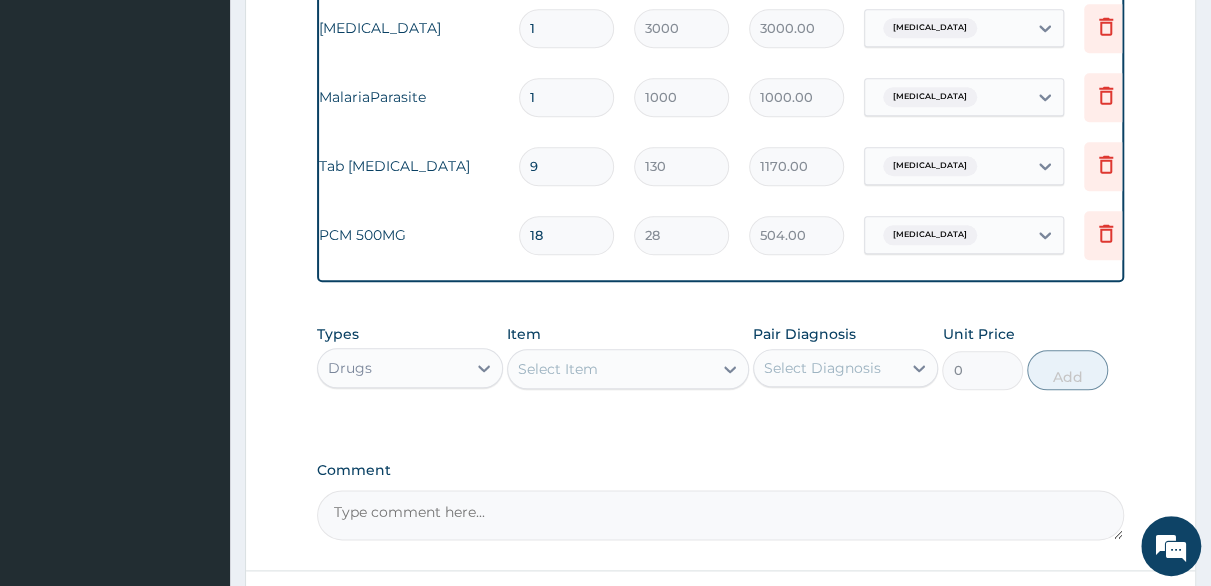 type on "28.00" 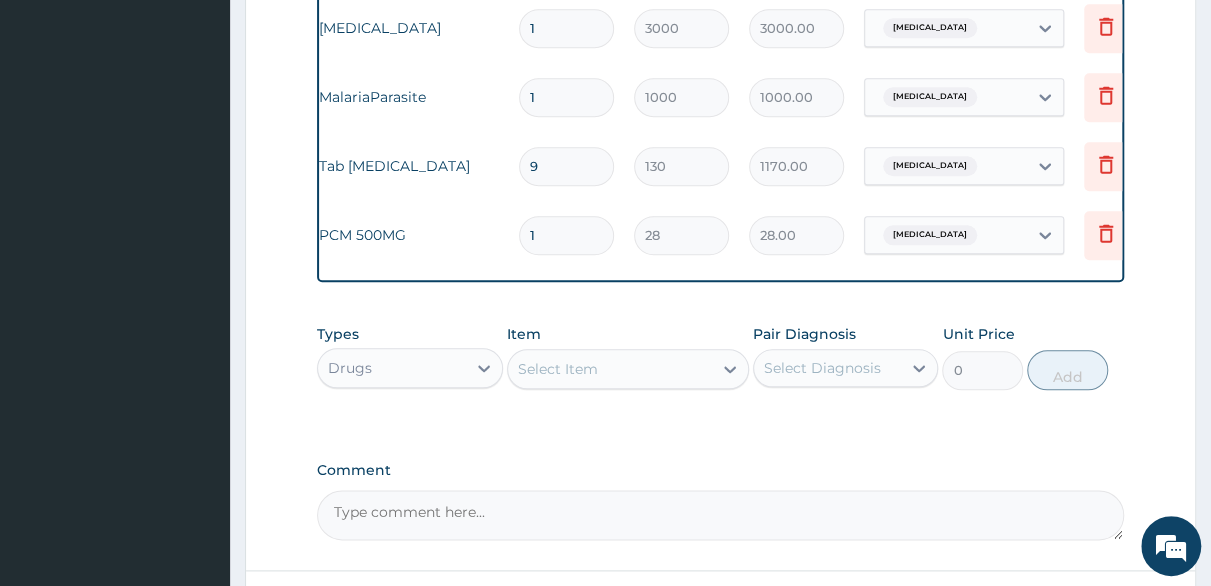 type on "18" 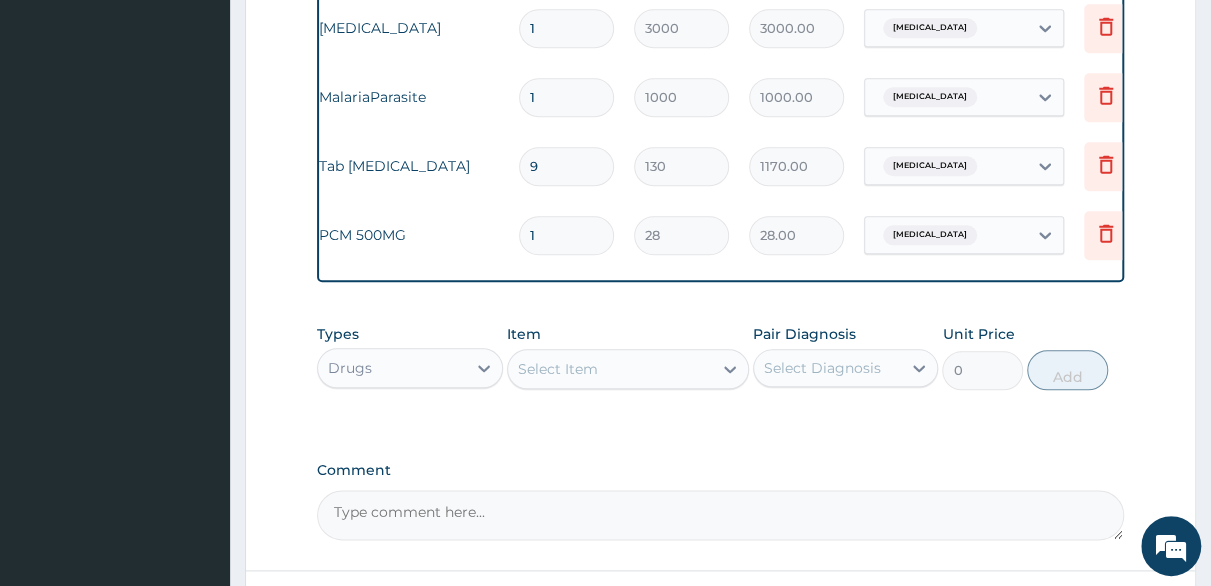type on "504.00" 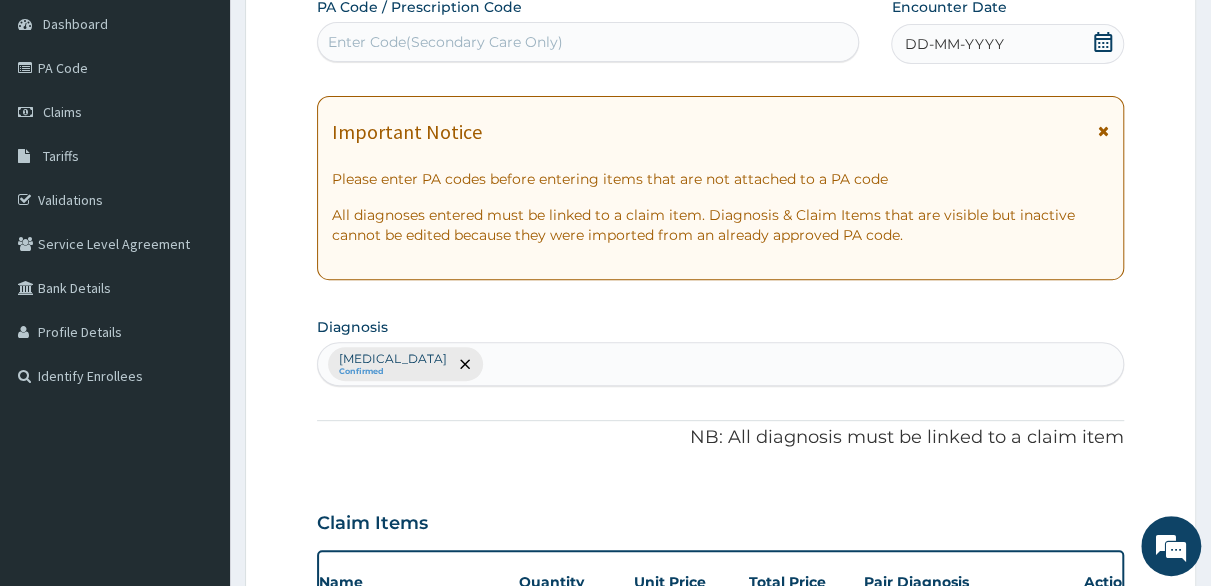 scroll, scrollTop: 250, scrollLeft: 0, axis: vertical 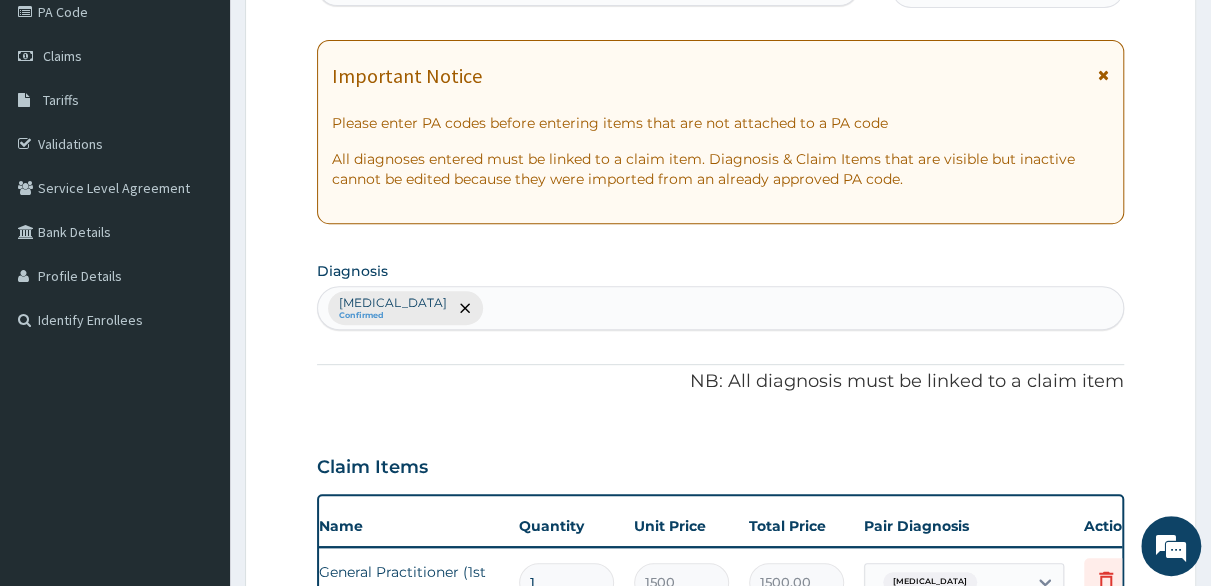 type on "18" 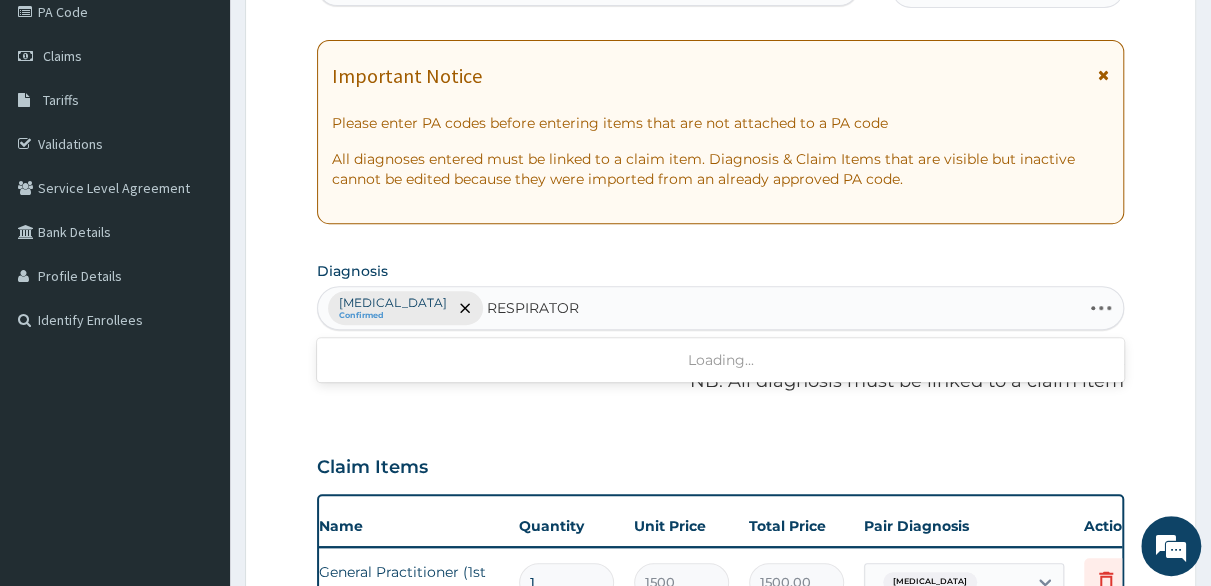 type on "RESPIRATORY" 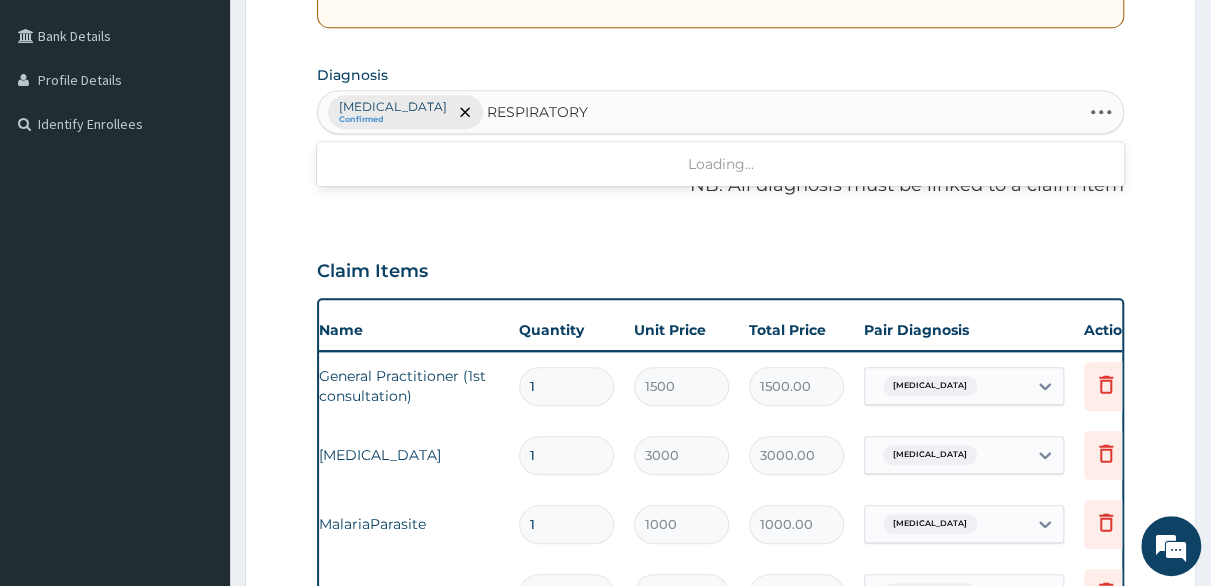 scroll, scrollTop: 450, scrollLeft: 0, axis: vertical 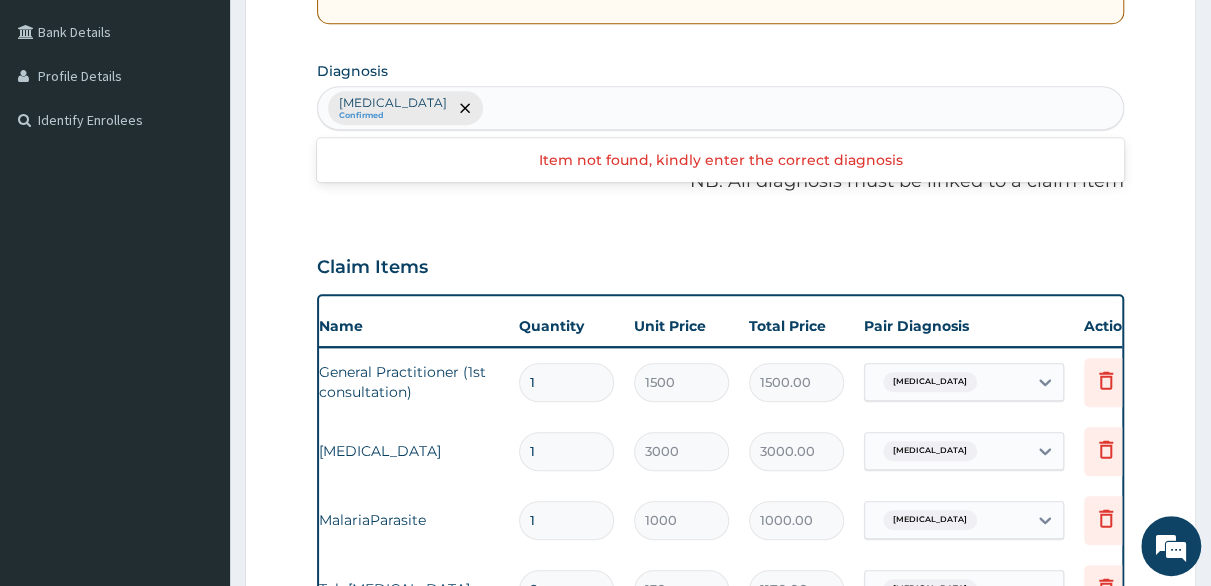 click on "Malaria Confirmed" at bounding box center [720, 108] 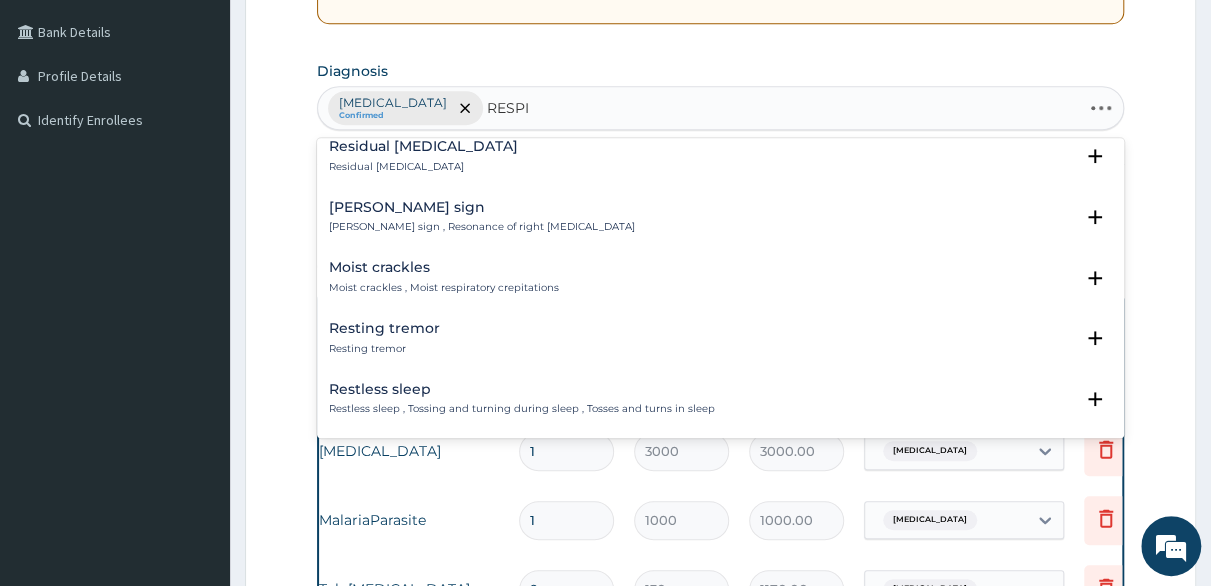 scroll, scrollTop: 984, scrollLeft: 0, axis: vertical 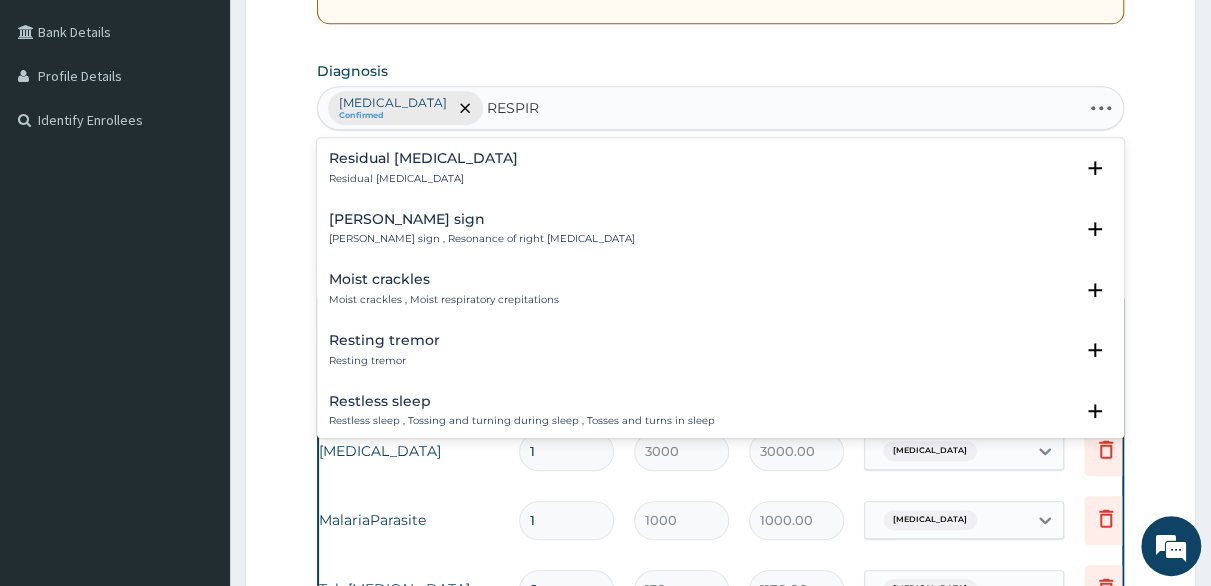 type on "RESPIRA" 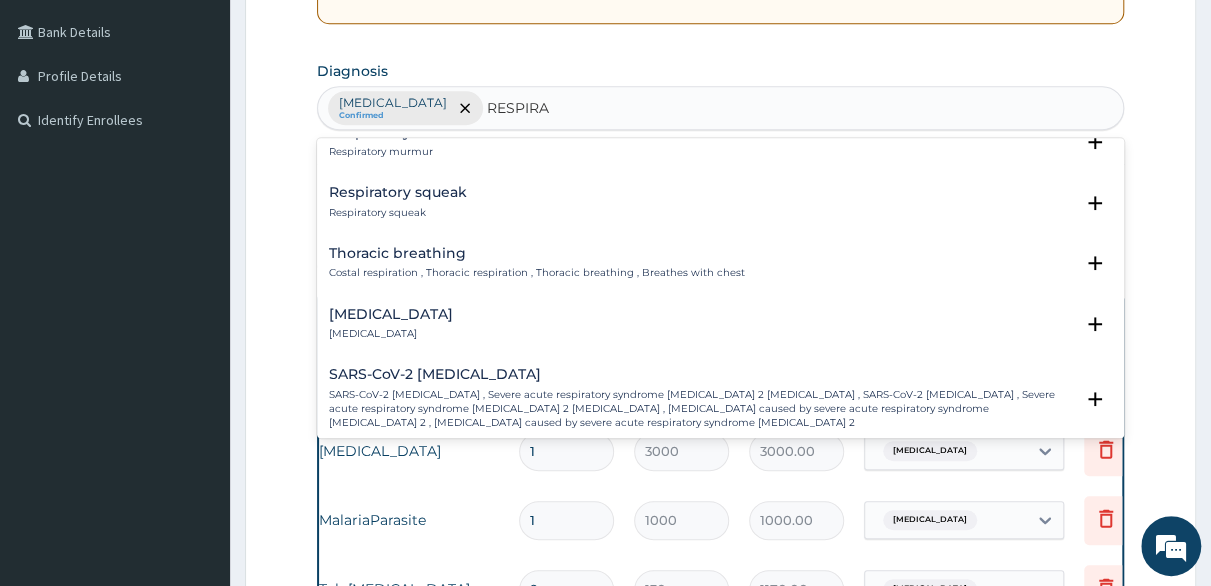 scroll, scrollTop: 1213, scrollLeft: 0, axis: vertical 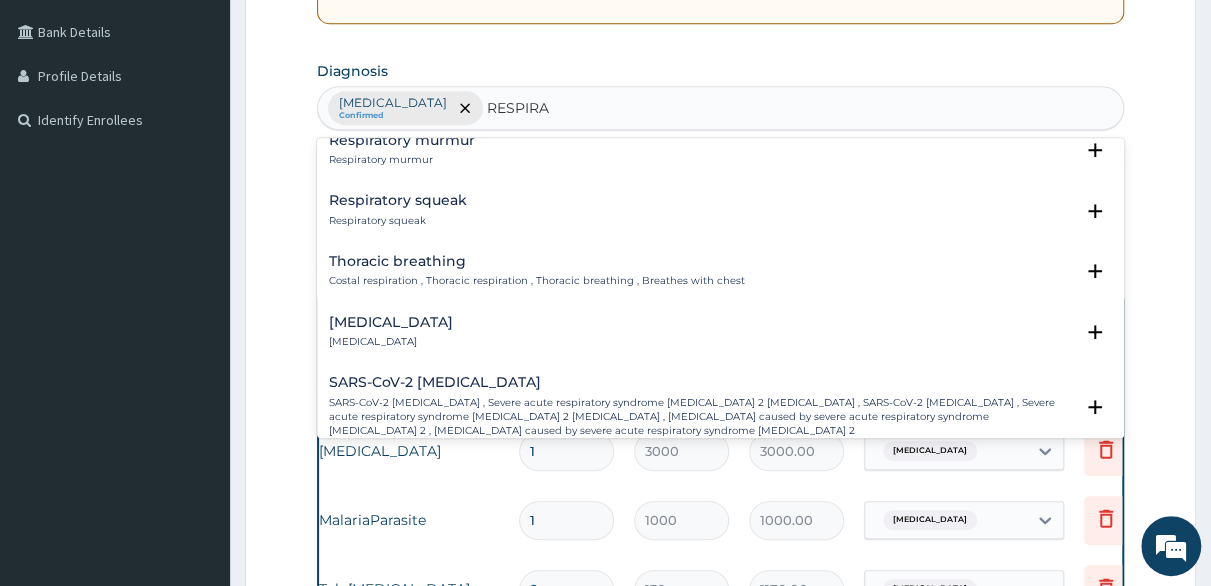 click on "Respiratory arrest Respiratory arrest" at bounding box center (720, 332) 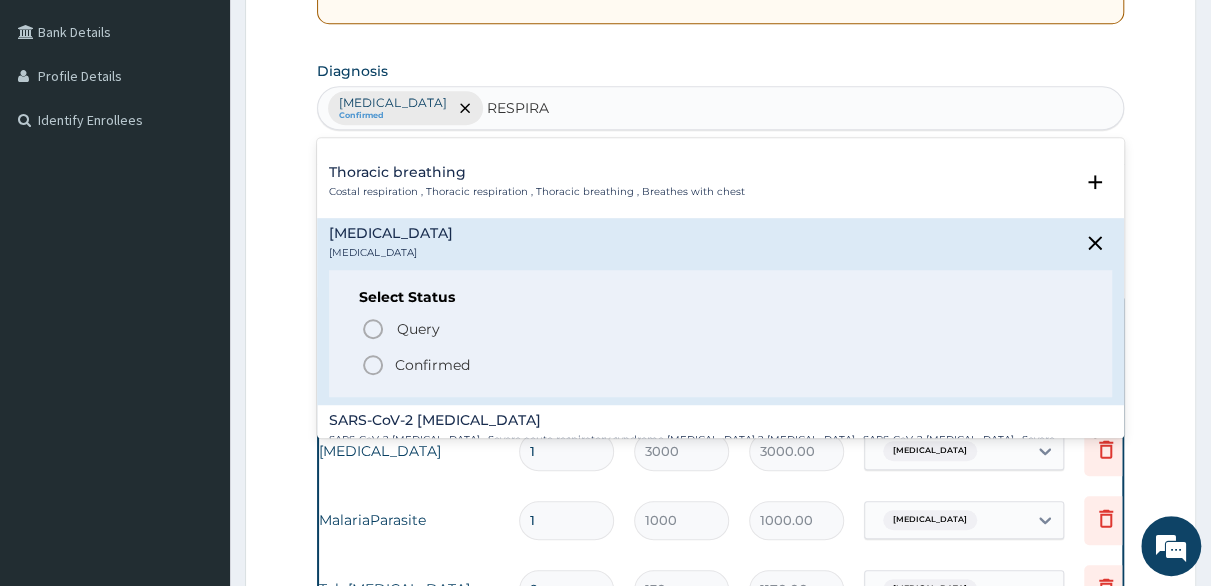 scroll, scrollTop: 1413, scrollLeft: 0, axis: vertical 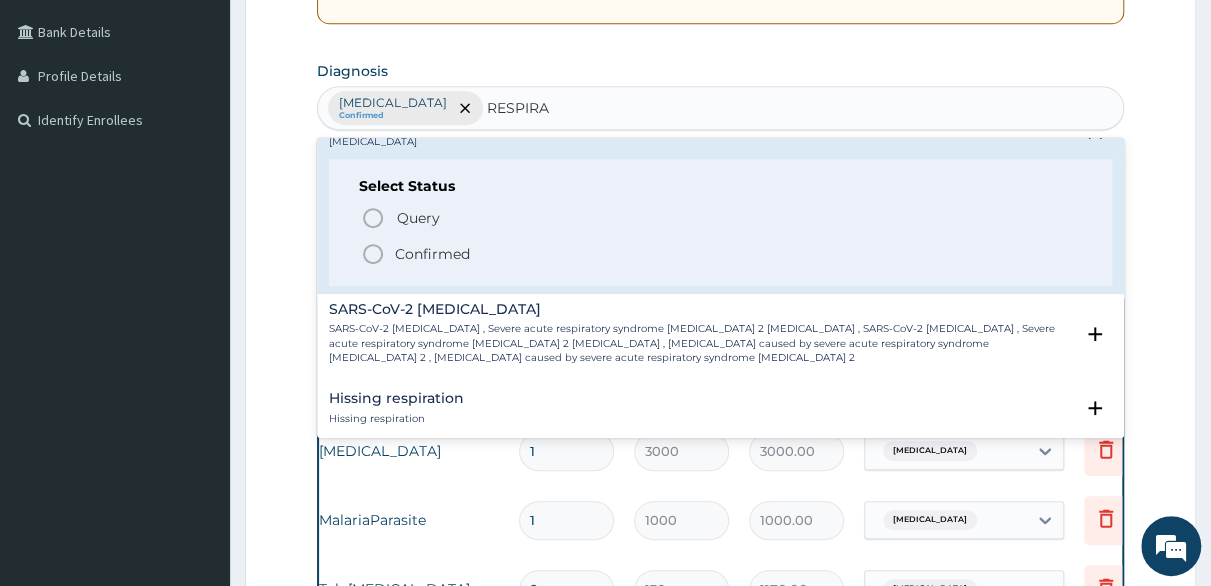 click 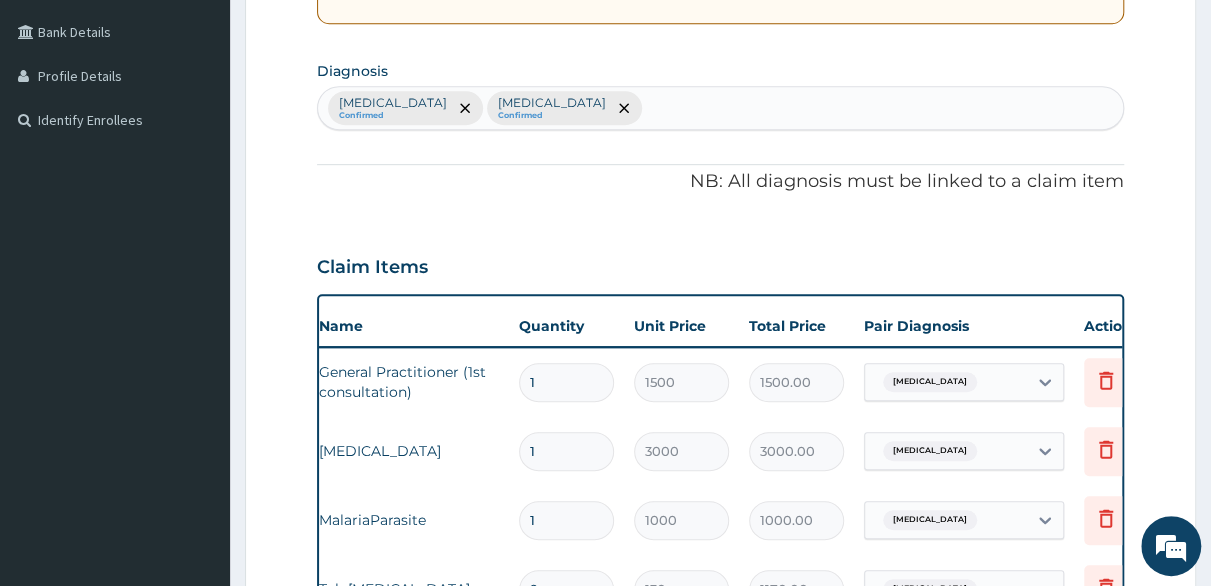 scroll, scrollTop: 850, scrollLeft: 0, axis: vertical 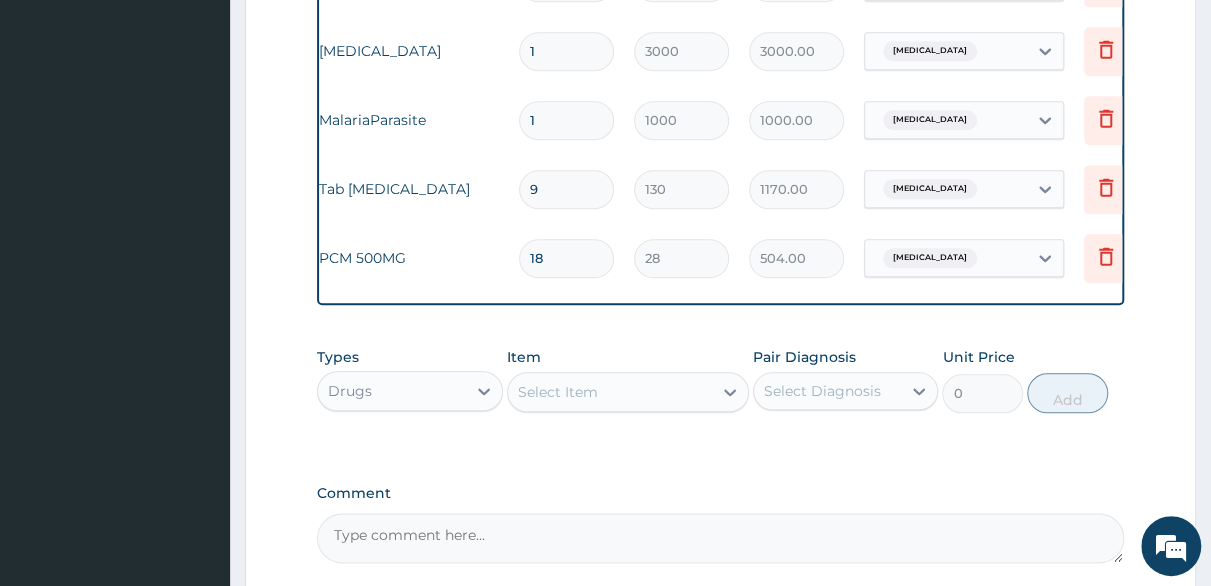 click on "Select Item" at bounding box center [558, 392] 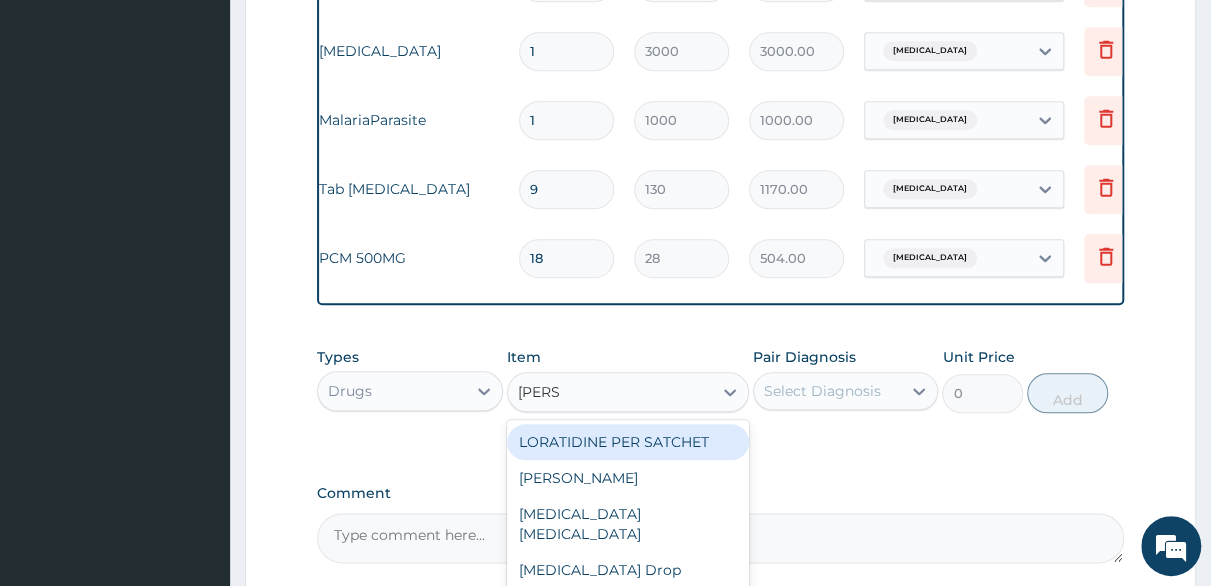 type on "LORAT" 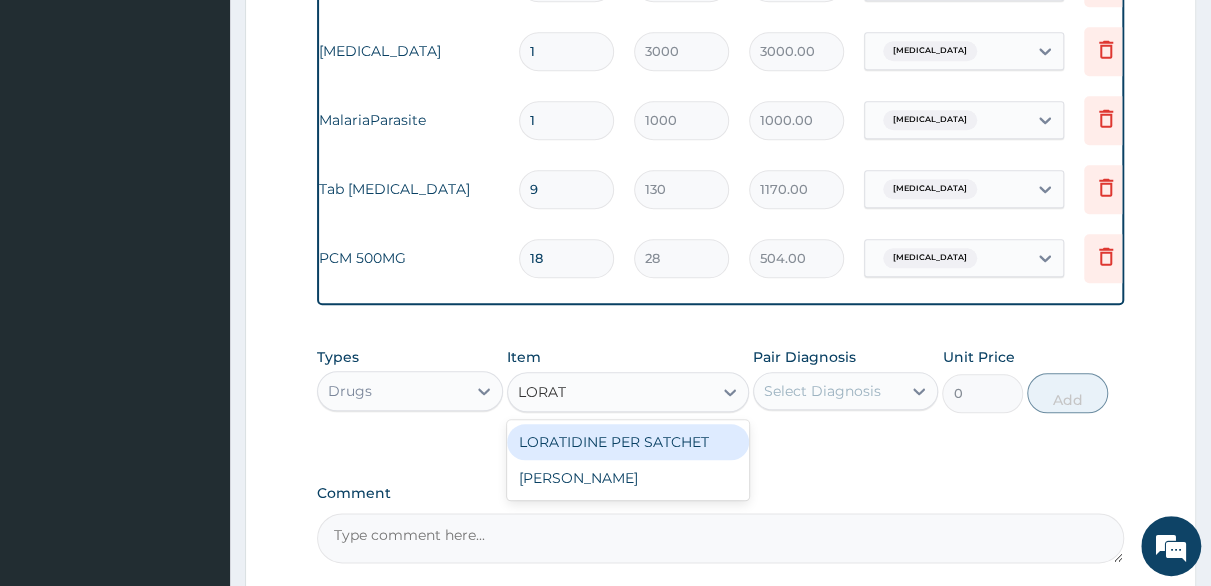 click on "LORATIDINE PER SATCHET" at bounding box center [628, 442] 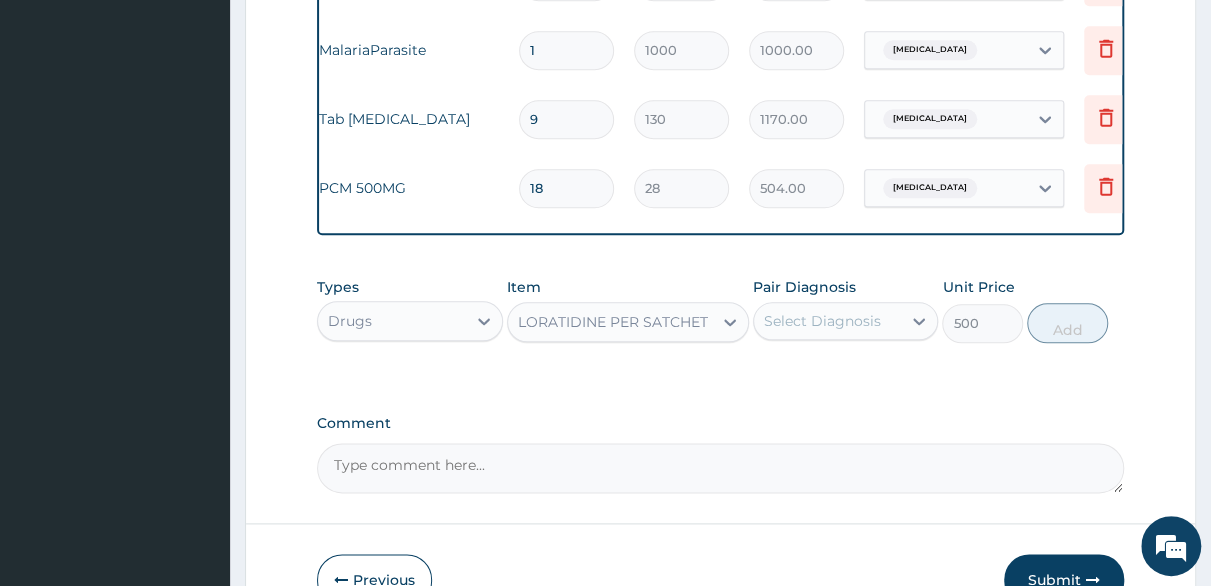 scroll, scrollTop: 950, scrollLeft: 0, axis: vertical 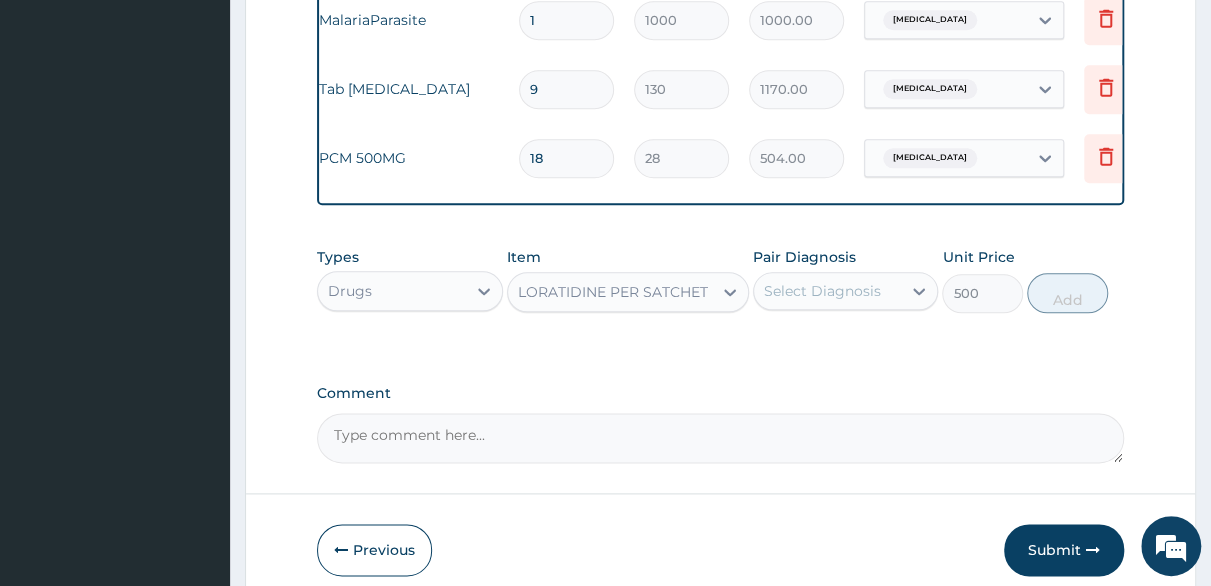 click on "Select Diagnosis" at bounding box center (828, 291) 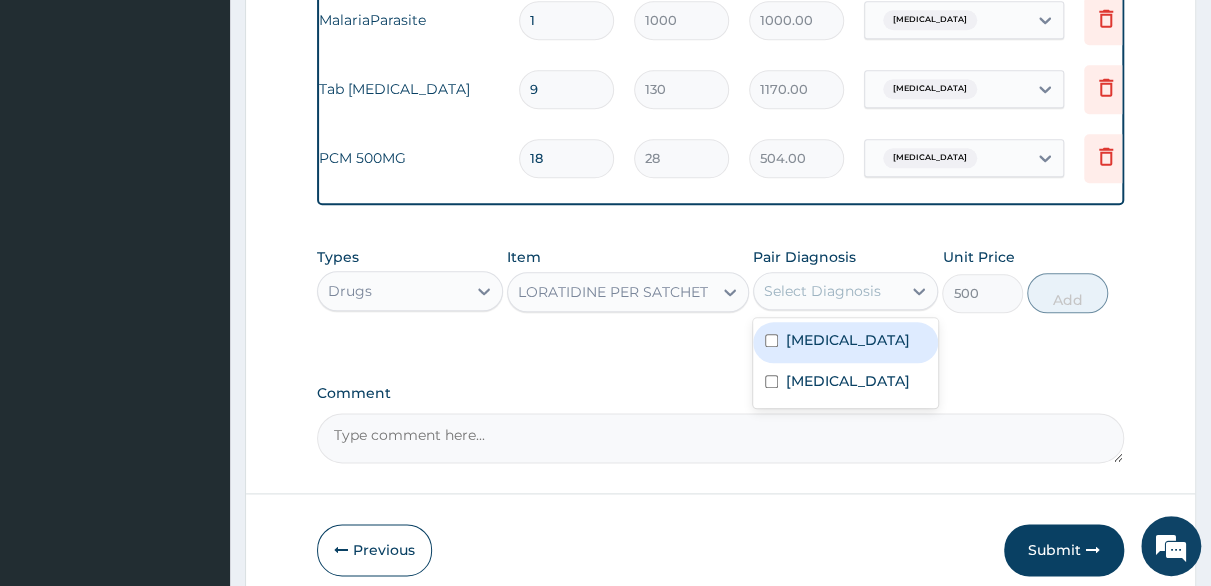 drag, startPoint x: 765, startPoint y: 351, endPoint x: 771, endPoint y: 365, distance: 15.231546 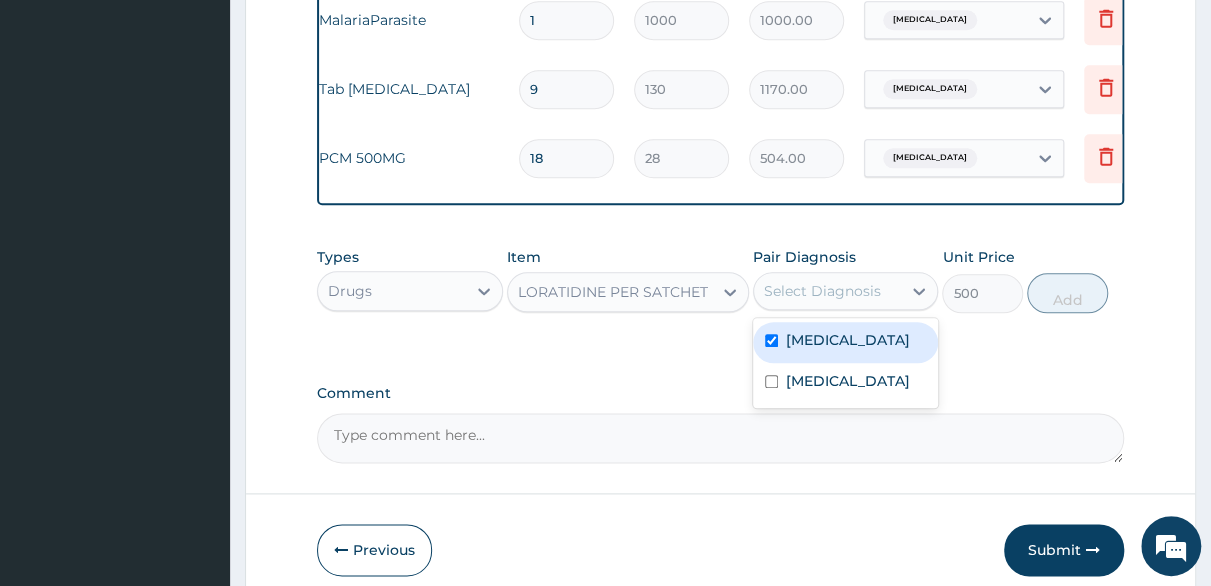 checkbox on "true" 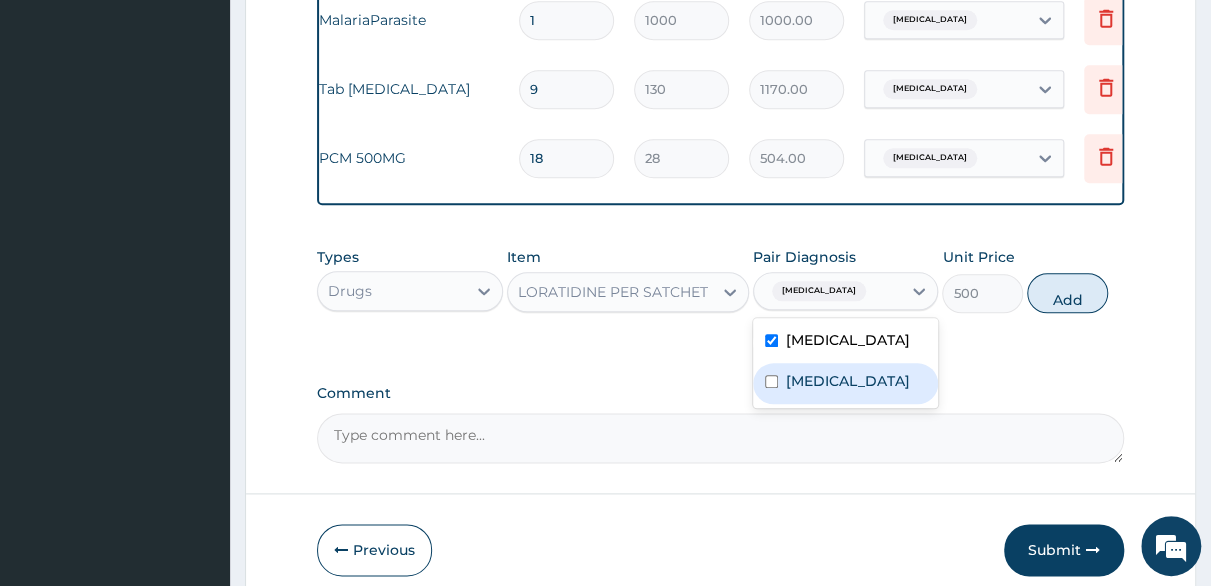 click at bounding box center [771, 381] 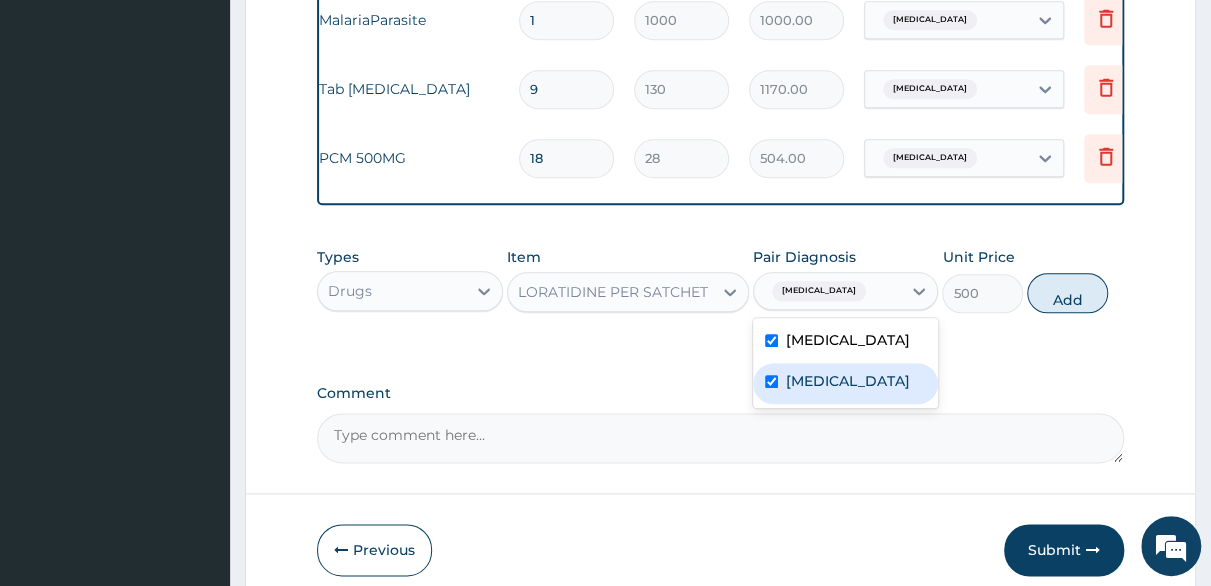 checkbox on "true" 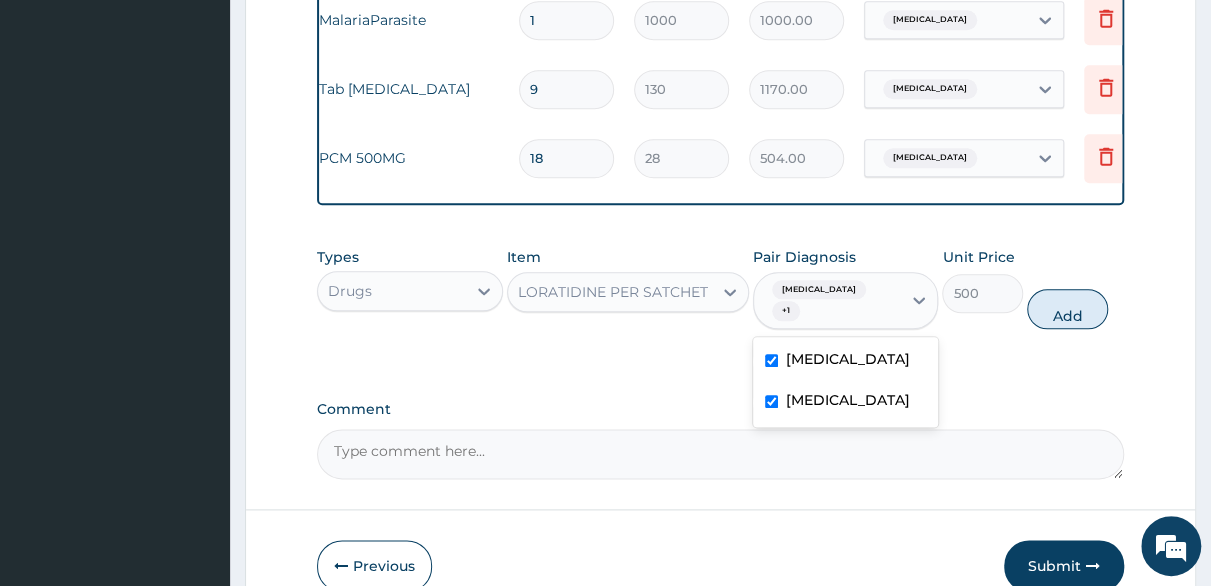 click at bounding box center (771, 360) 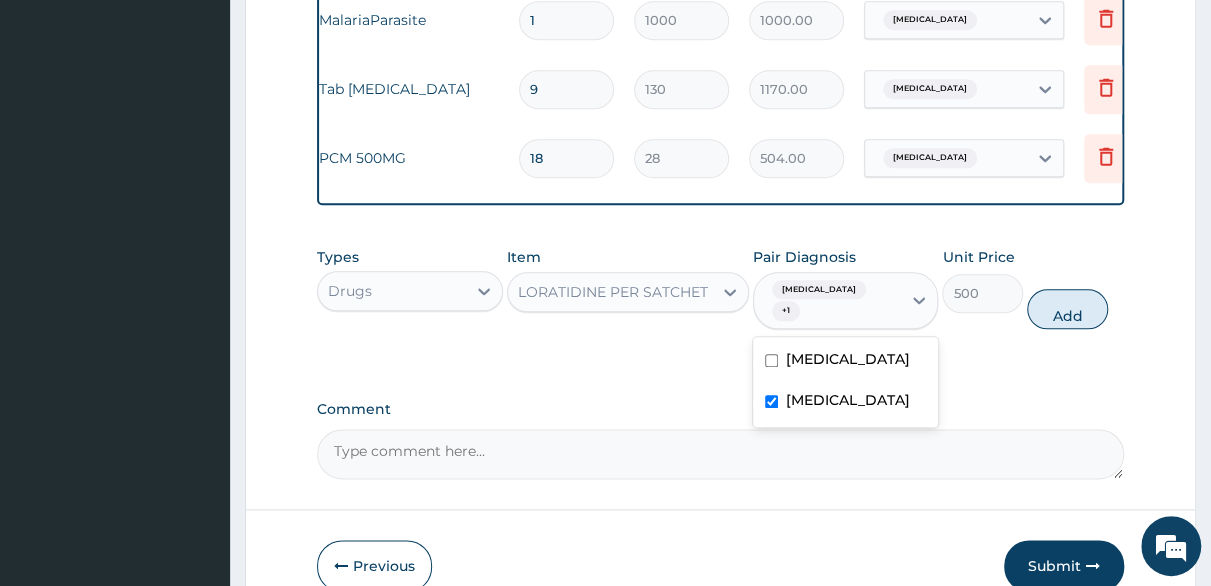 checkbox on "false" 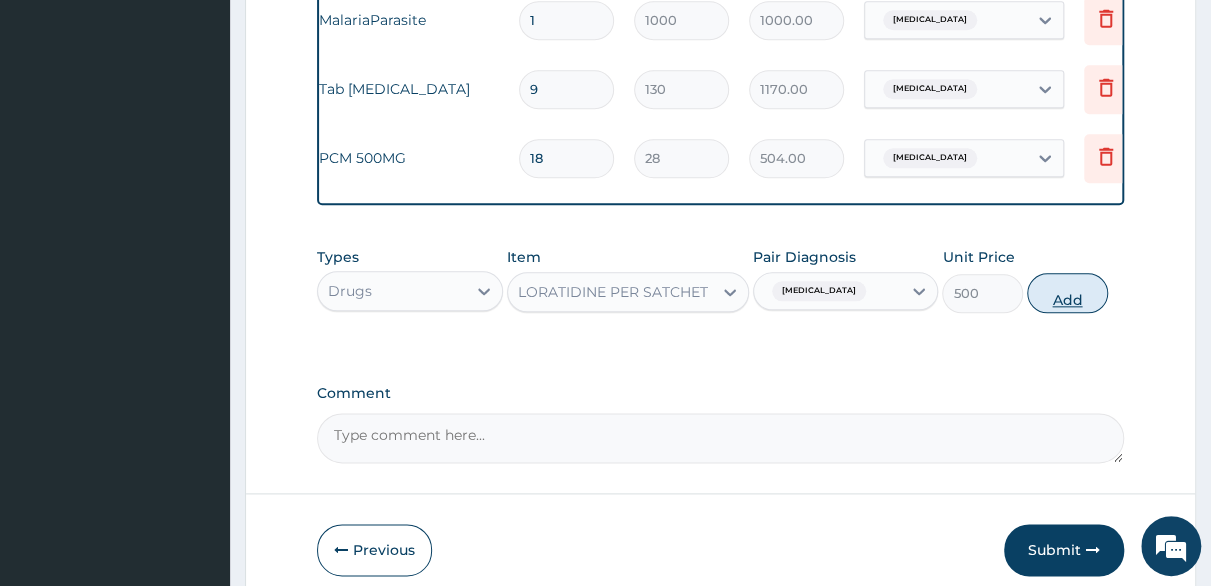 click on "Add" at bounding box center [1067, 293] 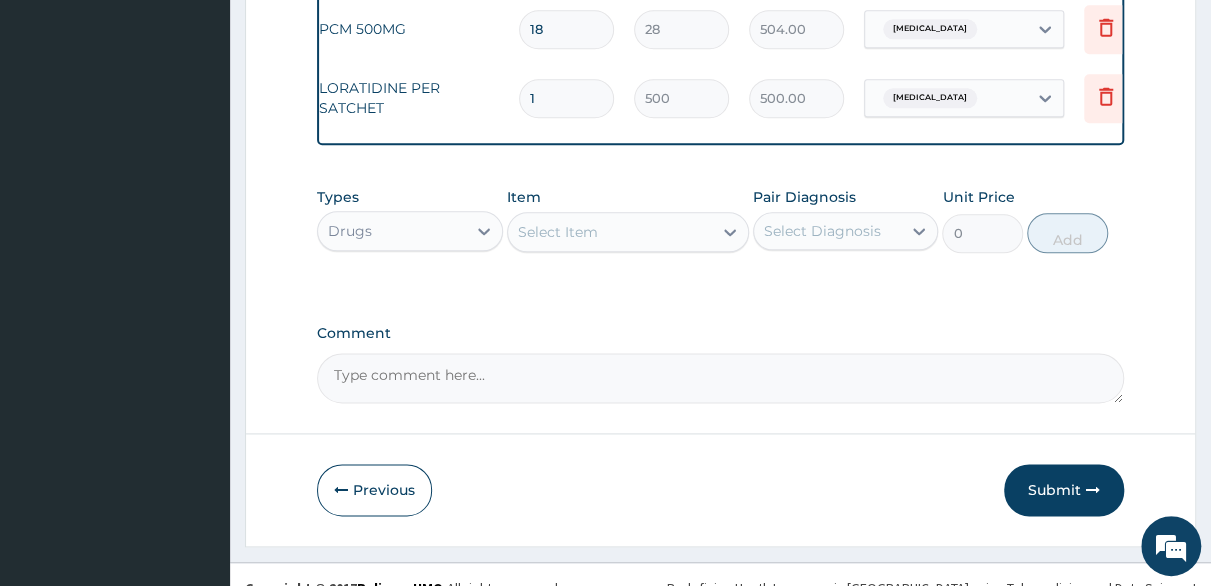 scroll, scrollTop: 1120, scrollLeft: 0, axis: vertical 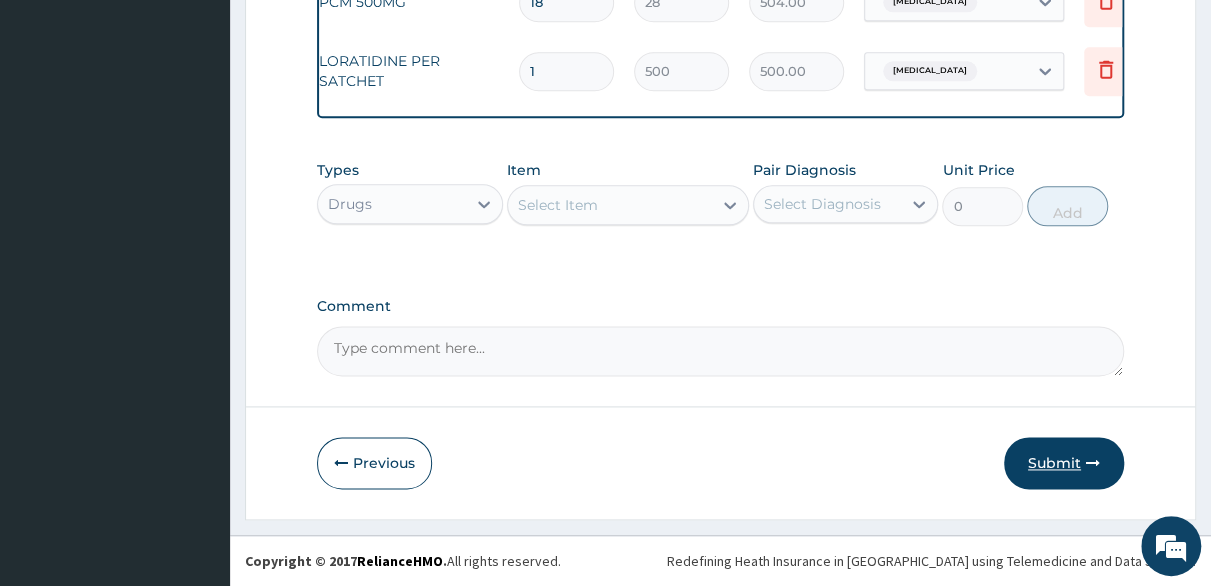 click on "Submit" at bounding box center (1064, 463) 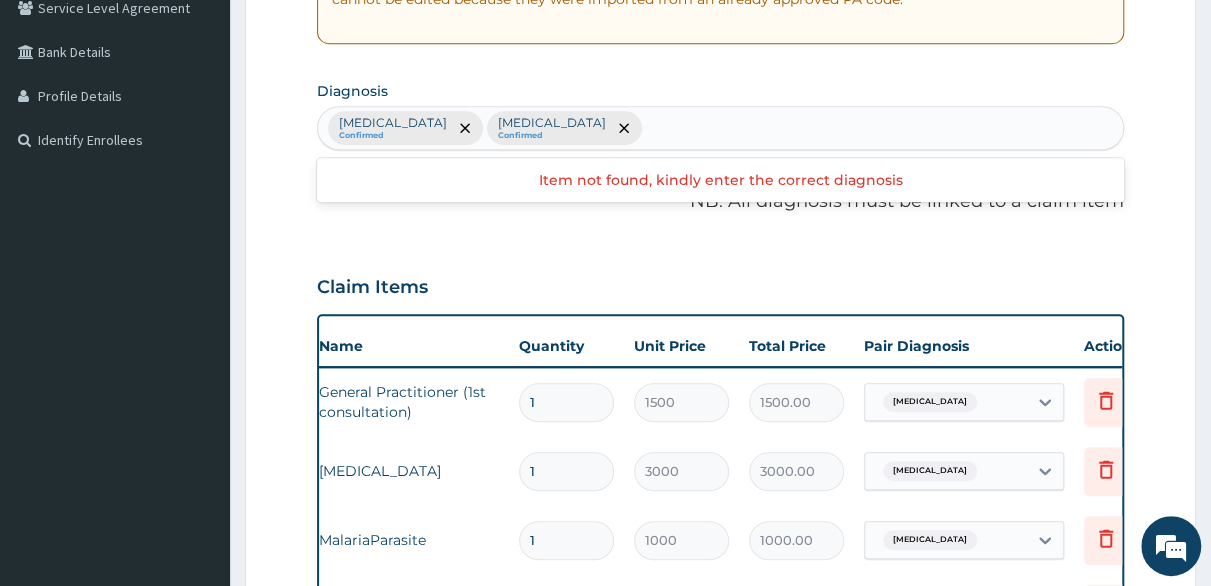 scroll, scrollTop: 420, scrollLeft: 0, axis: vertical 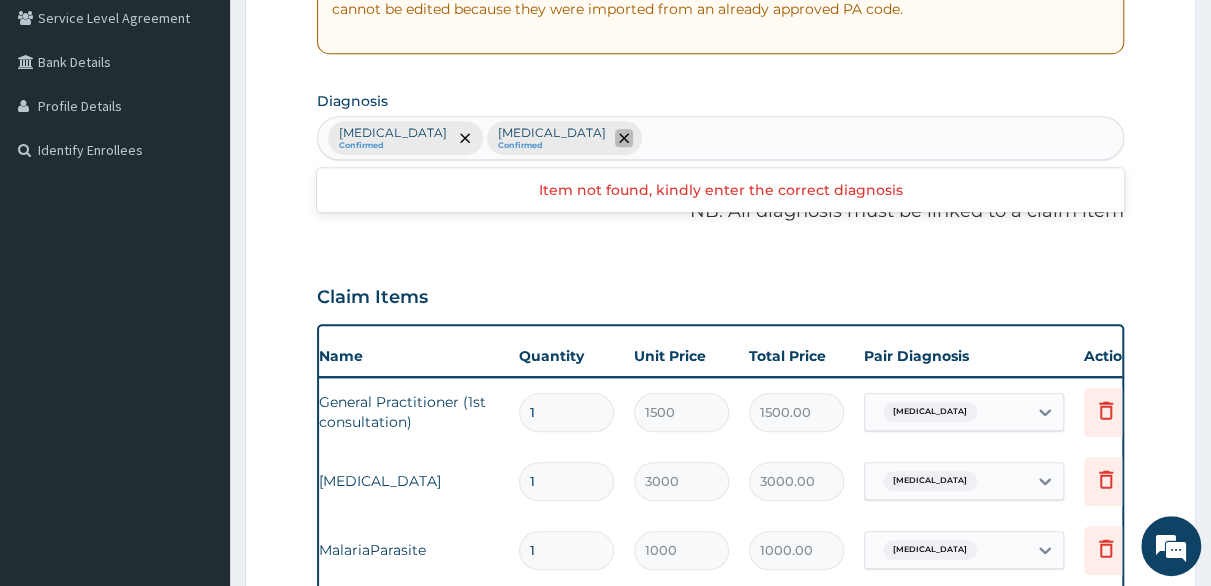 click 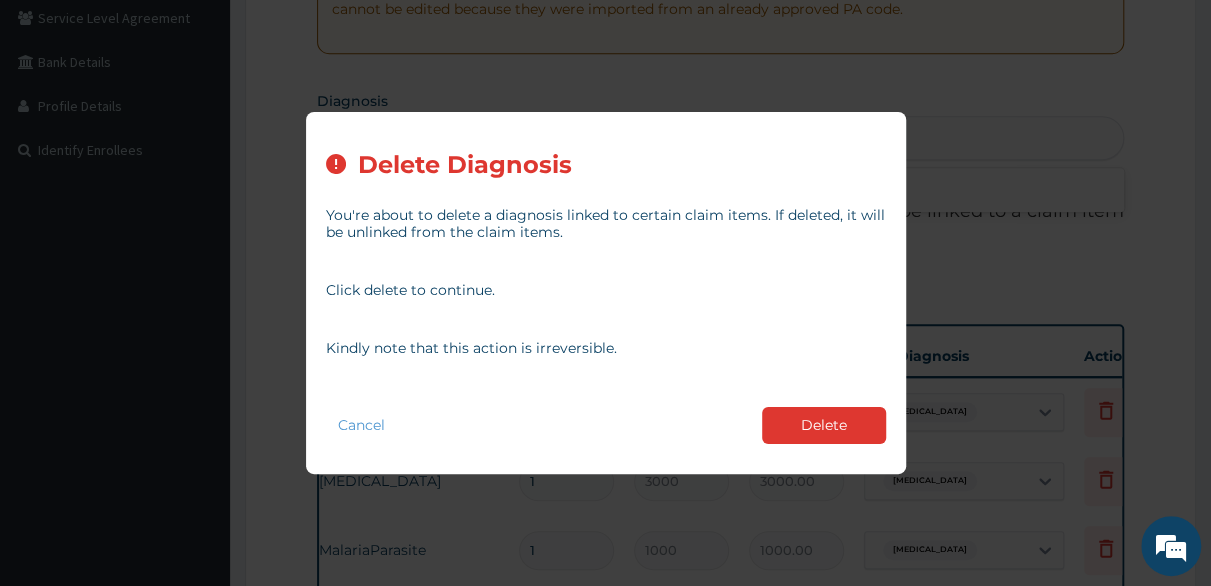 drag, startPoint x: 802, startPoint y: 313, endPoint x: 813, endPoint y: 339, distance: 28.231188 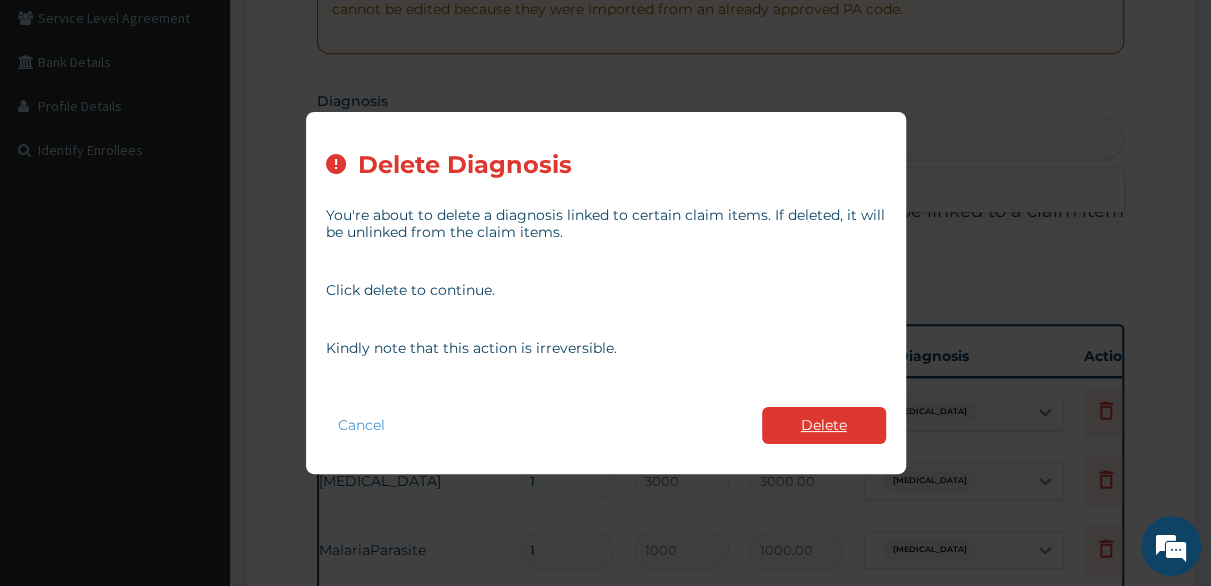click on "Delete" at bounding box center [824, 425] 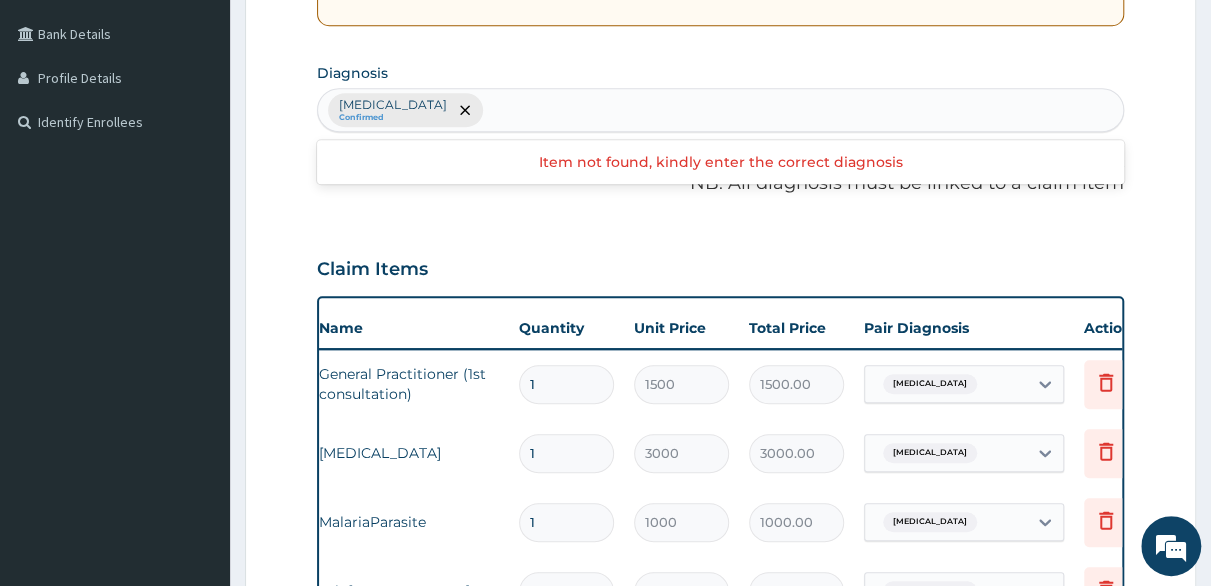 scroll, scrollTop: 420, scrollLeft: 0, axis: vertical 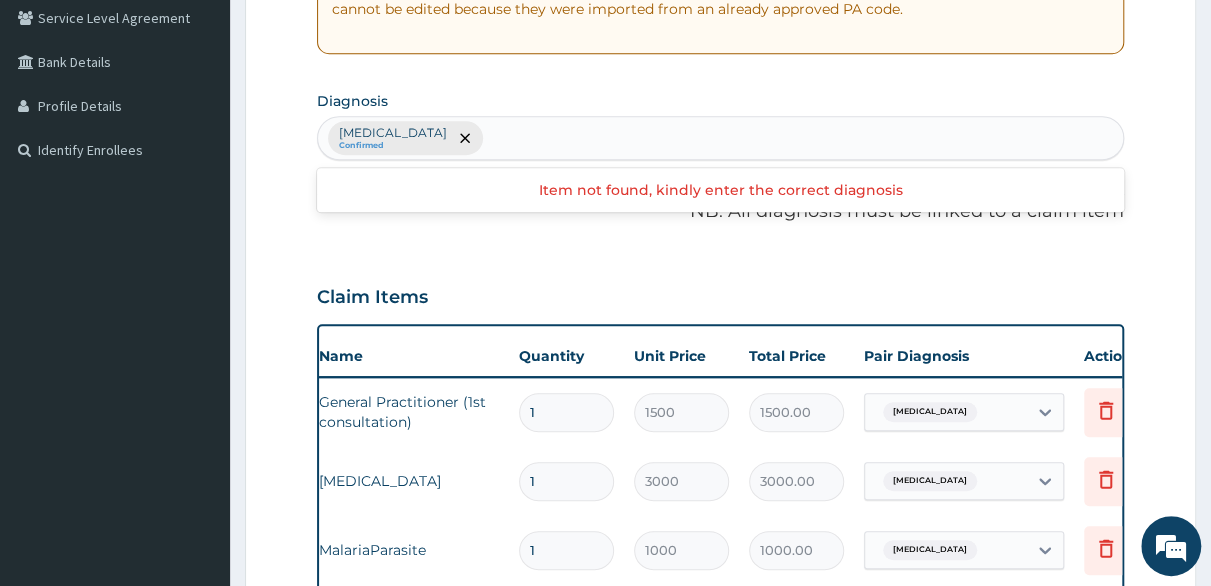 click on "Malaria Confirmed" at bounding box center (720, 138) 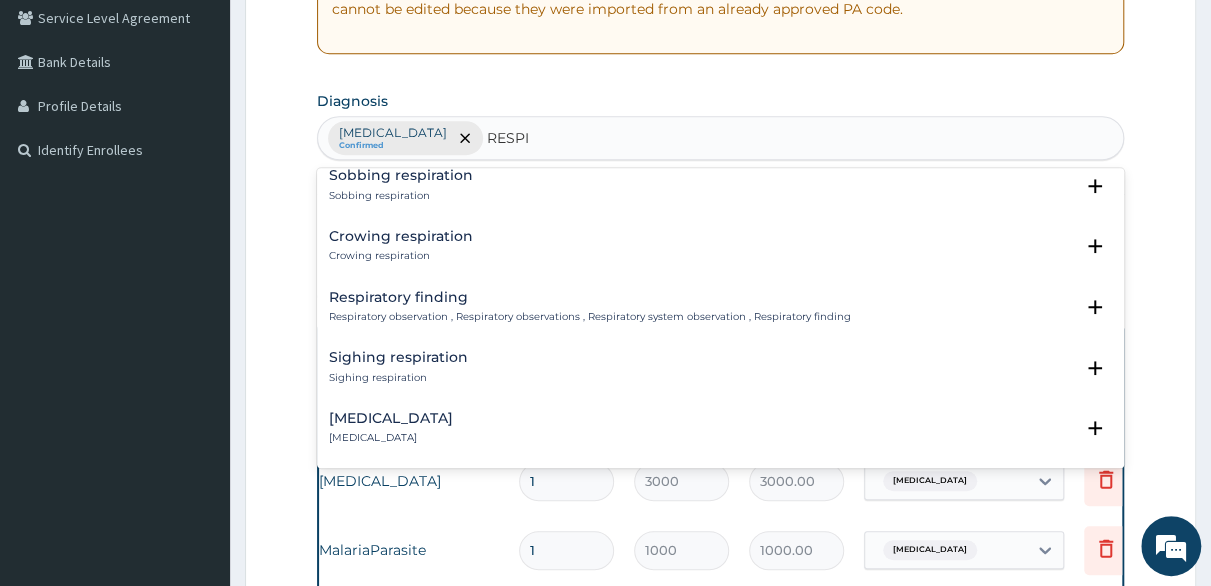 scroll, scrollTop: 1700, scrollLeft: 0, axis: vertical 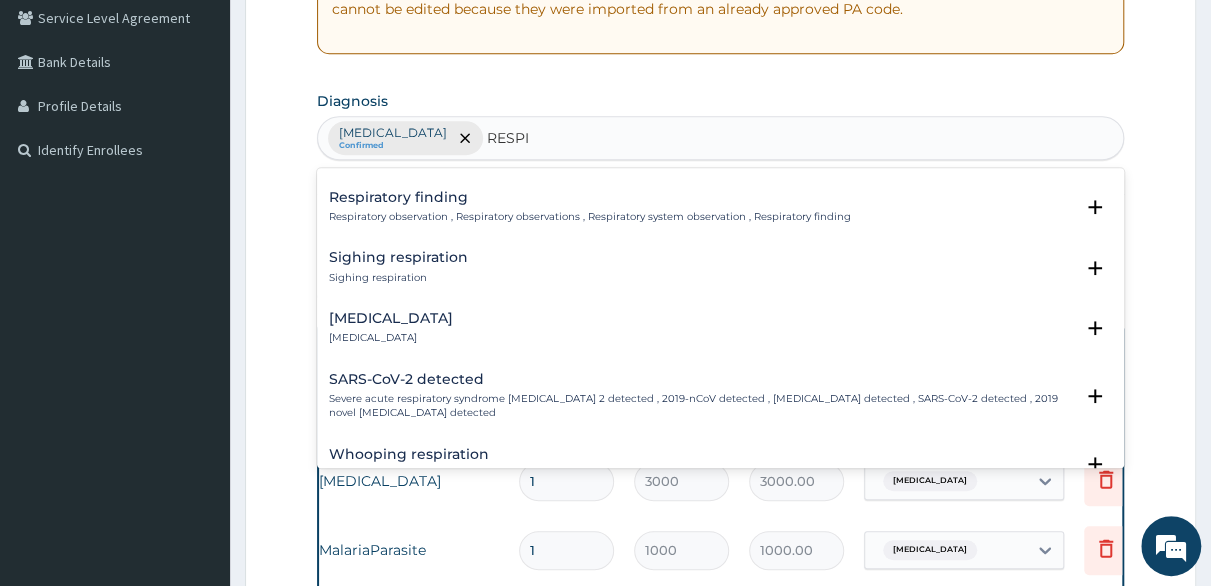 type on "RESPI" 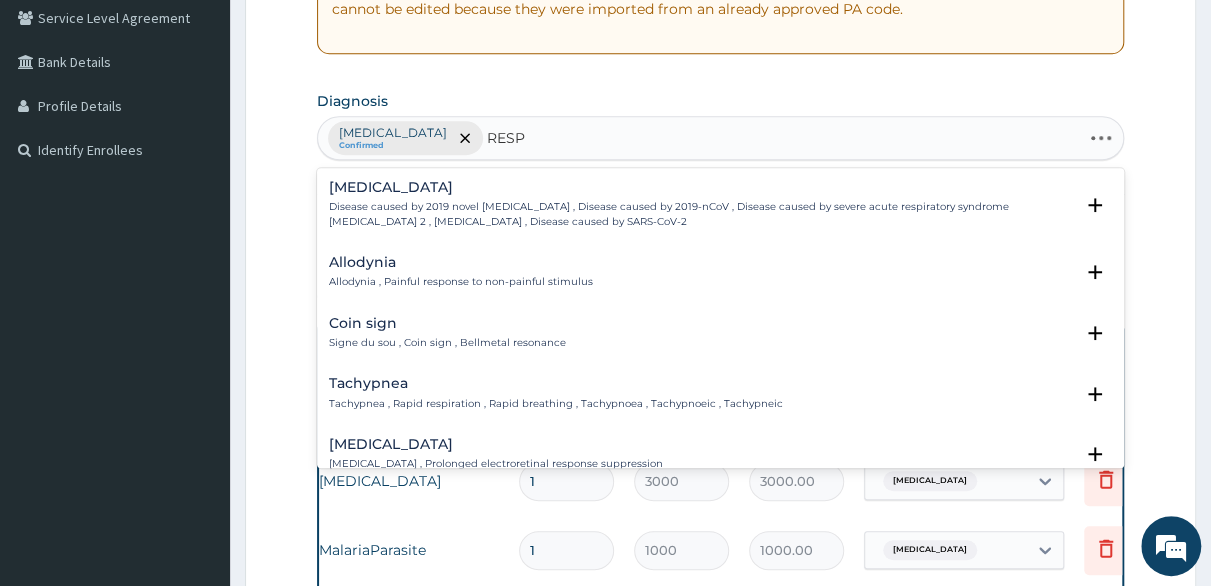 type on "RESPI" 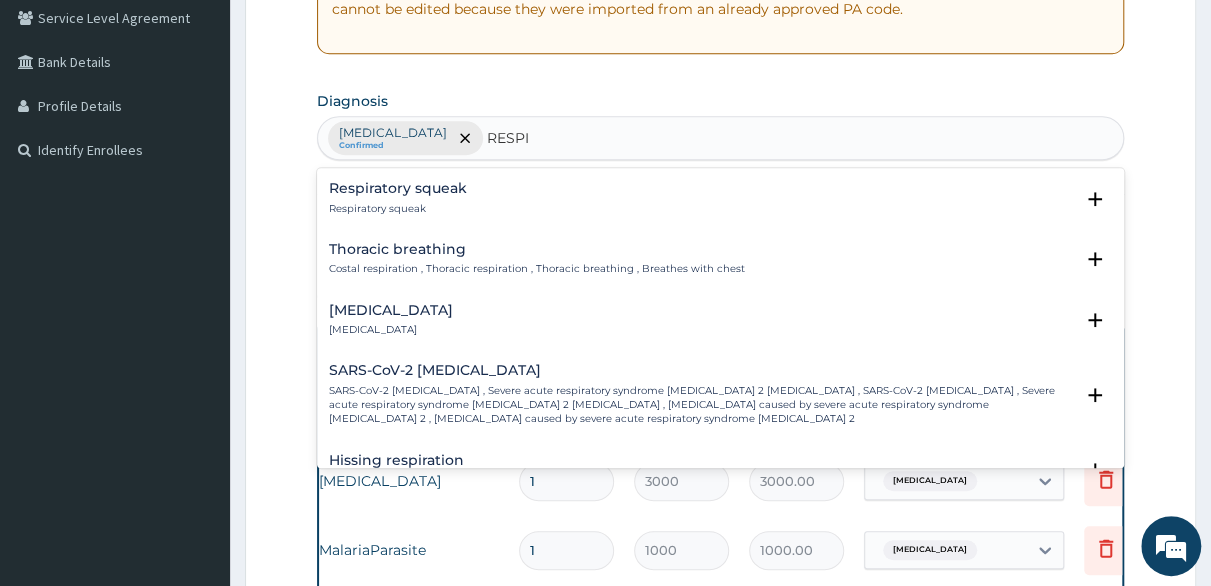 scroll, scrollTop: 1300, scrollLeft: 0, axis: vertical 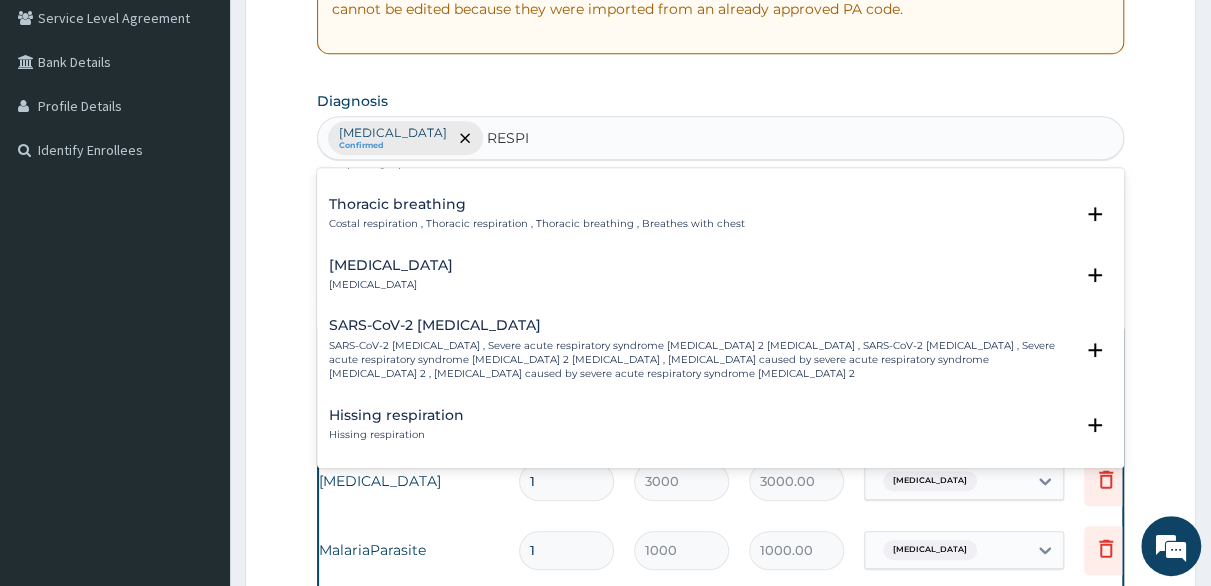 click on "Respiratory arrest" at bounding box center [391, 285] 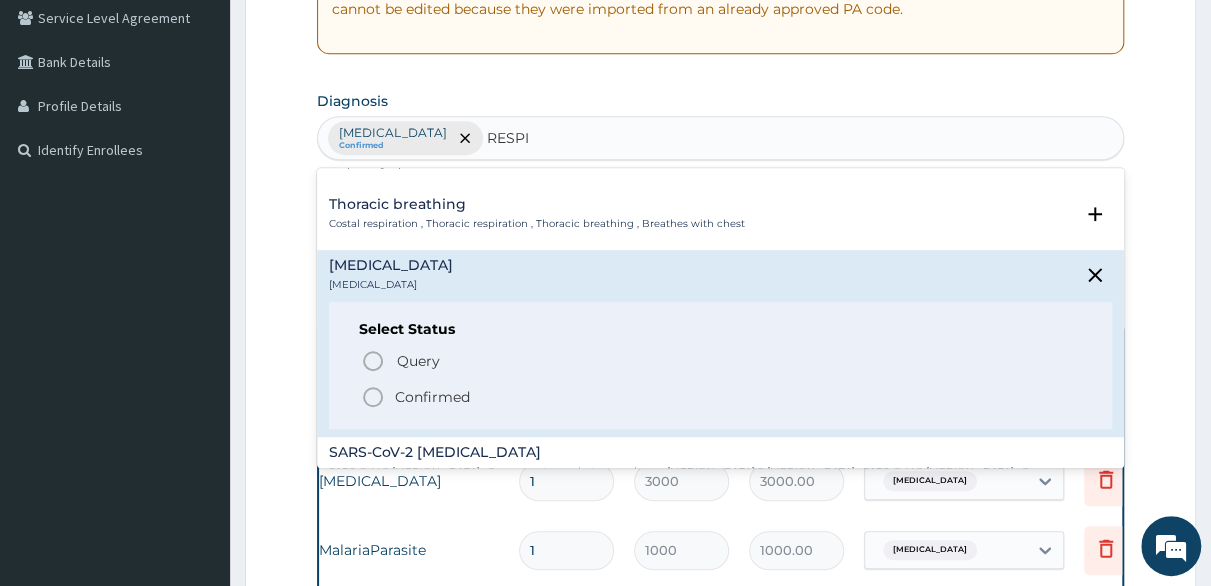 click 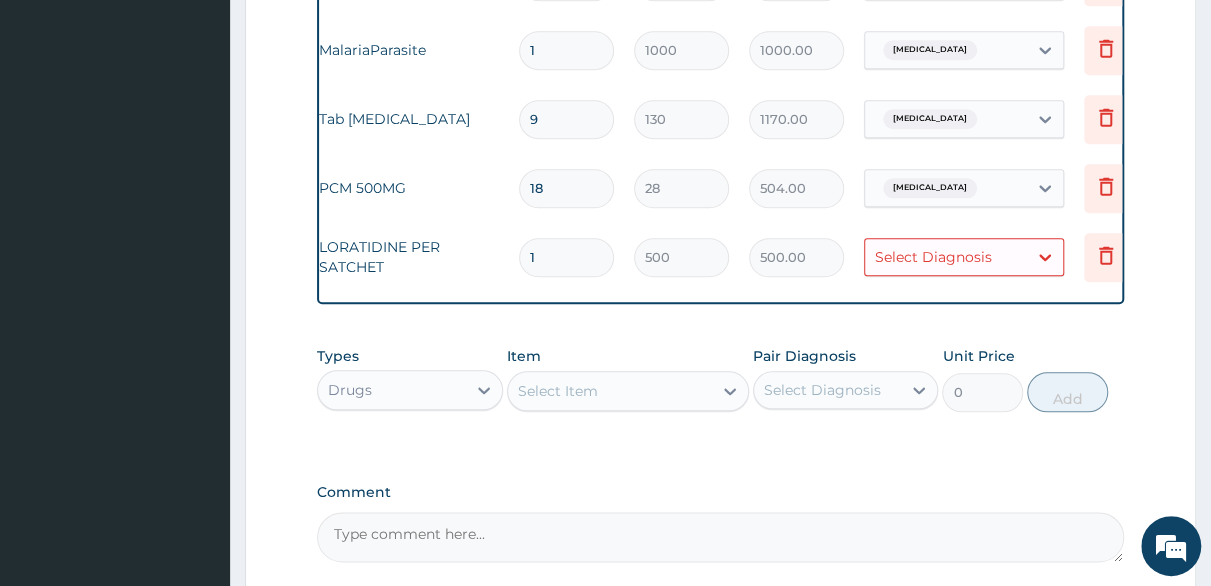 scroll, scrollTop: 1020, scrollLeft: 0, axis: vertical 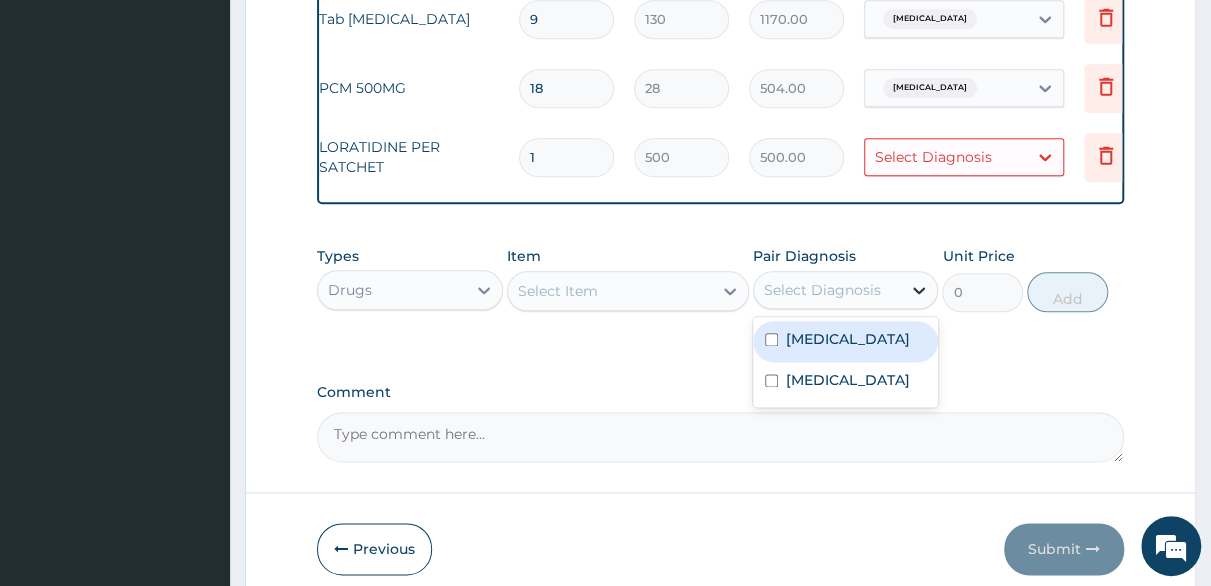 click at bounding box center [919, 290] 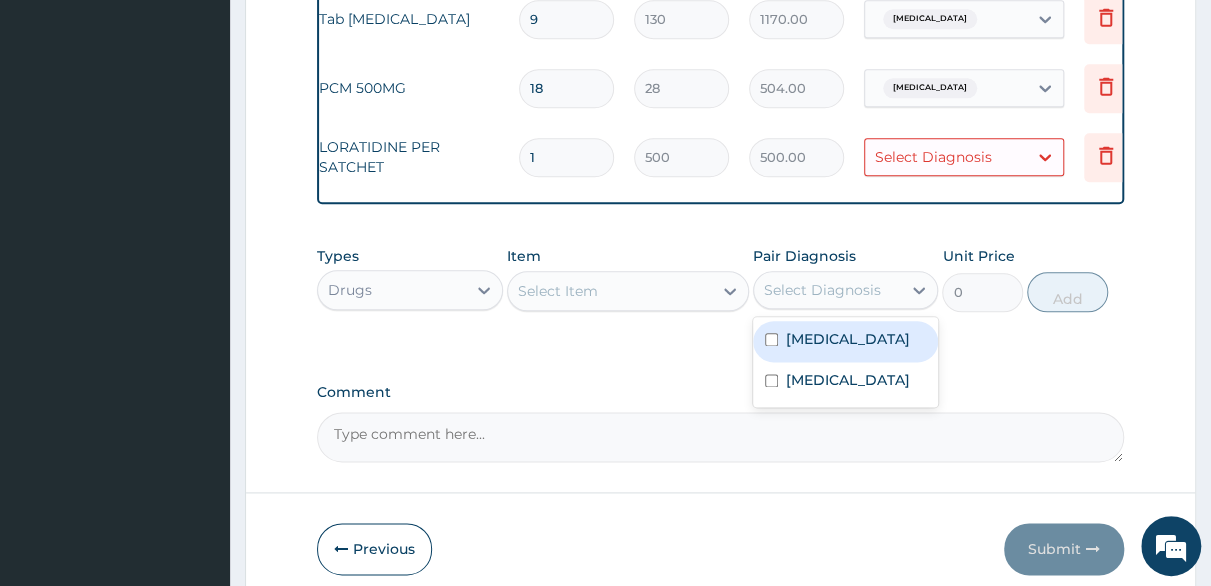 click on "Malaria" at bounding box center (846, 341) 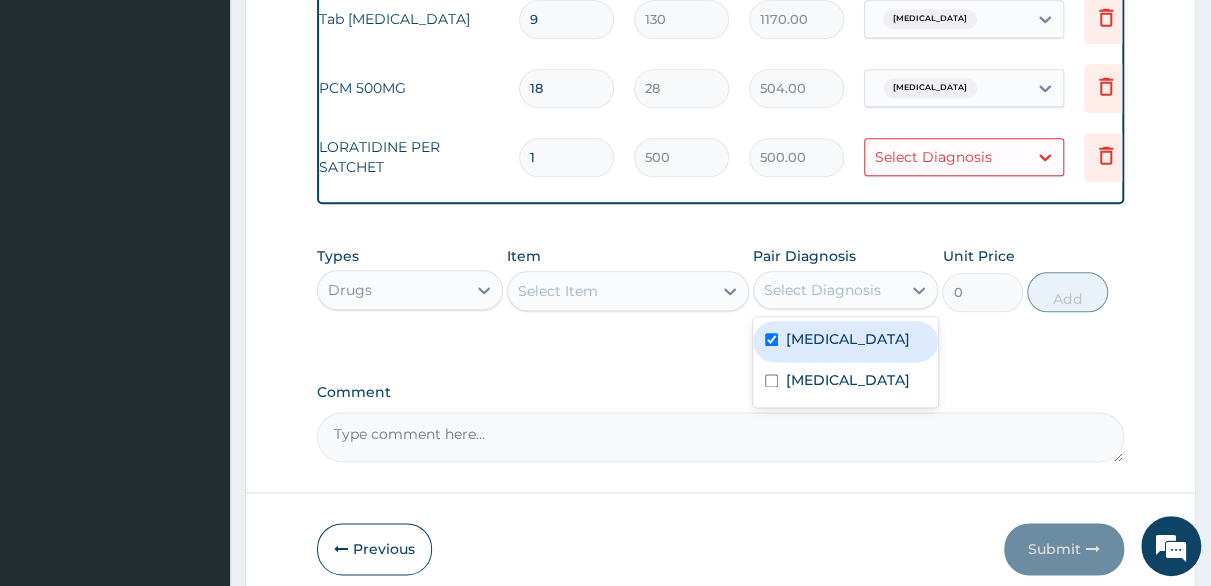 checkbox on "true" 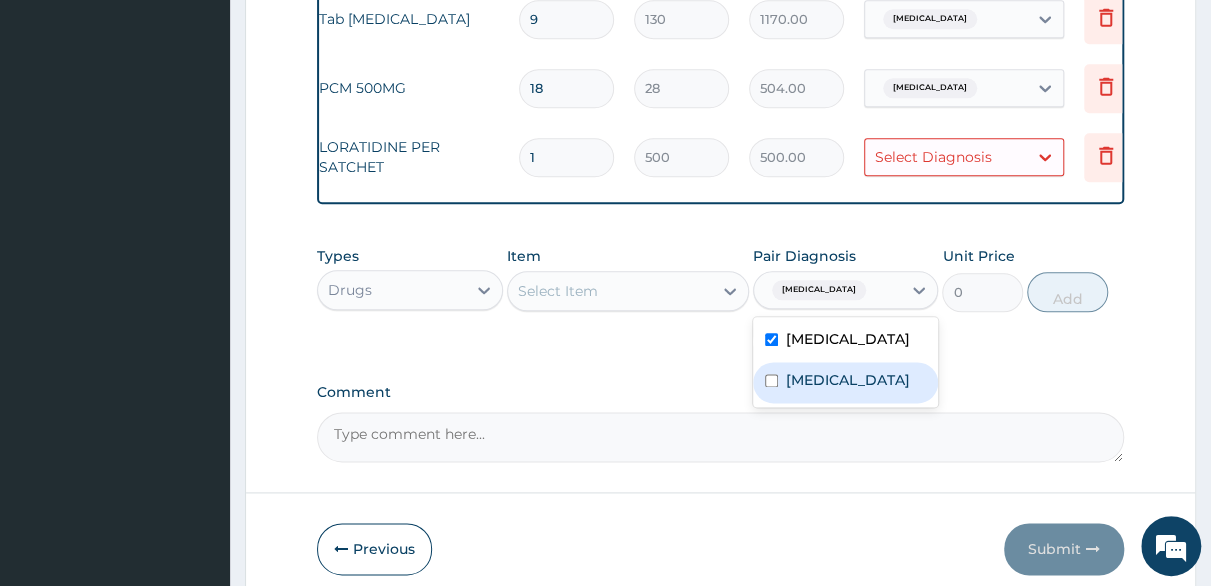 click at bounding box center (771, 380) 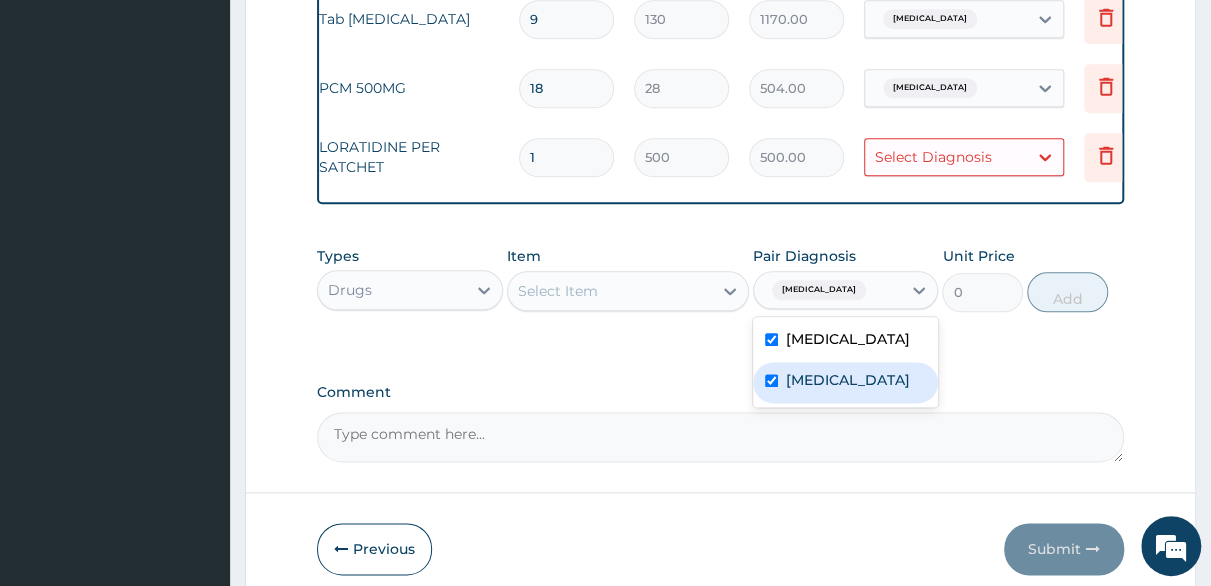 checkbox on "true" 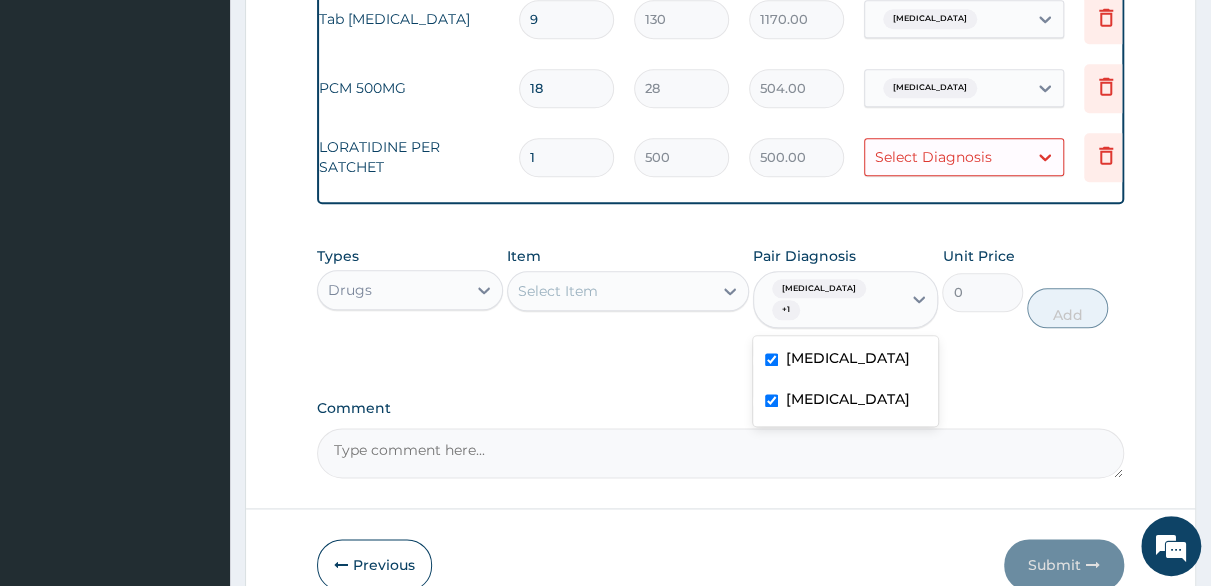 click on "Select Item" at bounding box center (610, 291) 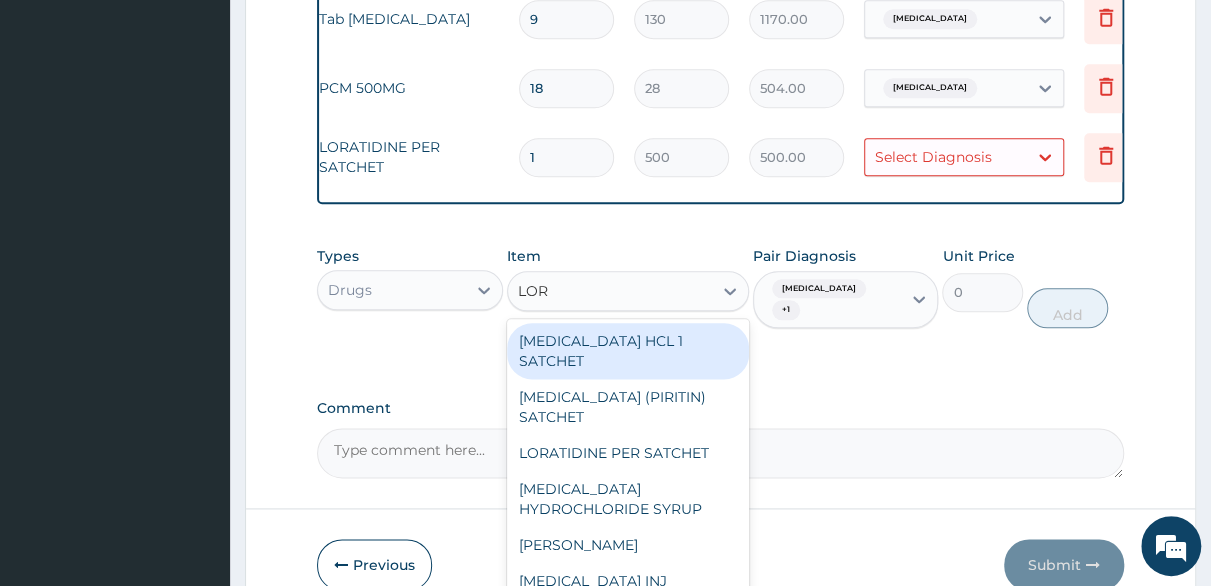 type on "LORA" 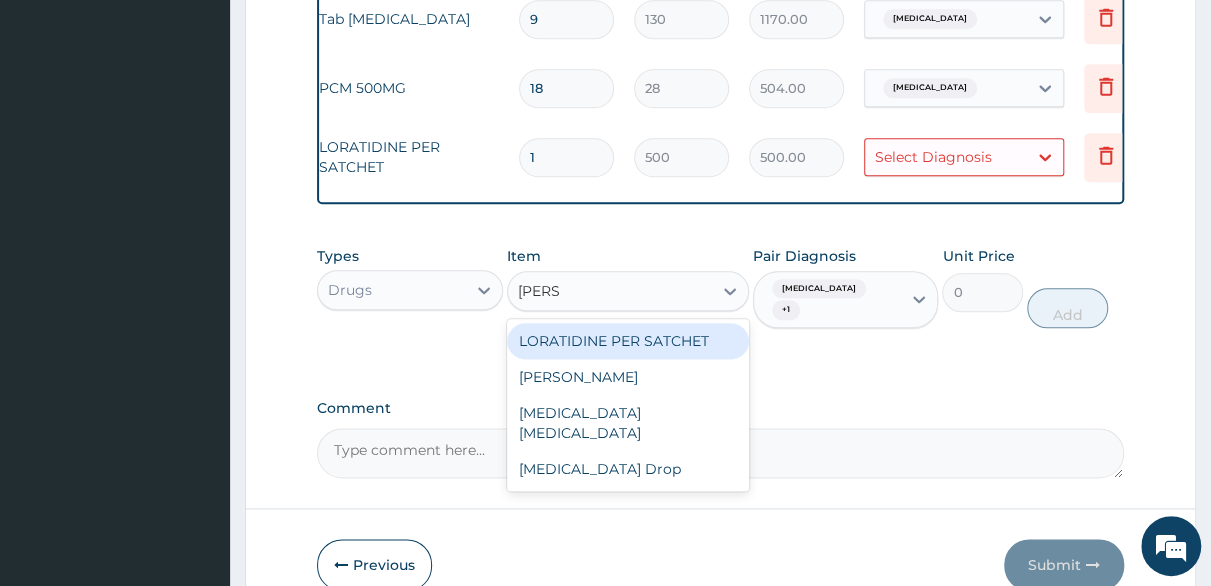 click on "LORATIDINE PER SATCHET" at bounding box center [628, 341] 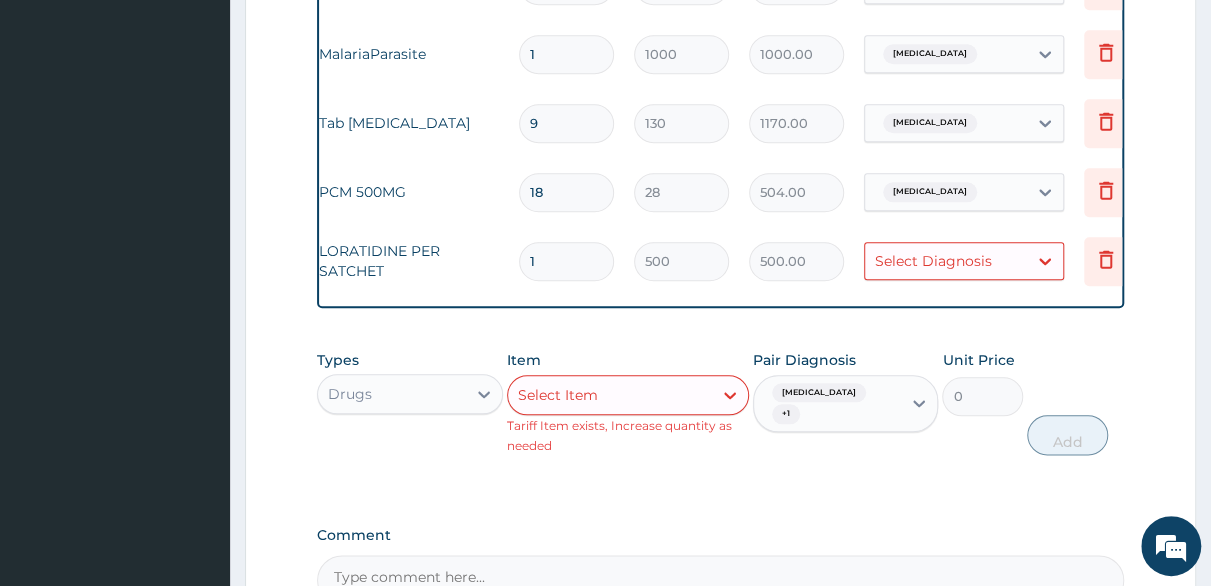 scroll, scrollTop: 720, scrollLeft: 0, axis: vertical 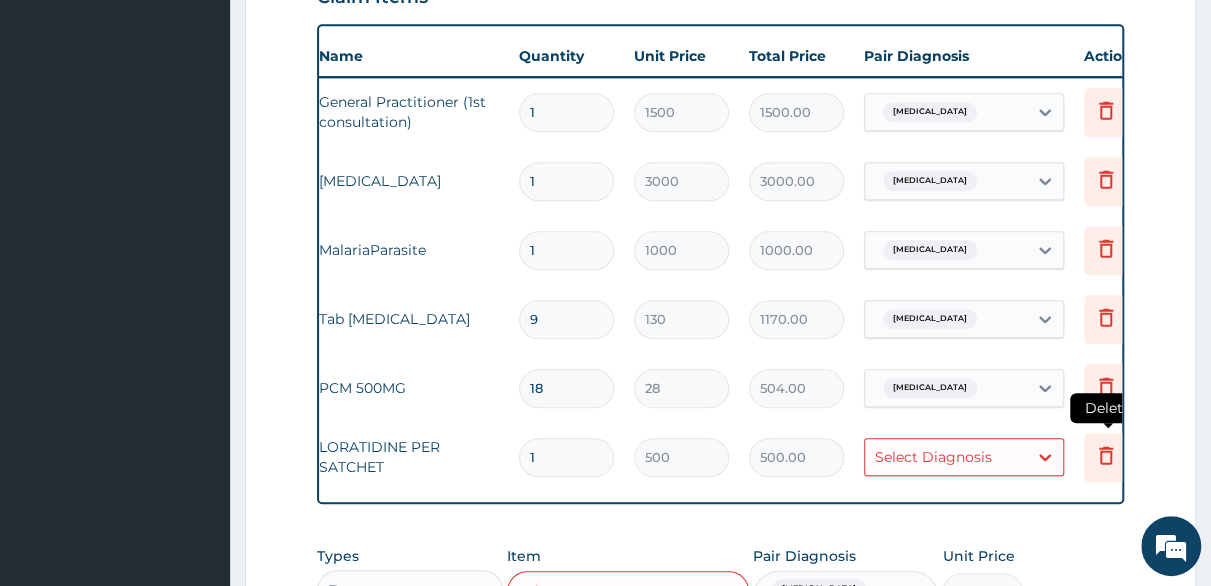 click 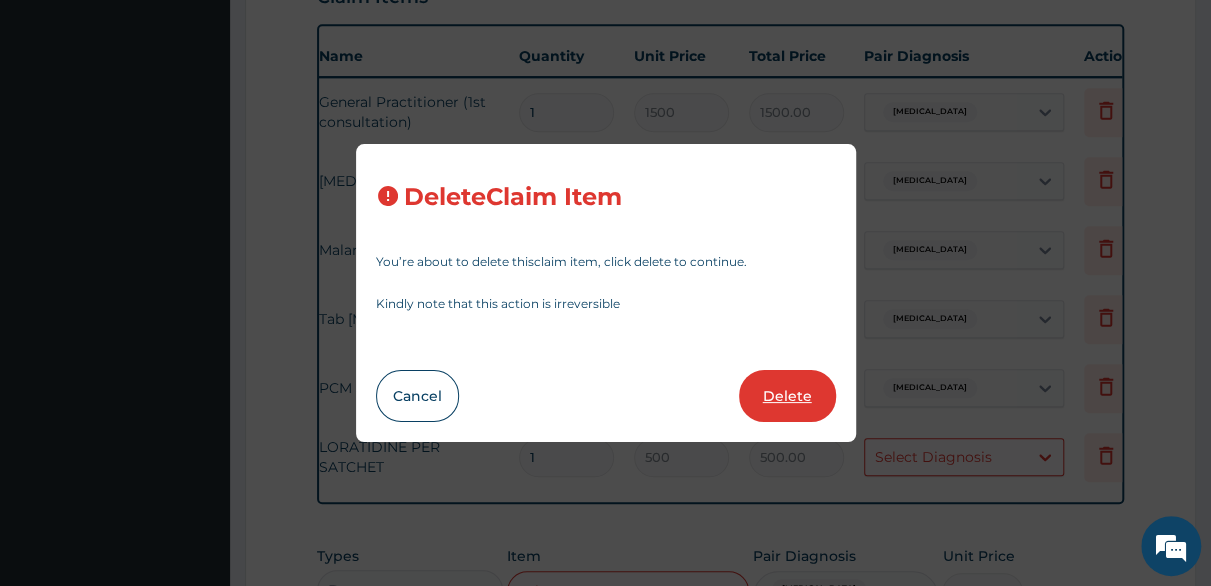 click on "Delete" at bounding box center (787, 396) 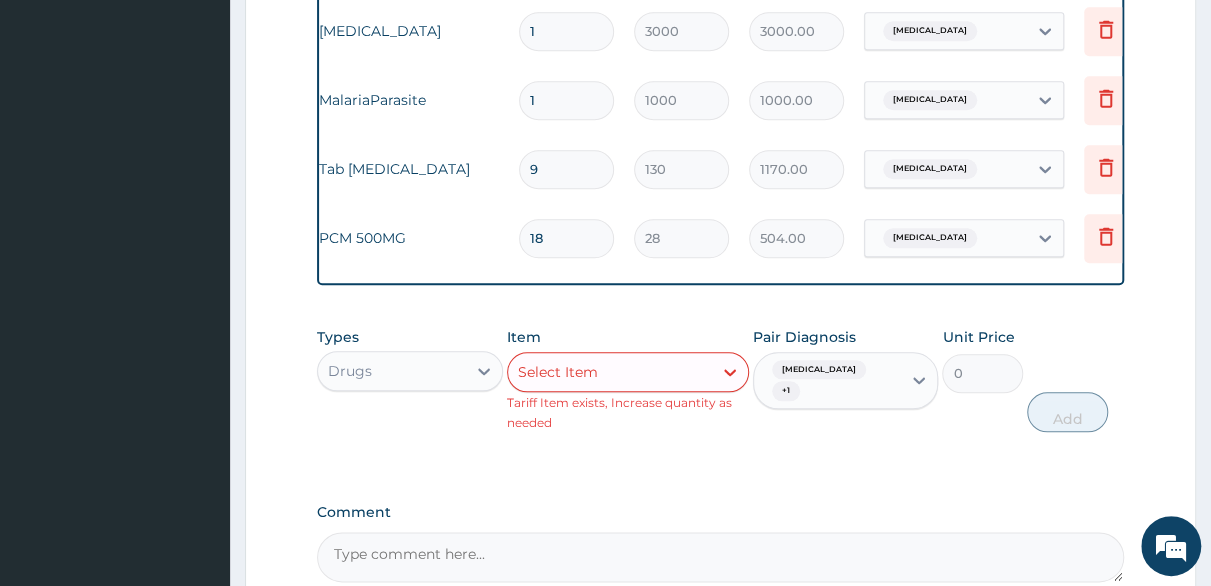 scroll, scrollTop: 1020, scrollLeft: 0, axis: vertical 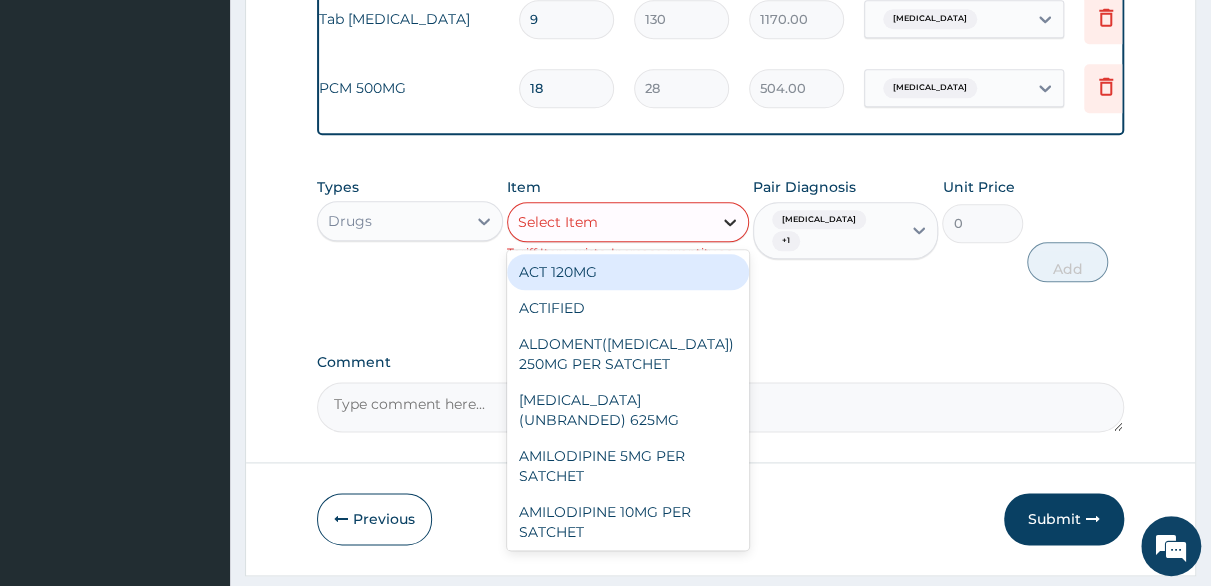click 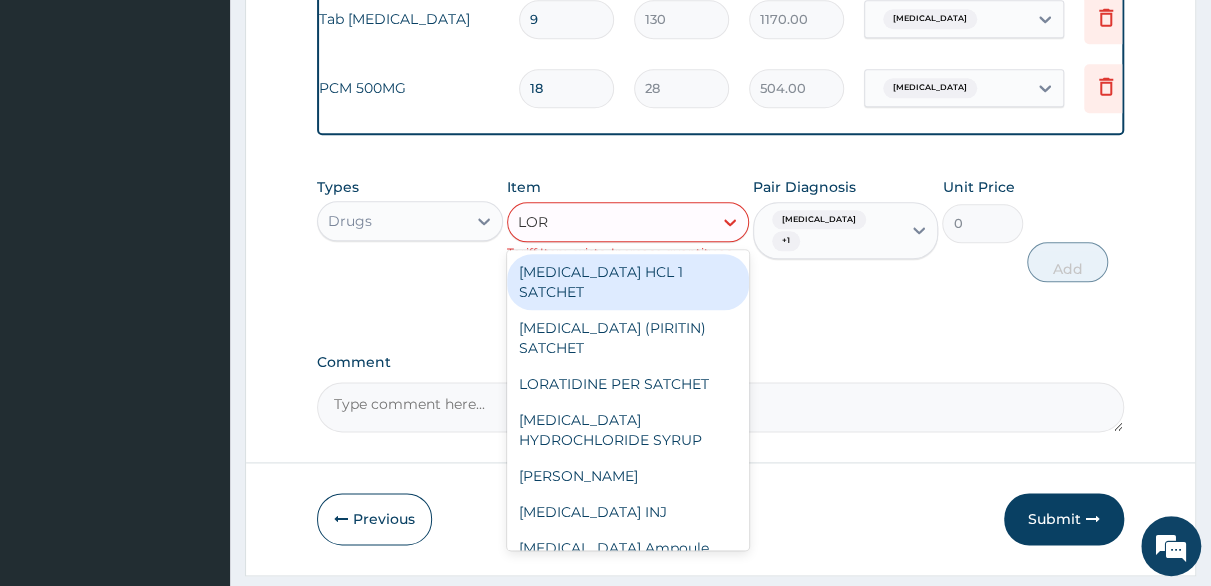 type on "LORA" 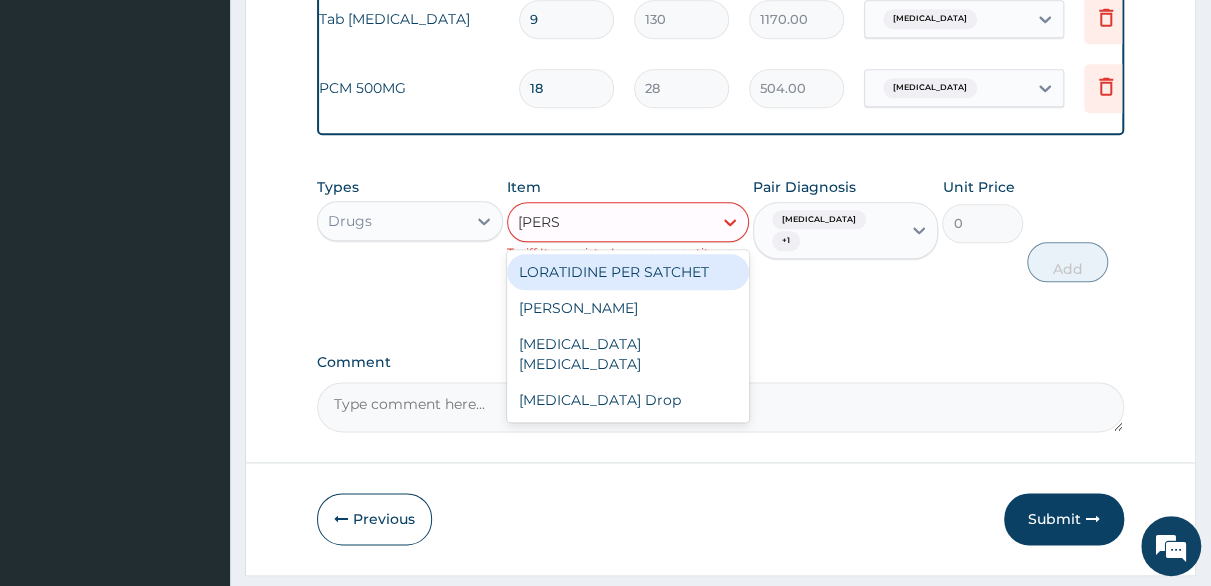 click on "LORATIDINE PER SATCHET" at bounding box center (628, 272) 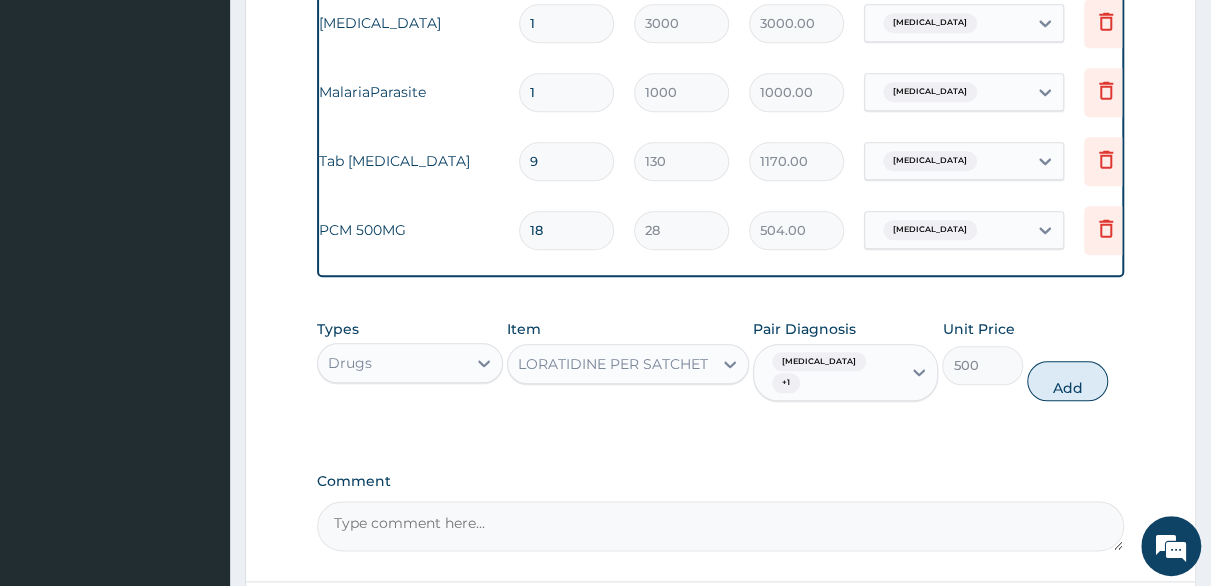 scroll, scrollTop: 1020, scrollLeft: 0, axis: vertical 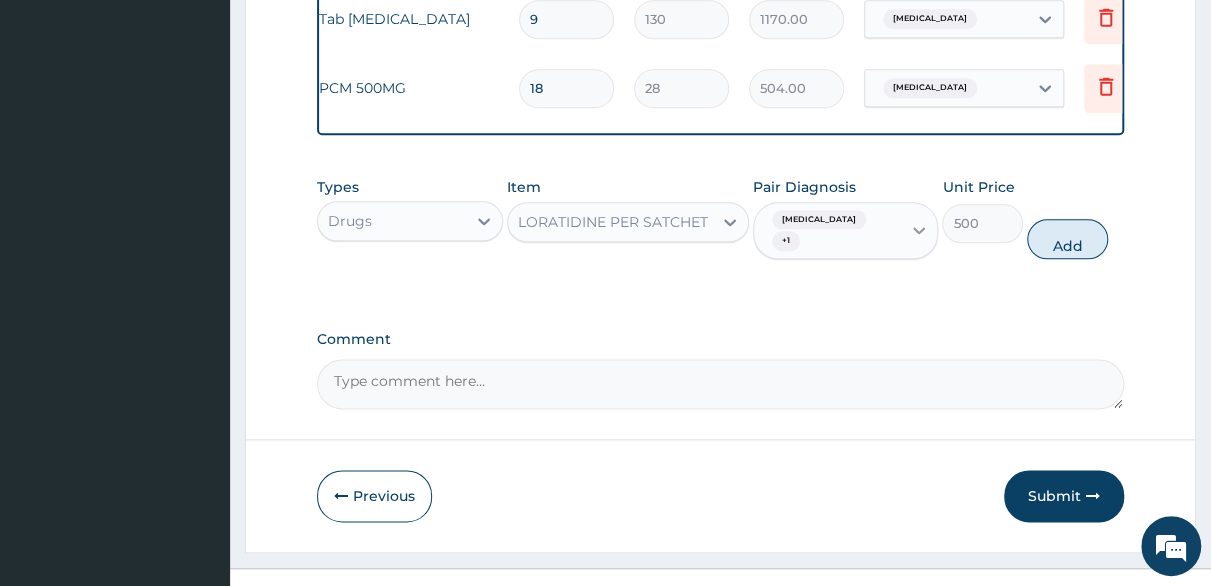 click 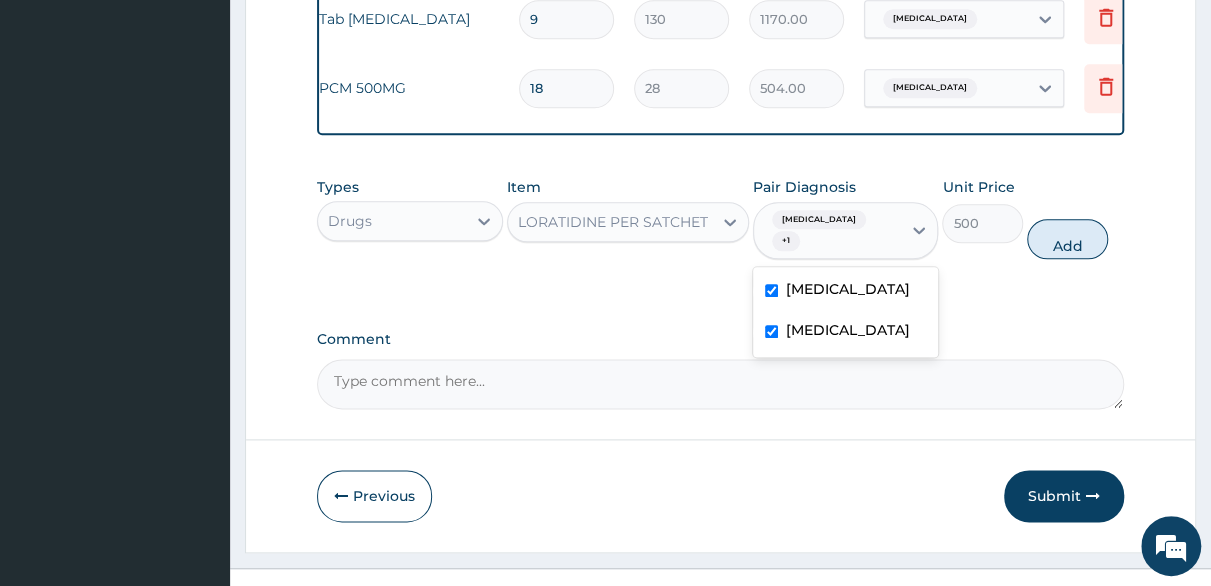 click on "Comment" at bounding box center (720, 339) 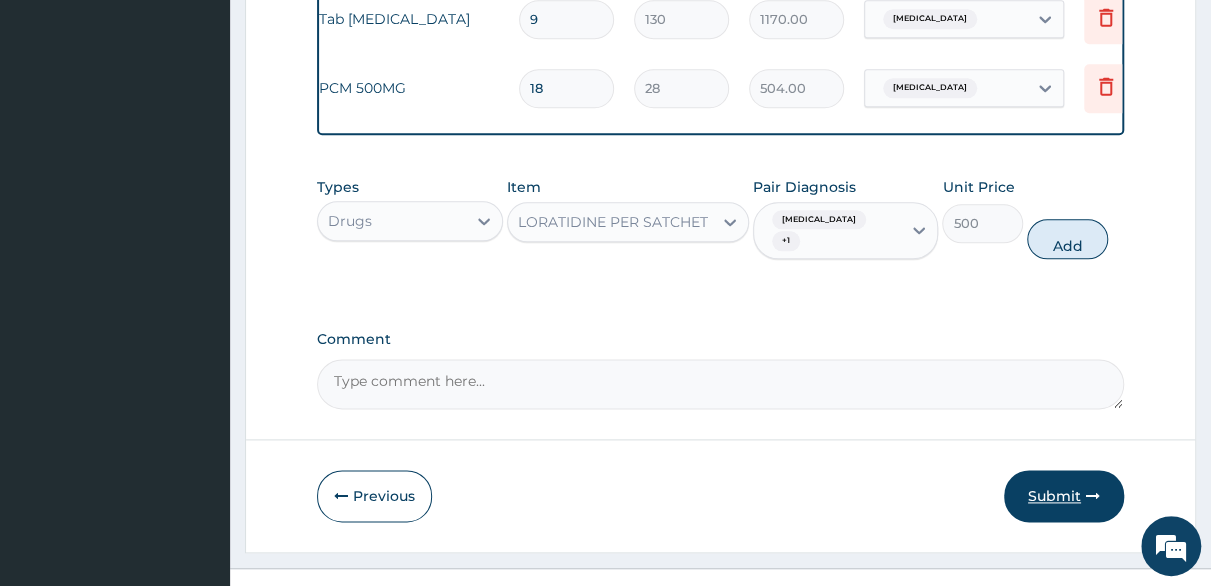 click on "Submit" at bounding box center (1064, 496) 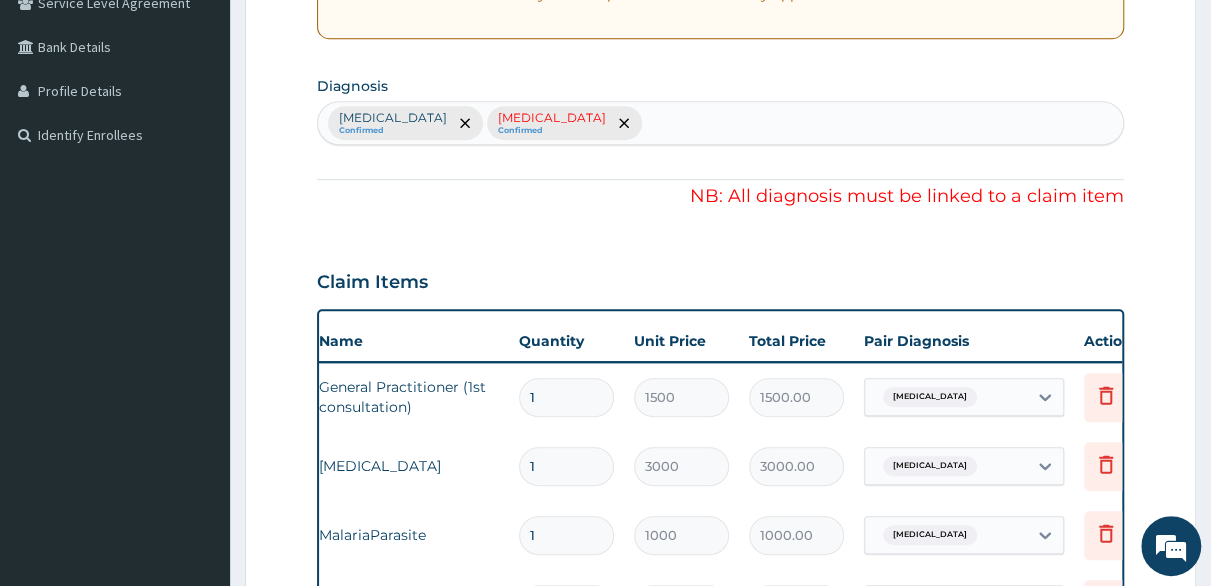 scroll, scrollTop: 250, scrollLeft: 0, axis: vertical 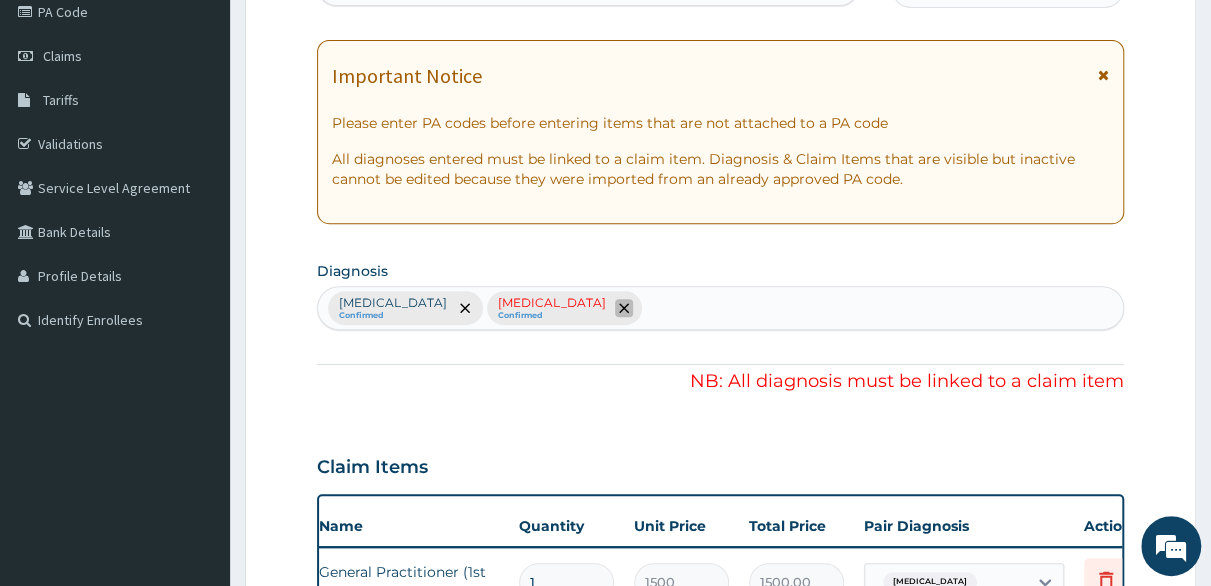 click at bounding box center (624, 308) 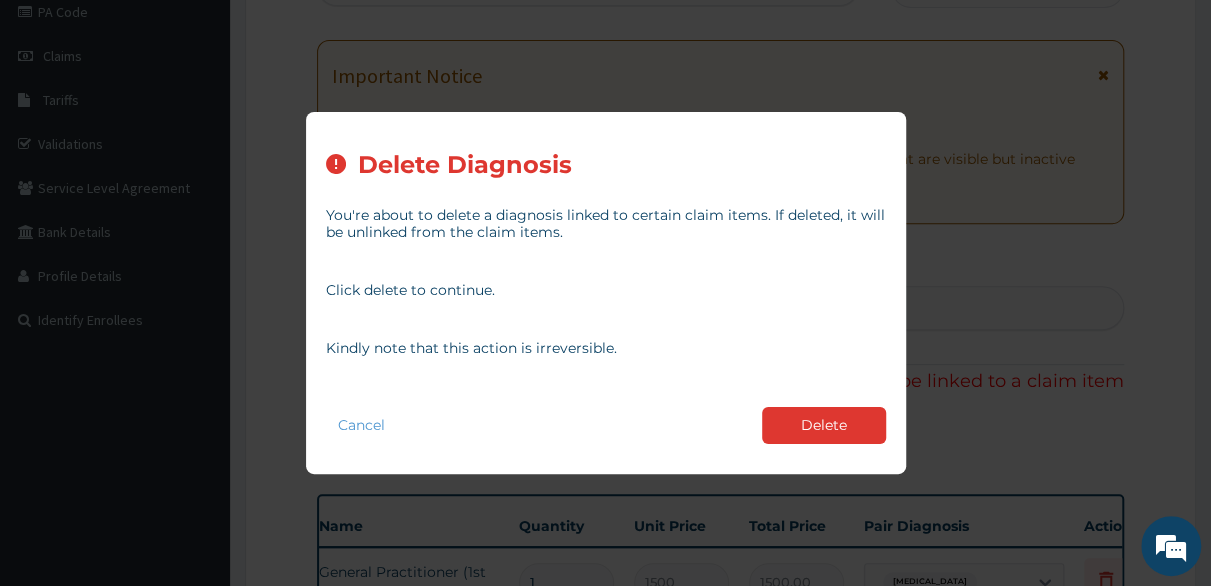 click on "Delete" at bounding box center (824, 425) 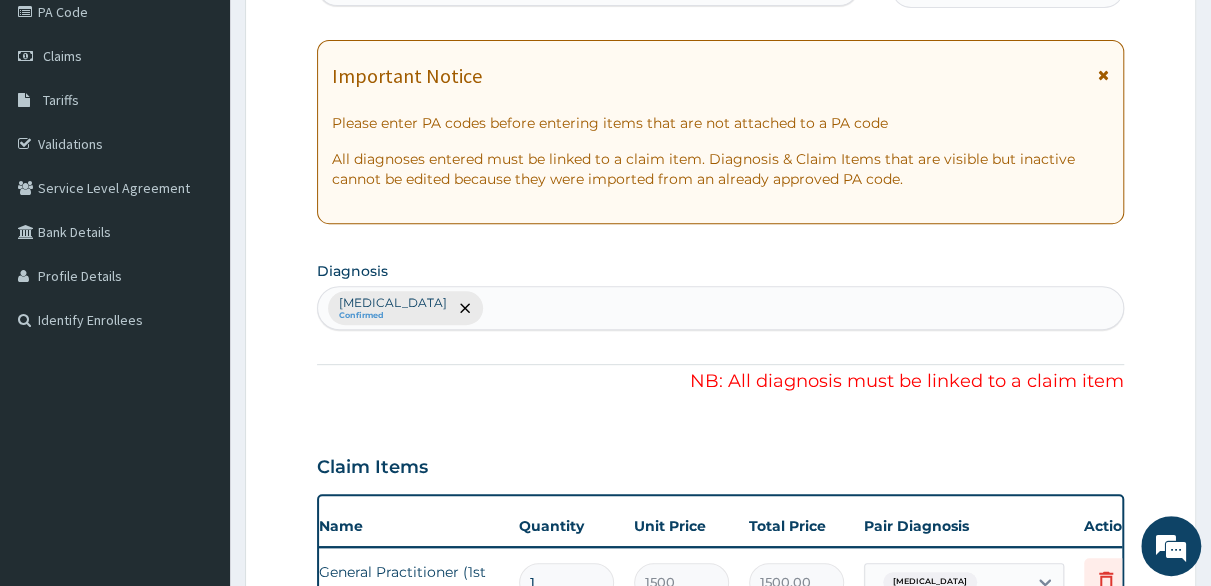 click on "Malaria Confirmed" at bounding box center [720, 308] 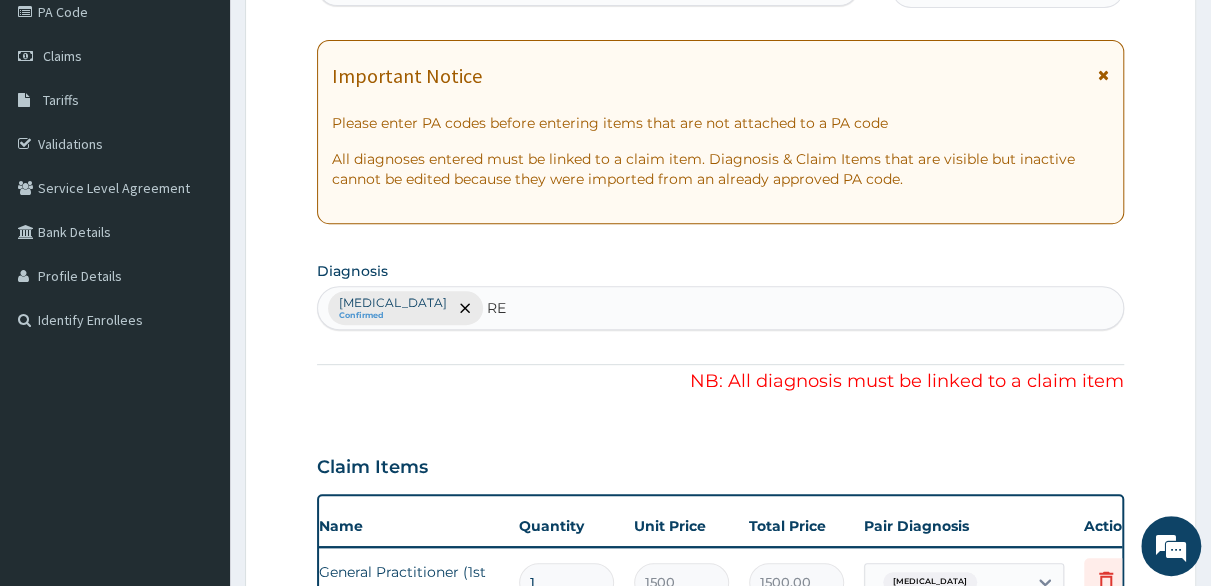 type on "R" 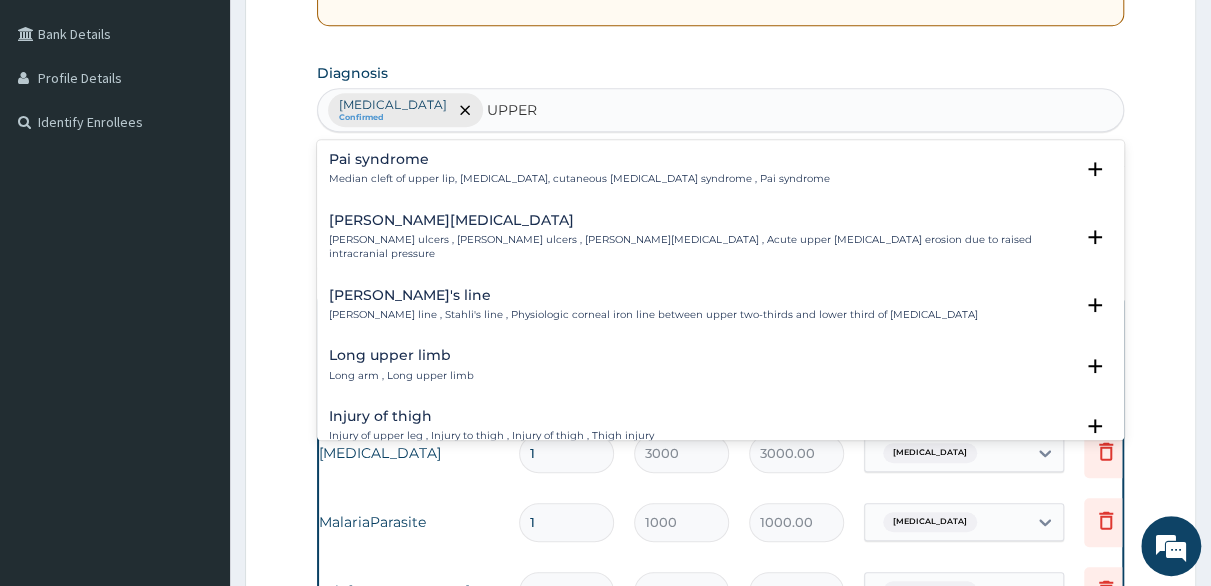 scroll, scrollTop: 450, scrollLeft: 0, axis: vertical 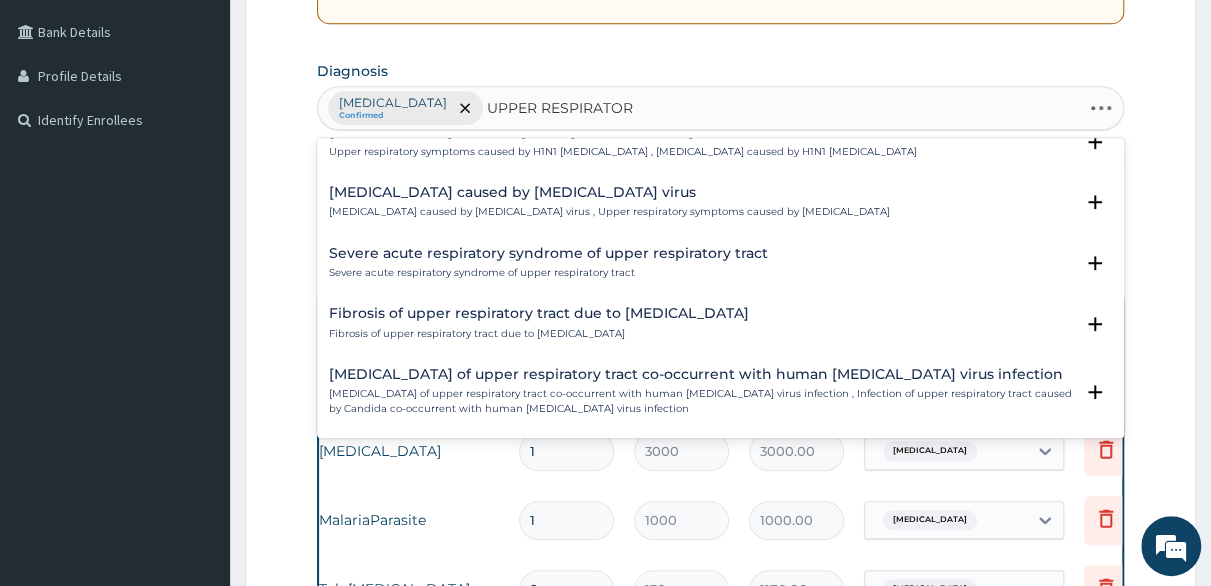 type on "UPPER RESPIRATORY" 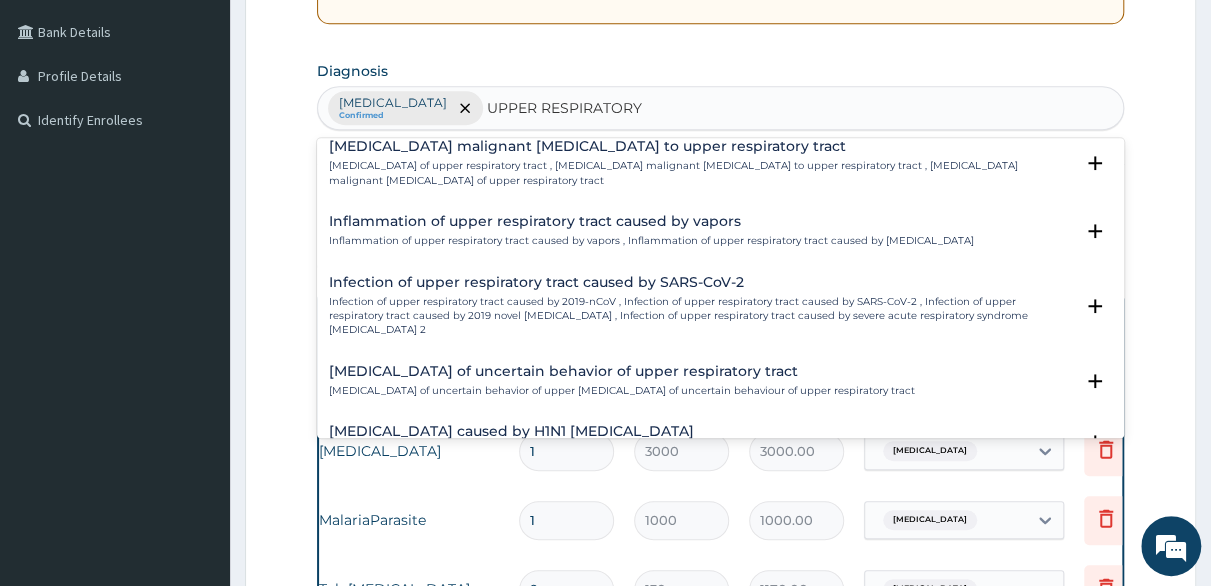 scroll, scrollTop: 1428, scrollLeft: 0, axis: vertical 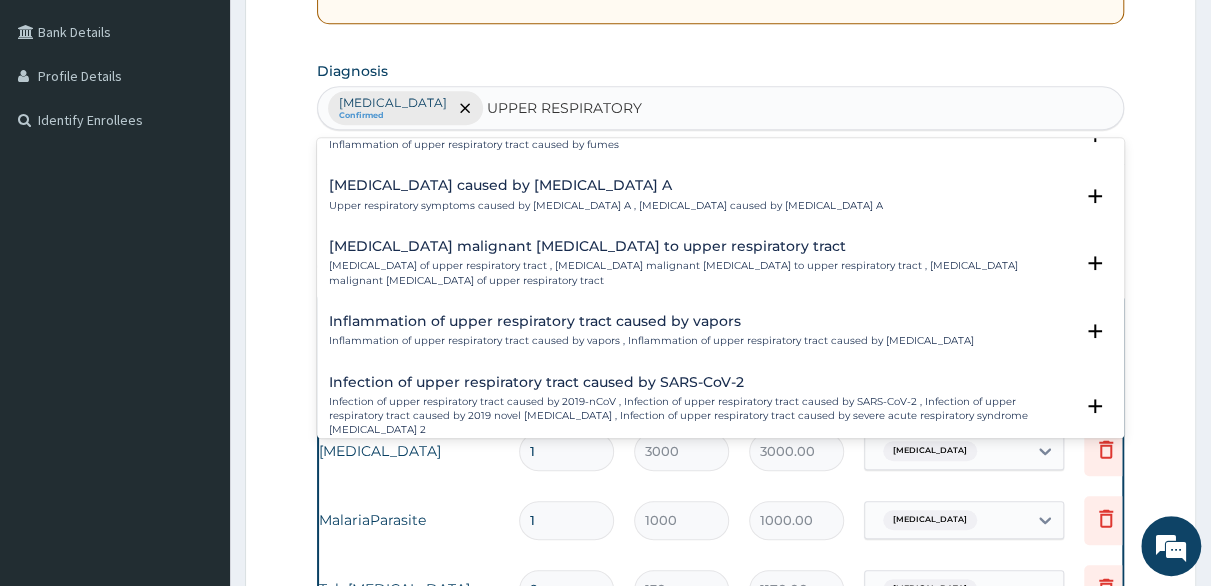 click on "Inflammation of upper respiratory tract caused by fumes" at bounding box center [533, 145] 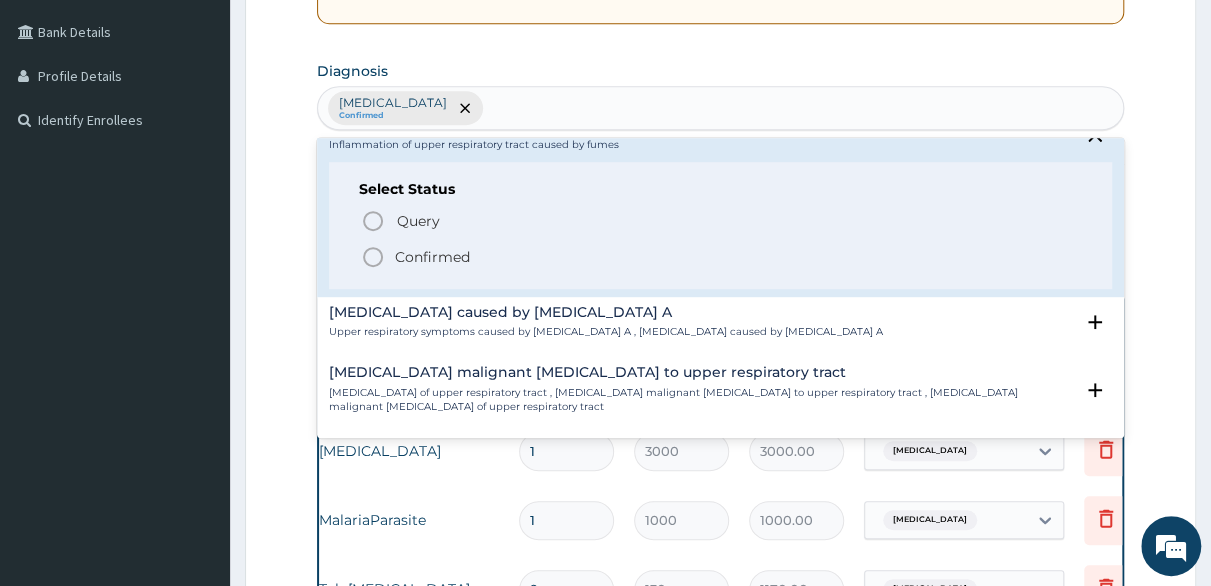 scroll, scrollTop: 0, scrollLeft: 0, axis: both 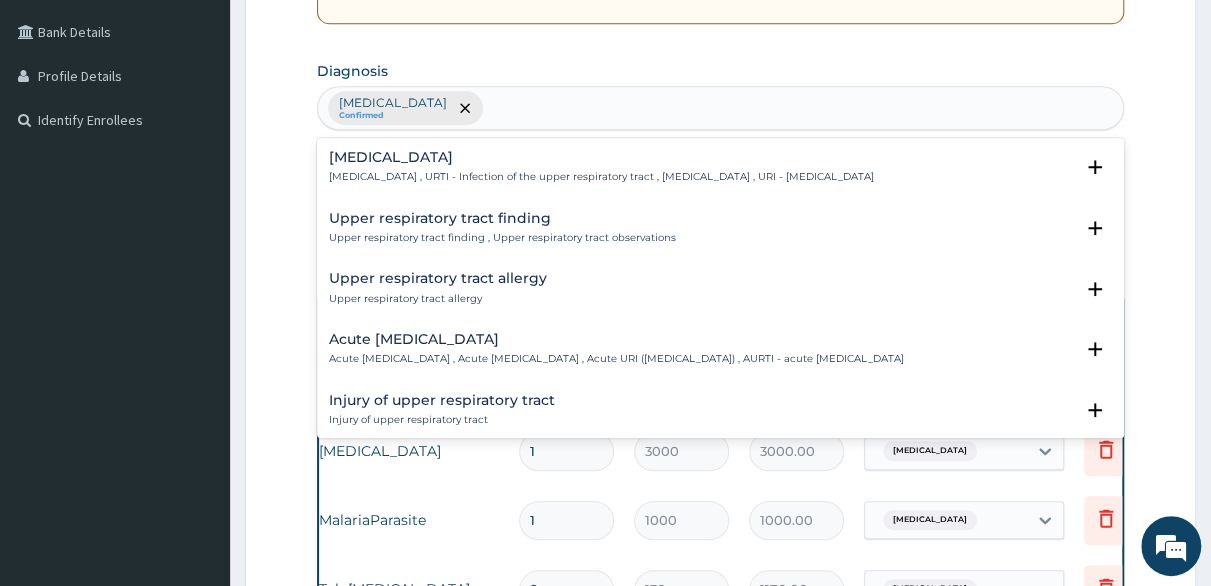 click on "Malaria Confirmed UPPER RESPIRATORY" at bounding box center (720, 108) 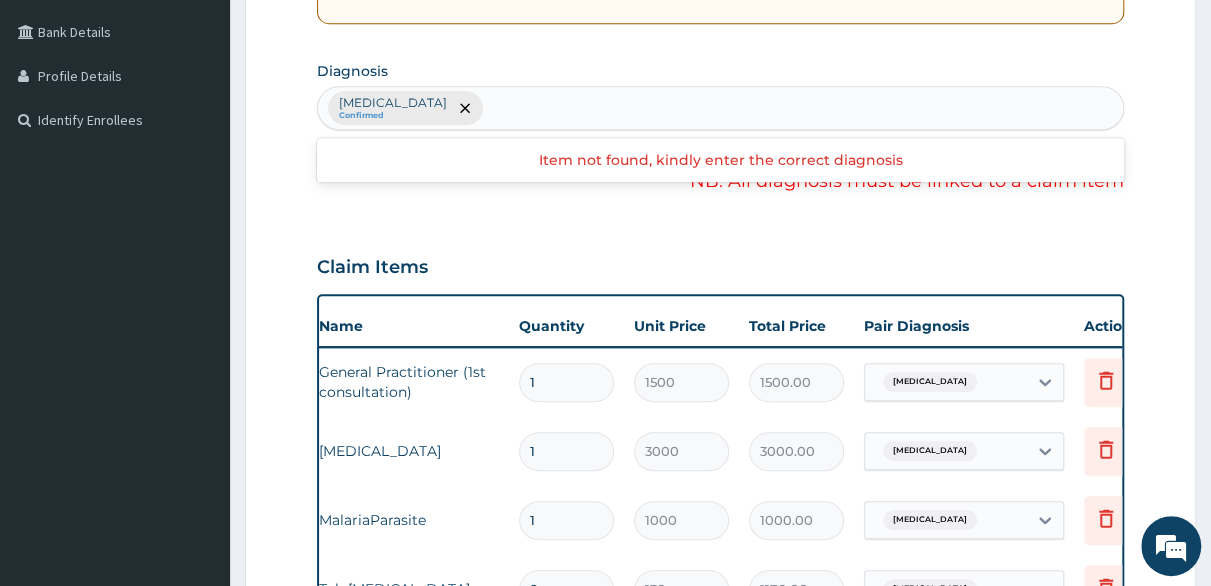click on "Malaria Confirmed" at bounding box center (720, 108) 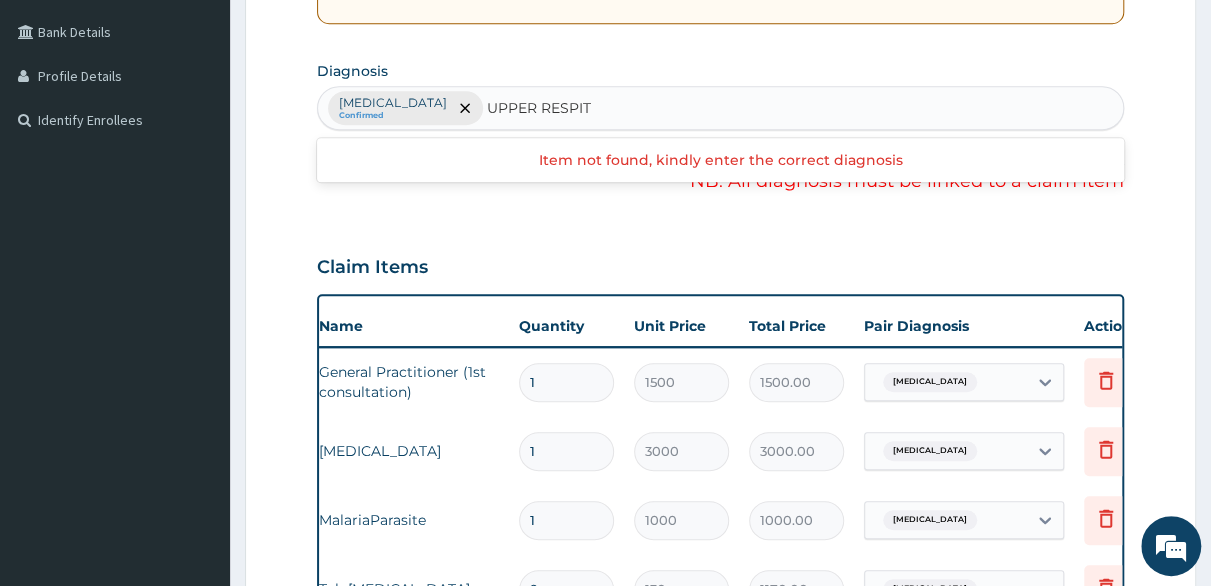 type on "UPPER RESPI" 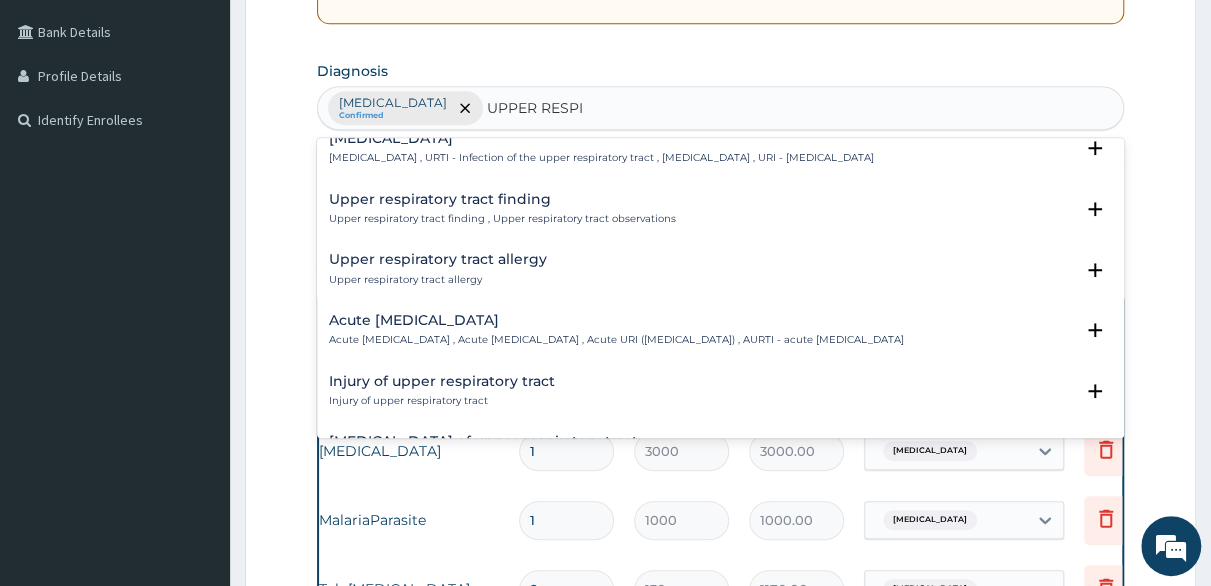 scroll, scrollTop: 0, scrollLeft: 0, axis: both 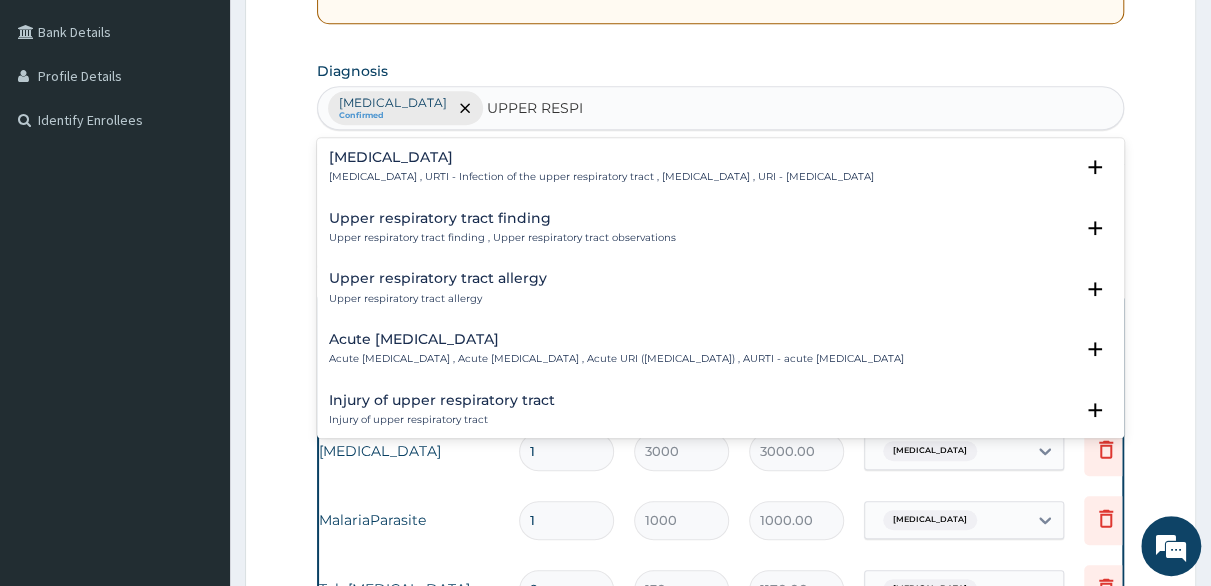 click on "Upper respiratory infection" at bounding box center [601, 157] 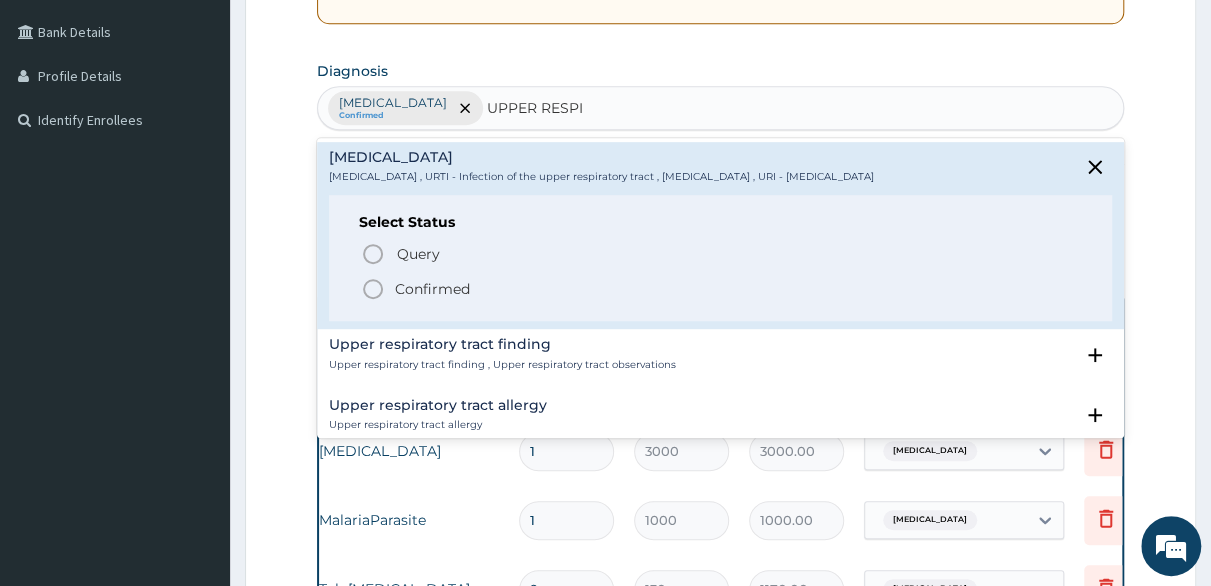 click 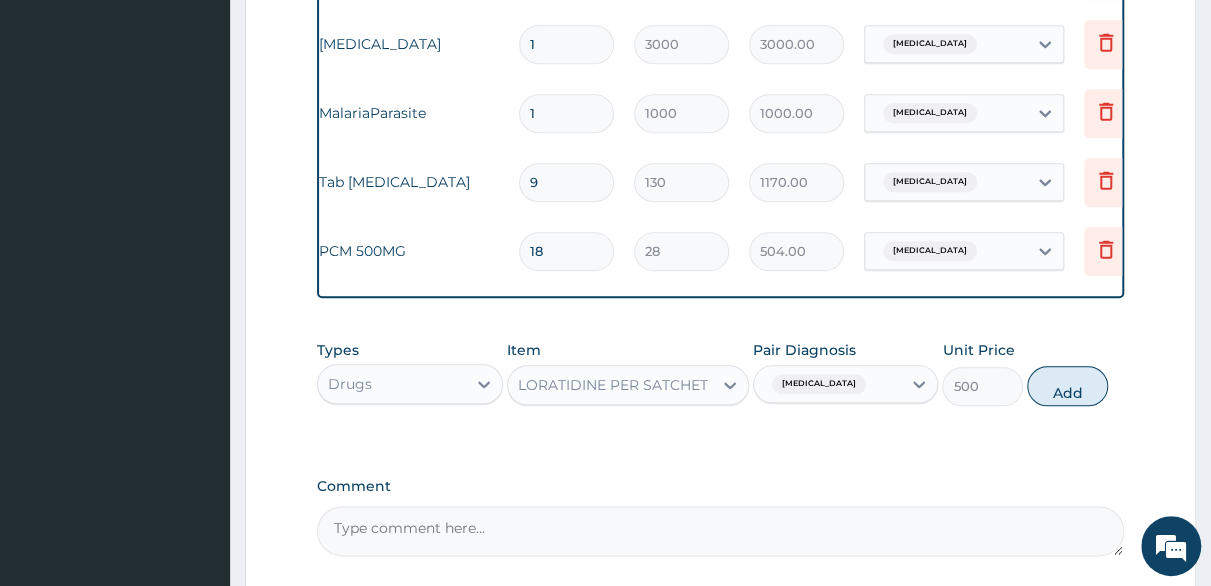 scroll, scrollTop: 950, scrollLeft: 0, axis: vertical 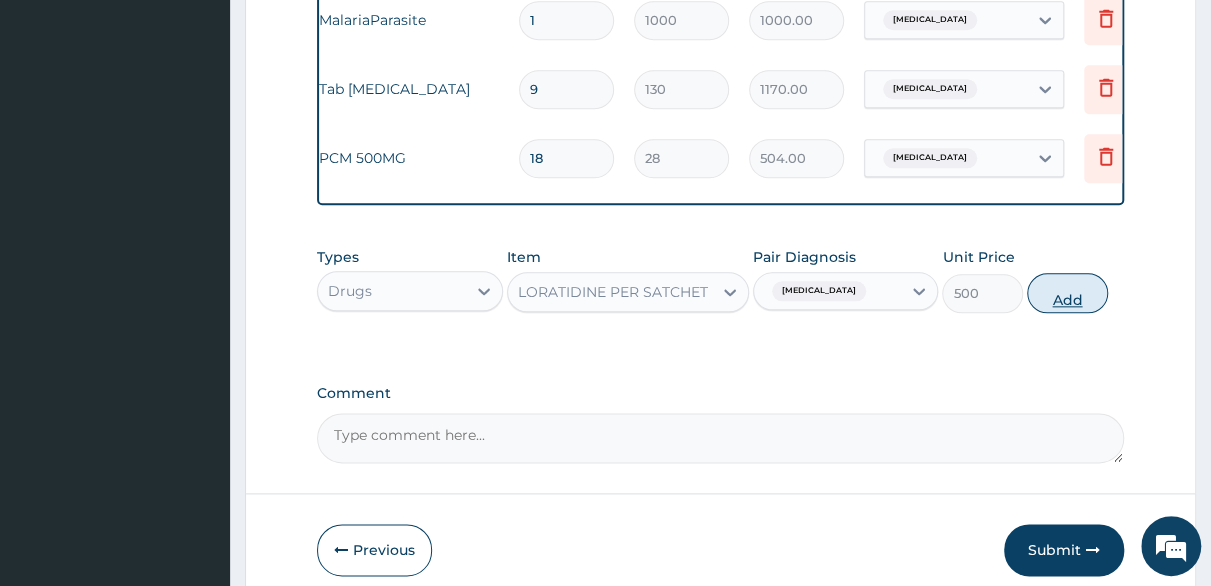 click on "Add" at bounding box center (1067, 293) 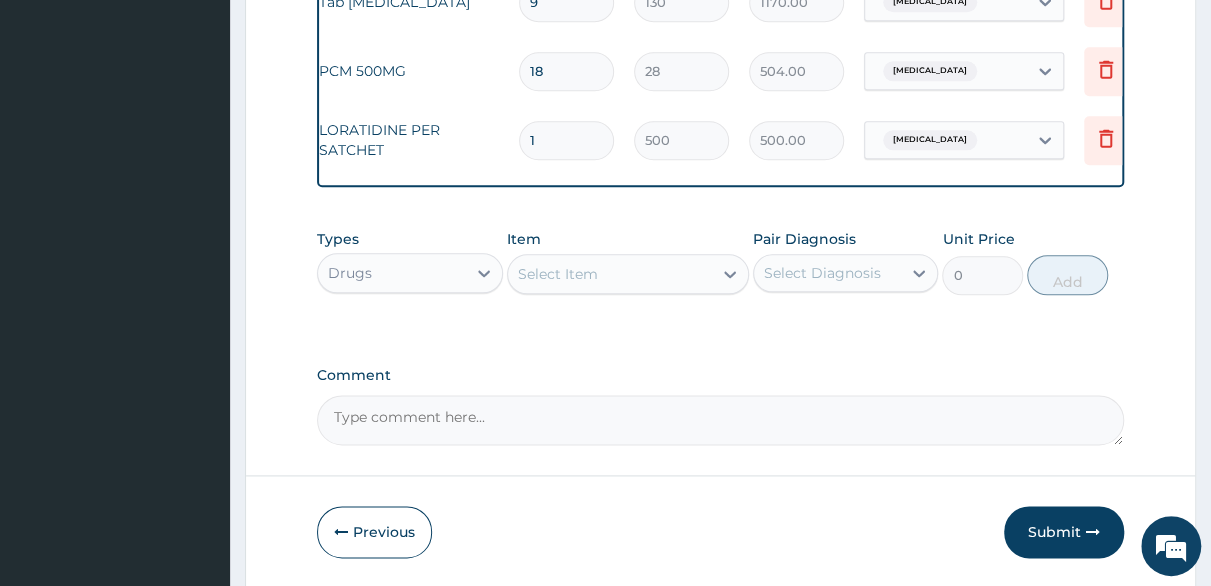 scroll, scrollTop: 1120, scrollLeft: 0, axis: vertical 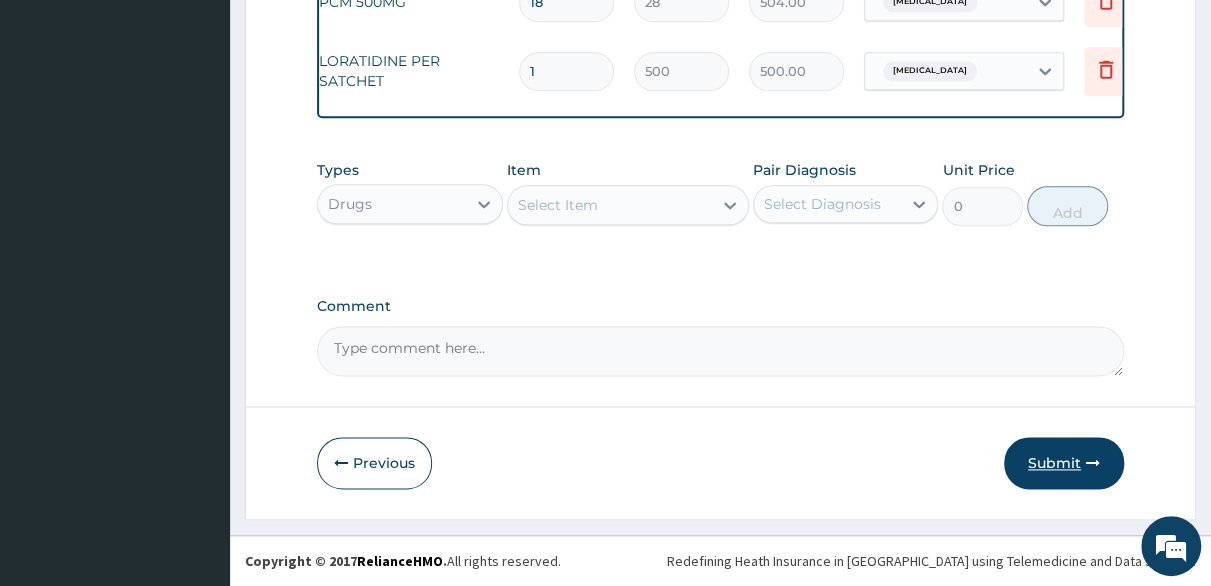 click on "Submit" at bounding box center (1064, 463) 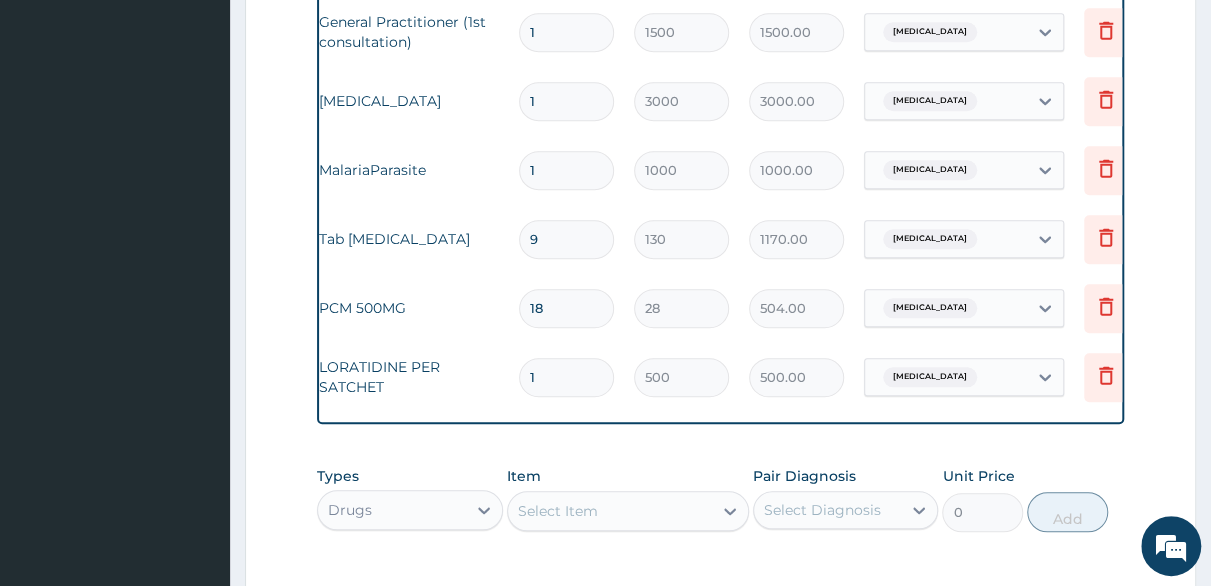 scroll, scrollTop: 820, scrollLeft: 0, axis: vertical 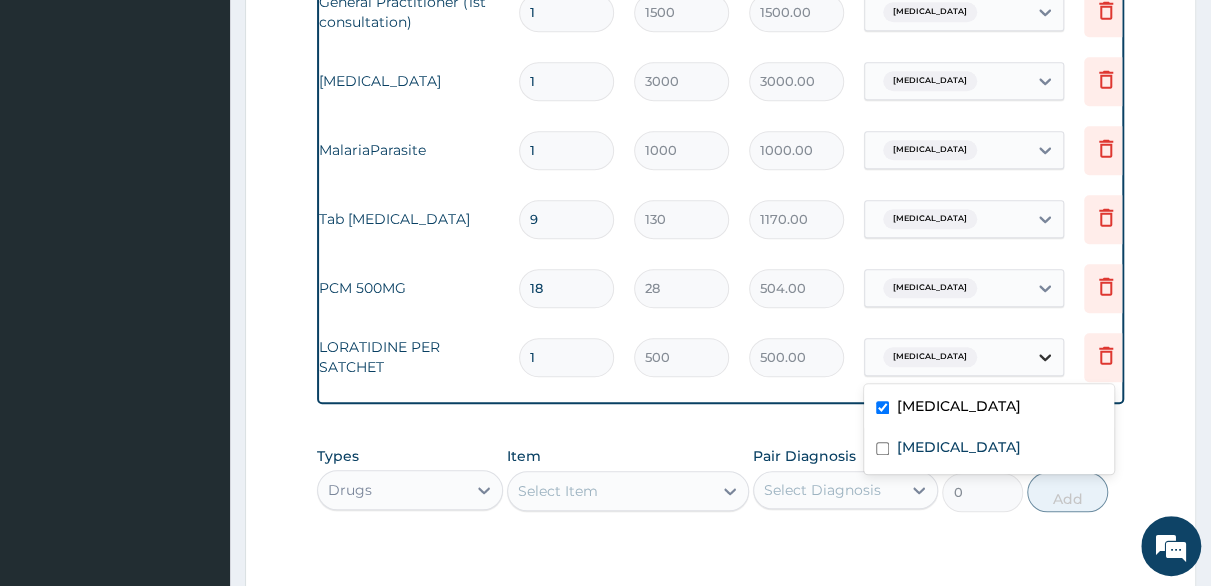 click 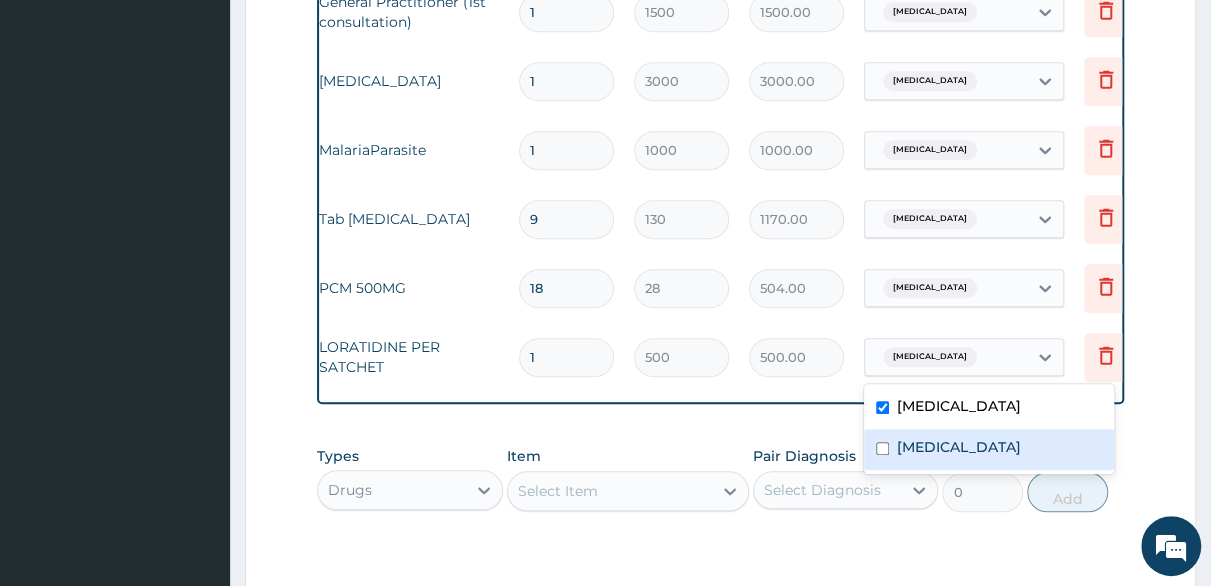 click at bounding box center (882, 448) 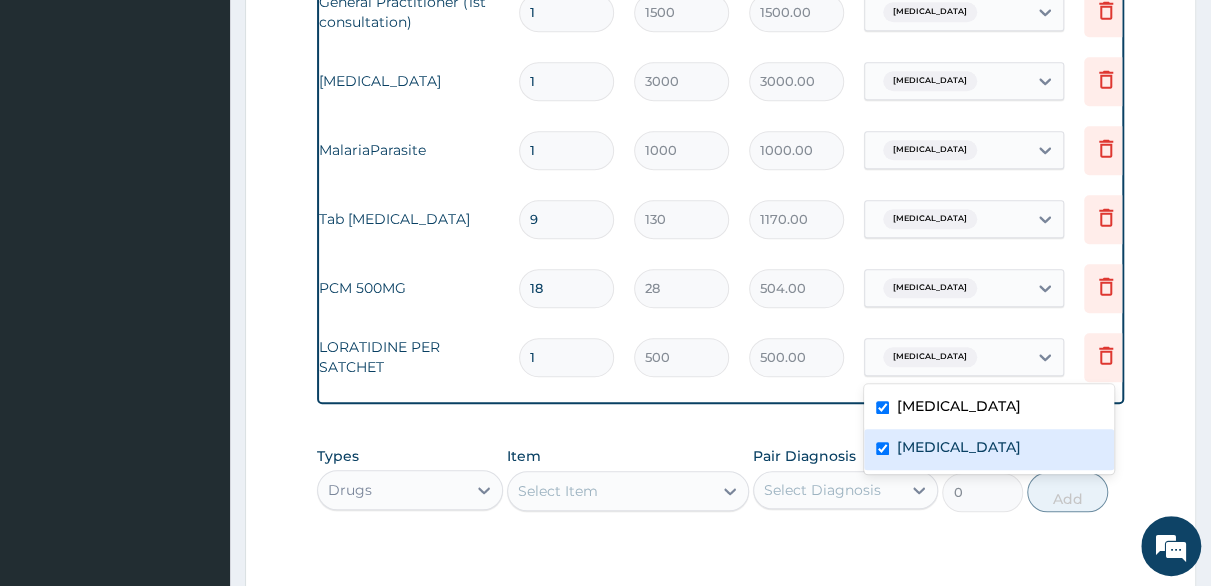checkbox on "true" 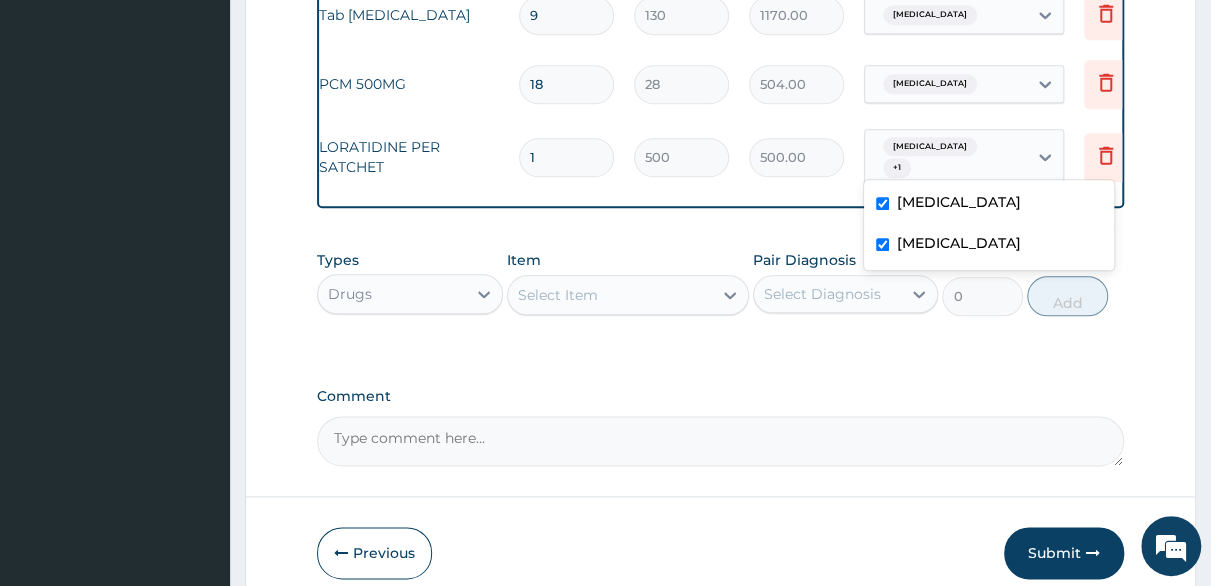 scroll, scrollTop: 1120, scrollLeft: 0, axis: vertical 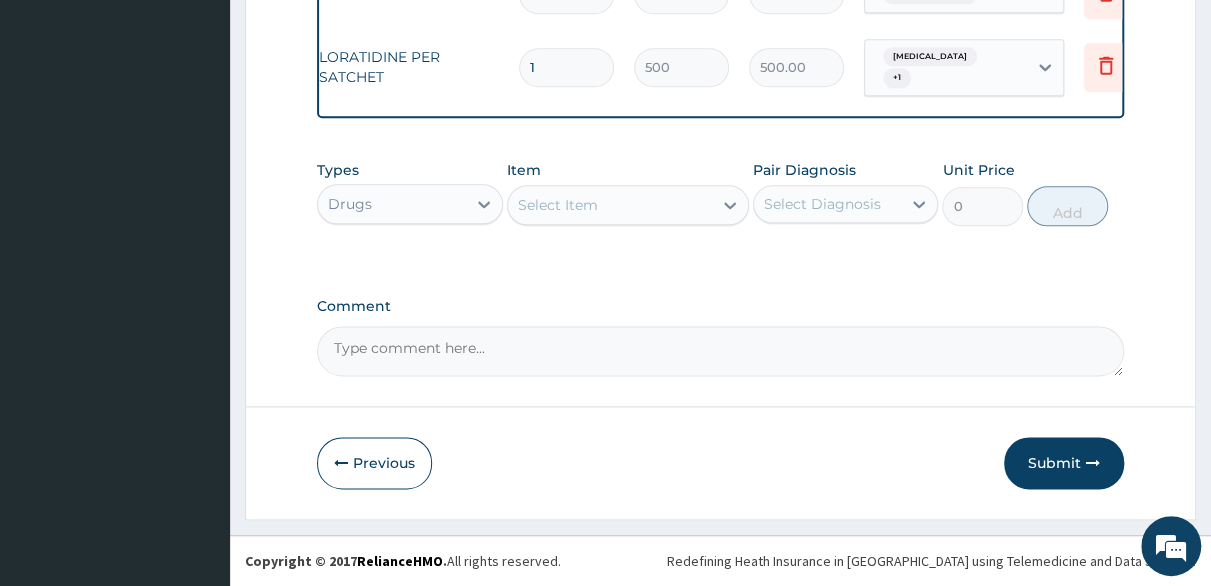 click on "PA Code / Prescription Code Enter Code(Secondary Care Only) Encounter Date DD-MM-YYYY Important Notice Please enter PA codes before entering items that are not attached to a PA code   All diagnoses entered must be linked to a claim item. Diagnosis & Claim Items that are visible but inactive cannot be edited because they were imported from an already approved PA code. Diagnosis Malaria Confirmed Upper respiratory infection Confirmed NB: All diagnosis must be linked to a claim item Claim Items Type Name Quantity Unit Price Total Price Pair Diagnosis Actions N/A General Practitioner (1st consultation) 1 1500 1500.00 Malaria Delete N/A Full blood count 1 3000 3000.00 Malaria Delete N/A MalariaParasite 1 1000 1000.00 Malaria Delete N/A Tab COARTEM  9 130 1170.00 Malaria Delete N/A PCM 500MG 18 28 504.00 Malaria Delete N/A LORATIDINE PER SATCHET 1 500 500.00 Malaria  + 1 Delete Types Drugs Item Select Item Pair Diagnosis Select Diagnosis Unit Price 0 Add Comment" at bounding box center (720, -274) 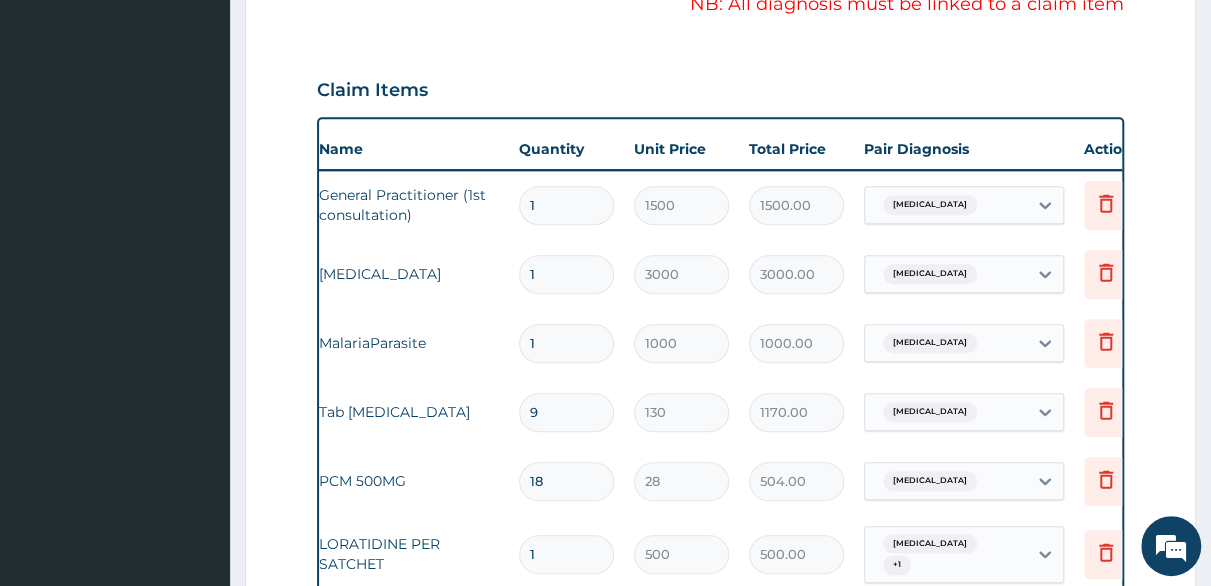 scroll, scrollTop: 520, scrollLeft: 0, axis: vertical 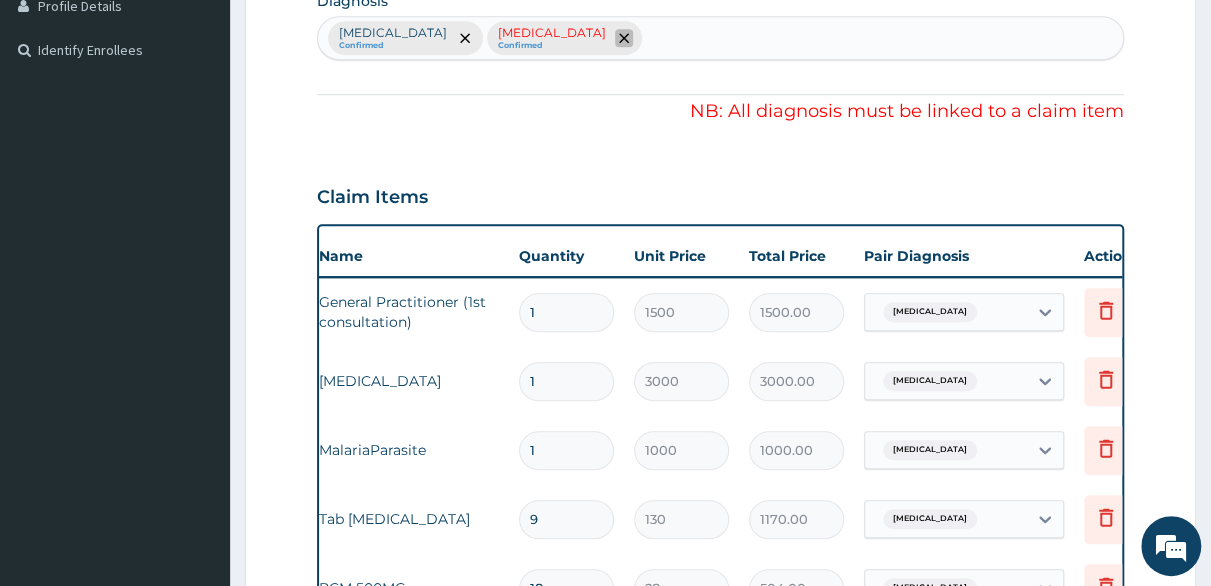 click 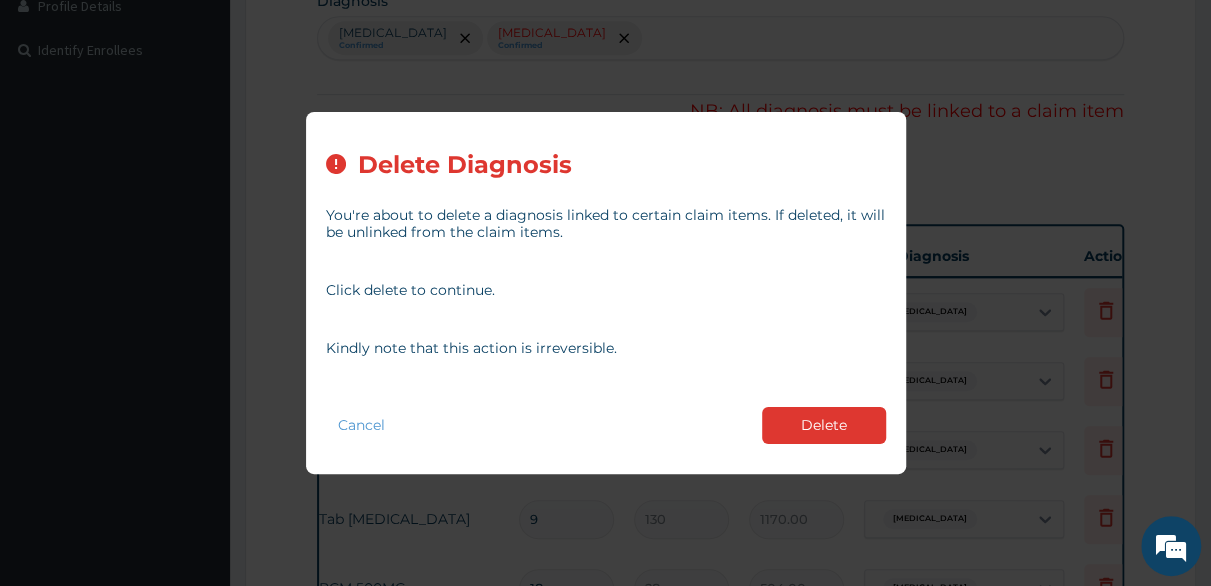 click on "Delete" at bounding box center [824, 425] 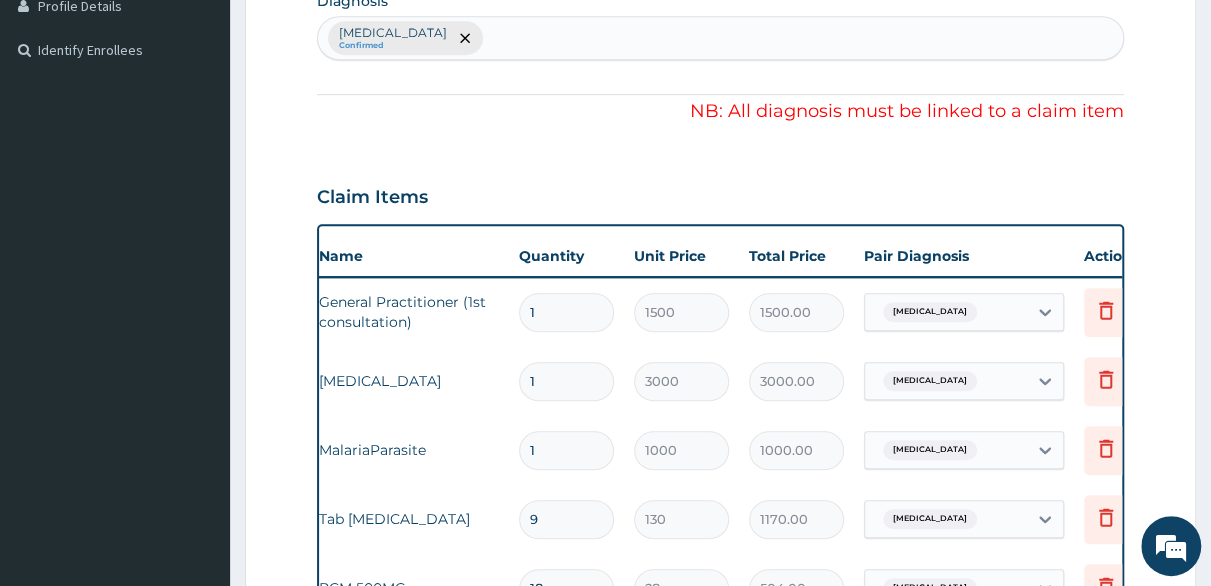 click on "Malaria Confirmed" at bounding box center (720, 38) 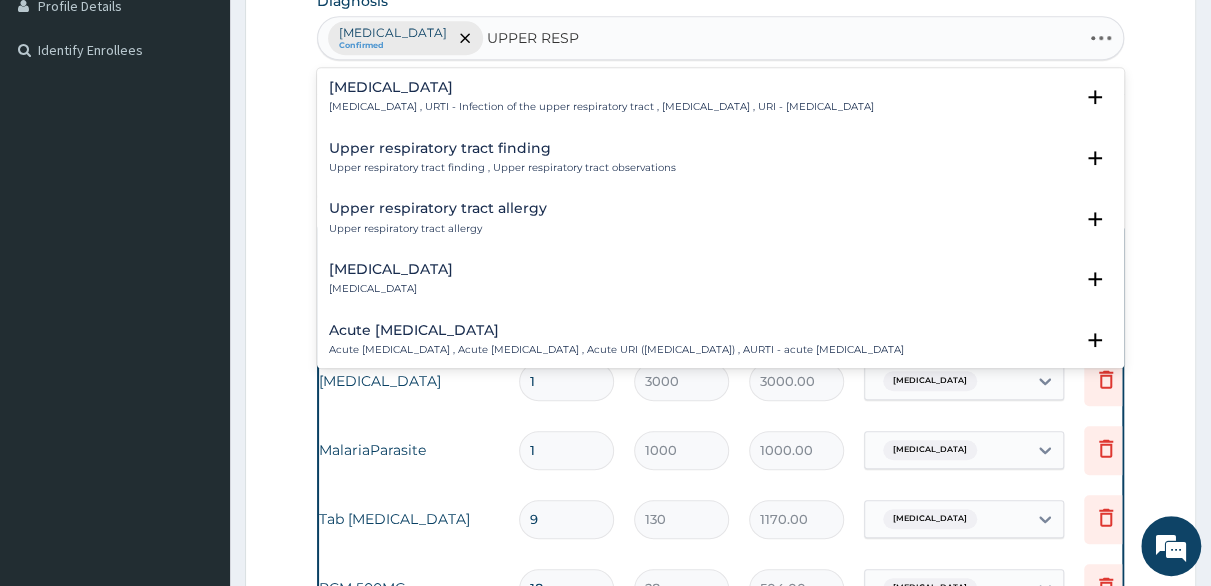 type on "UPPER RESPI" 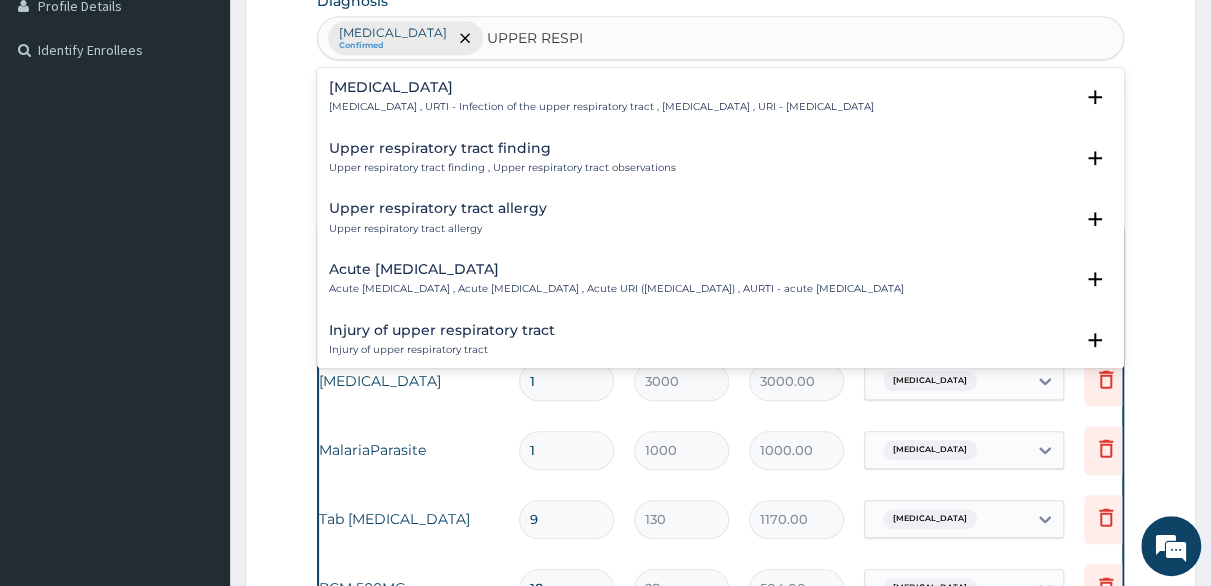 click on "Upper respiratory infection" at bounding box center [601, 87] 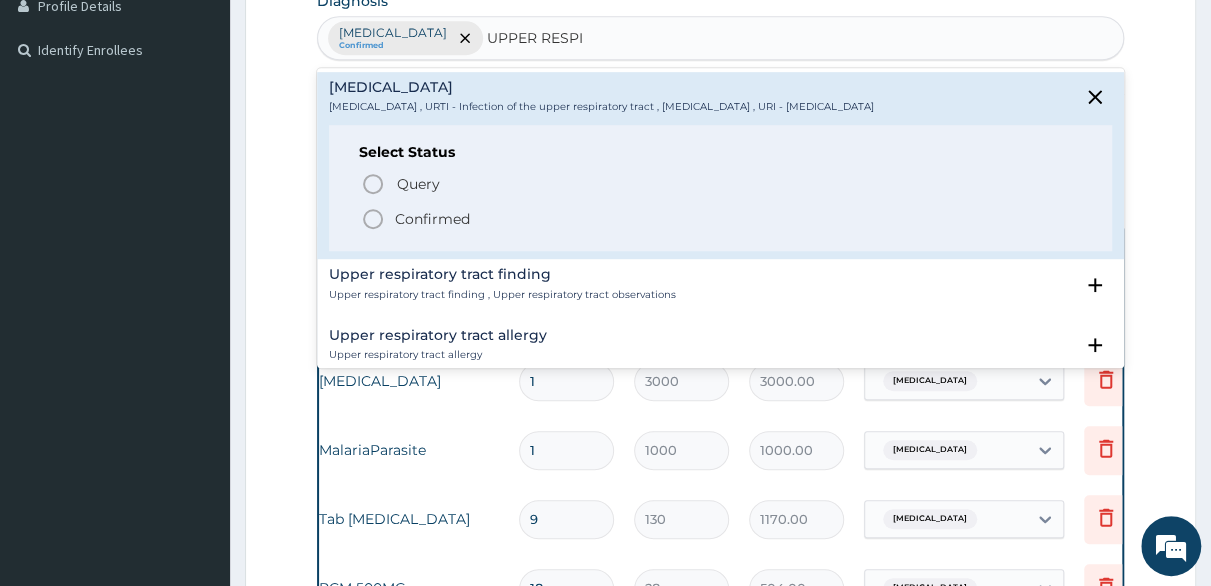 drag, startPoint x: 370, startPoint y: 212, endPoint x: 390, endPoint y: 213, distance: 20.024984 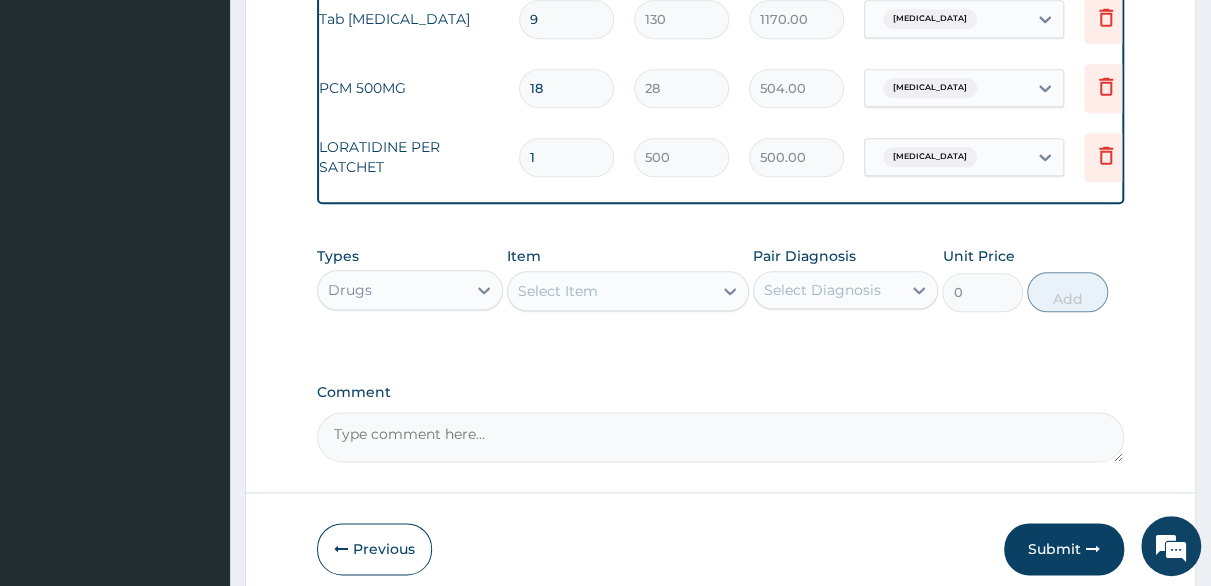 scroll, scrollTop: 1120, scrollLeft: 0, axis: vertical 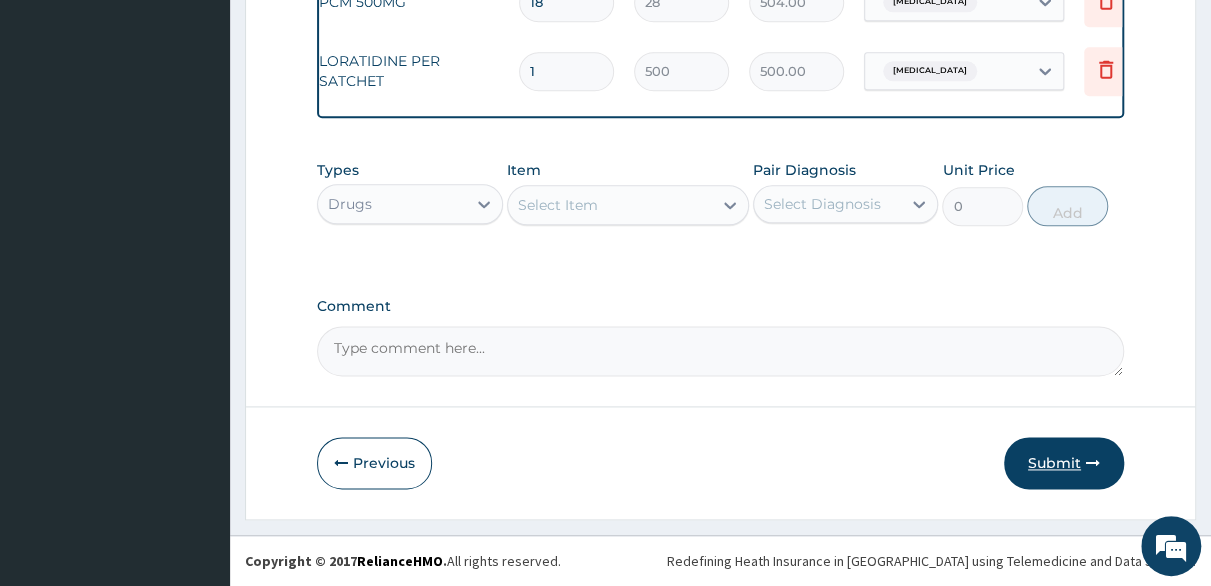 click on "Submit" at bounding box center [1064, 463] 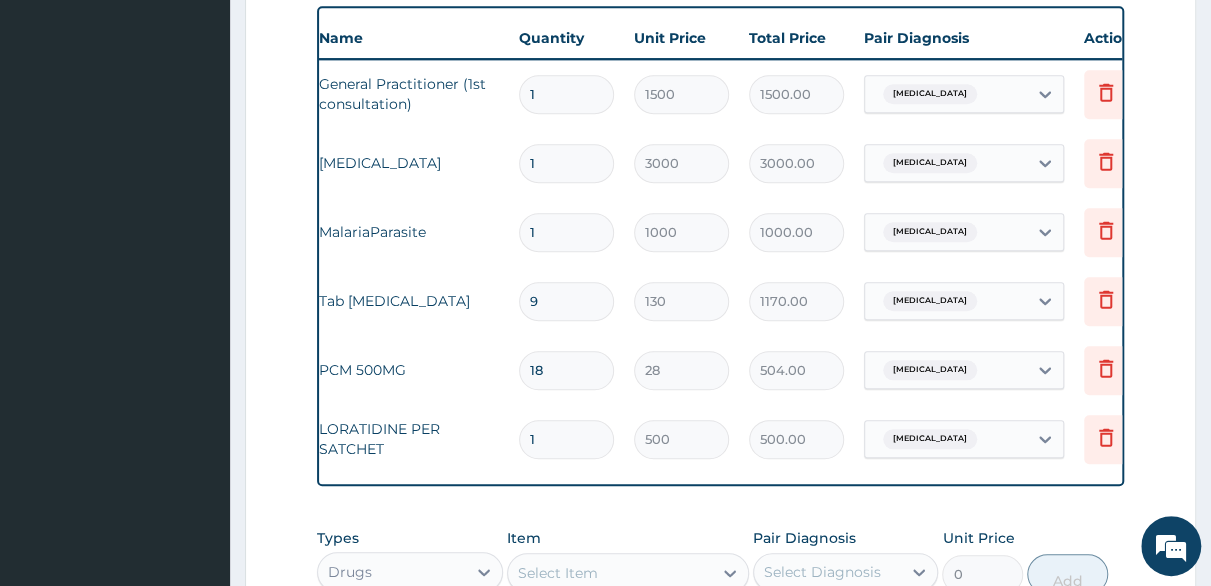 scroll, scrollTop: 720, scrollLeft: 0, axis: vertical 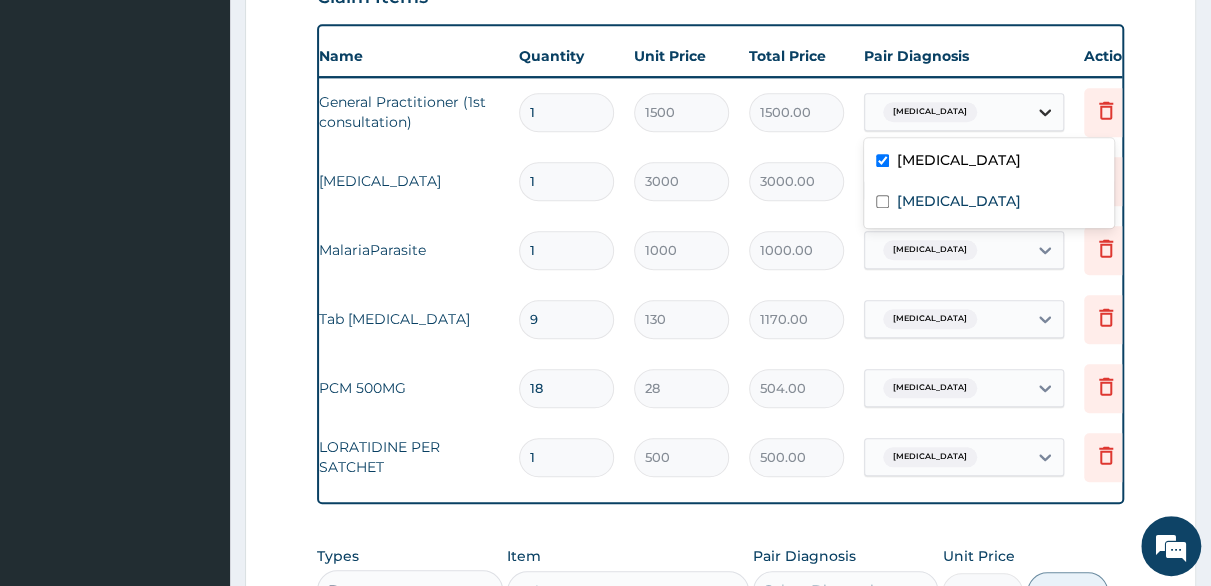 click 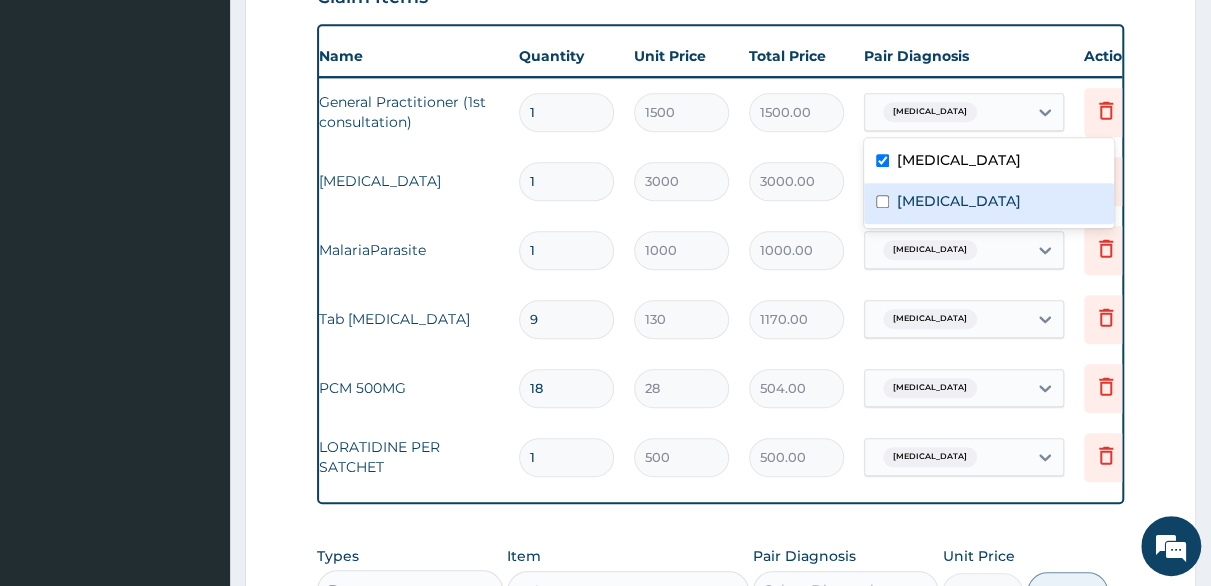 click at bounding box center (882, 201) 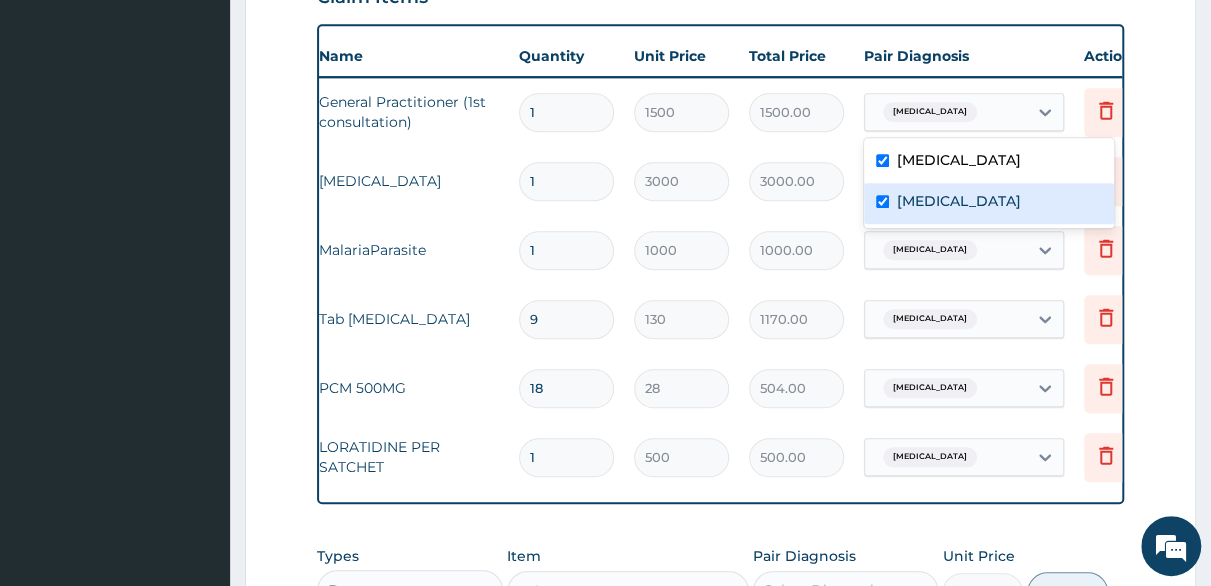 checkbox on "true" 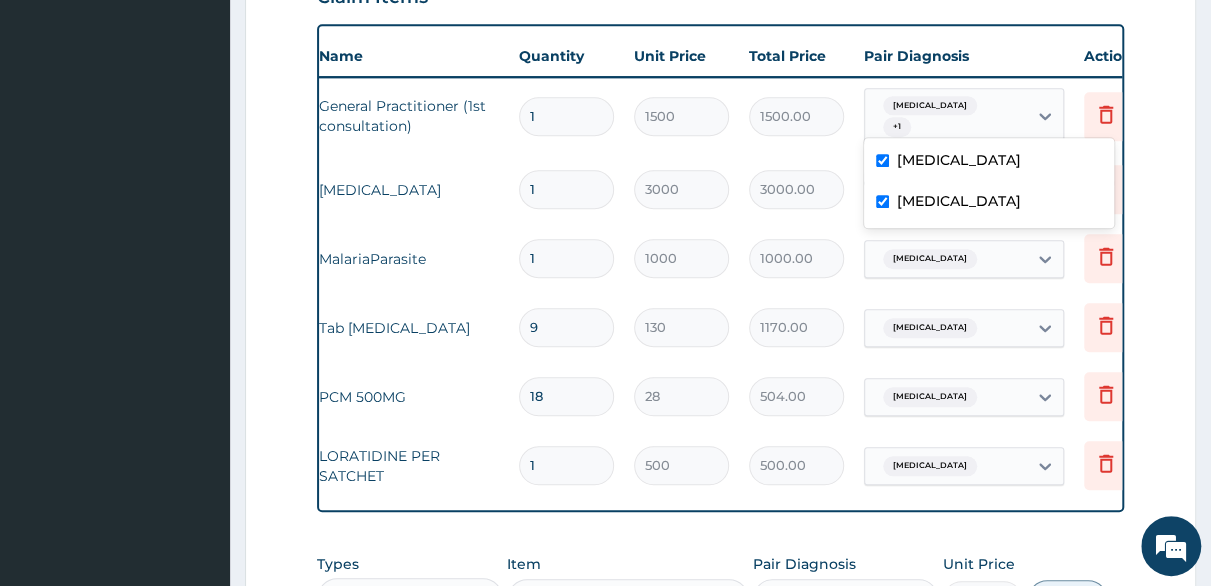click on "Malaria" at bounding box center (946, 259) 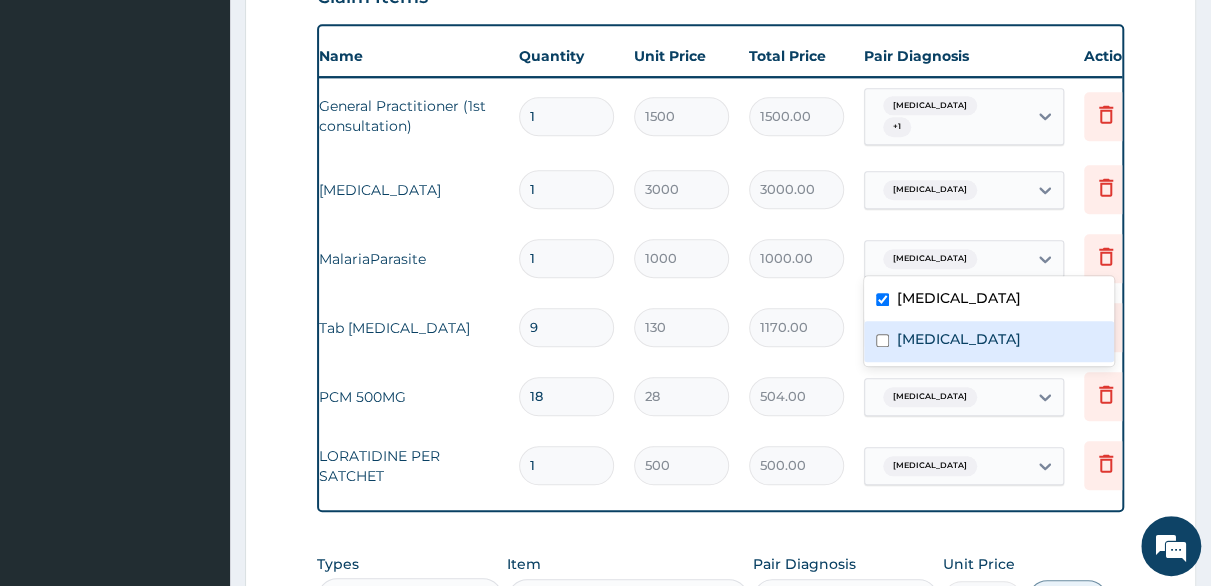 click at bounding box center [882, 340] 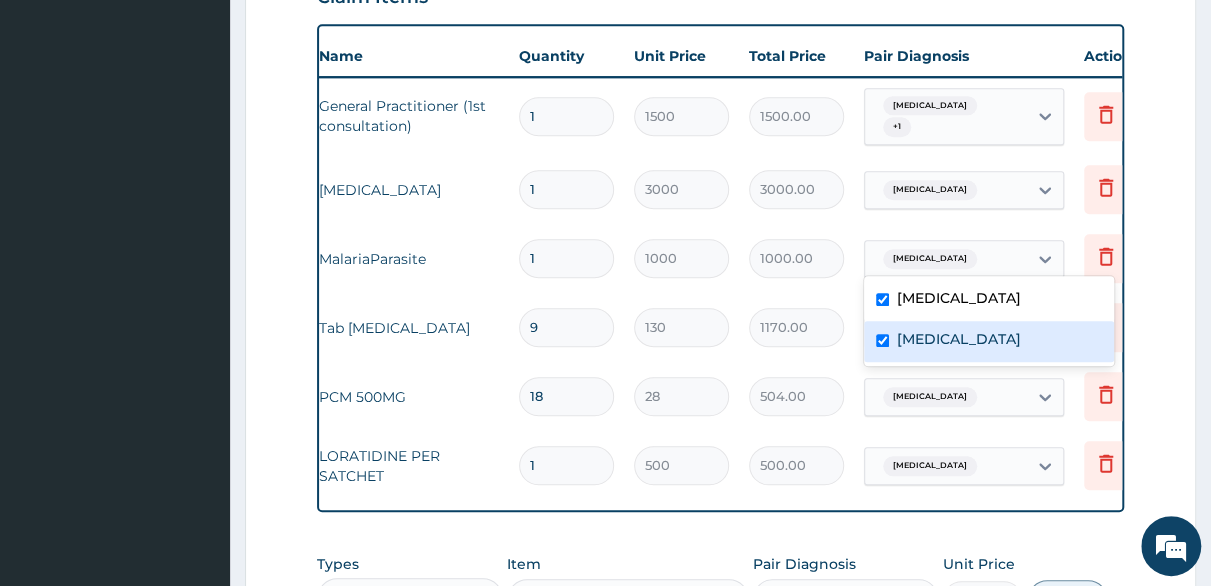 checkbox on "true" 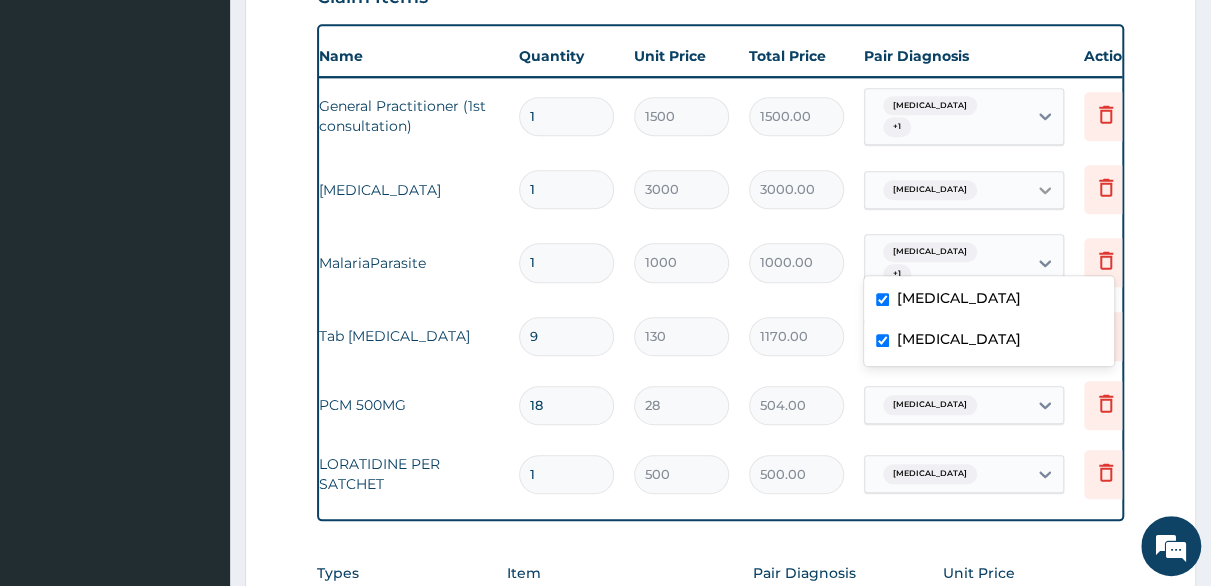 click 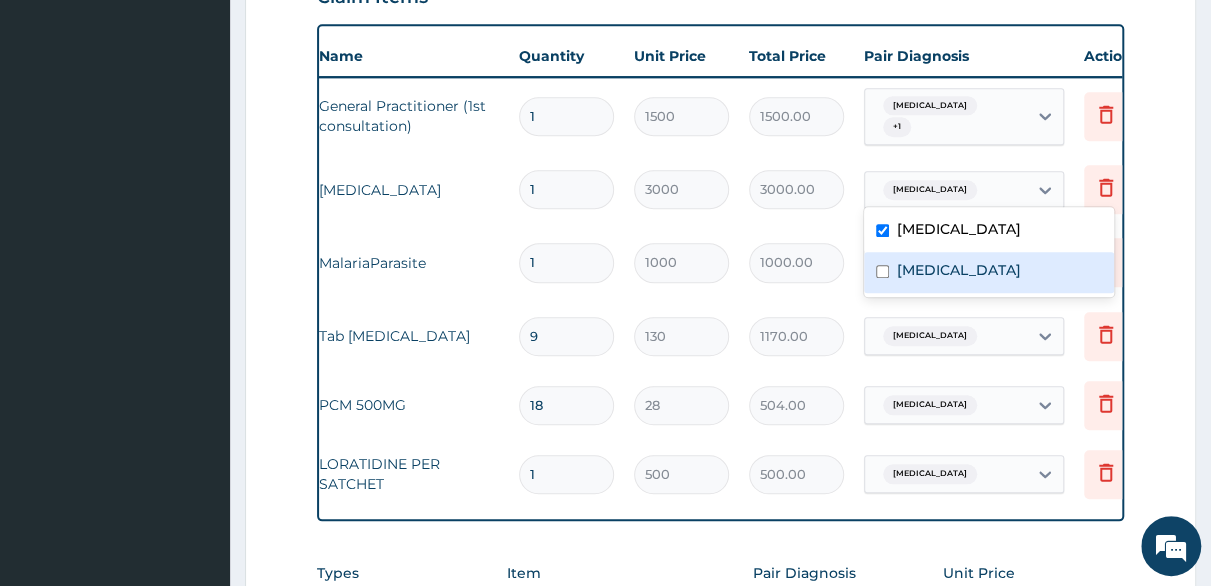 click at bounding box center [882, 271] 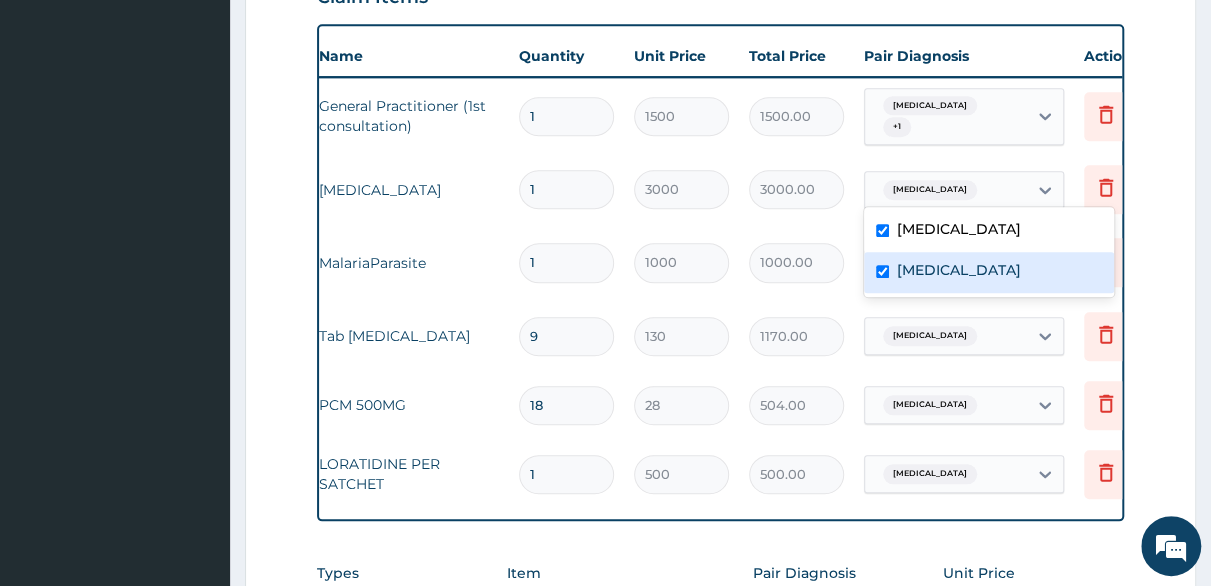 checkbox on "true" 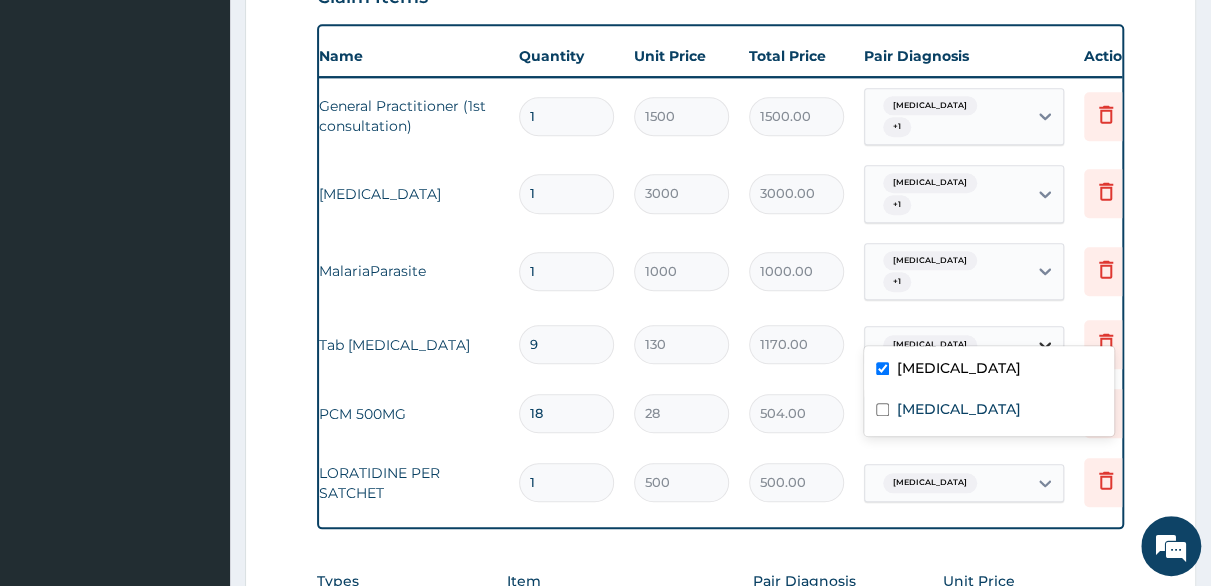 click 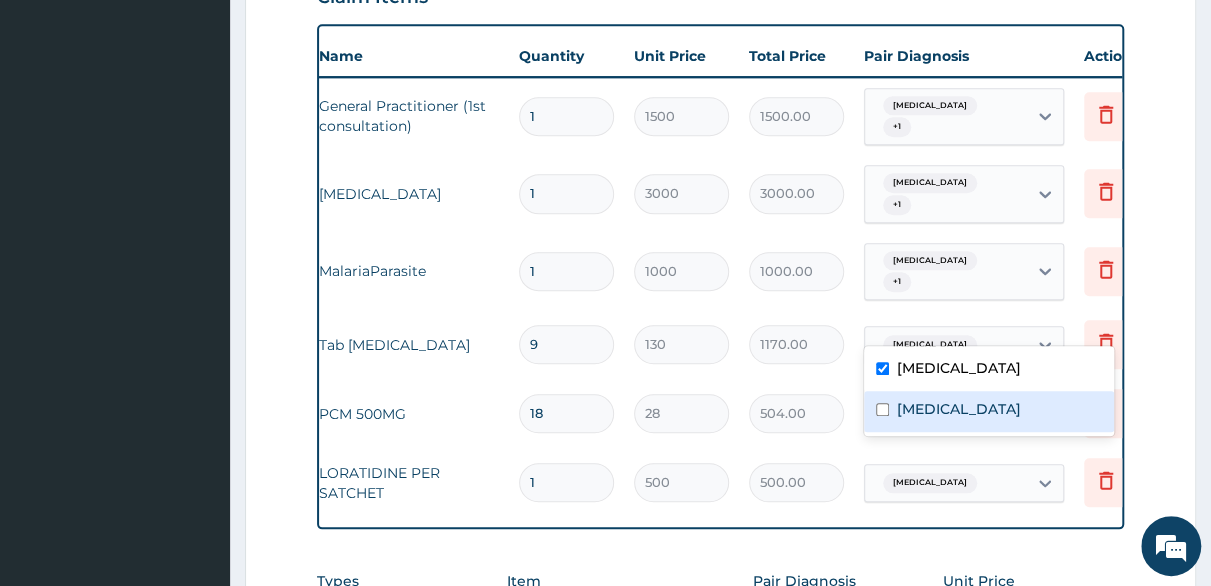 click at bounding box center [882, 409] 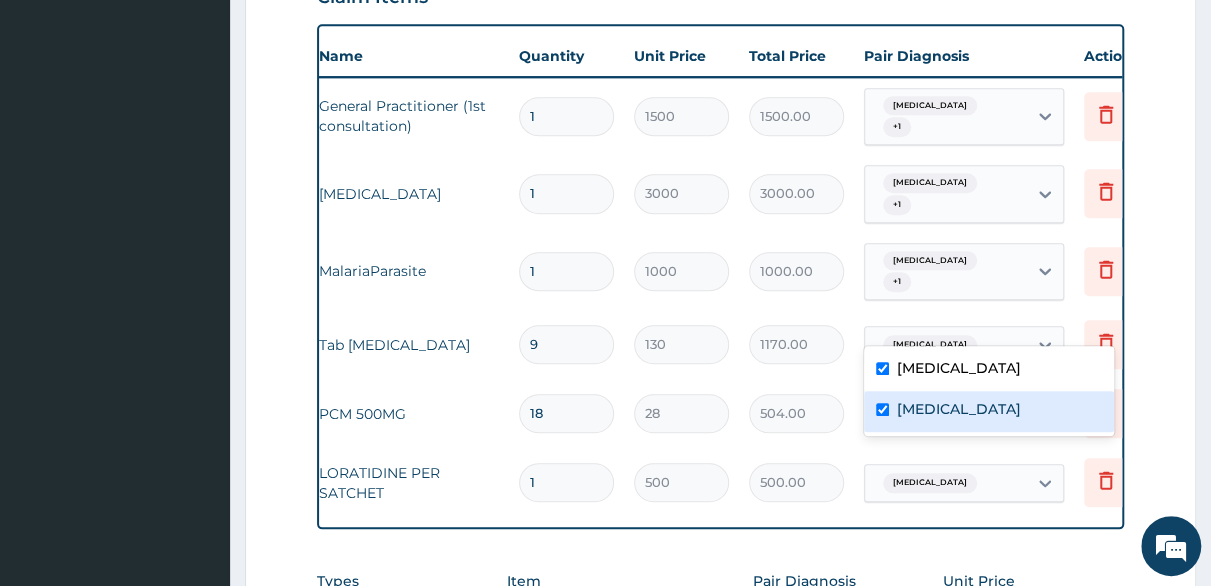 checkbox on "true" 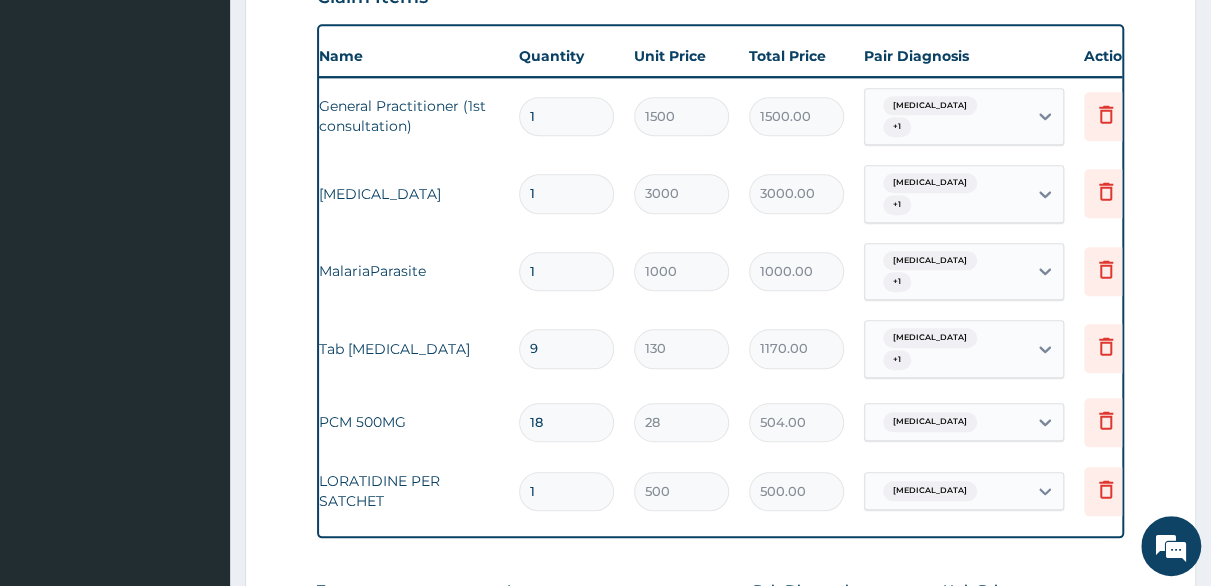 click on "Malaria  + 1" at bounding box center (964, 349) 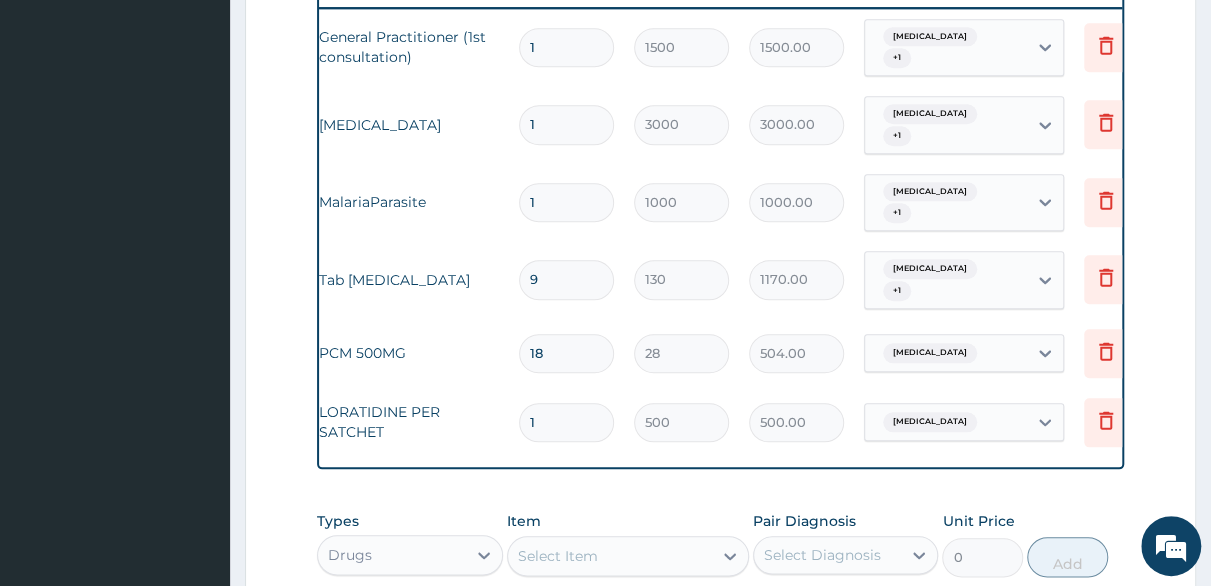 scroll, scrollTop: 820, scrollLeft: 0, axis: vertical 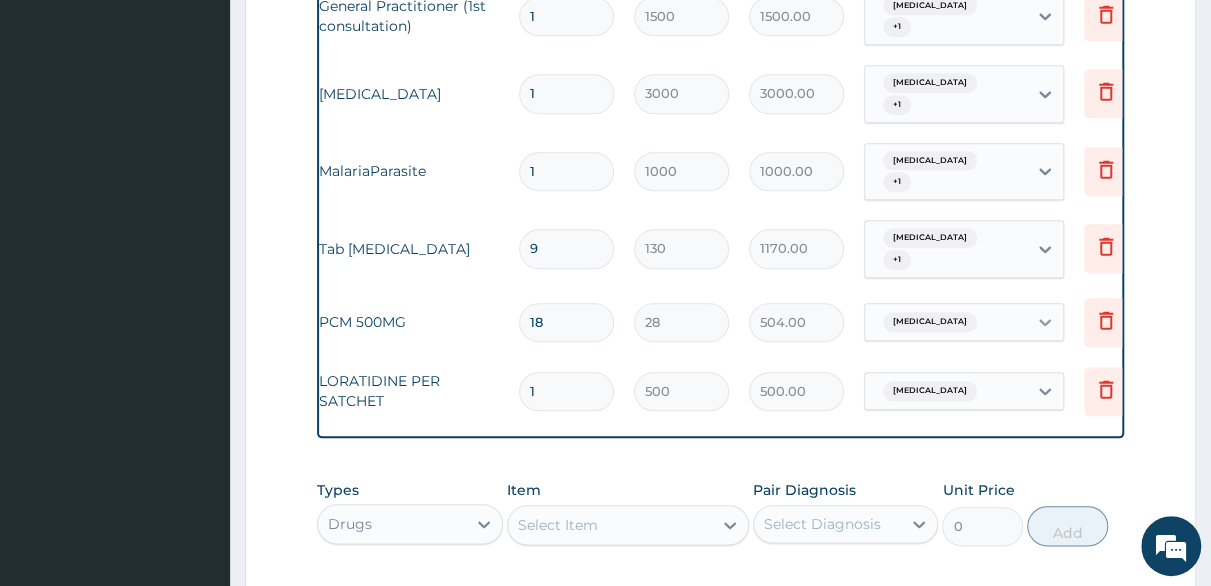 click 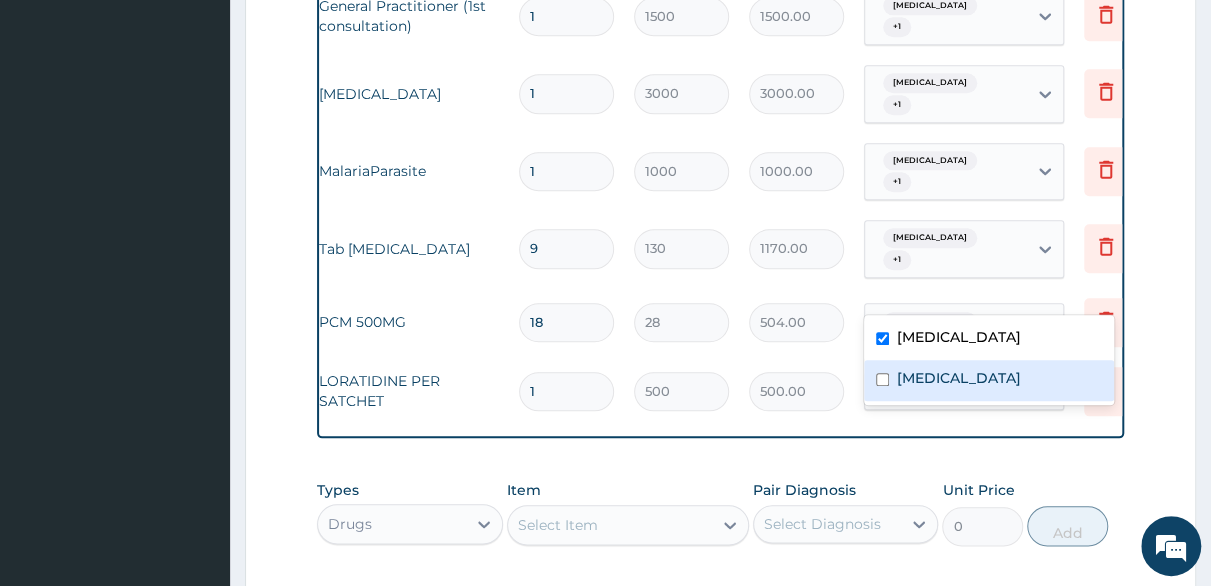 click at bounding box center [882, 379] 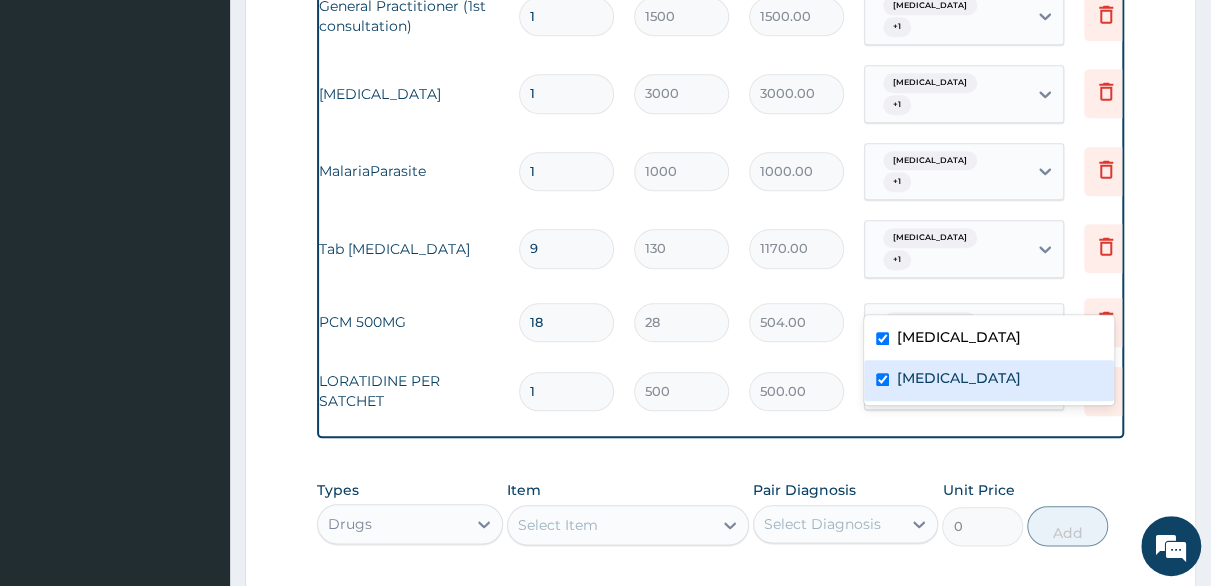 checkbox on "true" 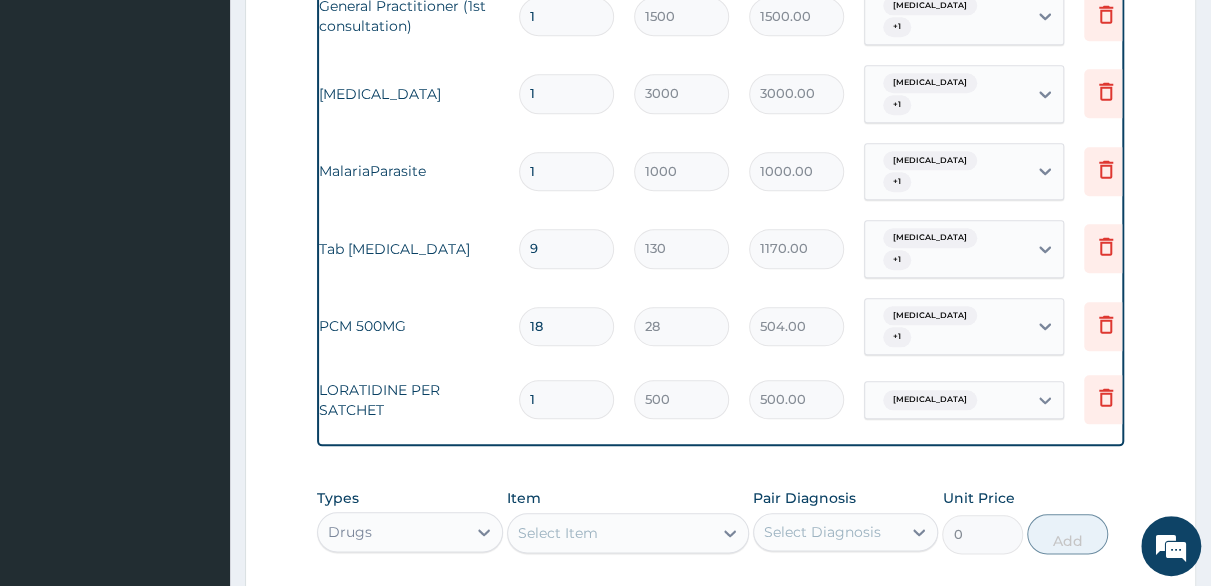 click on "Malaria  + 1" at bounding box center (964, 327) 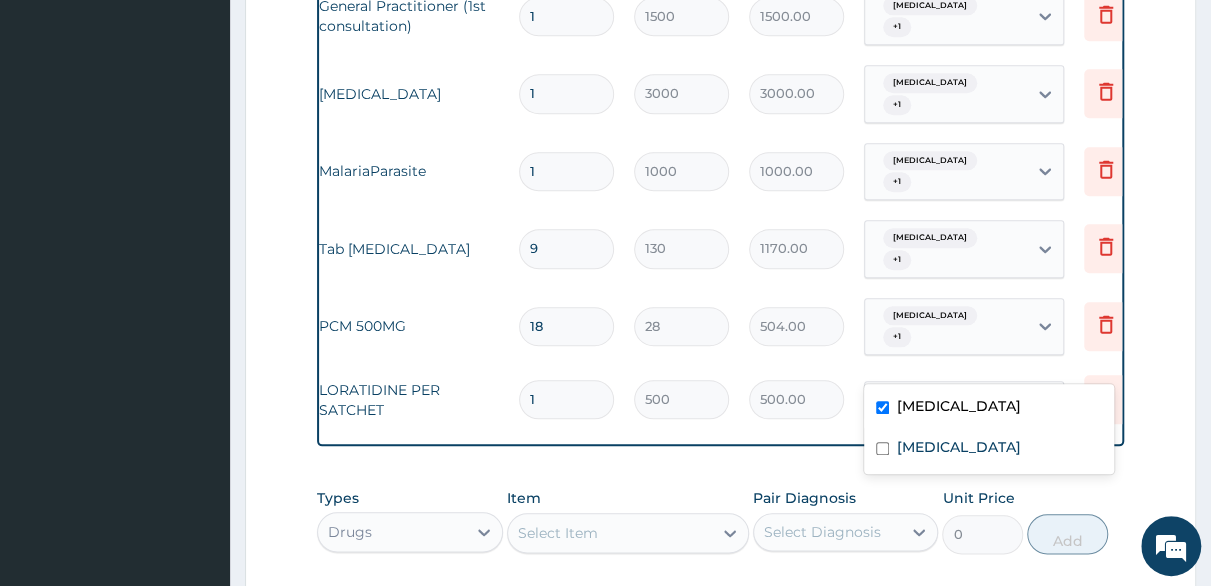 click 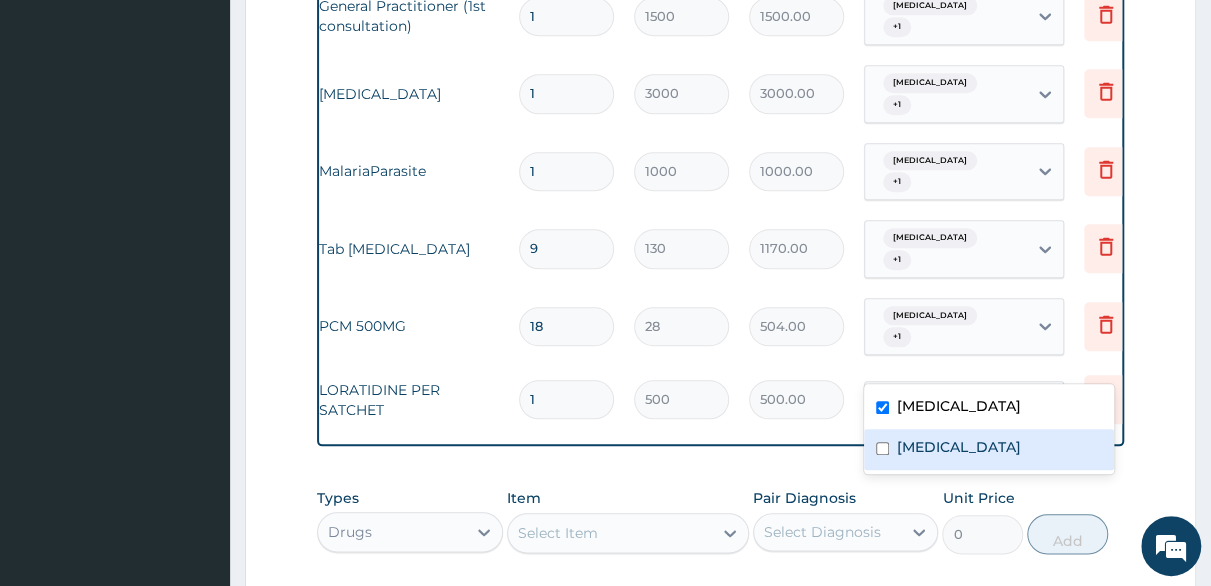 click at bounding box center [882, 448] 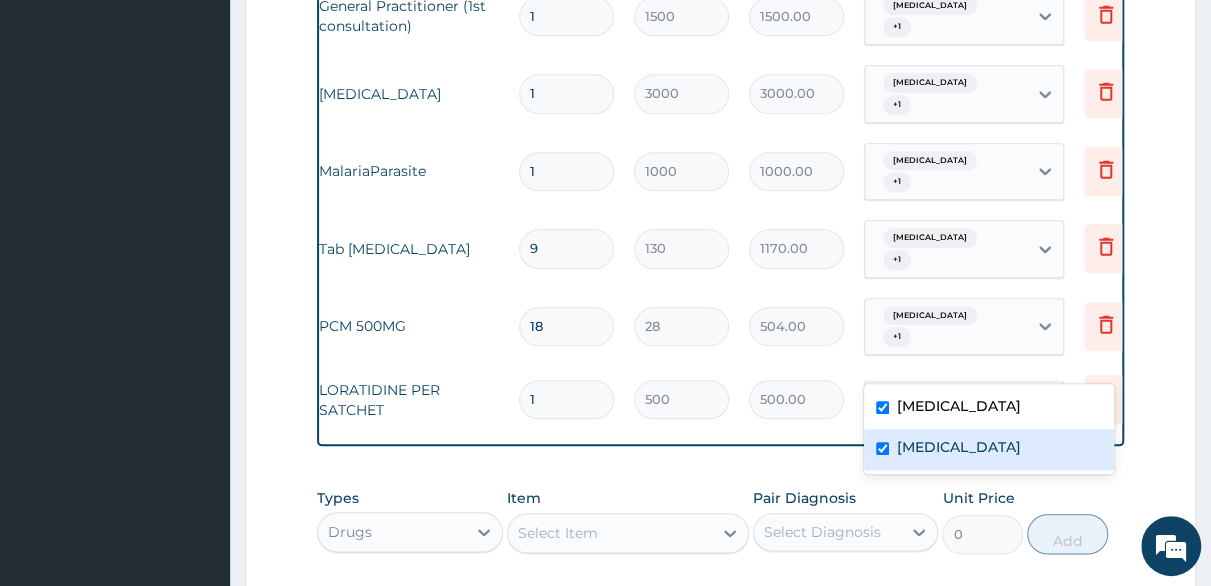checkbox on "true" 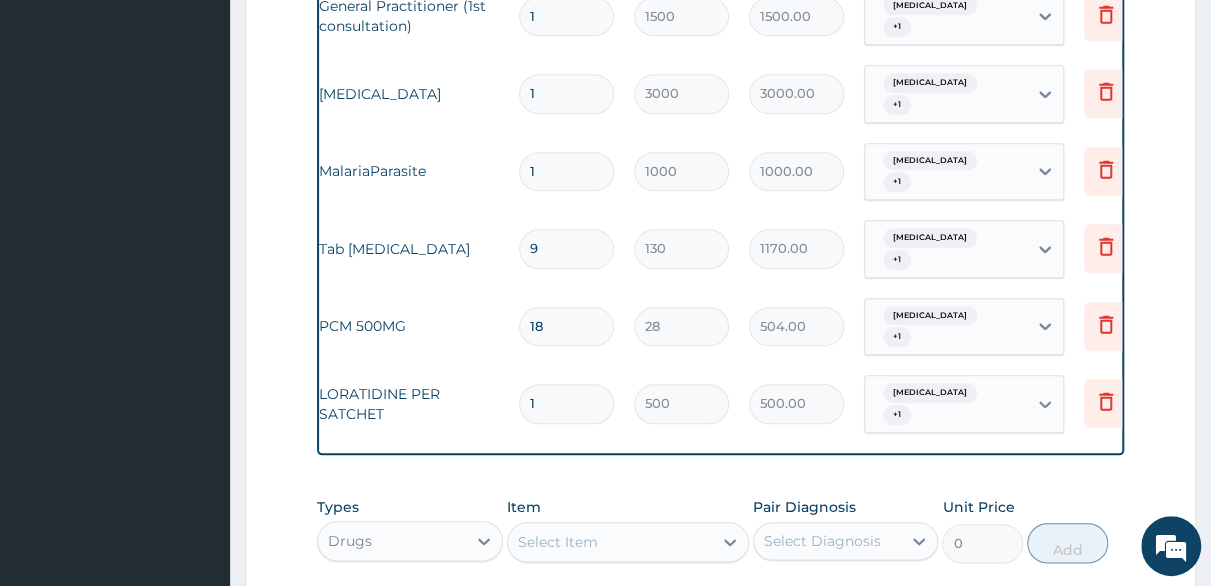 click on "504.00" at bounding box center (796, 326) 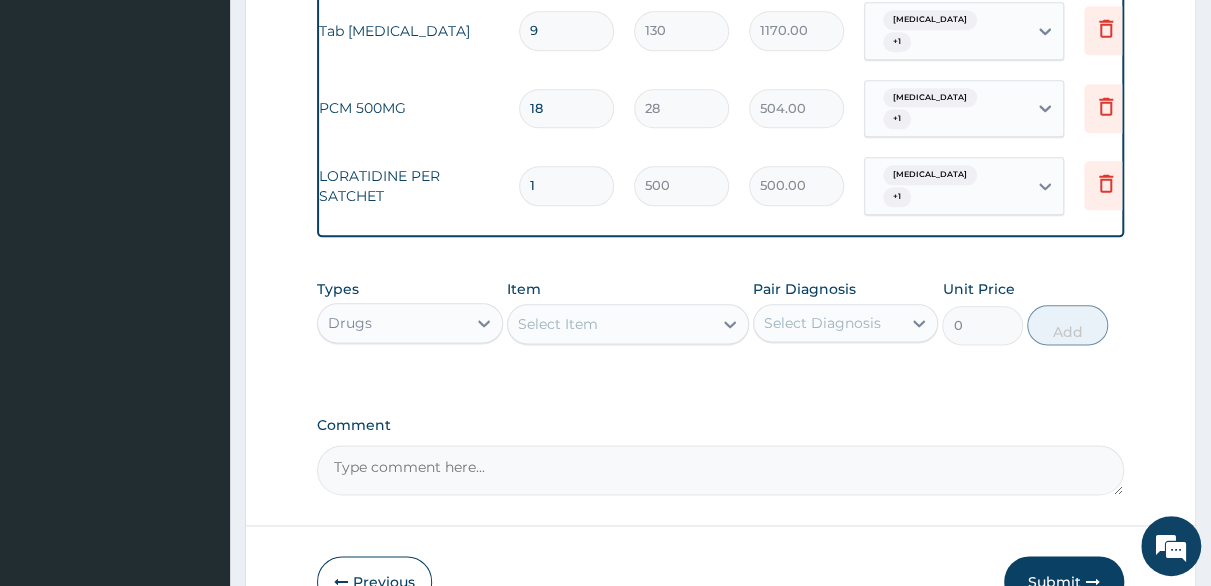 scroll, scrollTop: 1120, scrollLeft: 0, axis: vertical 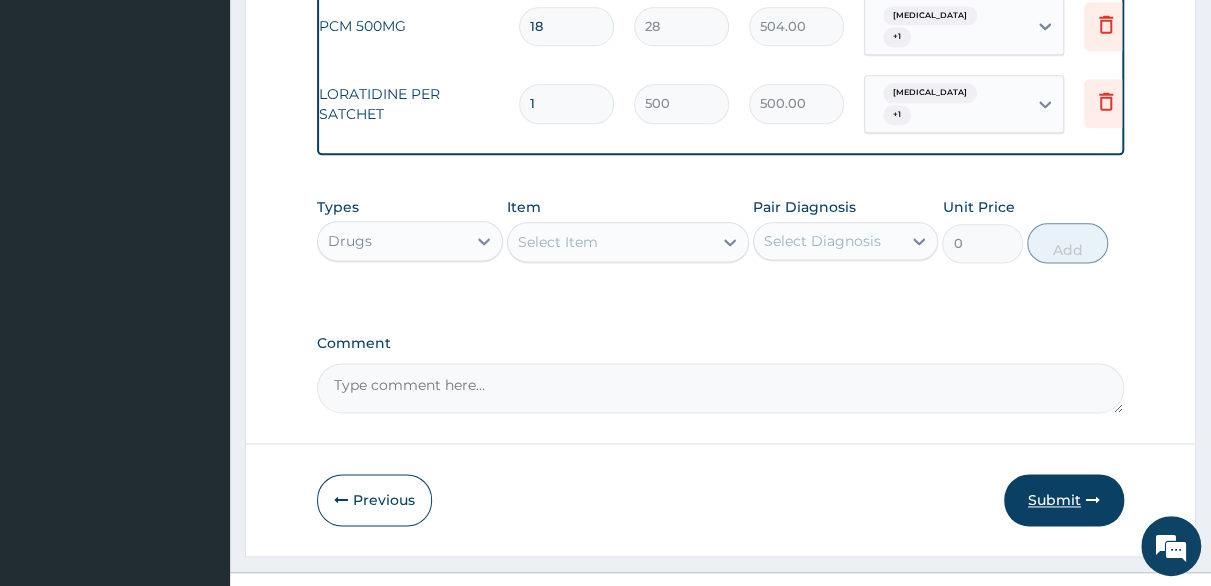 click on "Submit" at bounding box center [1064, 500] 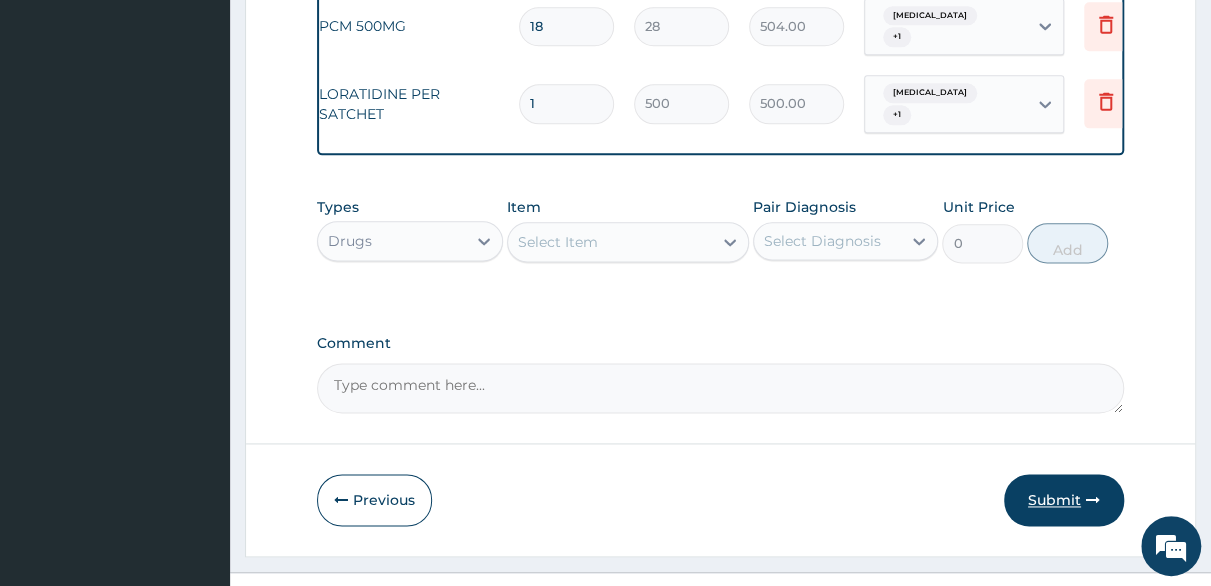 click on "Submit" at bounding box center (1064, 500) 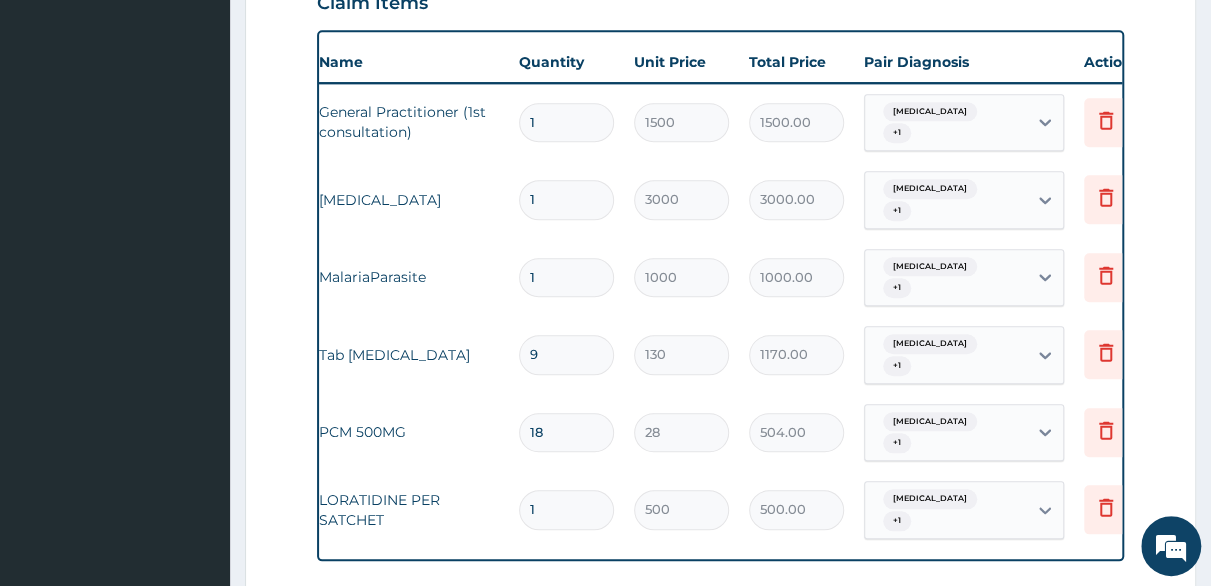 scroll, scrollTop: 620, scrollLeft: 0, axis: vertical 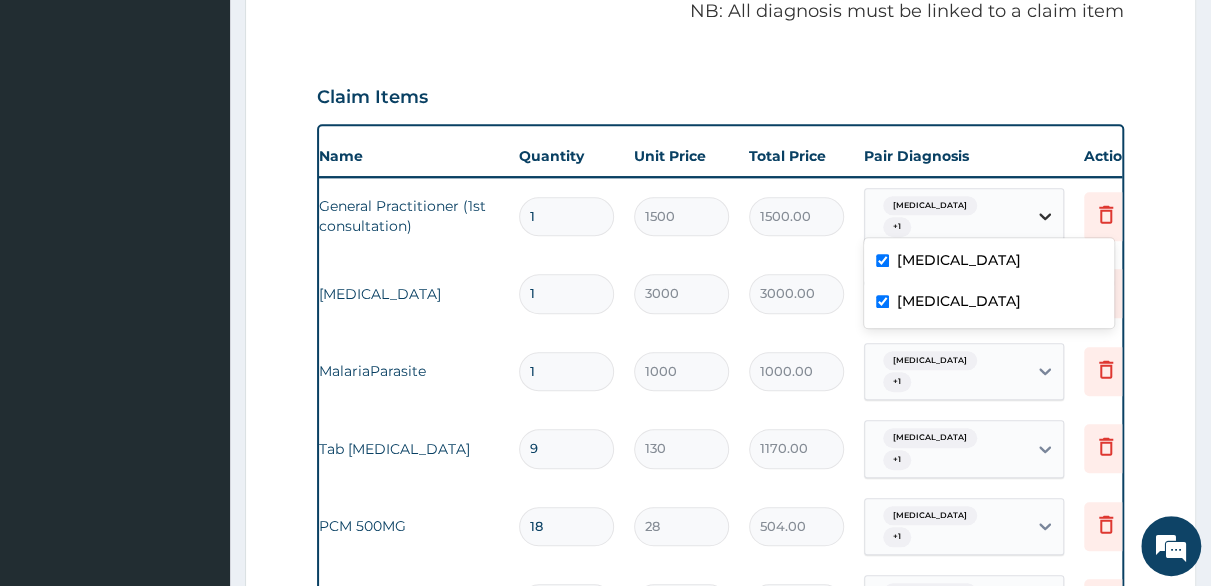 click 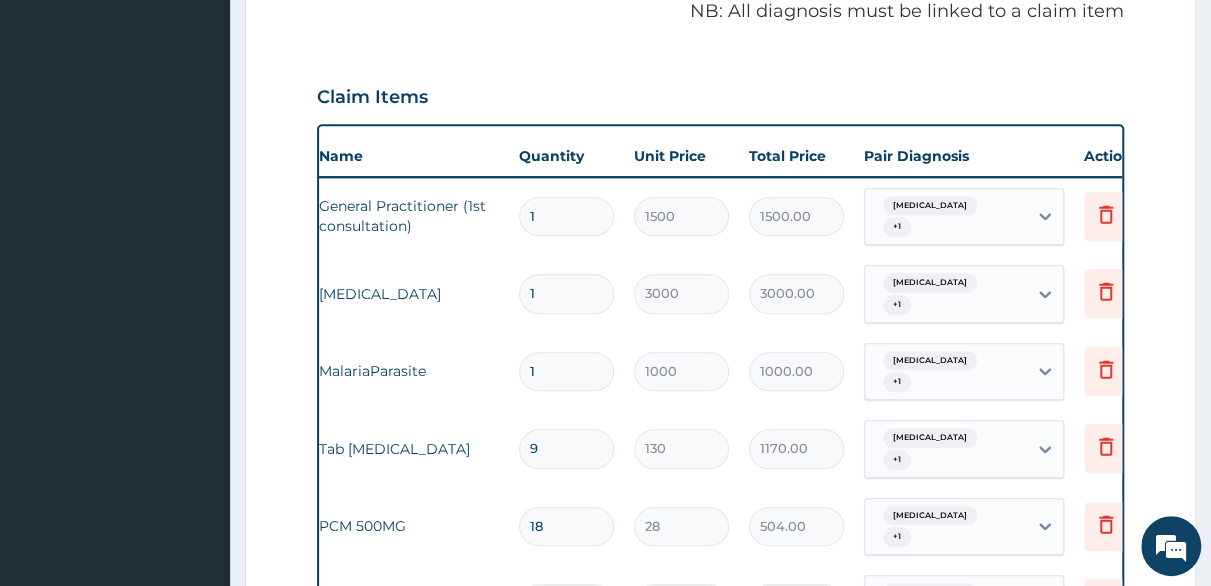 click on "Delete" at bounding box center [1124, 216] 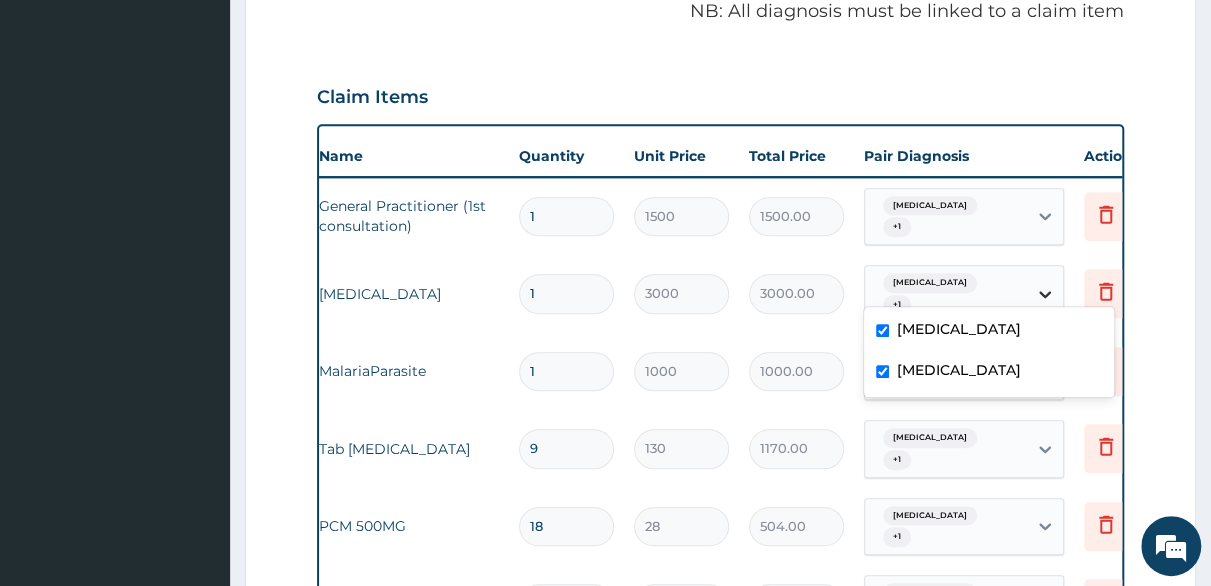 click 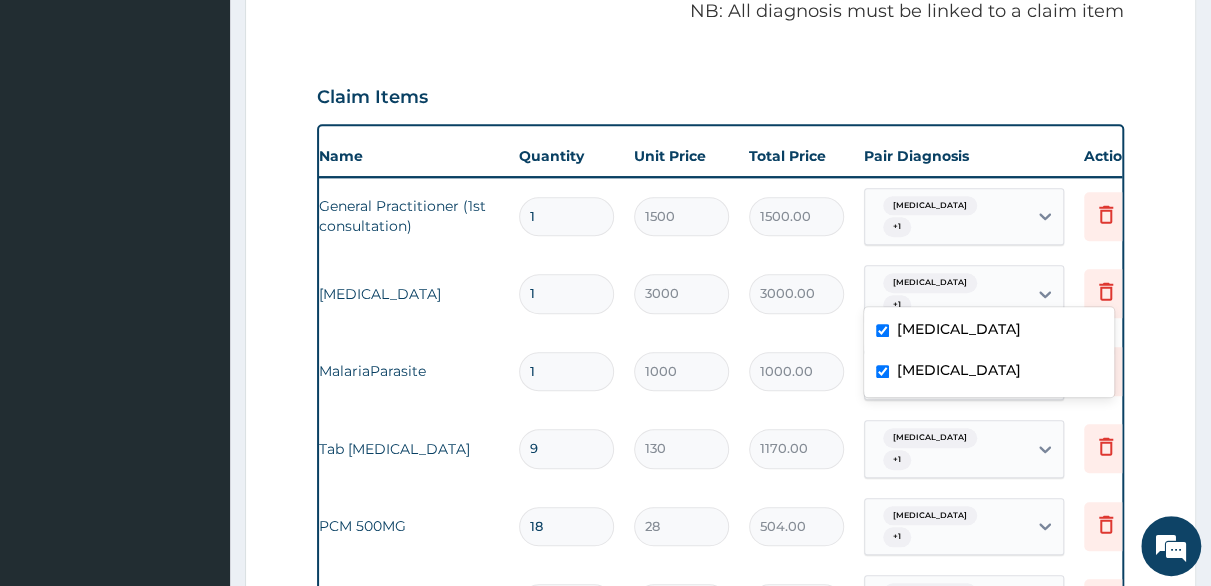 click on "N/A General Practitioner (1st consultation) 1 1500 1500.00 Malaria  + 1 Delete" at bounding box center [684, 217] 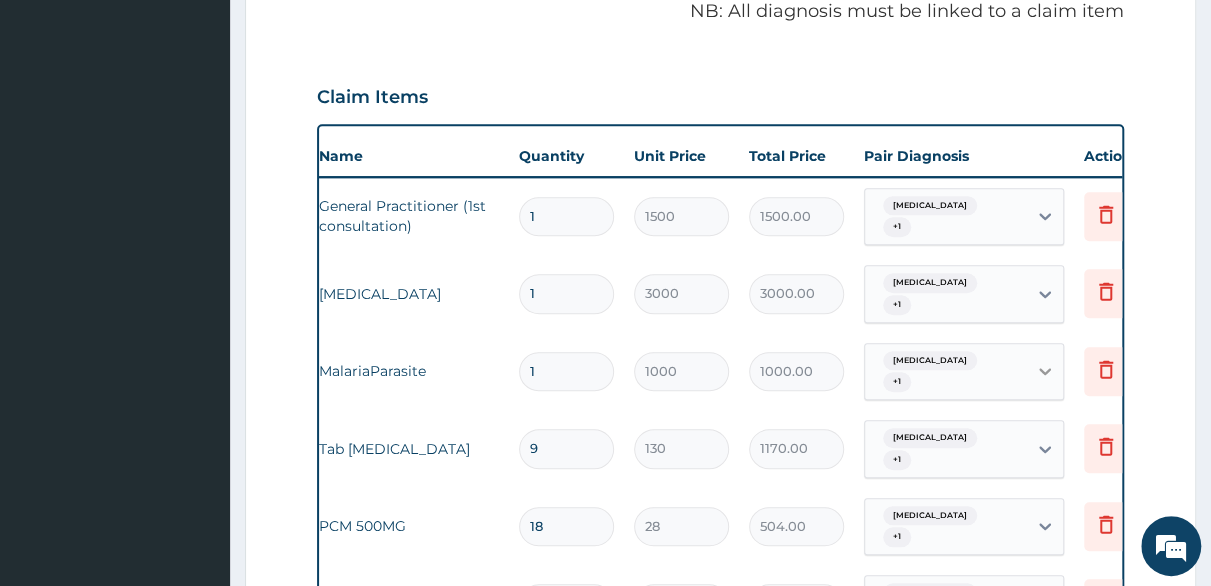 click 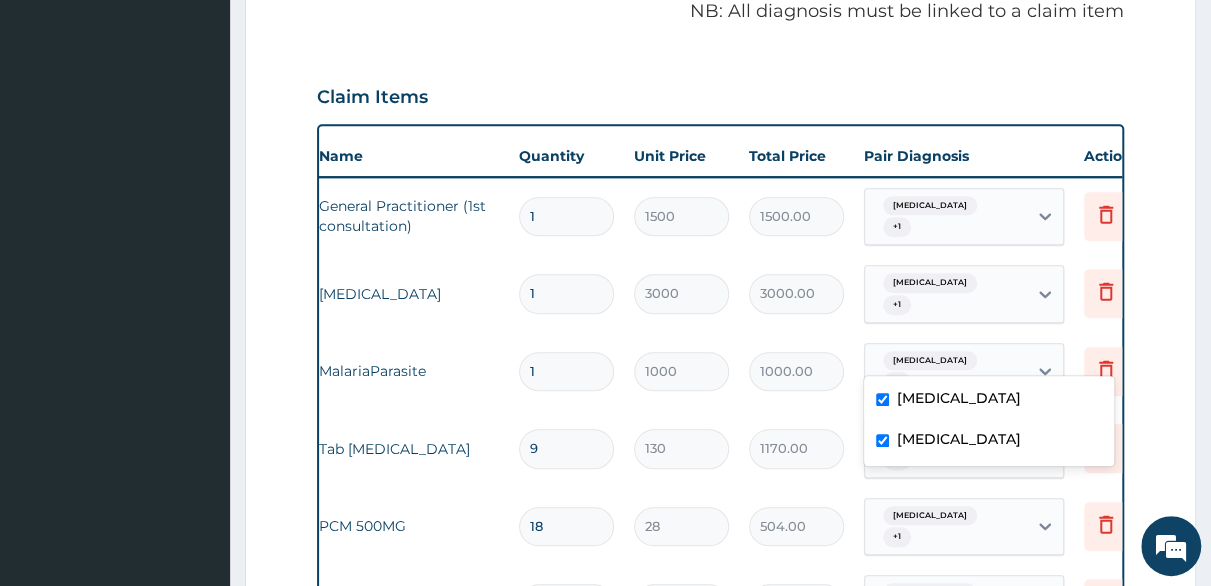 click on "N/A MalariaParasite 1 1000 1000.00 option Upper respiratory infection, selected. option Malaria focused, 1 of 2. 2 results available. Use Up and Down to choose options, press Enter to select the currently focused option, press Escape to exit the menu, press Tab to select the option and exit the menu. Malaria  + 1 Delete" at bounding box center [684, 372] 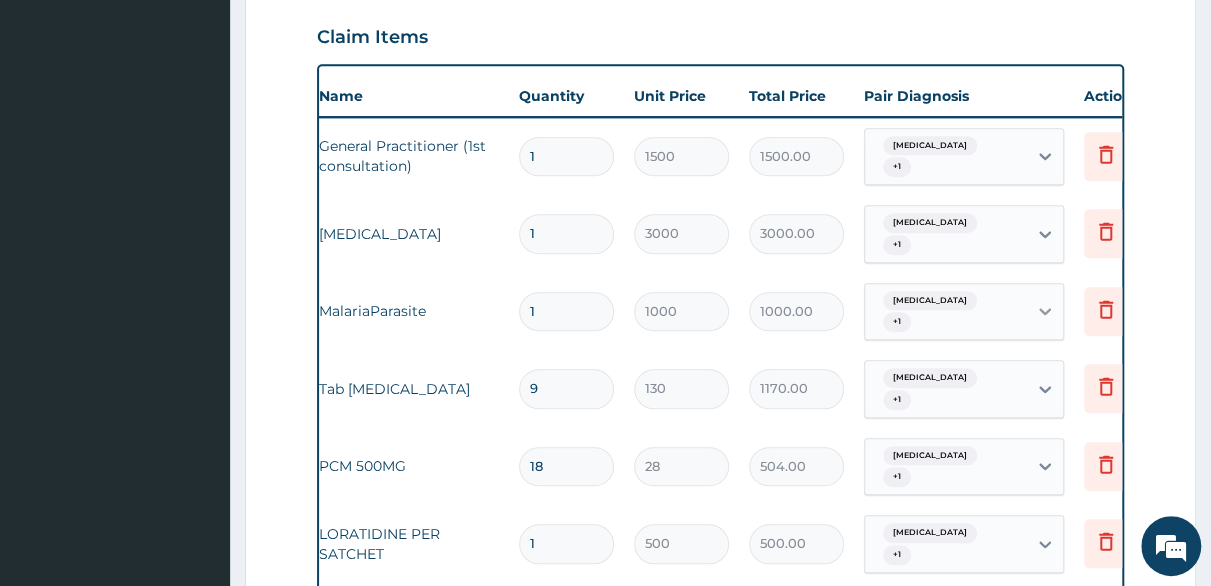 scroll, scrollTop: 720, scrollLeft: 0, axis: vertical 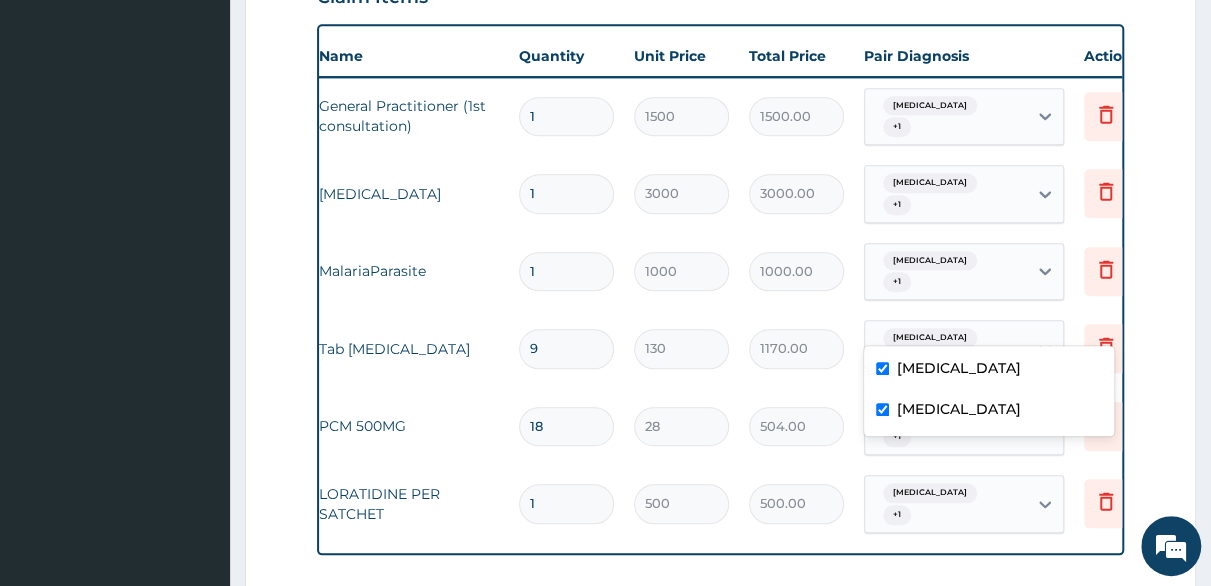 click 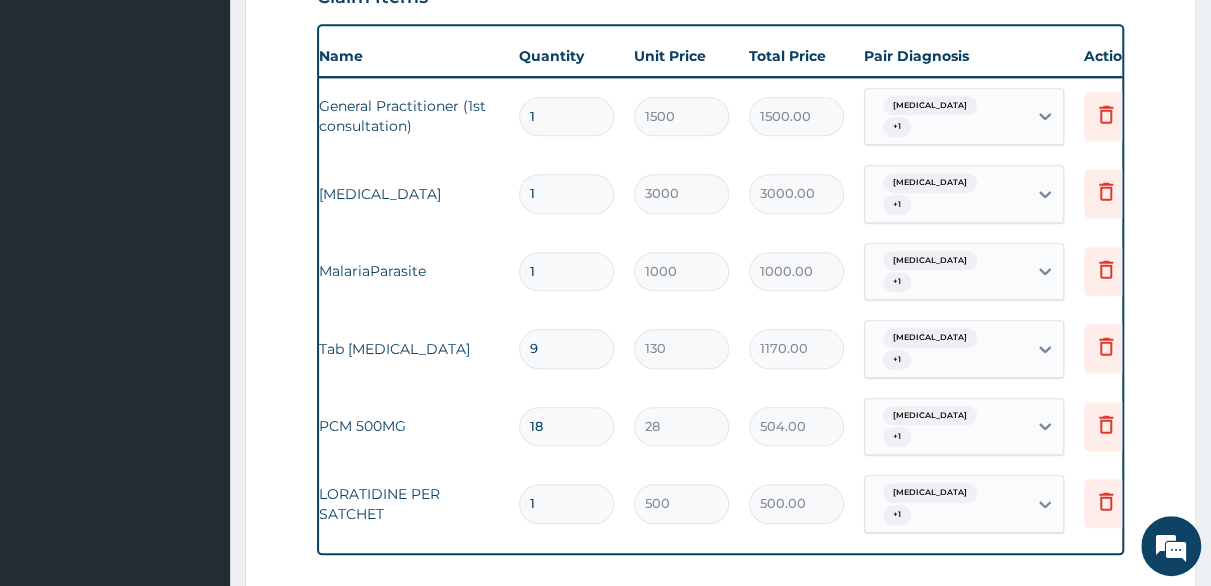 click on "N/A MalariaParasite 1 1000 1000.00 Malaria  + 1 Delete" at bounding box center (684, 272) 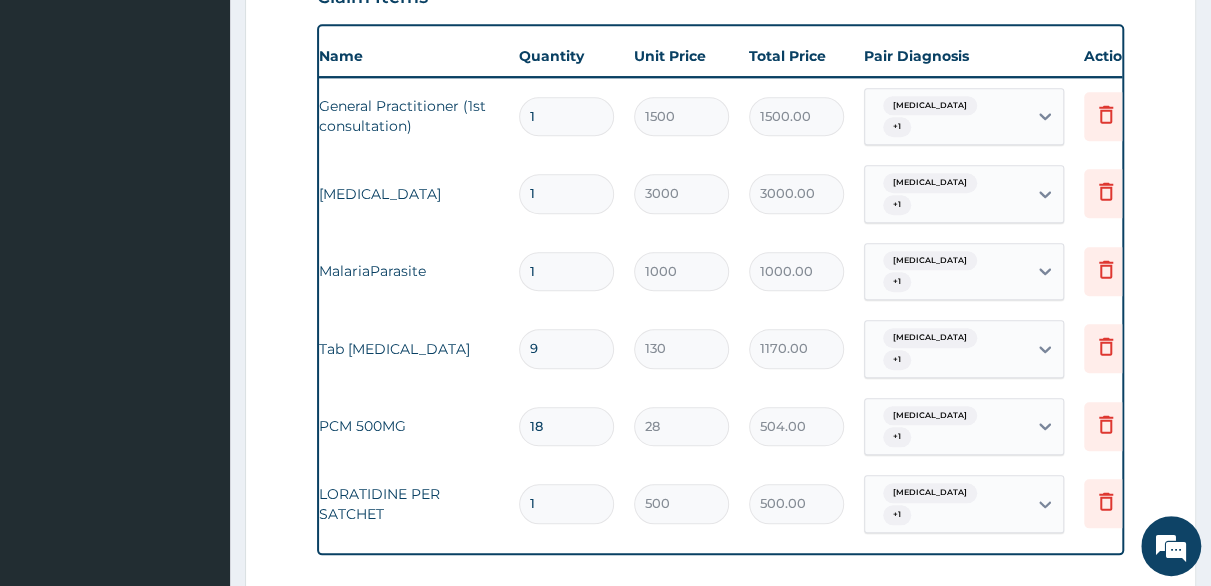 scroll, scrollTop: 820, scrollLeft: 0, axis: vertical 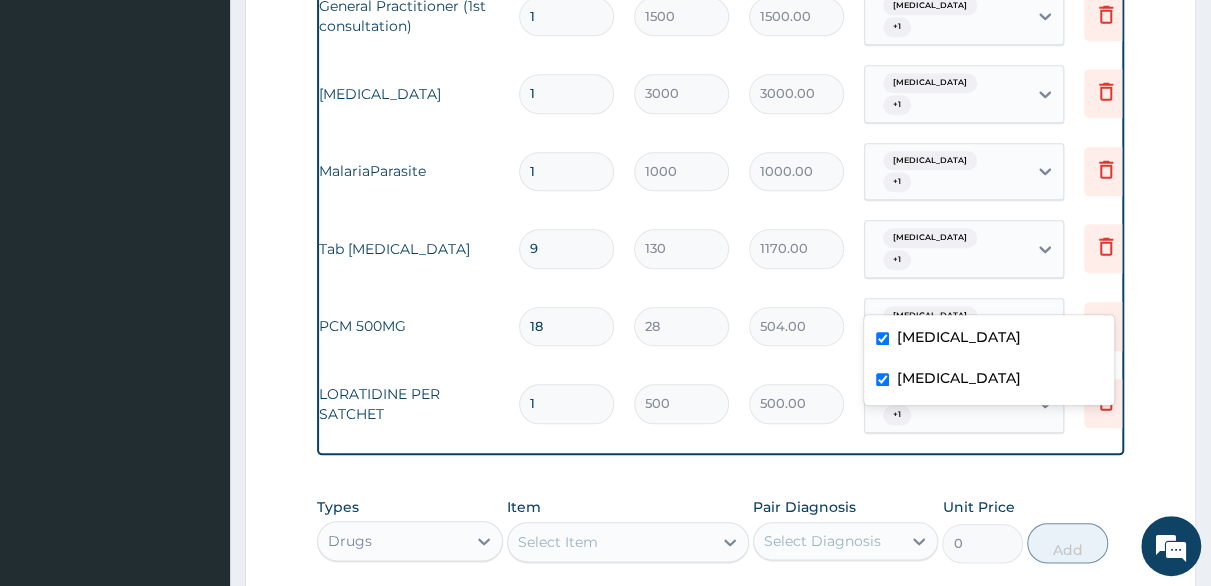 click 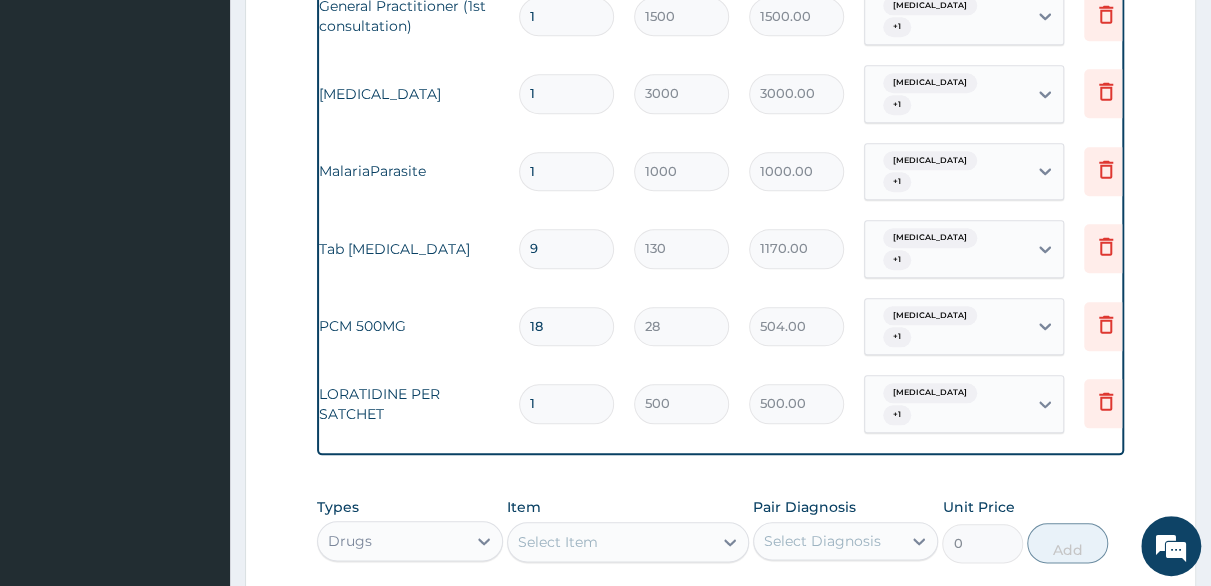 click on "N/A PCM 500MG 18 28 504.00 Malaria  + 1 Delete" at bounding box center [684, 327] 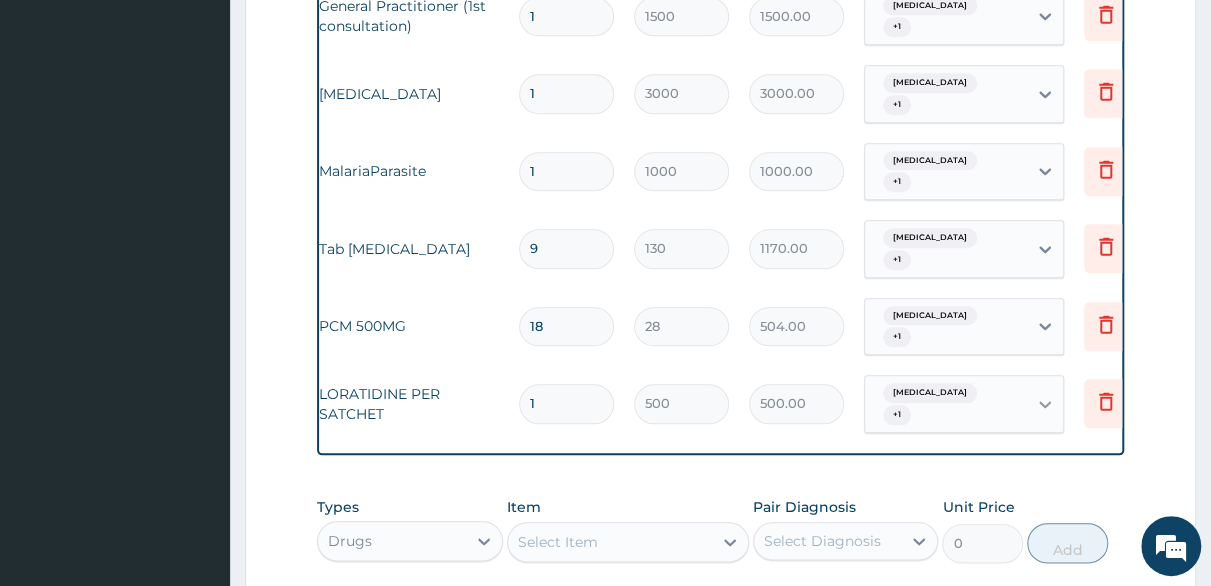 click 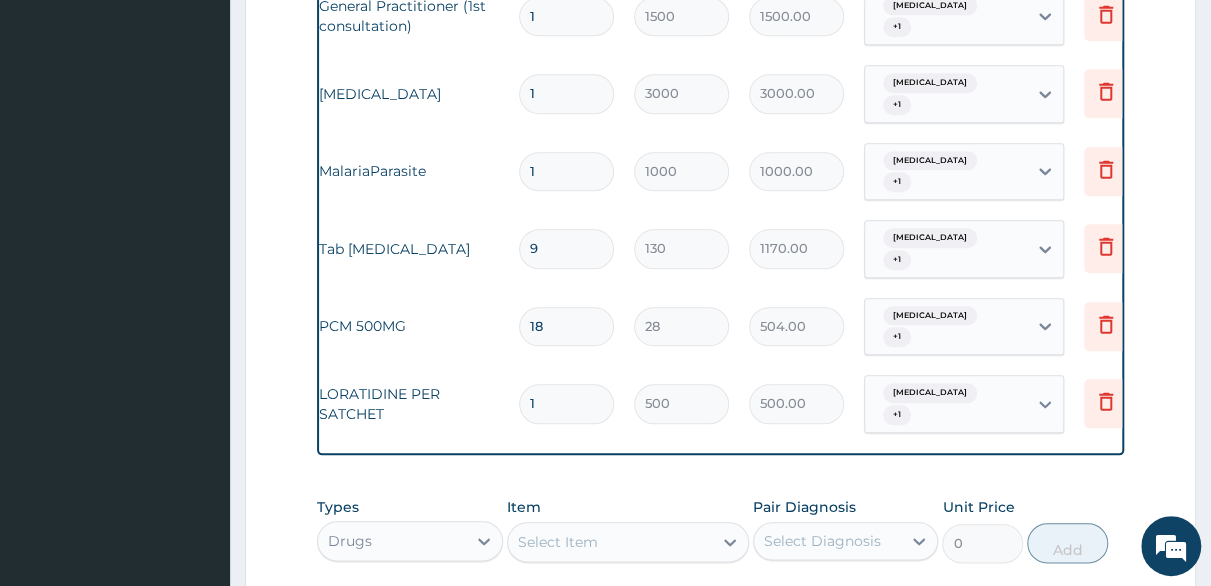 click on "N/A LORATIDINE PER SATCHET 1 500 500.00 Malaria  + 1 Delete" at bounding box center (684, 404) 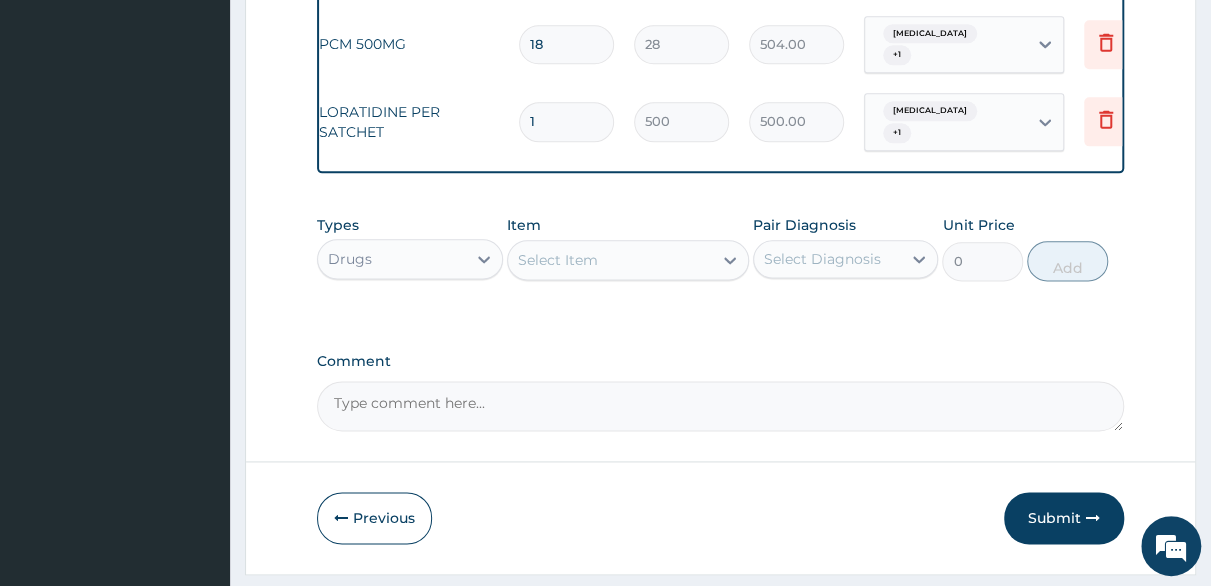 scroll, scrollTop: 1120, scrollLeft: 0, axis: vertical 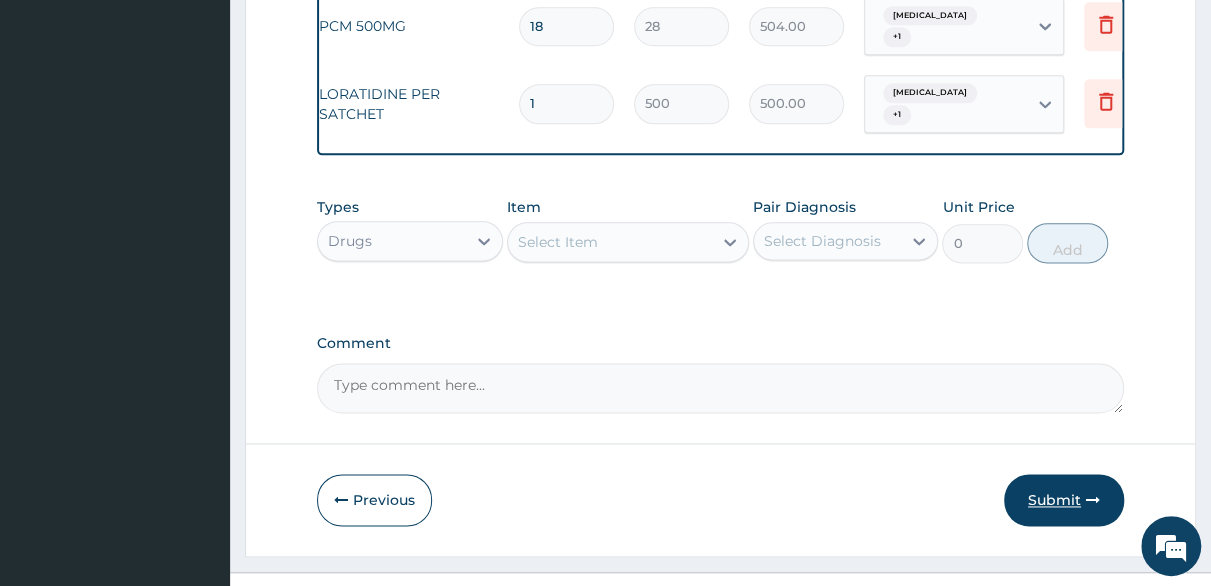 click on "Submit" at bounding box center [1064, 500] 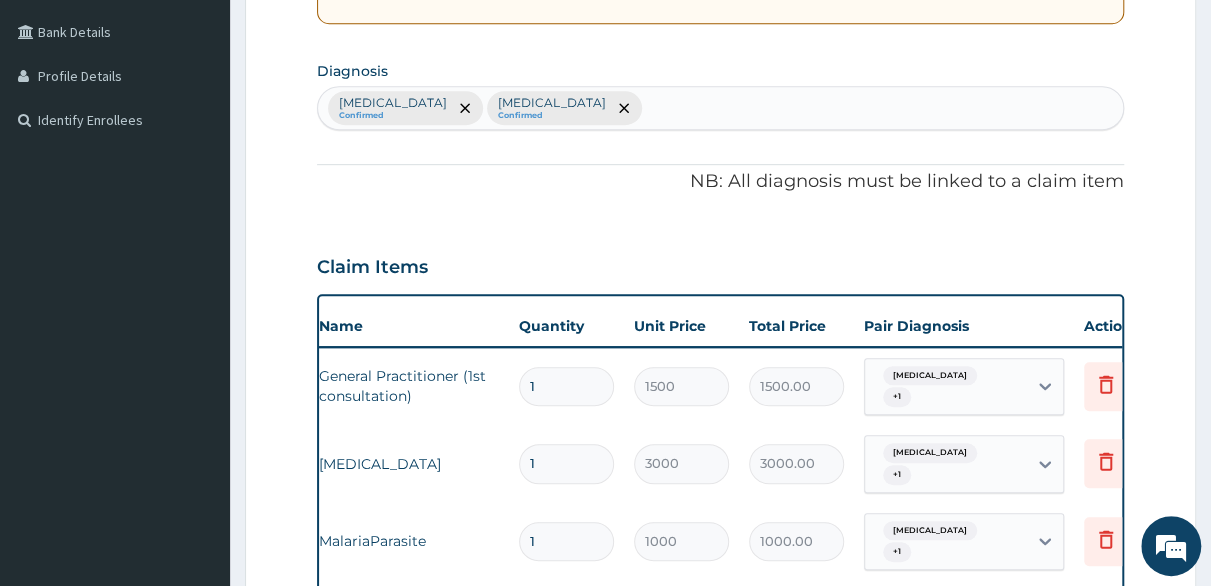 scroll, scrollTop: 220, scrollLeft: 0, axis: vertical 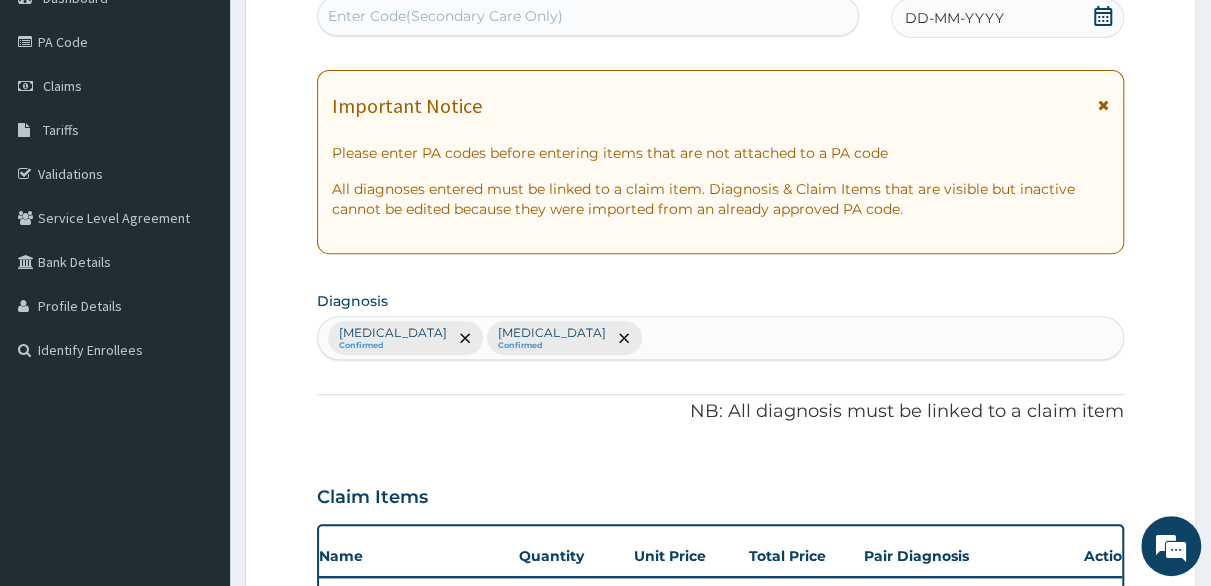 click 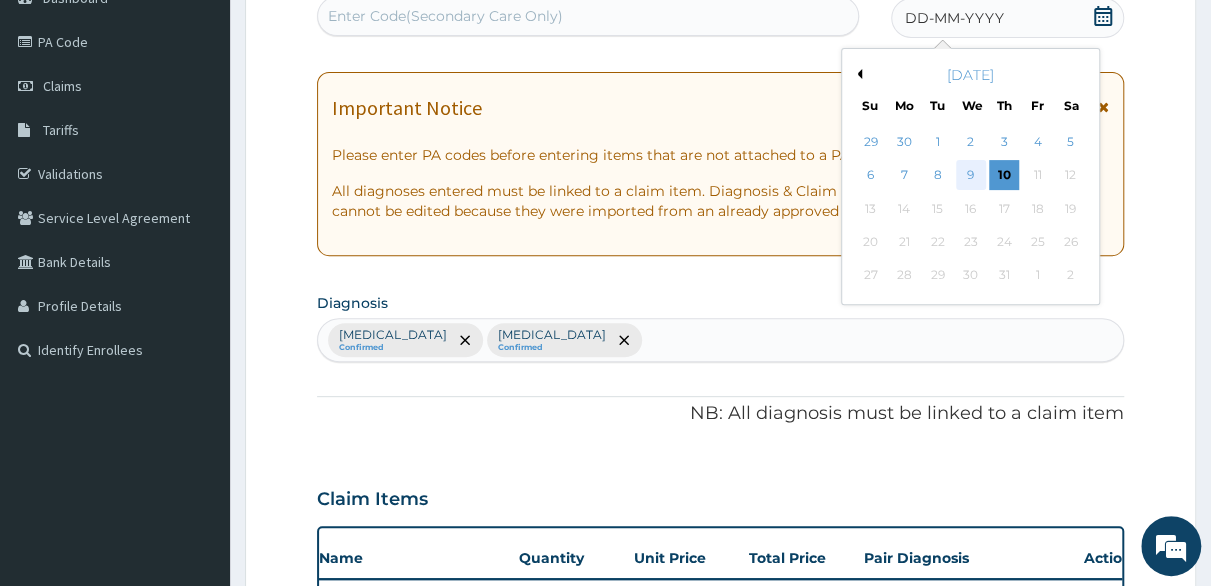 click on "9" at bounding box center (971, 176) 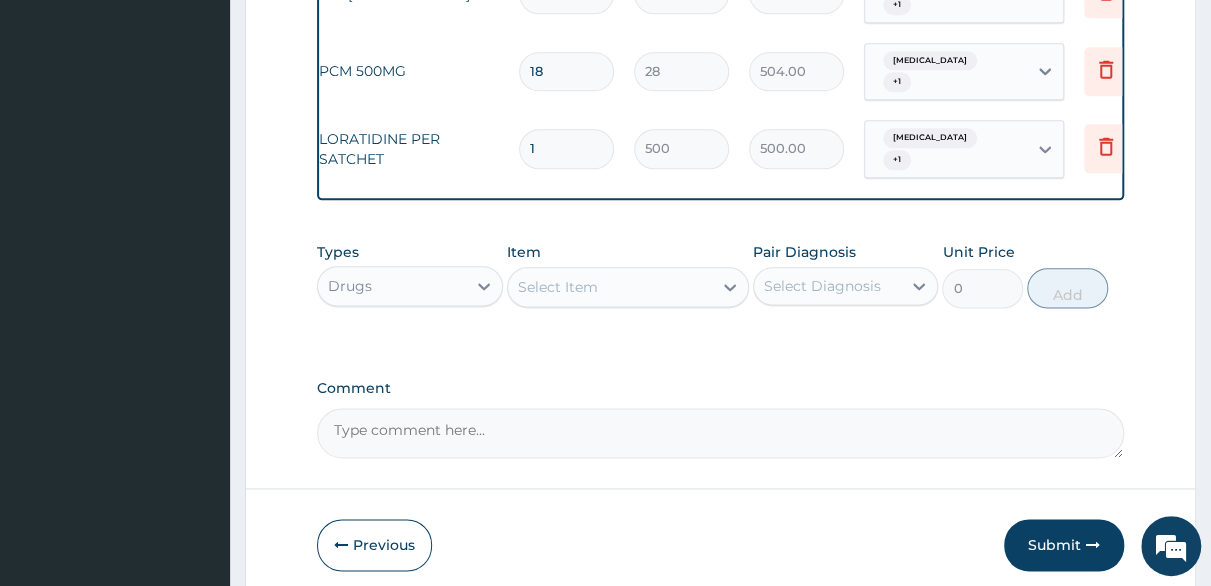 scroll, scrollTop: 1120, scrollLeft: 0, axis: vertical 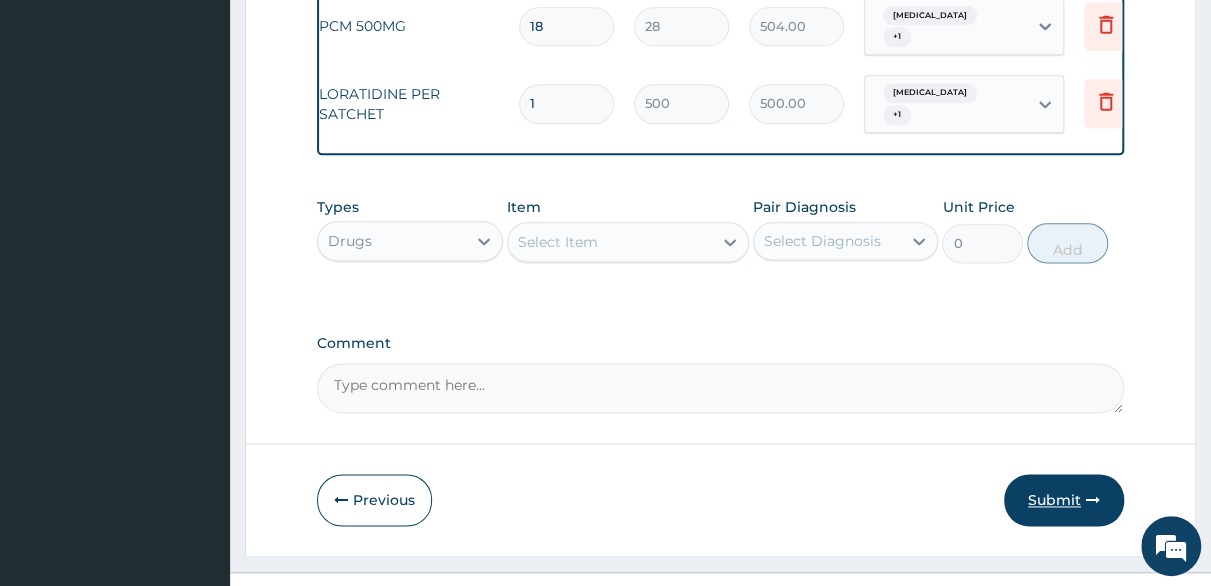 click on "Submit" at bounding box center [1064, 500] 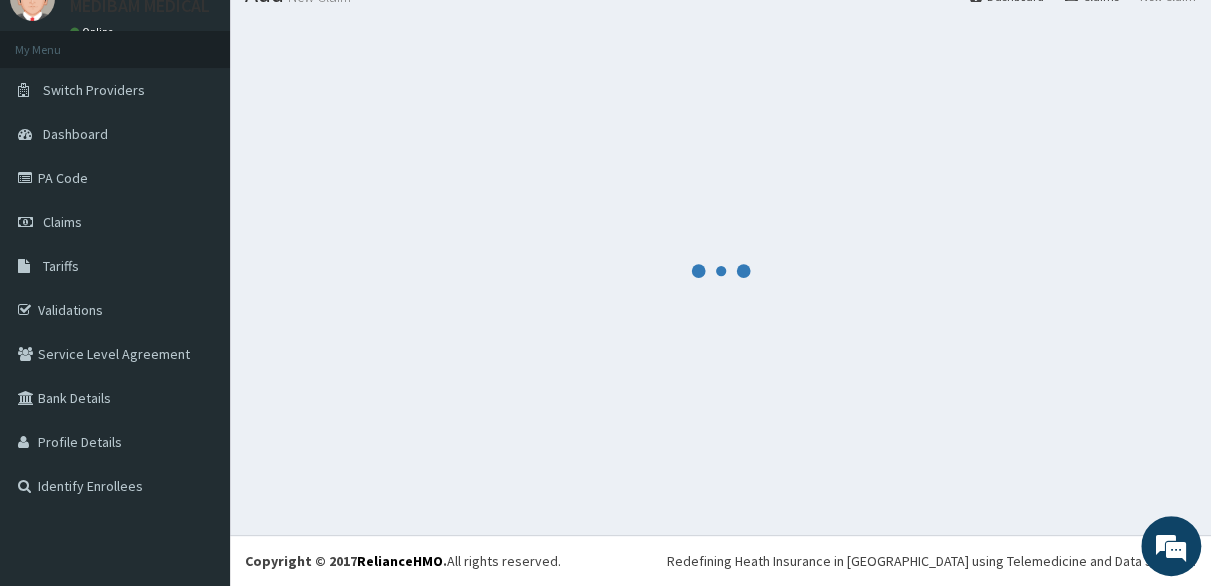 scroll, scrollTop: 1120, scrollLeft: 0, axis: vertical 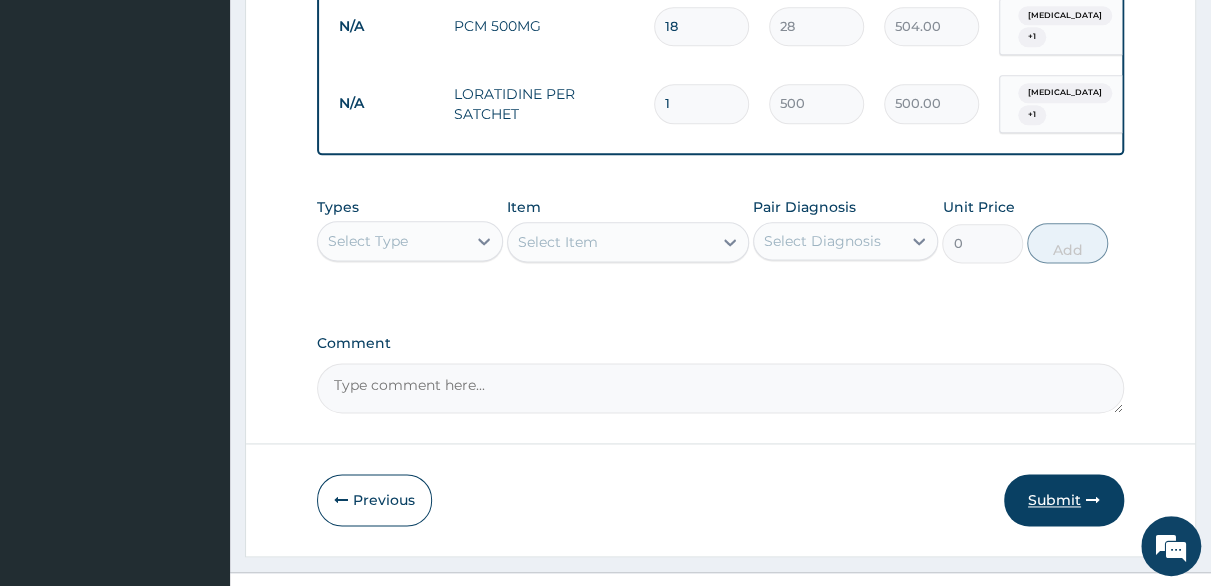 click on "Submit" at bounding box center (1064, 500) 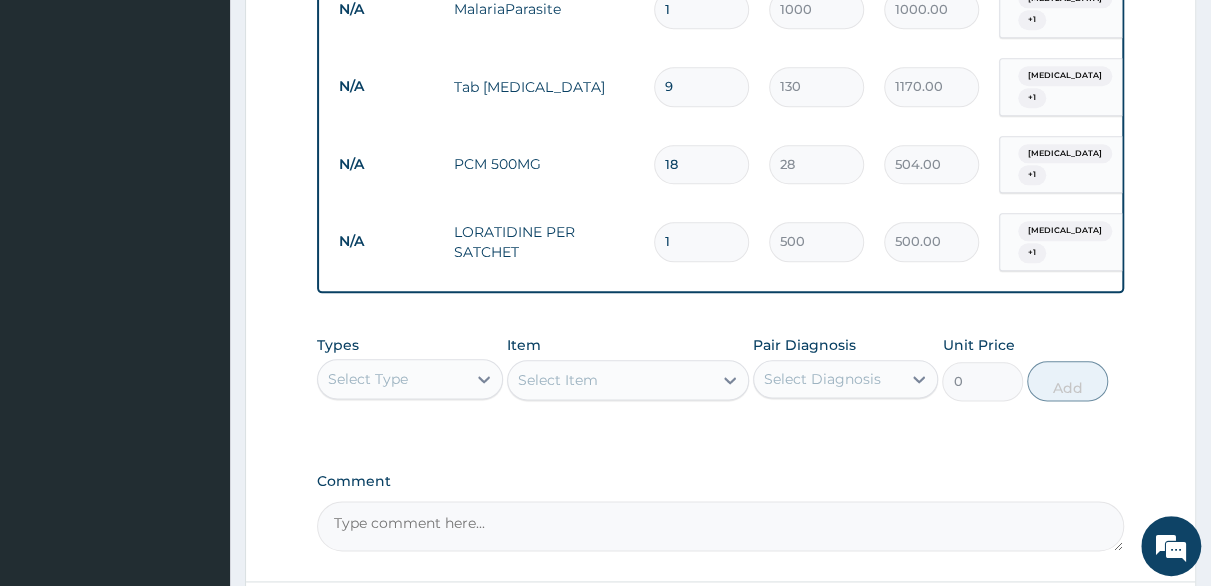 scroll, scrollTop: 920, scrollLeft: 0, axis: vertical 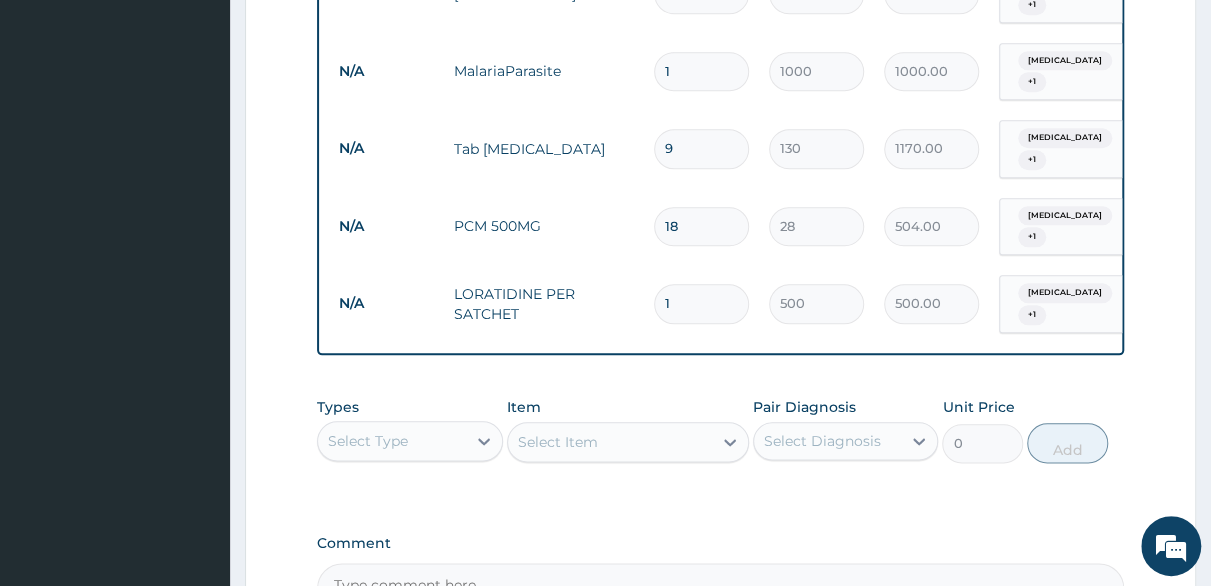 click on "9" at bounding box center (701, 148) 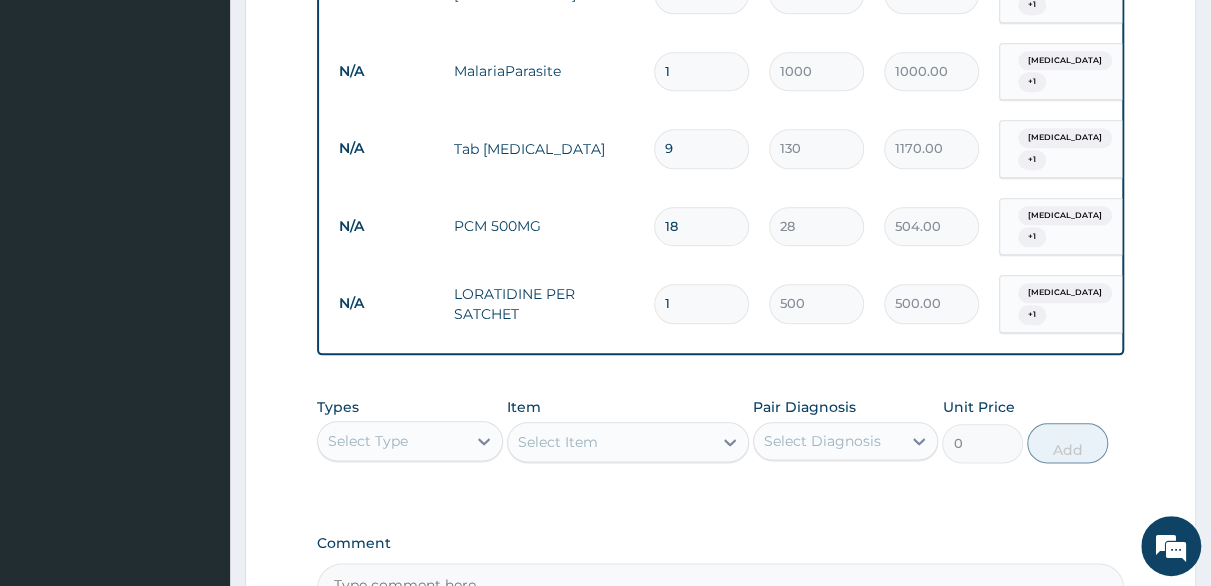 type 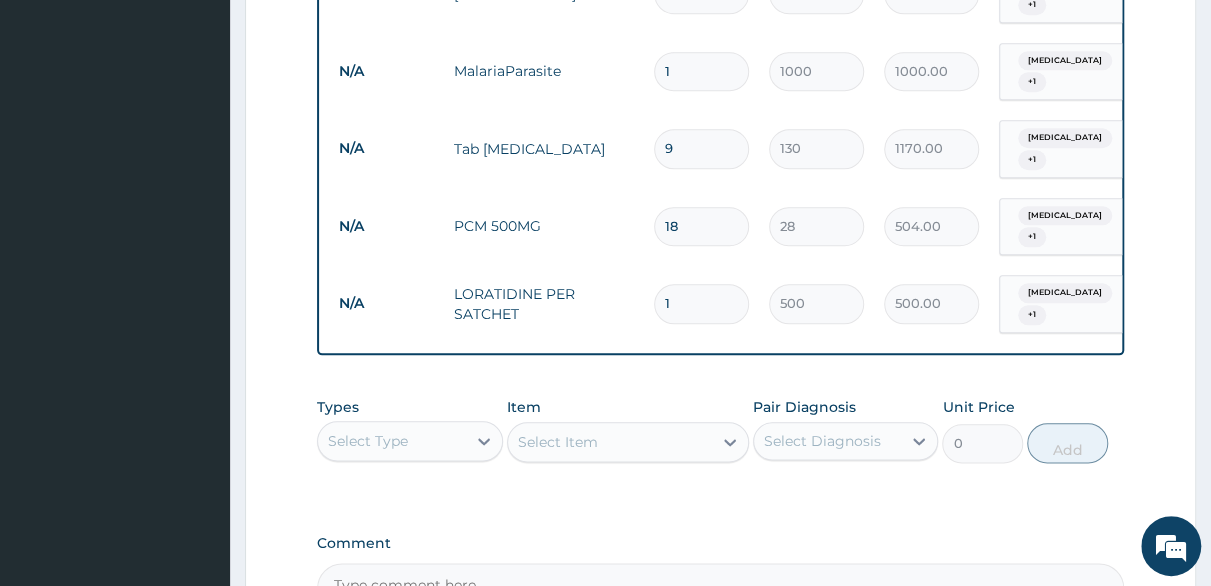 type on "0.00" 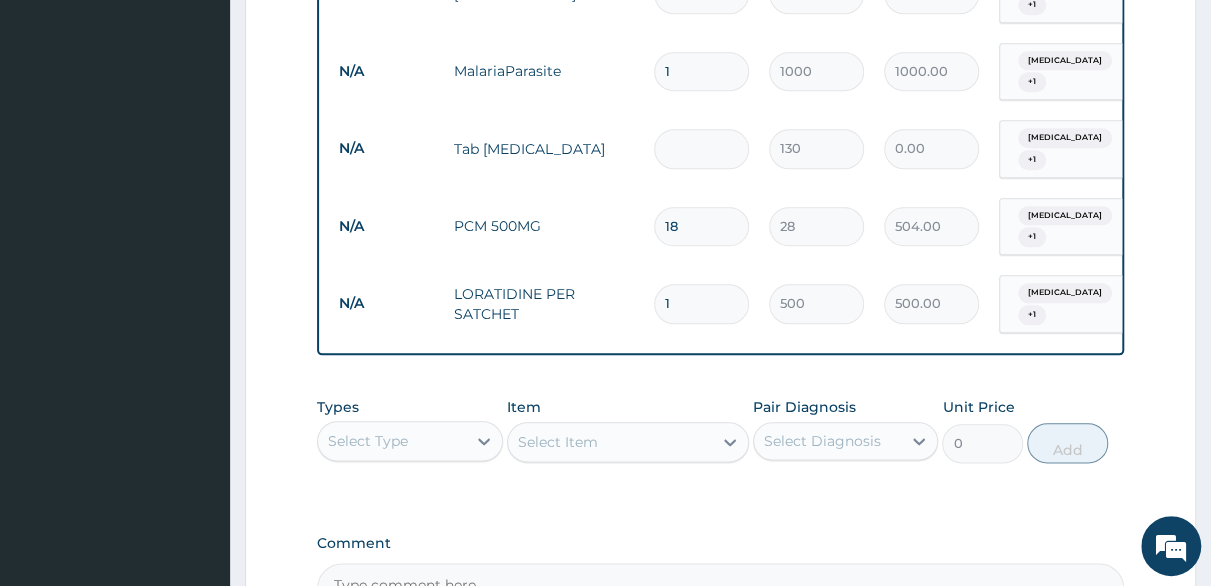 type on "6" 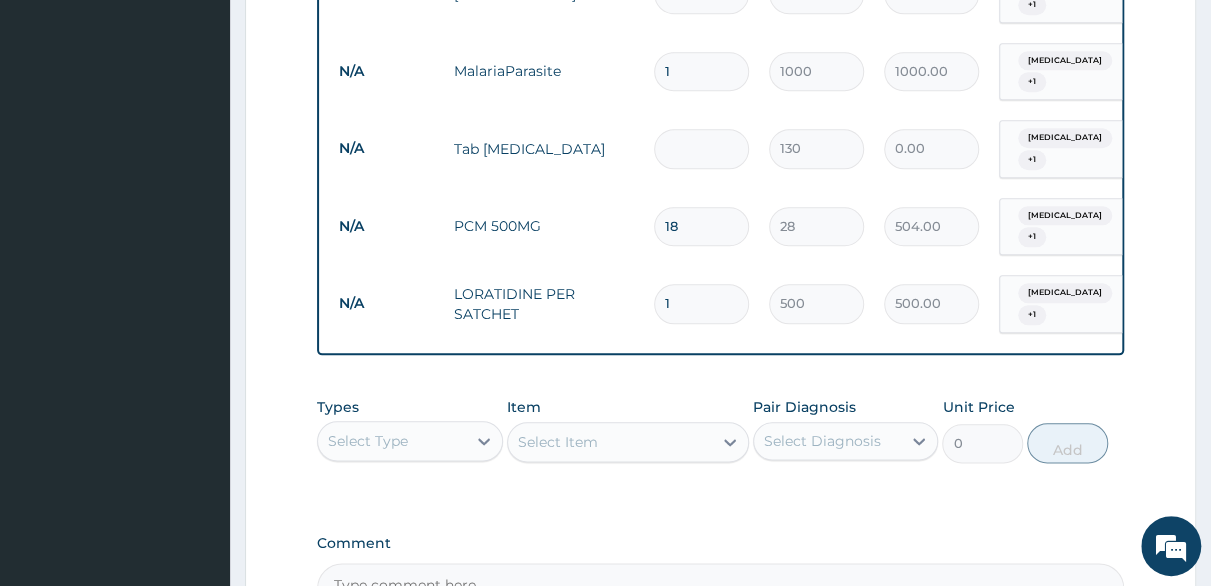 type on "780.00" 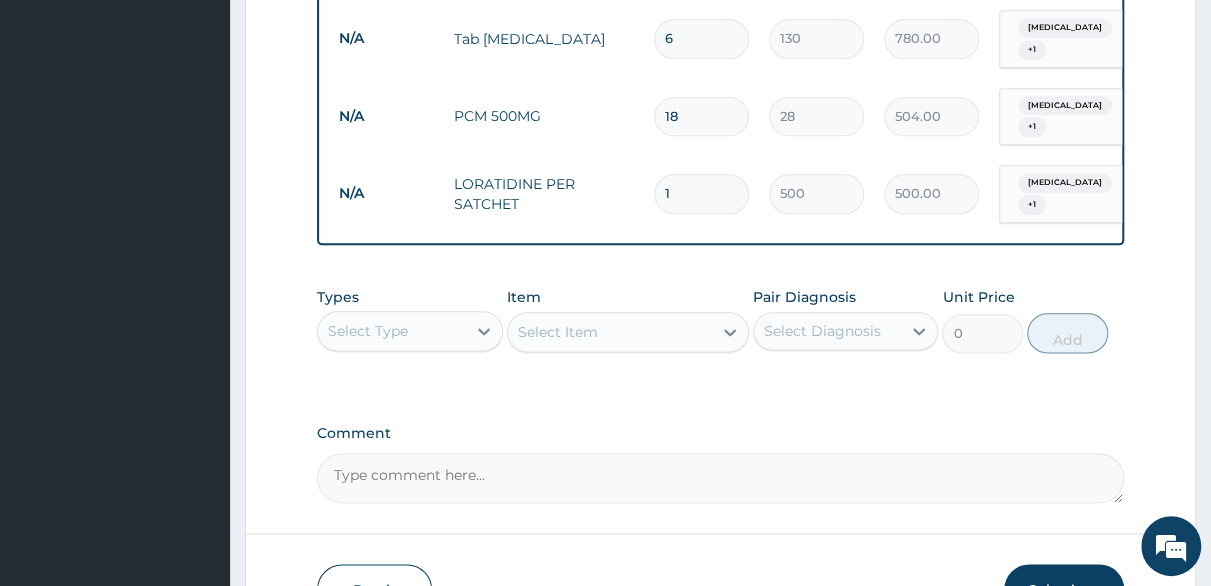 scroll, scrollTop: 1120, scrollLeft: 0, axis: vertical 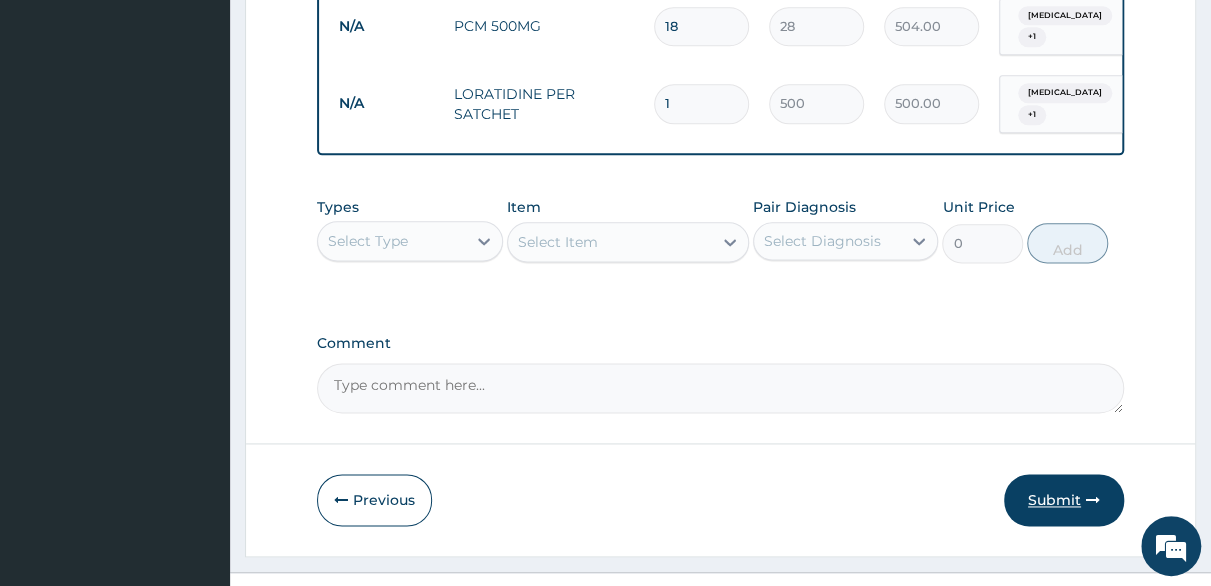 type on "6" 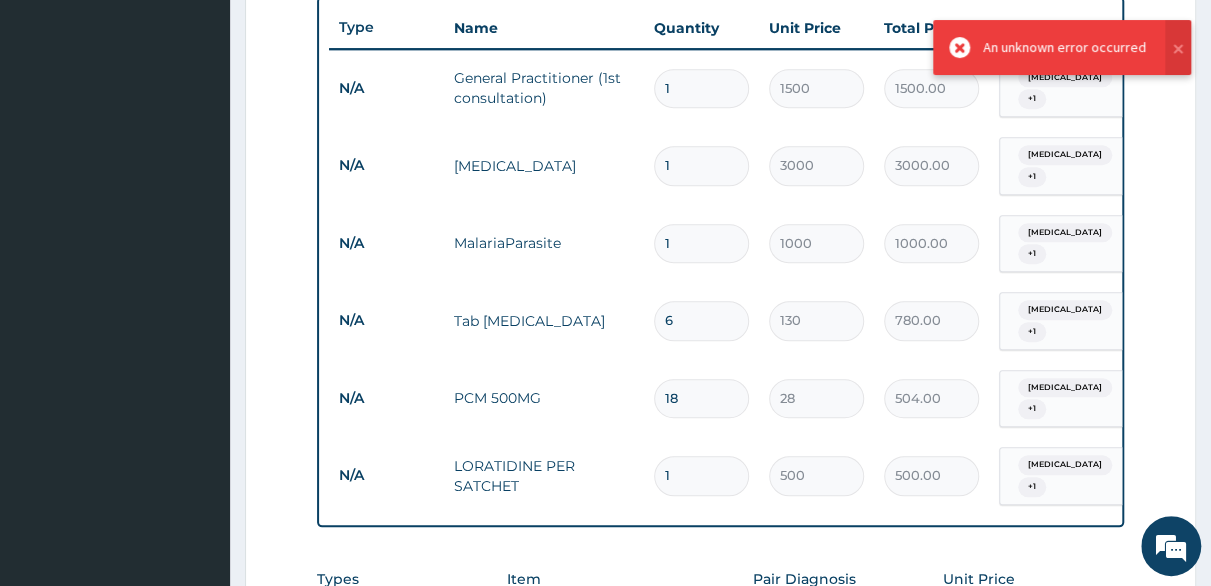 scroll, scrollTop: 720, scrollLeft: 0, axis: vertical 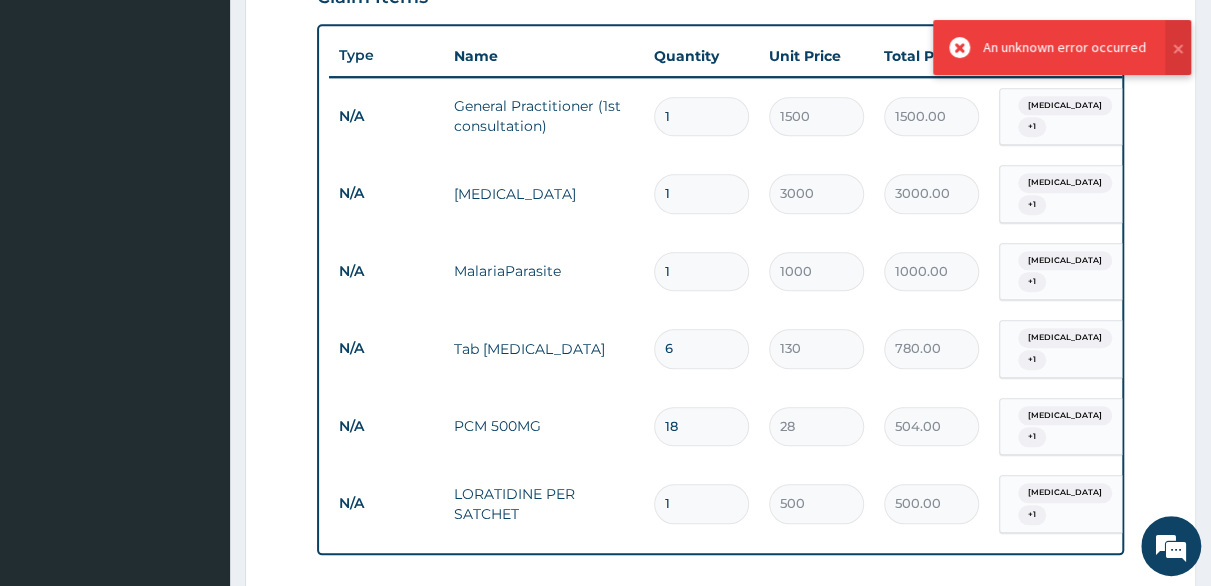 click on "6" at bounding box center (701, 348) 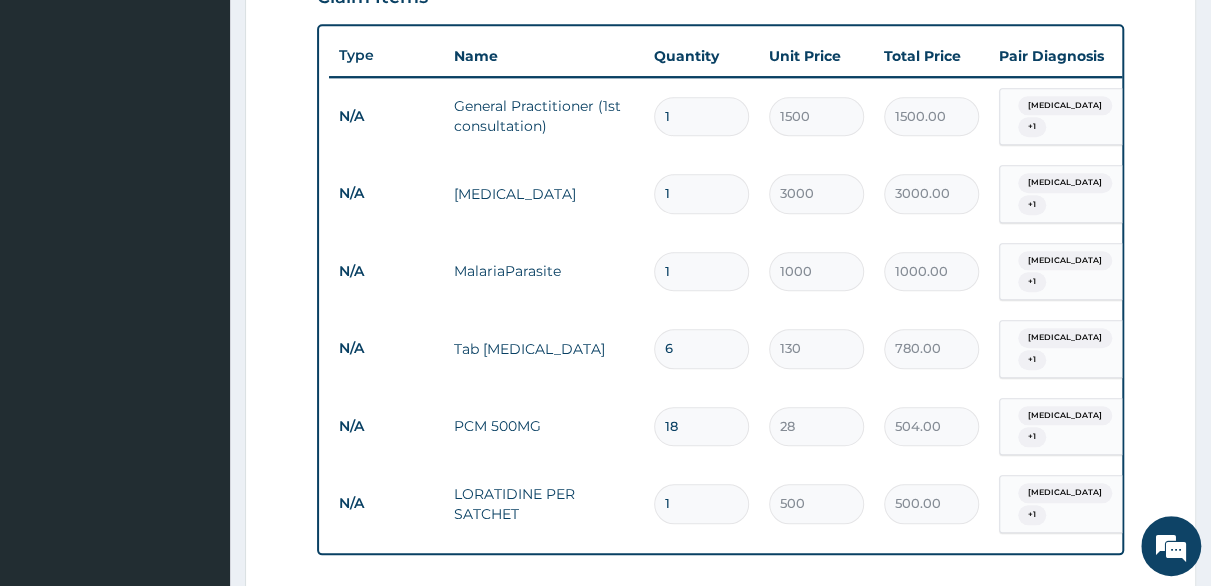 type 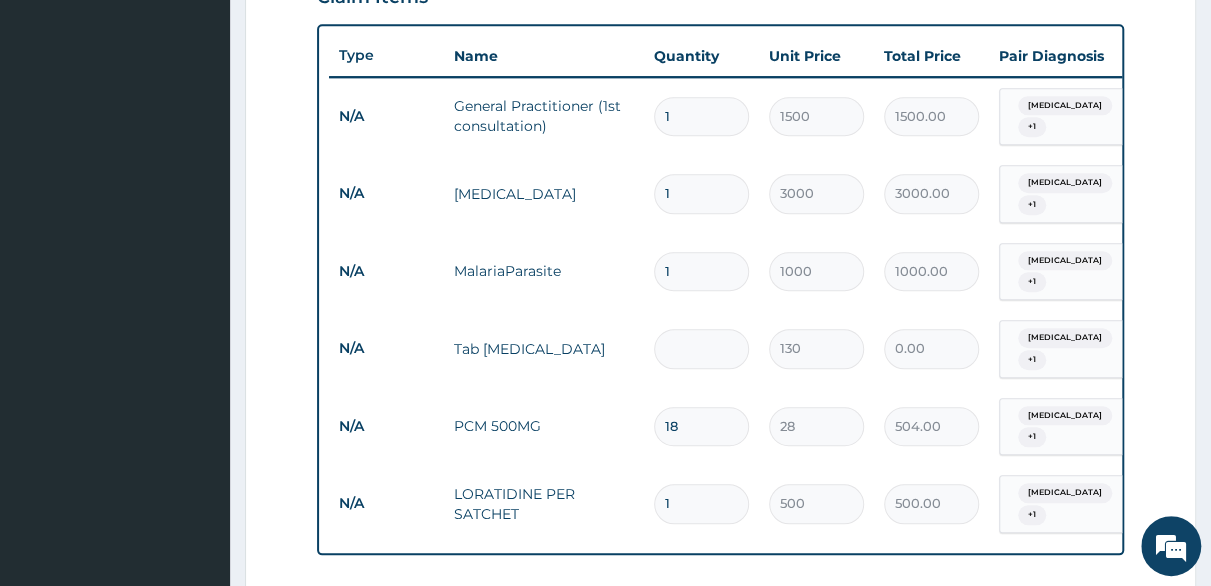 type on "9" 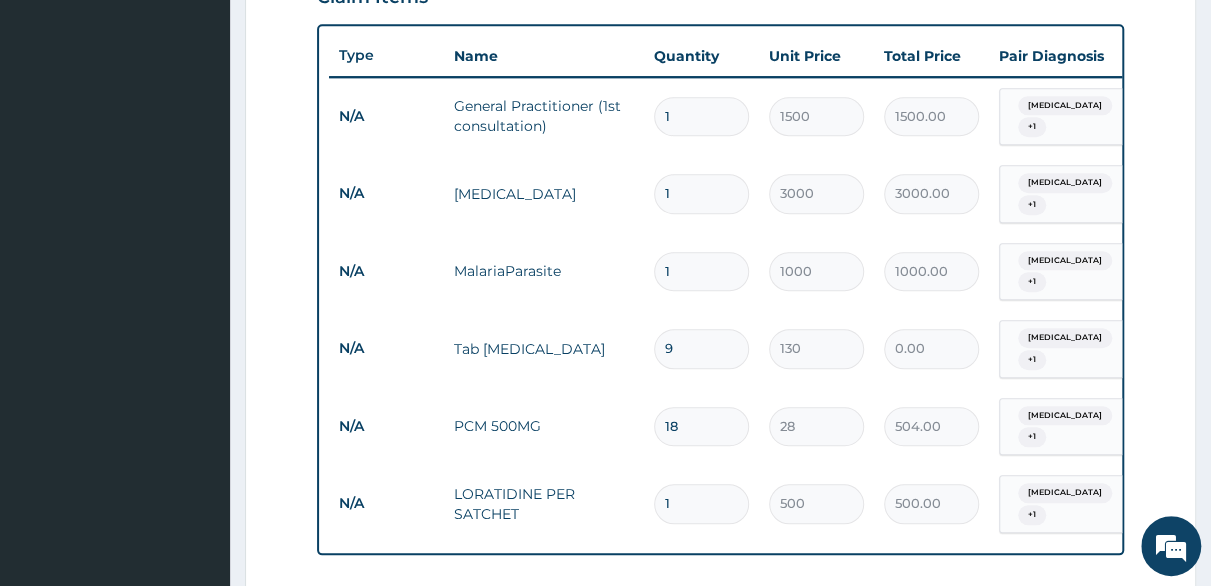 type on "1170.00" 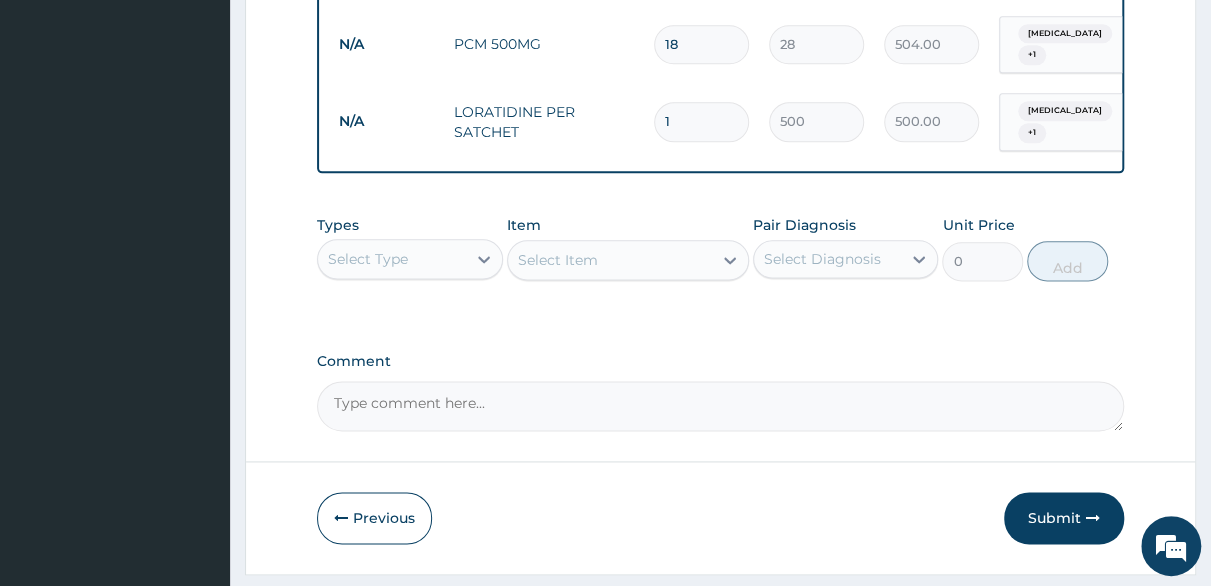 scroll, scrollTop: 1120, scrollLeft: 0, axis: vertical 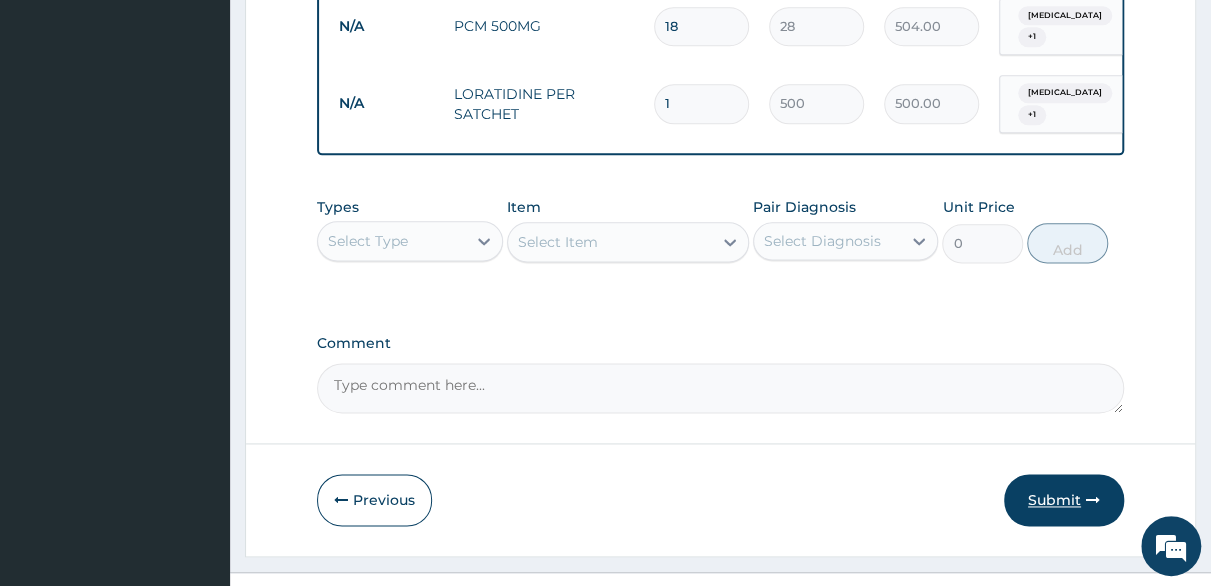 type on "9" 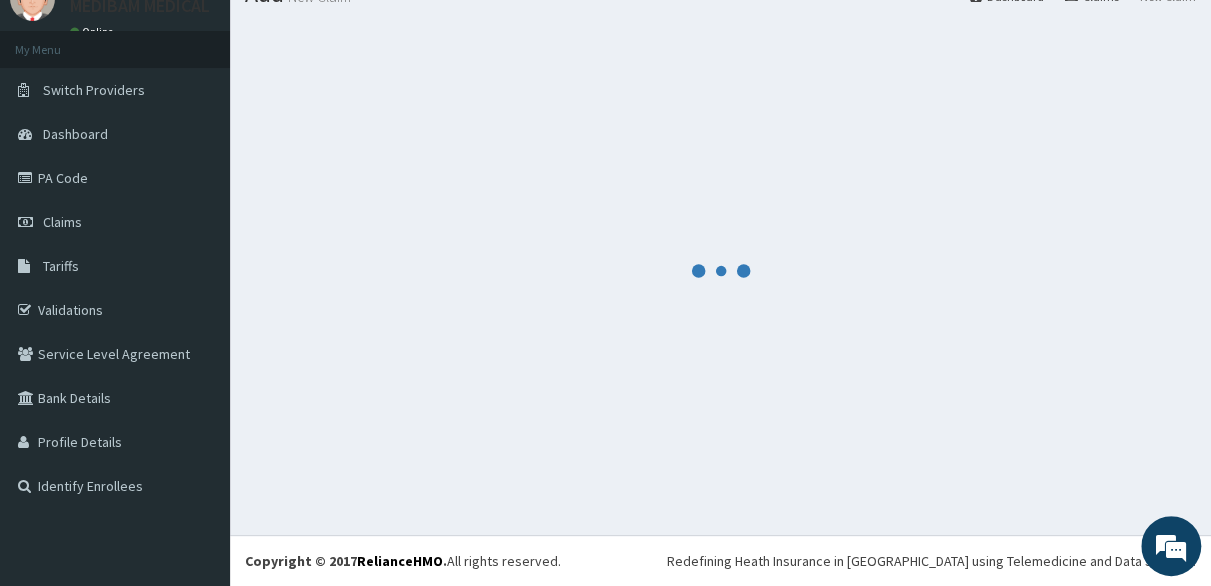 scroll, scrollTop: 1120, scrollLeft: 0, axis: vertical 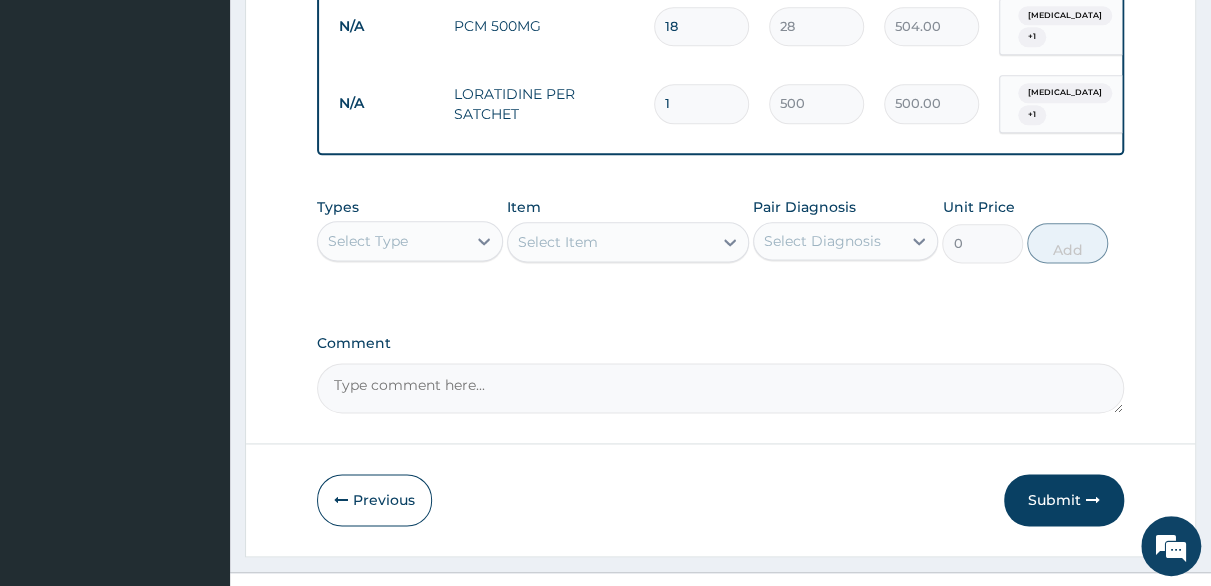 click on "Types Select Type Item Select Item Pair Diagnosis Select Diagnosis Unit Price 0 Add" at bounding box center [720, 245] 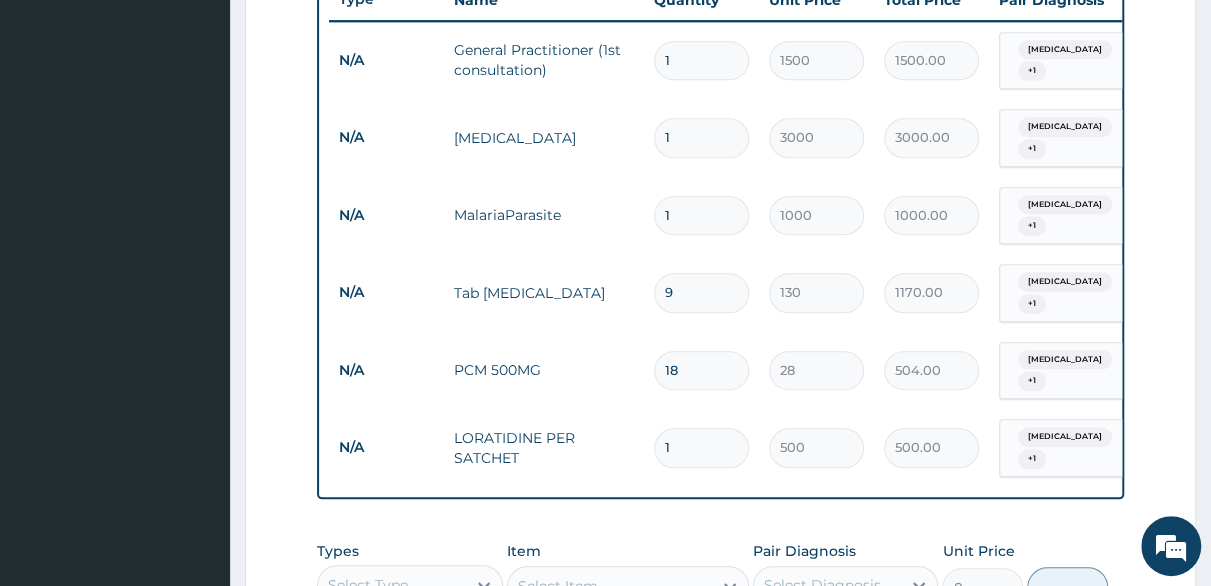 scroll, scrollTop: 820, scrollLeft: 0, axis: vertical 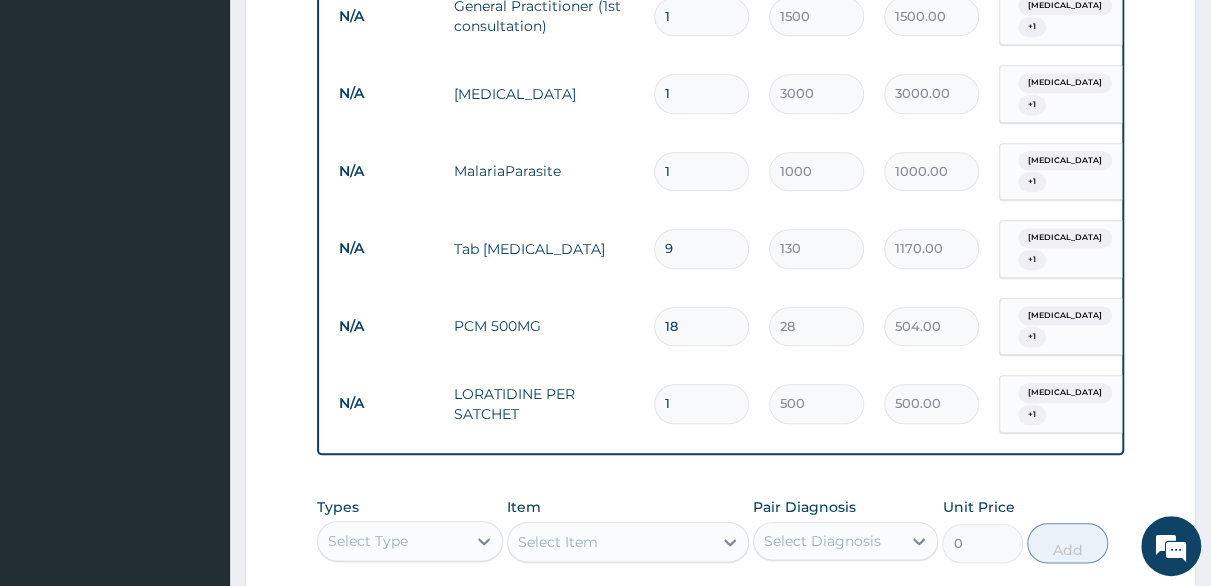 drag, startPoint x: 678, startPoint y: 283, endPoint x: 690, endPoint y: 279, distance: 12.649111 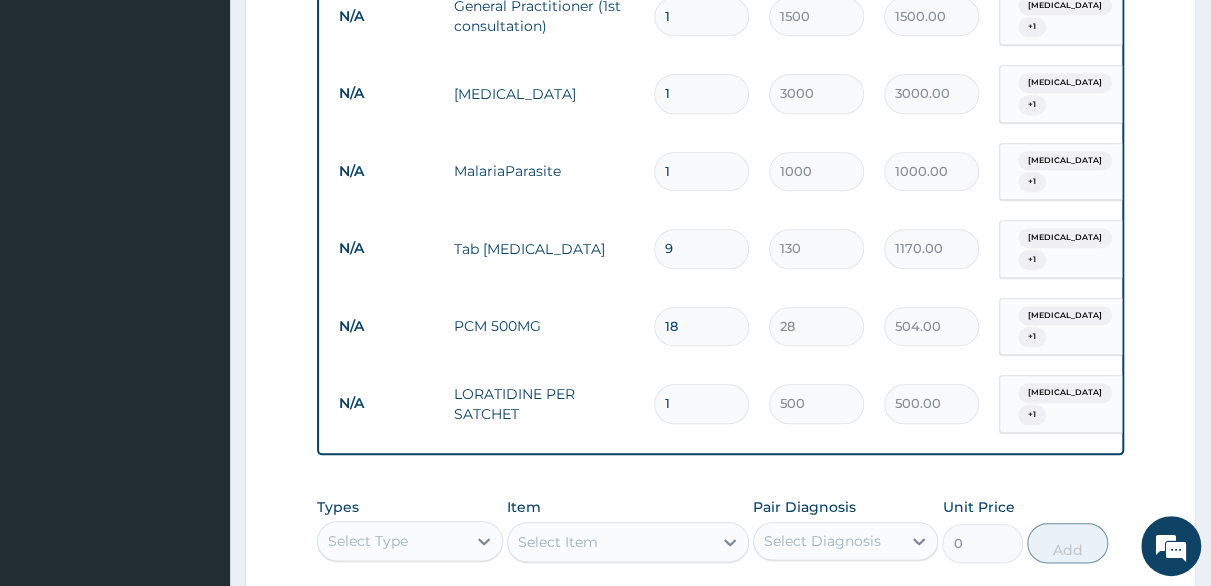 type on "1" 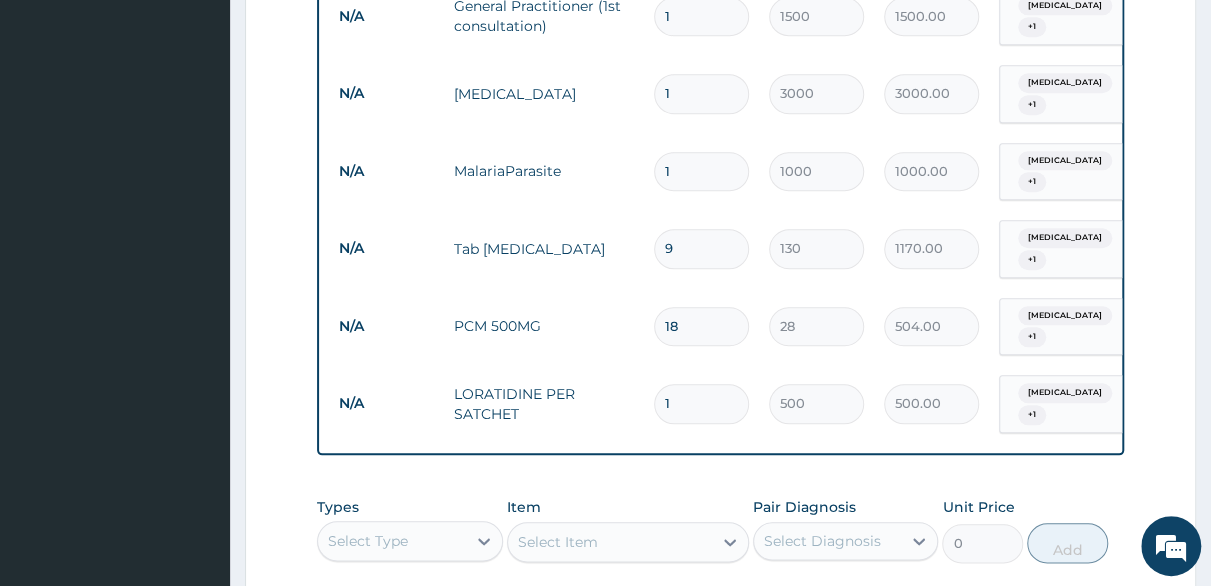 type on "28.00" 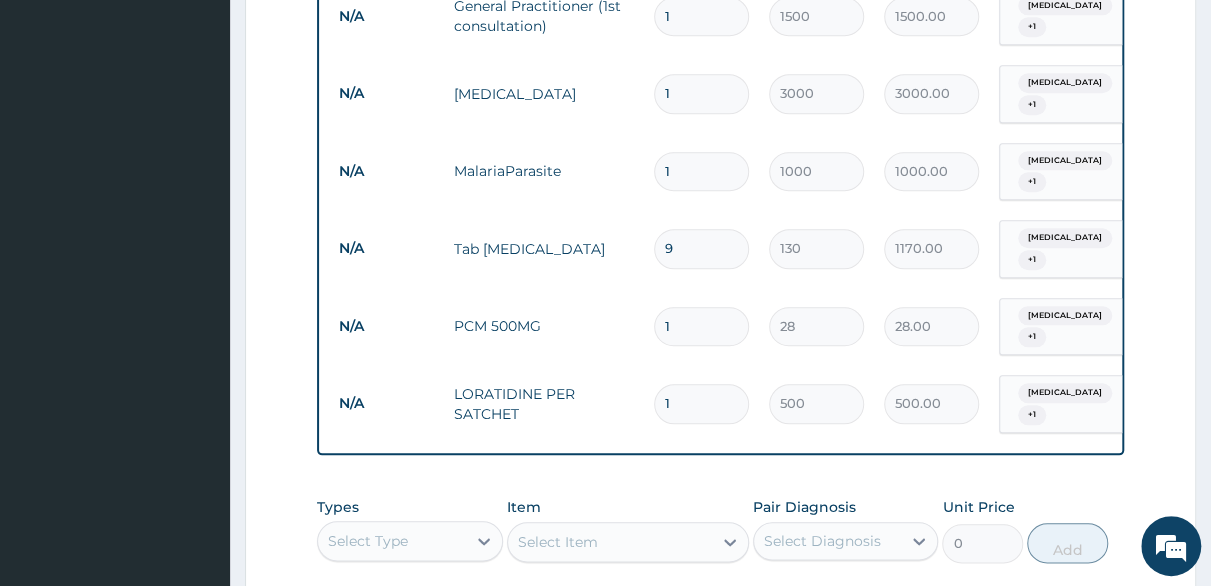 type on "18" 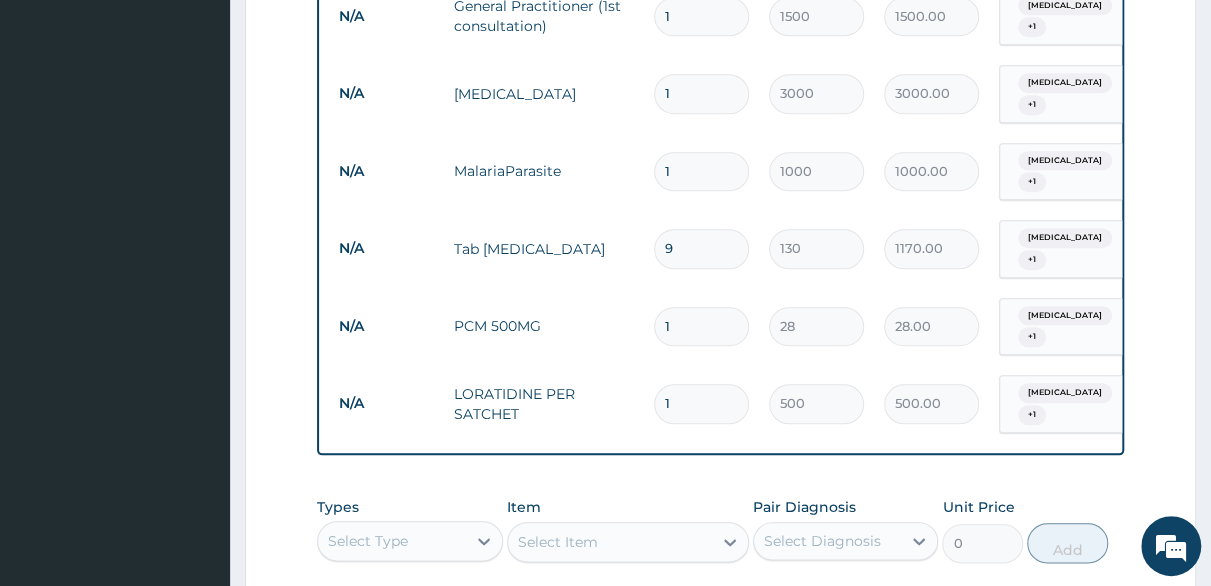 type on "504.00" 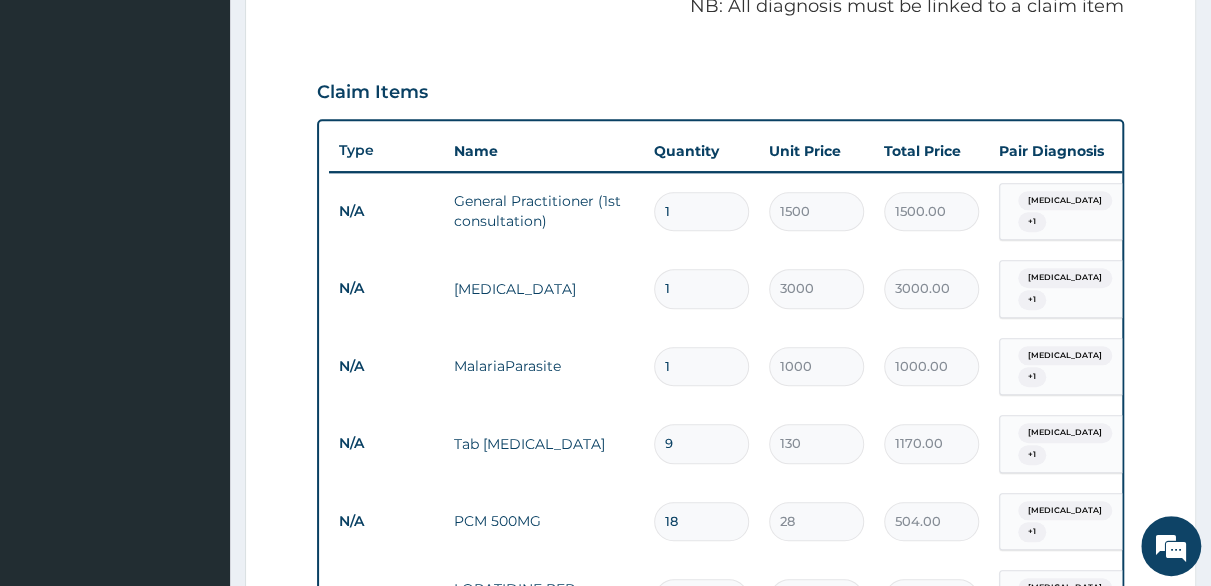 scroll, scrollTop: 700, scrollLeft: 0, axis: vertical 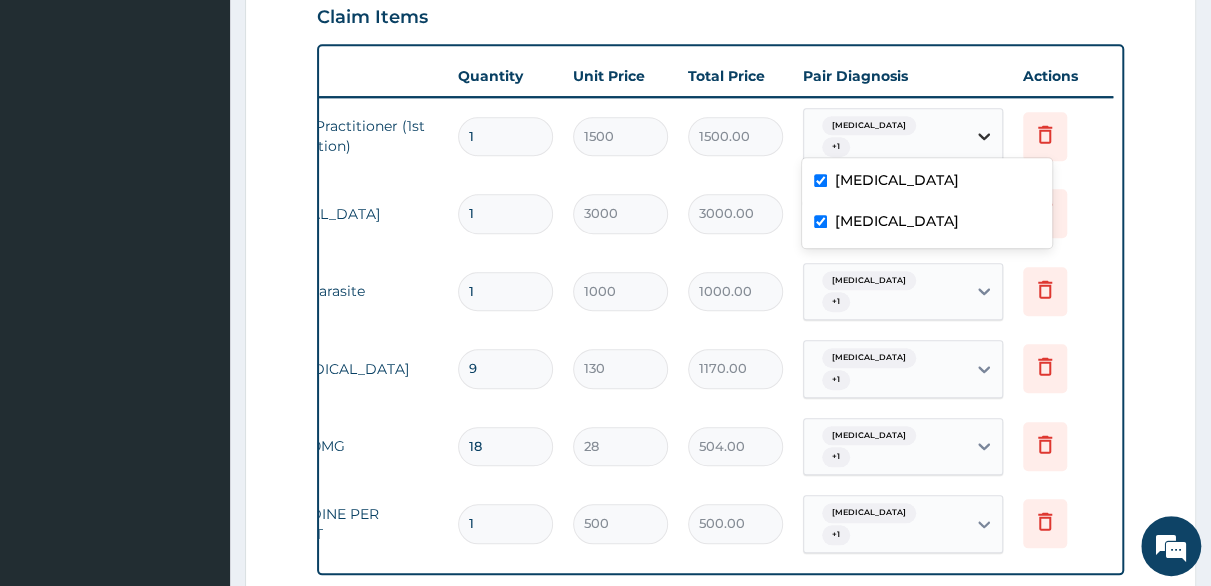 click 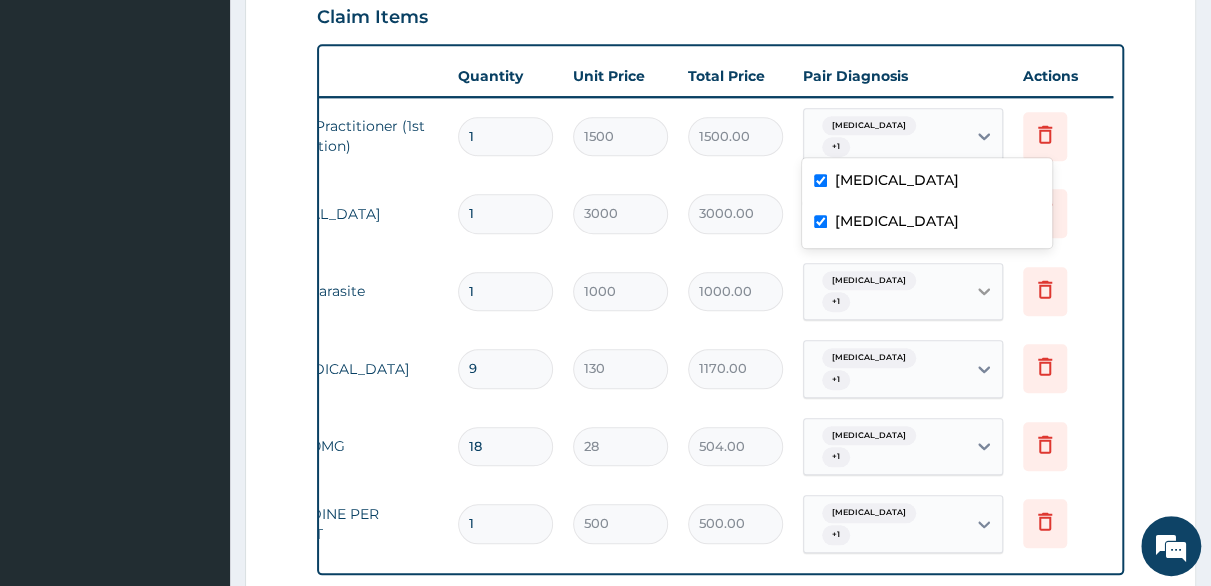 click 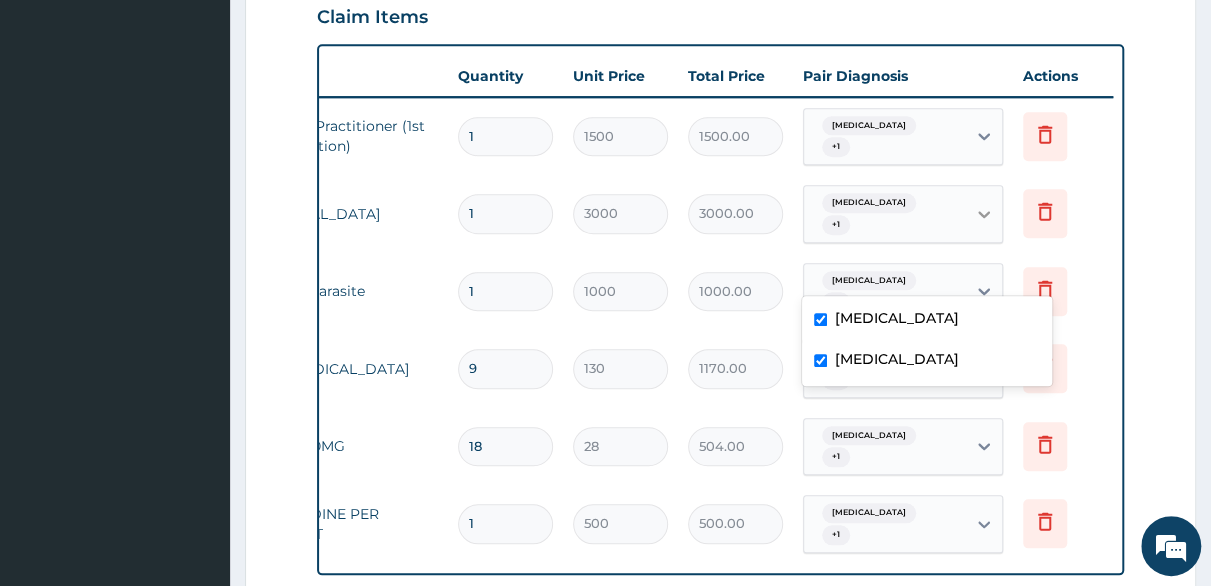click 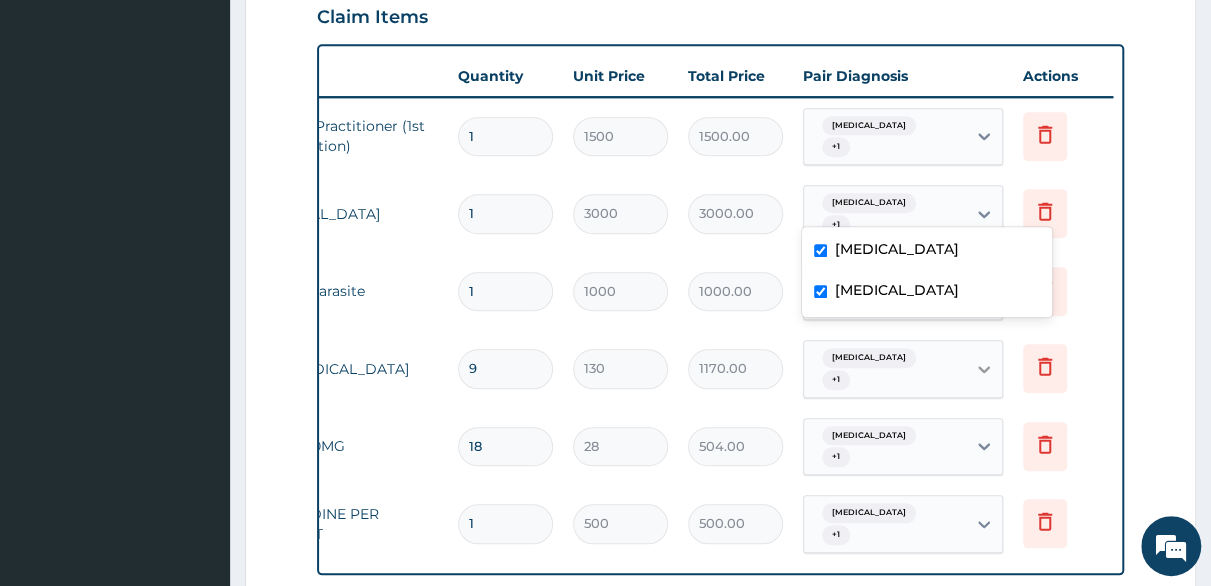 click 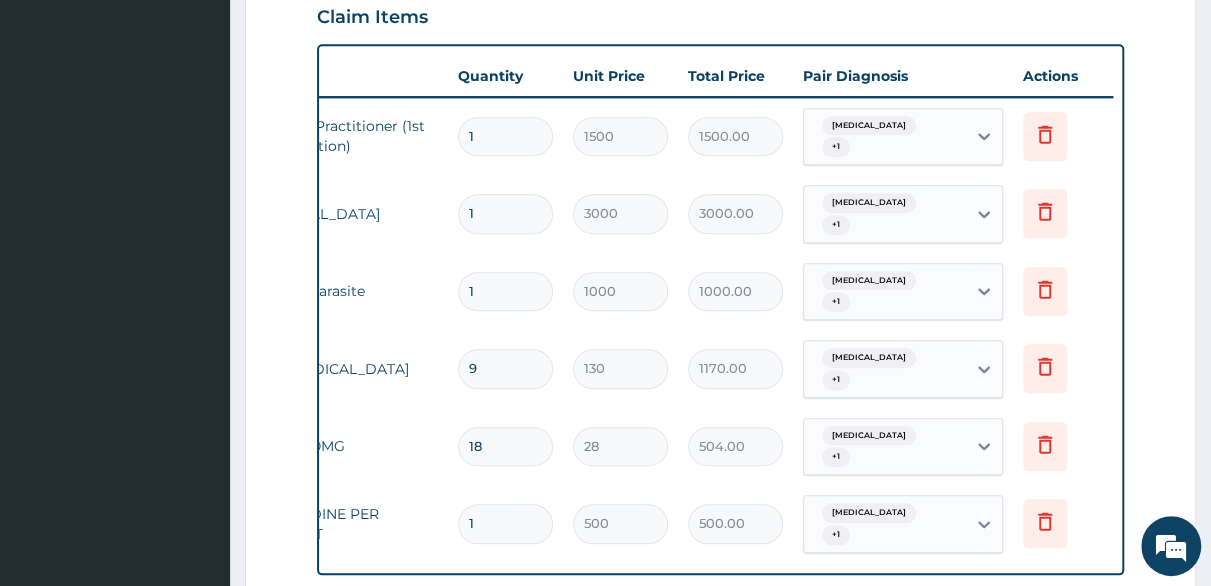 click on "Malaria  + 1" at bounding box center (903, 369) 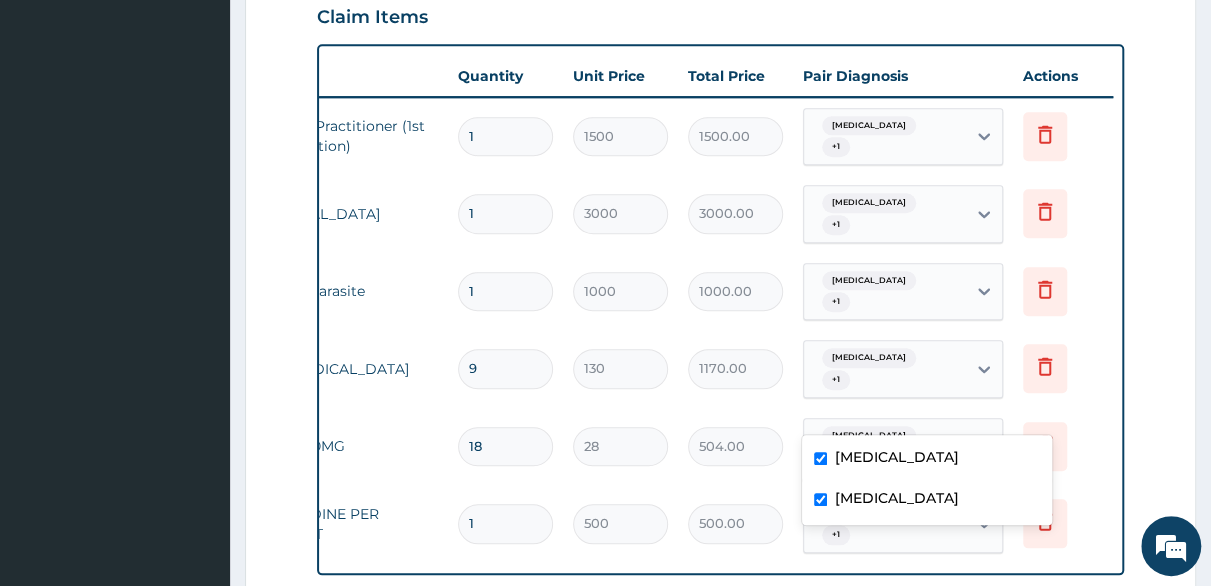 click 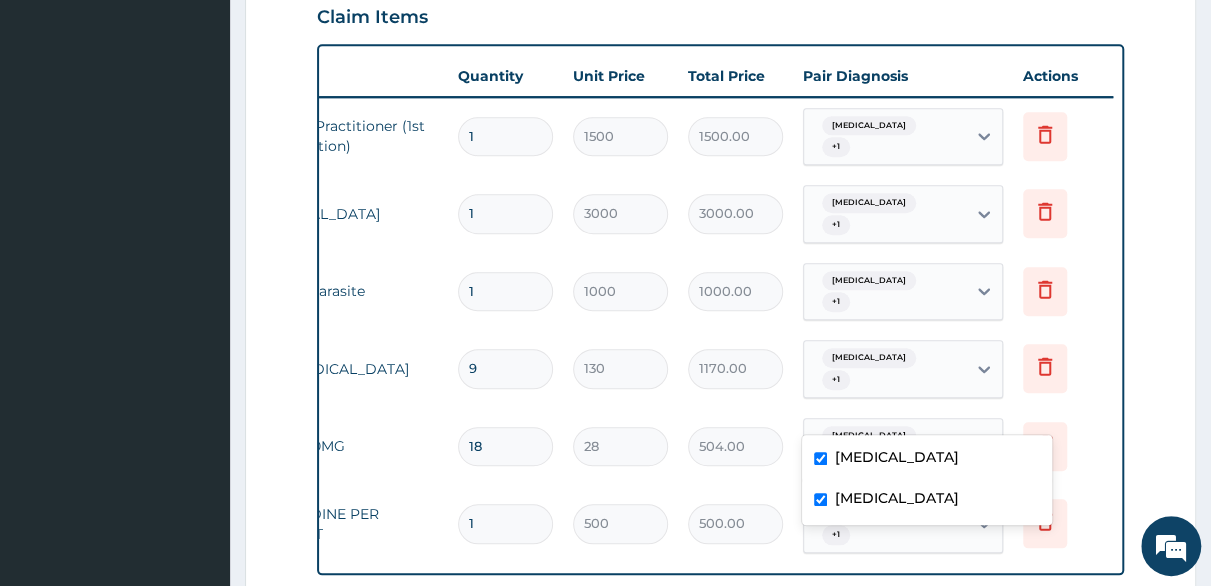 click on "N/A Tab COARTEM  9 130 1170.00 Malaria  + 1 Delete" at bounding box center [623, 369] 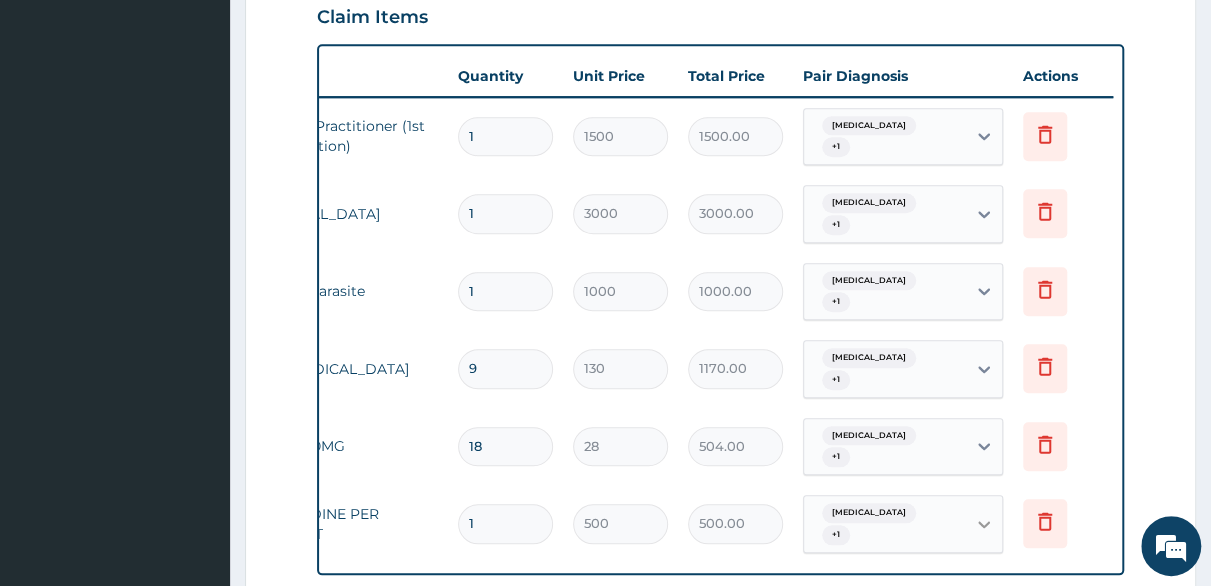 click 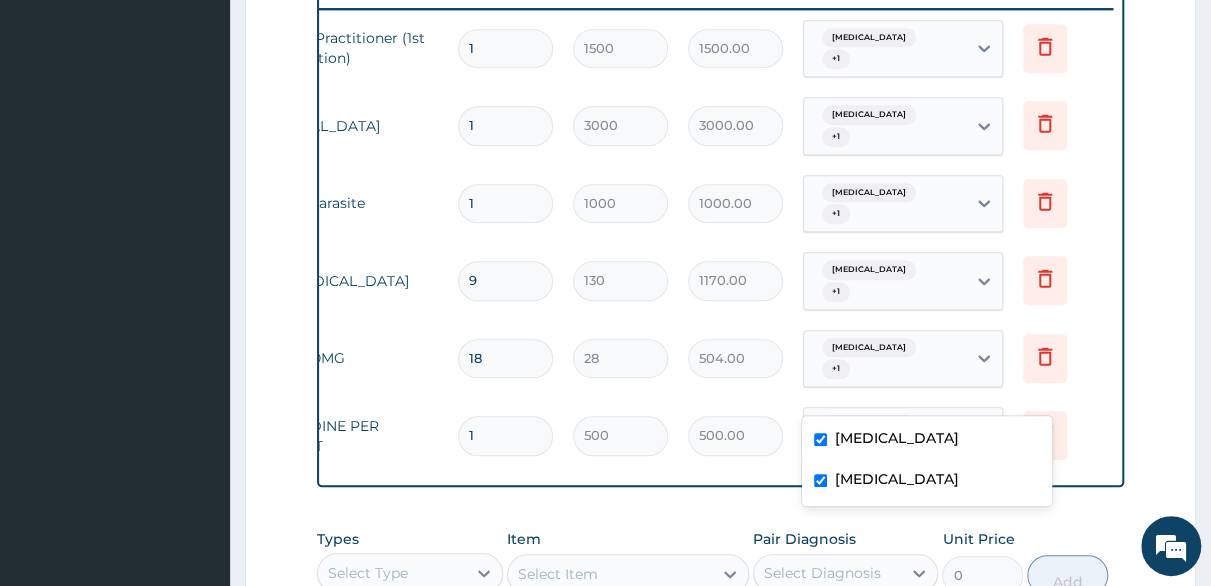 scroll, scrollTop: 900, scrollLeft: 0, axis: vertical 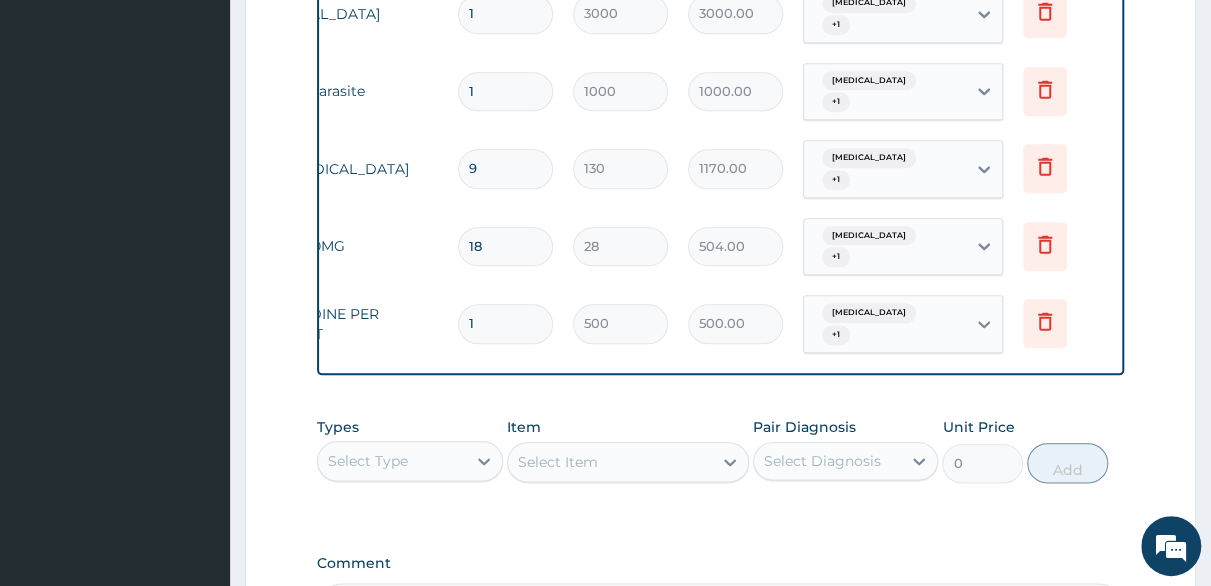 click on "Malaria  + 1" at bounding box center [903, 169] 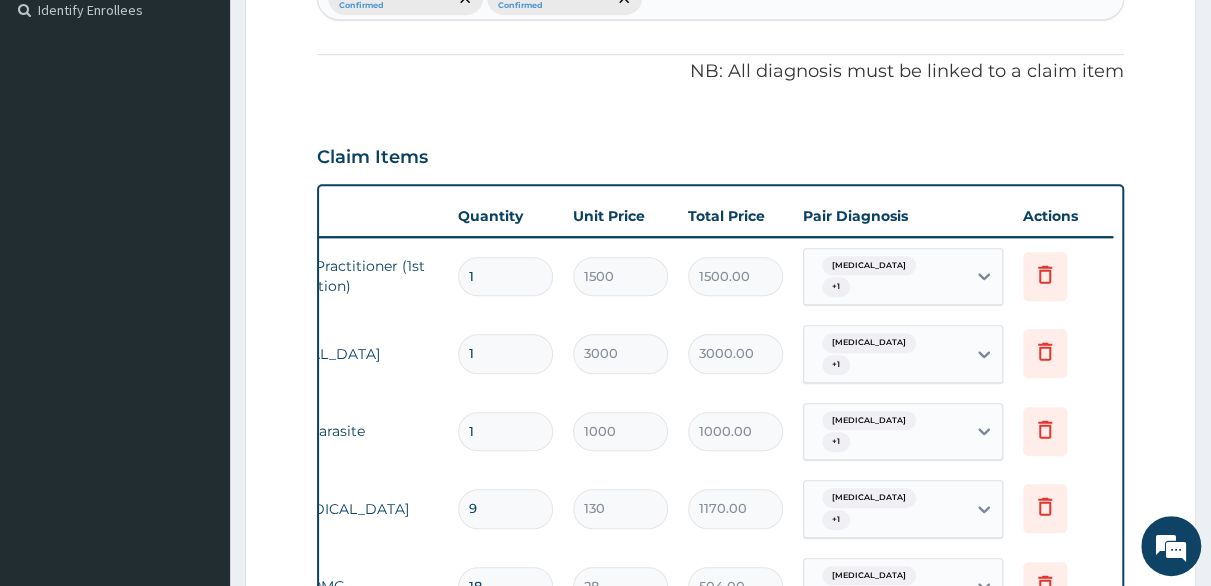 scroll, scrollTop: 600, scrollLeft: 0, axis: vertical 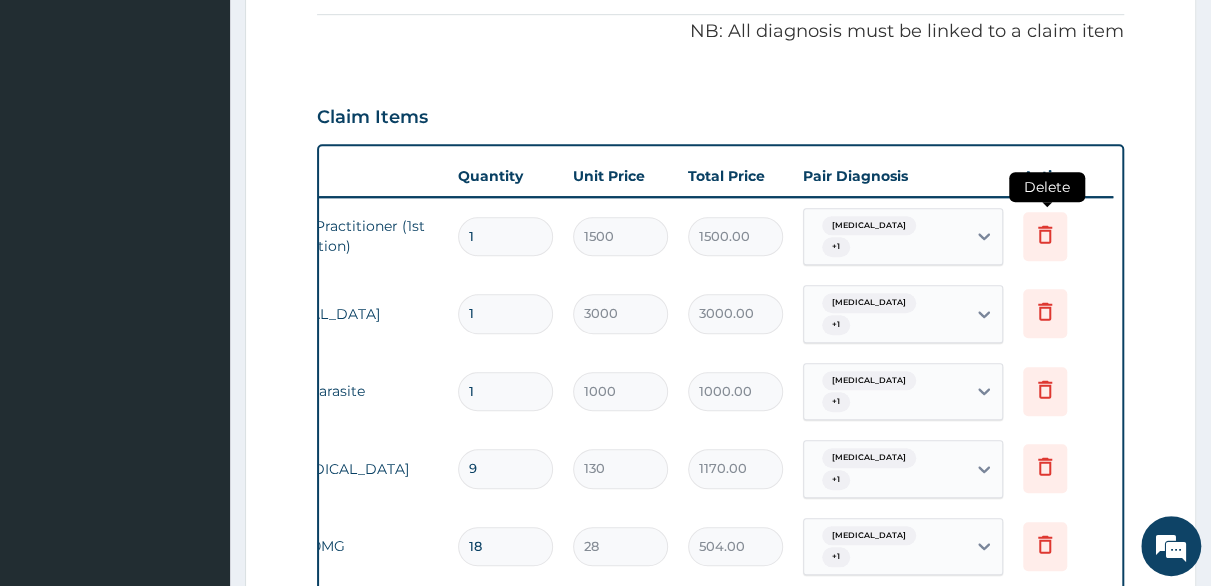 click 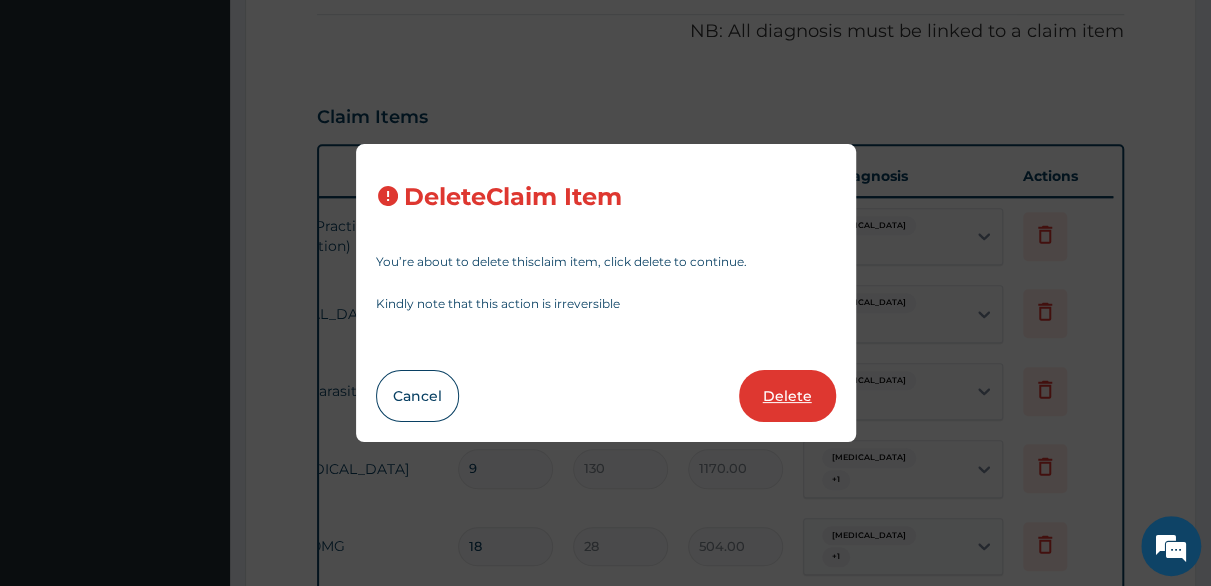 click on "Delete" at bounding box center (787, 396) 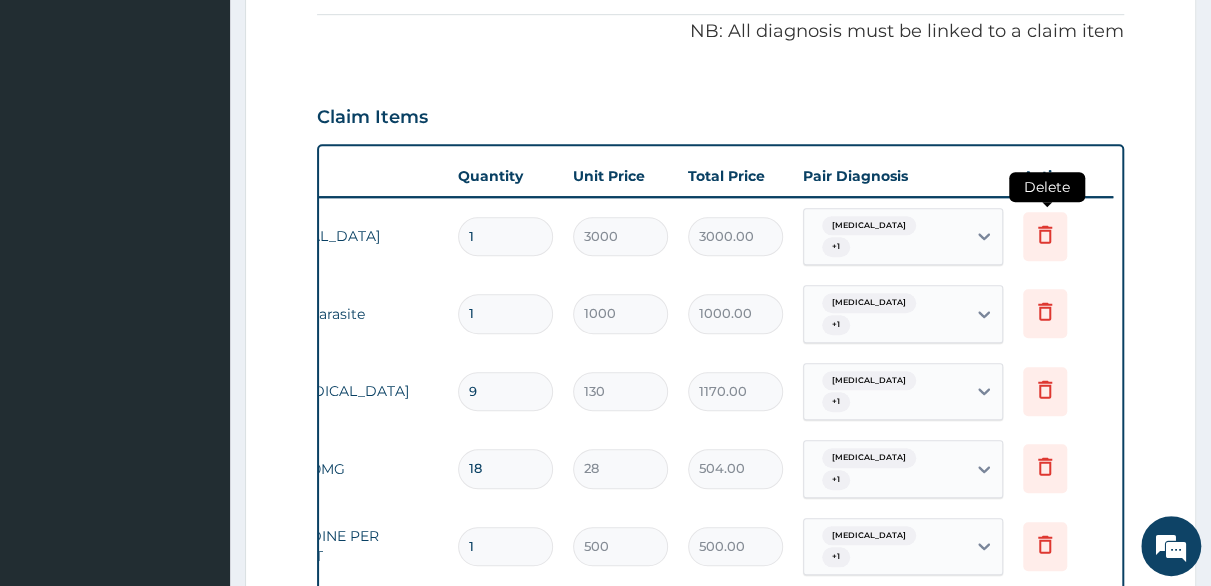 click 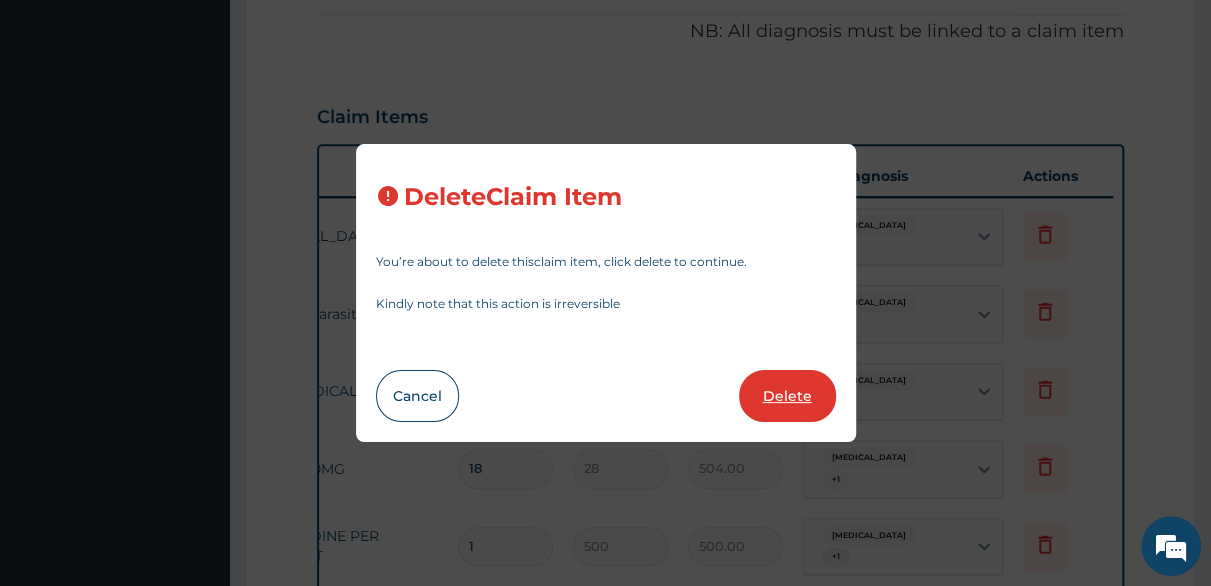 click on "Delete" at bounding box center [787, 396] 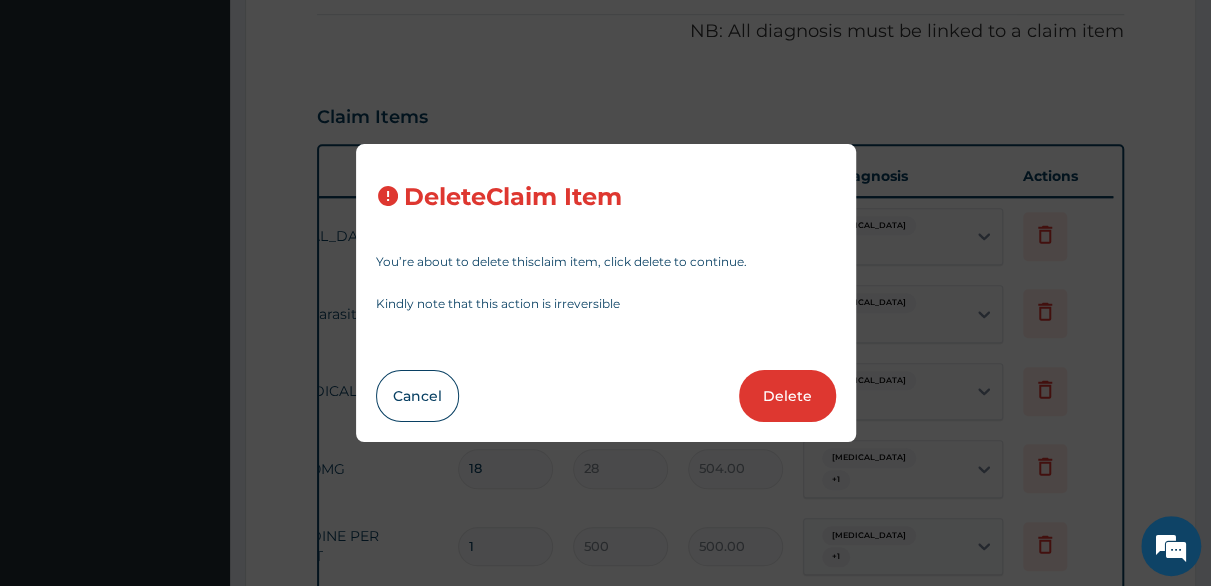 type on "1000" 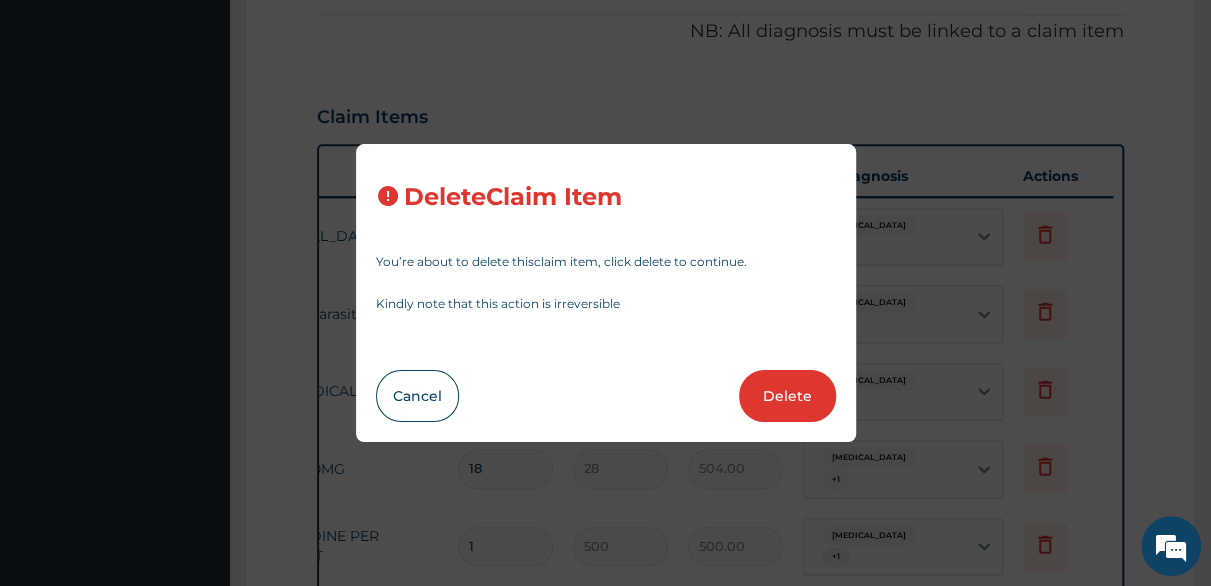 type on "1000.00" 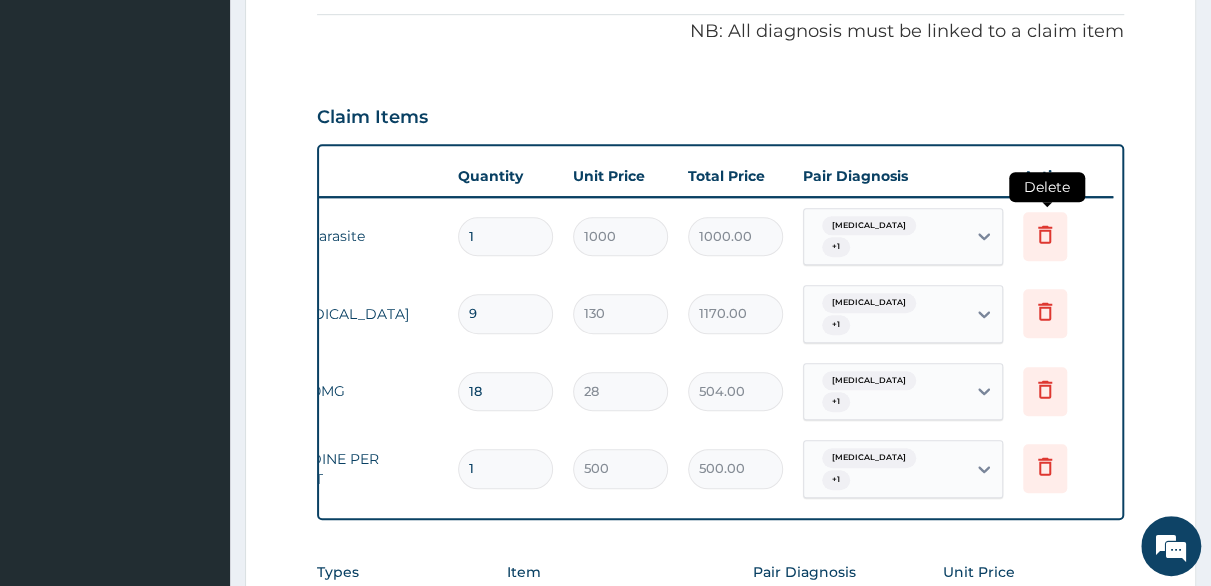 click 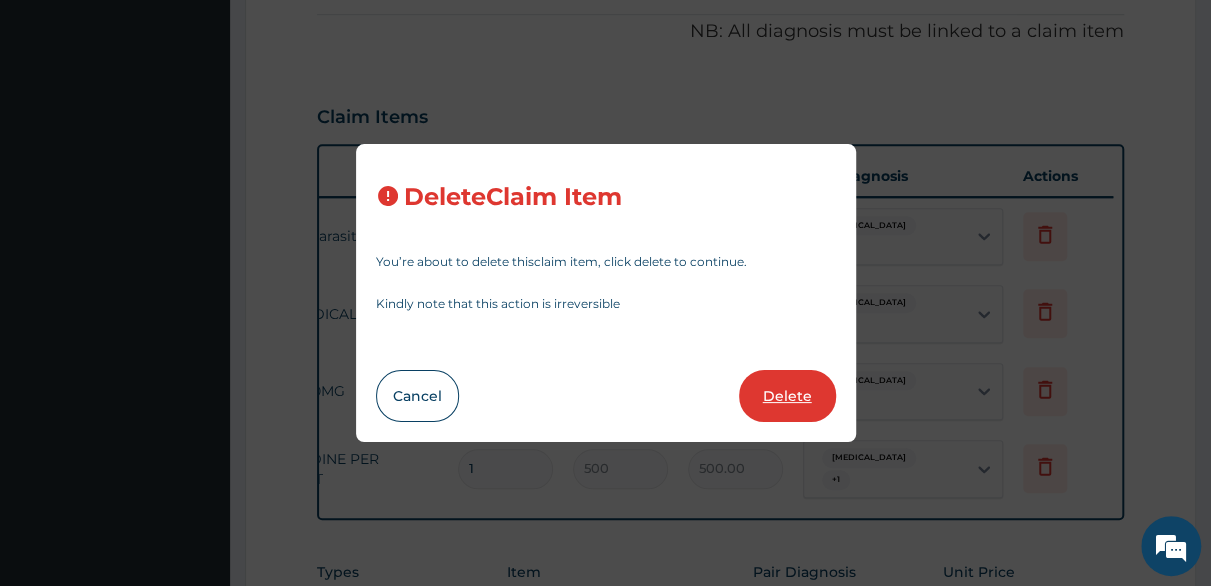 drag, startPoint x: 825, startPoint y: 391, endPoint x: 892, endPoint y: 345, distance: 81.27115 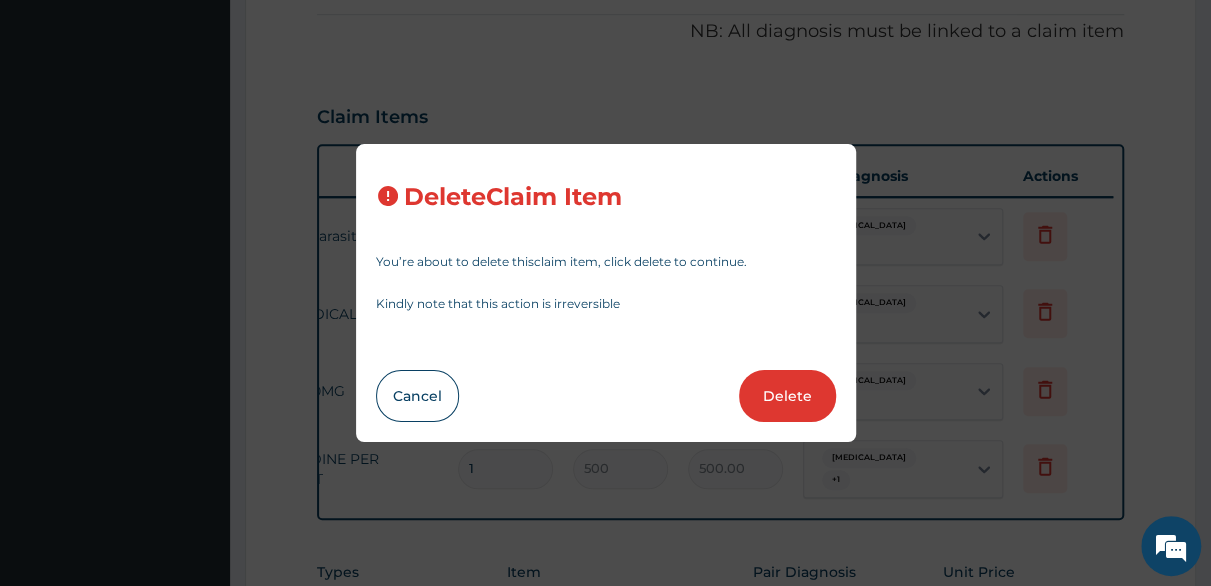 click on "Delete" at bounding box center [787, 396] 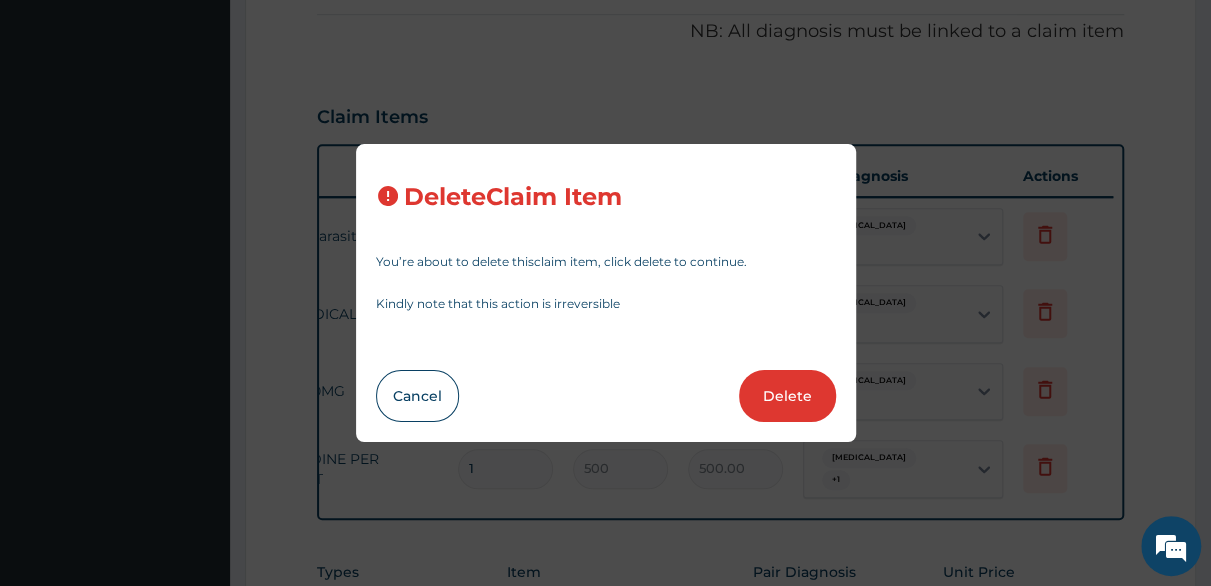 type on "9" 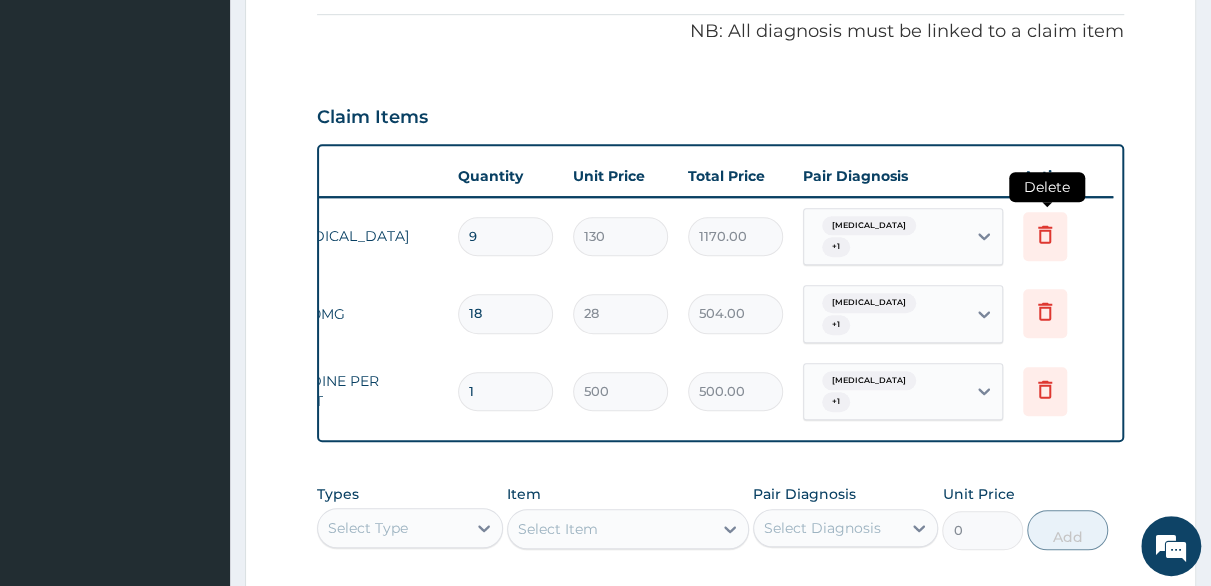 click at bounding box center (1045, 236) 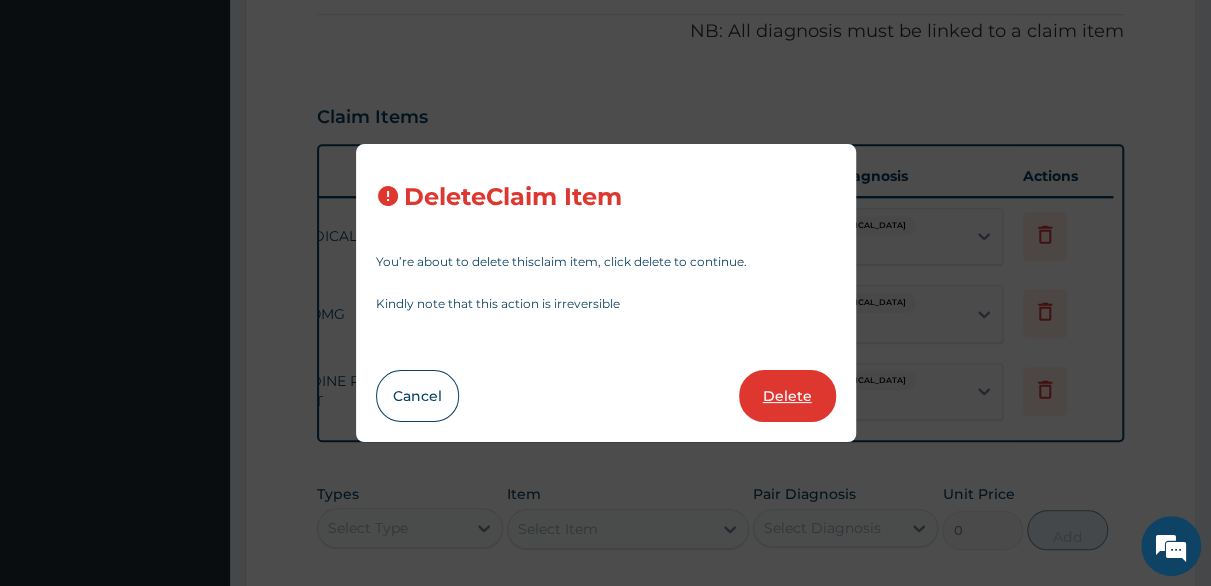 click on "Delete" at bounding box center [787, 396] 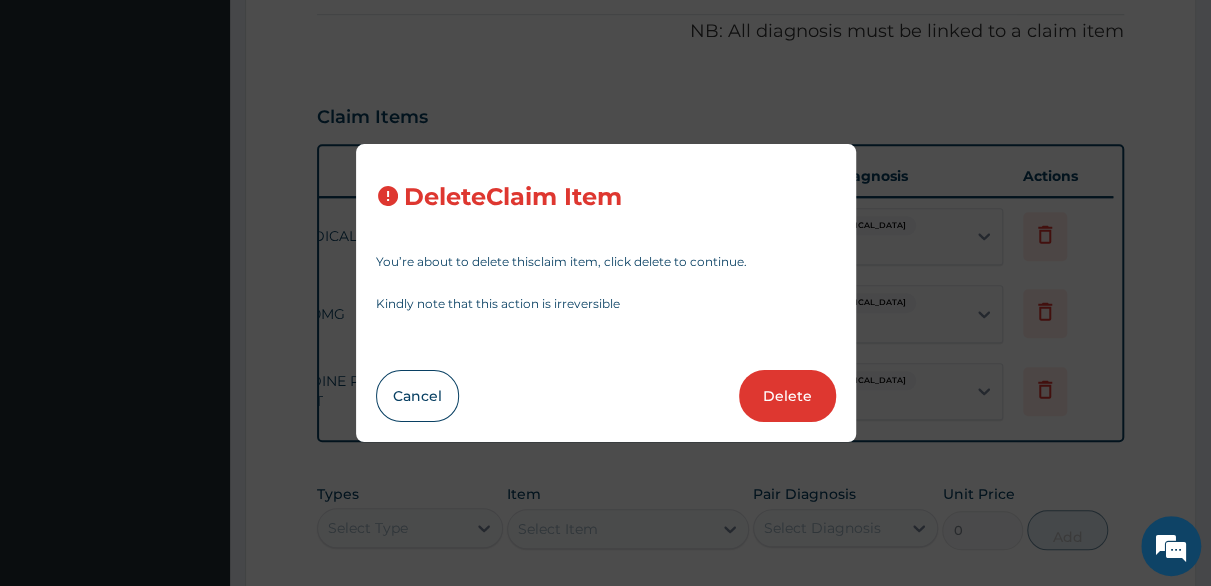 type on "18" 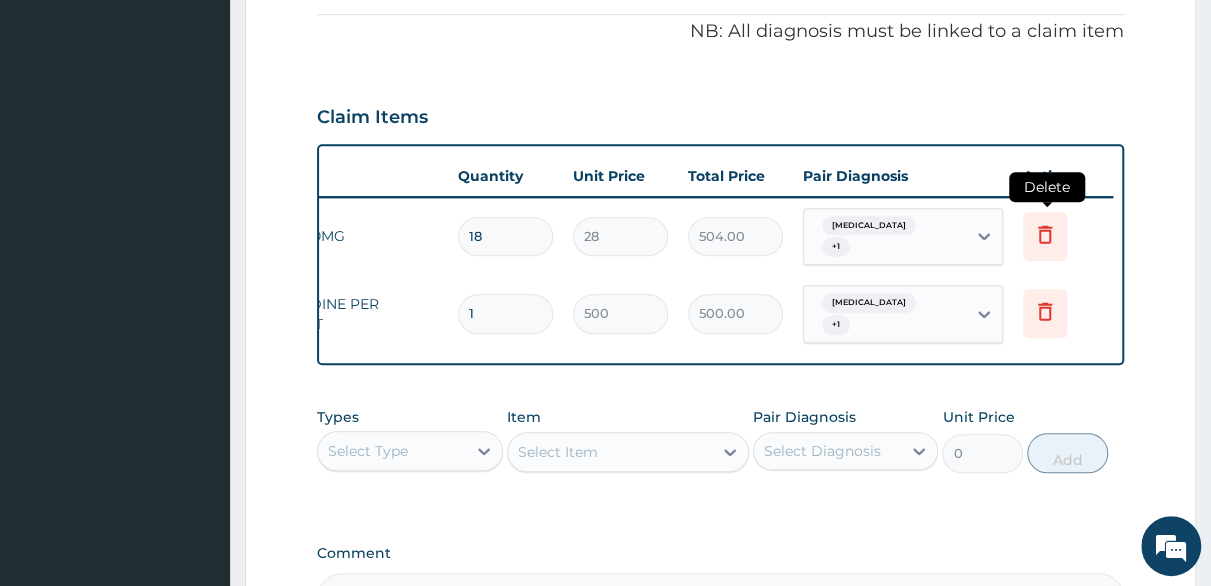 click at bounding box center [1045, 236] 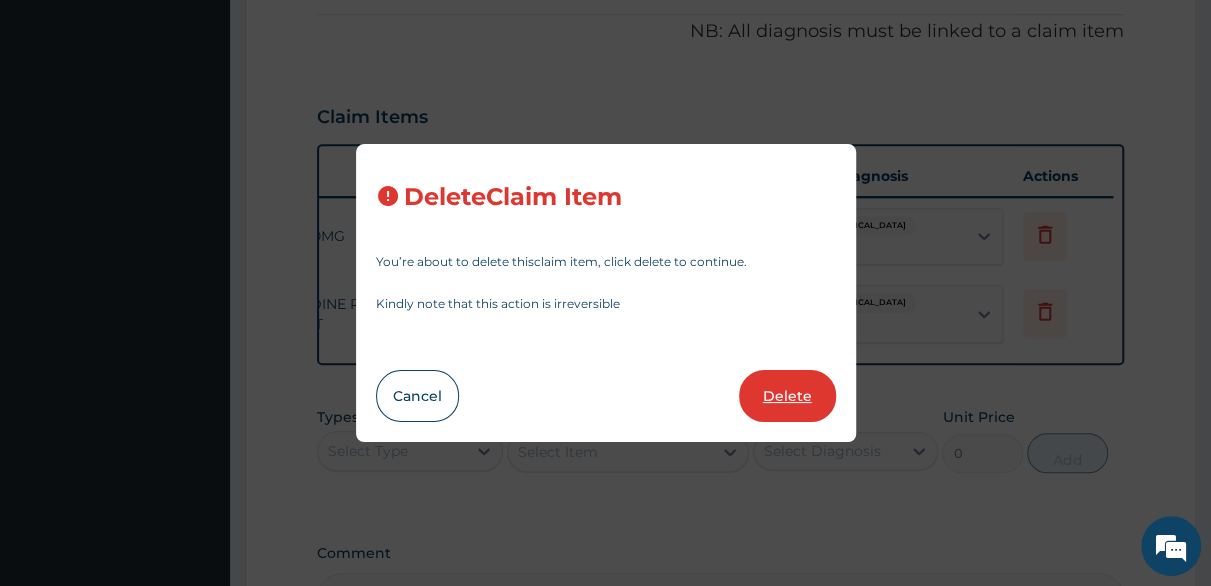 click on "Delete" at bounding box center [787, 396] 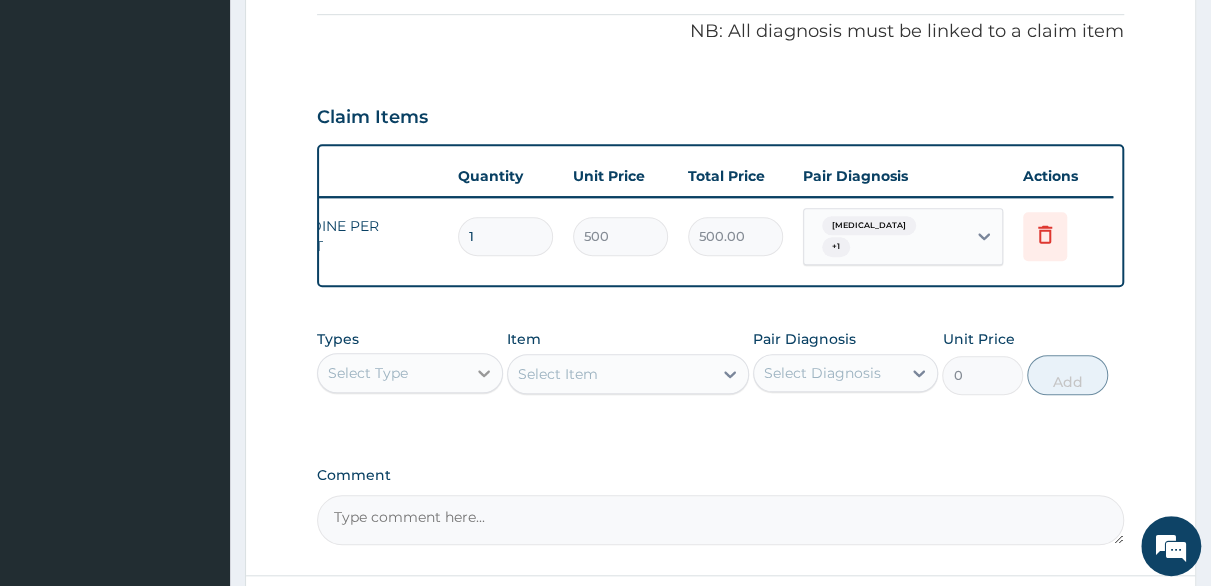 click 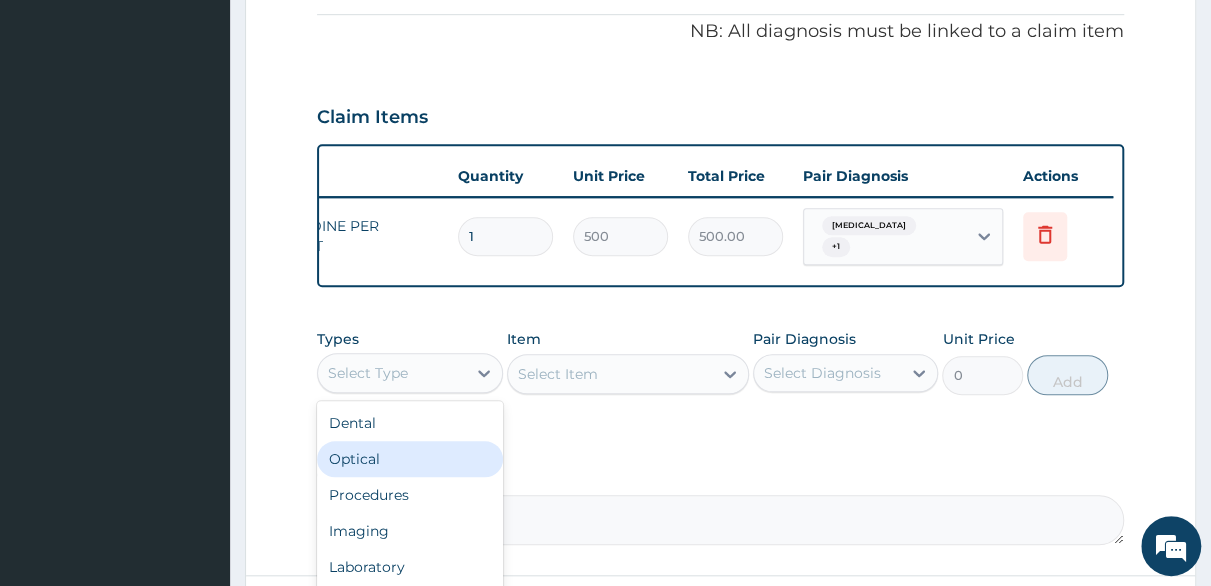 scroll, scrollTop: 68, scrollLeft: 0, axis: vertical 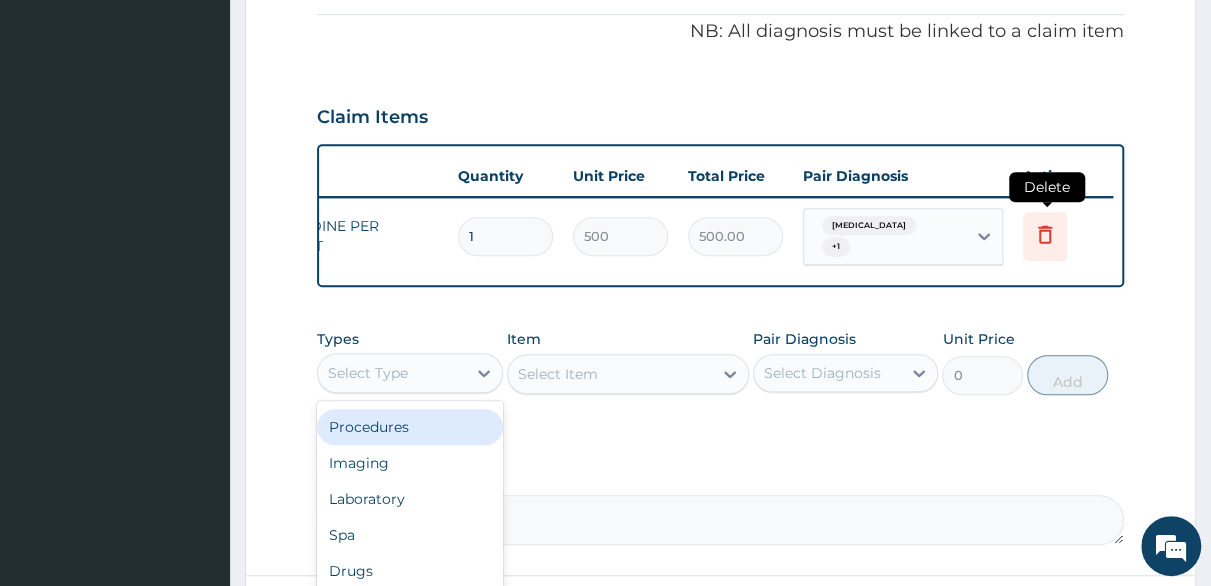 click 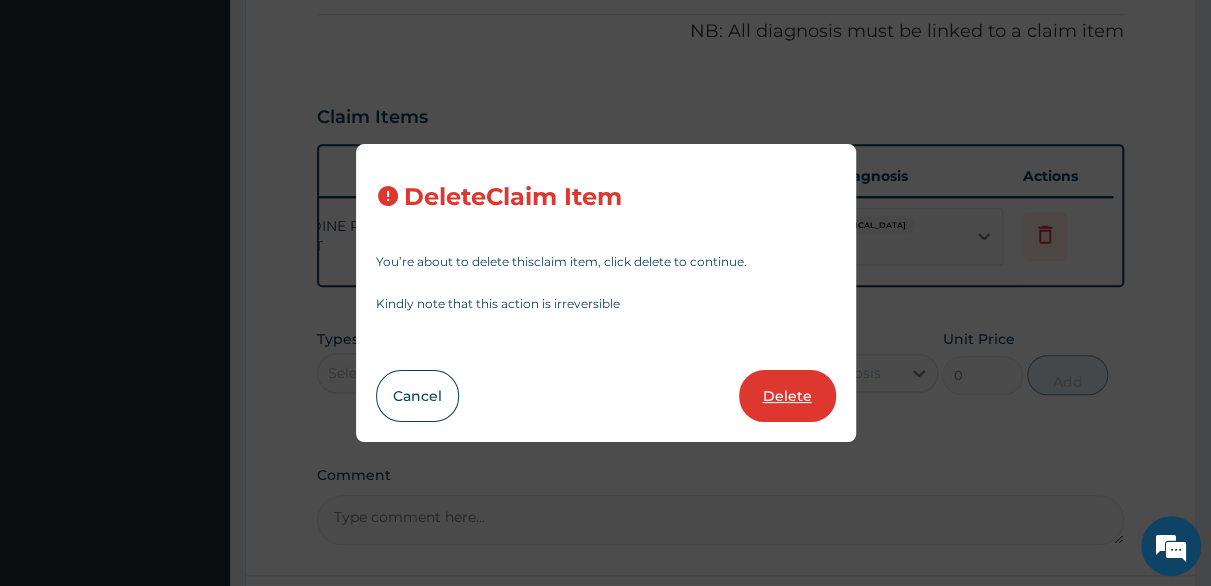 click on "Delete" at bounding box center (787, 396) 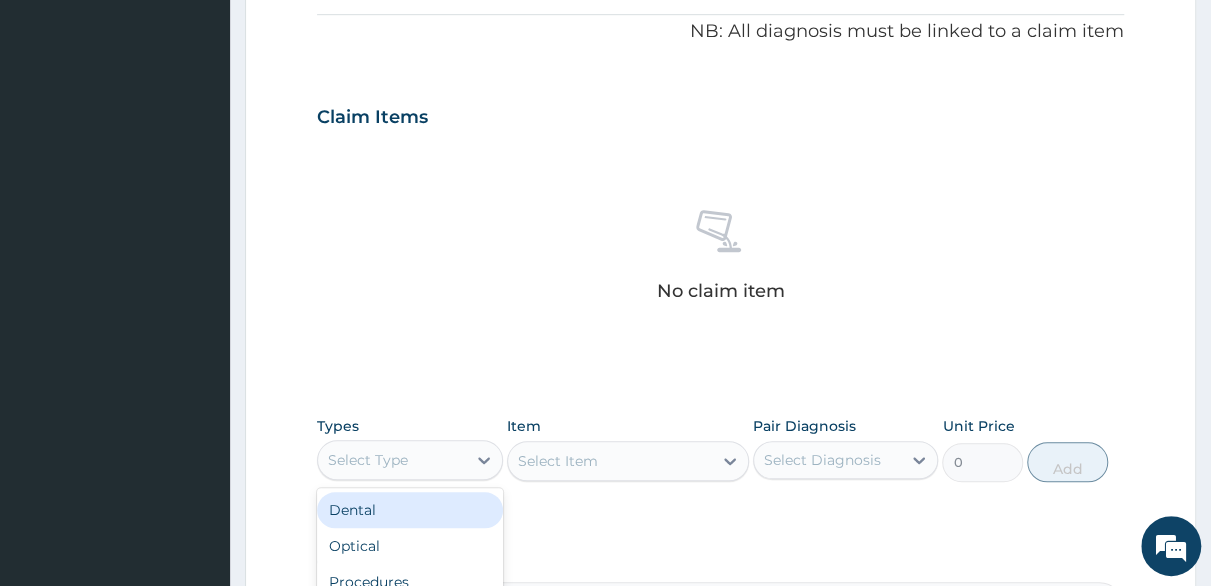 click on "Select Type" at bounding box center [392, 460] 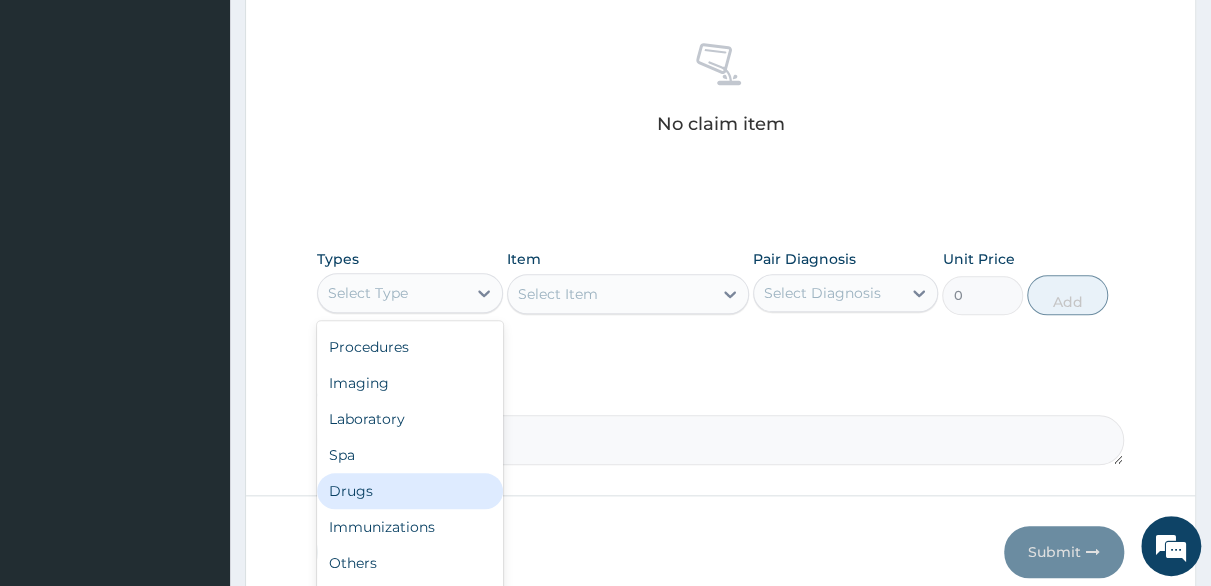 scroll, scrollTop: 800, scrollLeft: 0, axis: vertical 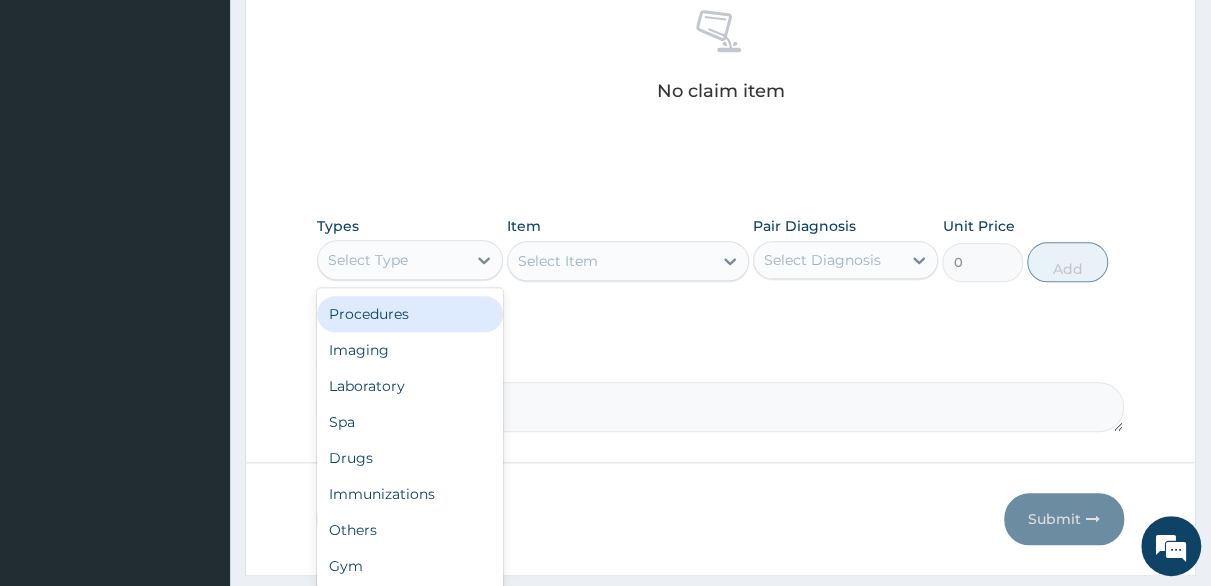 click on "Procedures" at bounding box center [410, 314] 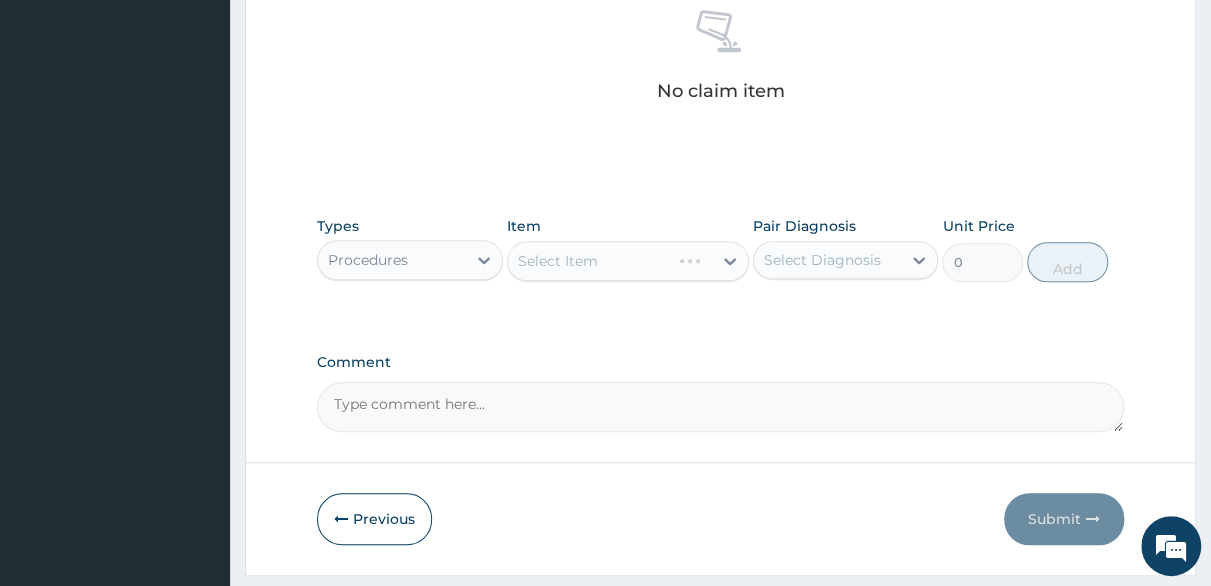 click on "Select Item" at bounding box center (628, 261) 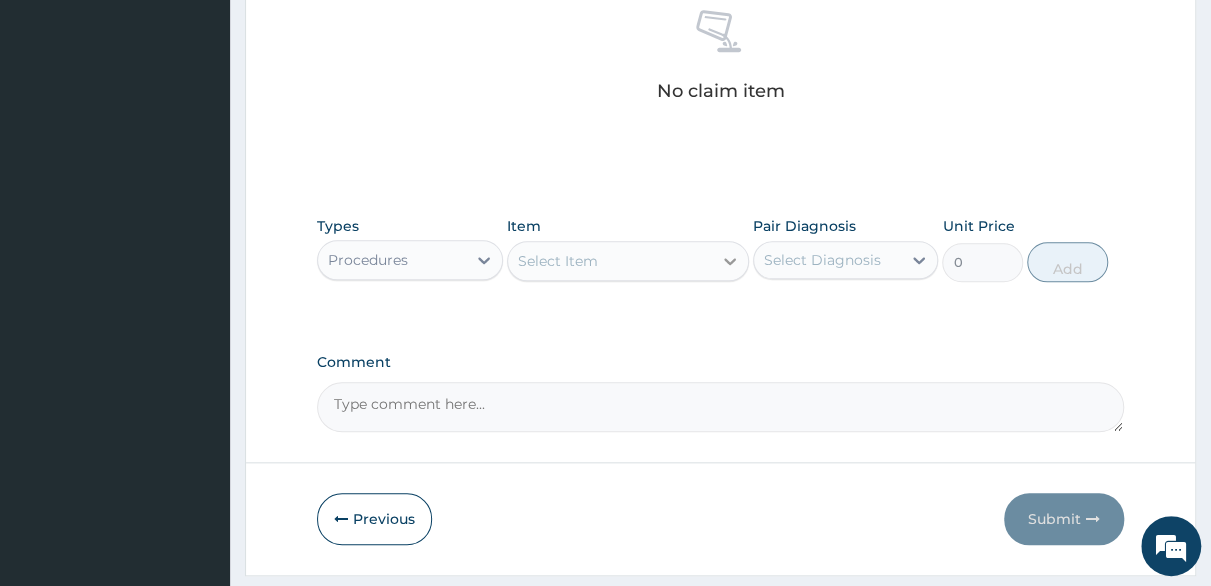 click at bounding box center [730, 261] 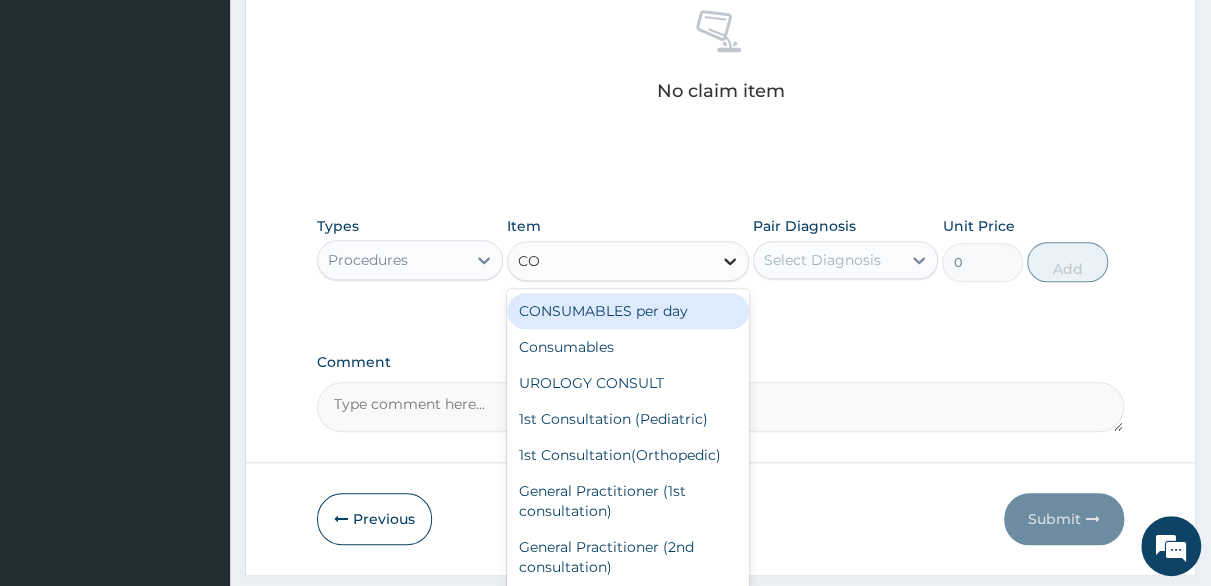 type on "CON" 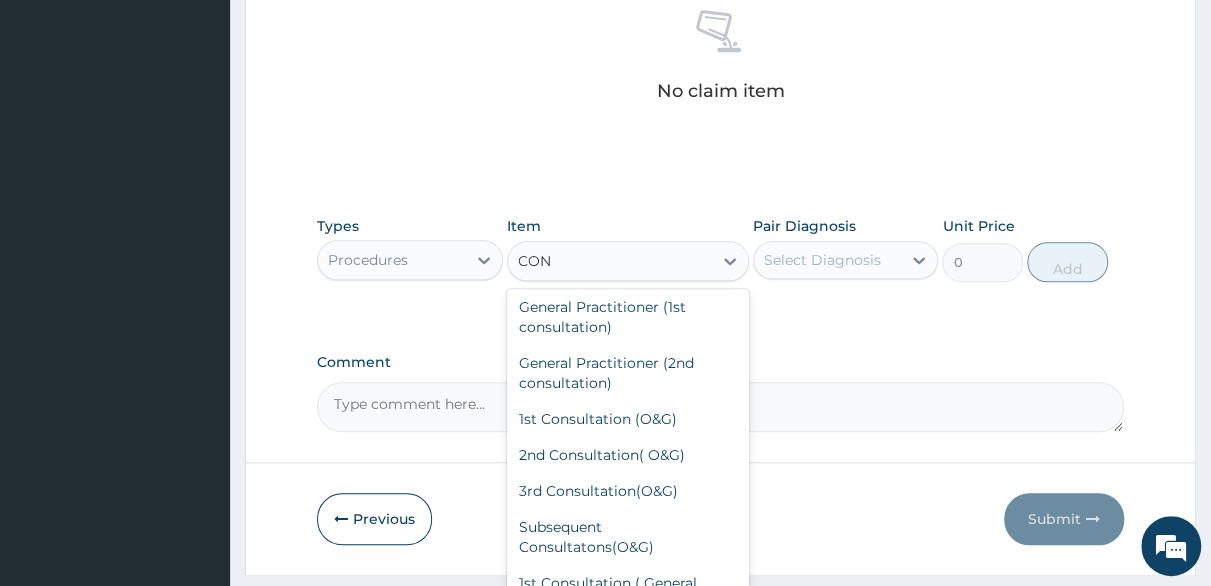 scroll, scrollTop: 200, scrollLeft: 0, axis: vertical 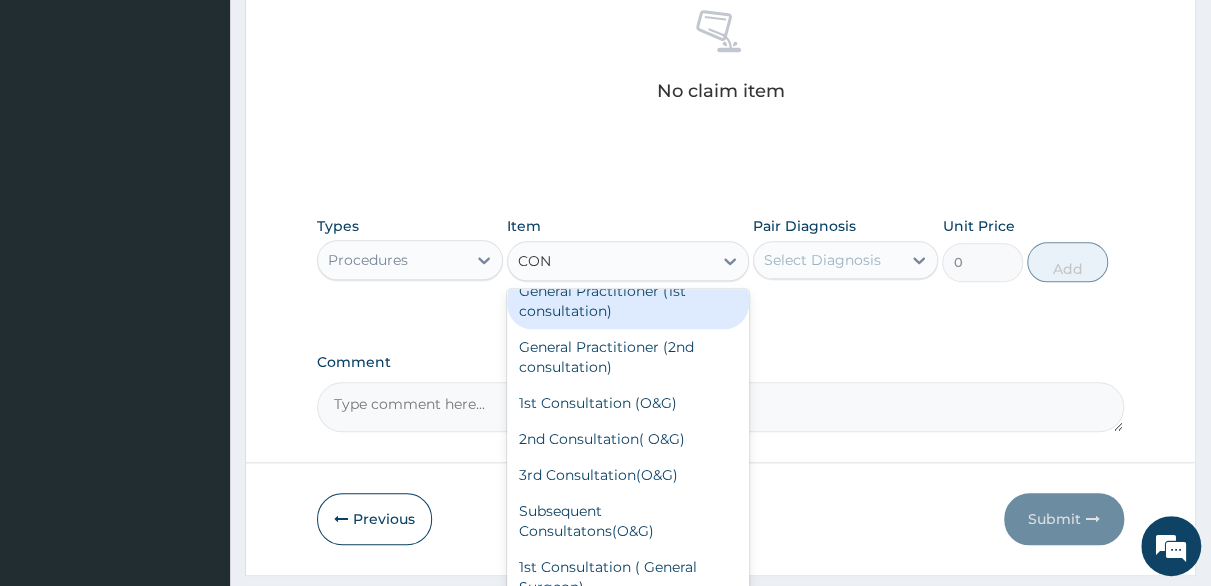 click on "General Practitioner (1st consultation)" at bounding box center (628, 301) 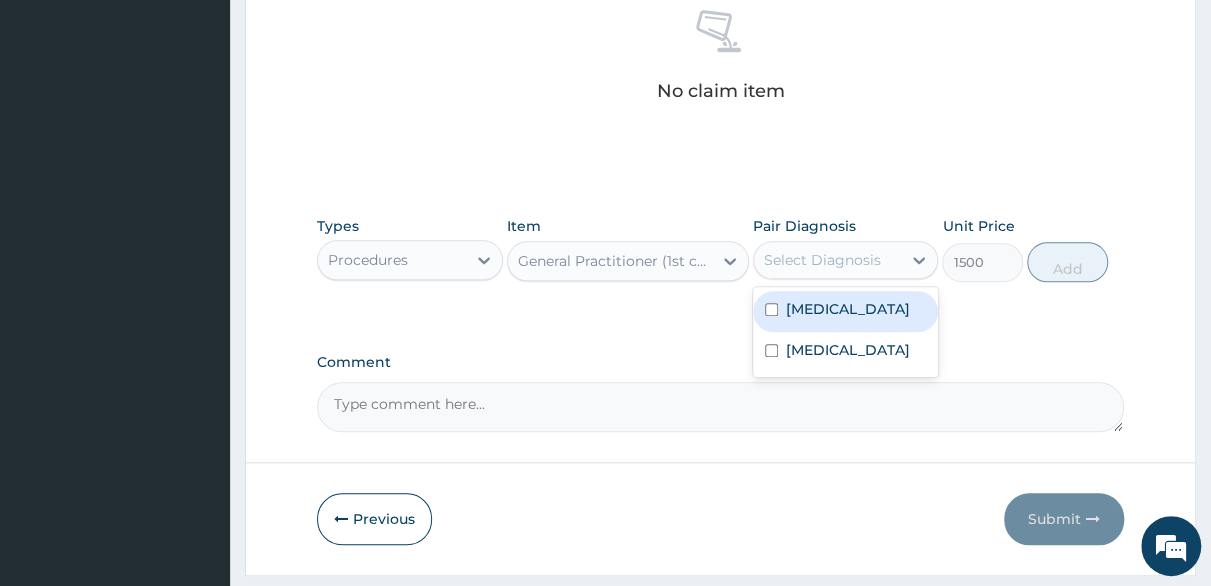 click on "Select Diagnosis" at bounding box center (822, 260) 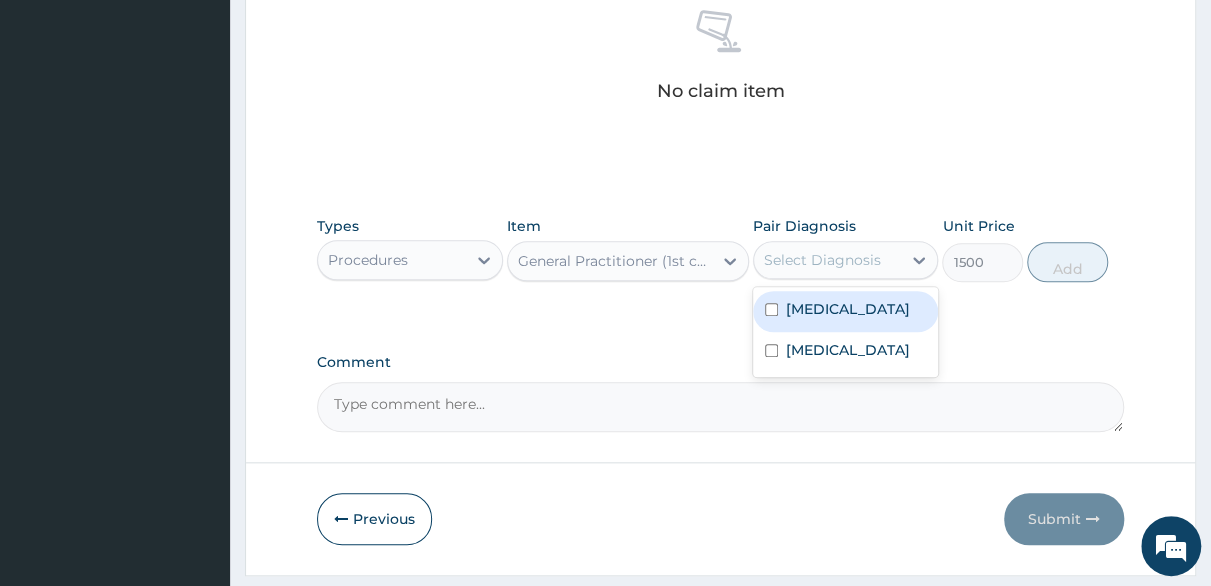 click at bounding box center [771, 309] 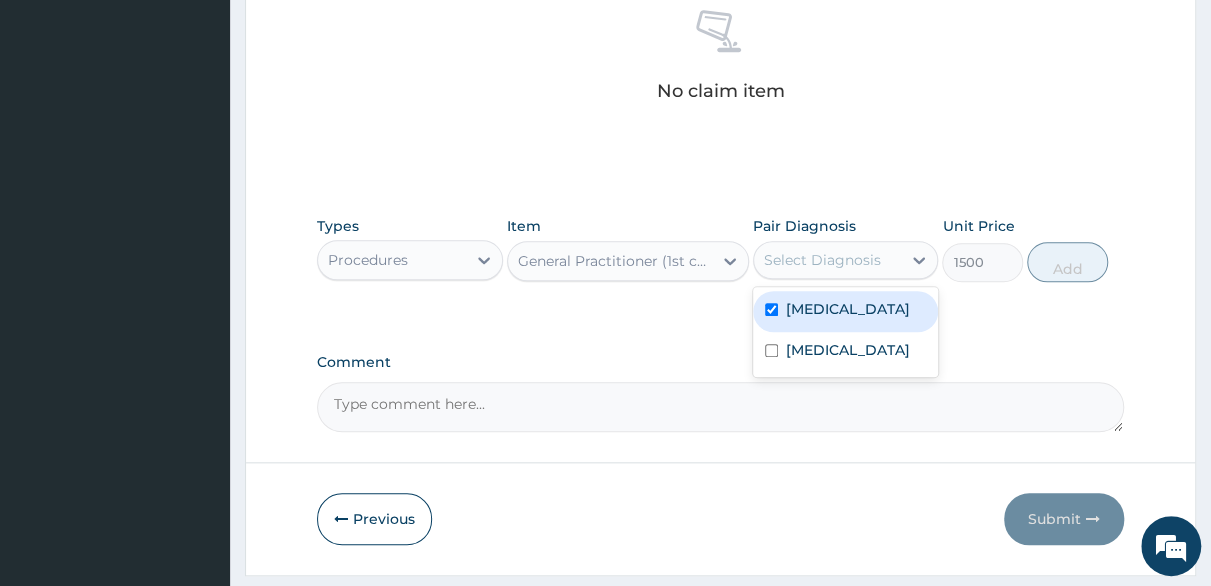 checkbox on "true" 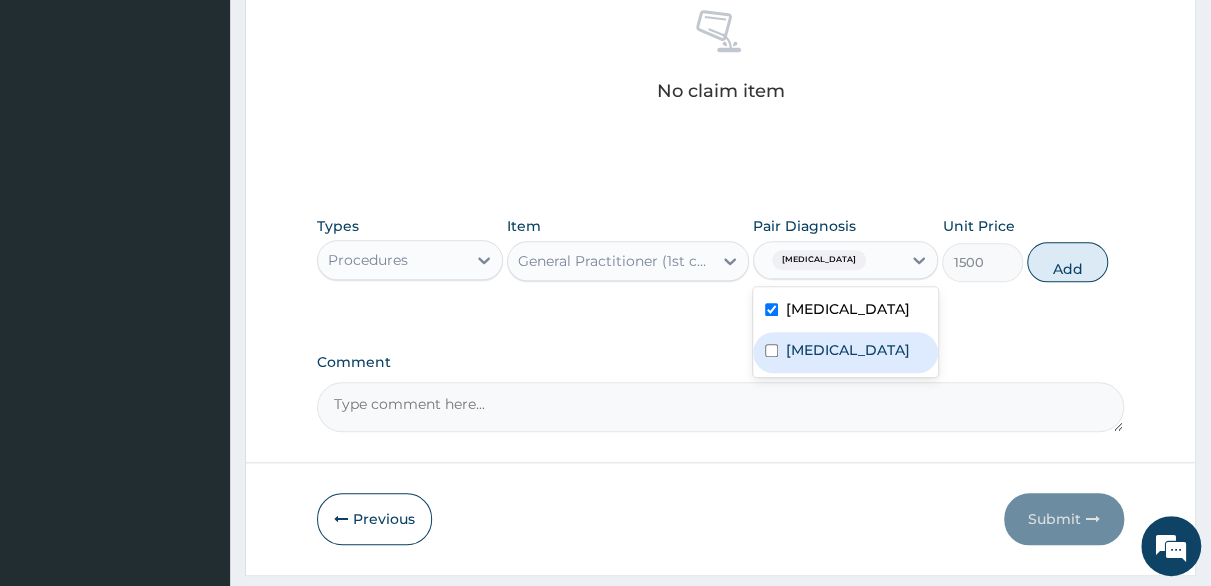 click at bounding box center (771, 350) 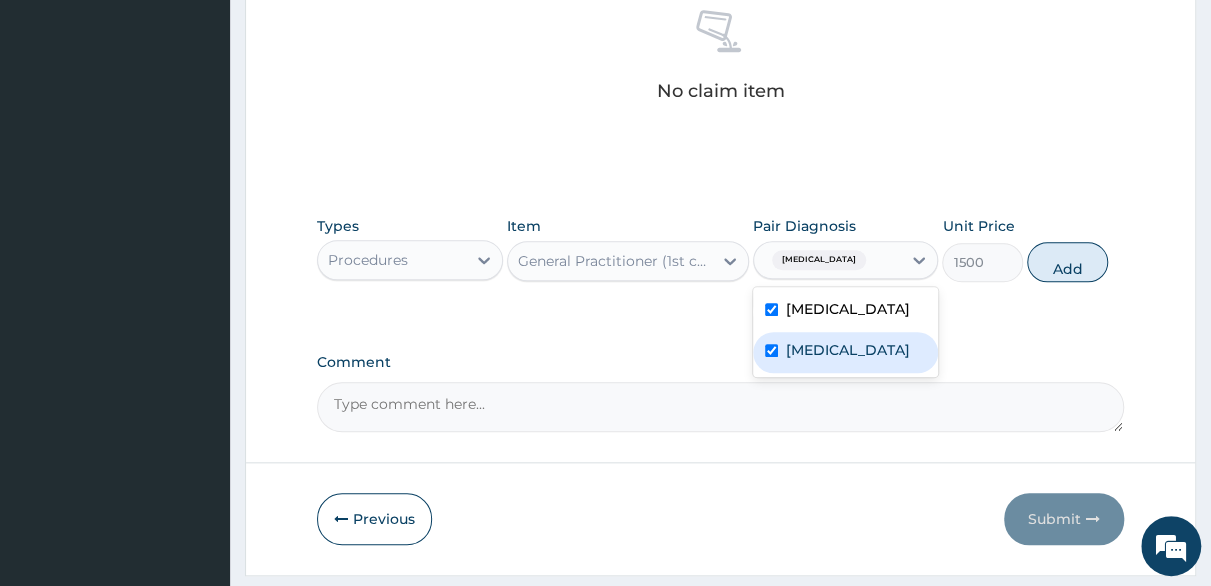 checkbox on "true" 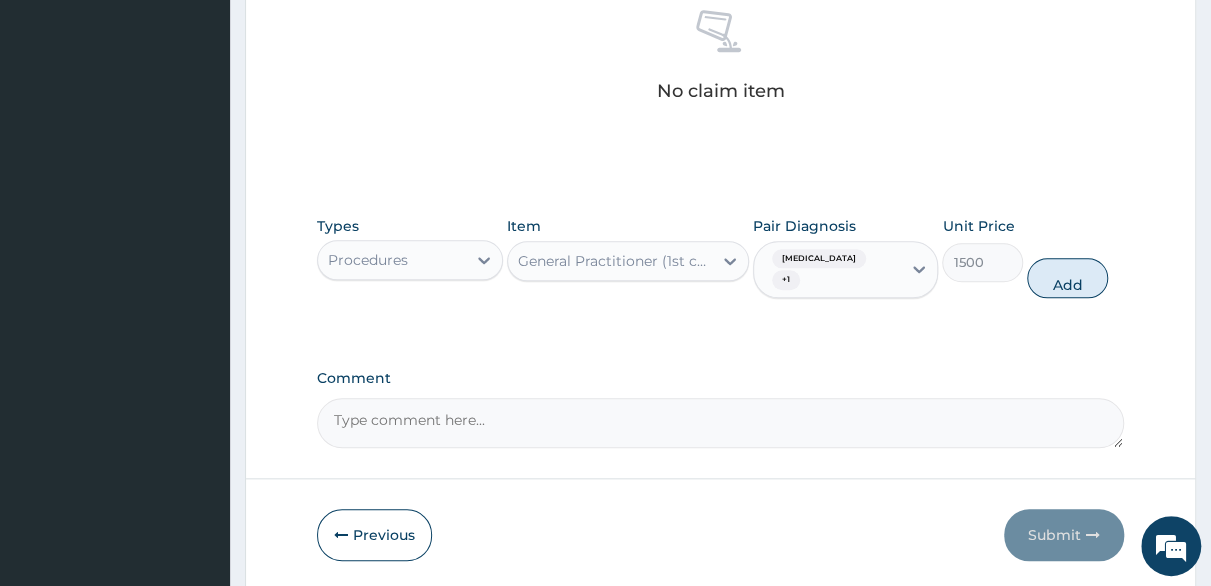 drag, startPoint x: 1060, startPoint y: 261, endPoint x: 1013, endPoint y: 267, distance: 47.38143 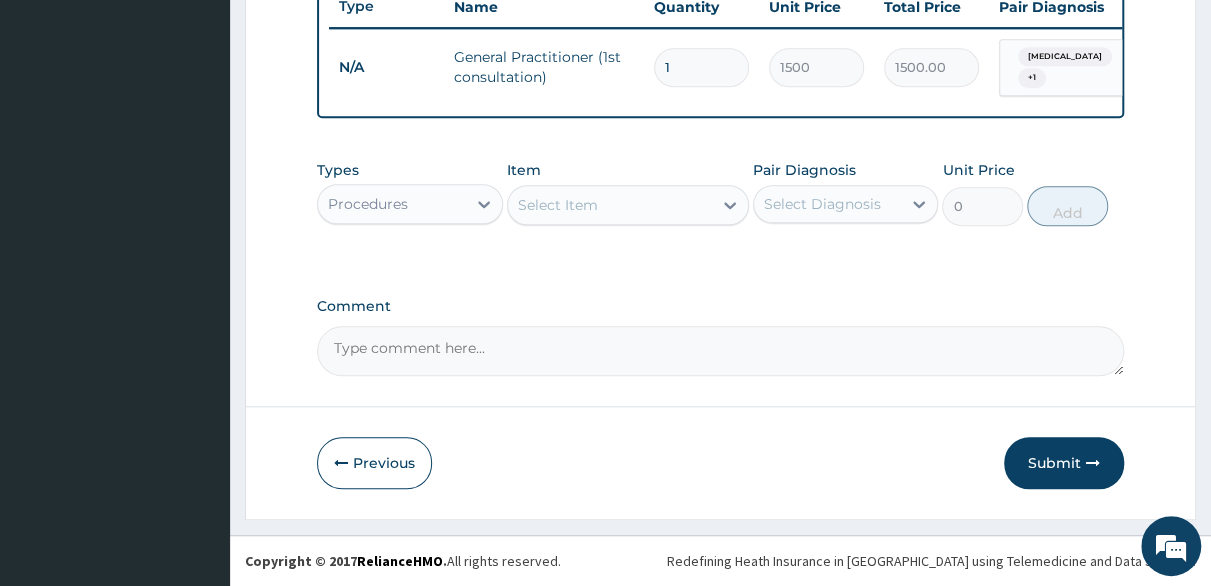 scroll, scrollTop: 773, scrollLeft: 0, axis: vertical 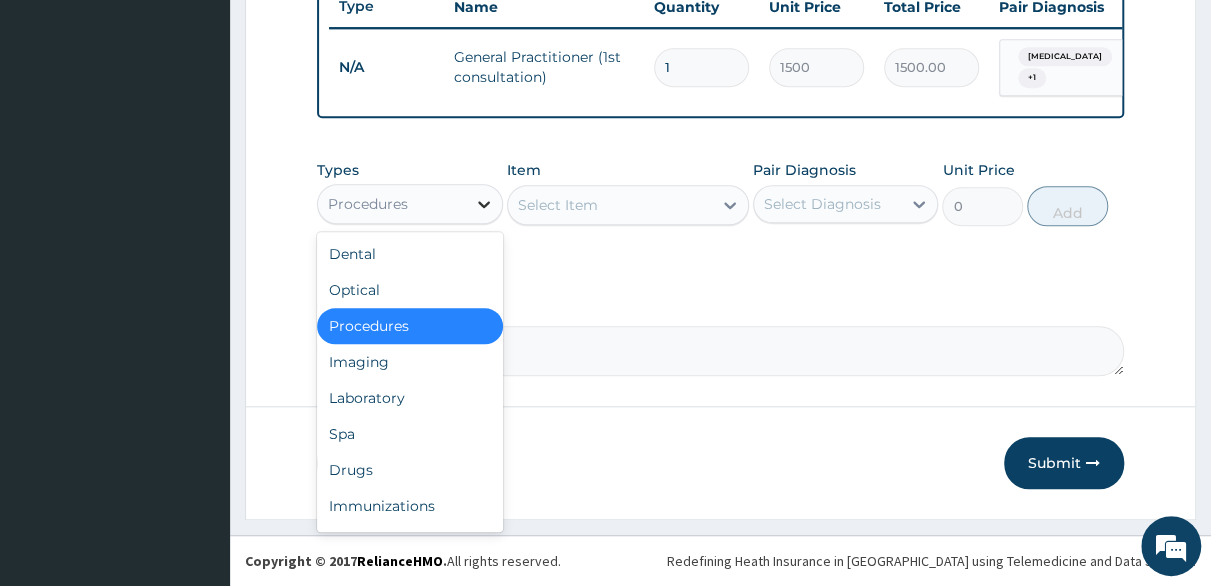 click 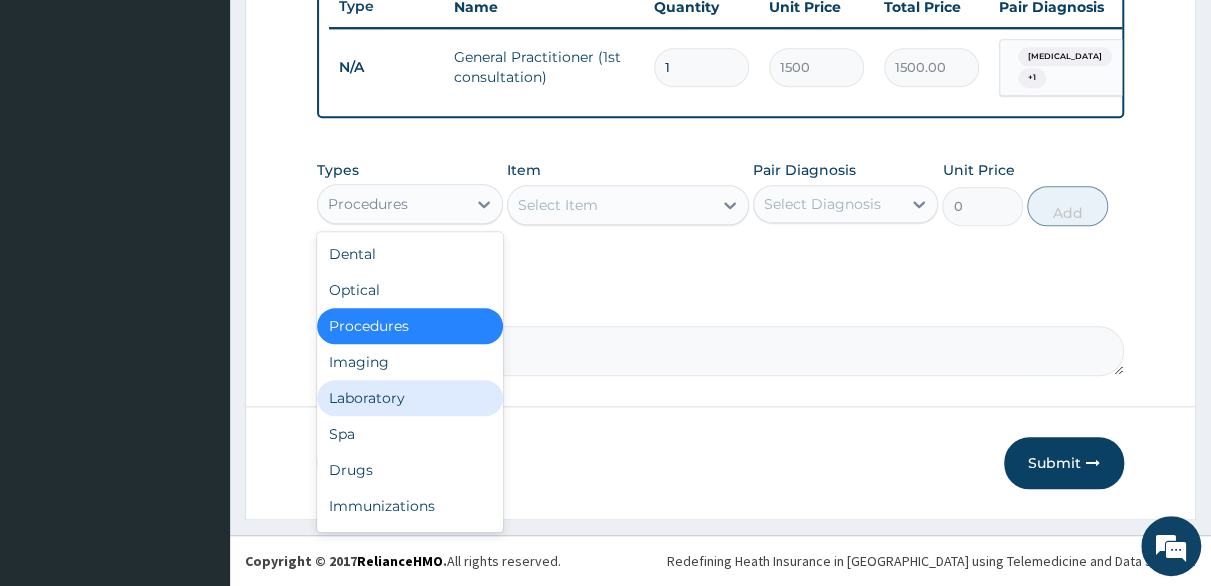 drag, startPoint x: 407, startPoint y: 402, endPoint x: 496, endPoint y: 295, distance: 139.17615 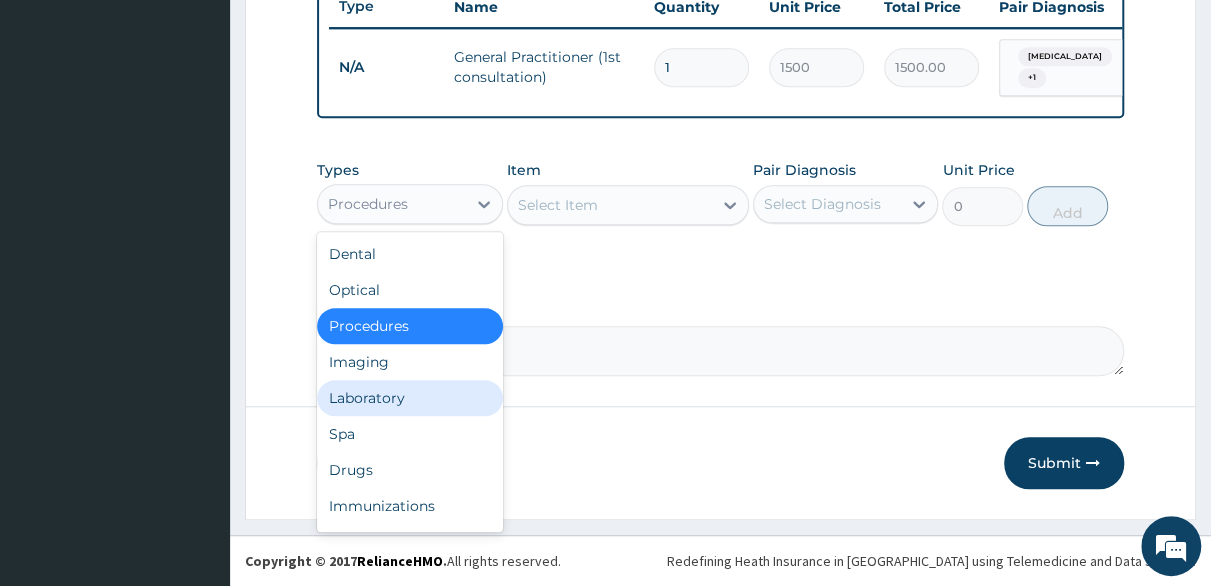 click on "Laboratory" at bounding box center [410, 398] 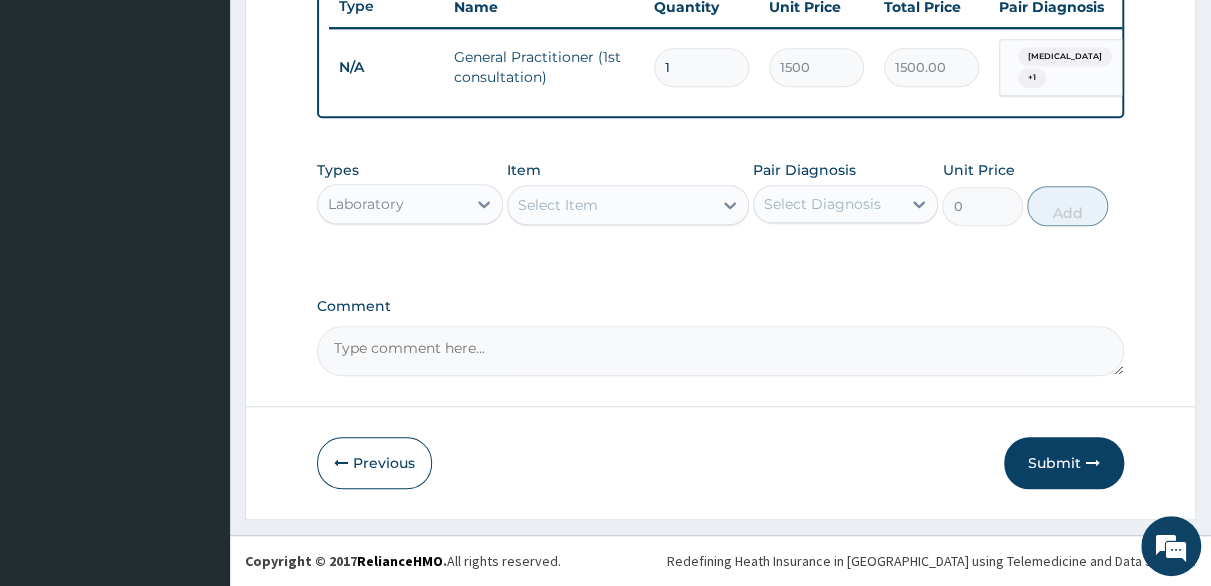 click on "Select Item" at bounding box center [628, 205] 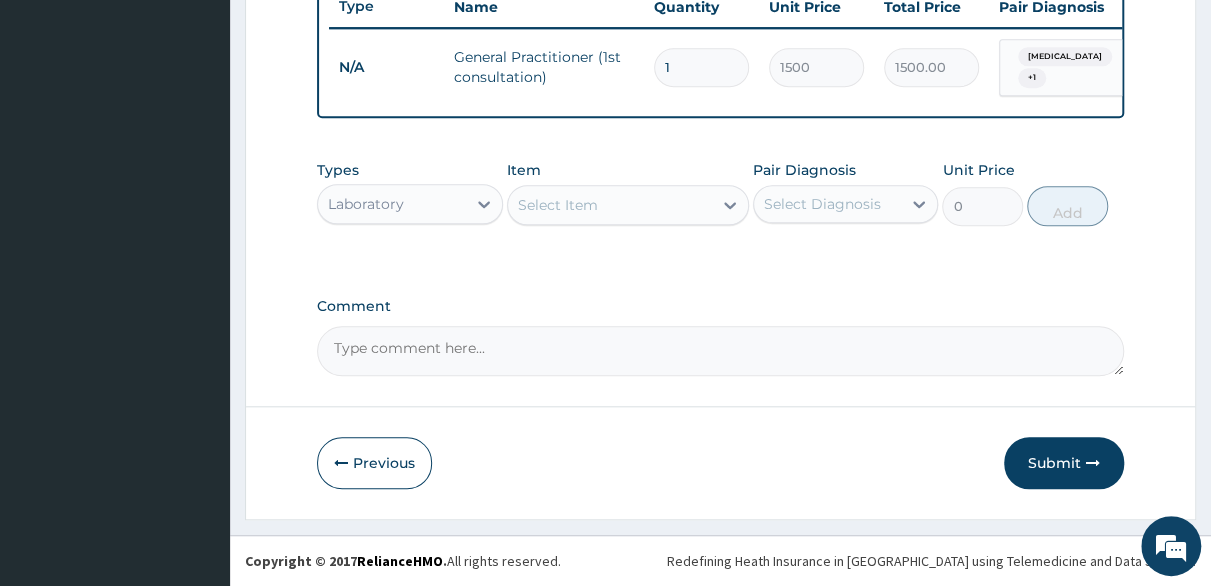 click on "Select Item" at bounding box center [558, 205] 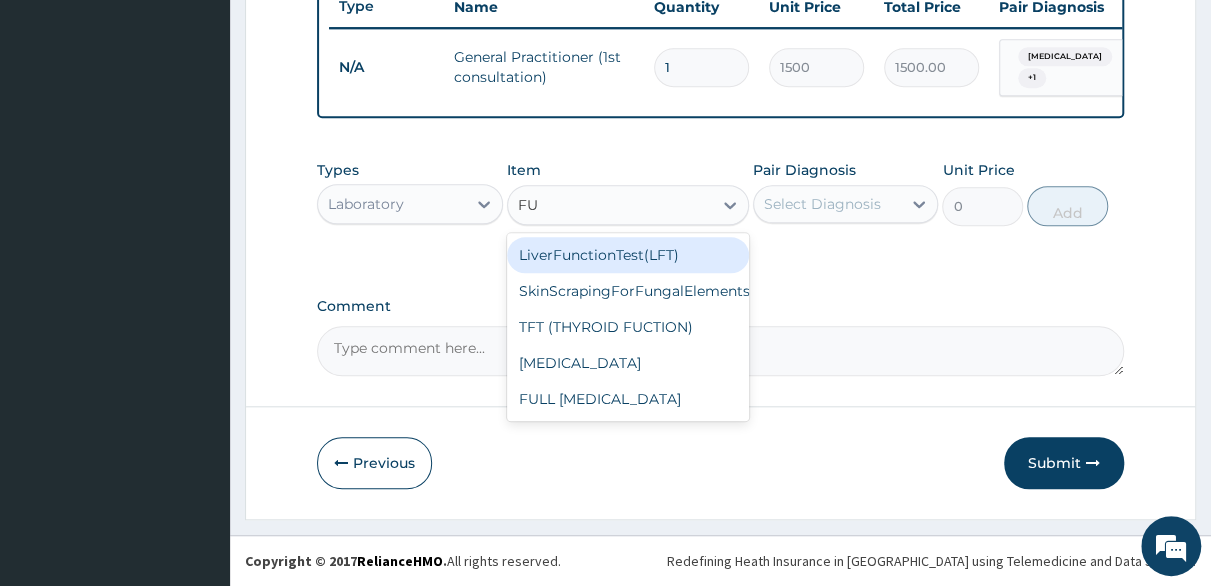 type on "FUL" 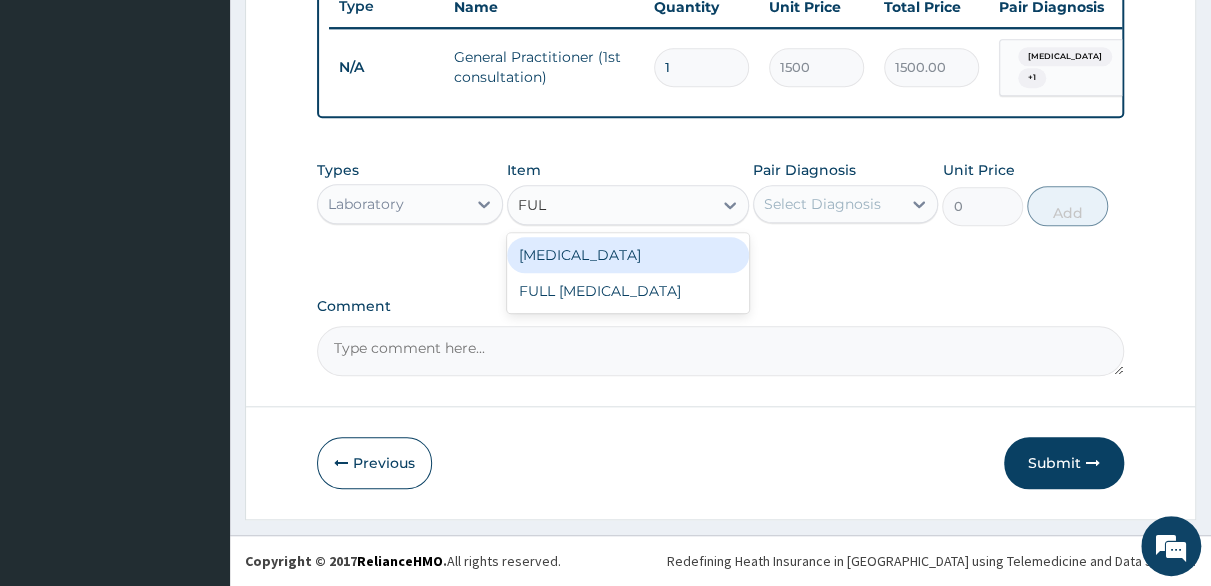 click on "Full blood count" at bounding box center [628, 255] 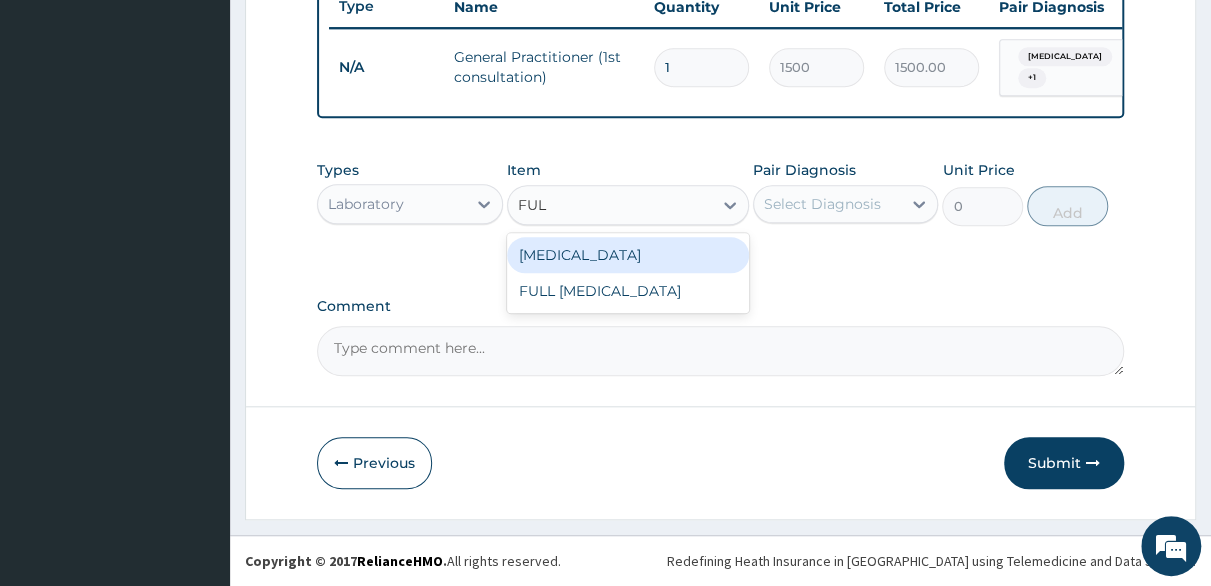 type 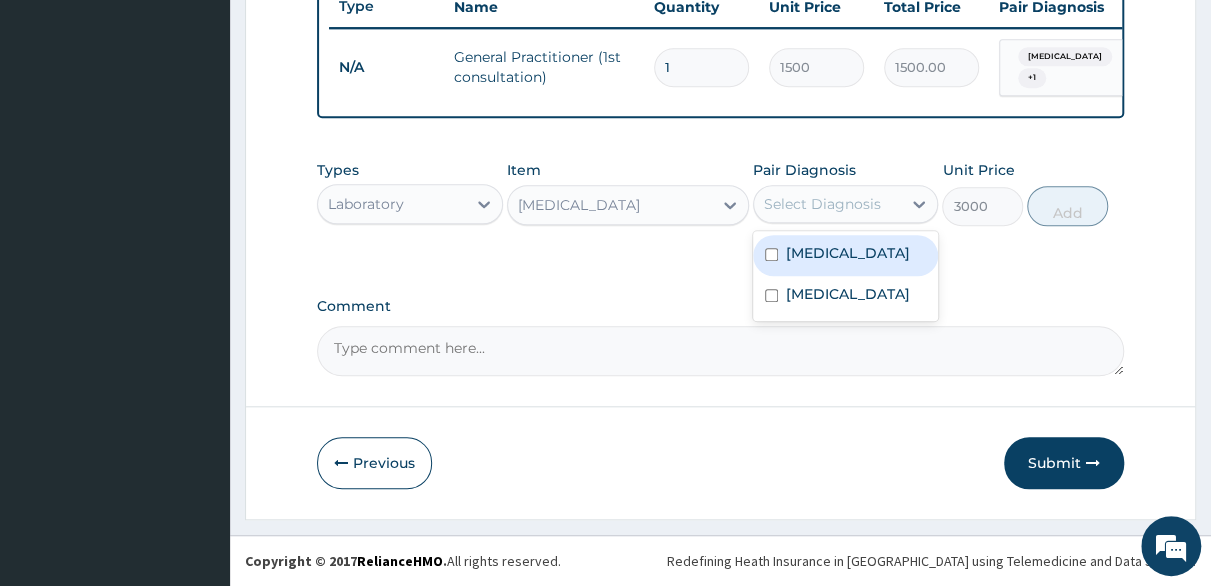 click on "Select Diagnosis" at bounding box center [822, 204] 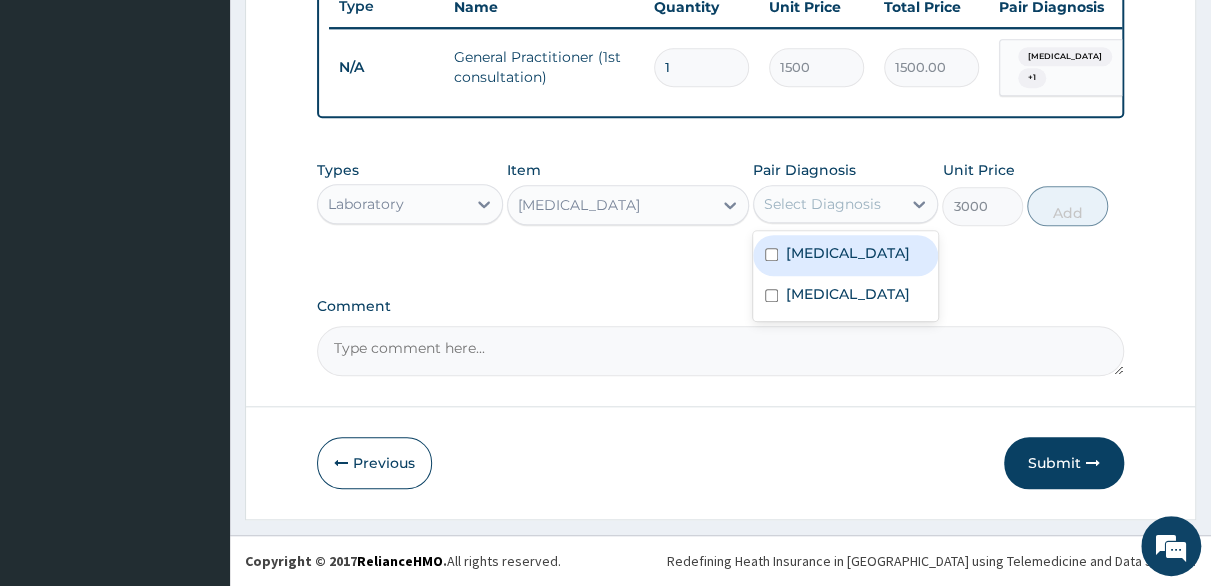 drag, startPoint x: 774, startPoint y: 255, endPoint x: 770, endPoint y: 271, distance: 16.492422 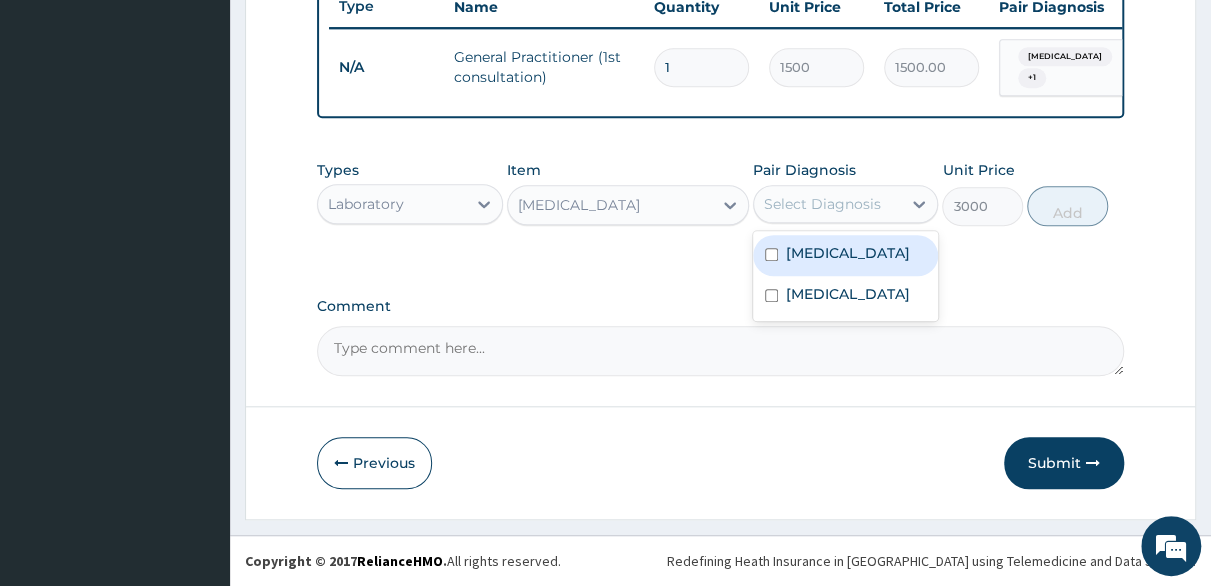 click at bounding box center [771, 254] 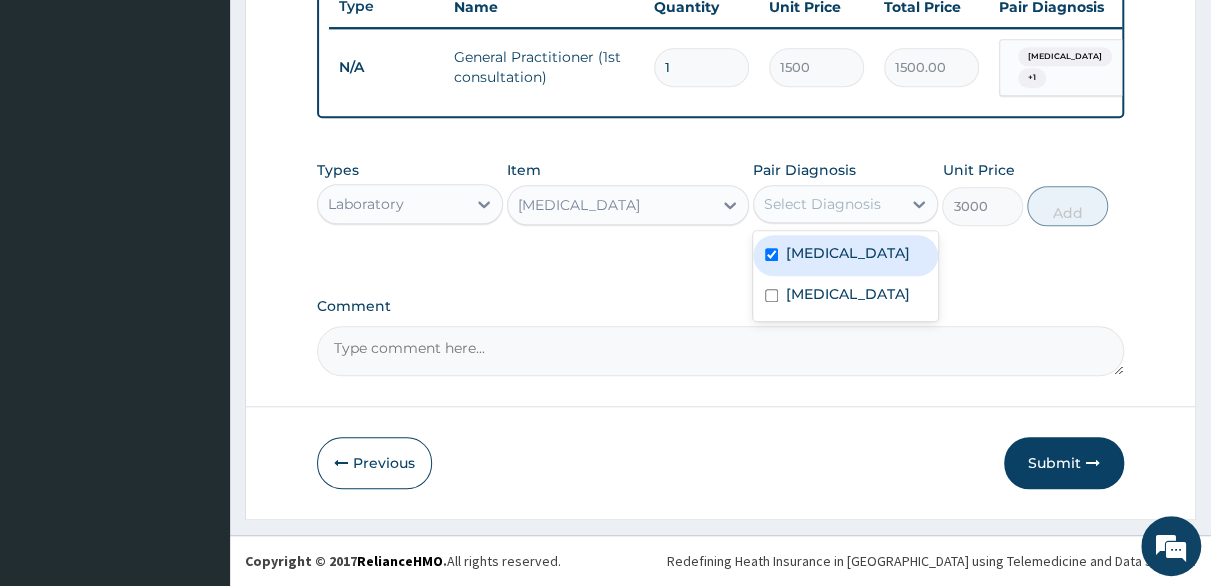 checkbox on "true" 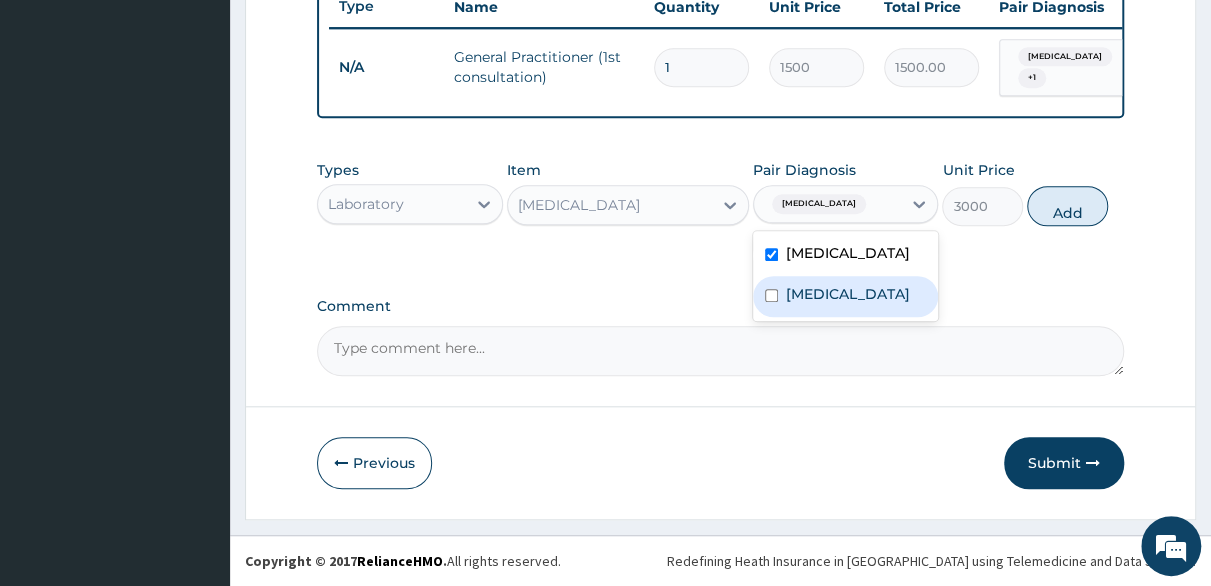 click at bounding box center (771, 295) 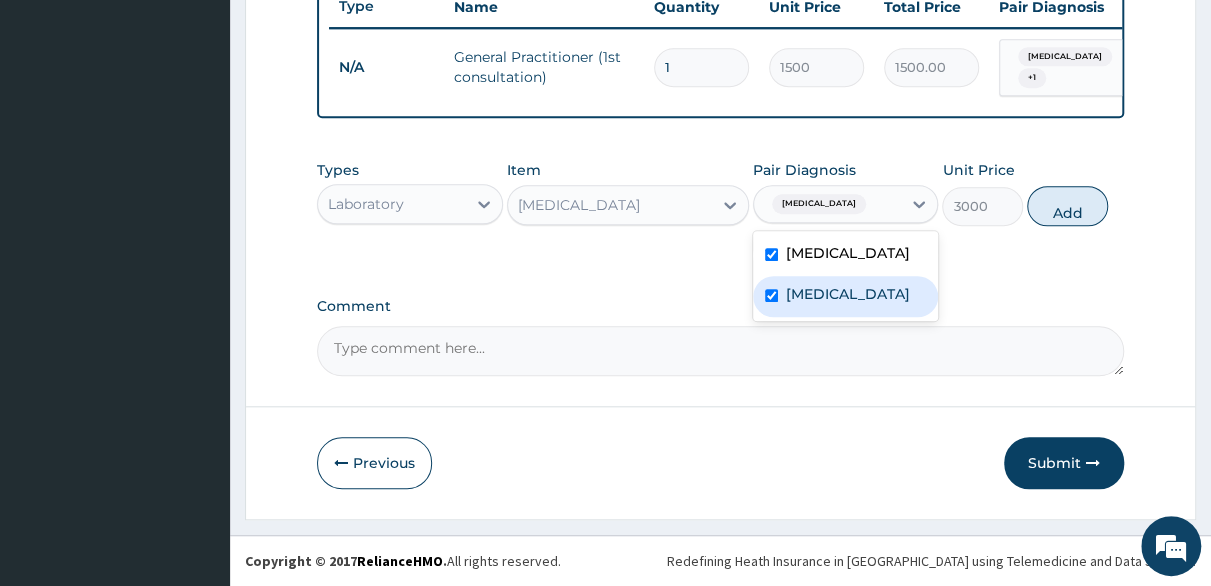 checkbox on "true" 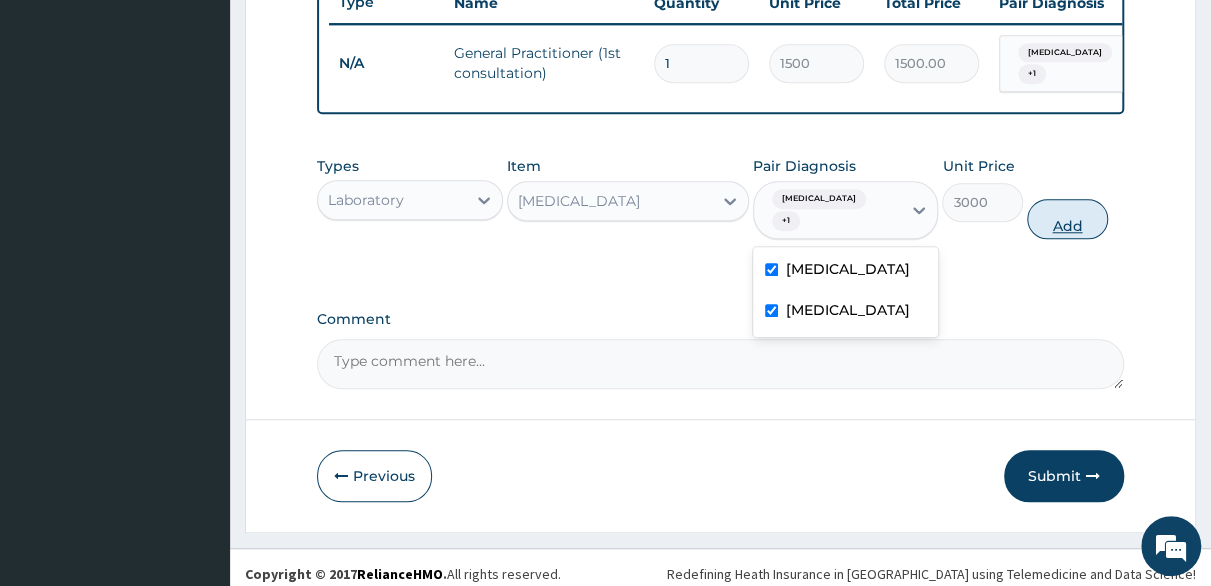 click on "Add" at bounding box center (1067, 219) 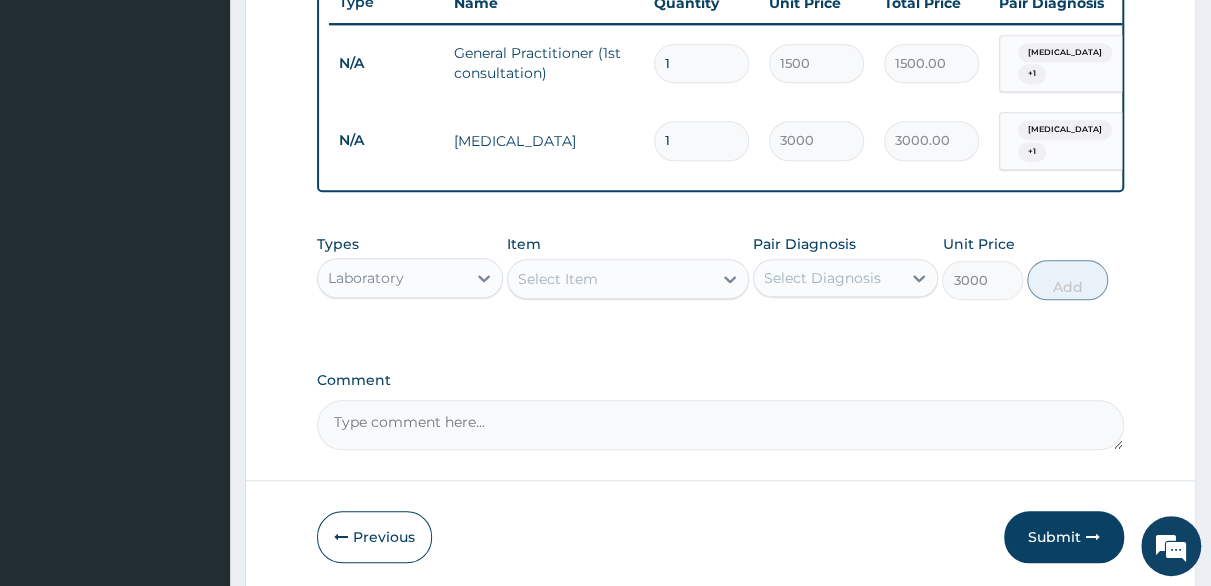 type on "0" 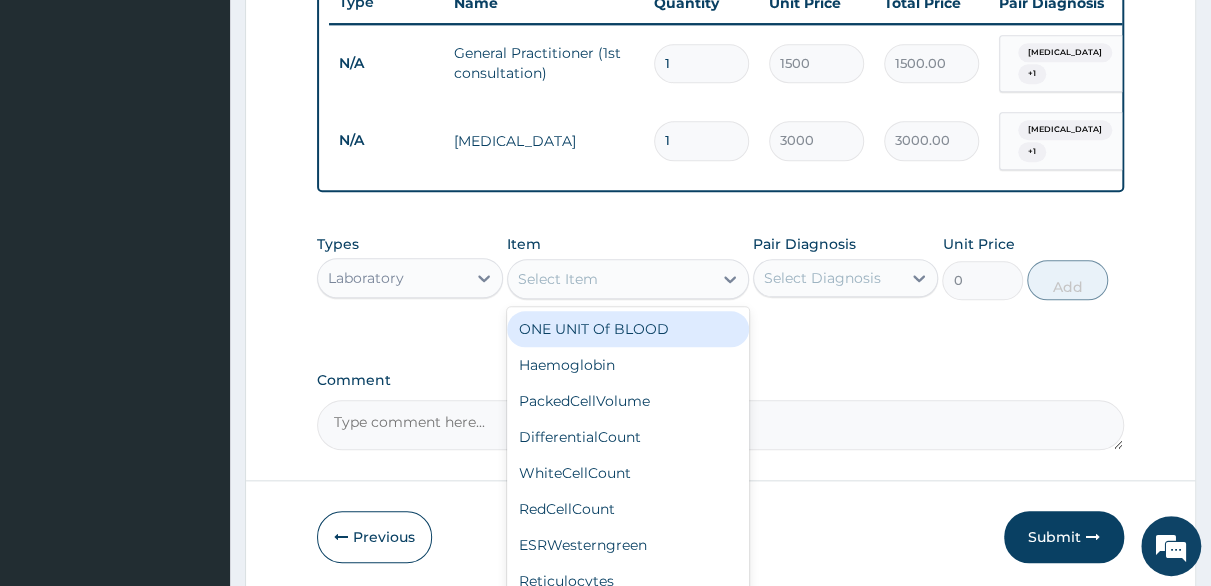 click on "Select Item" at bounding box center [610, 279] 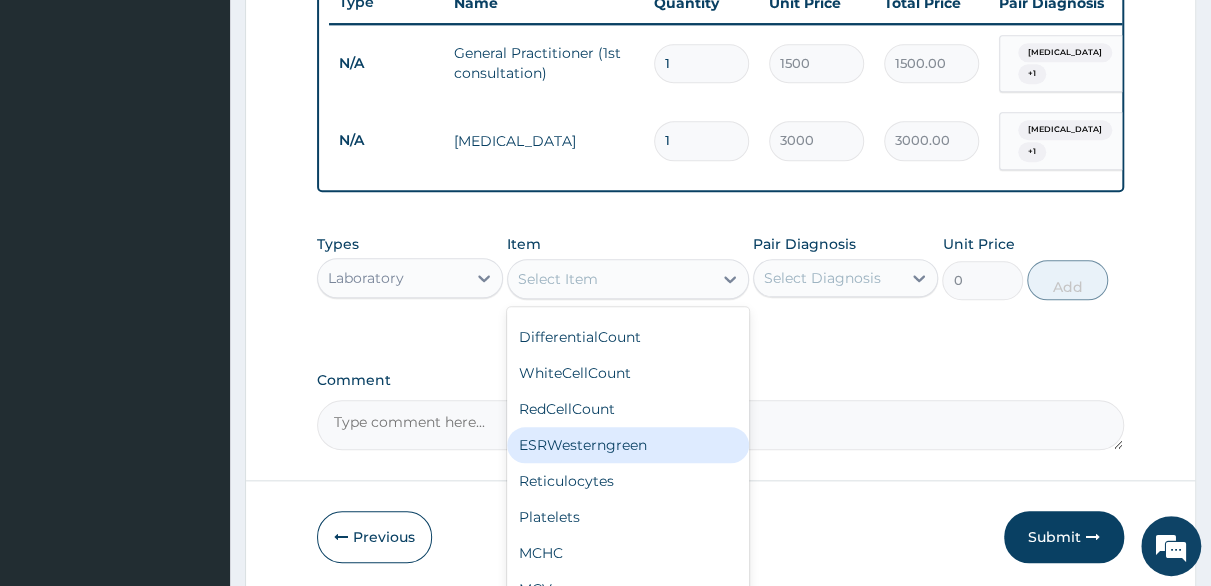 scroll, scrollTop: 0, scrollLeft: 0, axis: both 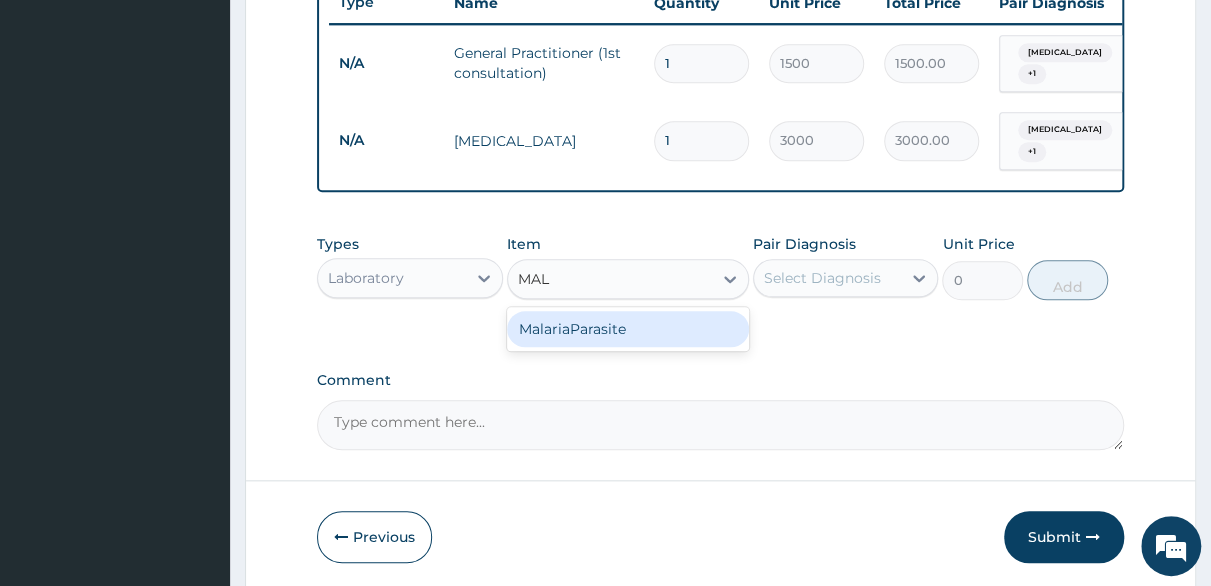 type on "MALA" 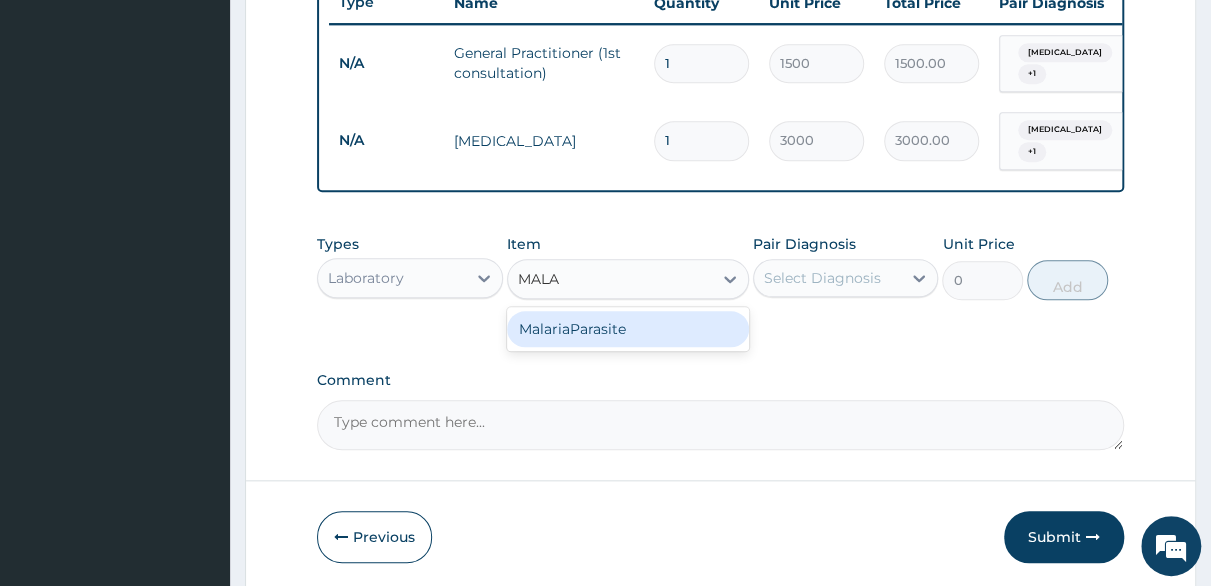click on "MalariaParasite" at bounding box center [628, 329] 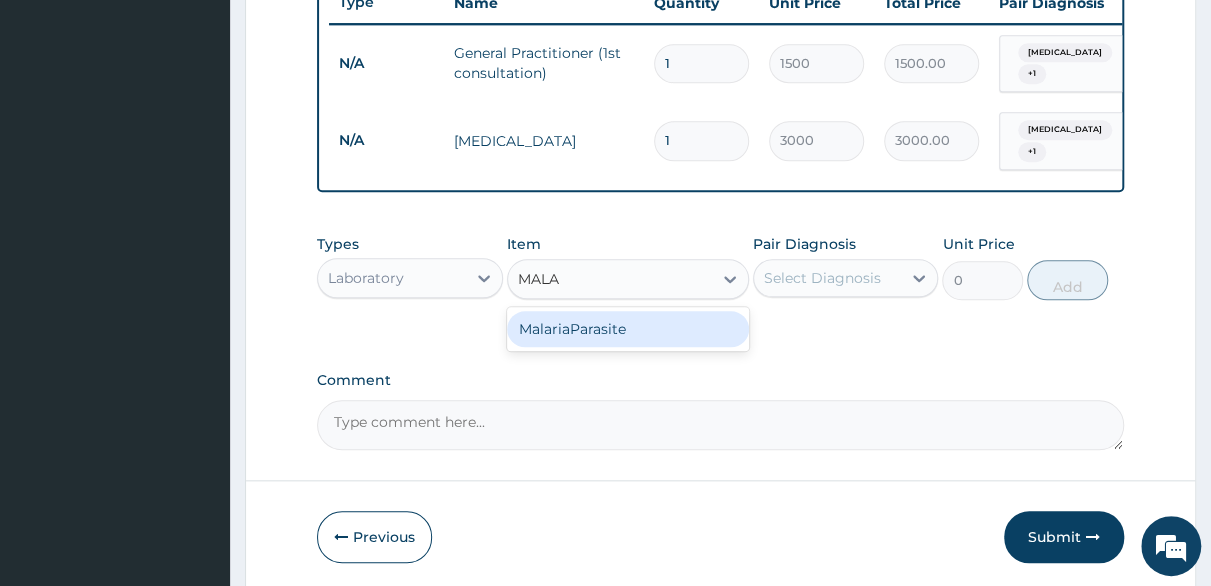 type 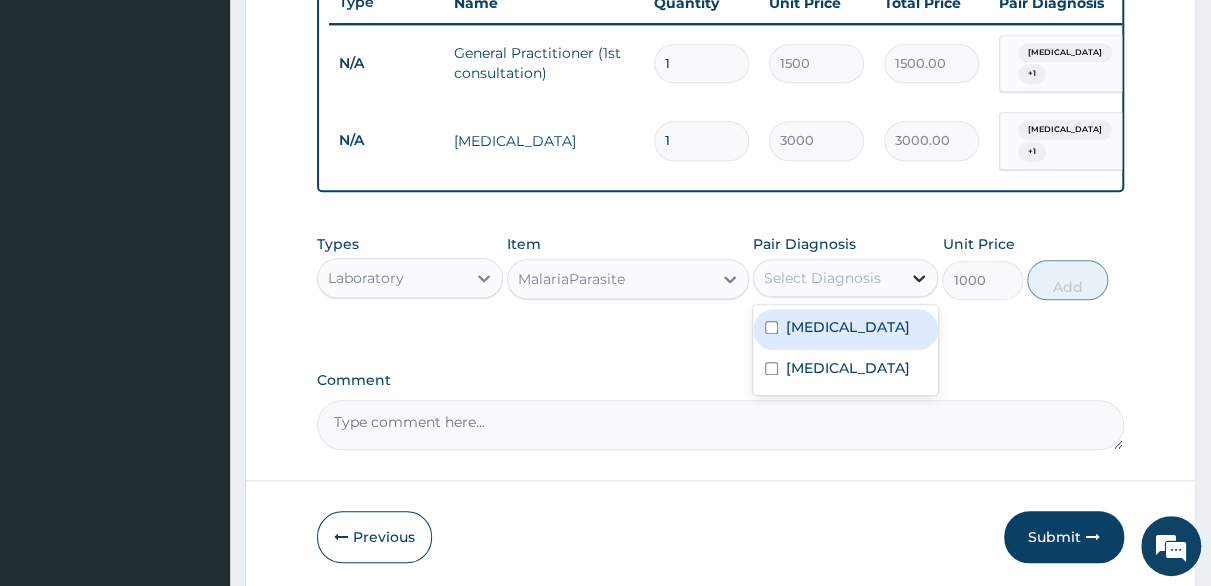 click 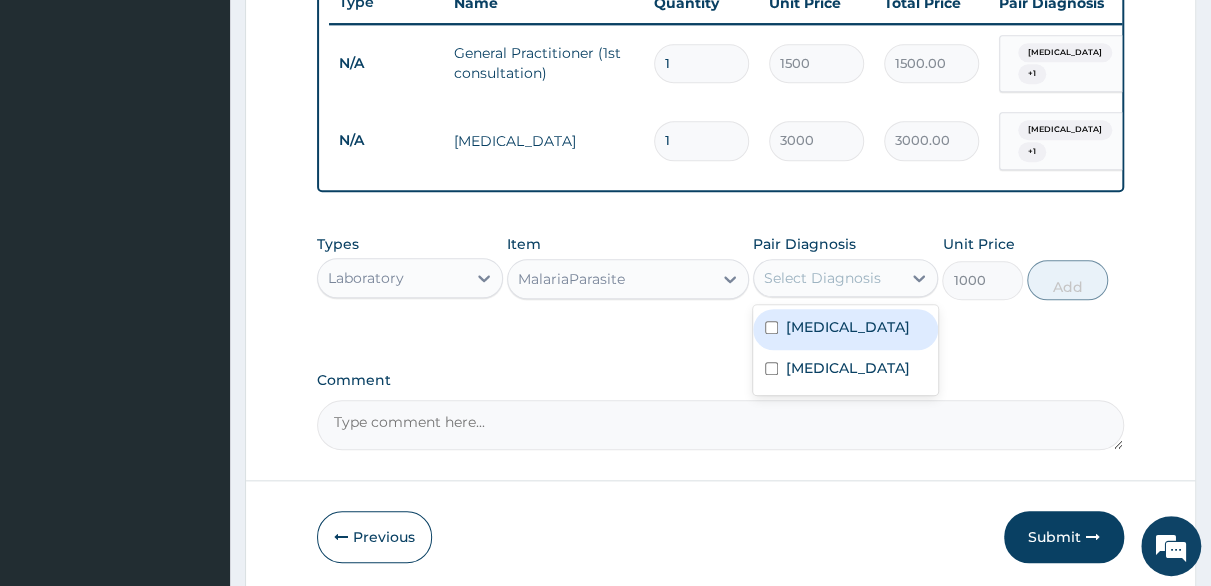 click at bounding box center [771, 327] 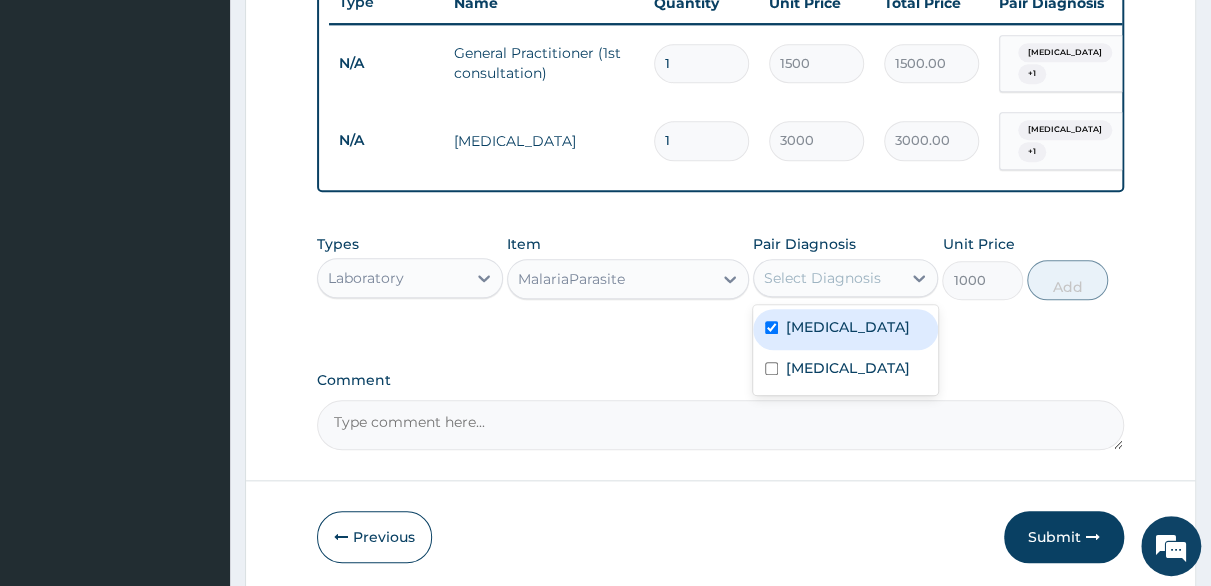 checkbox on "true" 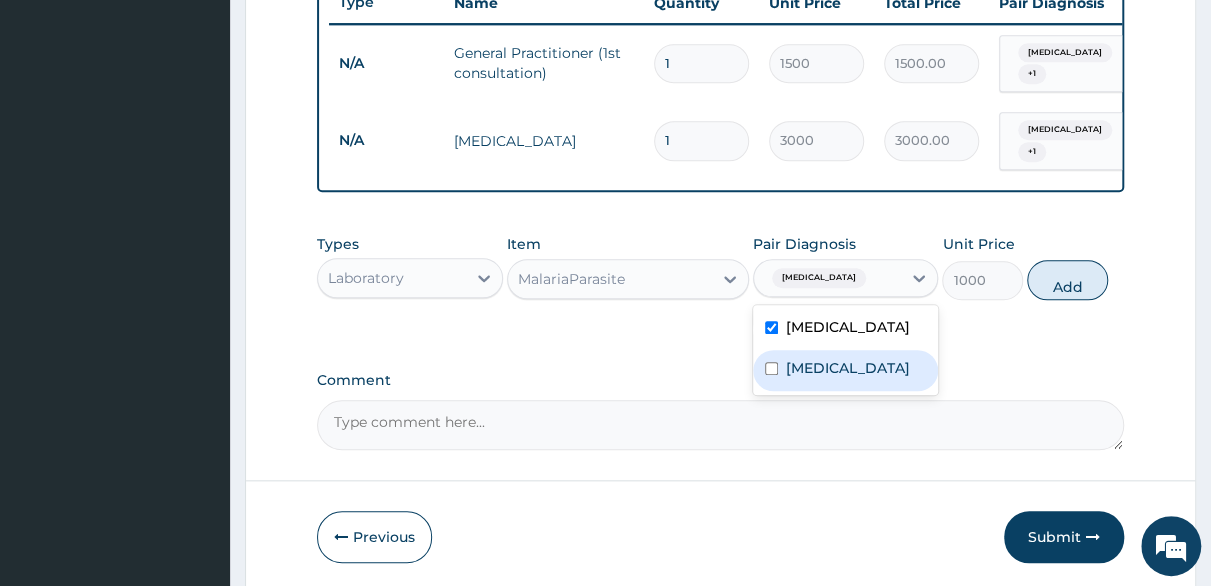 click at bounding box center [771, 368] 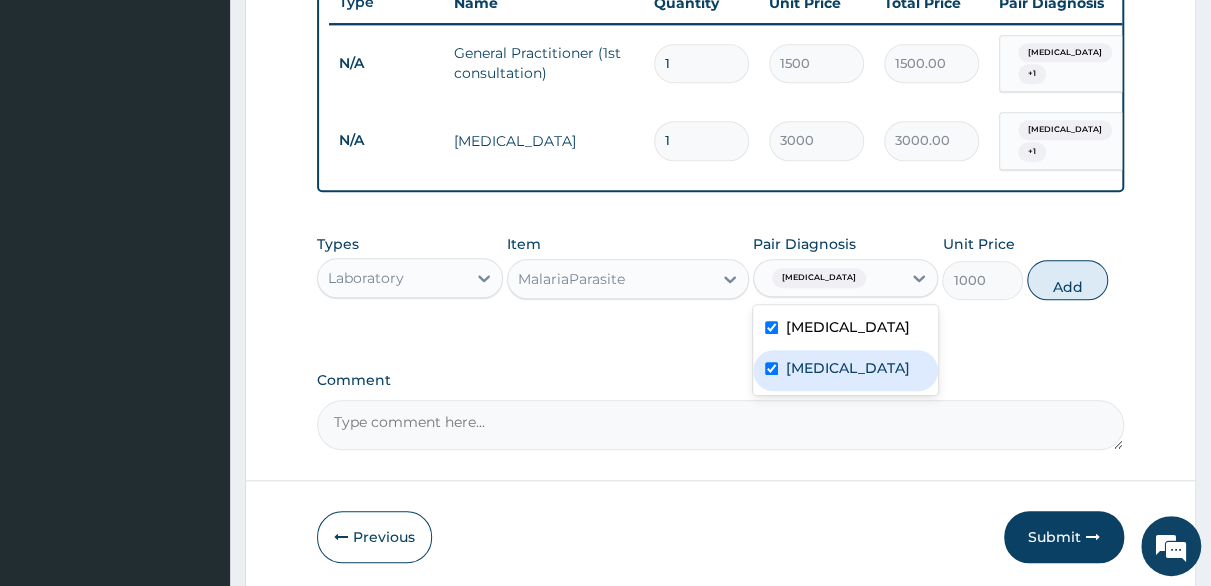 checkbox on "true" 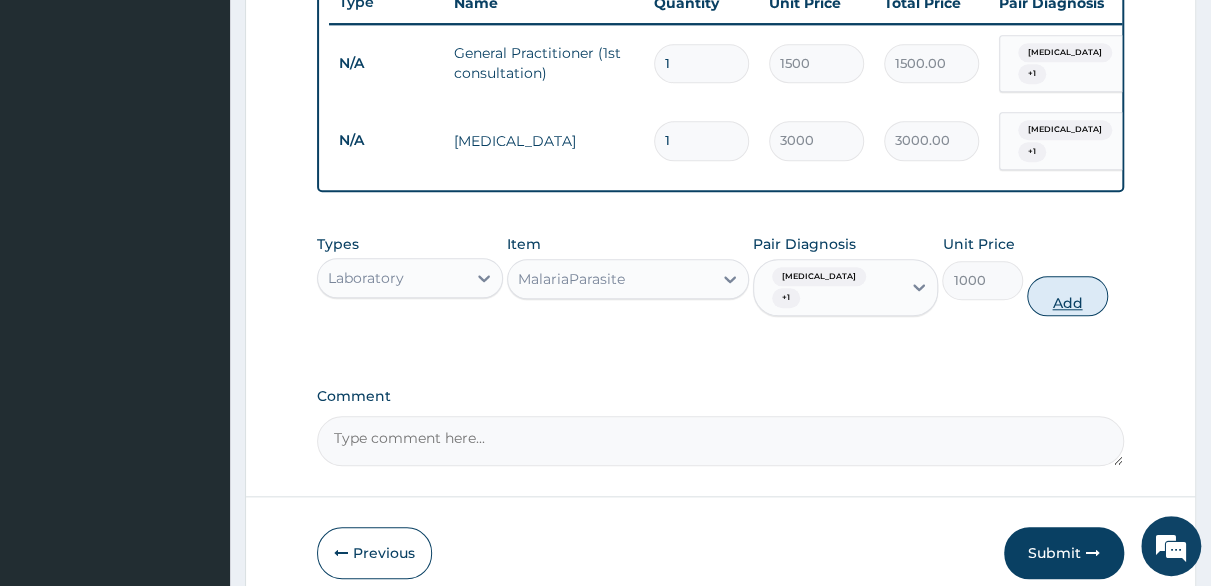click on "Add" at bounding box center (1067, 296) 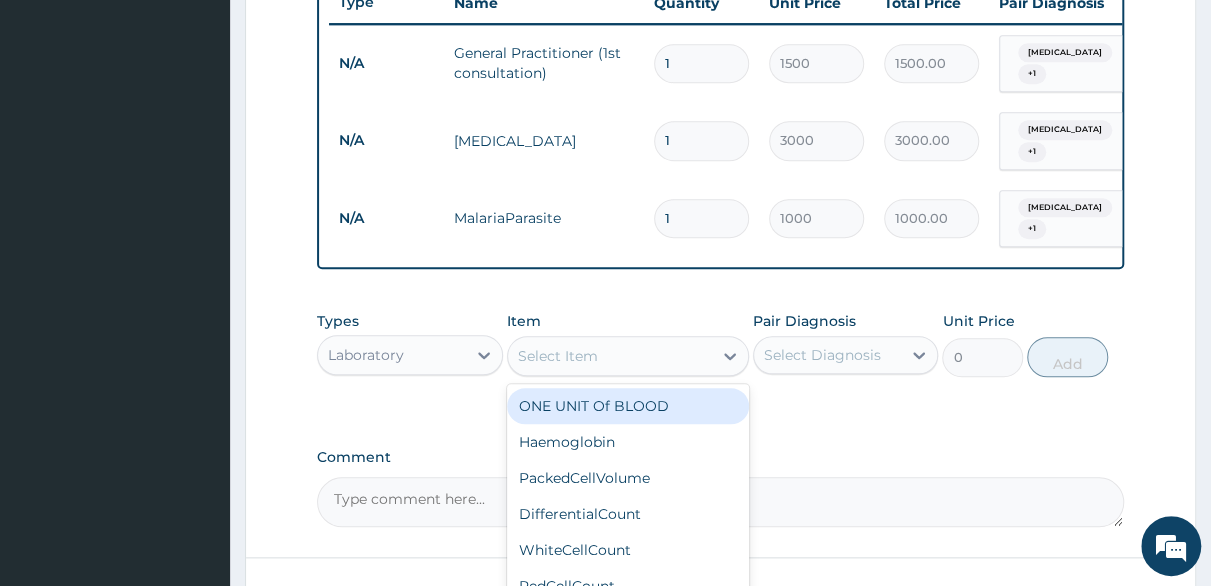 click on "Select Item" at bounding box center [558, 356] 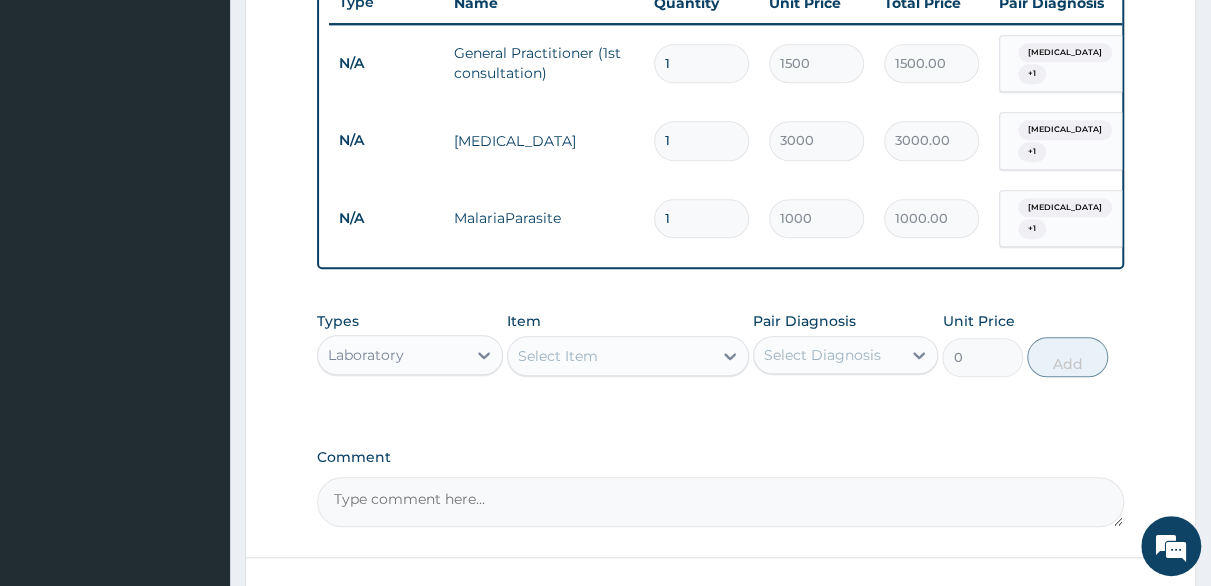 click on "PA Code / Prescription Code Enter Code(Secondary Care Only) Encounter Date 09-07-2025 Important Notice Please enter PA codes before entering items that are not attached to a PA code   All diagnoses entered must be linked to a claim item. Diagnosis & Claim Items that are visible but inactive cannot be edited because they were imported from an already approved PA code. Diagnosis Malaria Confirmed Upper respiratory infection Confirmed NB: All diagnosis must be linked to a claim item Claim Items Type Name Quantity Unit Price Total Price Pair Diagnosis Actions N/A General Practitioner (1st consultation) 1 1500 1500.00 Malaria  + 1 Delete N/A Full blood count 1 3000 3000.00 Malaria  + 1 Delete N/A MalariaParasite 1 1000 1000.00 Malaria  + 1 Delete Types Laboratory Item Select Item Pair Diagnosis Select Diagnosis Unit Price 0 Add Comment" at bounding box center [720, -28] 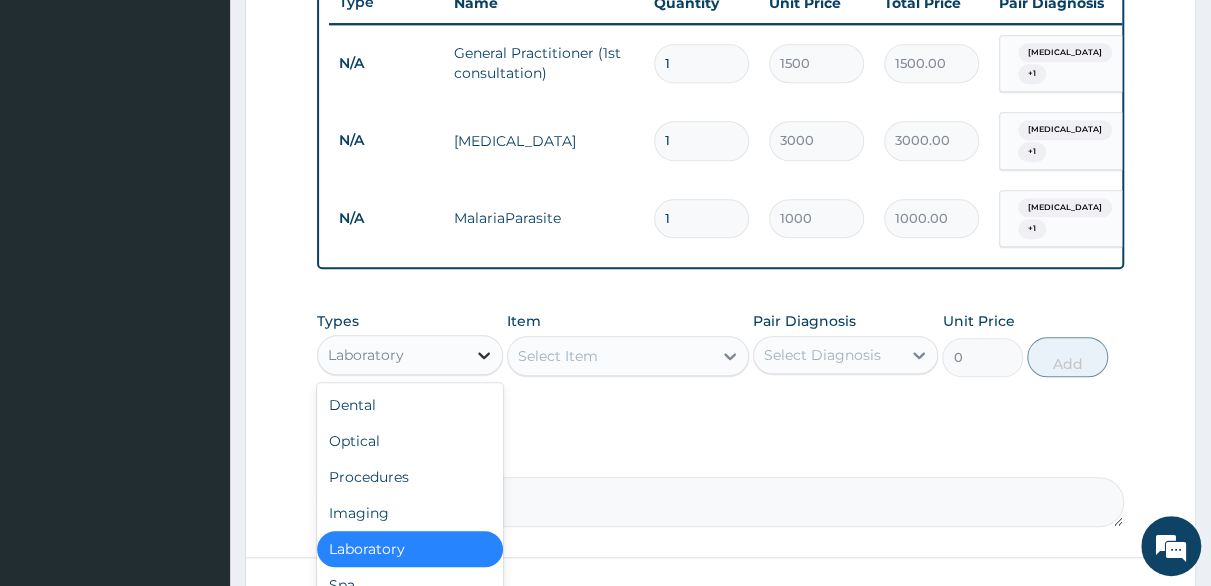 click 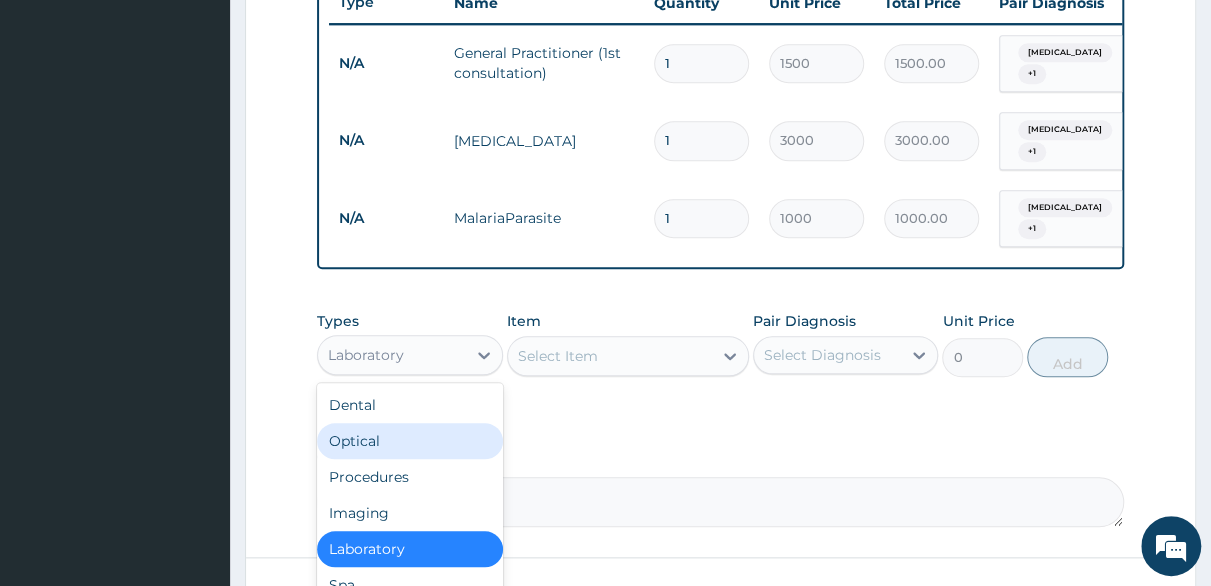 scroll, scrollTop: 68, scrollLeft: 0, axis: vertical 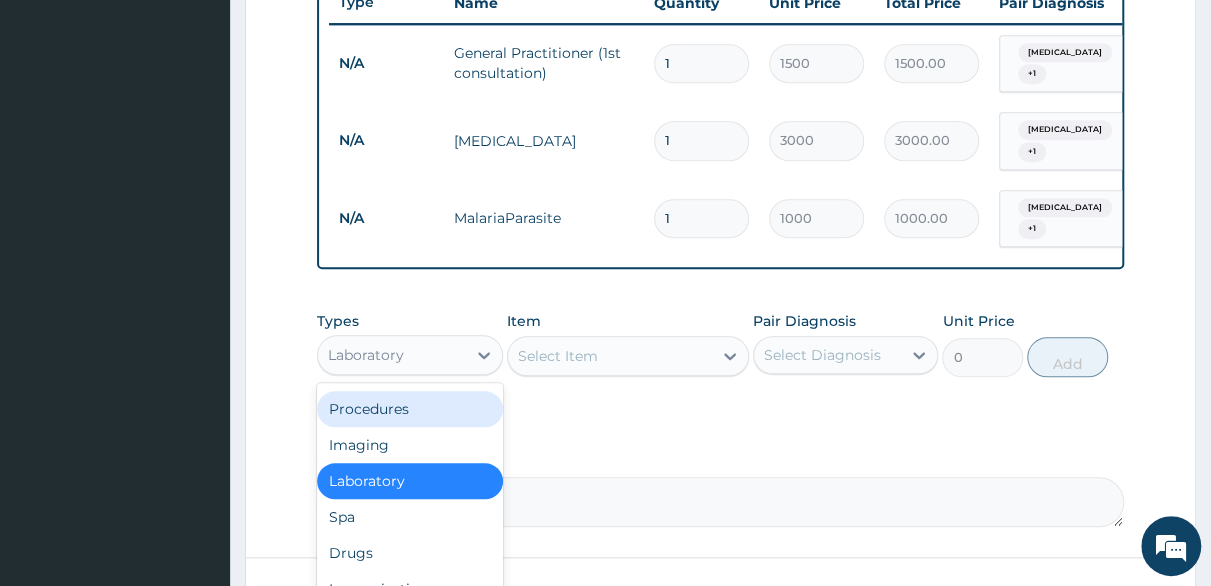 click on "PA Code / Prescription Code Enter Code(Secondary Care Only) Encounter Date 09-07-2025 Important Notice Please enter PA codes before entering items that are not attached to a PA code   All diagnoses entered must be linked to a claim item. Diagnosis & Claim Items that are visible but inactive cannot be edited because they were imported from an already approved PA code. Diagnosis Malaria Confirmed Upper respiratory infection Confirmed NB: All diagnosis must be linked to a claim item Claim Items Type Name Quantity Unit Price Total Price Pair Diagnosis Actions N/A General Practitioner (1st consultation) 1 1500 1500.00 Malaria  + 1 Delete N/A Full blood count 1 3000 3000.00 Malaria  + 1 Delete N/A MalariaParasite 1 1000 1000.00 Malaria  + 1 Delete Types option Laboratory, selected. option Procedures focused, 3 of 10. 10 results available. Use Up and Down to choose options, press Enter to select the currently focused option, press Escape to exit the menu, press Tab to select the option and exit the menu. Laboratory" at bounding box center [720, -28] 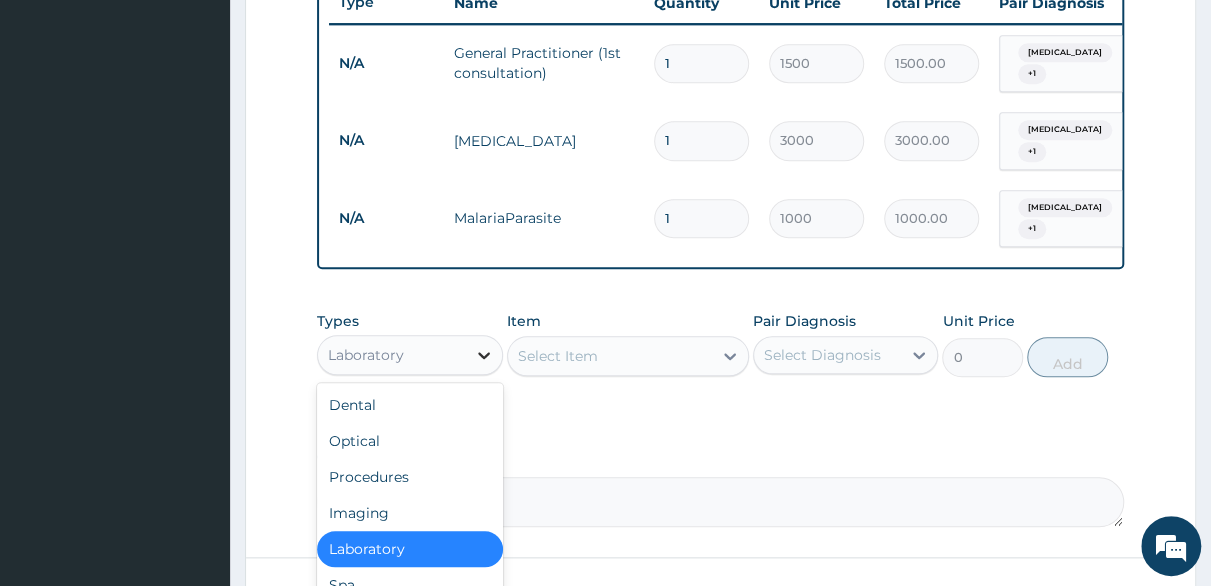 click 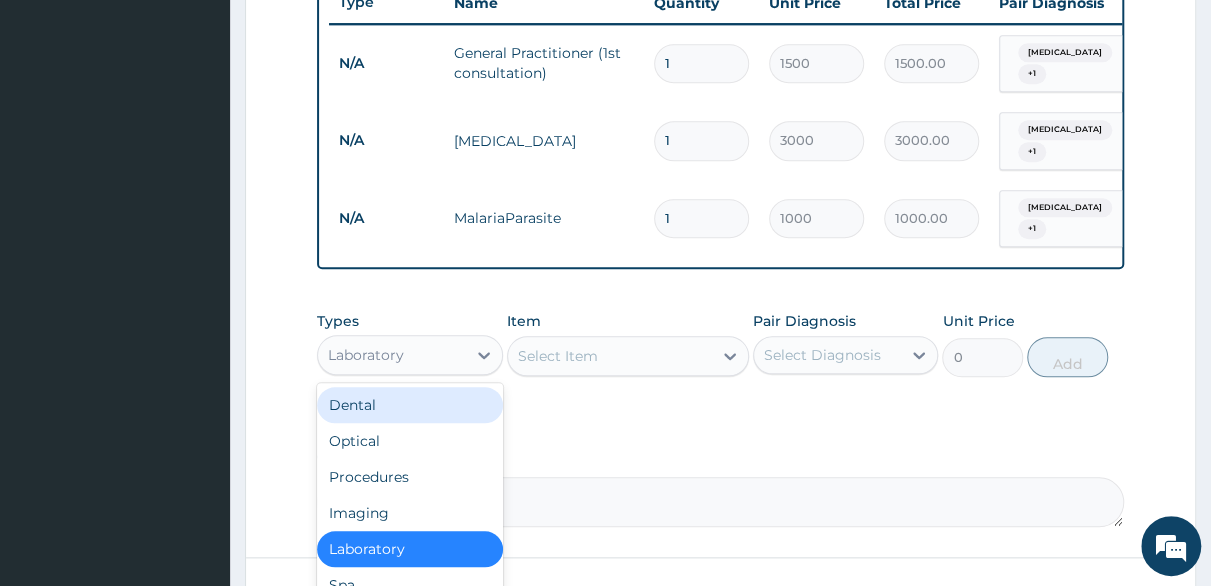 scroll, scrollTop: 68, scrollLeft: 0, axis: vertical 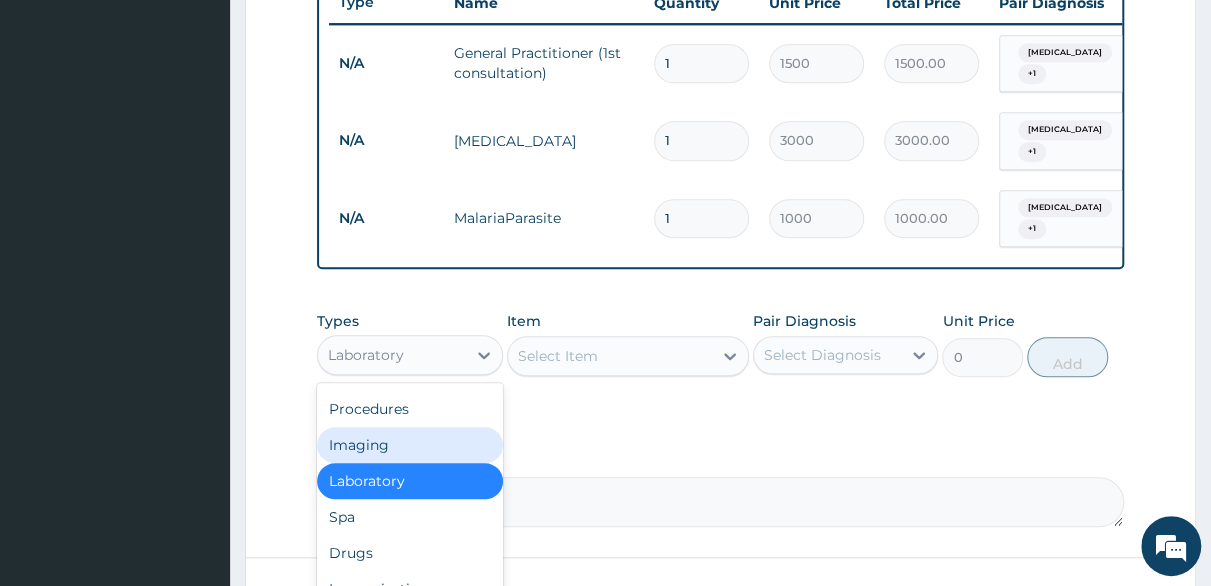 click on "PA Code / Prescription Code Enter Code(Secondary Care Only) Encounter Date 09-07-2025 Important Notice Please enter PA codes before entering items that are not attached to a PA code   All diagnoses entered must be linked to a claim item. Diagnosis & Claim Items that are visible but inactive cannot be edited because they were imported from an already approved PA code. Diagnosis Malaria Confirmed Upper respiratory infection Confirmed NB: All diagnosis must be linked to a claim item Claim Items Type Name Quantity Unit Price Total Price Pair Diagnosis Actions N/A General Practitioner (1st consultation) 1 1500 1500.00 Malaria  + 1 Delete N/A Full blood count 1 3000 3000.00 Malaria  + 1 Delete N/A MalariaParasite 1 1000 1000.00 Malaria  + 1 Delete Types option Laboratory, selected. option Imaging focused, 4 of 10. 10 results available. Use Up and Down to choose options, press Enter to select the currently focused option, press Escape to exit the menu, press Tab to select the option and exit the menu. Laboratory Spa" at bounding box center (720, -28) 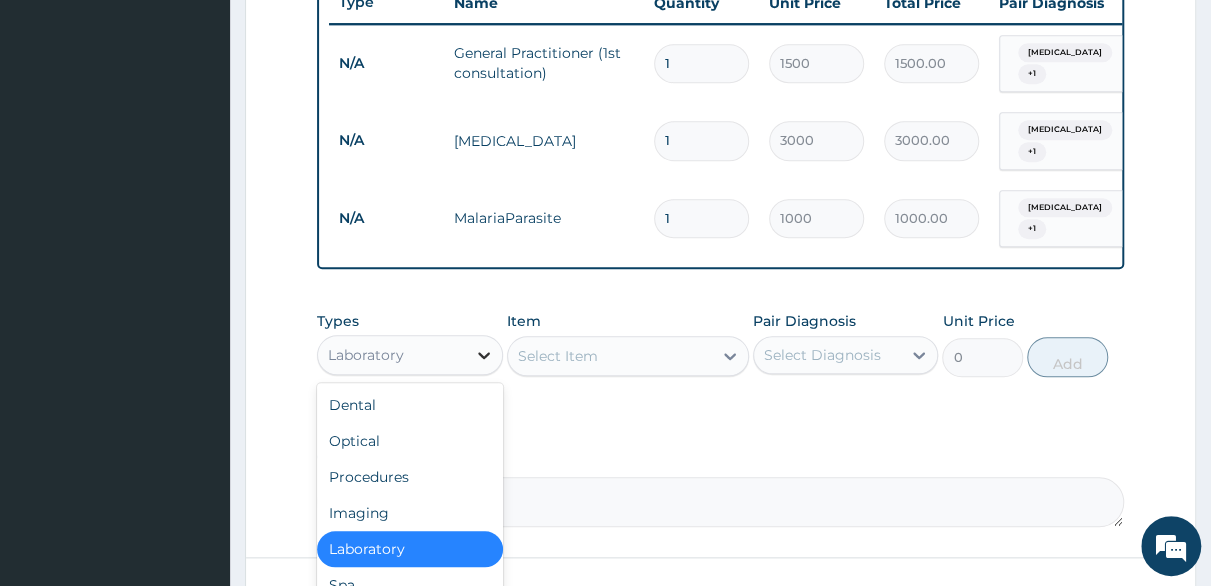 click 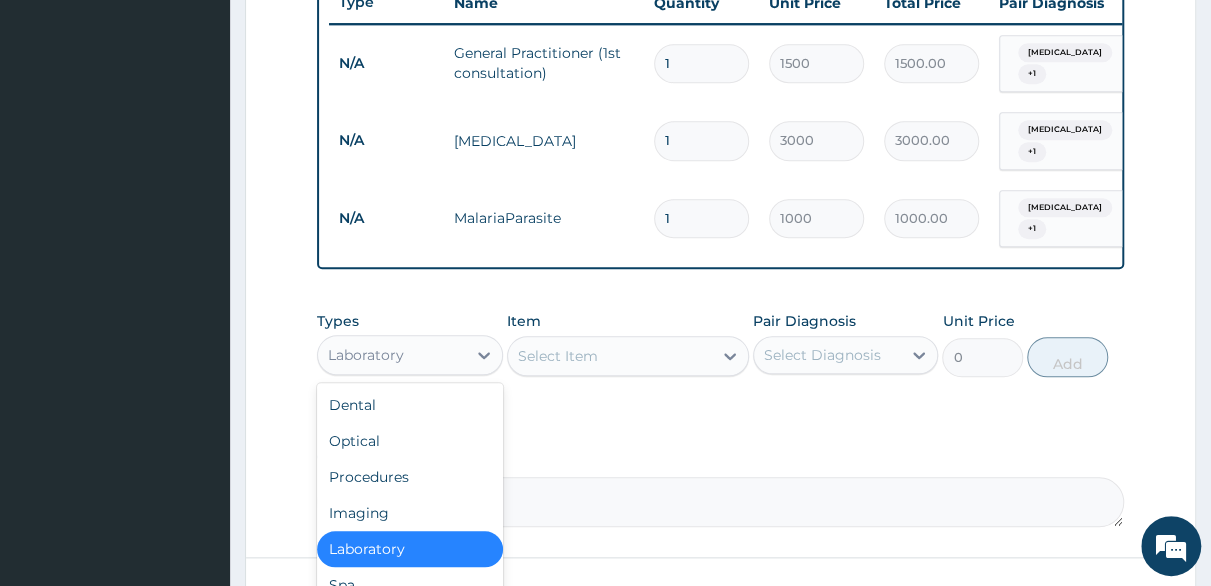 scroll, scrollTop: 68, scrollLeft: 0, axis: vertical 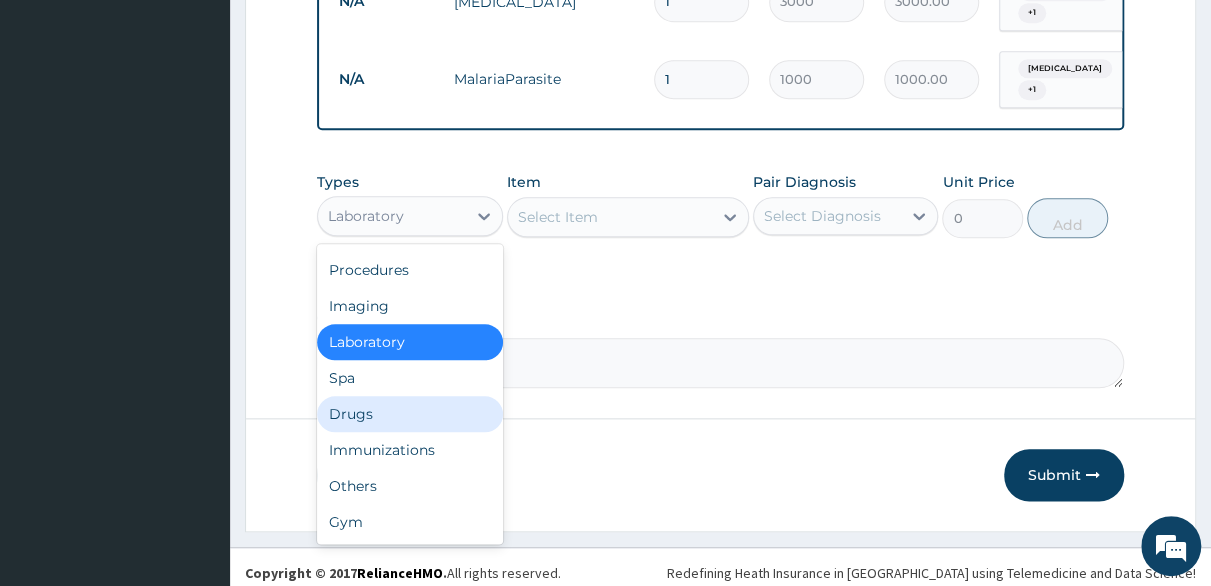 click on "Drugs" at bounding box center [410, 414] 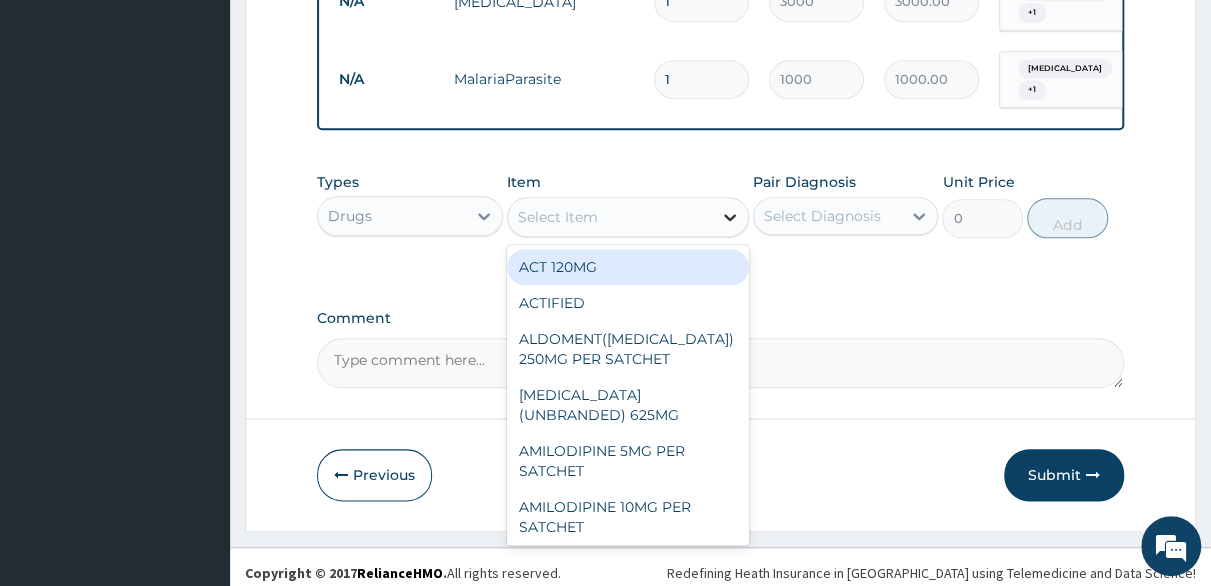 click 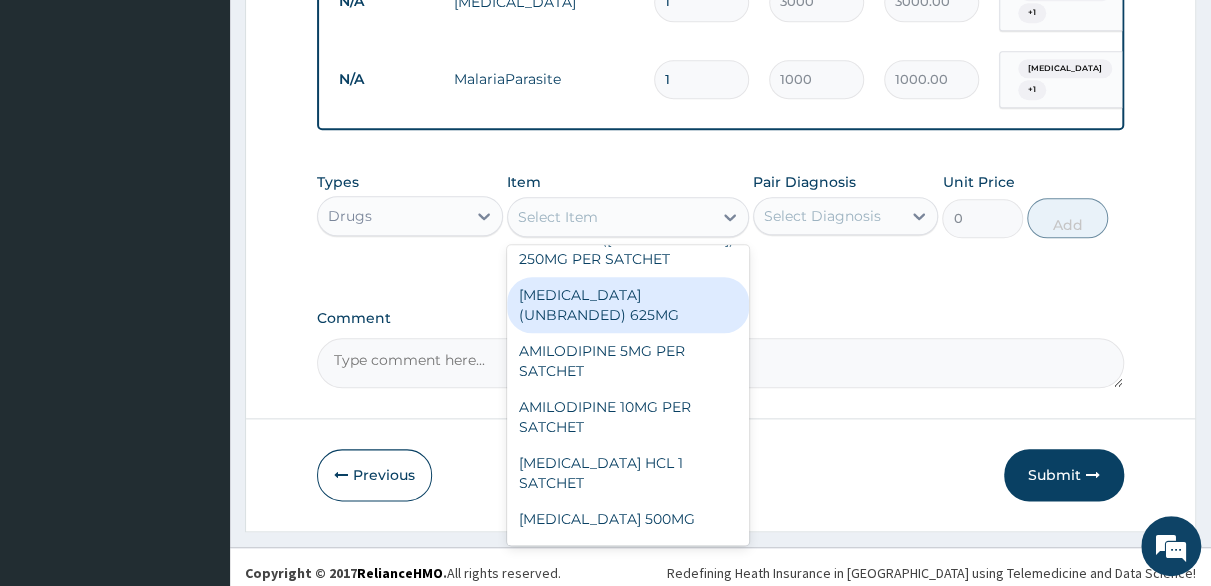 scroll, scrollTop: 0, scrollLeft: 0, axis: both 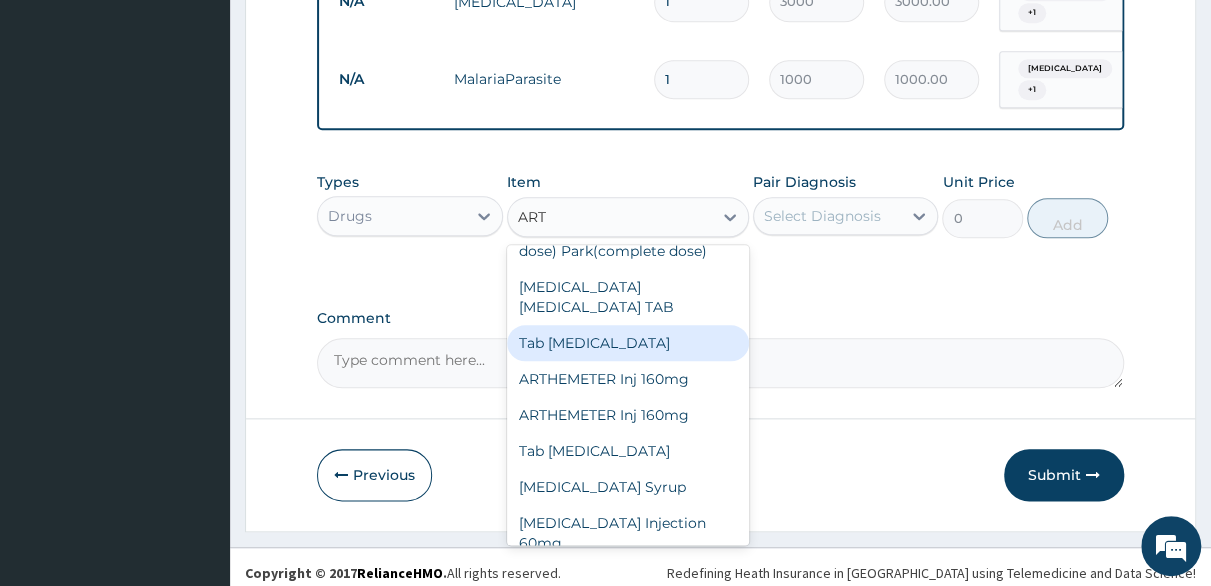 click on "Tab COARTEM" at bounding box center [628, 343] 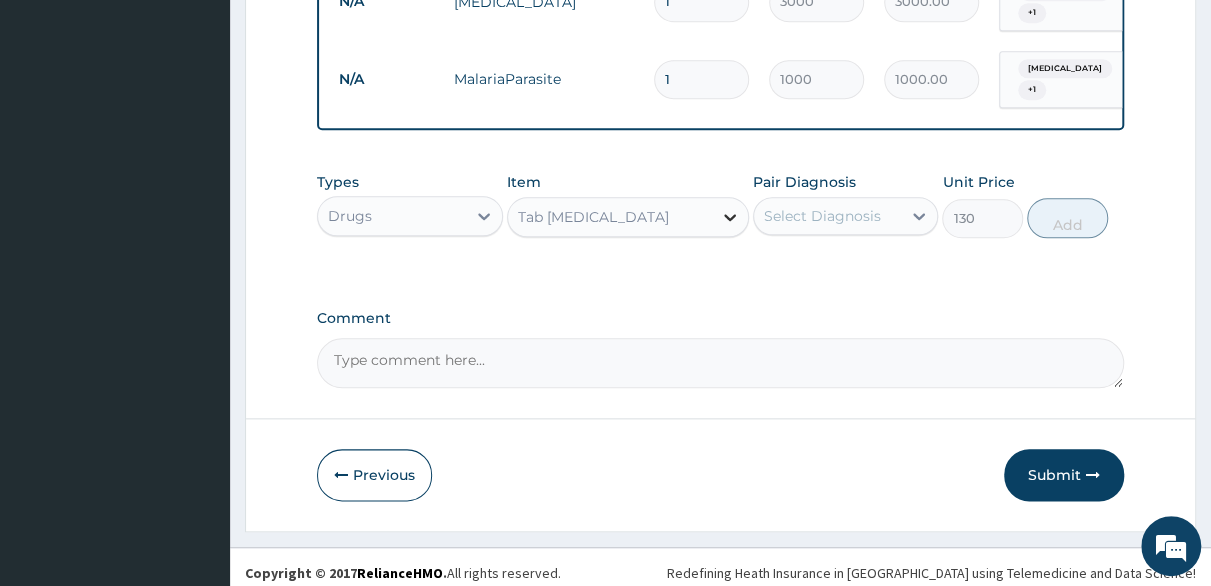 click 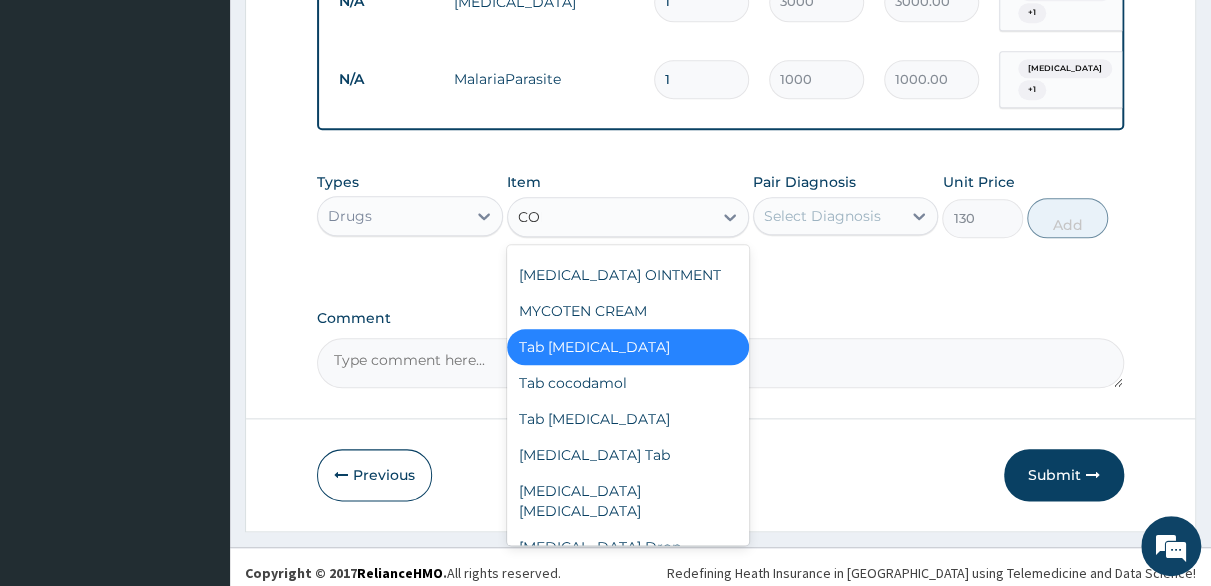 scroll, scrollTop: 0, scrollLeft: 0, axis: both 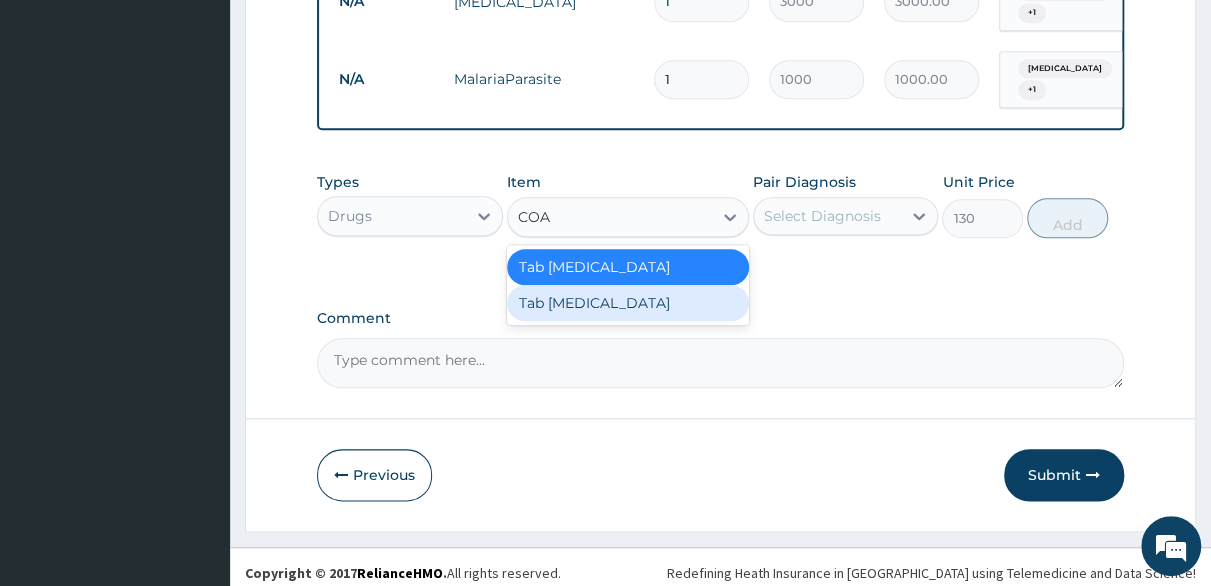 click on "Tab COARTEM" at bounding box center [628, 303] 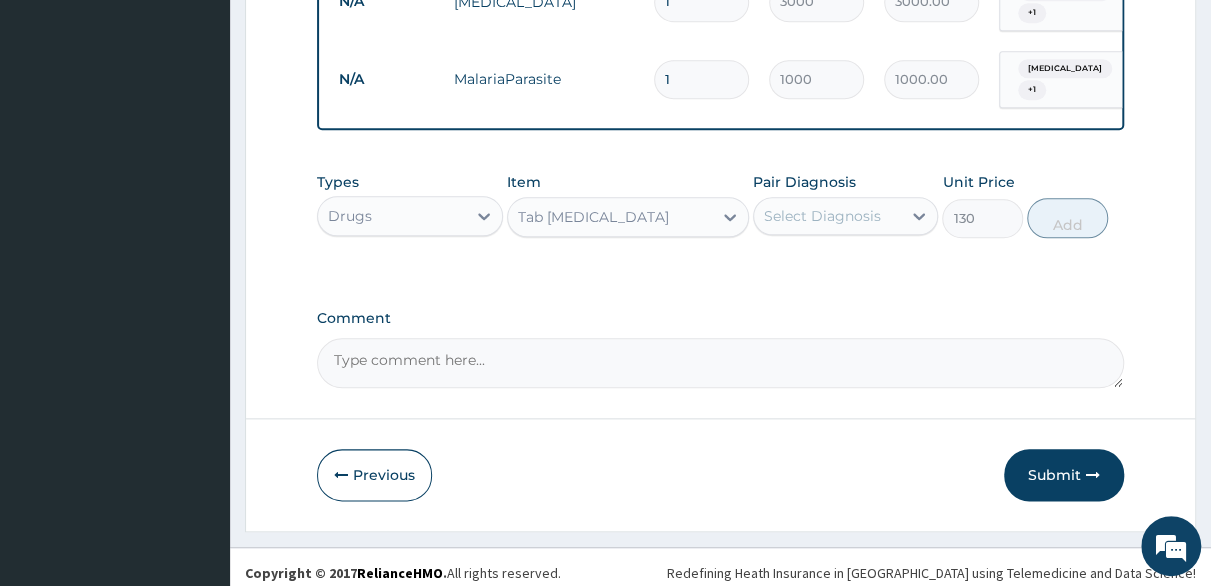 click on "Select Diagnosis" at bounding box center (822, 216) 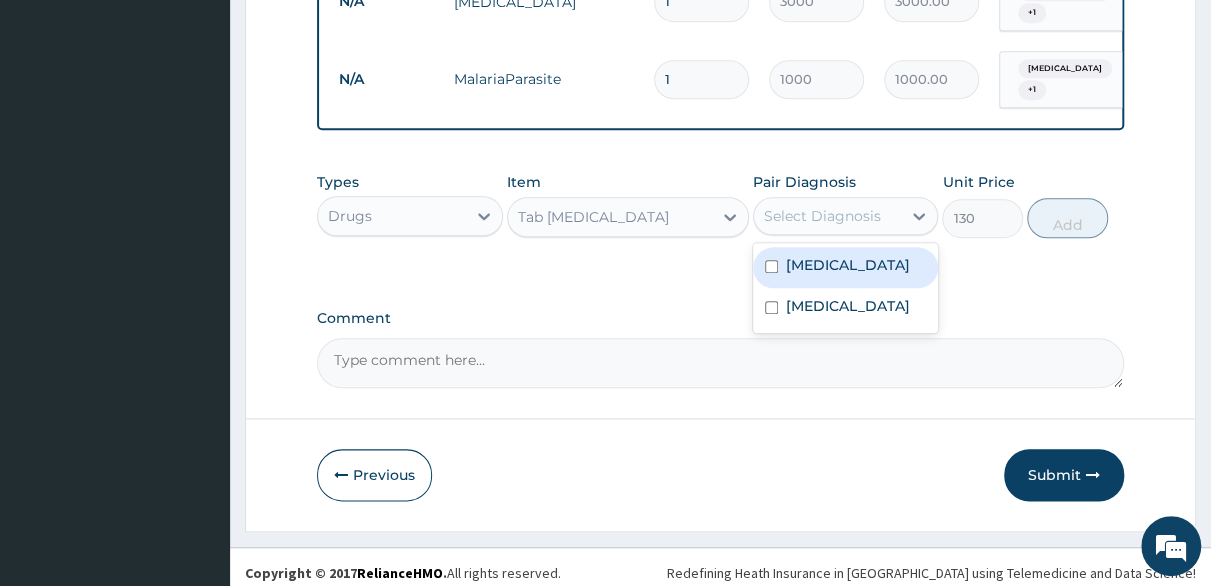 drag, startPoint x: 770, startPoint y: 253, endPoint x: 770, endPoint y: 264, distance: 11 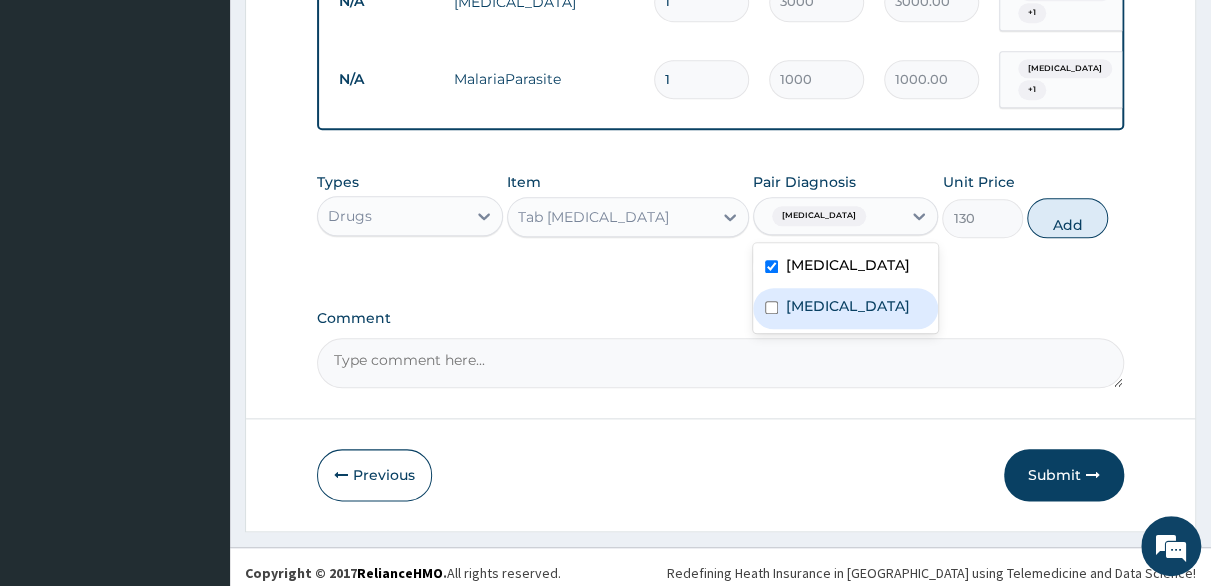 click at bounding box center (771, 307) 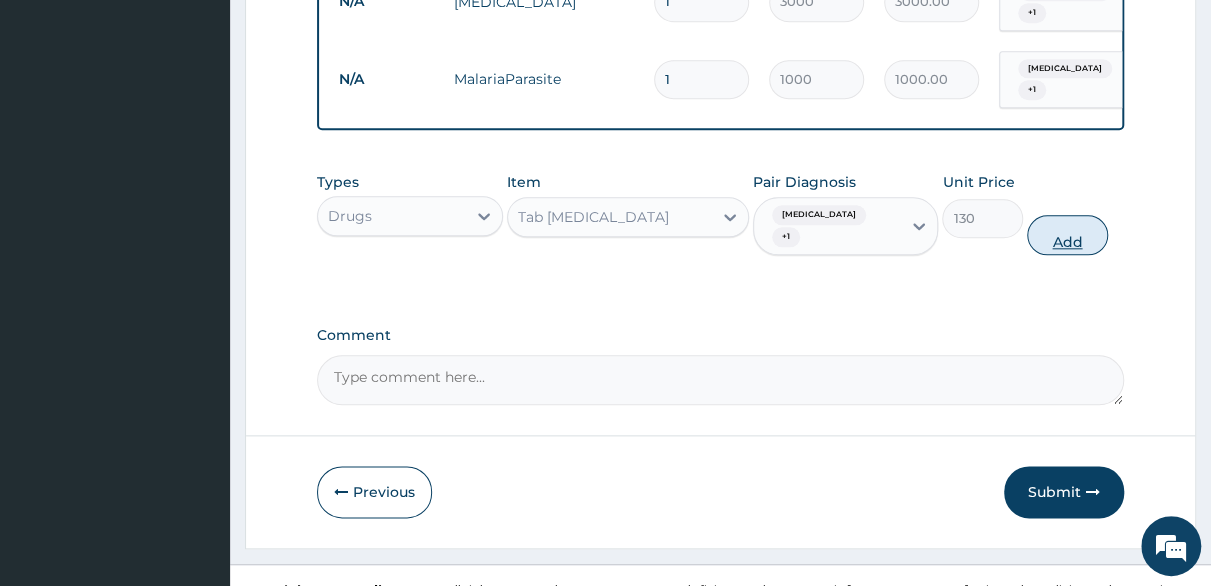 click on "Add" at bounding box center (1067, 235) 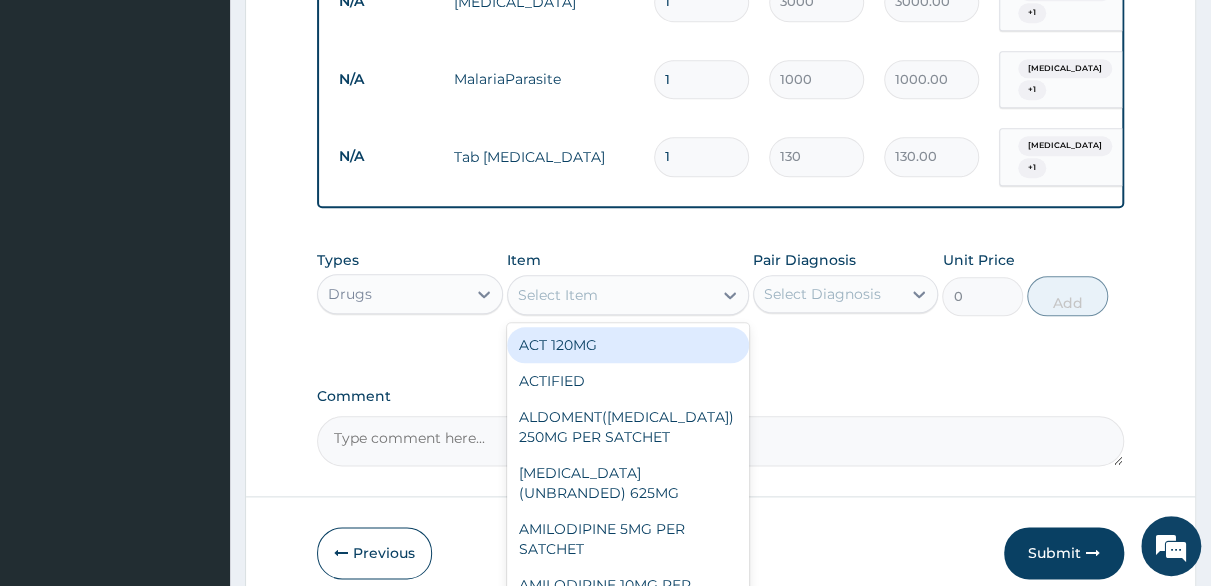 click on "Select Item" at bounding box center [610, 295] 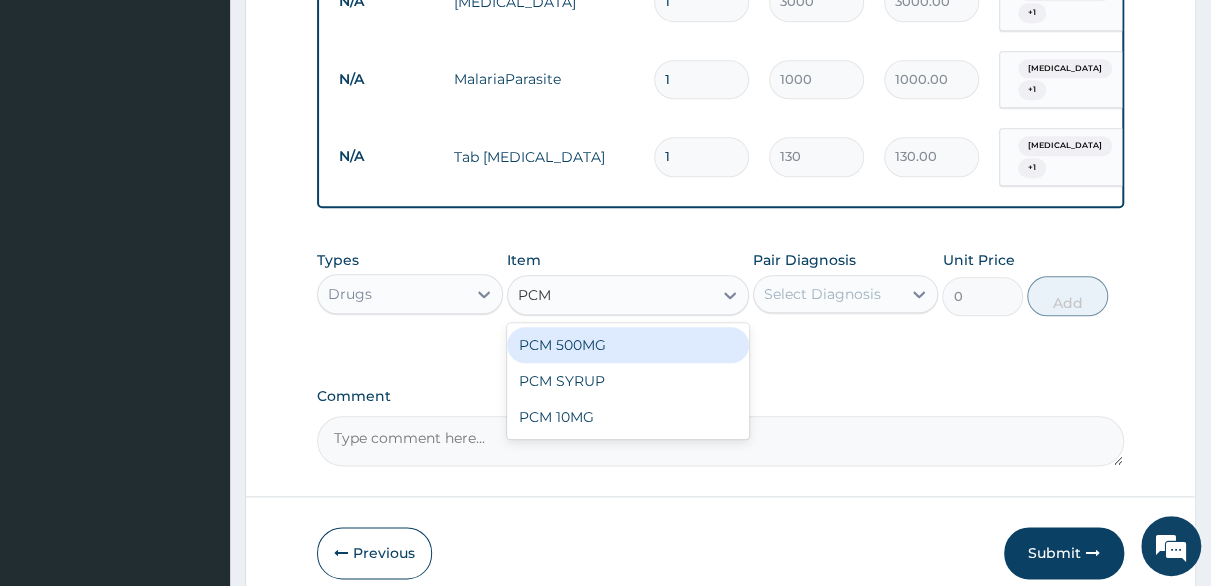 click on "PCM 500MG" at bounding box center (628, 345) 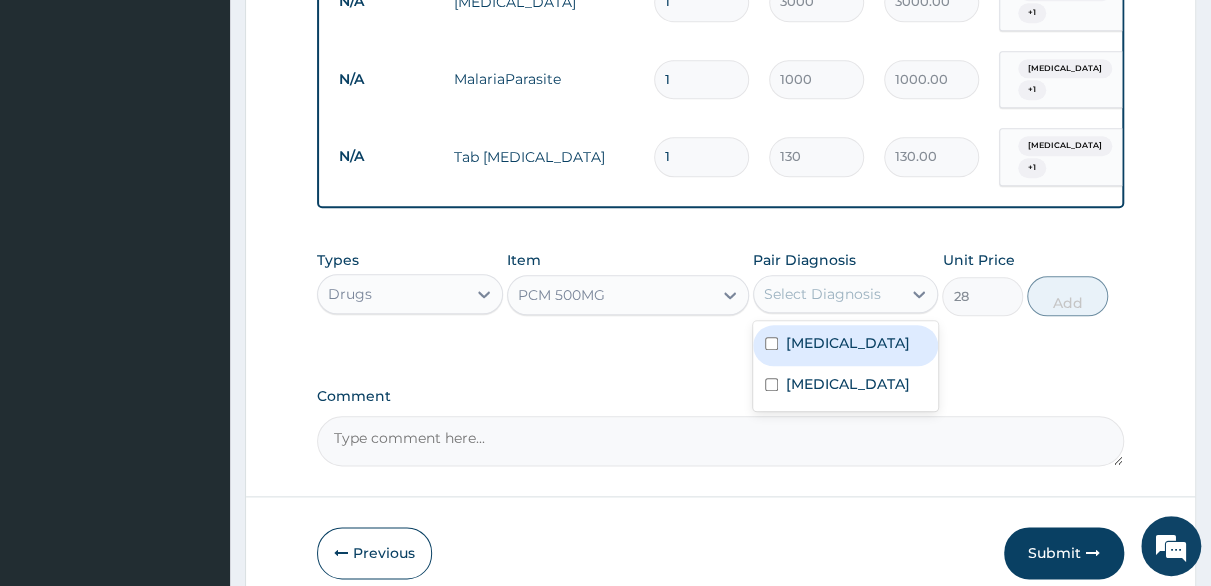 click on "Select Diagnosis" at bounding box center [822, 294] 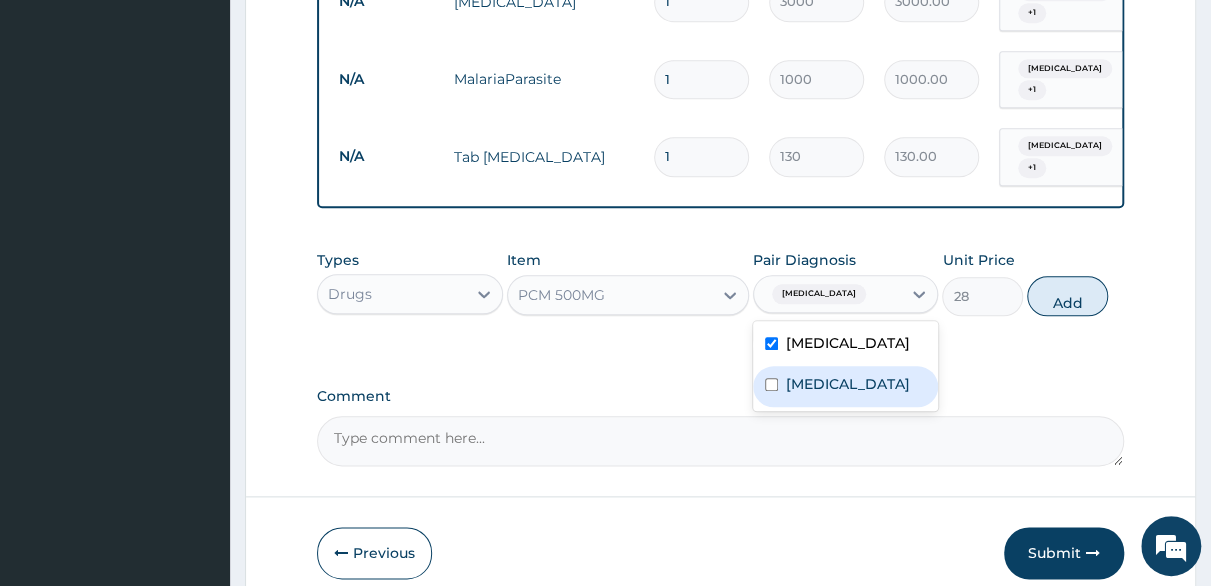 drag, startPoint x: 764, startPoint y: 372, endPoint x: 776, endPoint y: 369, distance: 12.369317 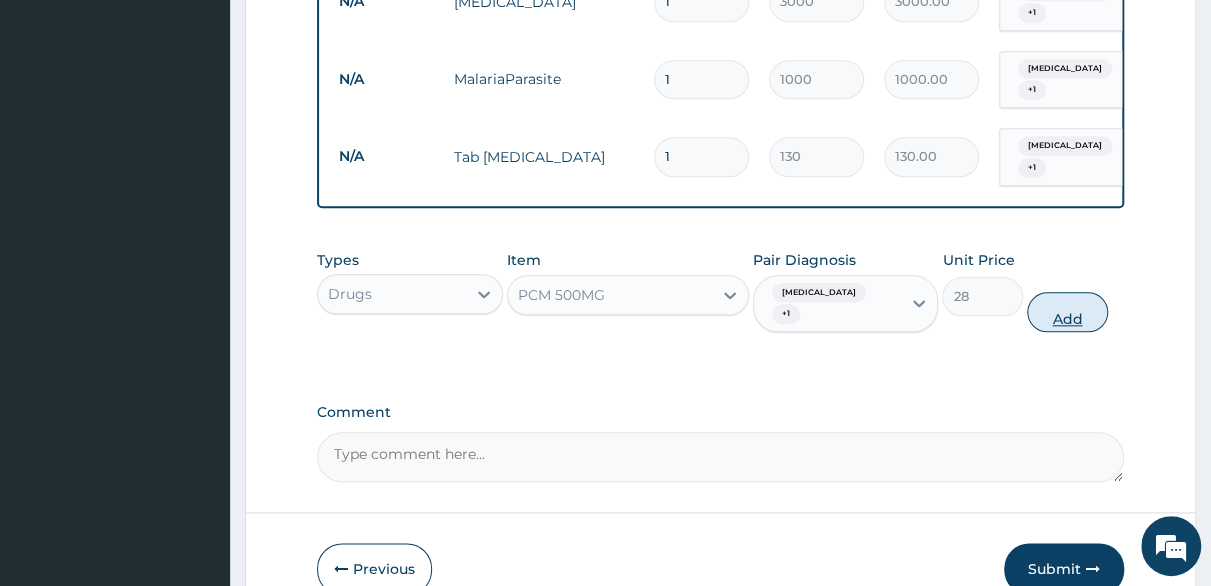 click on "Add" at bounding box center [1067, 312] 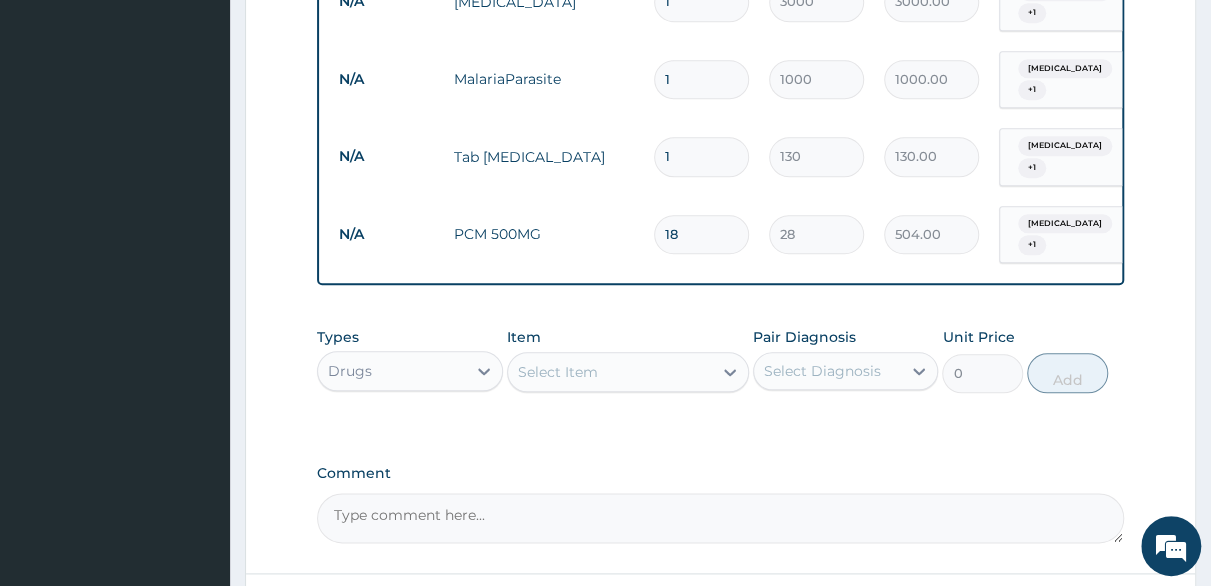 click on "Select Item" at bounding box center [558, 372] 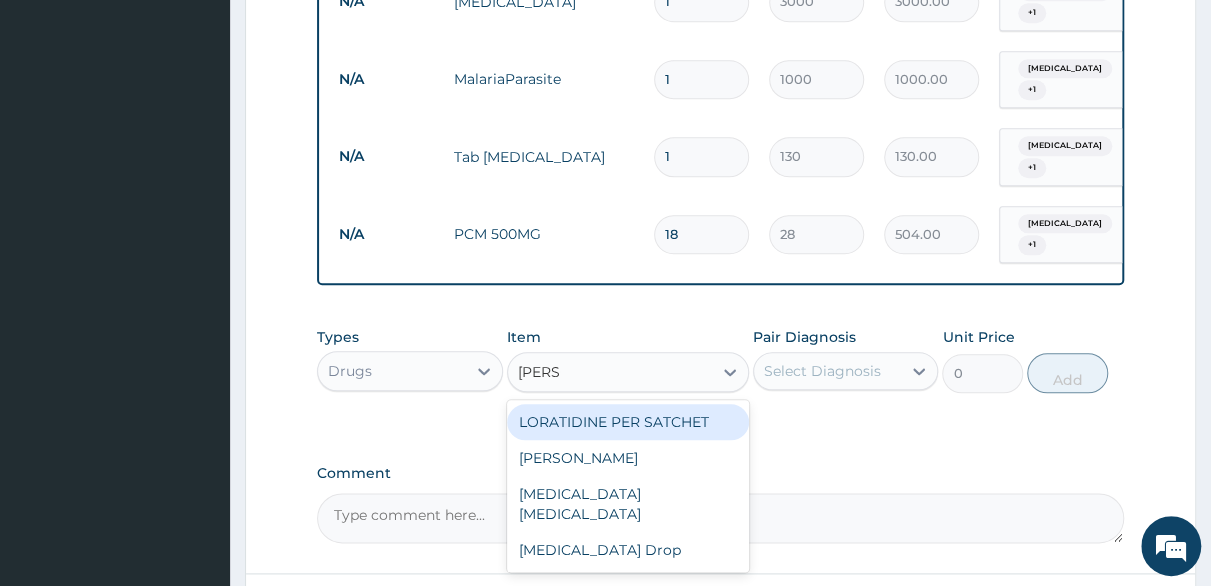 click on "LORATIDINE PER SATCHET" at bounding box center [628, 422] 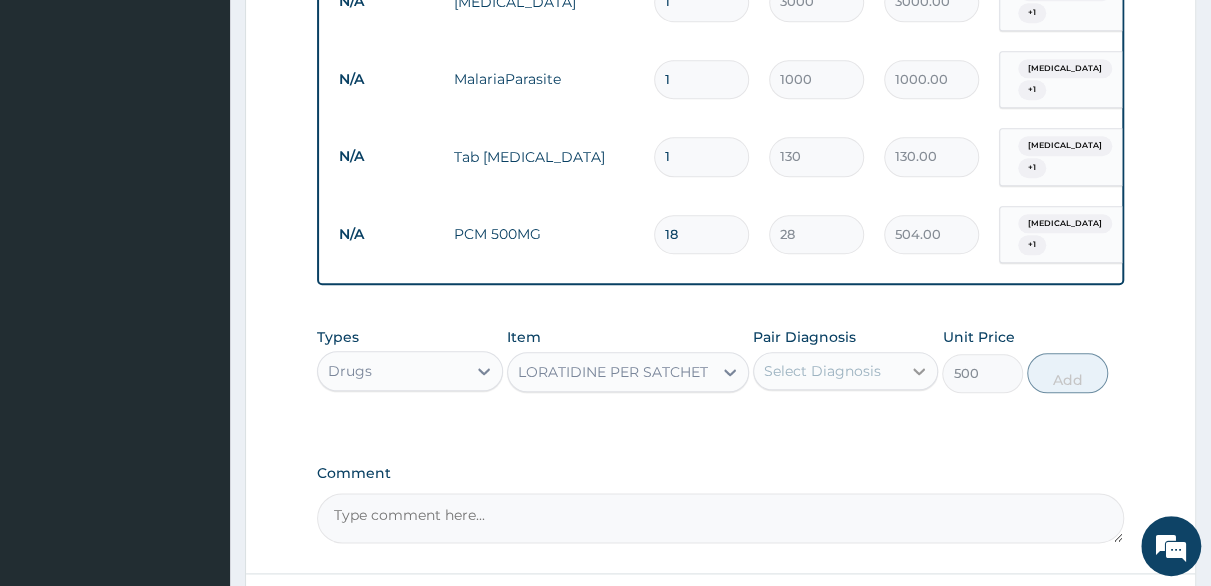 click at bounding box center [919, 371] 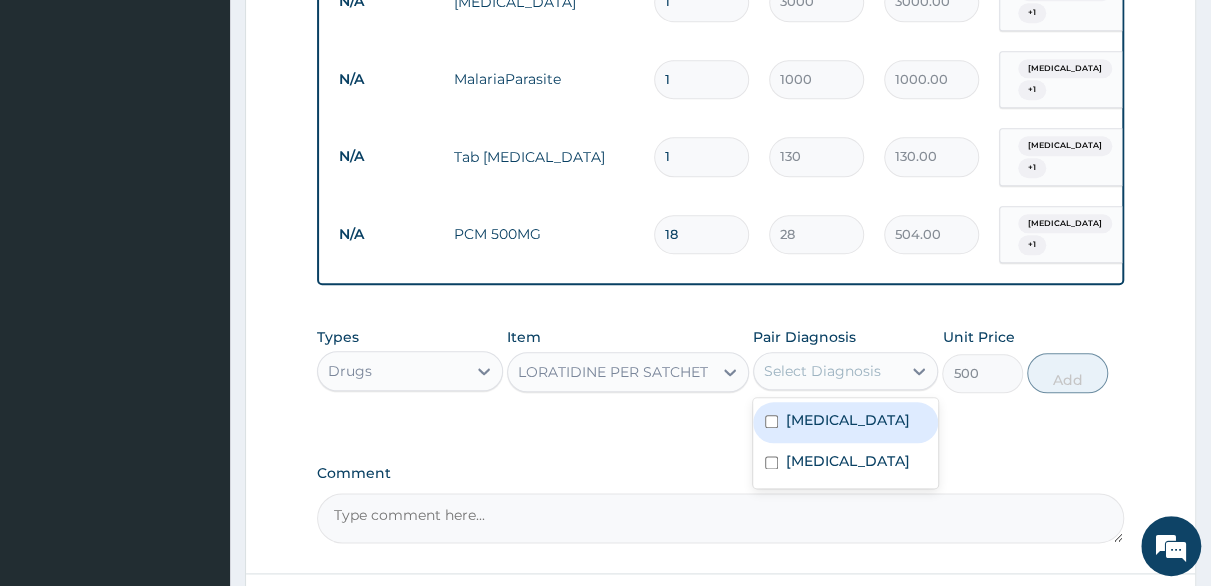click at bounding box center (771, 421) 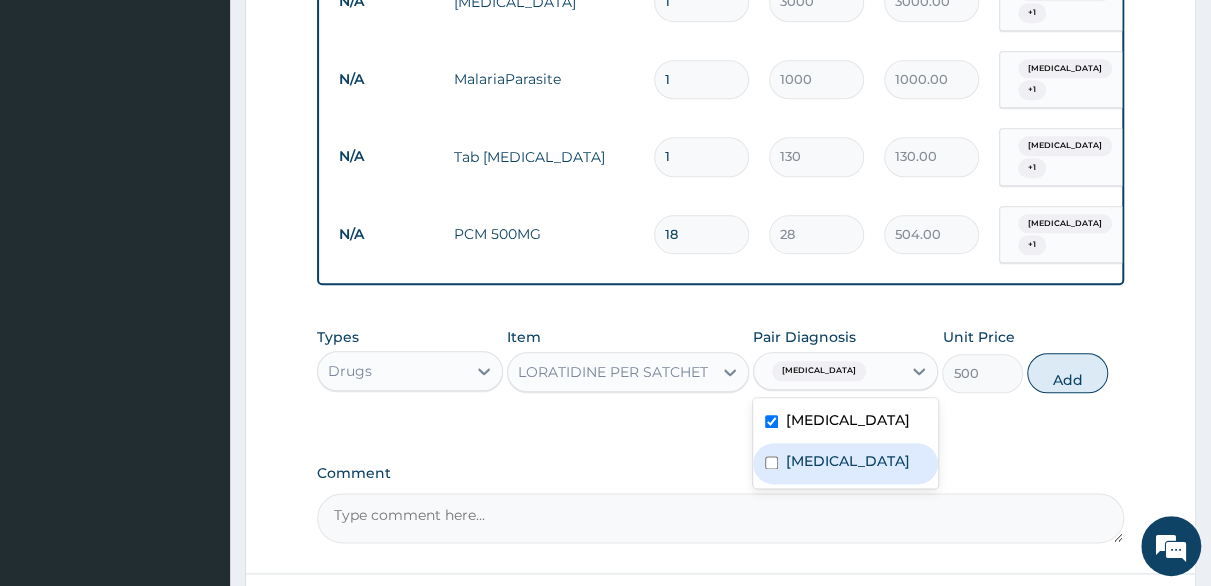 click at bounding box center (771, 462) 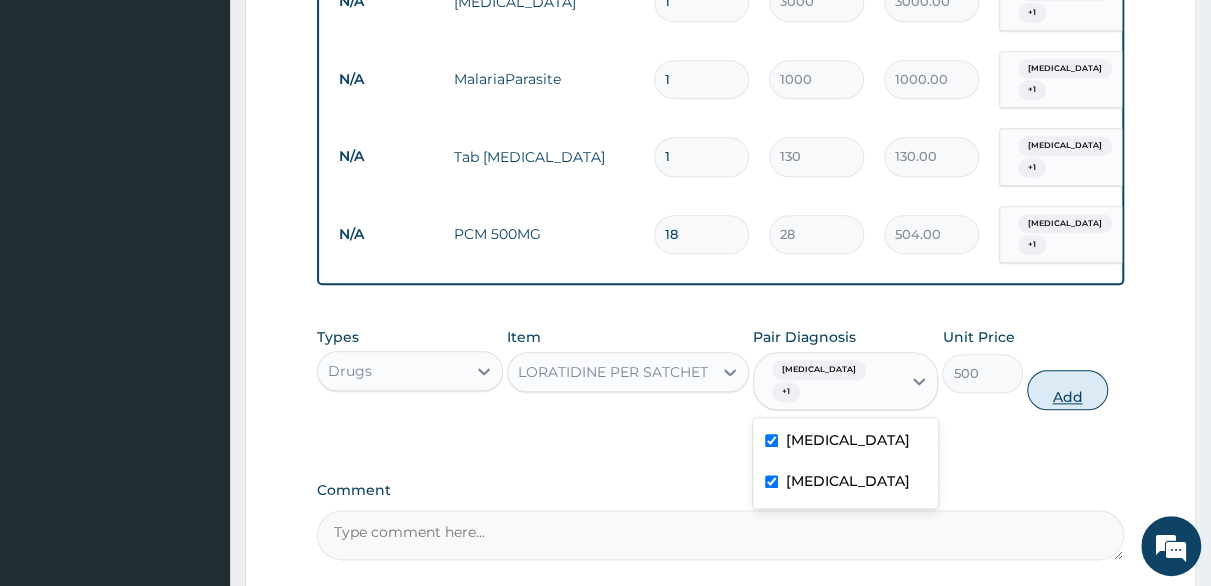 click on "Add" at bounding box center (1067, 390) 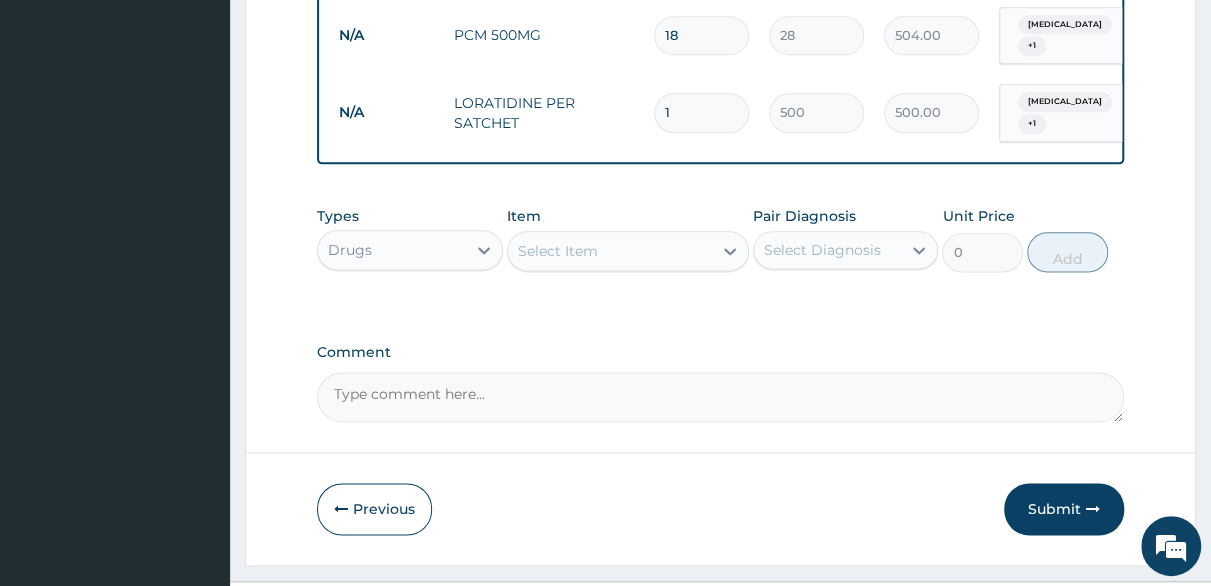scroll, scrollTop: 1112, scrollLeft: 0, axis: vertical 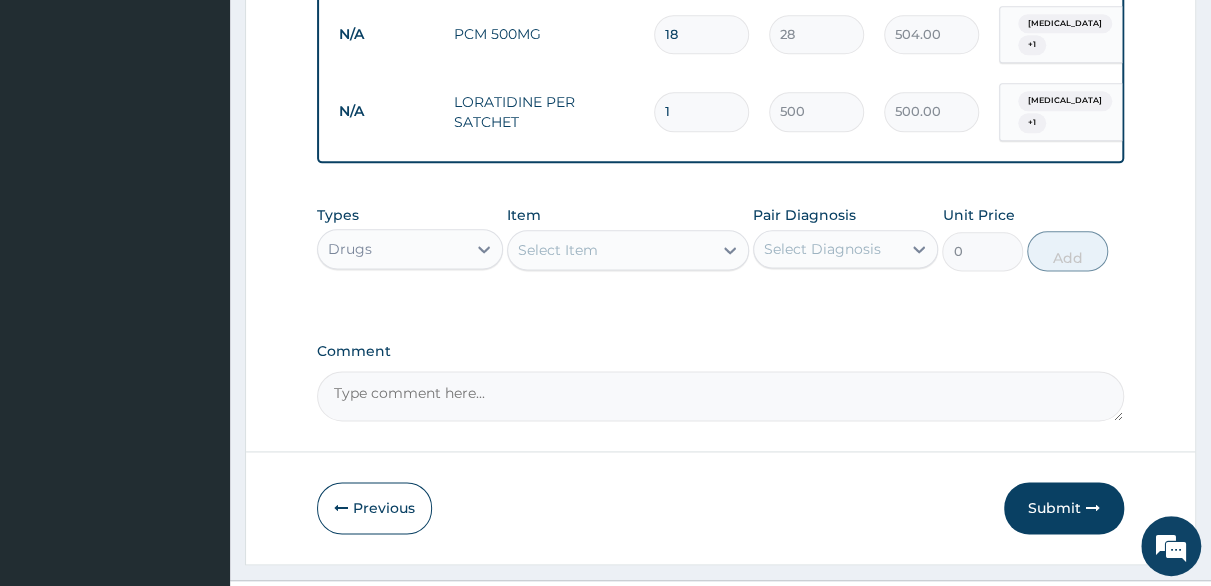 click on "Submit" at bounding box center [1064, 508] 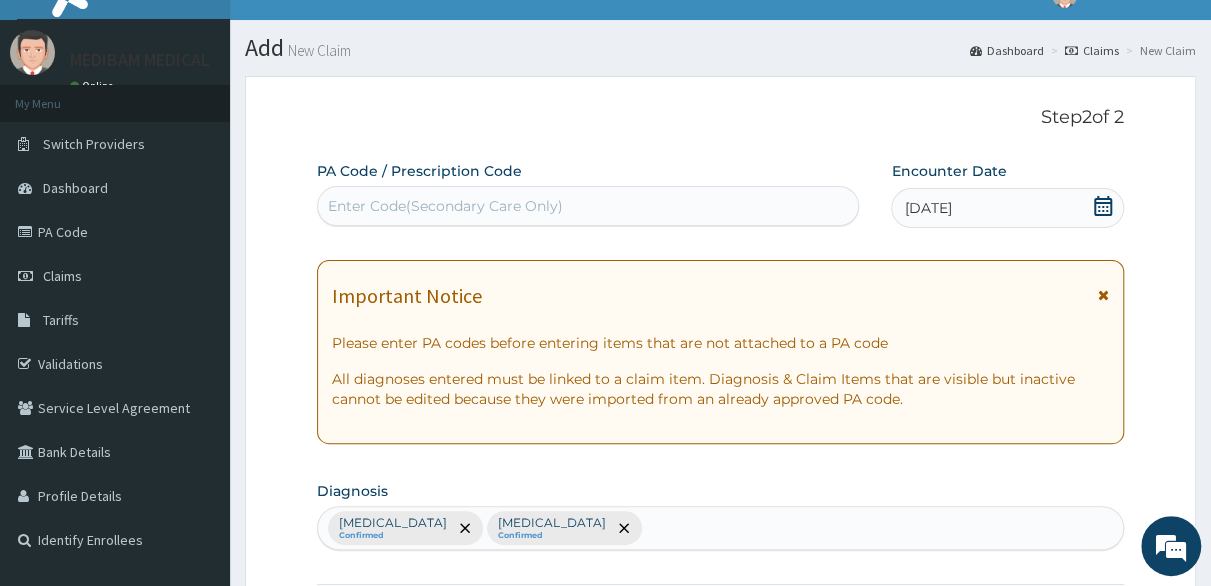 scroll, scrollTop: 0, scrollLeft: 0, axis: both 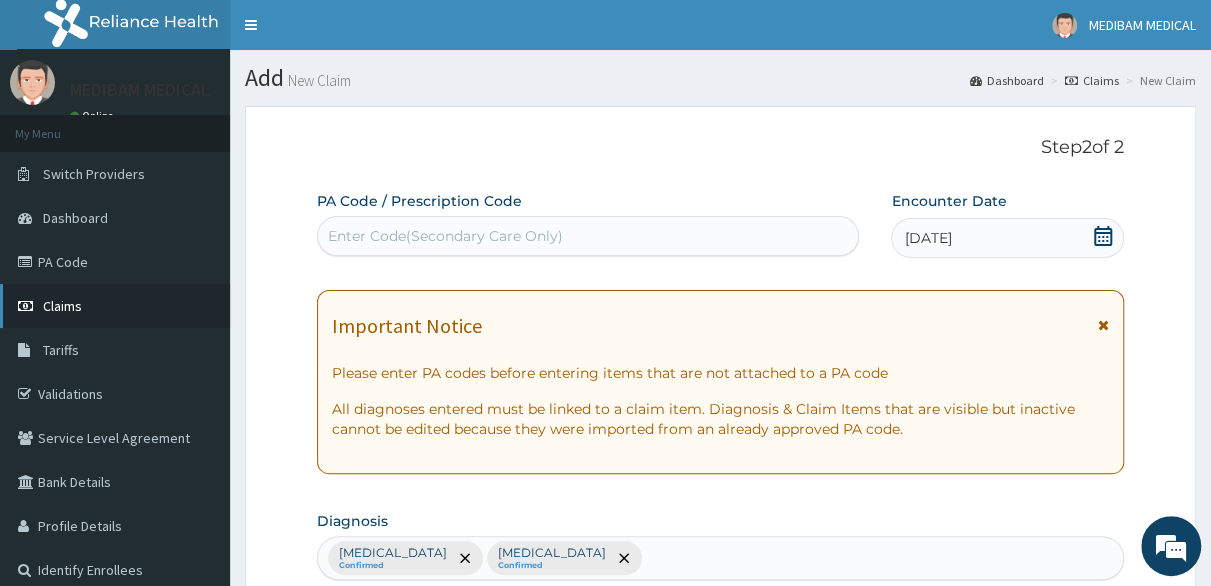 click on "Claims" at bounding box center (62, 306) 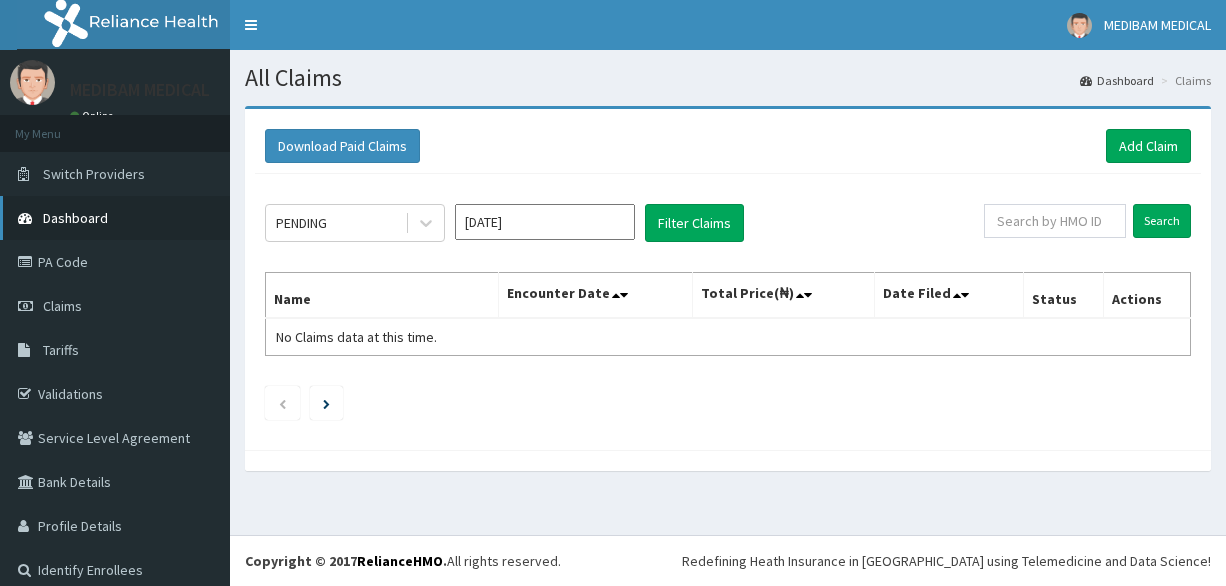 scroll, scrollTop: 0, scrollLeft: 0, axis: both 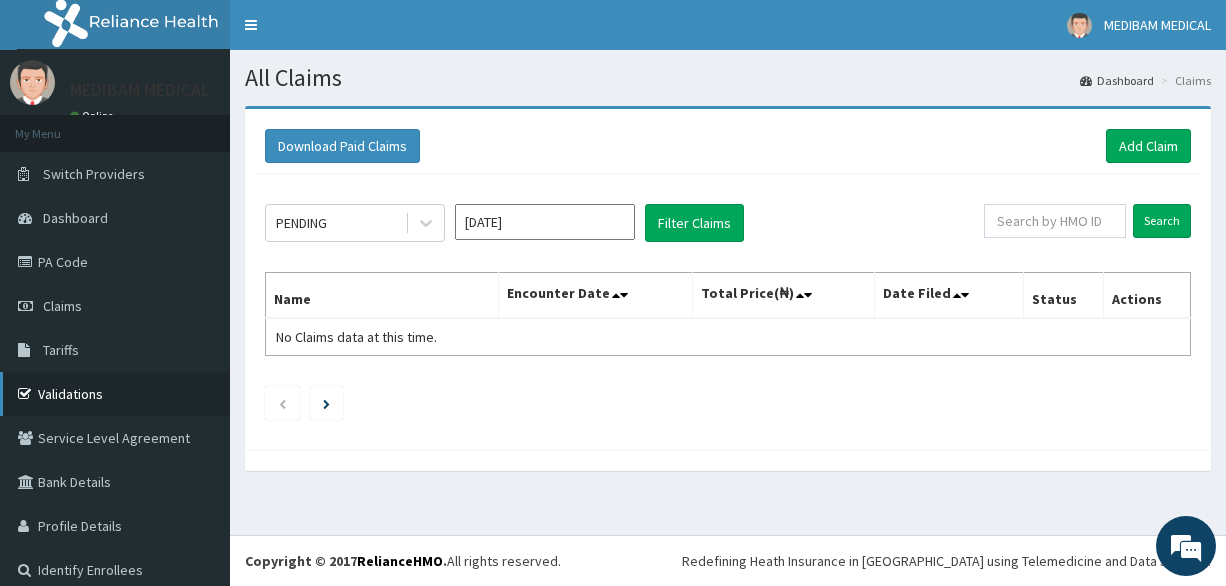 click on "Validations" at bounding box center (115, 394) 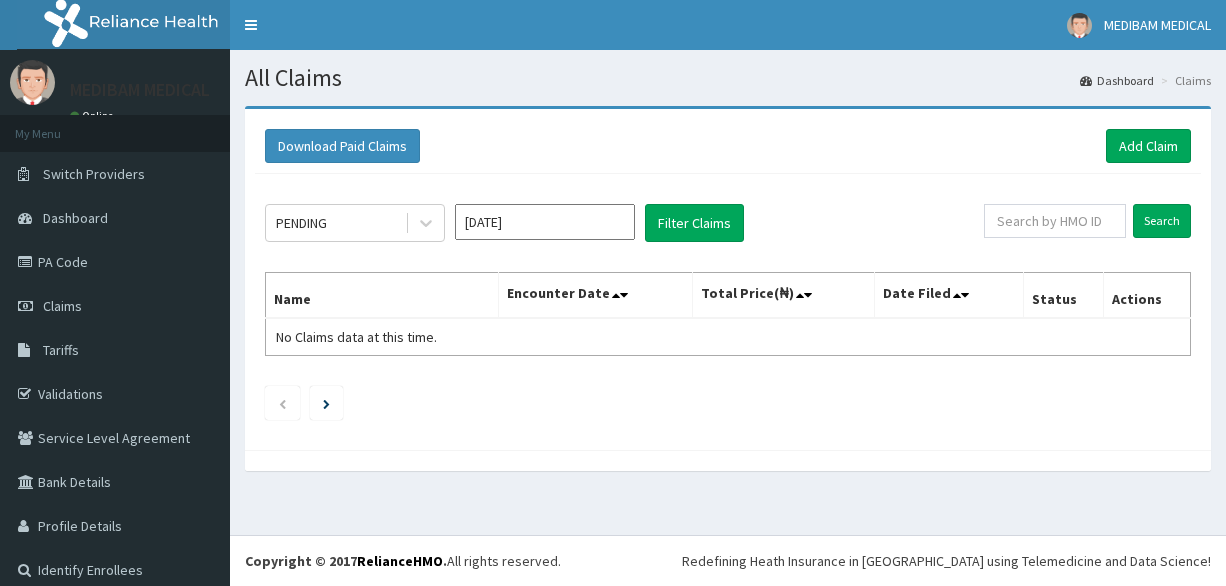 scroll, scrollTop: 0, scrollLeft: 0, axis: both 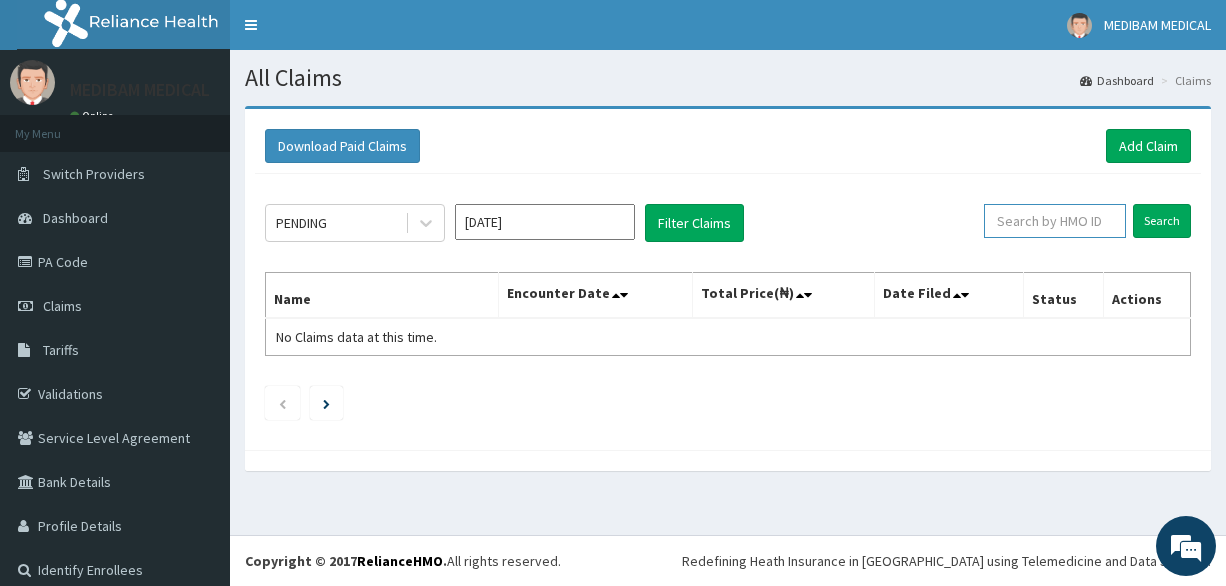 click at bounding box center [1055, 221] 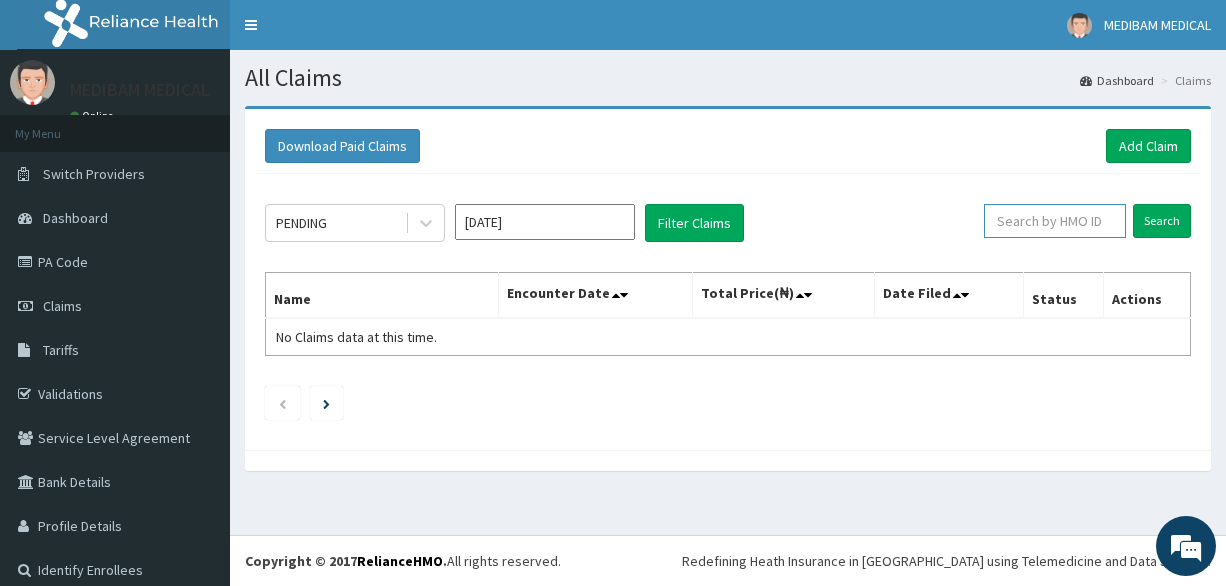 scroll, scrollTop: 0, scrollLeft: 0, axis: both 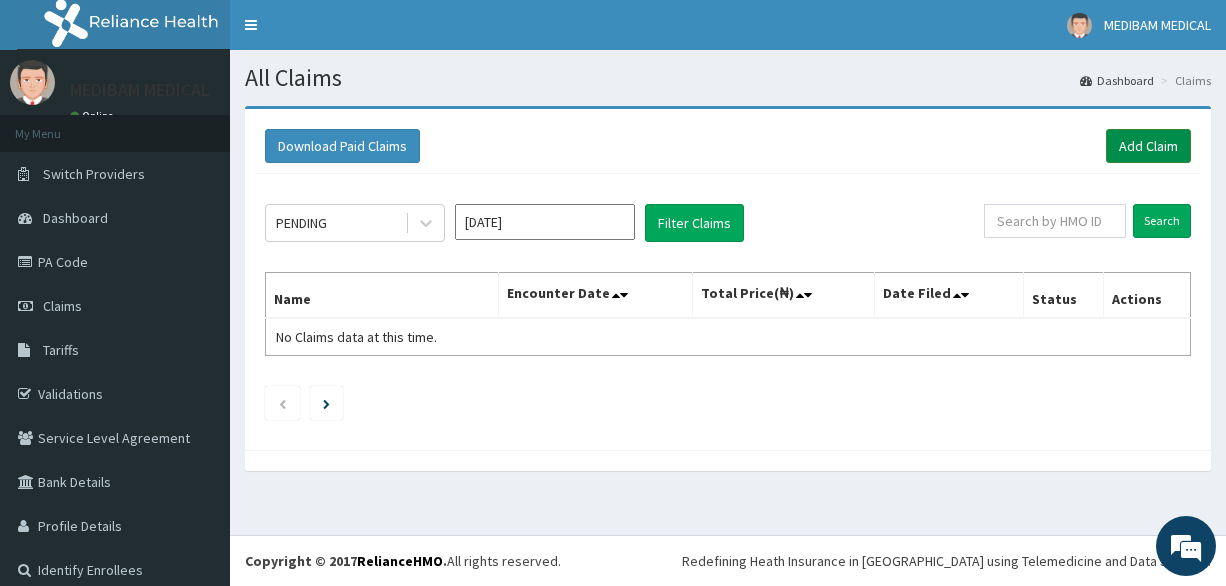 click on "Add Claim" at bounding box center [1148, 146] 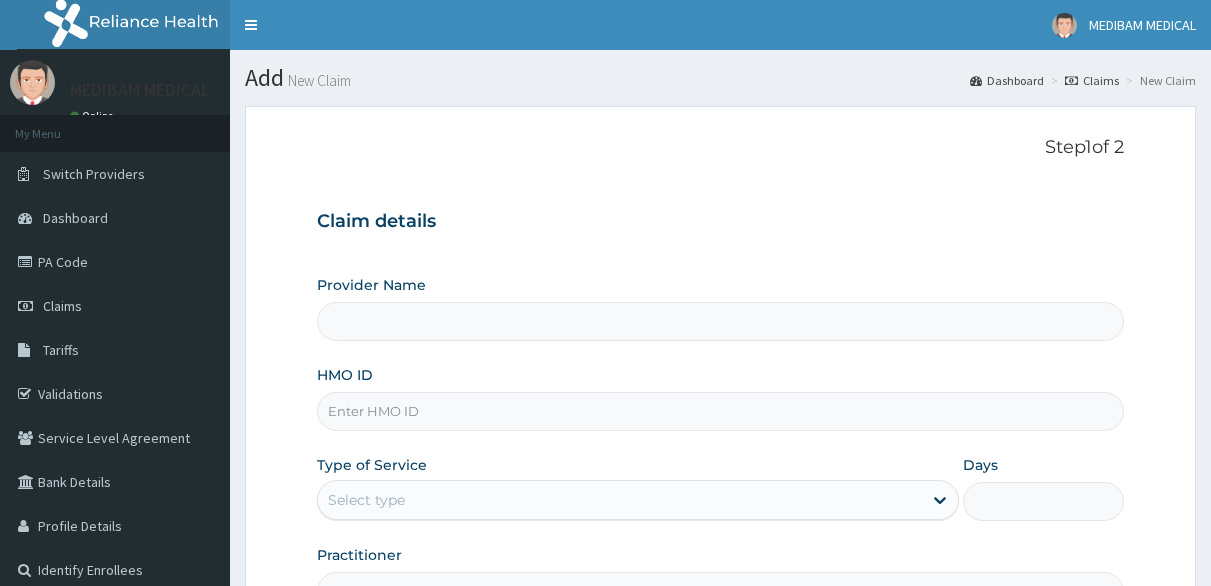 scroll, scrollTop: 0, scrollLeft: 0, axis: both 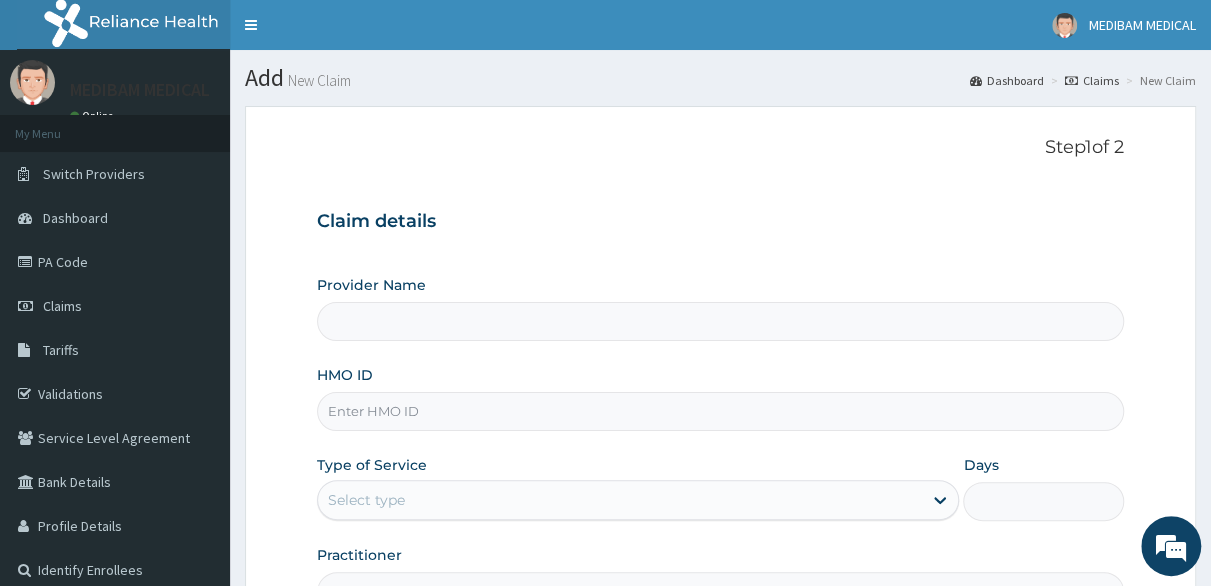 click on "HMO ID" at bounding box center [720, 411] 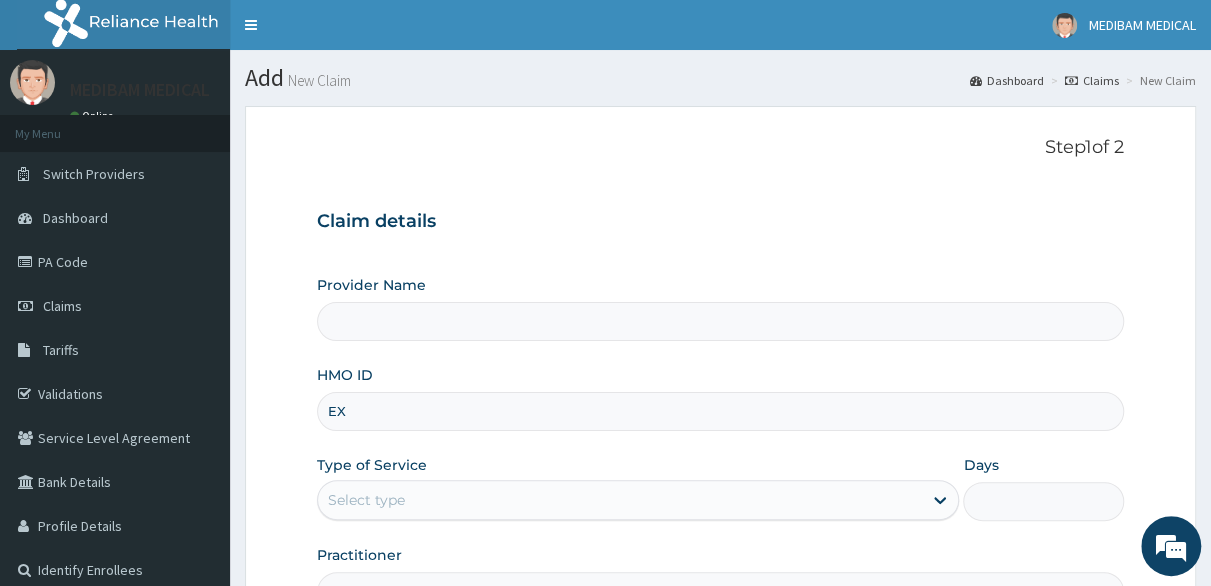 type on "EXT" 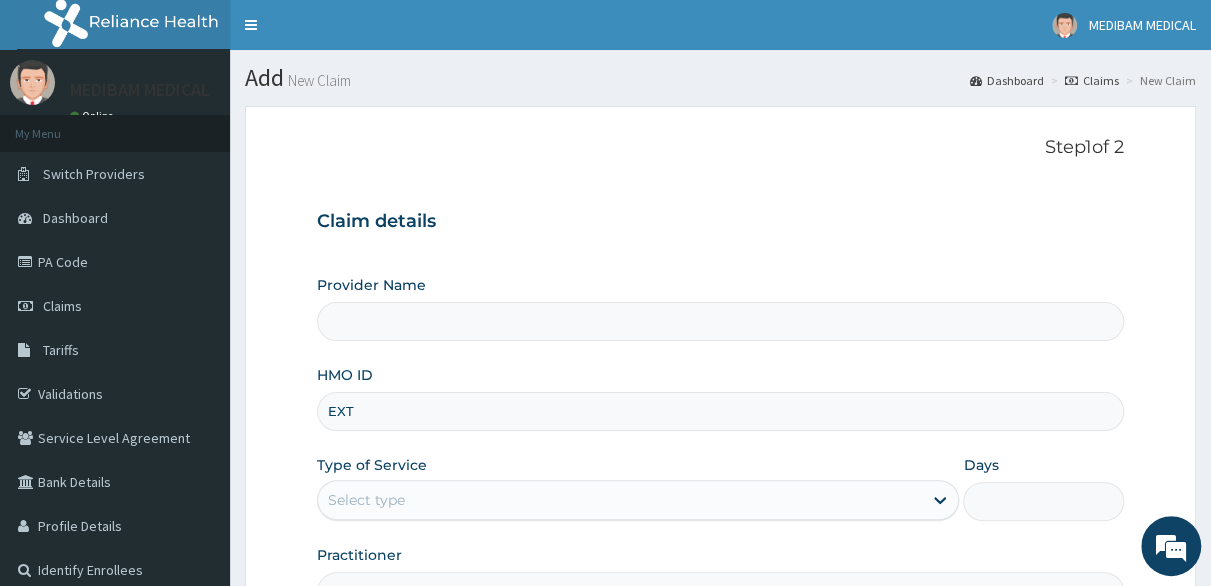 type on "Medibam Specialist Hospital" 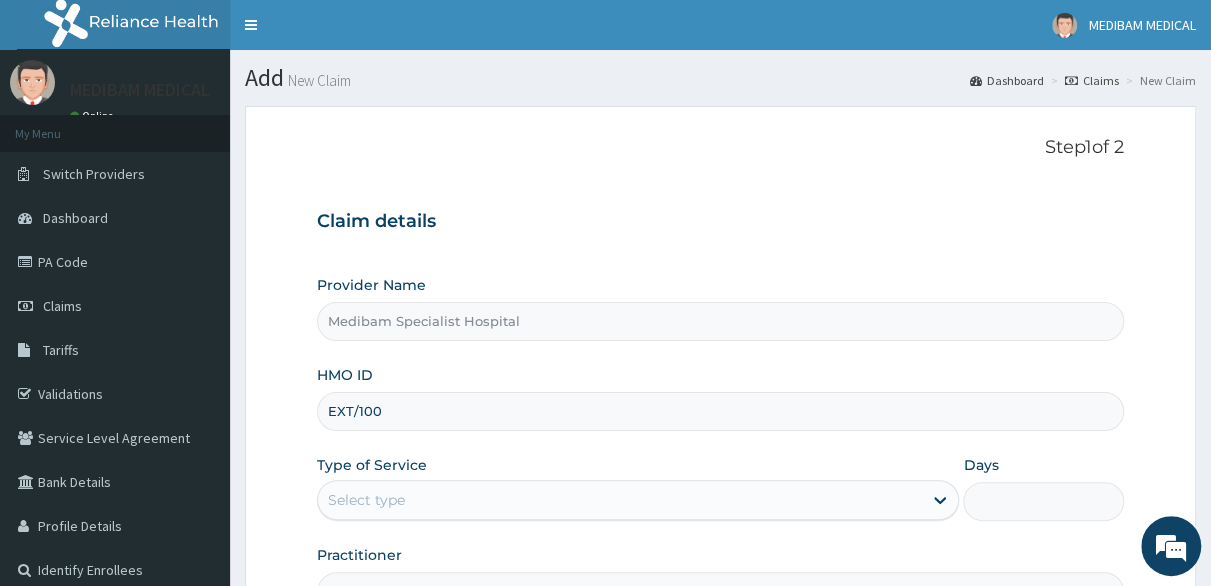scroll, scrollTop: 0, scrollLeft: 0, axis: both 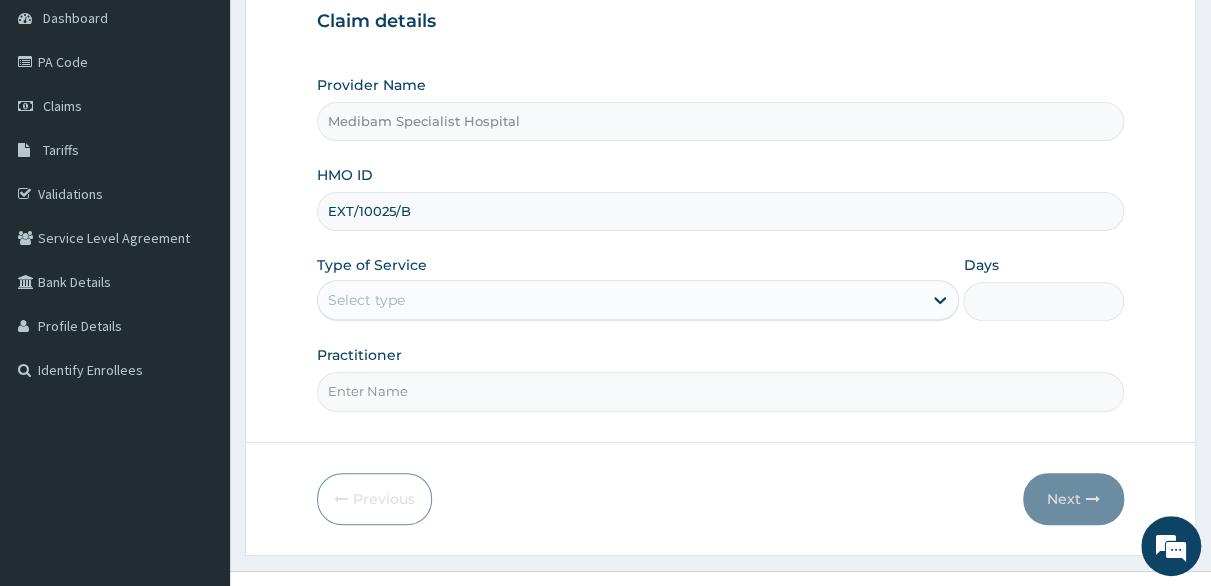 type on "EXT/10025/B" 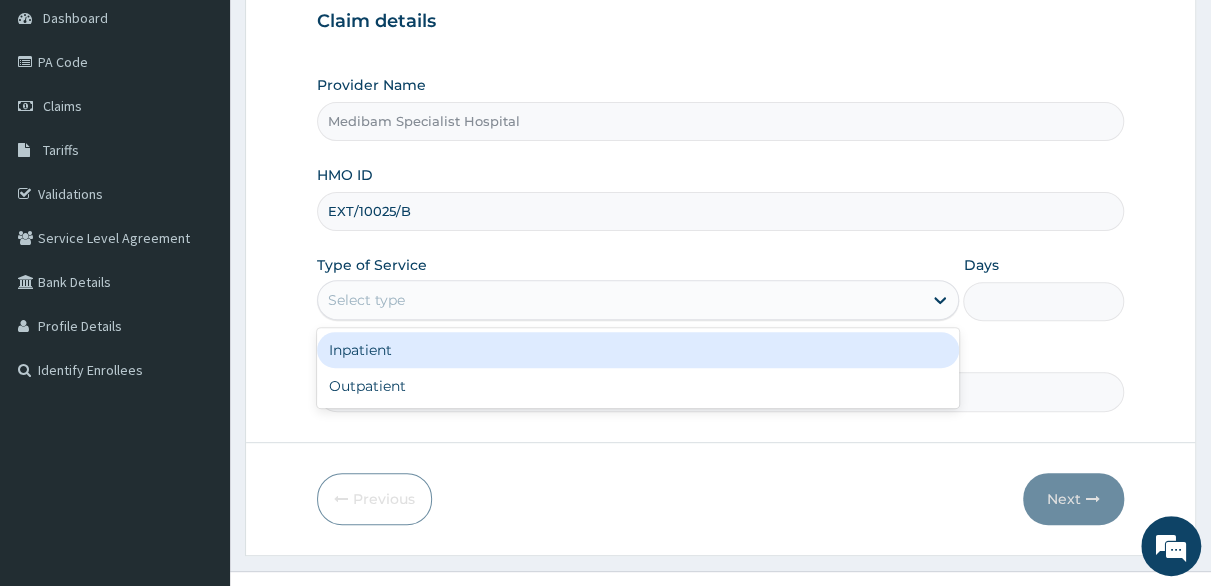 click on "Select type" at bounding box center [620, 300] 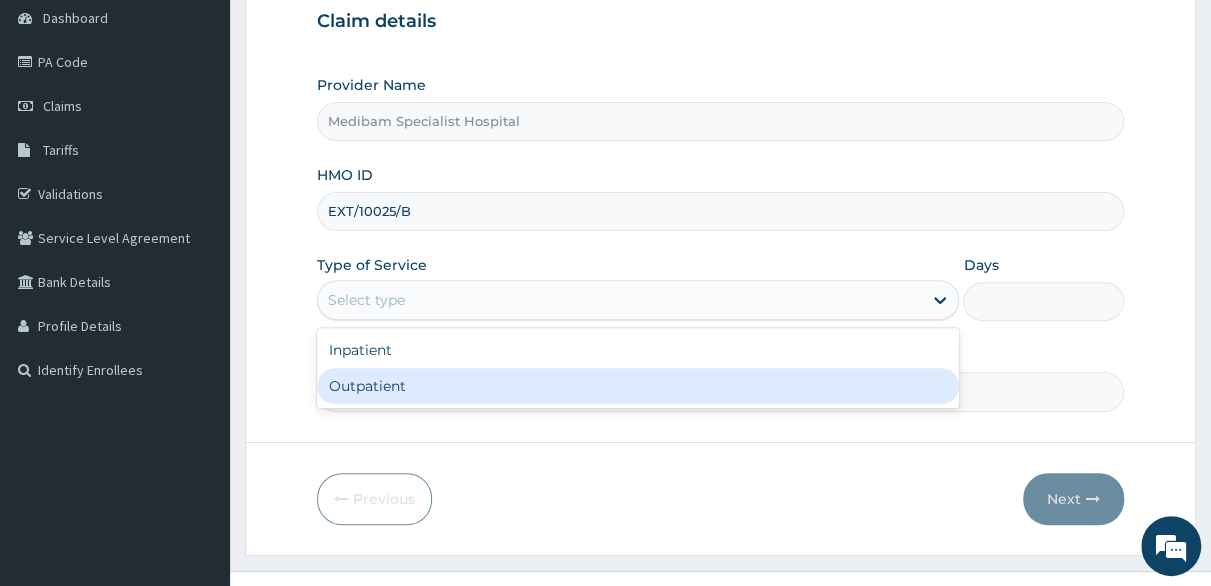click on "Outpatient" at bounding box center (638, 386) 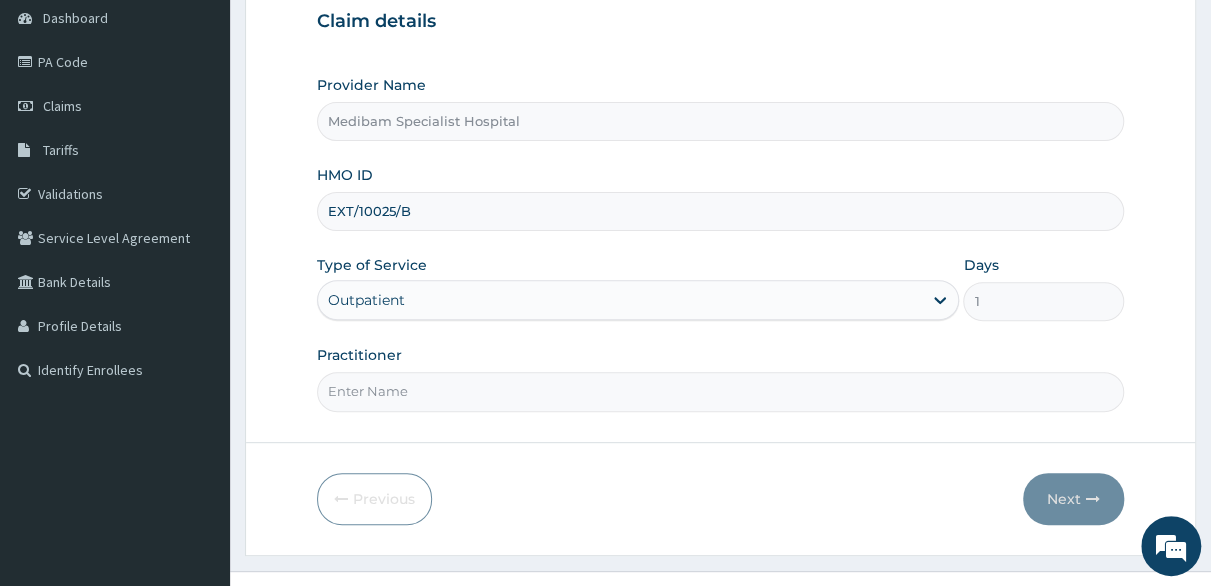 click on "Practitioner" at bounding box center (720, 391) 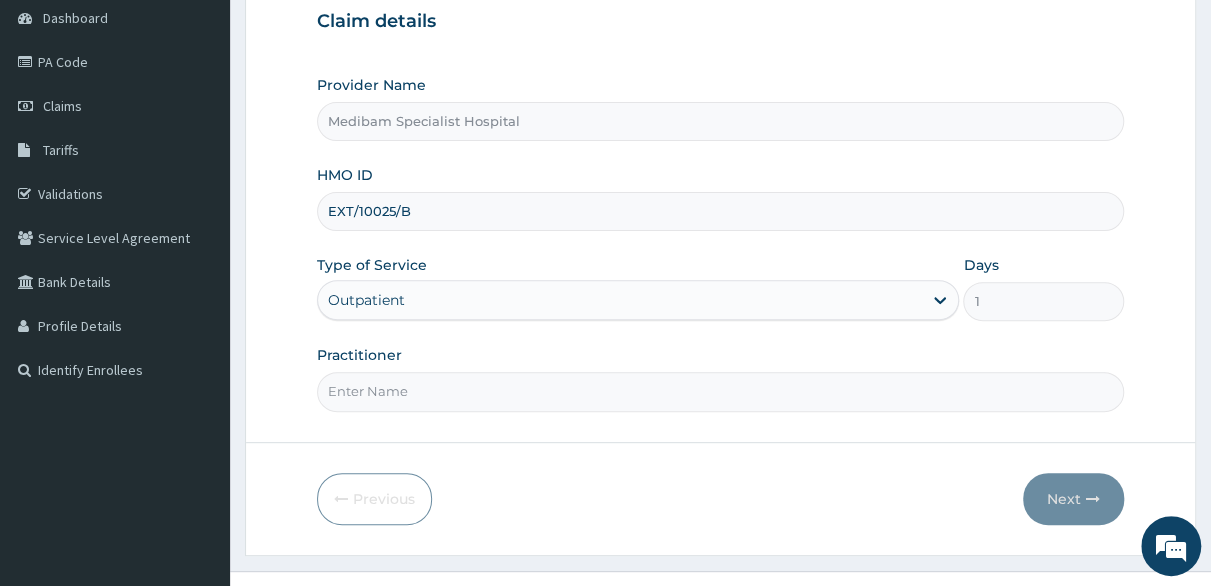 type on "DR AGHWANA" 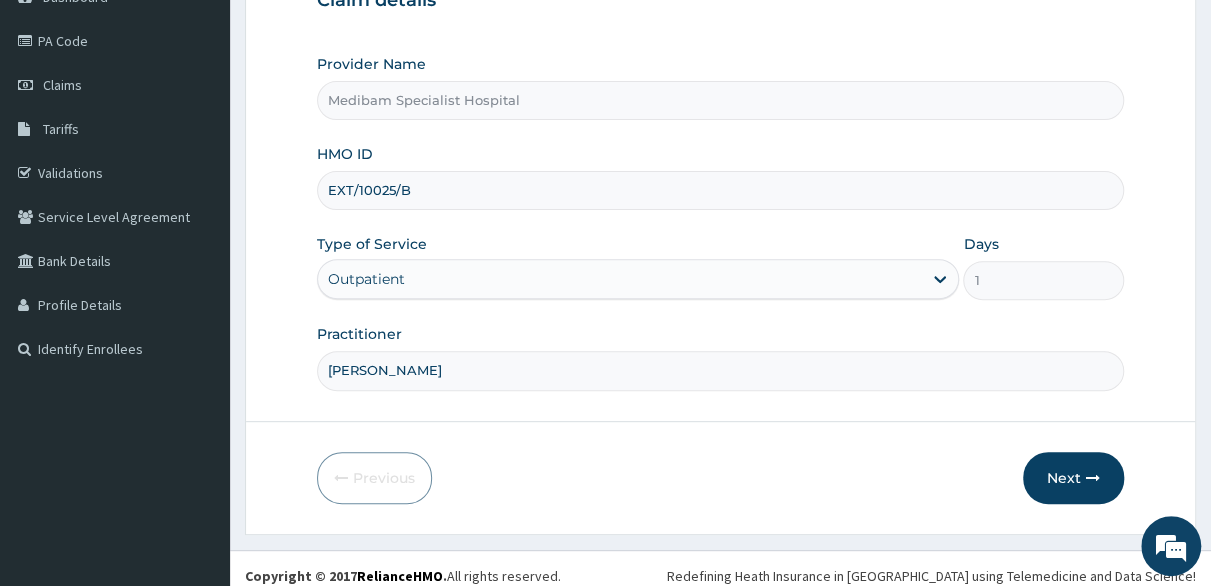 scroll, scrollTop: 232, scrollLeft: 0, axis: vertical 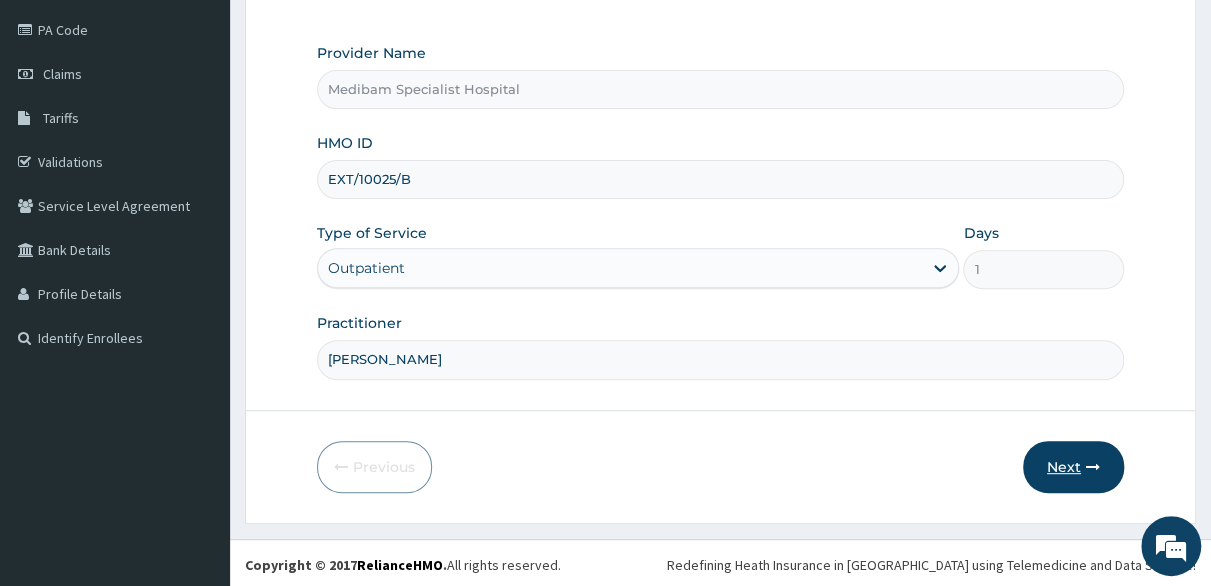 click on "Next" at bounding box center [1073, 467] 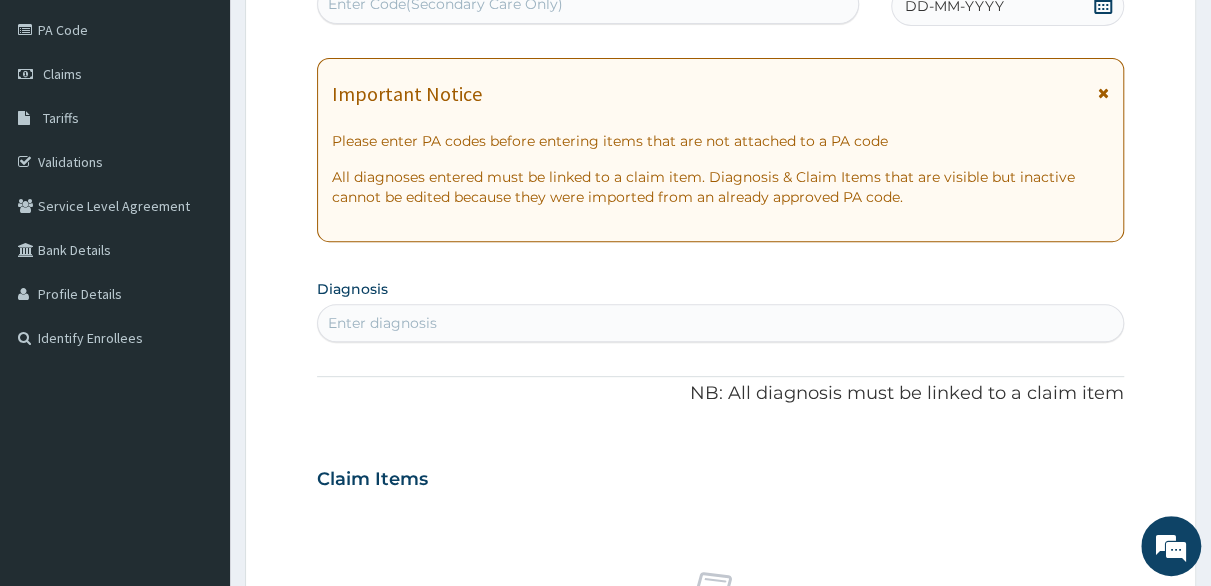 click on "Enter diagnosis" at bounding box center (720, 323) 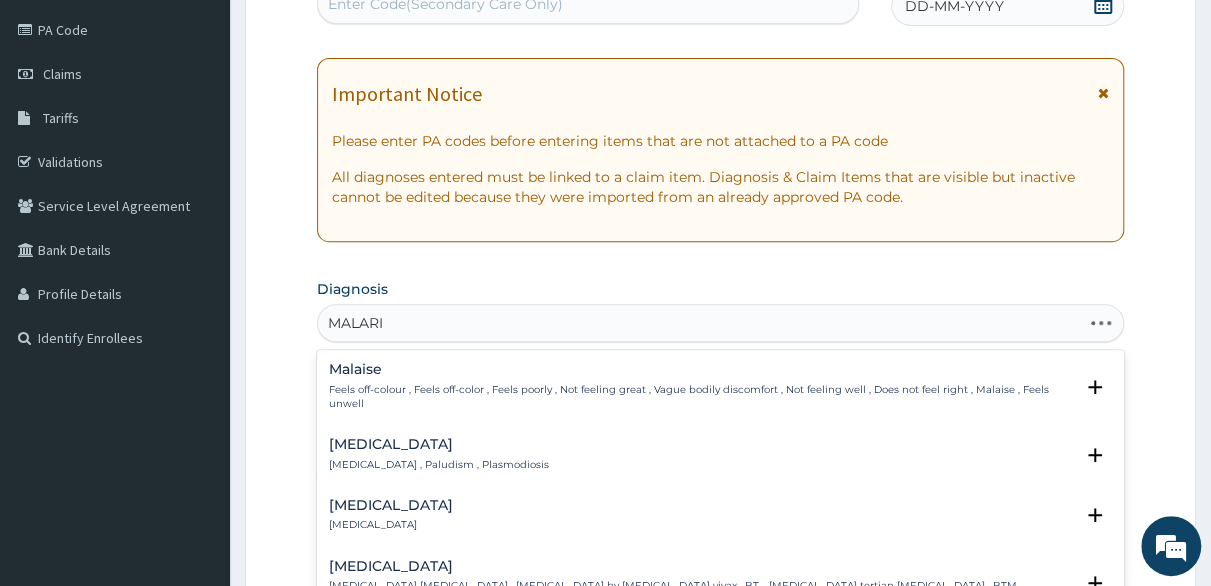 type on "MALARIA" 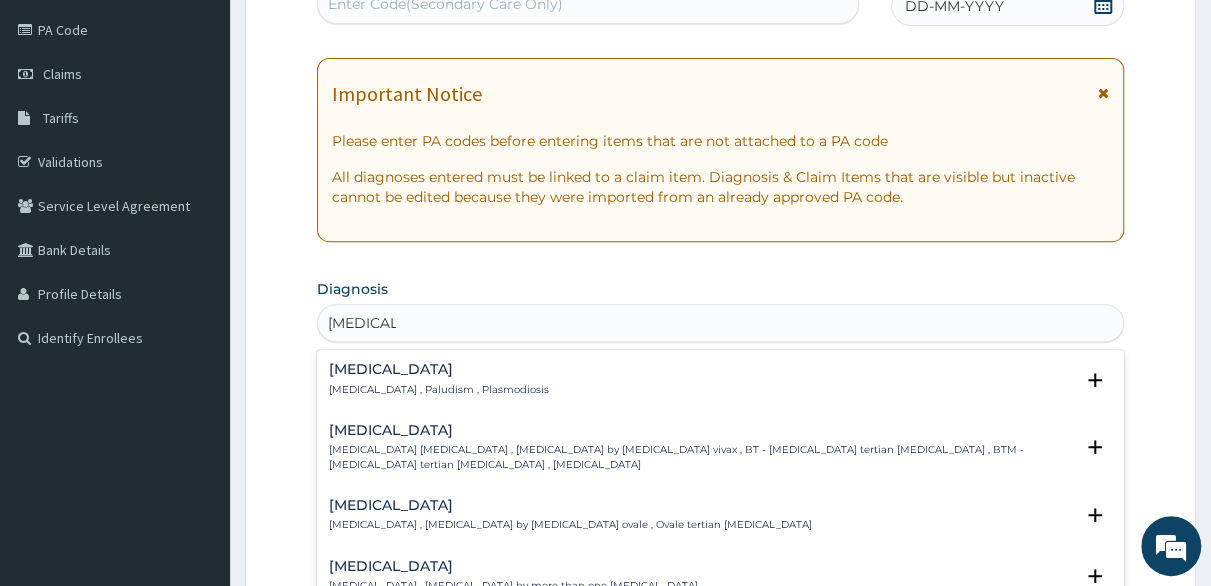 click on "Malaria Malaria , Paludism , Plasmodiosis" at bounding box center (439, 379) 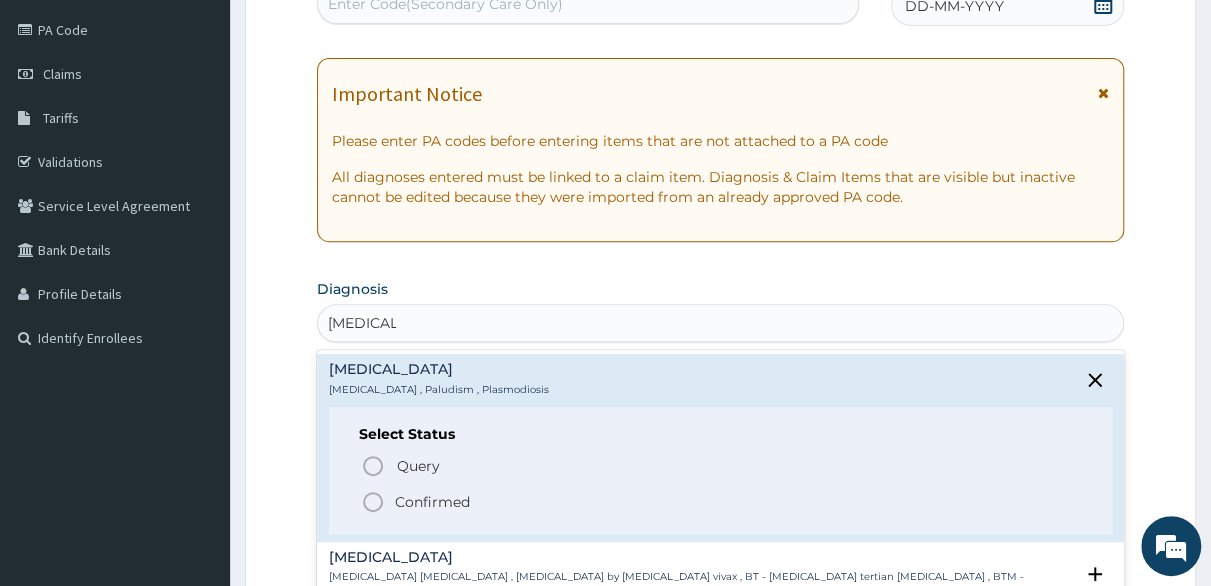 click 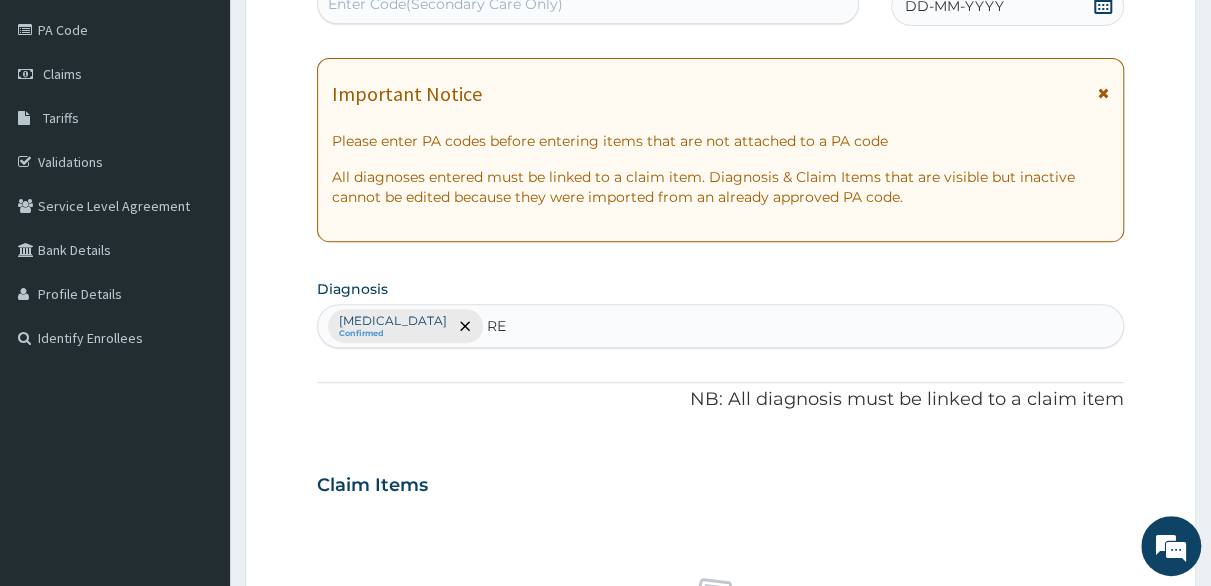 type on "R" 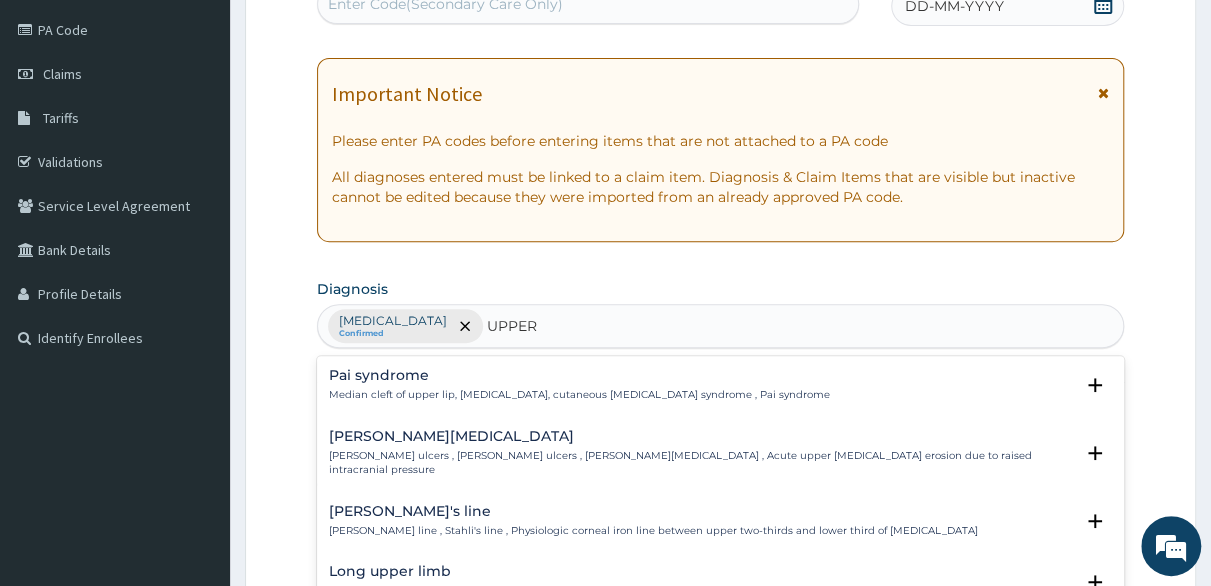 scroll, scrollTop: 332, scrollLeft: 0, axis: vertical 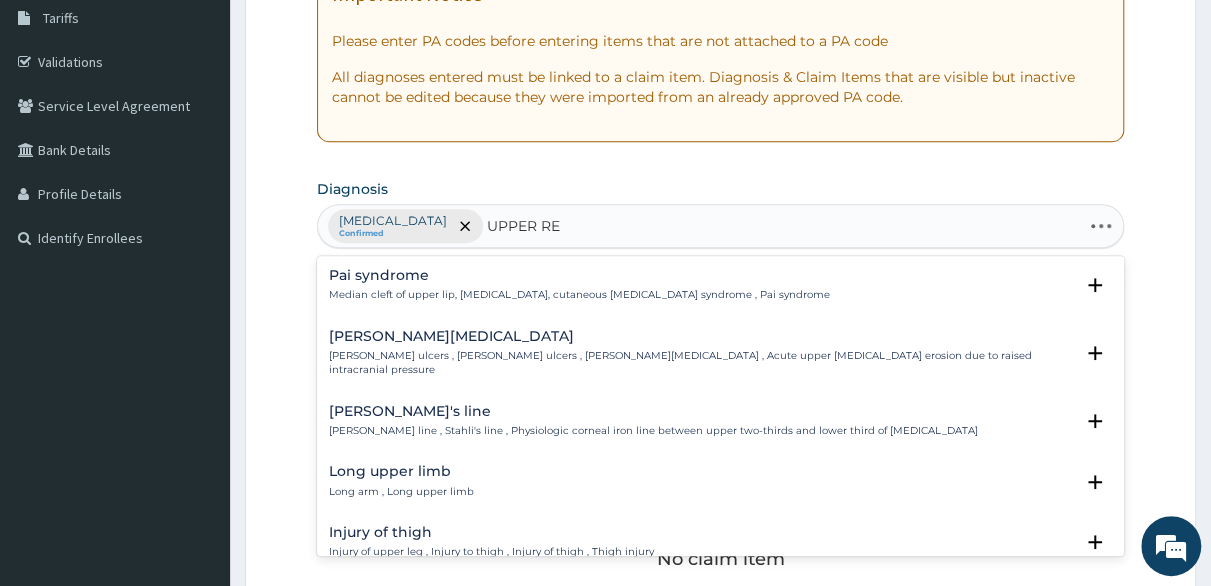 type on "UPPER RES" 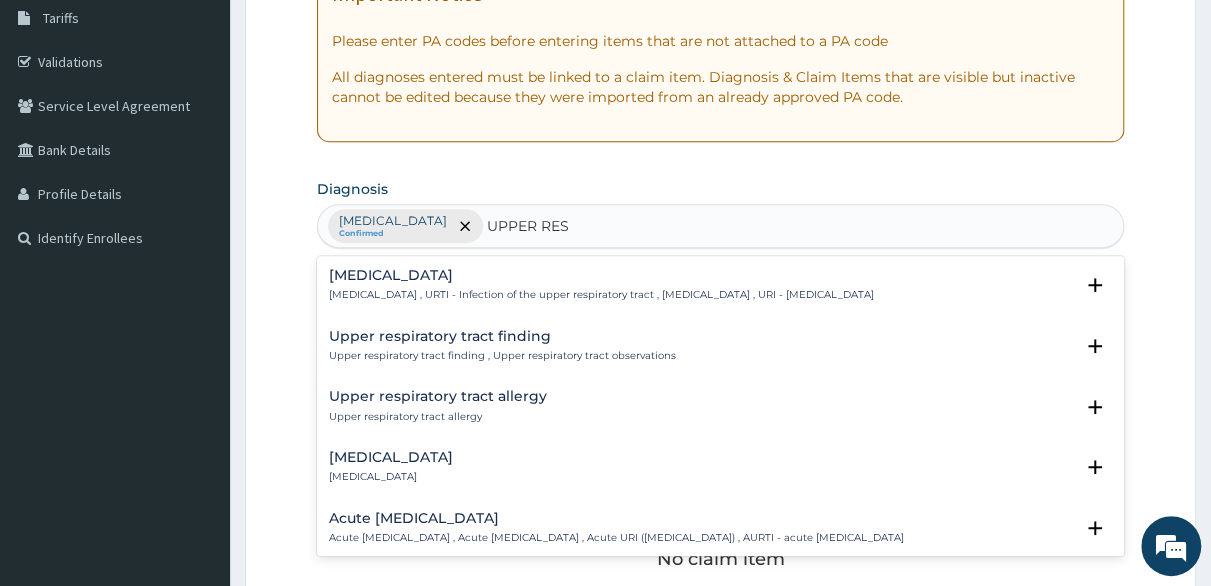 click on "Upper respiratory infection , URTI - Infection of the upper respiratory tract , Upper respiratory tract infection , URI - Upper respiratory infection" at bounding box center [601, 295] 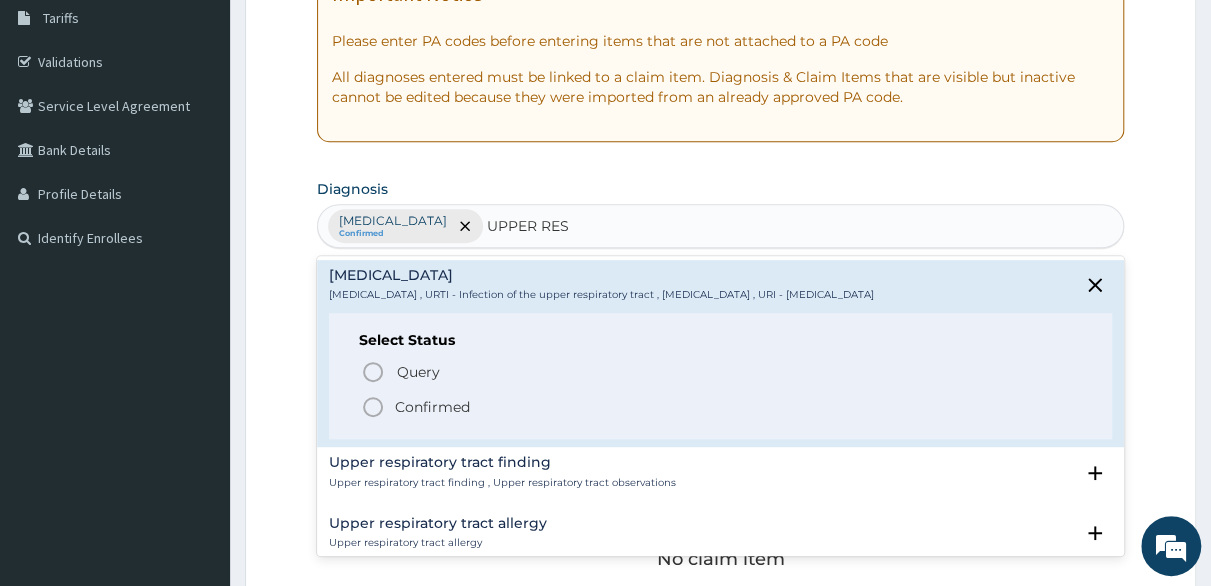 click 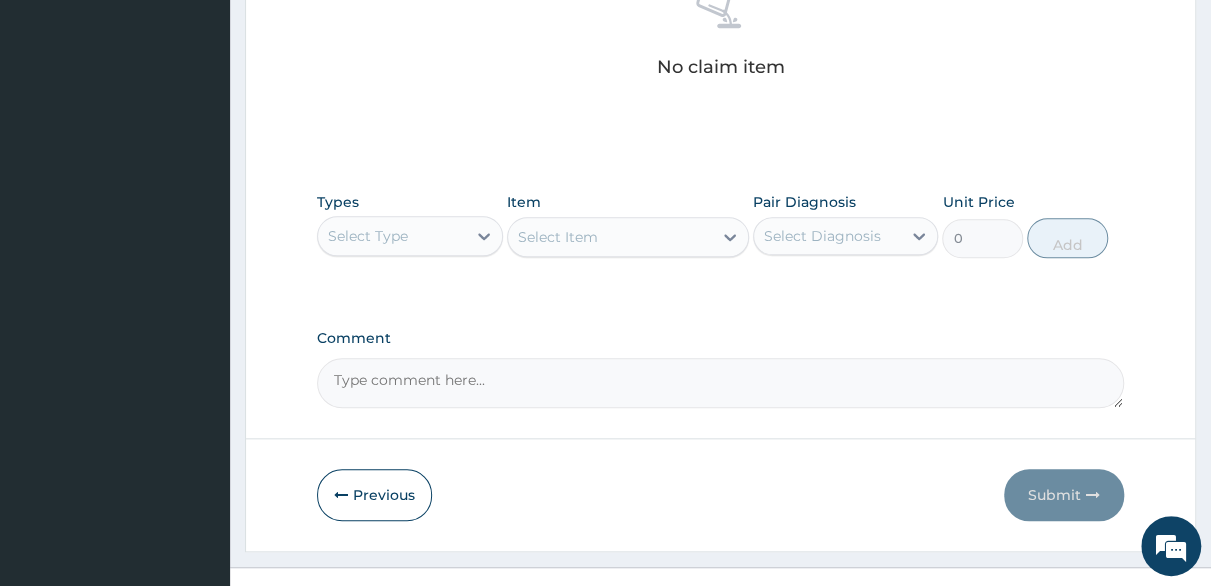 scroll, scrollTop: 832, scrollLeft: 0, axis: vertical 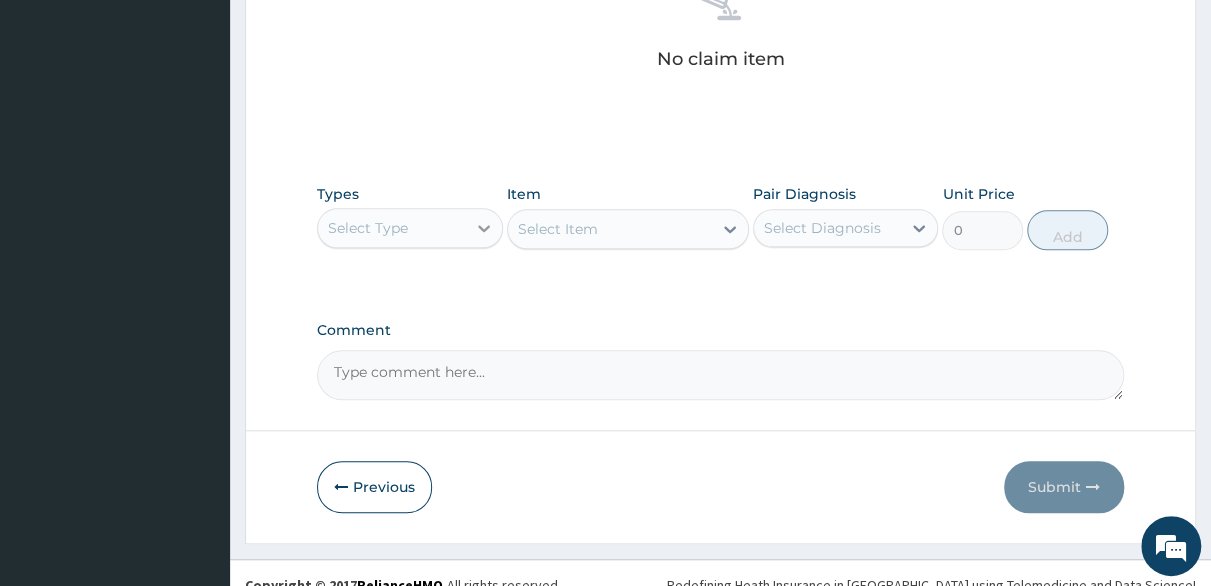 click 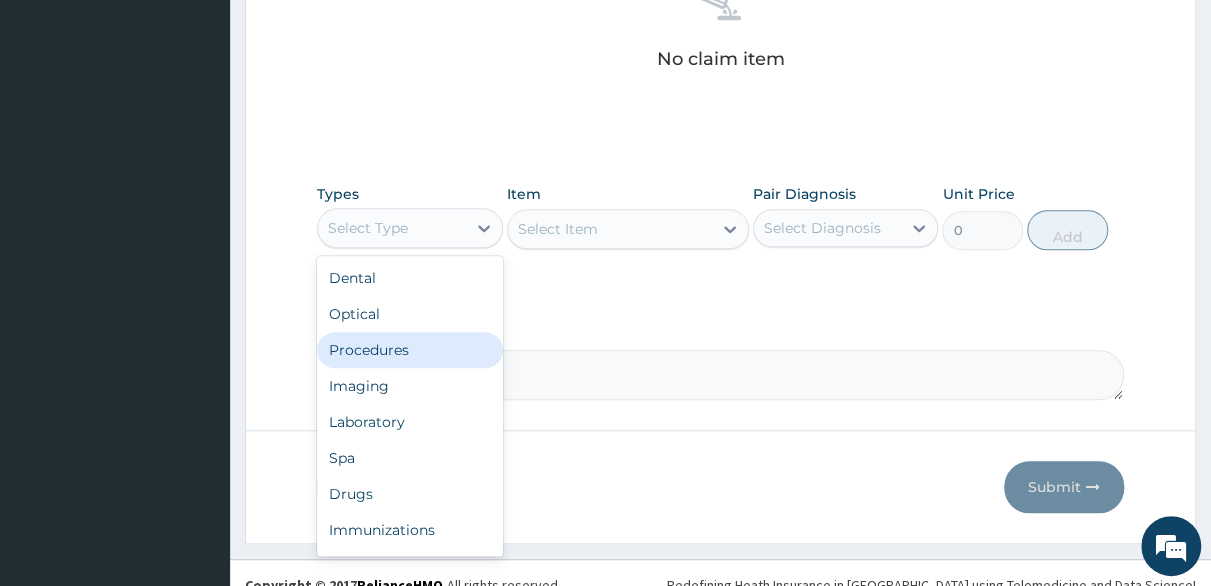 click on "Procedures" at bounding box center [410, 350] 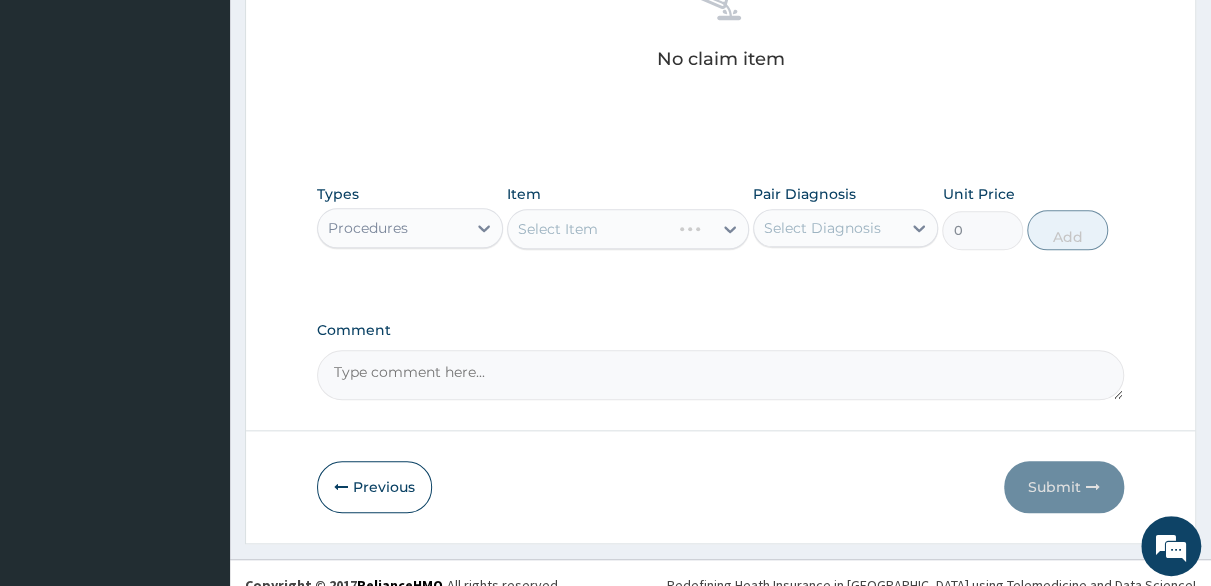 click on "Select Item" at bounding box center (628, 229) 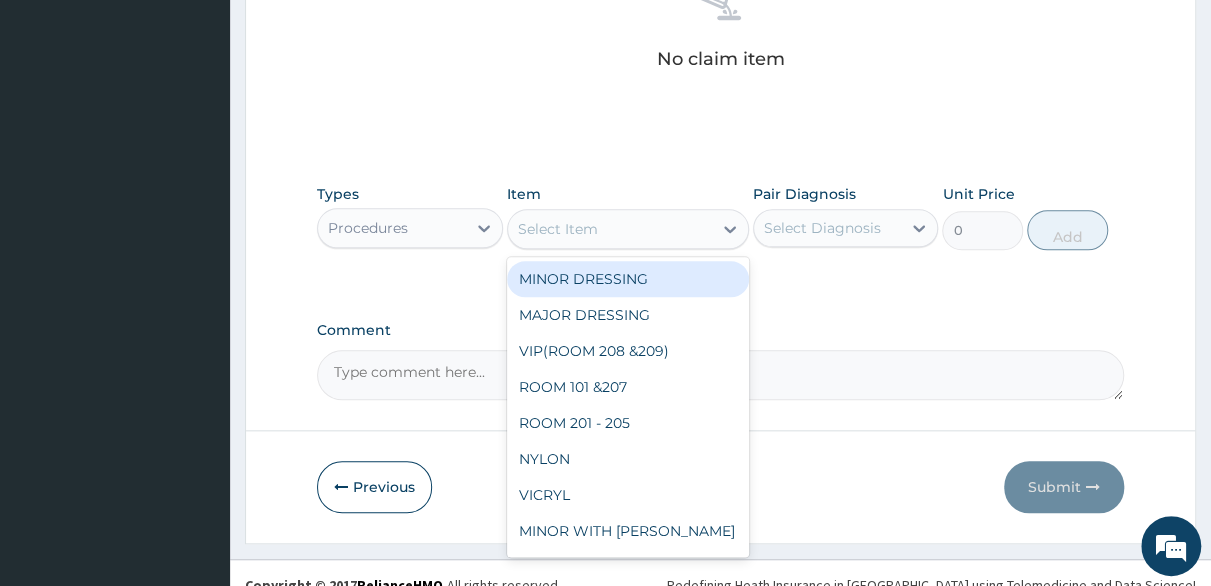click on "Select Item" at bounding box center [610, 229] 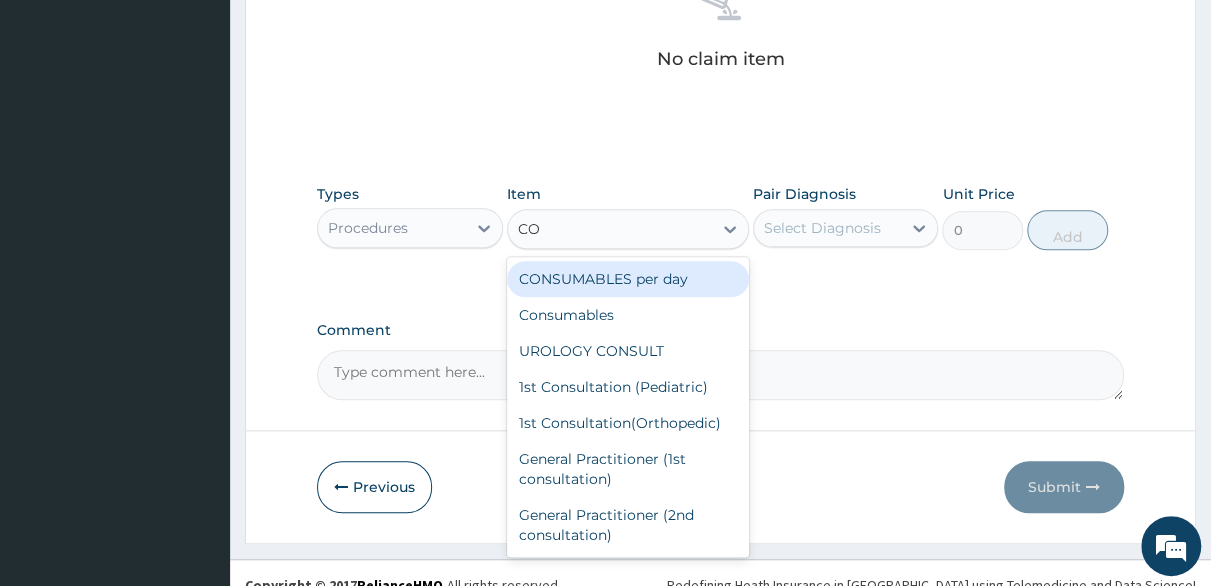type on "CON" 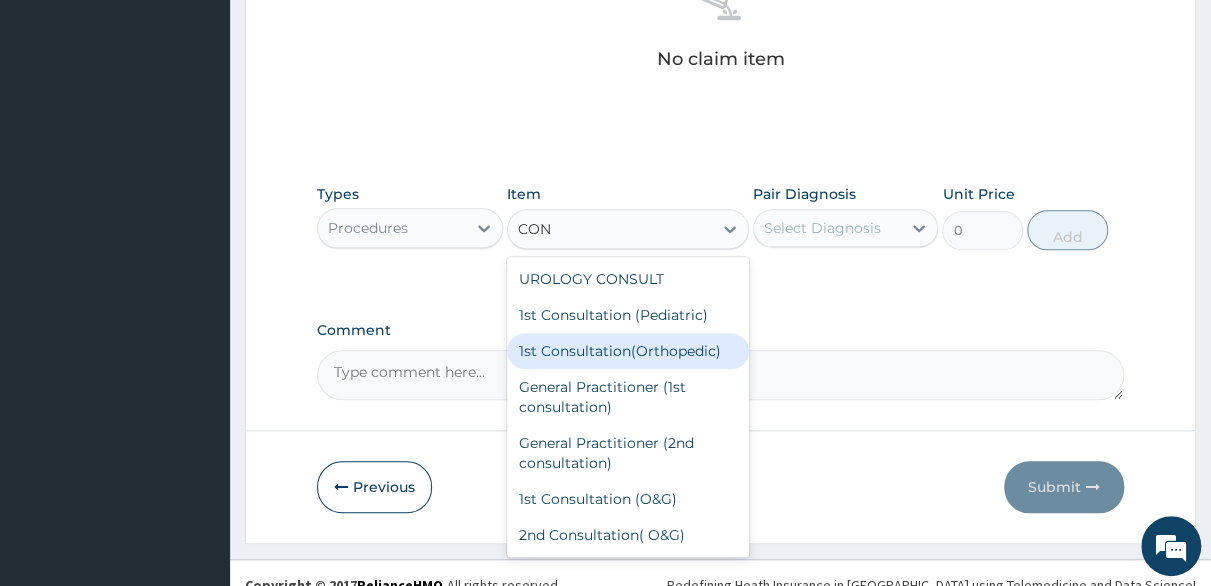 scroll, scrollTop: 100, scrollLeft: 0, axis: vertical 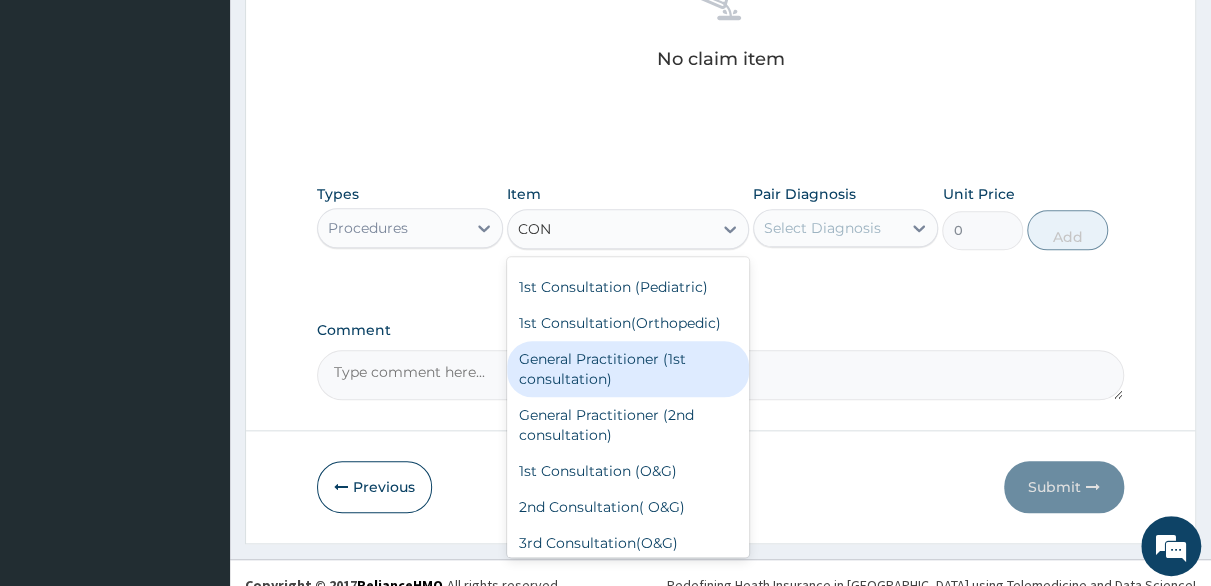 drag, startPoint x: 662, startPoint y: 365, endPoint x: 728, endPoint y: 322, distance: 78.77182 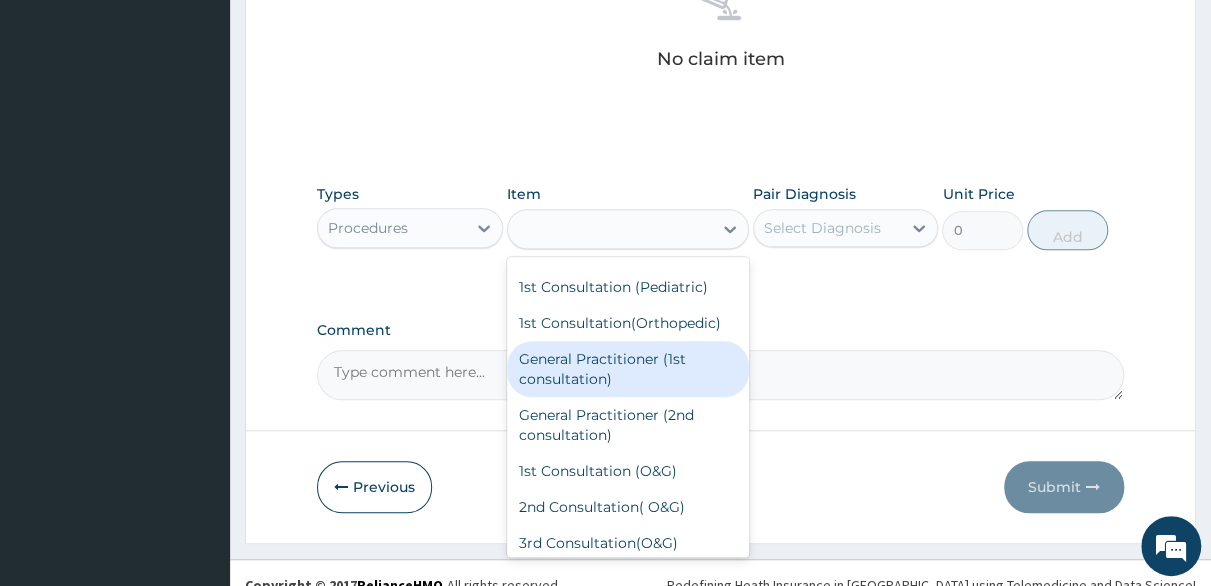 type on "1500" 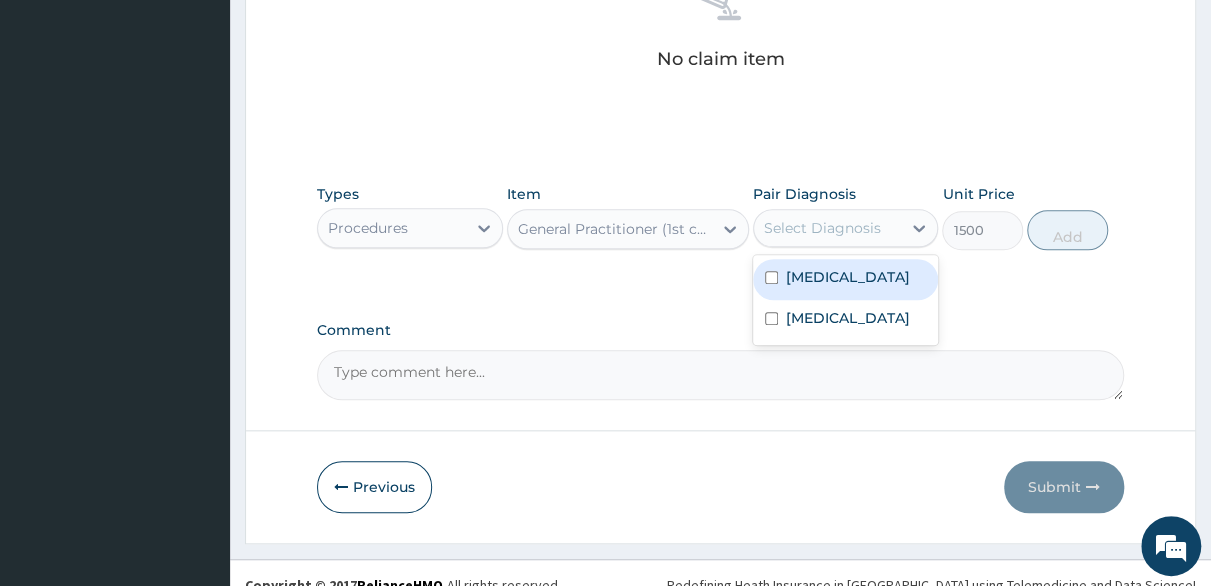 click on "Select Diagnosis" at bounding box center (828, 228) 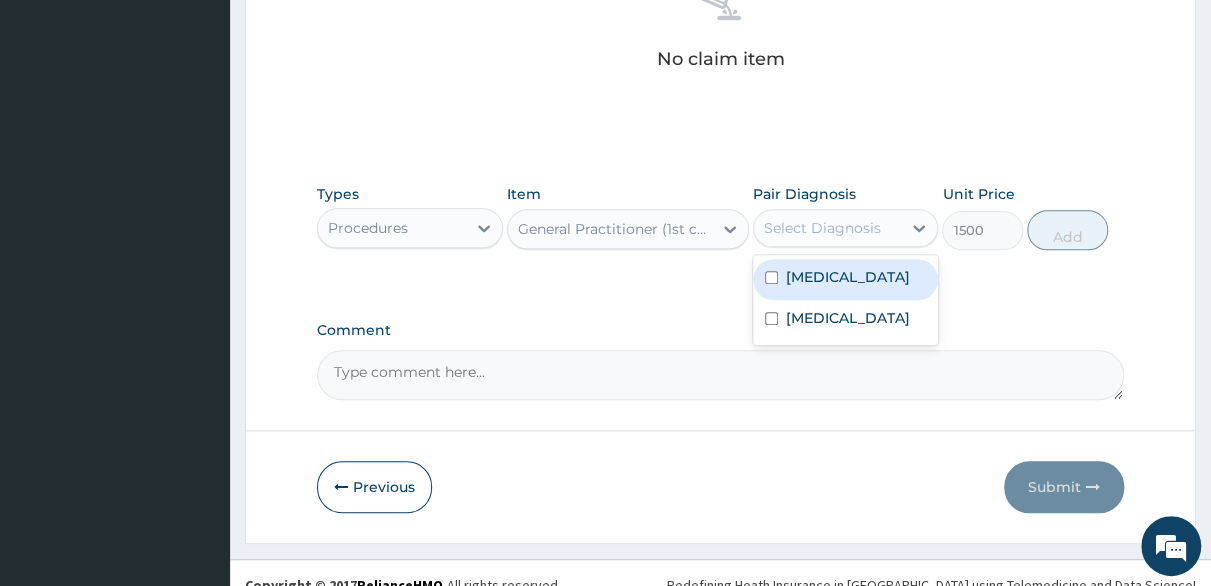 drag, startPoint x: 766, startPoint y: 275, endPoint x: 768, endPoint y: 320, distance: 45.044422 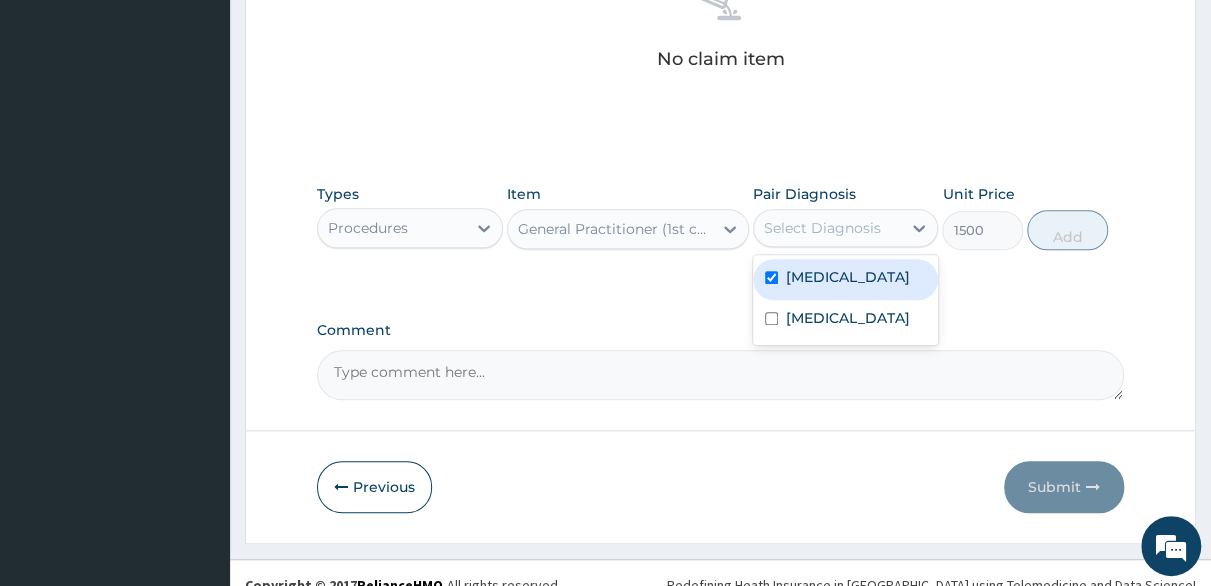 checkbox on "true" 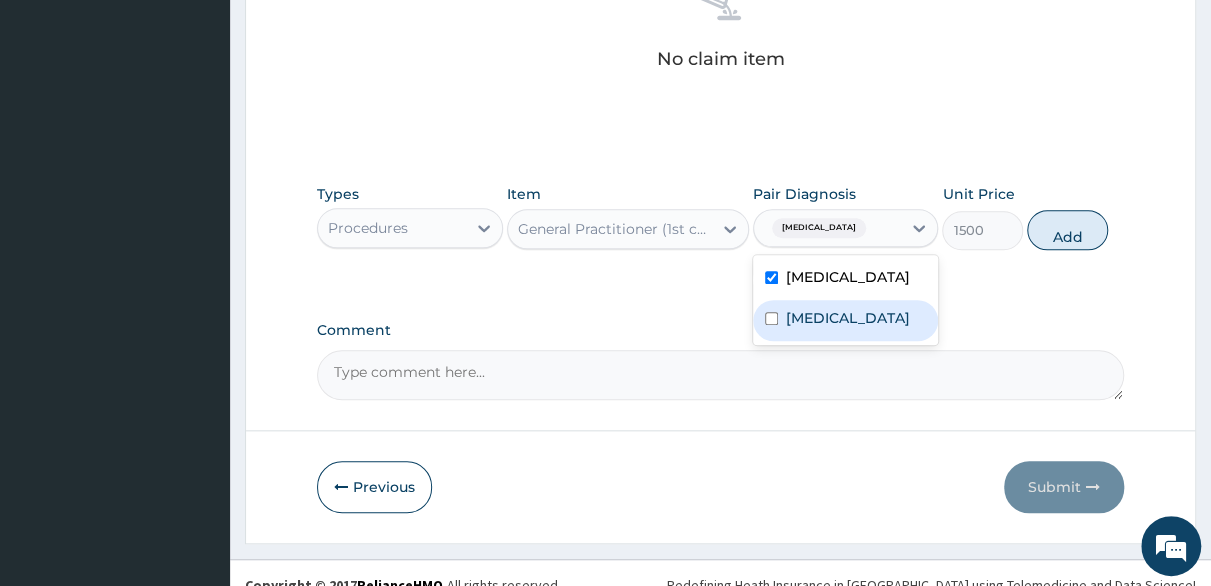 click on "Upper respiratory infection" at bounding box center (846, 320) 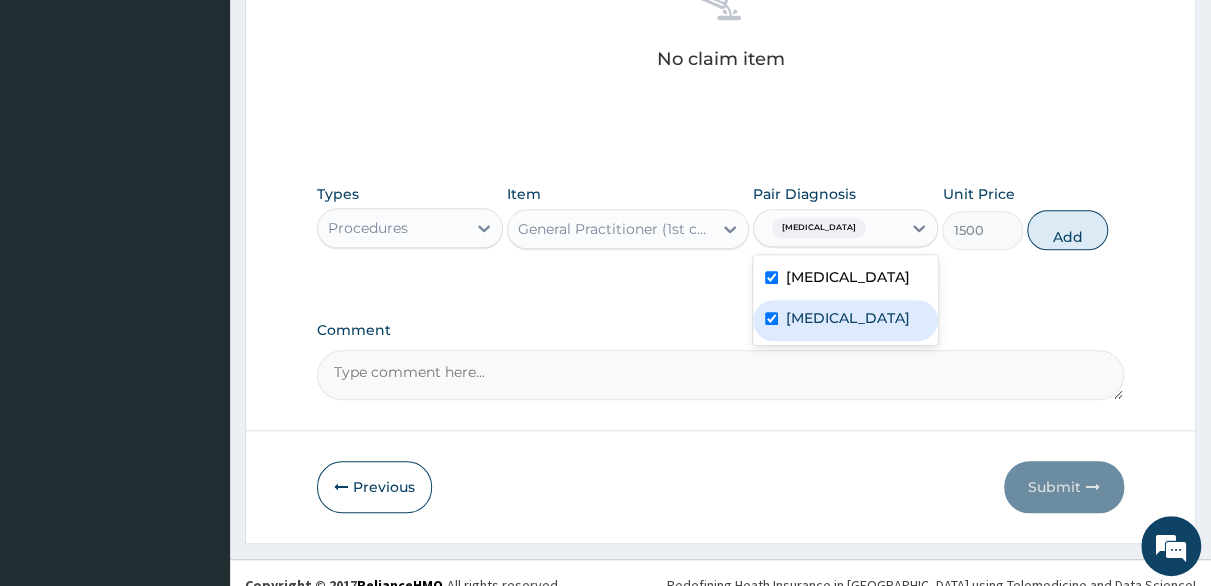checkbox on "true" 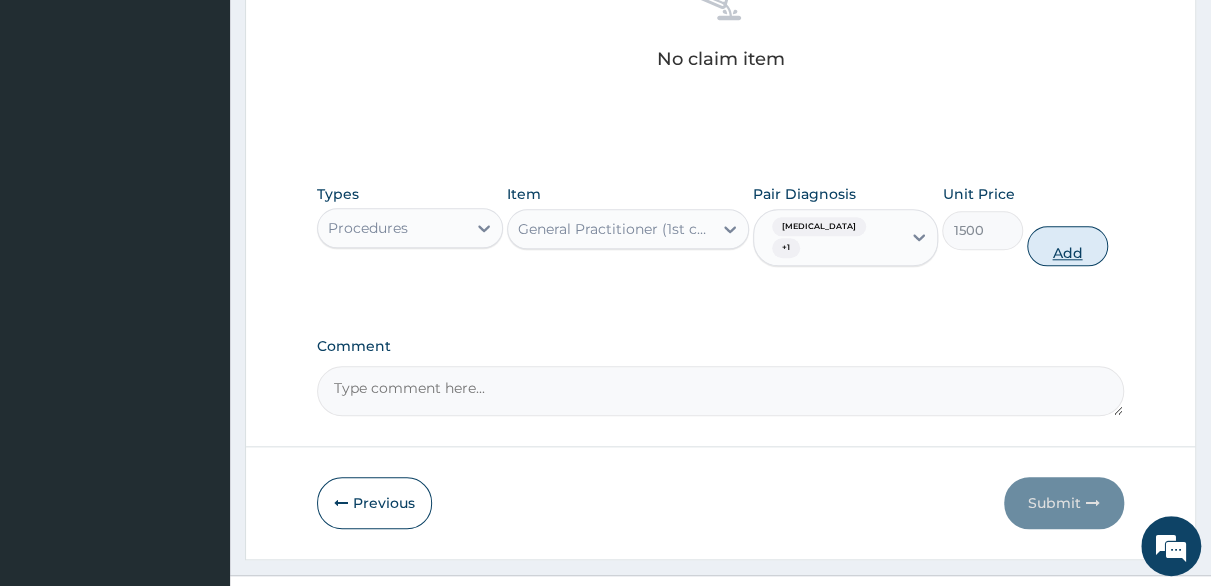 click on "Add" at bounding box center (1067, 246) 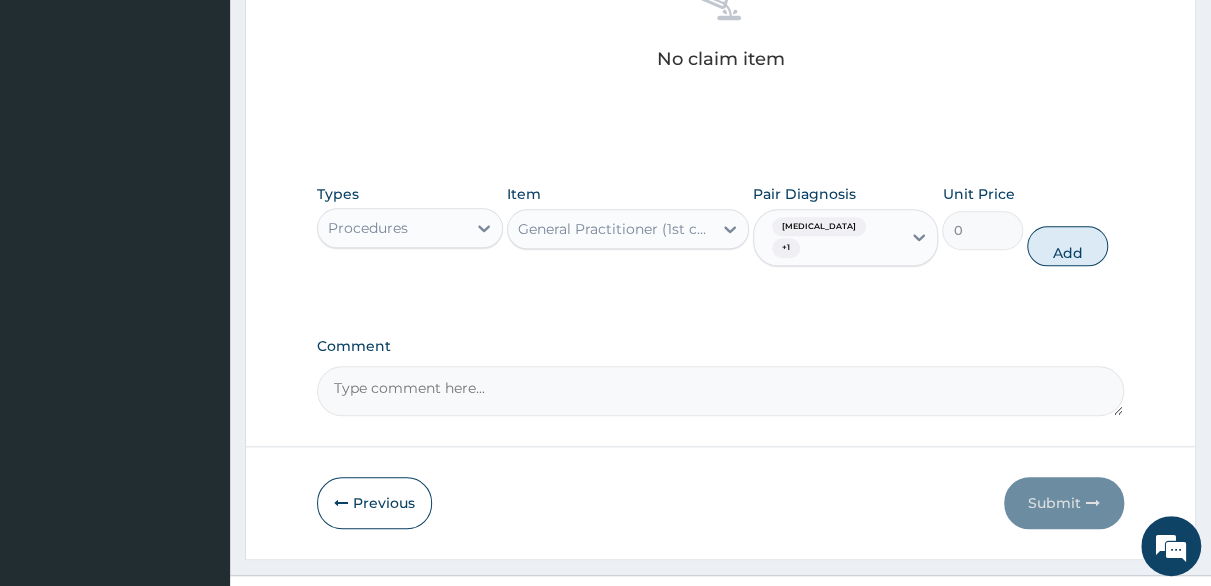 scroll, scrollTop: 773, scrollLeft: 0, axis: vertical 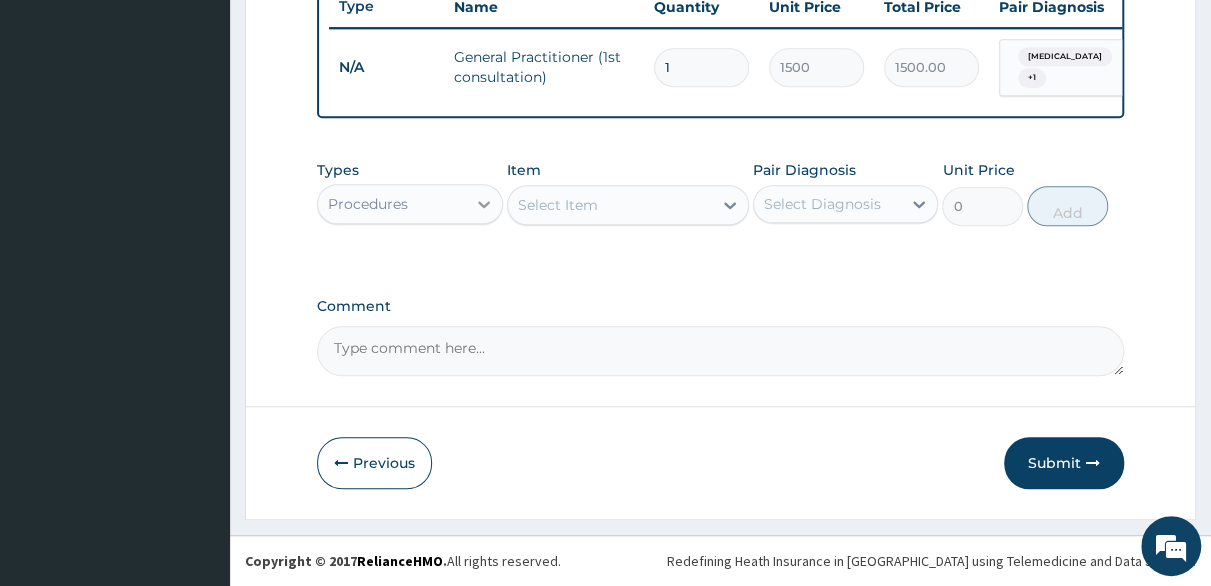 click 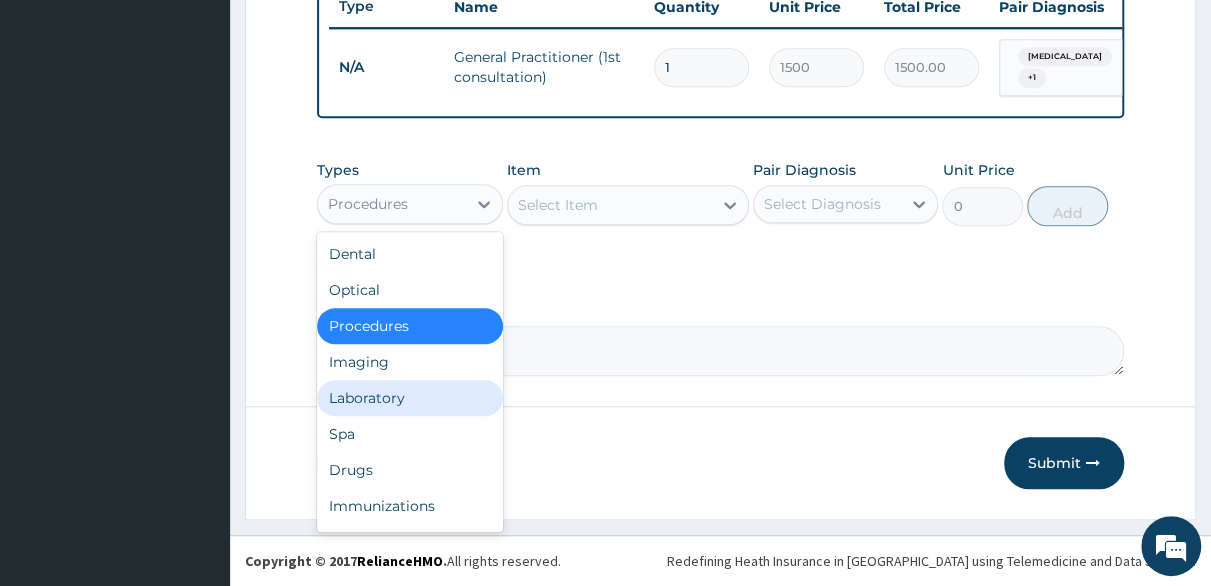 click on "Laboratory" at bounding box center [410, 398] 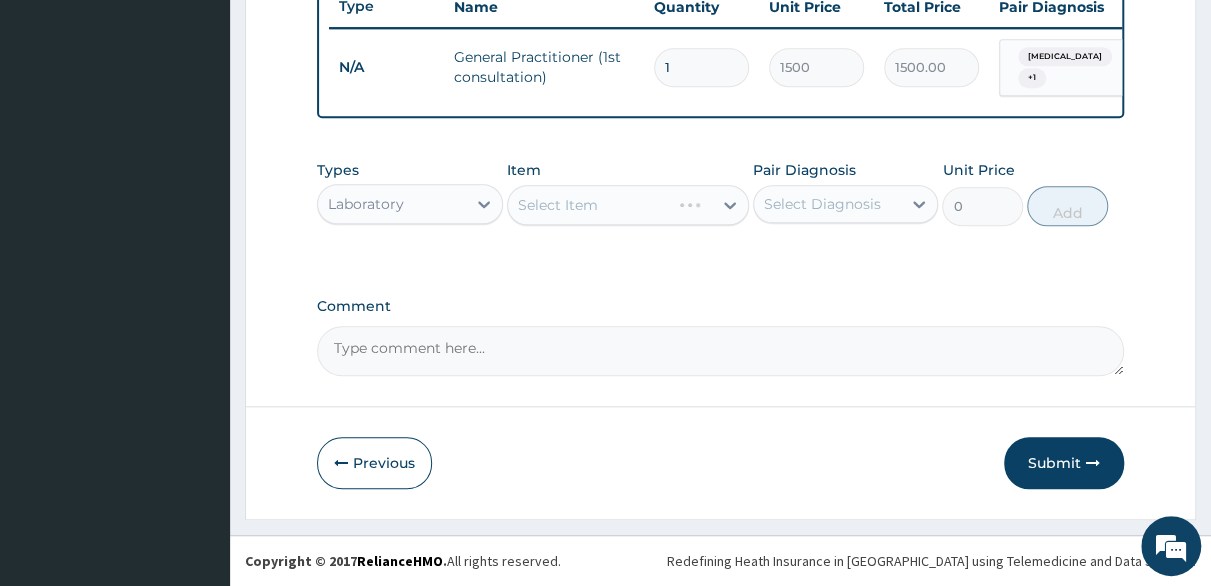 click on "Select Item" at bounding box center (628, 205) 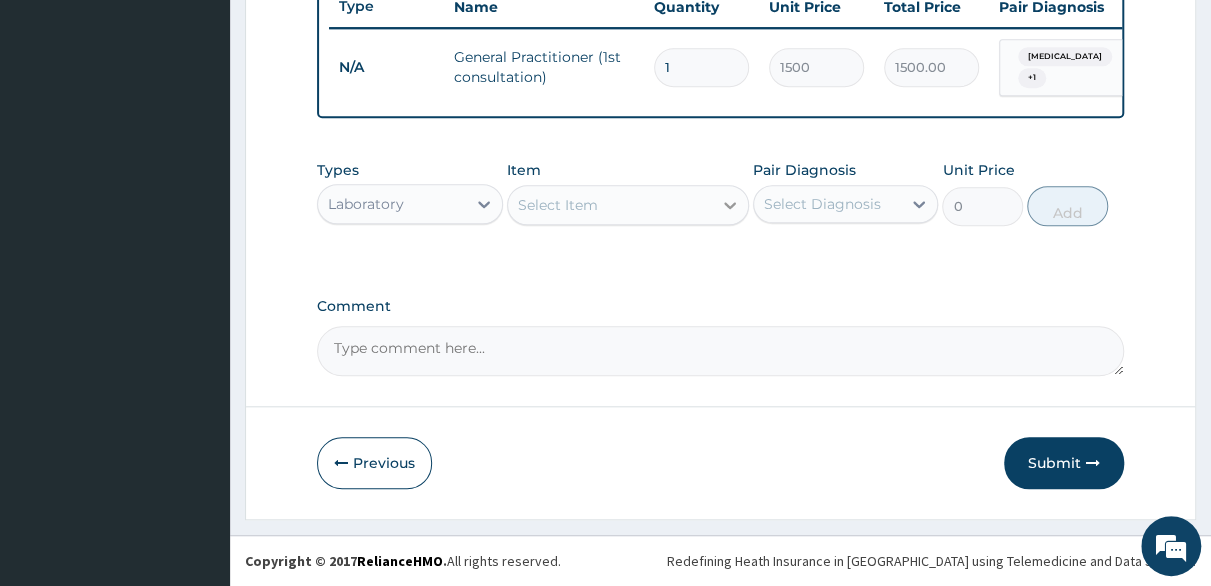 click at bounding box center [730, 205] 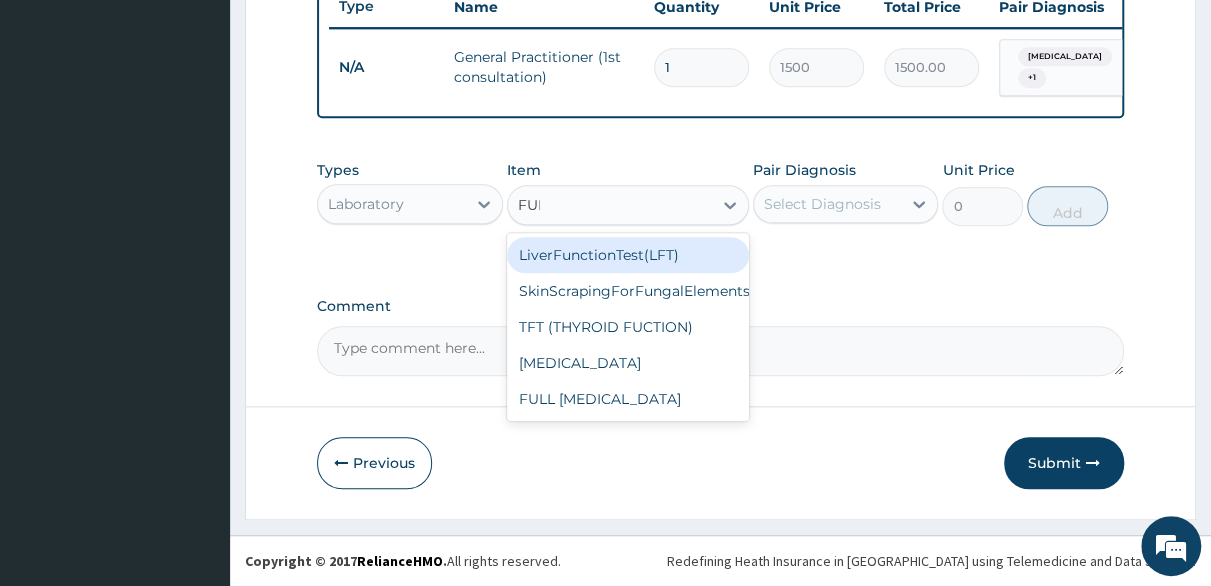 type on "FULL" 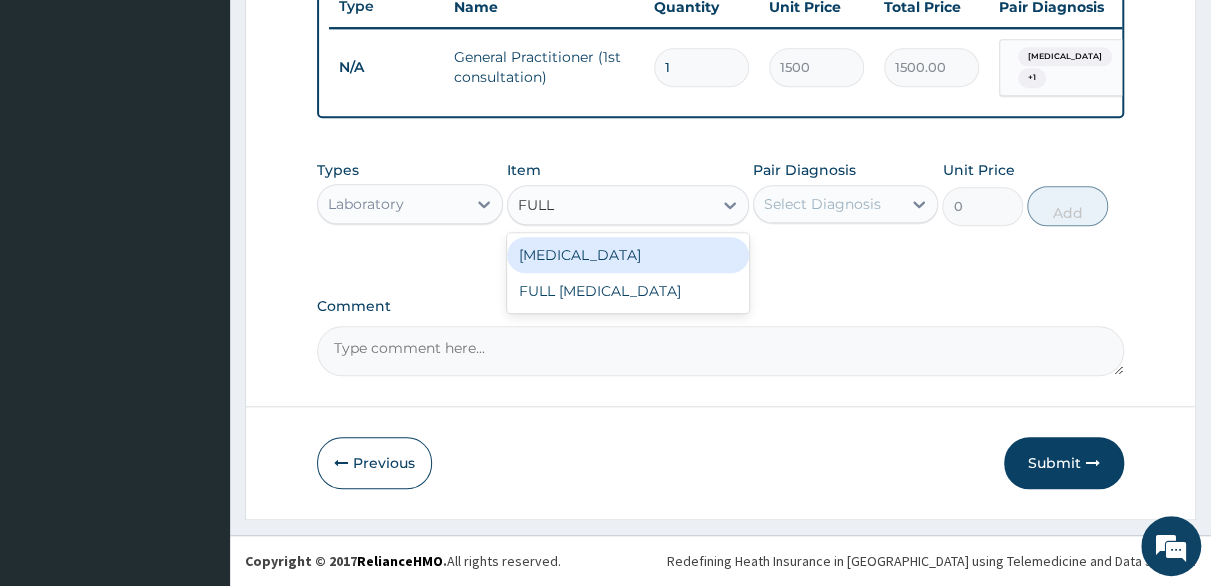 click on "Full blood count" at bounding box center [628, 255] 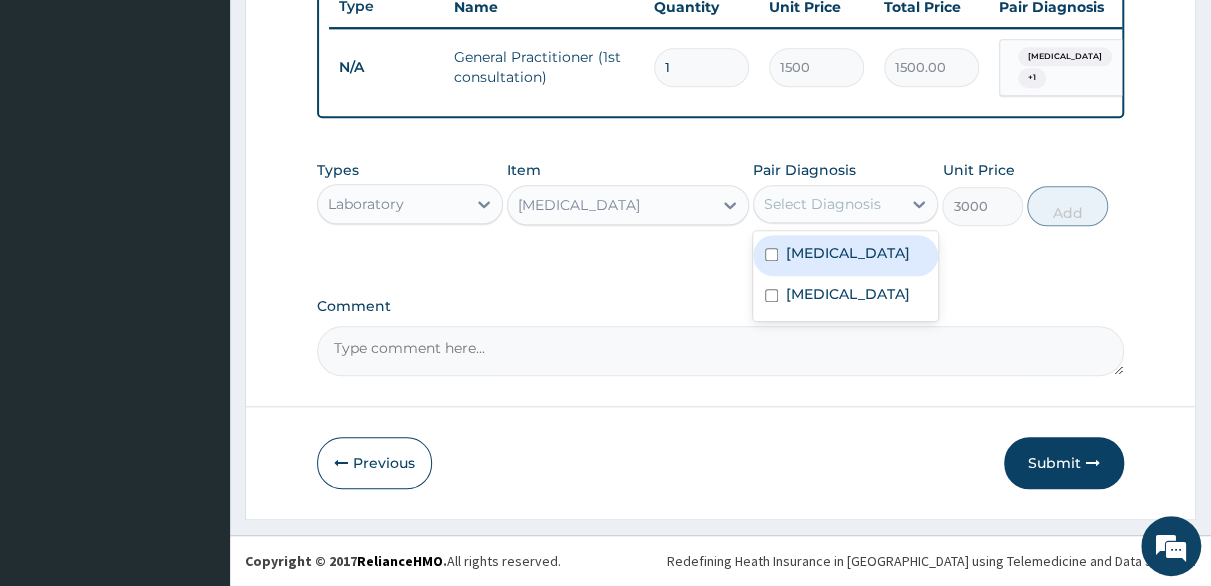 click on "Select Diagnosis" at bounding box center [822, 204] 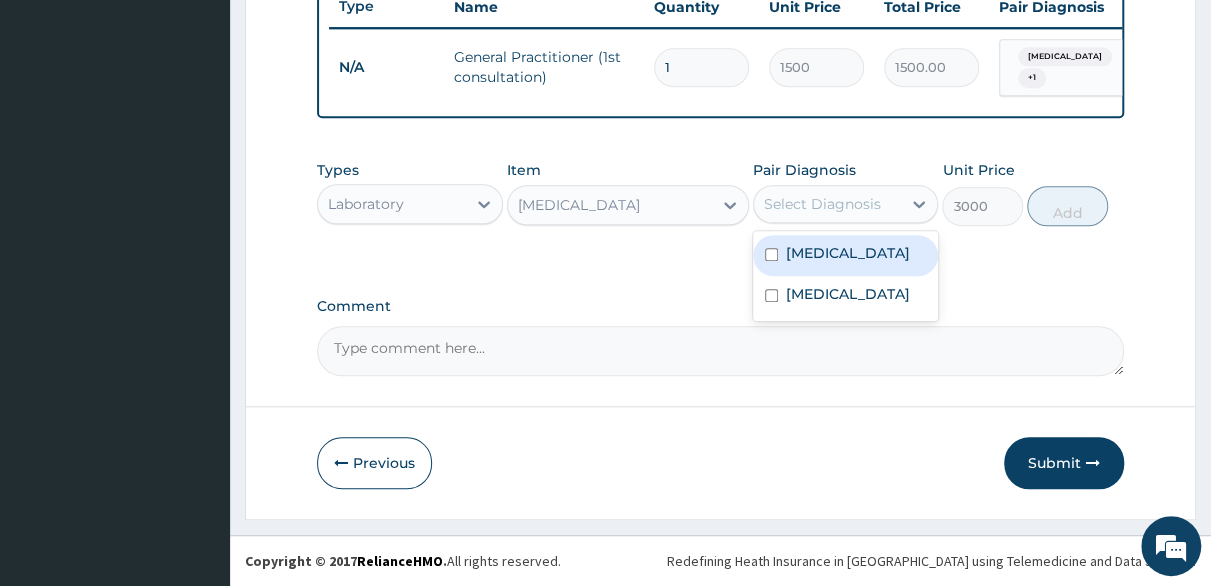 click at bounding box center (771, 254) 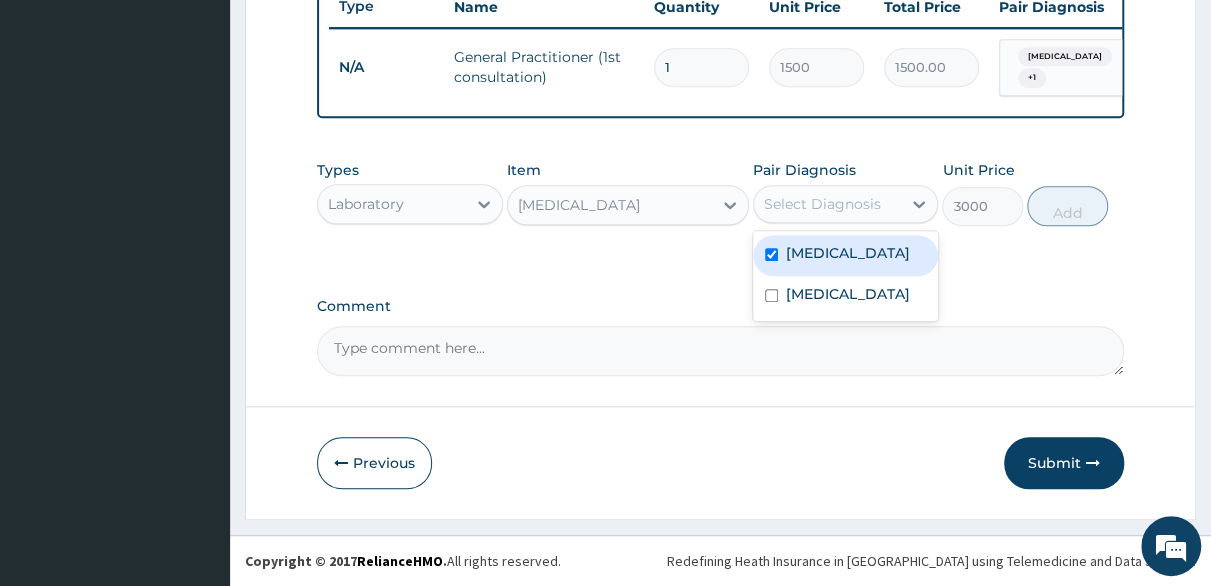 checkbox on "true" 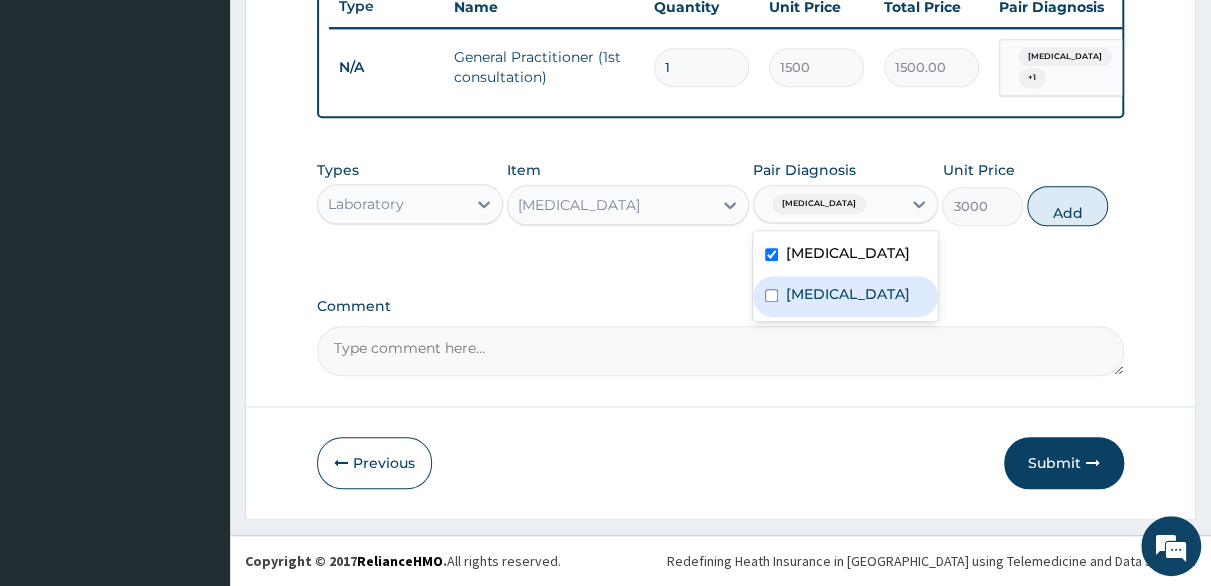 drag, startPoint x: 768, startPoint y: 309, endPoint x: 784, endPoint y: 299, distance: 18.867962 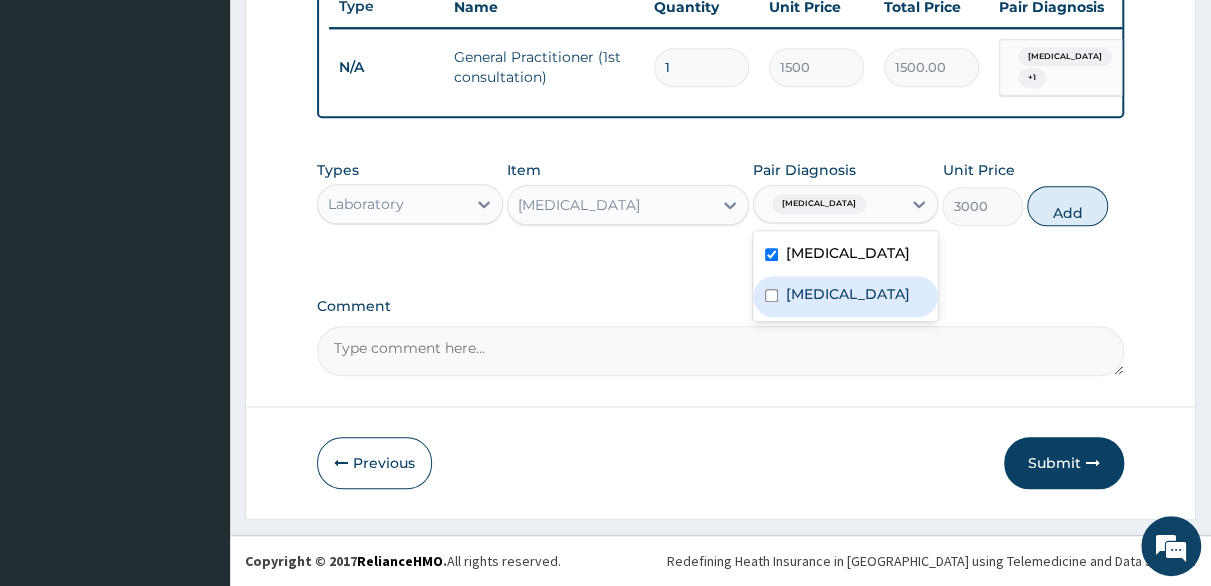 click at bounding box center (771, 295) 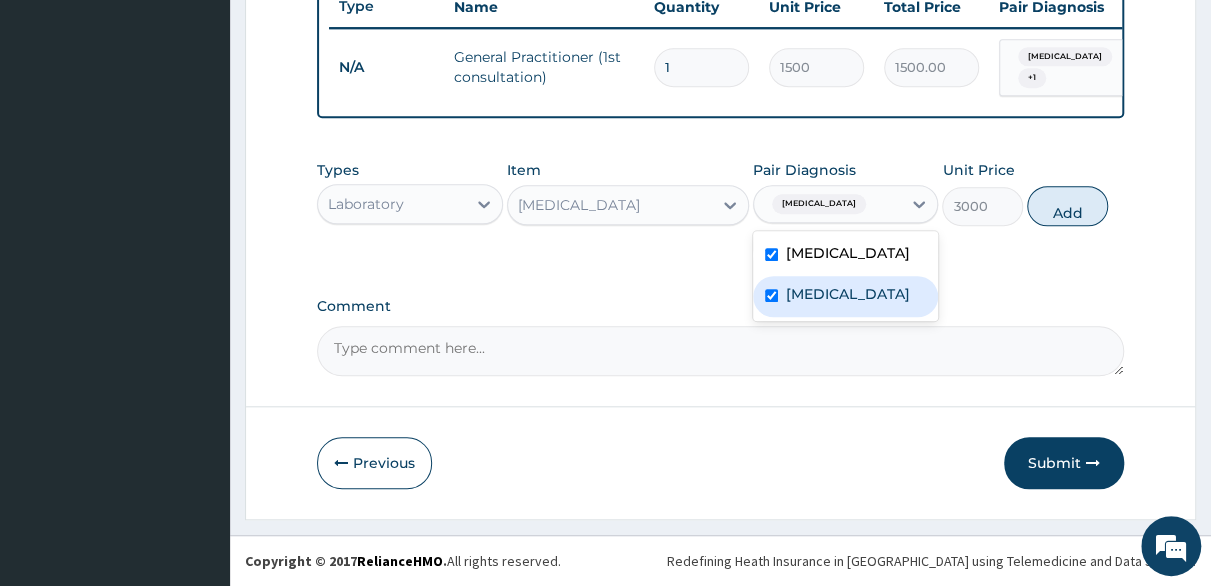 checkbox on "true" 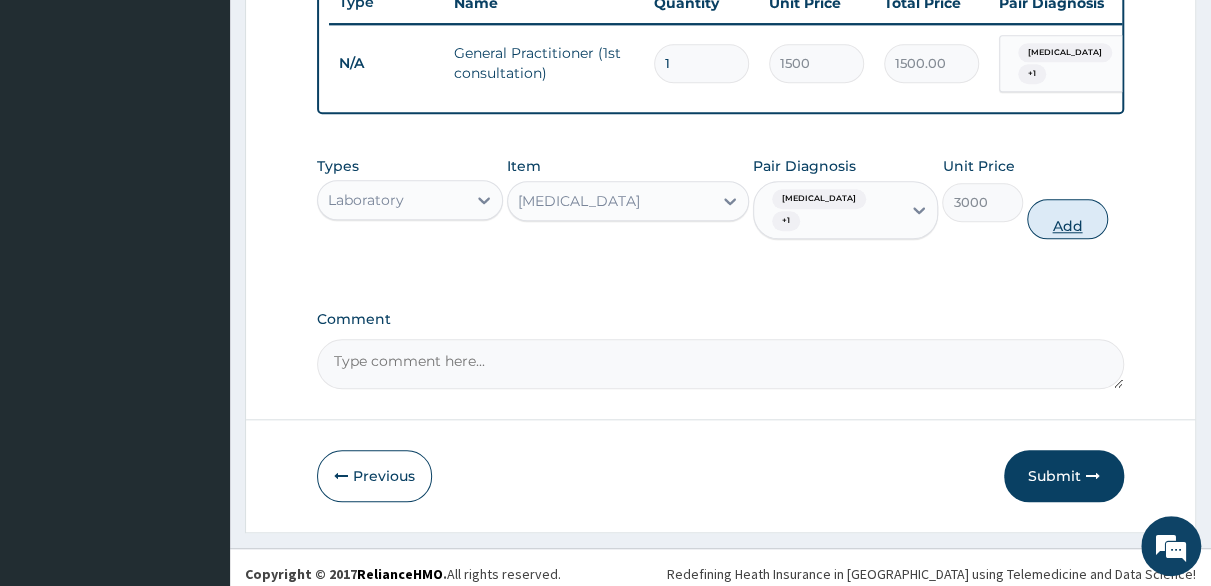 click on "Add" at bounding box center [1067, 219] 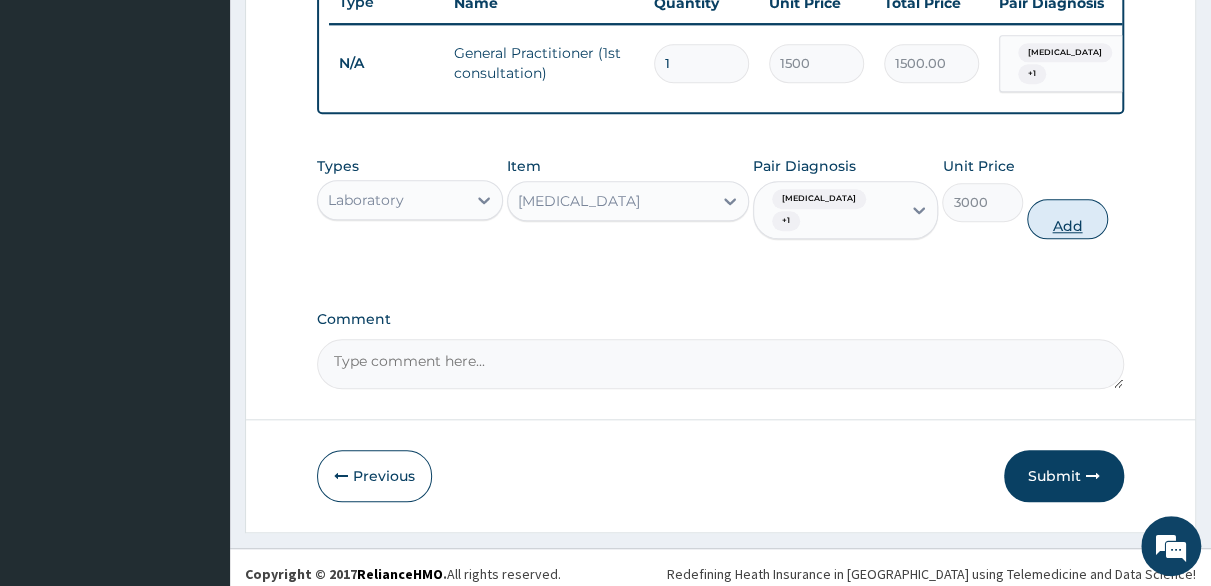 type on "0" 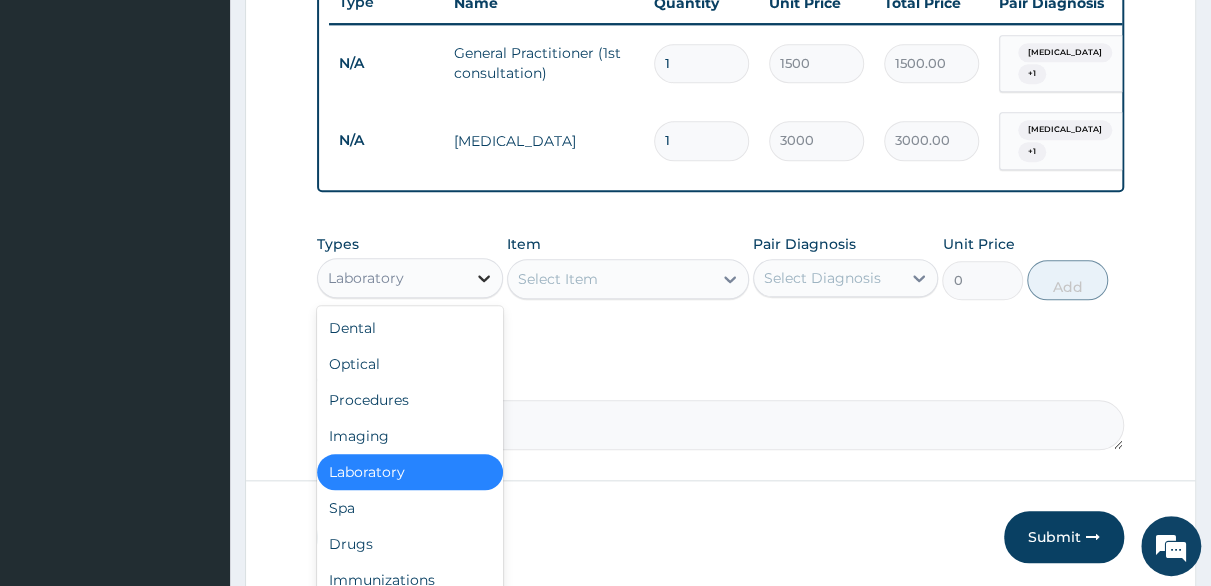 click 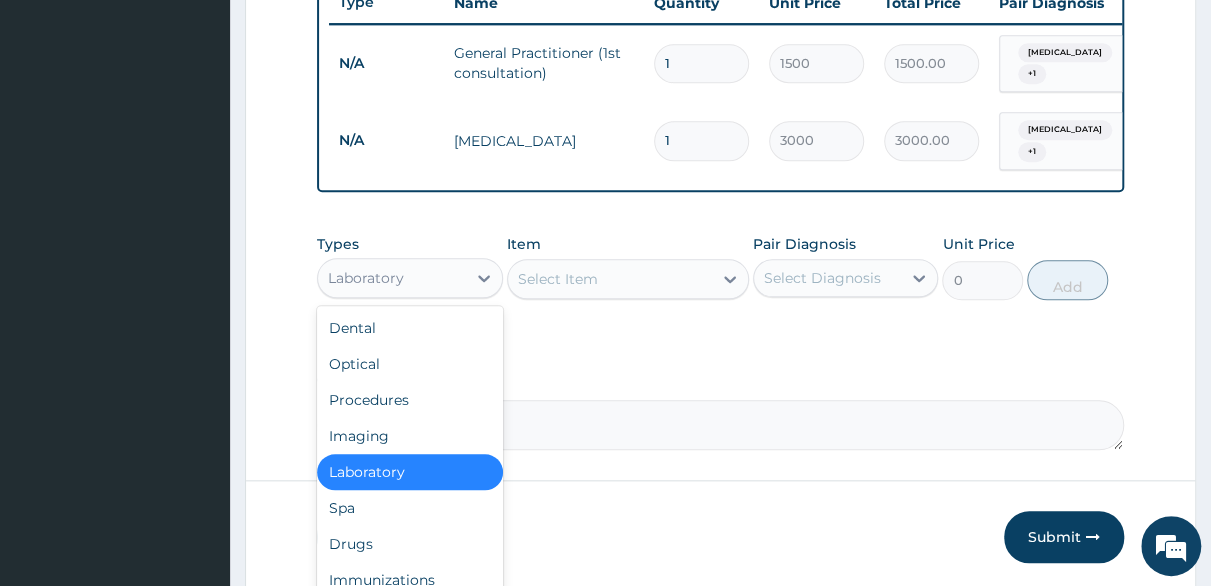 click on "Select Item" at bounding box center (558, 279) 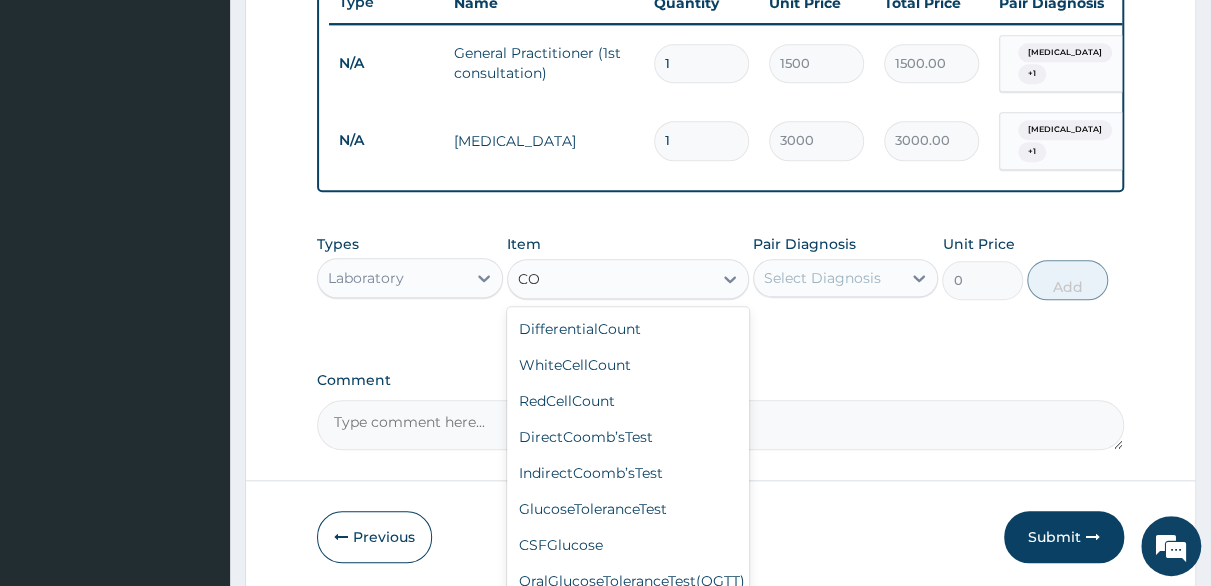 type on "C" 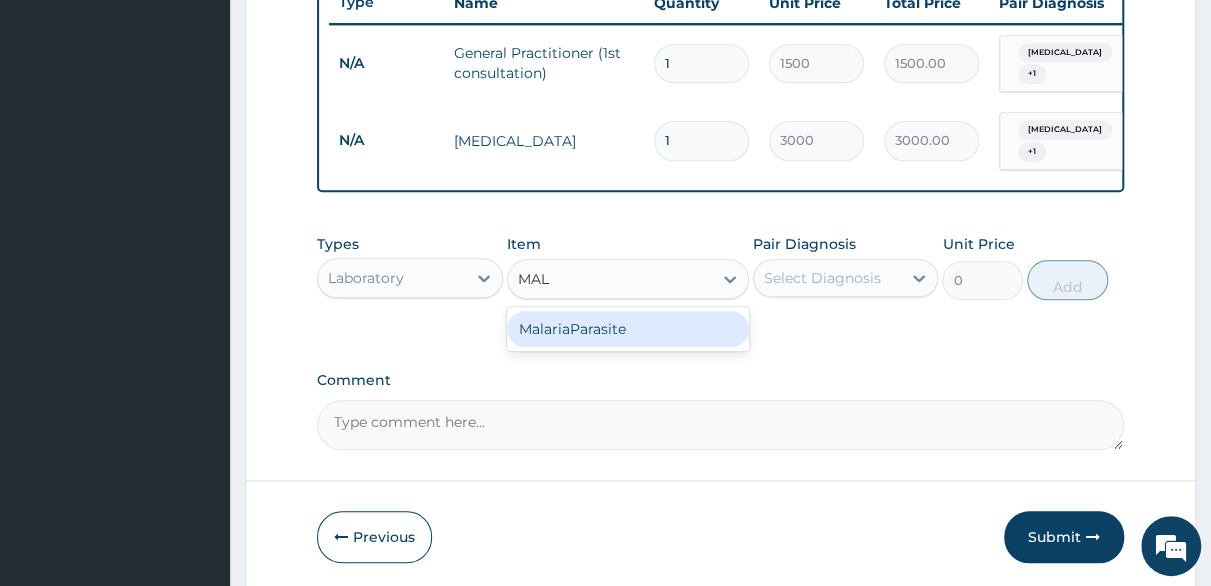 type on "MALA" 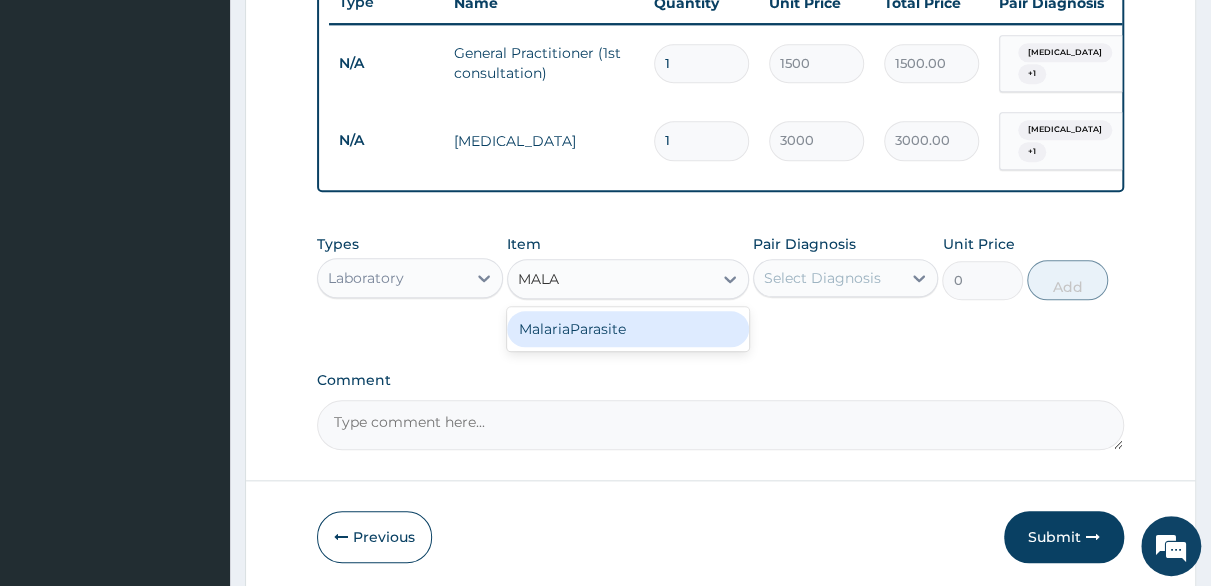 drag, startPoint x: 570, startPoint y: 333, endPoint x: 600, endPoint y: 329, distance: 30.265491 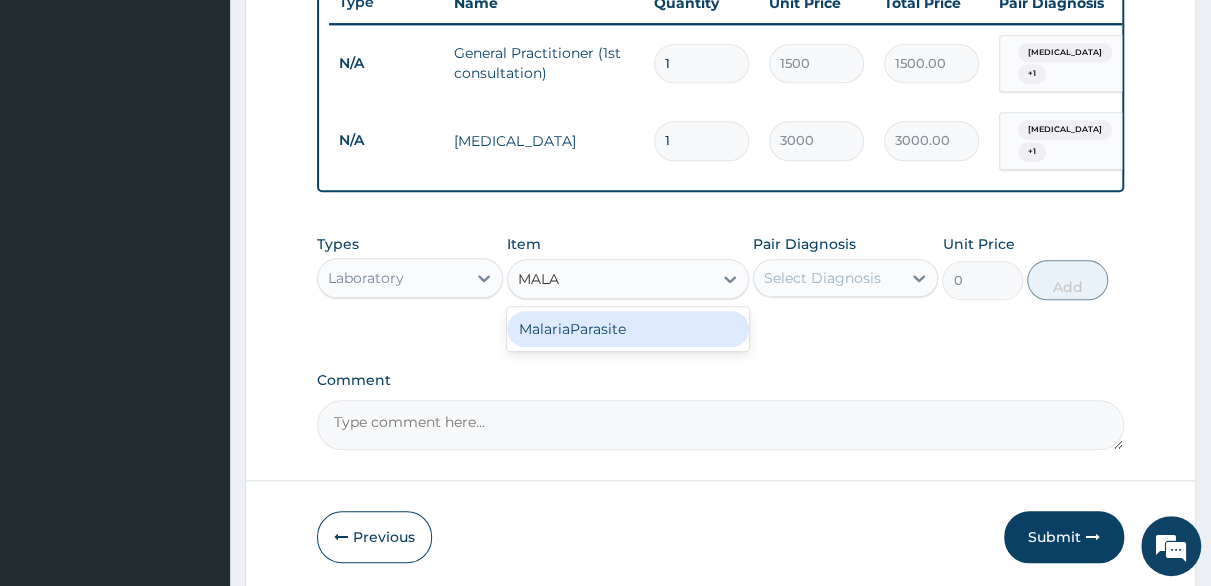 click on "MalariaParasite" at bounding box center (628, 329) 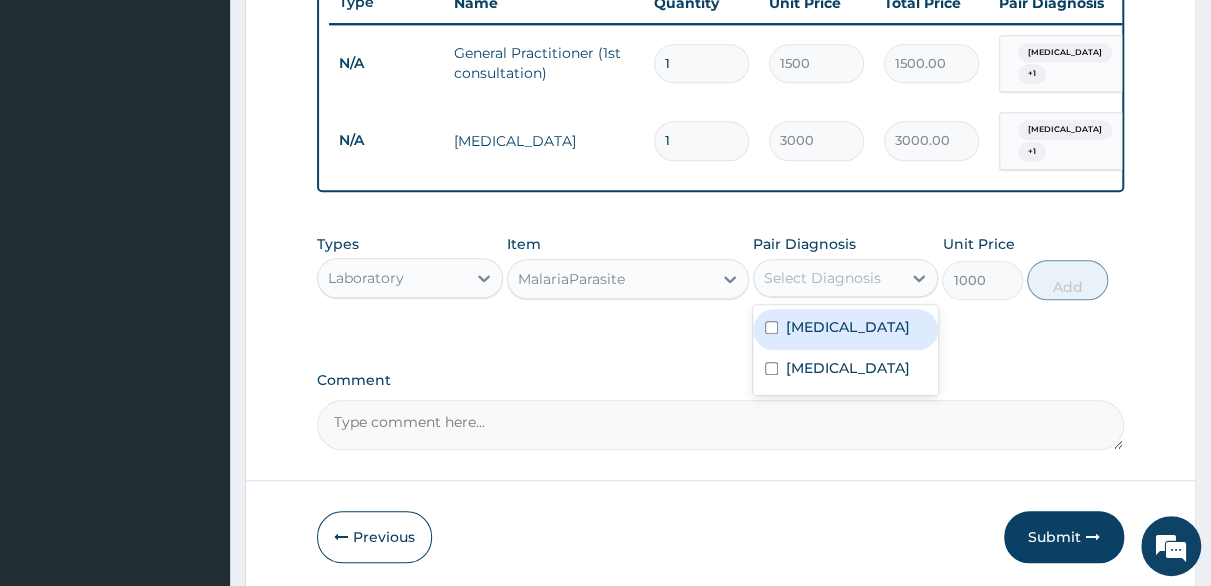 click on "Select Diagnosis" at bounding box center (822, 278) 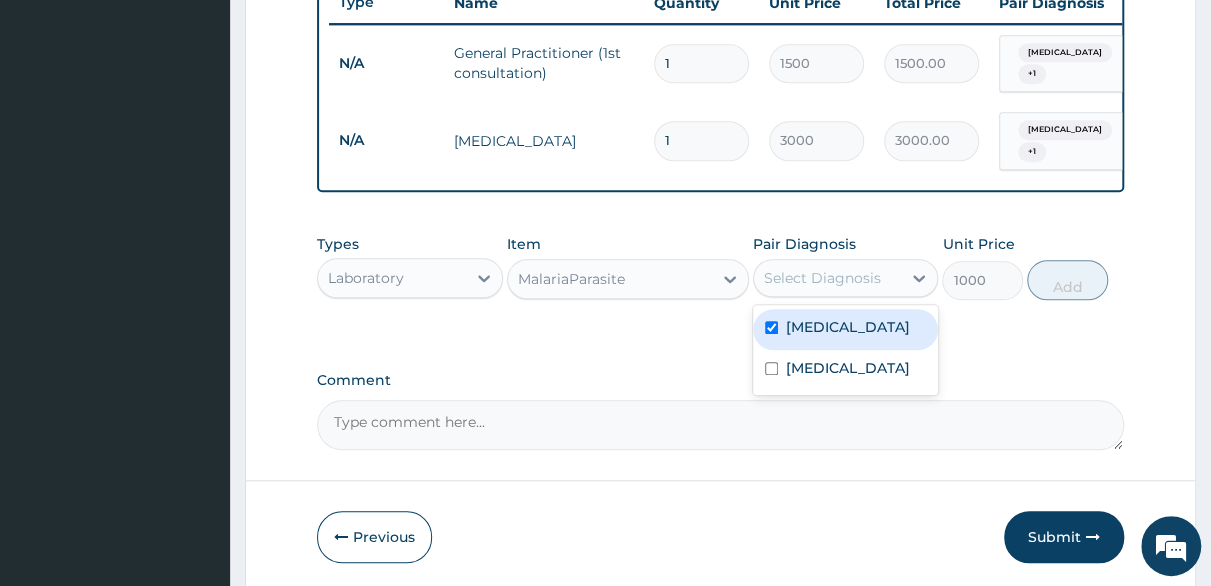checkbox on "true" 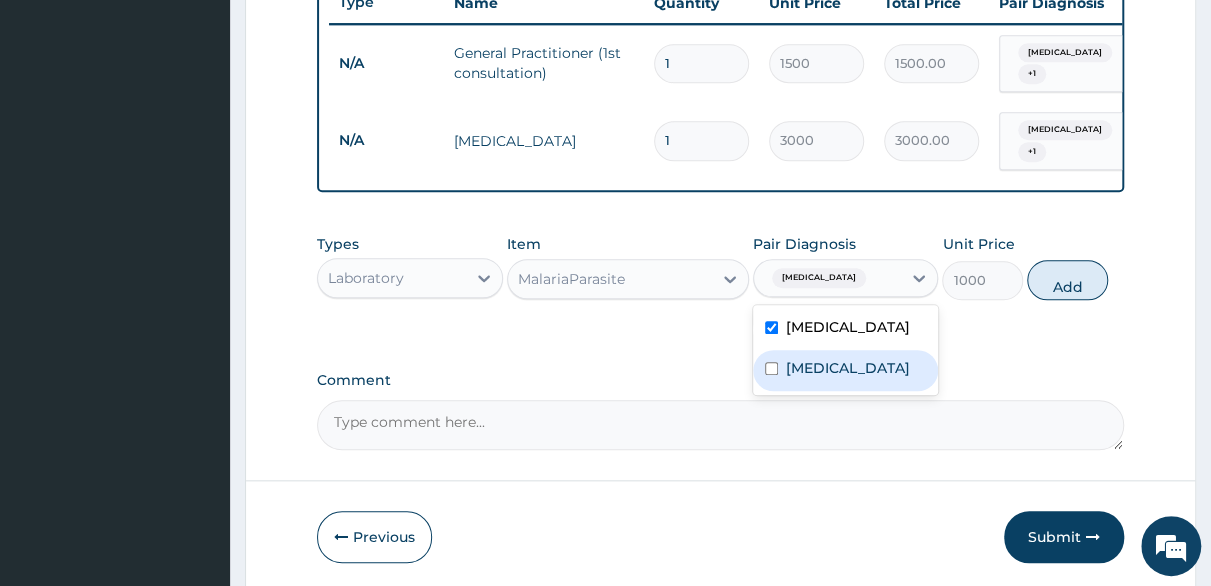 drag, startPoint x: 770, startPoint y: 373, endPoint x: 828, endPoint y: 346, distance: 63.97656 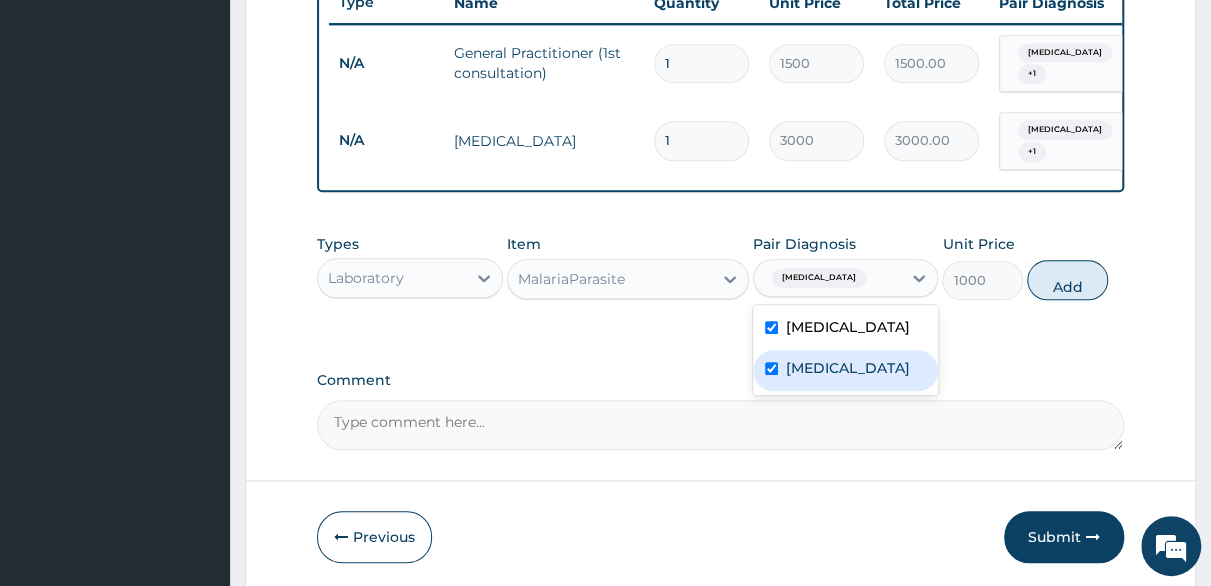 checkbox on "true" 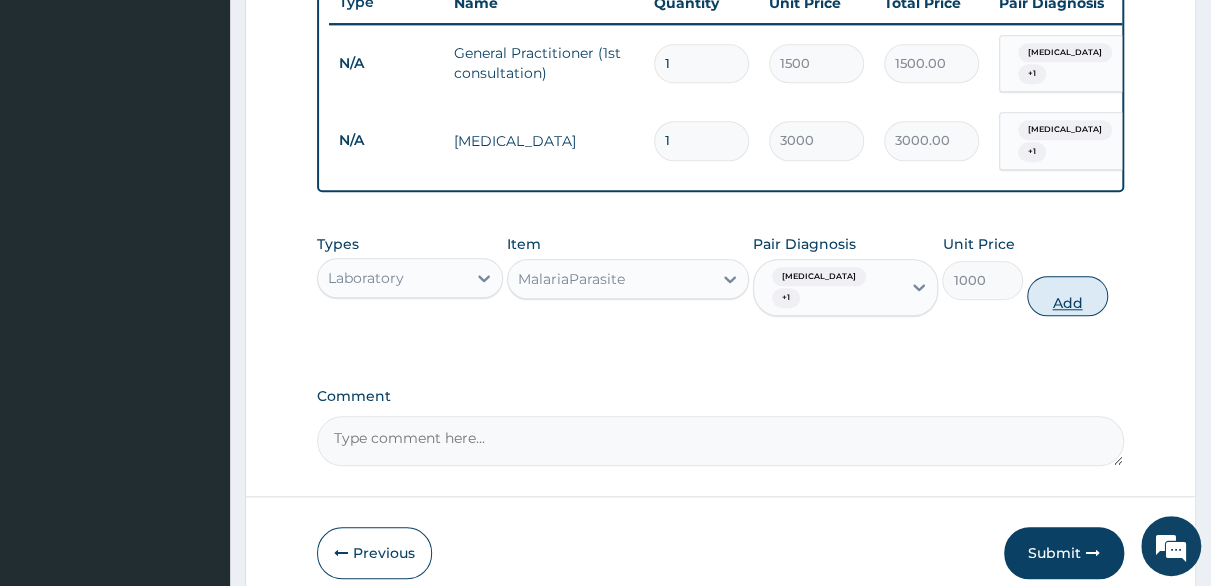 click on "Add" at bounding box center (1067, 296) 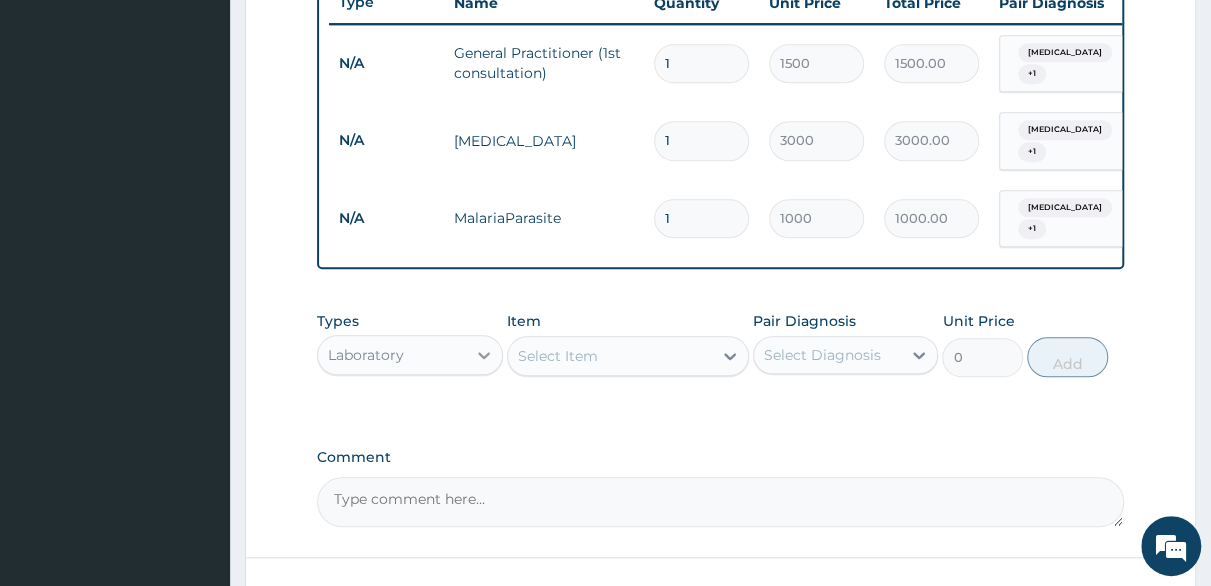 click 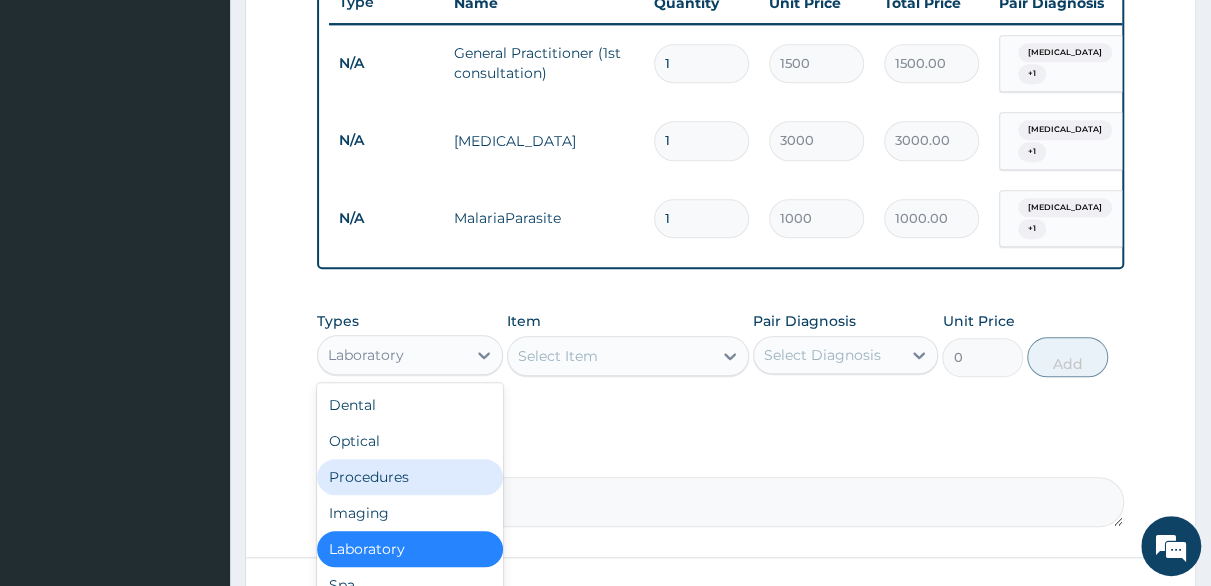 scroll, scrollTop: 68, scrollLeft: 0, axis: vertical 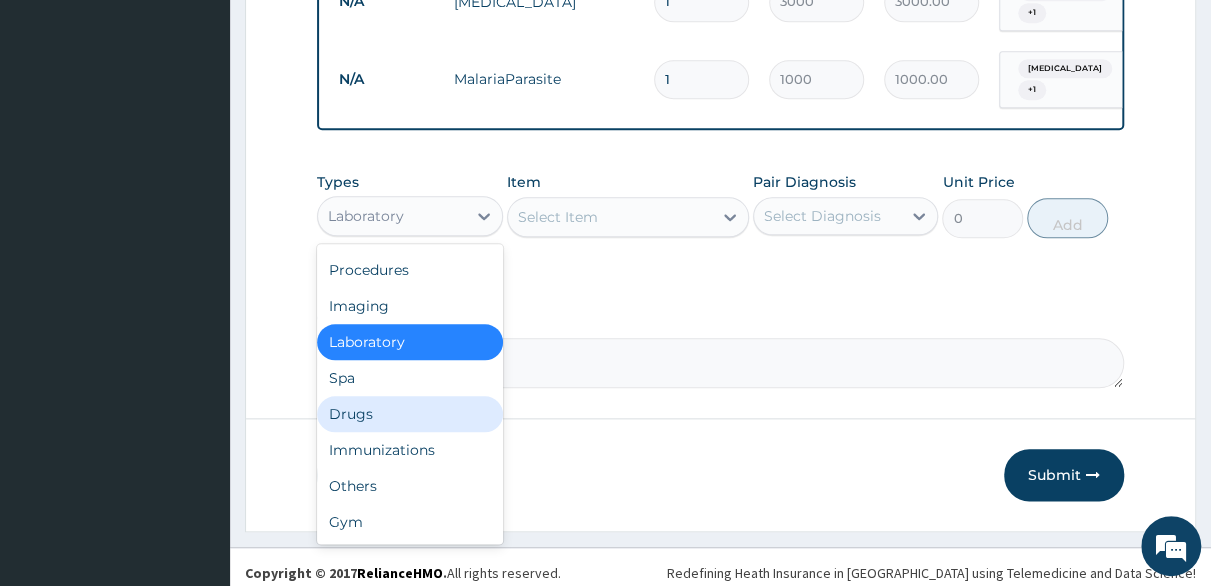 click on "Drugs" at bounding box center [410, 414] 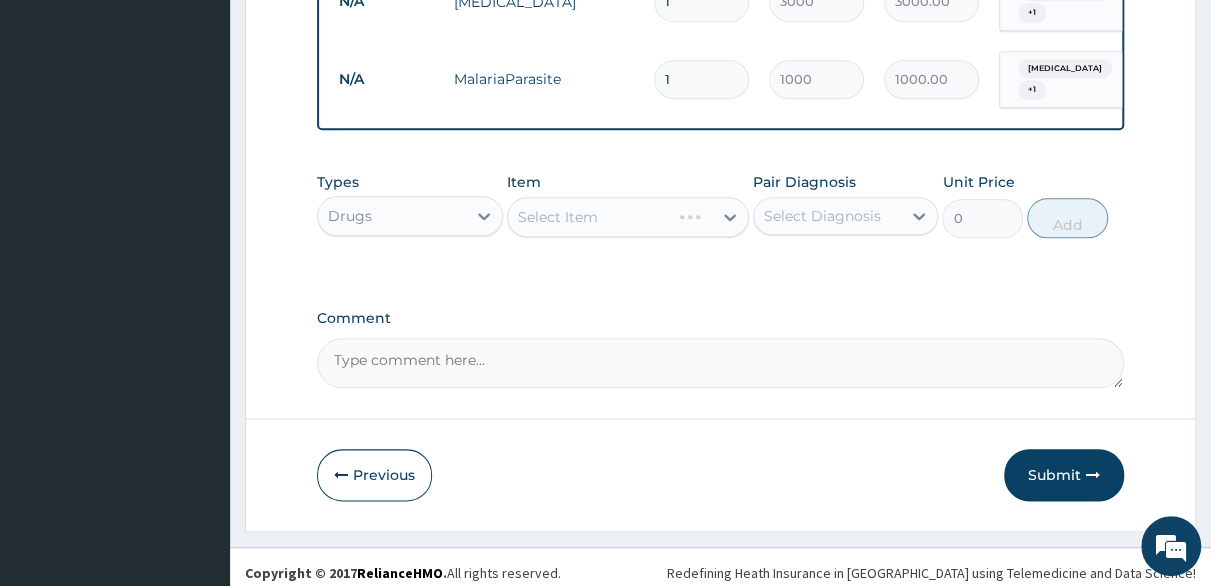 click on "Select Item" at bounding box center [628, 217] 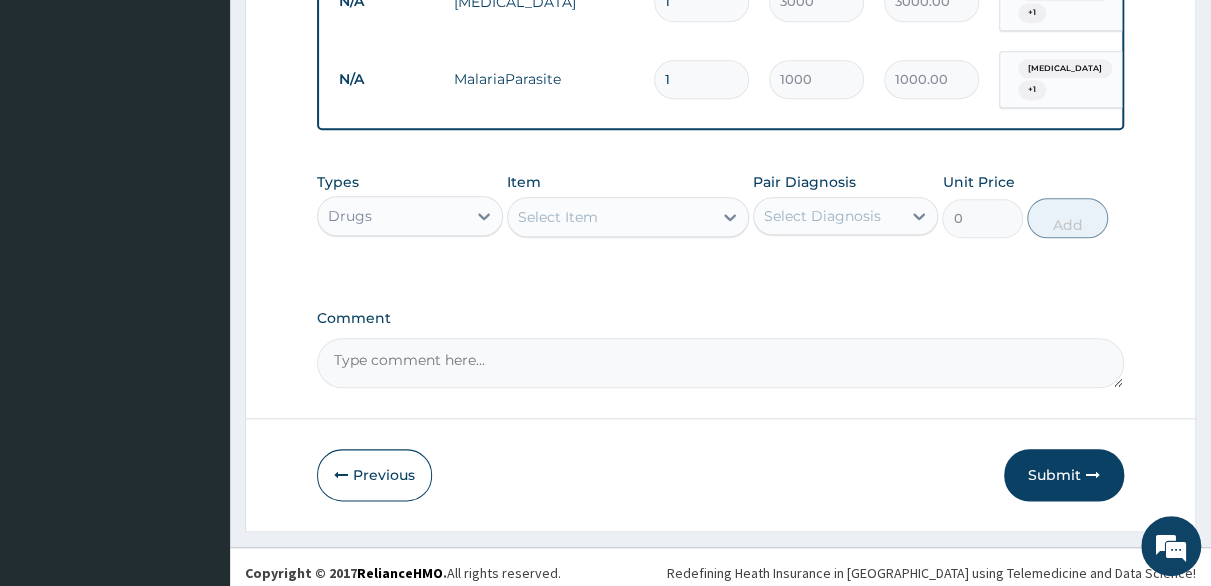 click on "Select Item" at bounding box center [558, 217] 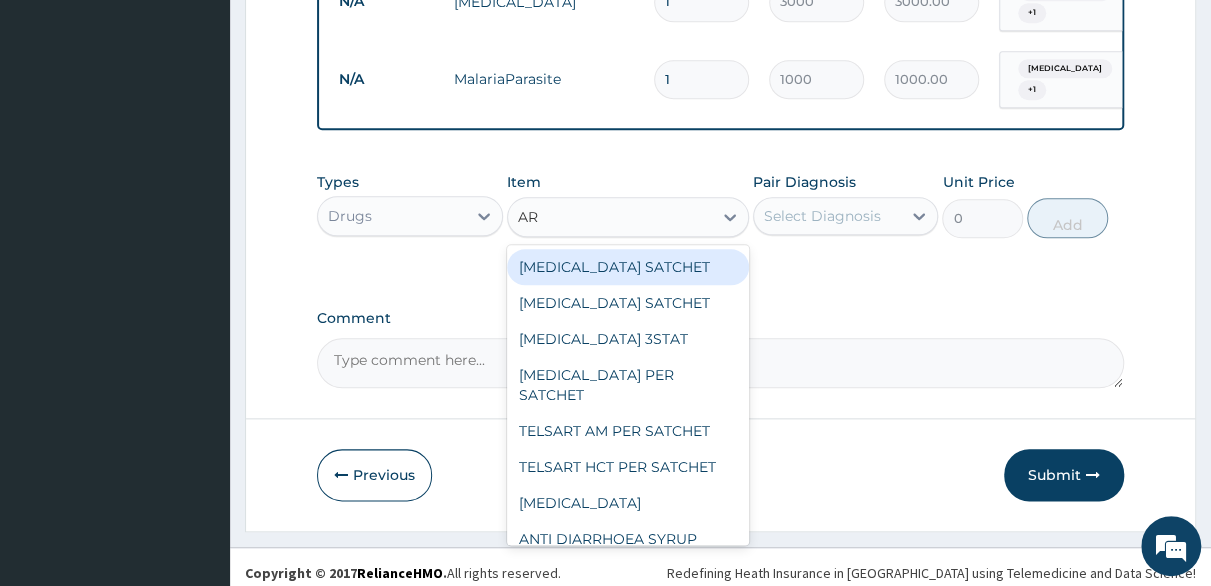 type on "ART" 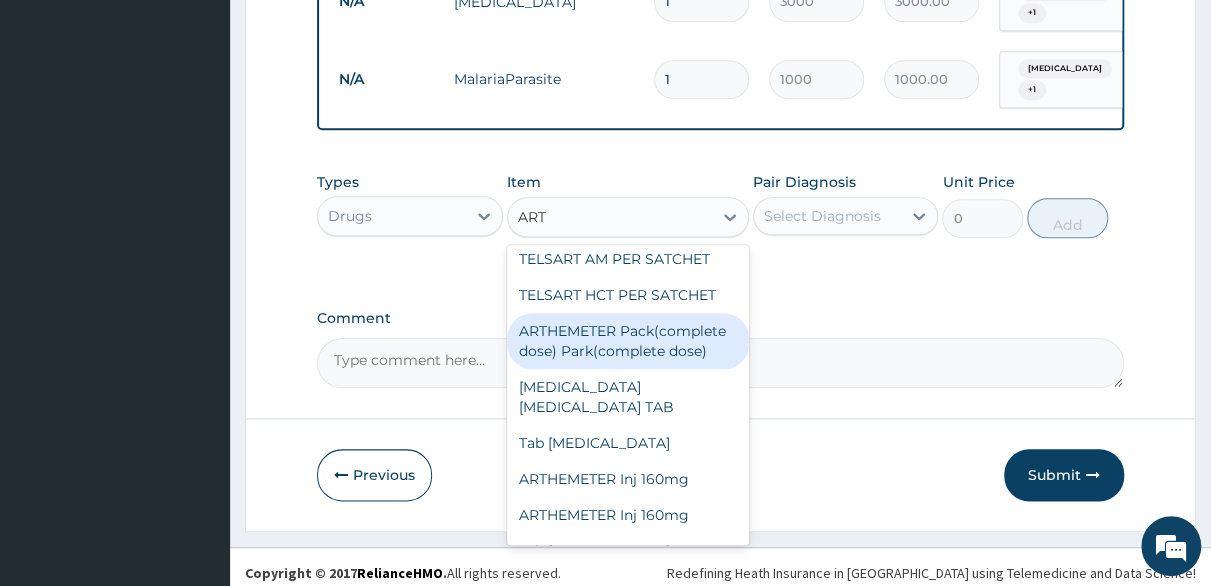scroll, scrollTop: 200, scrollLeft: 0, axis: vertical 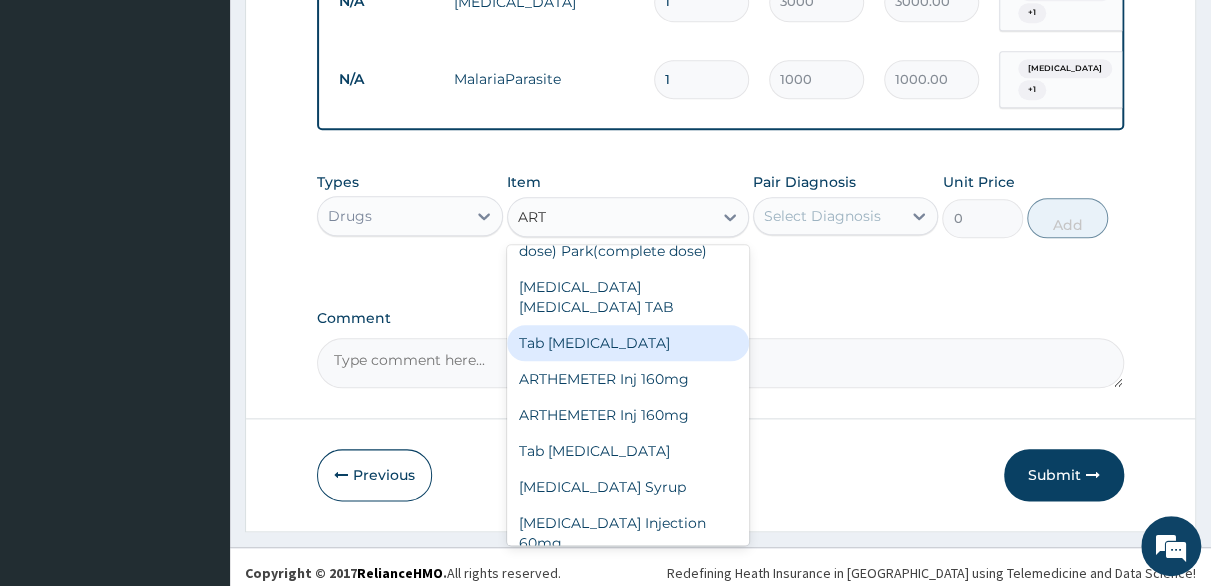 click on "Tab COARTEM" at bounding box center [628, 343] 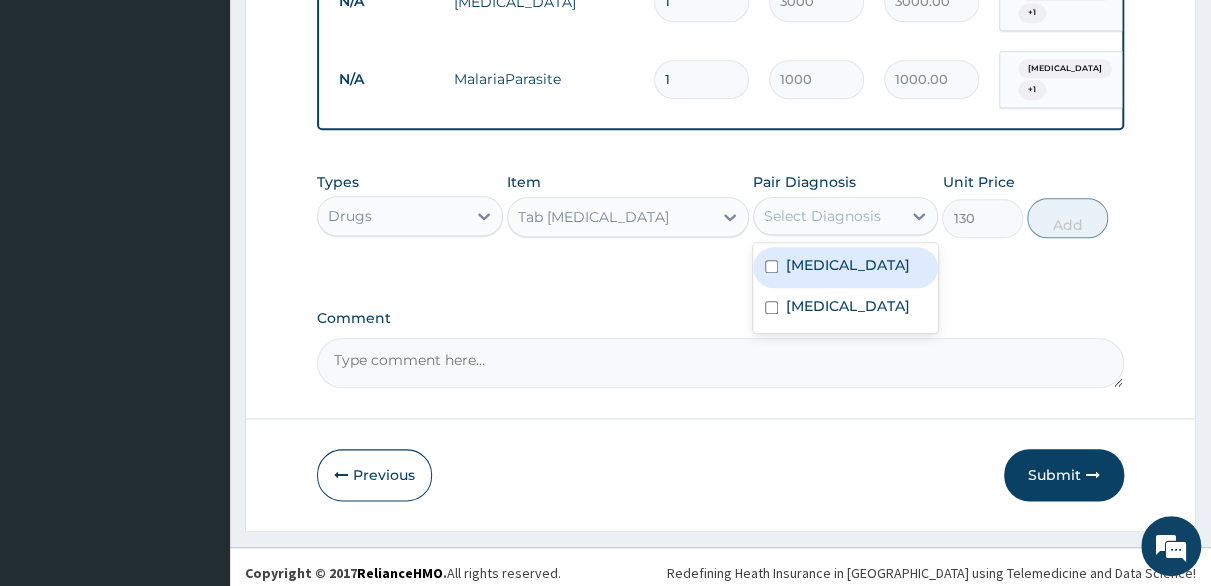 click on "Select Diagnosis" at bounding box center [822, 216] 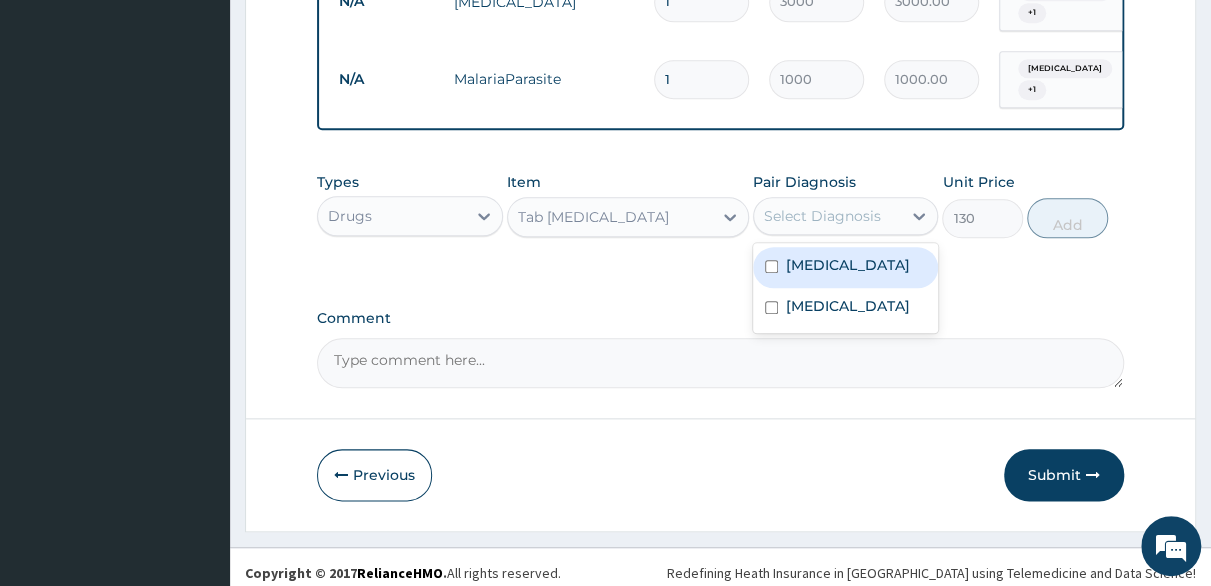 click at bounding box center [771, 266] 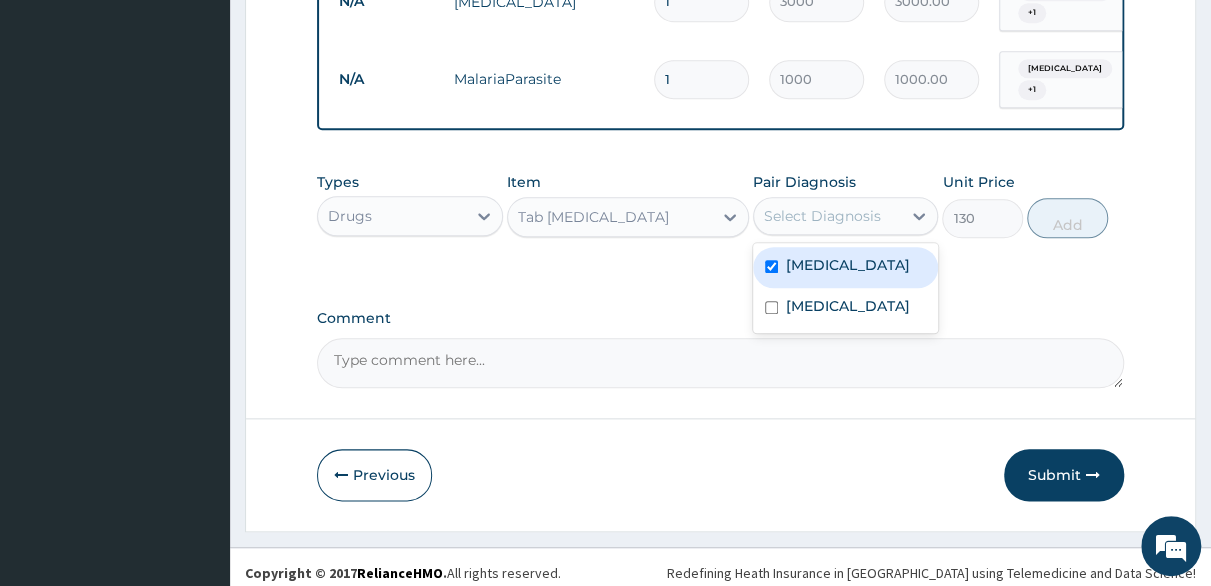 checkbox on "true" 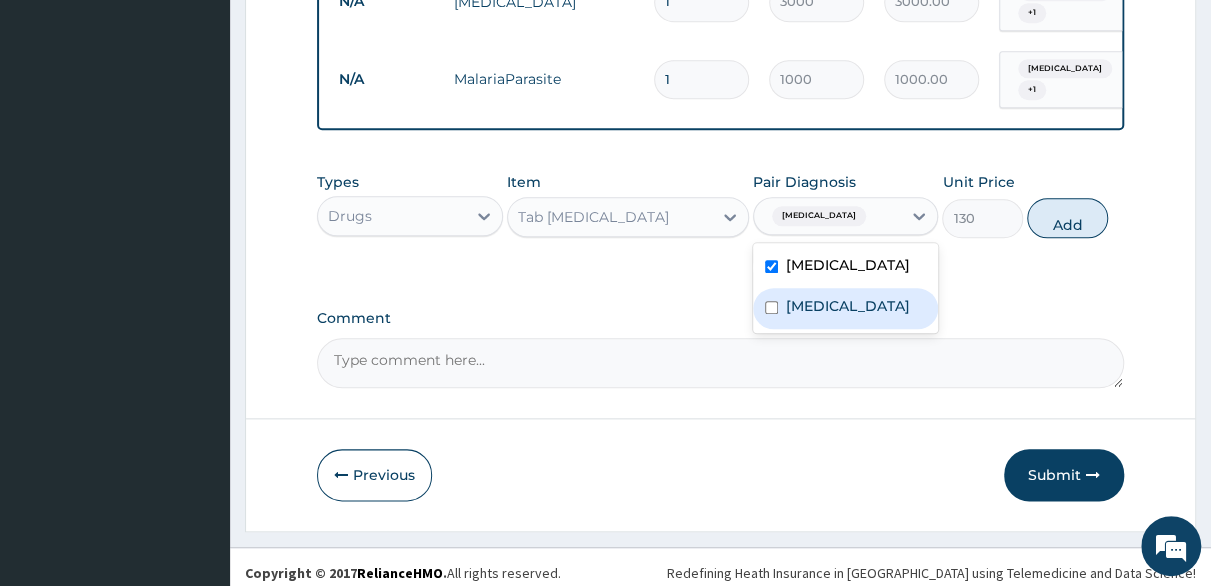 click at bounding box center (771, 307) 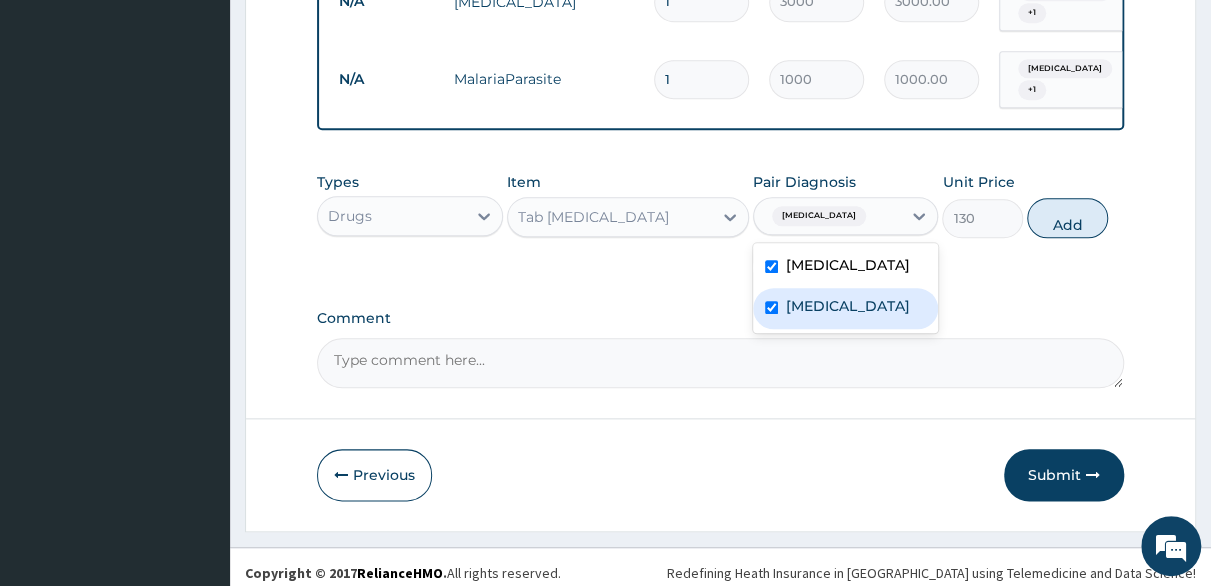 checkbox on "true" 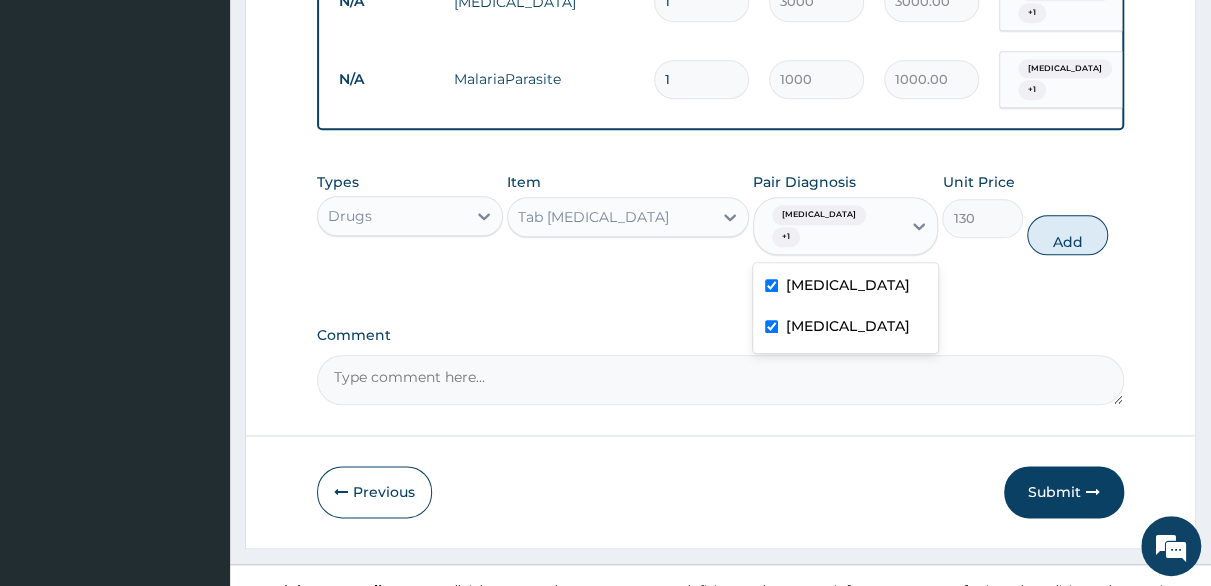 drag, startPoint x: 1037, startPoint y: 215, endPoint x: 1012, endPoint y: 211, distance: 25.317978 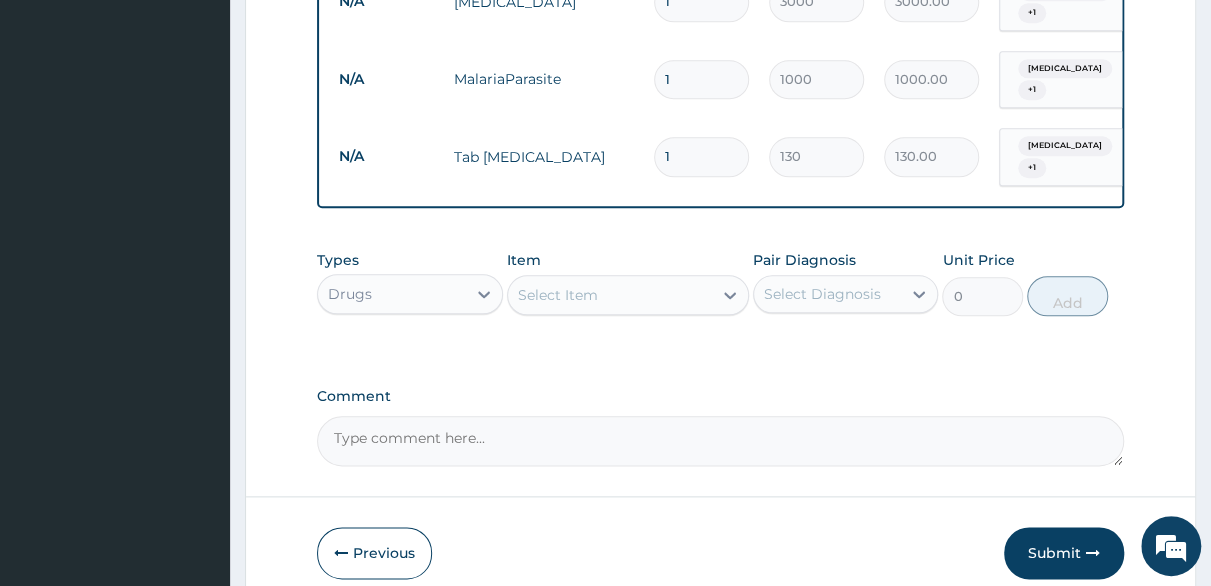 type 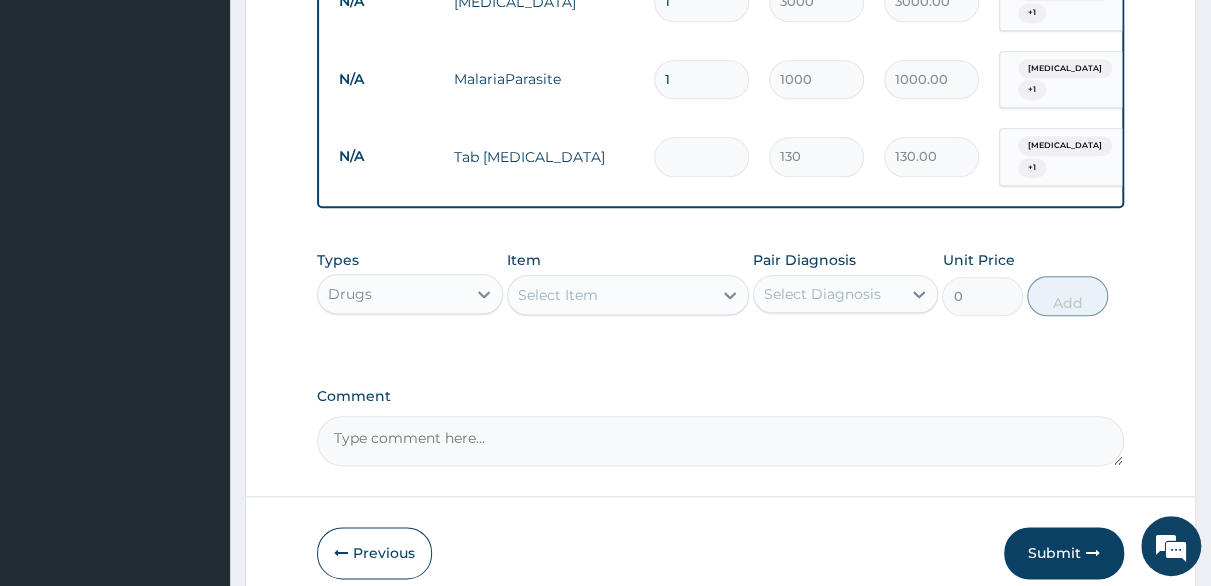 type on "0.00" 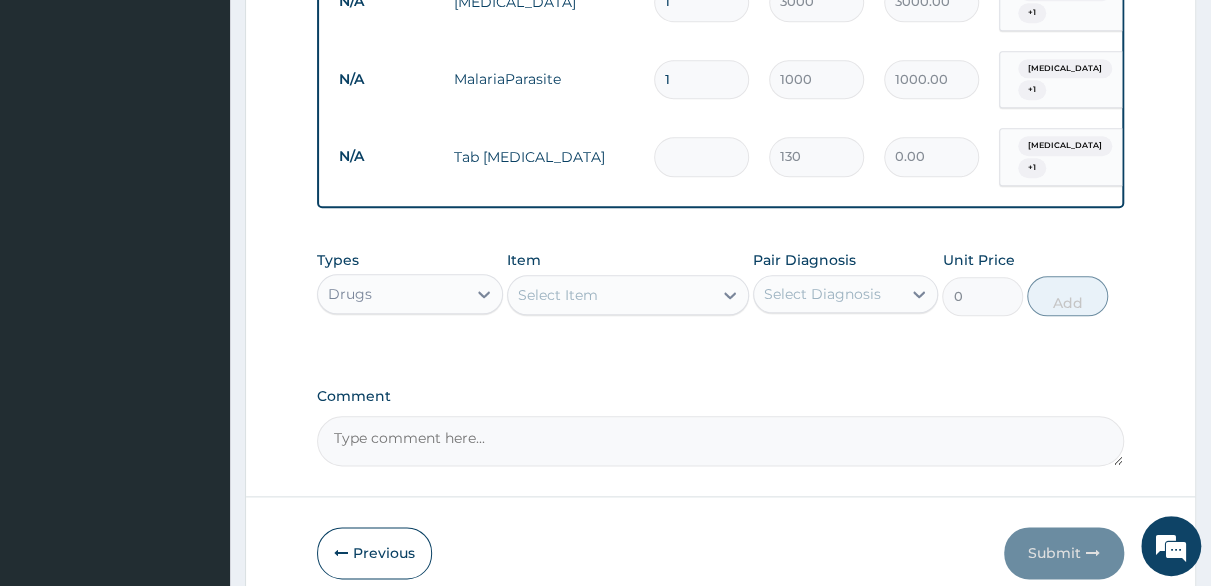 type on "9" 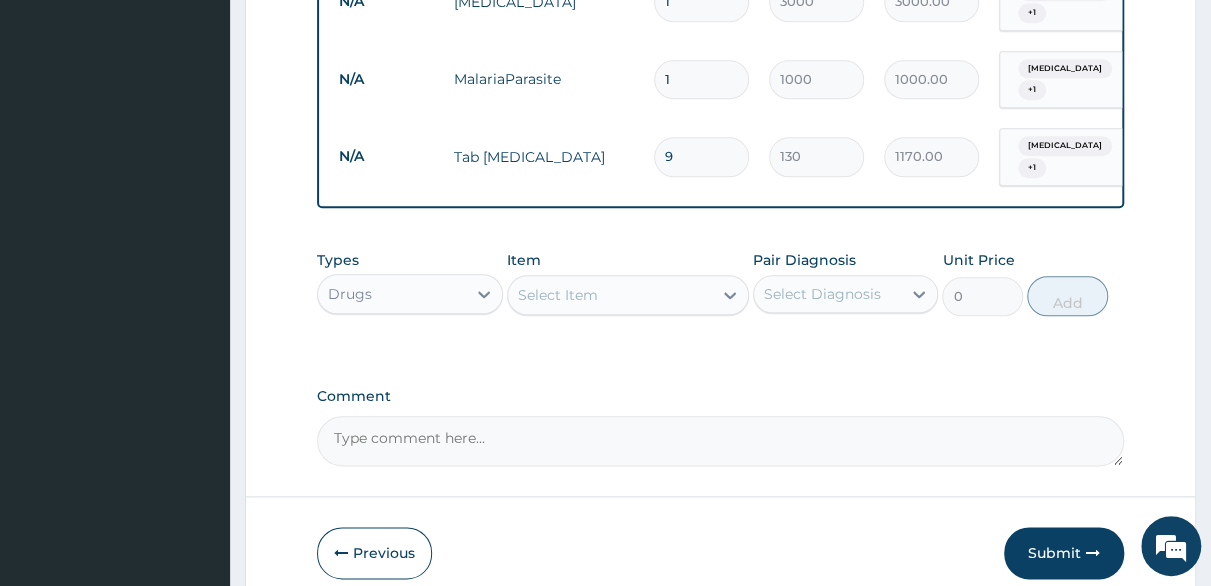 type on "9" 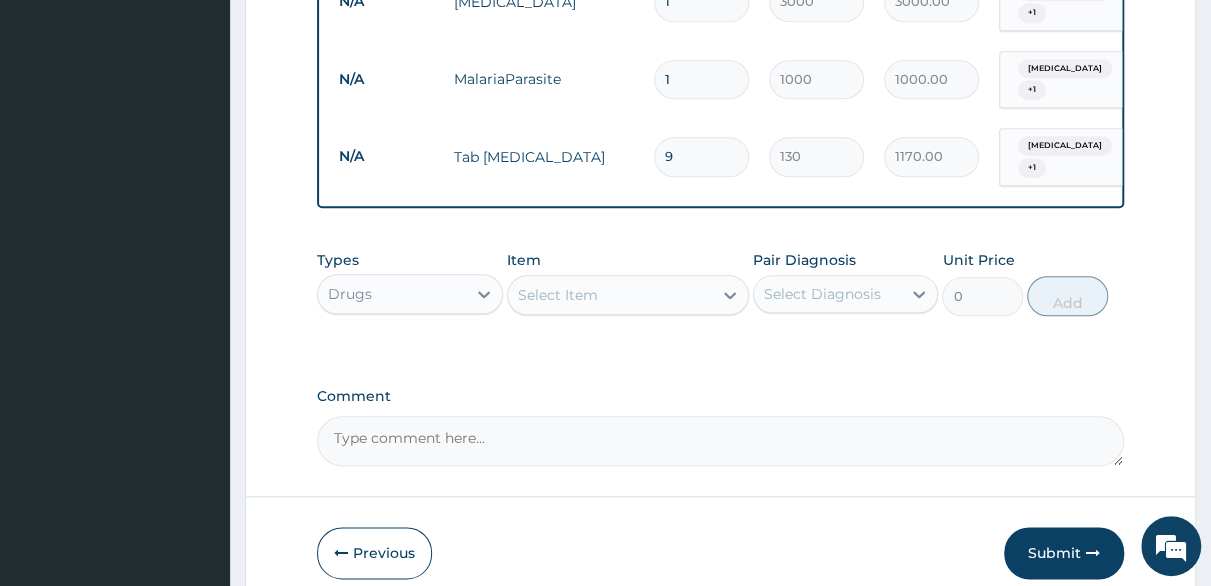 click on "Select Item" at bounding box center (558, 295) 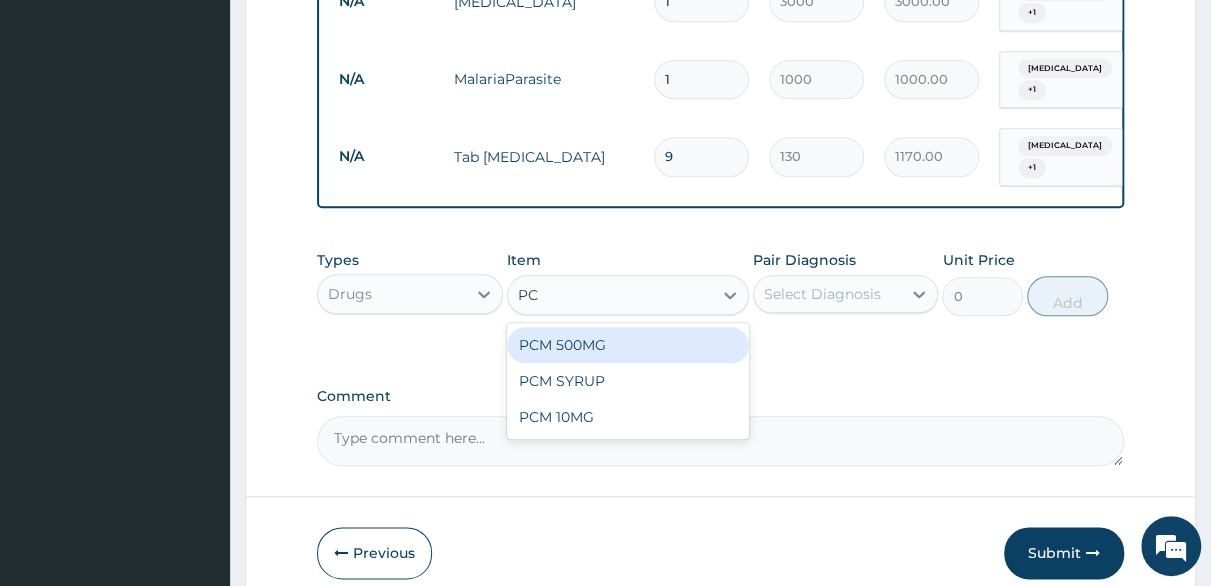 type on "PCM" 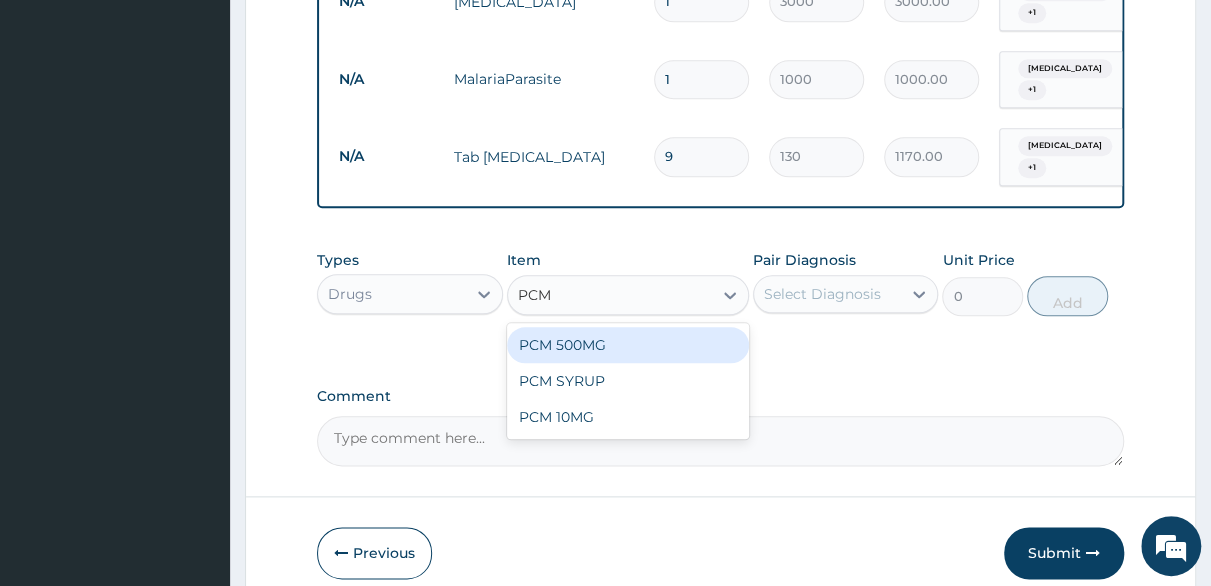 drag, startPoint x: 560, startPoint y: 331, endPoint x: 574, endPoint y: 327, distance: 14.56022 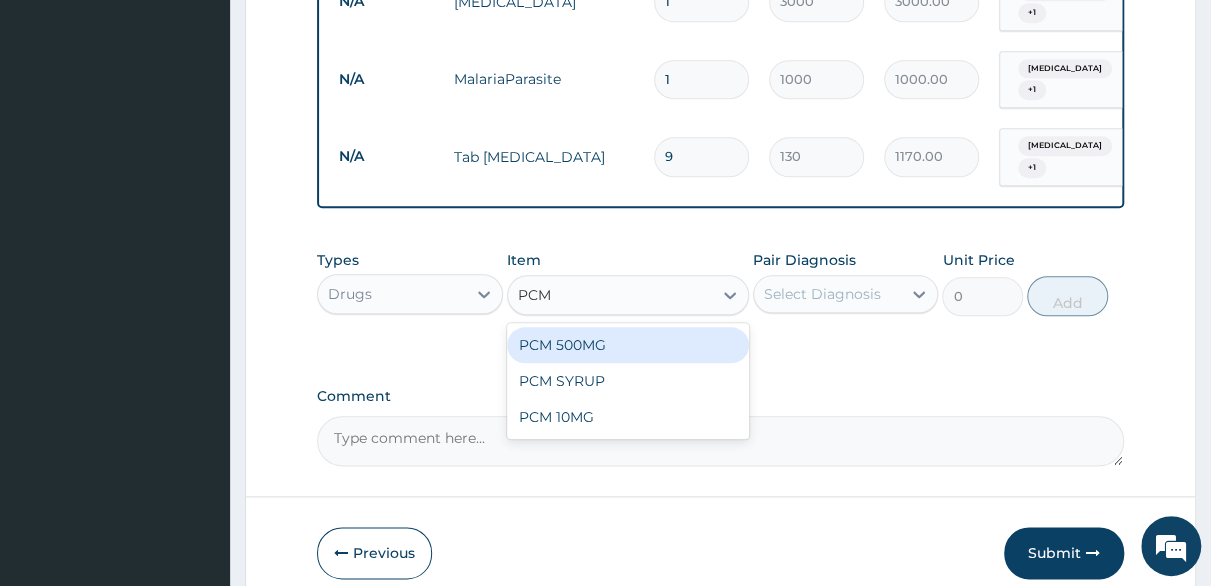 click on "PCM 500MG" at bounding box center [628, 345] 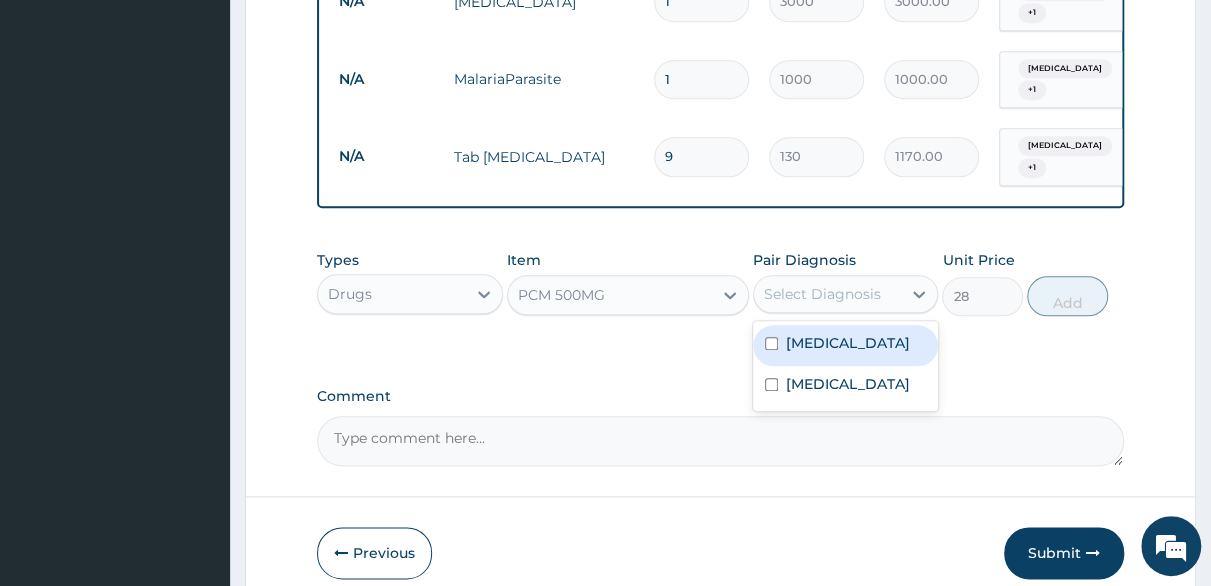 click on "Select Diagnosis" at bounding box center [822, 294] 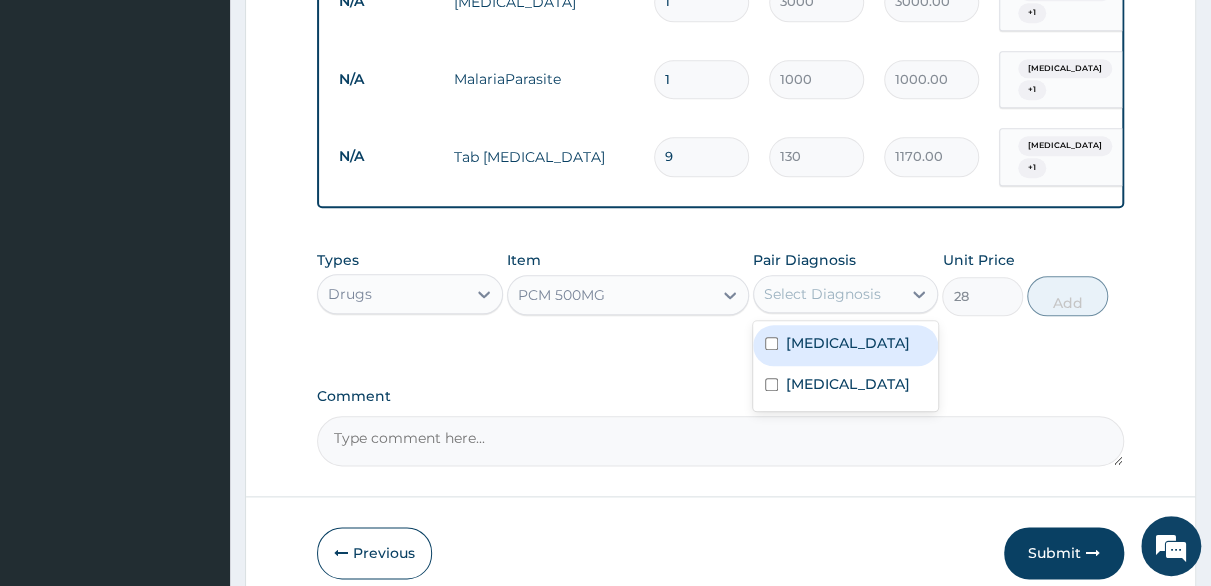 click at bounding box center (771, 343) 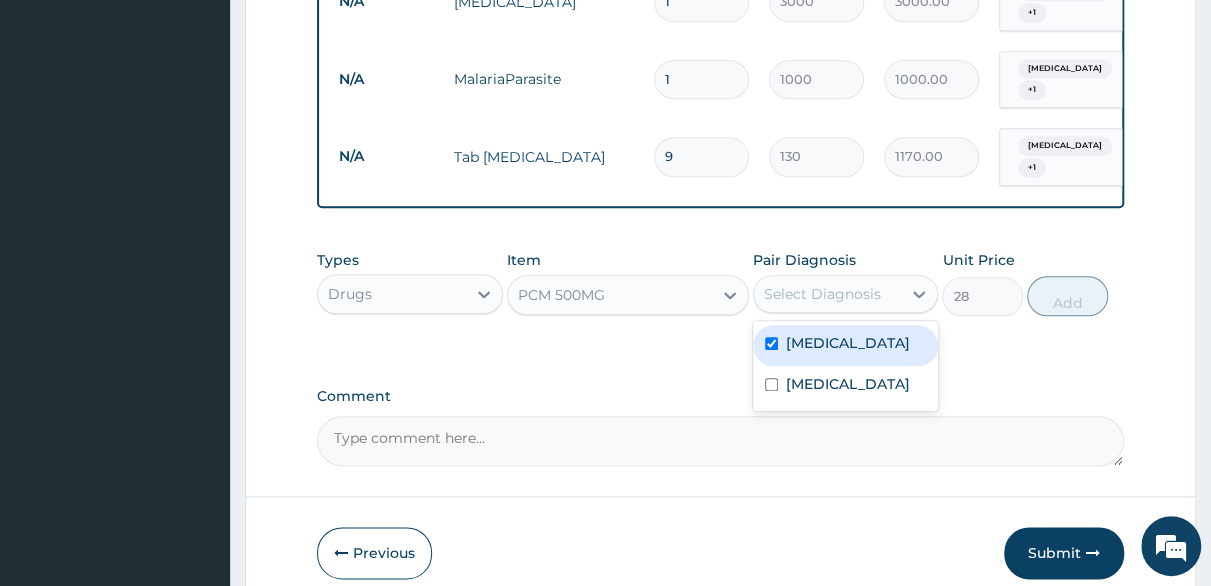 checkbox on "true" 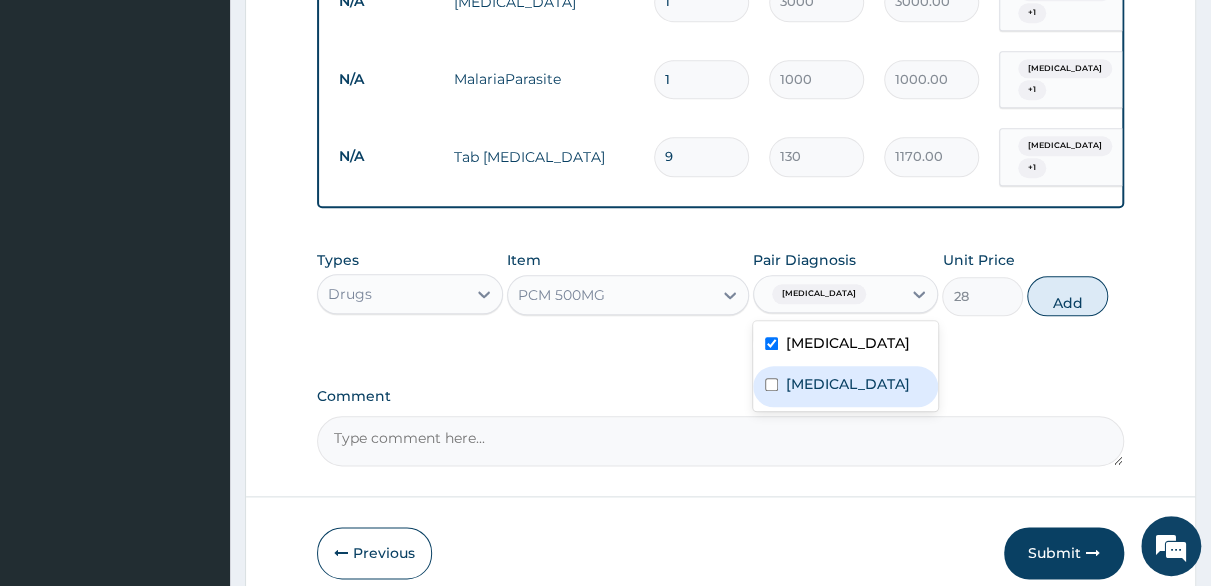 click at bounding box center (771, 384) 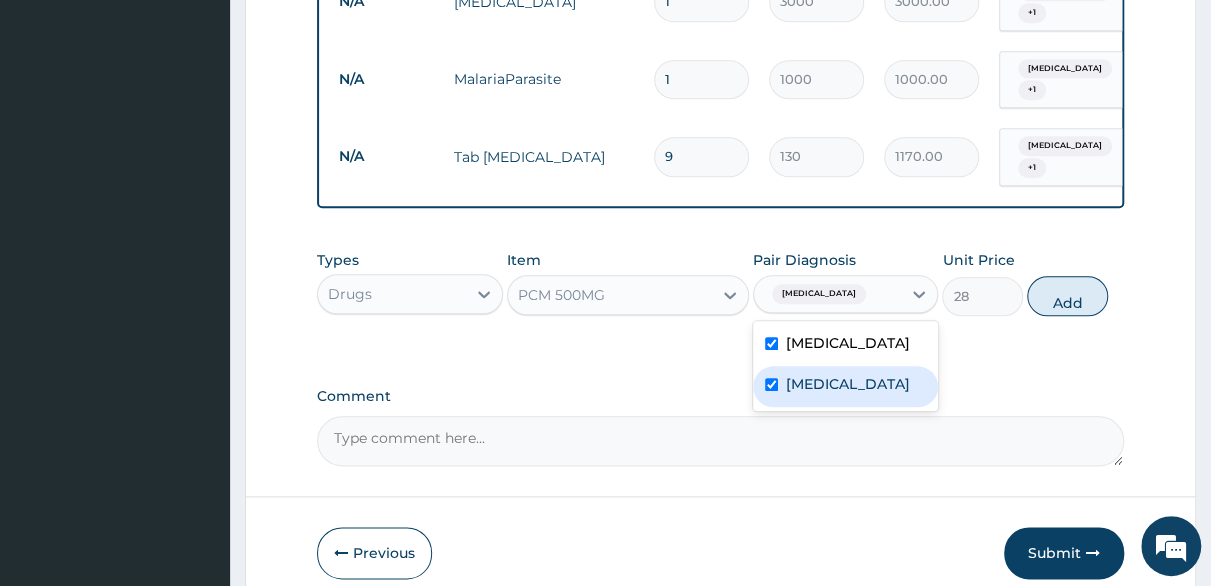 checkbox on "true" 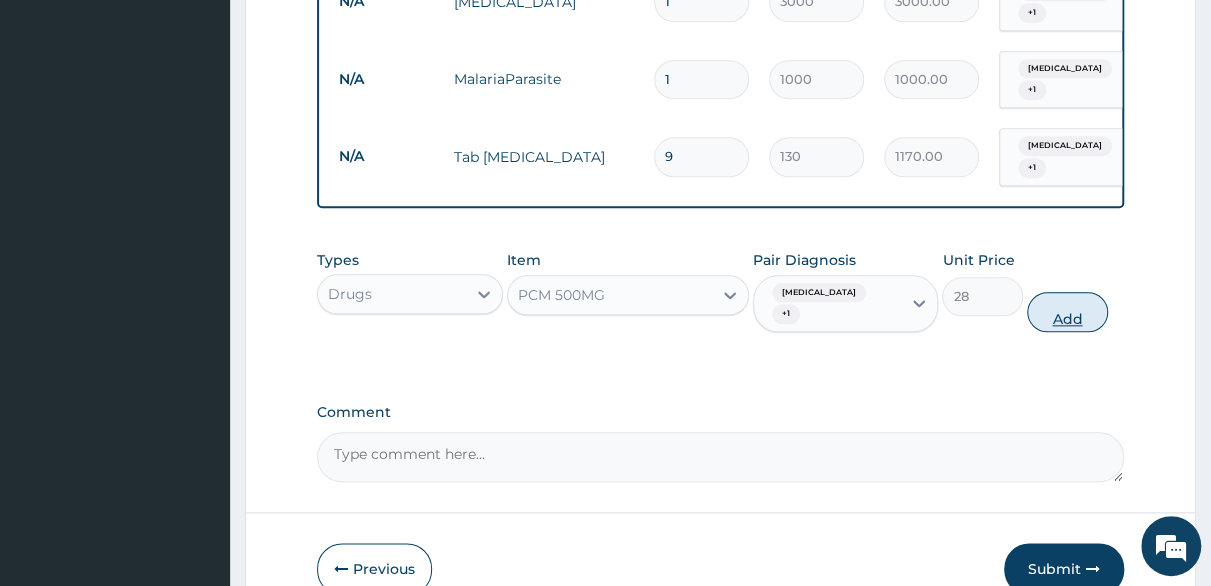 click on "Add" at bounding box center (1067, 312) 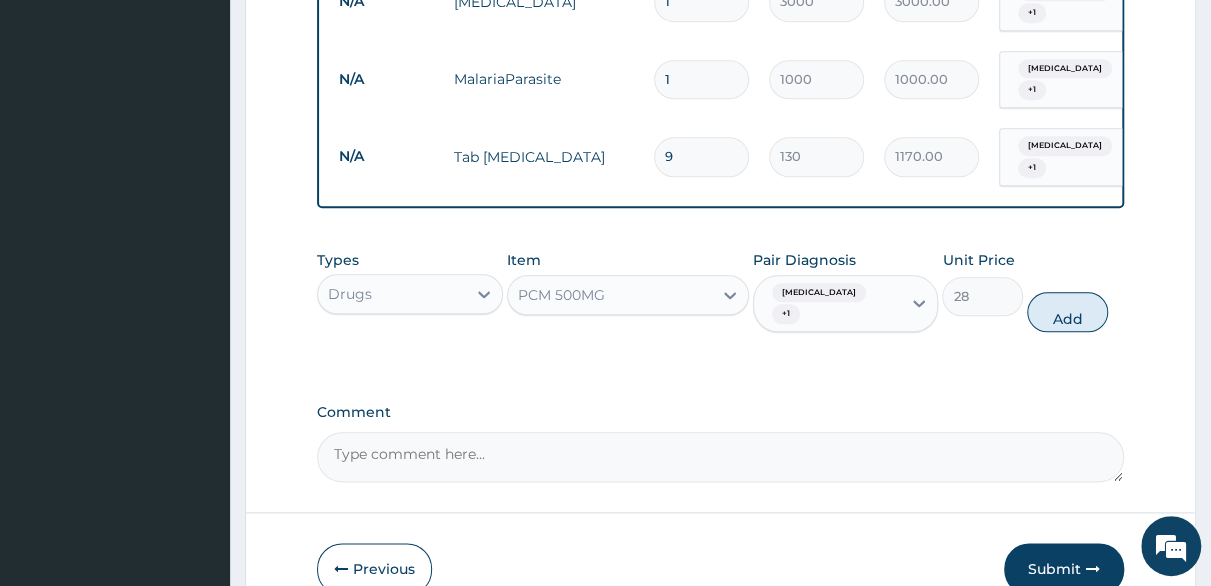 type on "0" 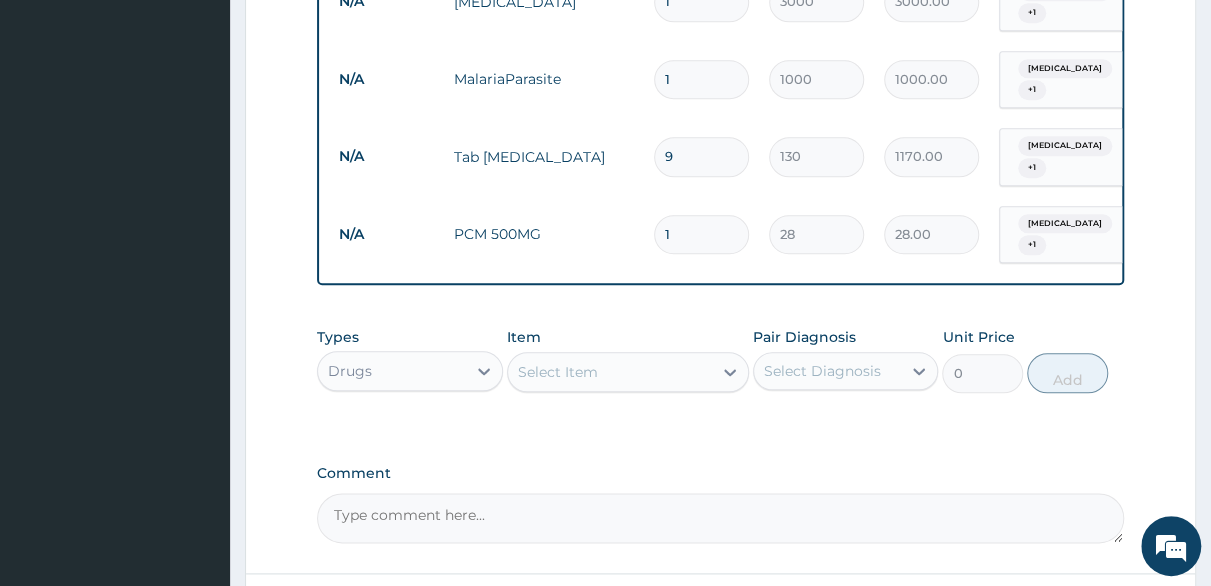 type on "18" 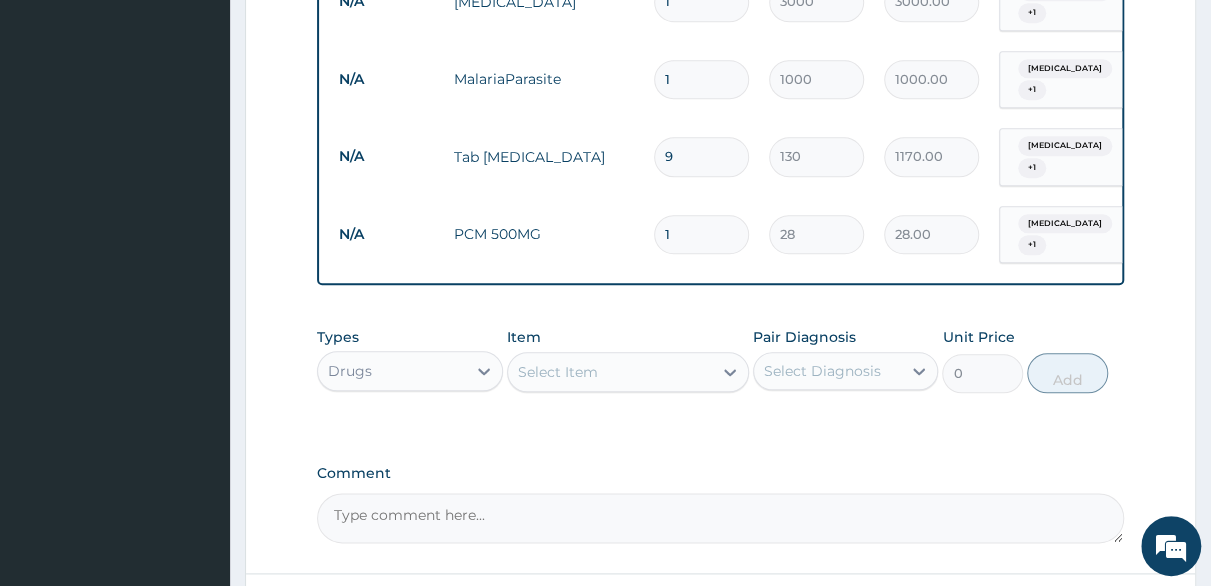 type on "504.00" 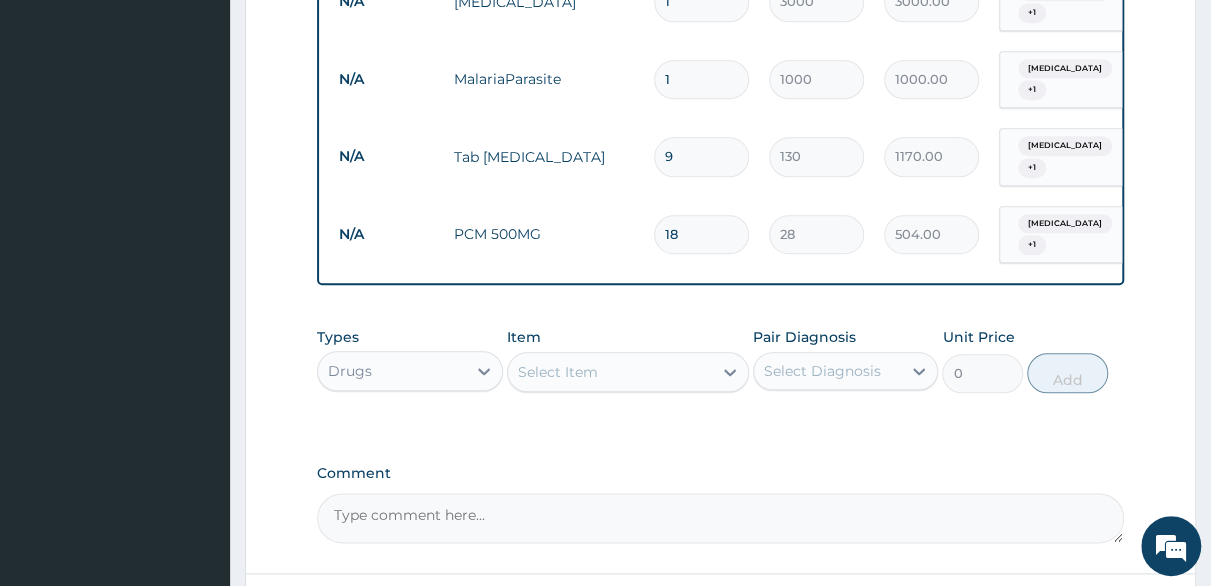 type on "18" 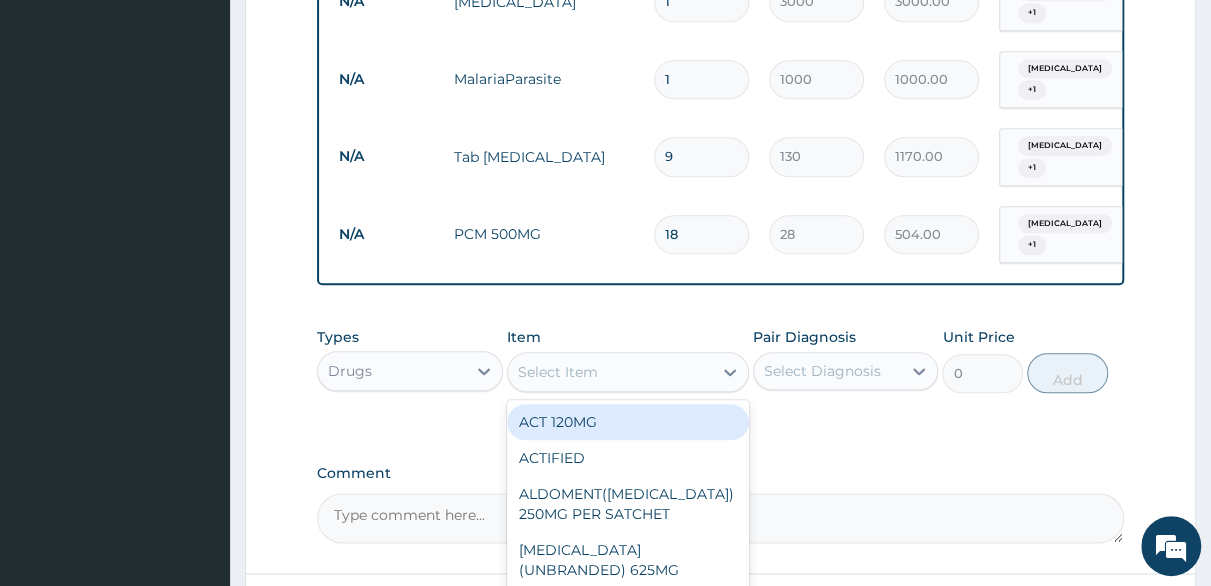 click on "Select Item" at bounding box center (558, 372) 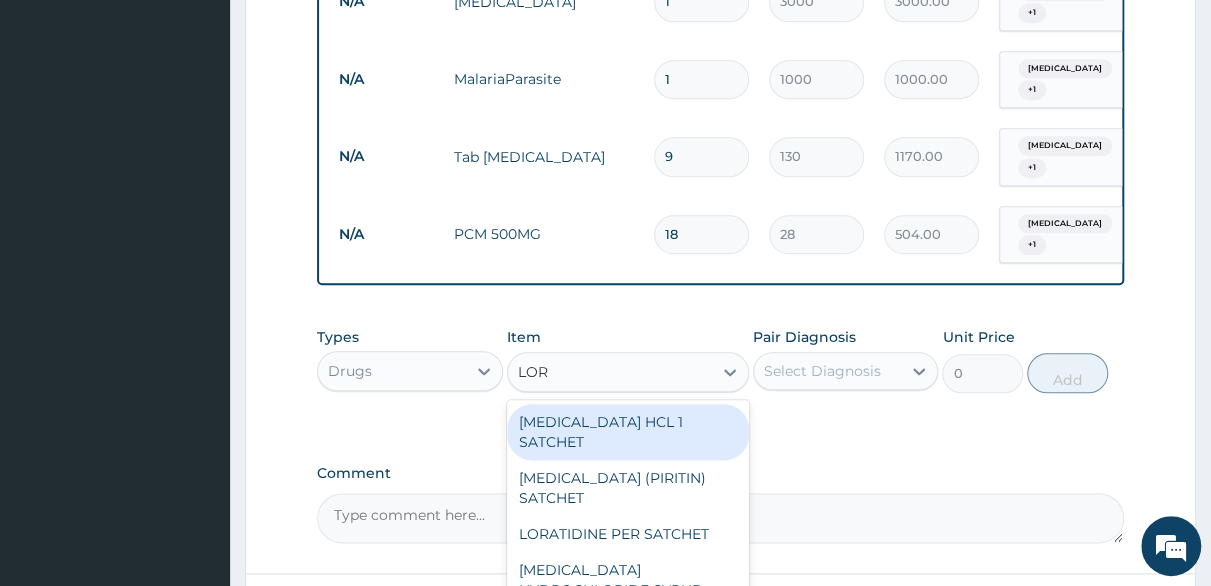 type on "LORA" 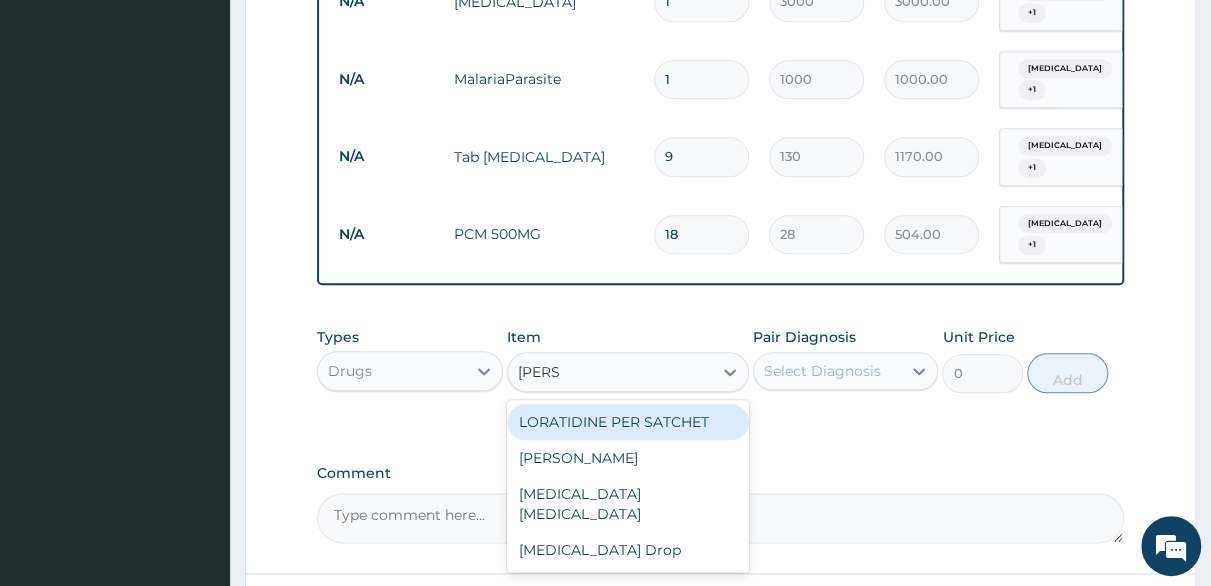click on "LORATIDINE PER SATCHET" at bounding box center (628, 422) 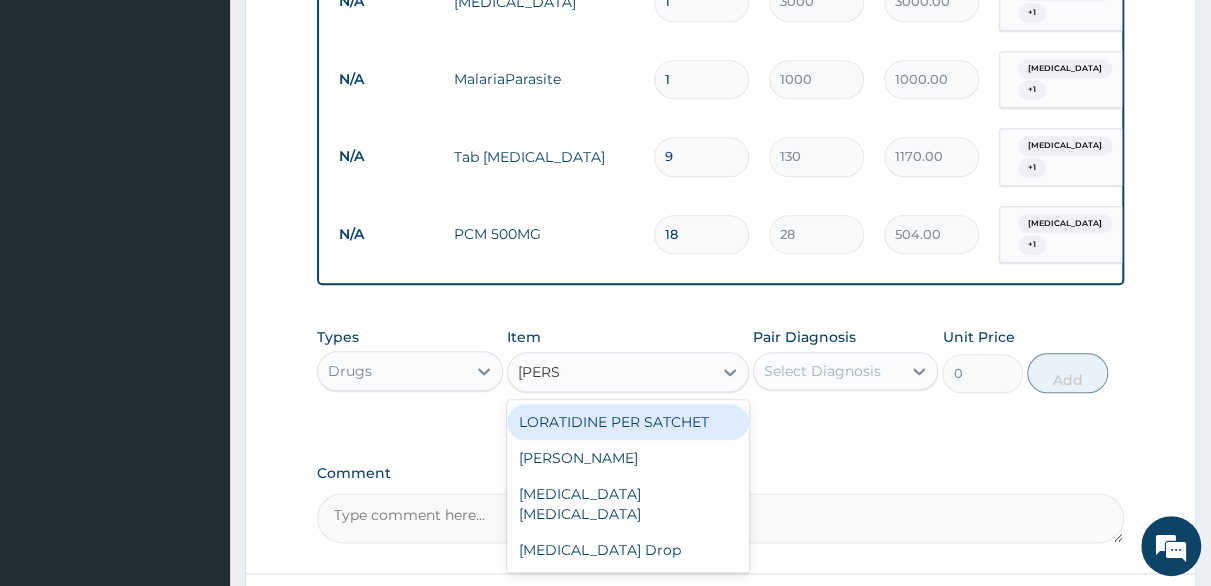 type 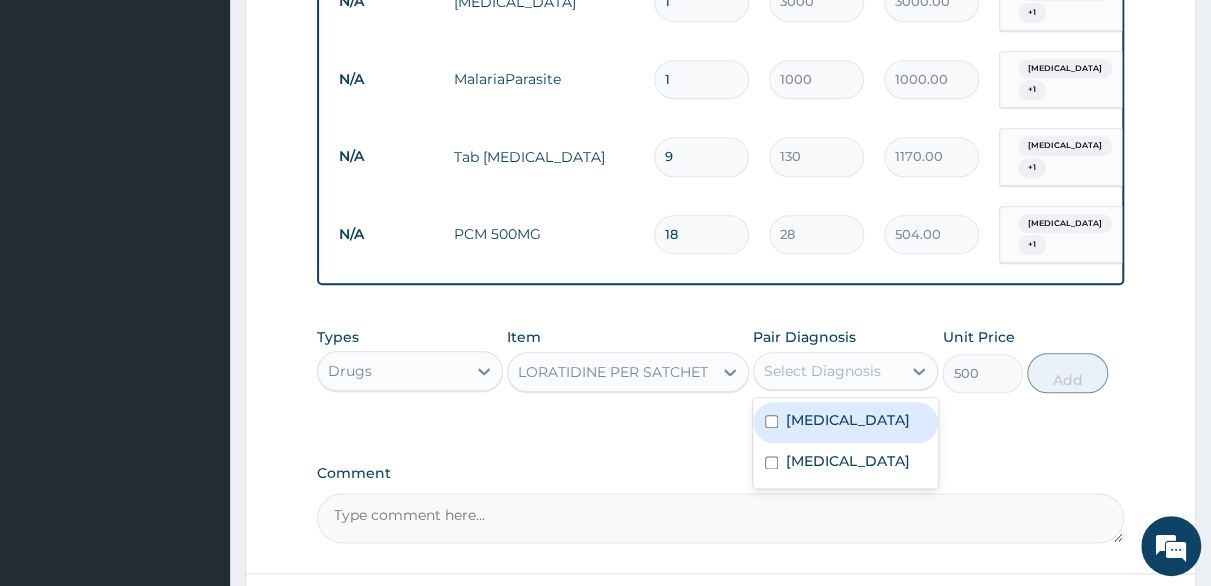 drag, startPoint x: 817, startPoint y: 330, endPoint x: 846, endPoint y: 358, distance: 40.311287 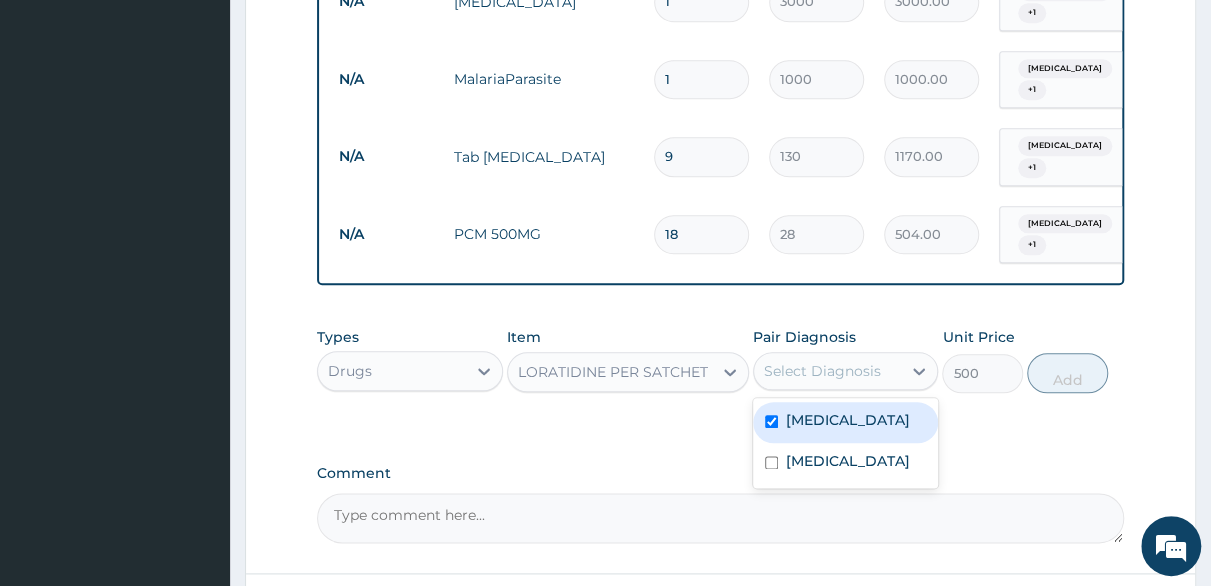 checkbox on "true" 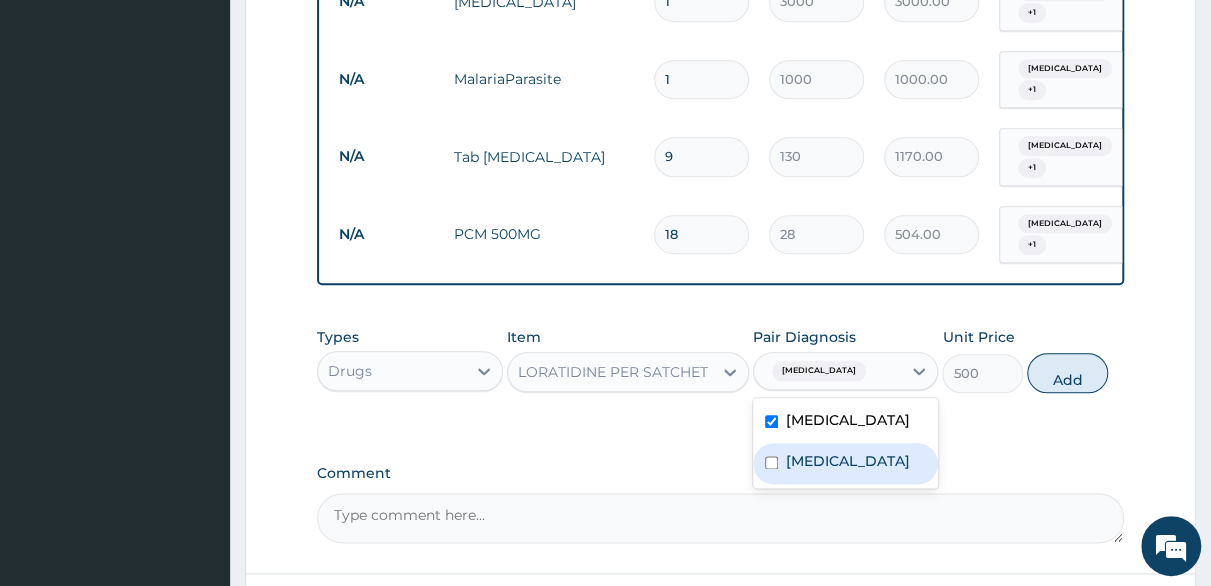 drag, startPoint x: 768, startPoint y: 439, endPoint x: 786, endPoint y: 436, distance: 18.248287 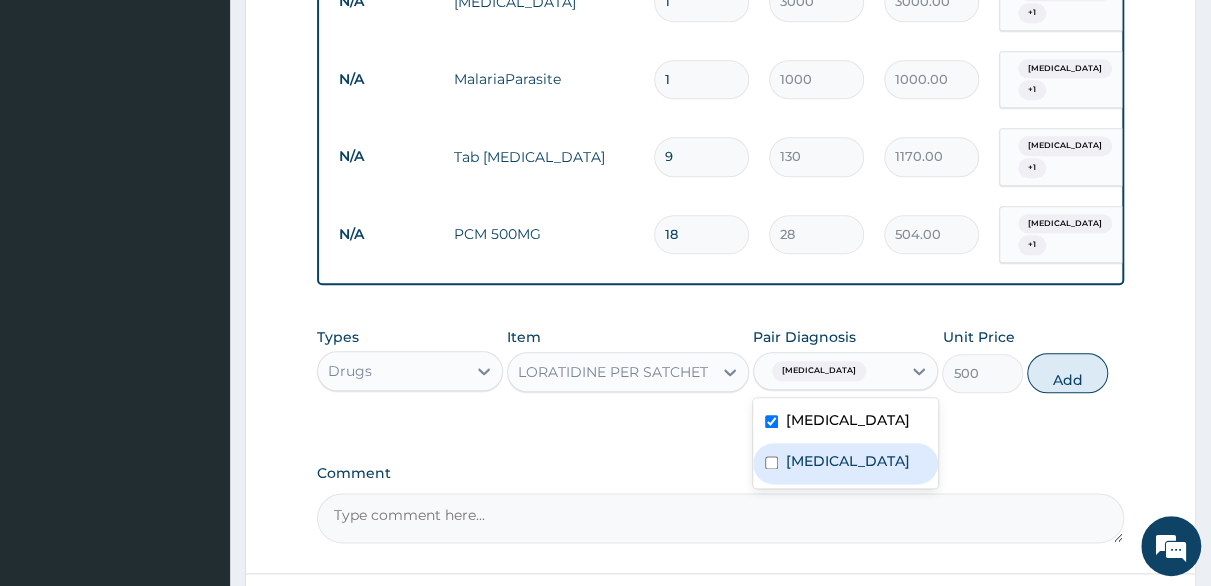 click at bounding box center [771, 462] 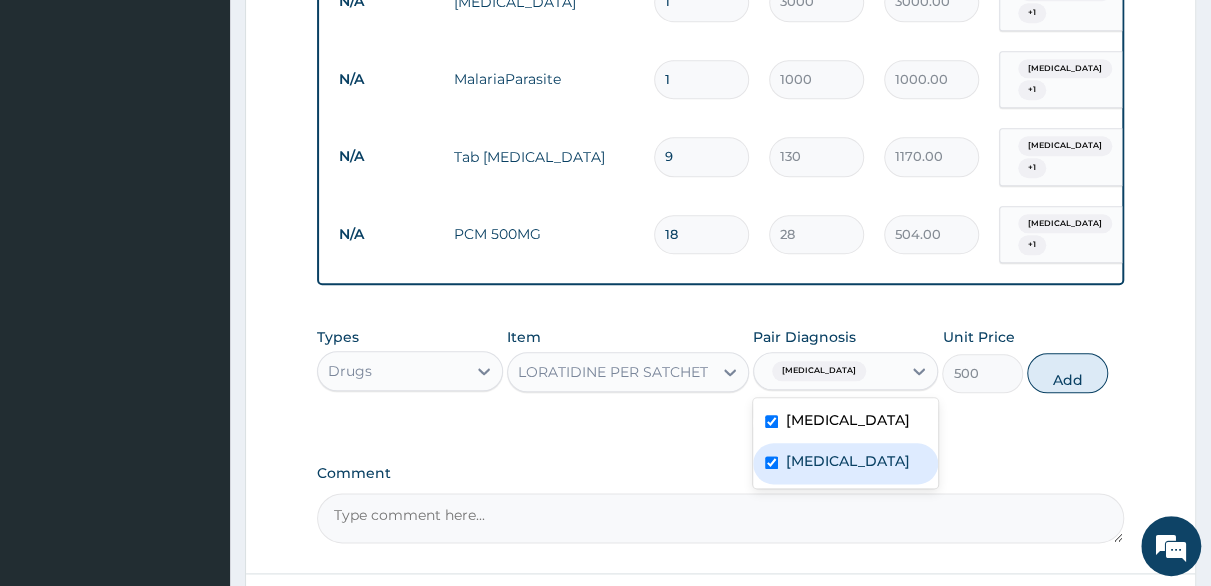 checkbox on "true" 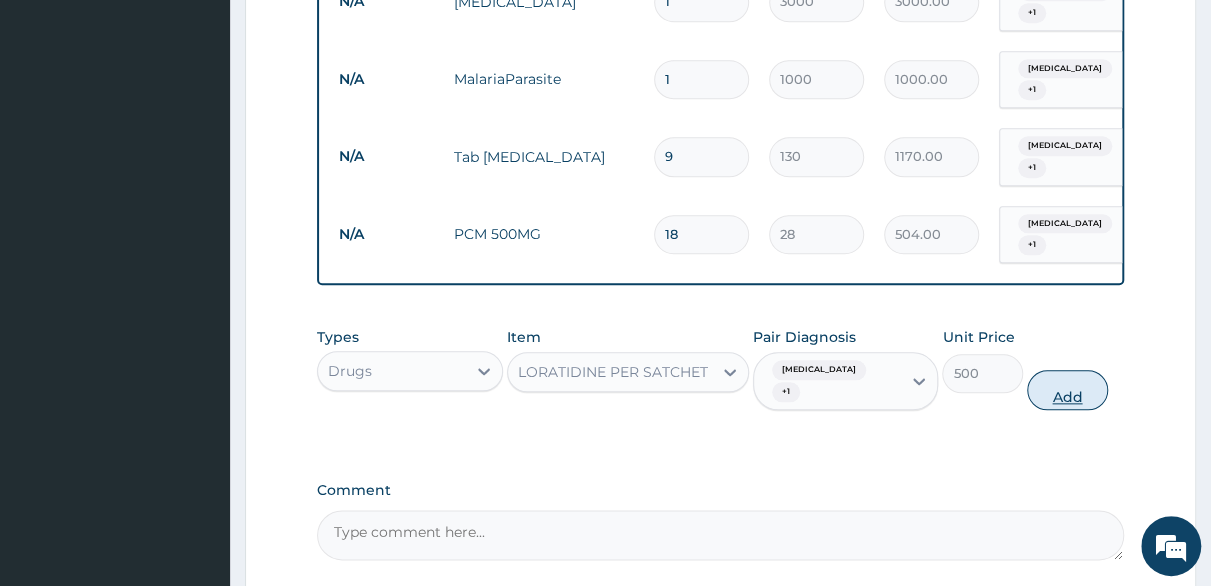click on "Add" at bounding box center (1067, 390) 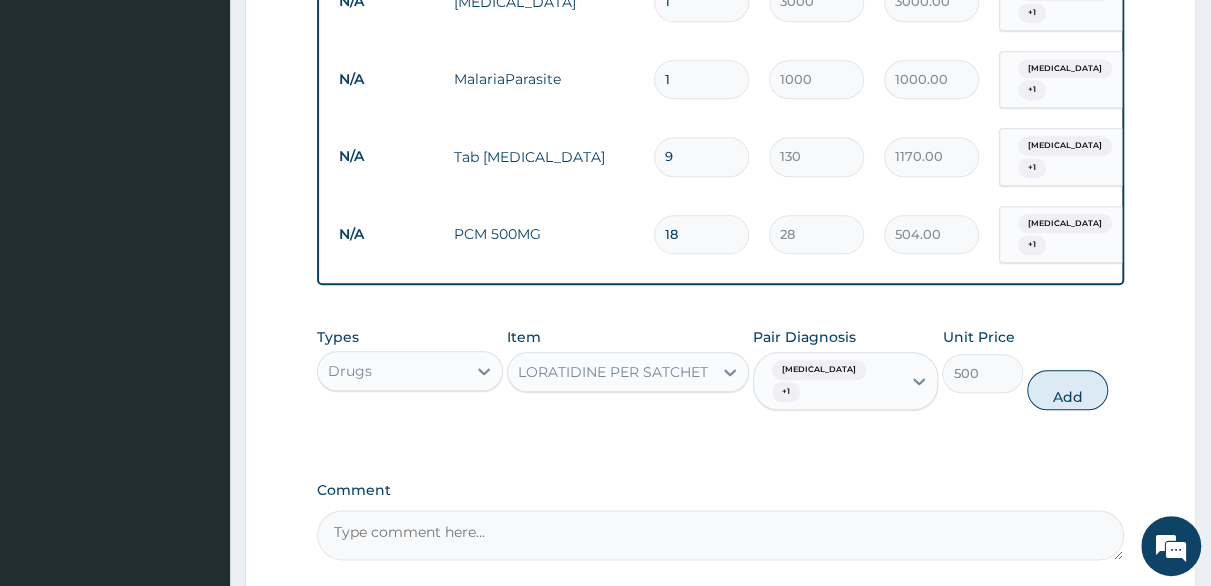 type on "0" 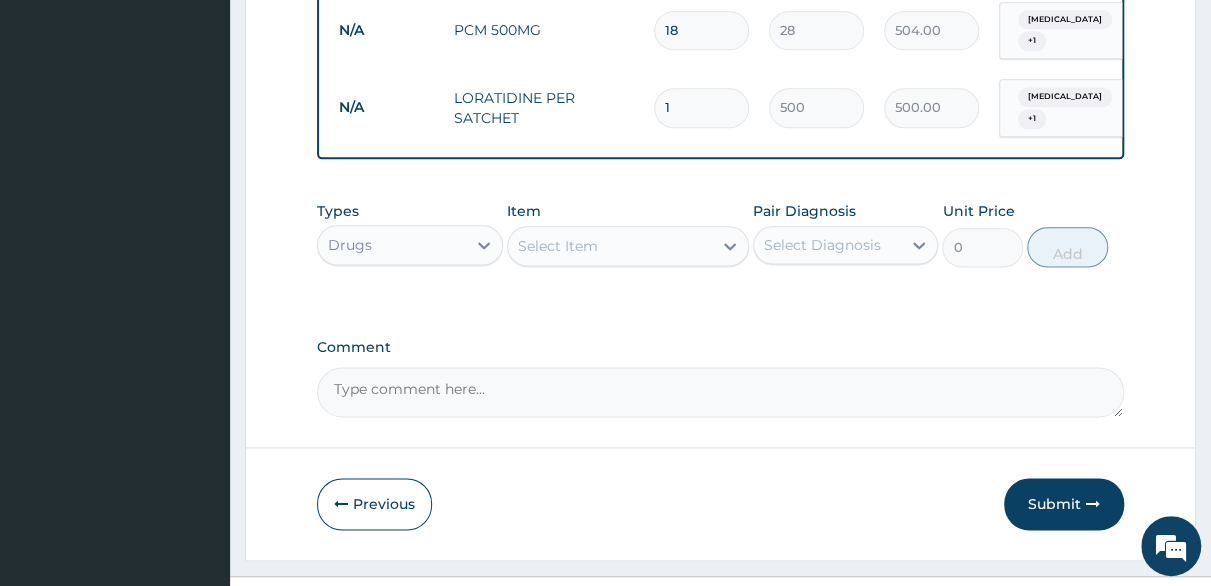 scroll, scrollTop: 1120, scrollLeft: 0, axis: vertical 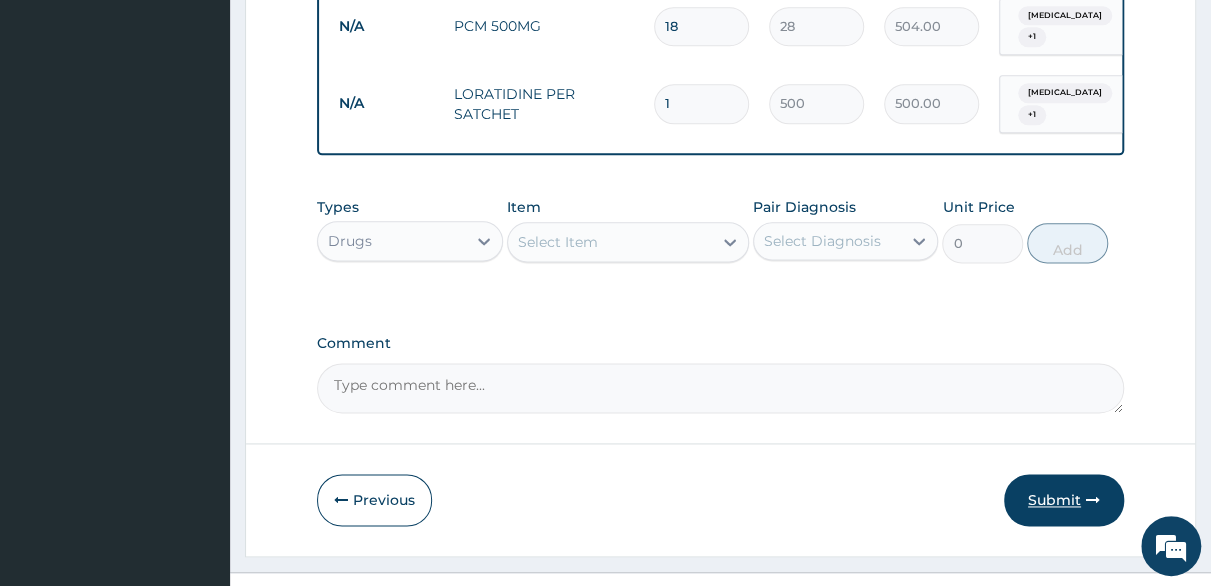 click on "Submit" at bounding box center (1064, 500) 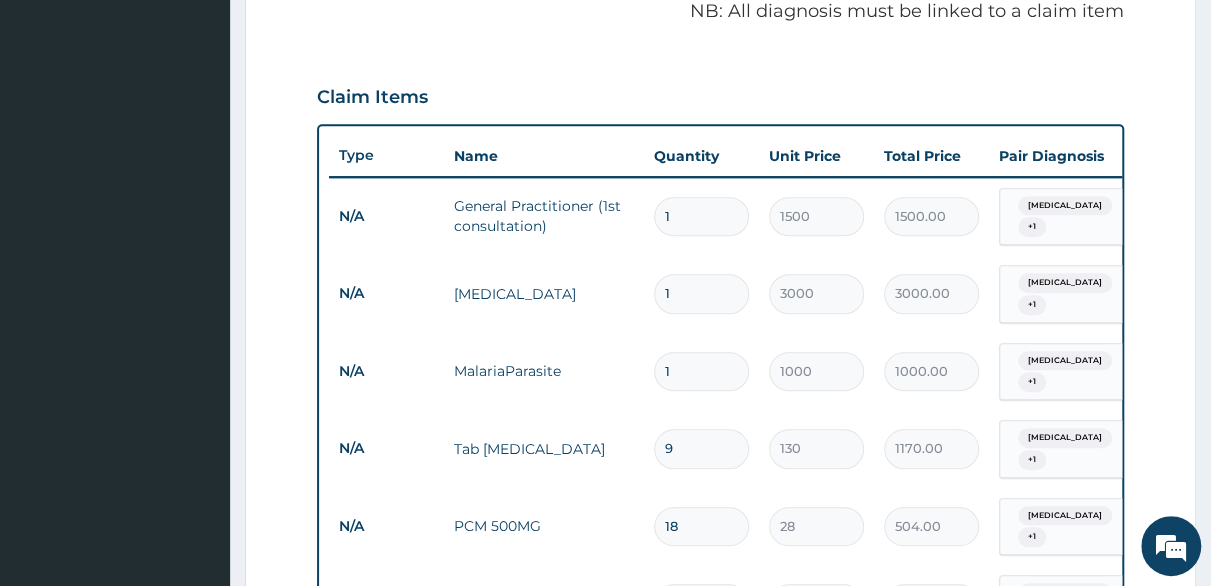 scroll, scrollTop: 120, scrollLeft: 0, axis: vertical 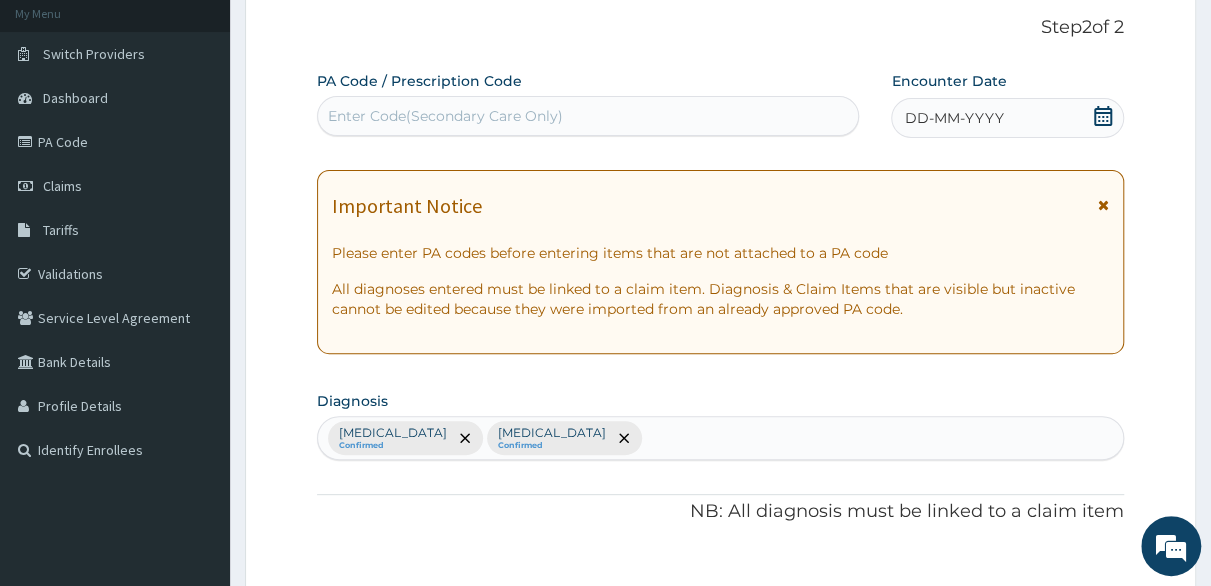 click 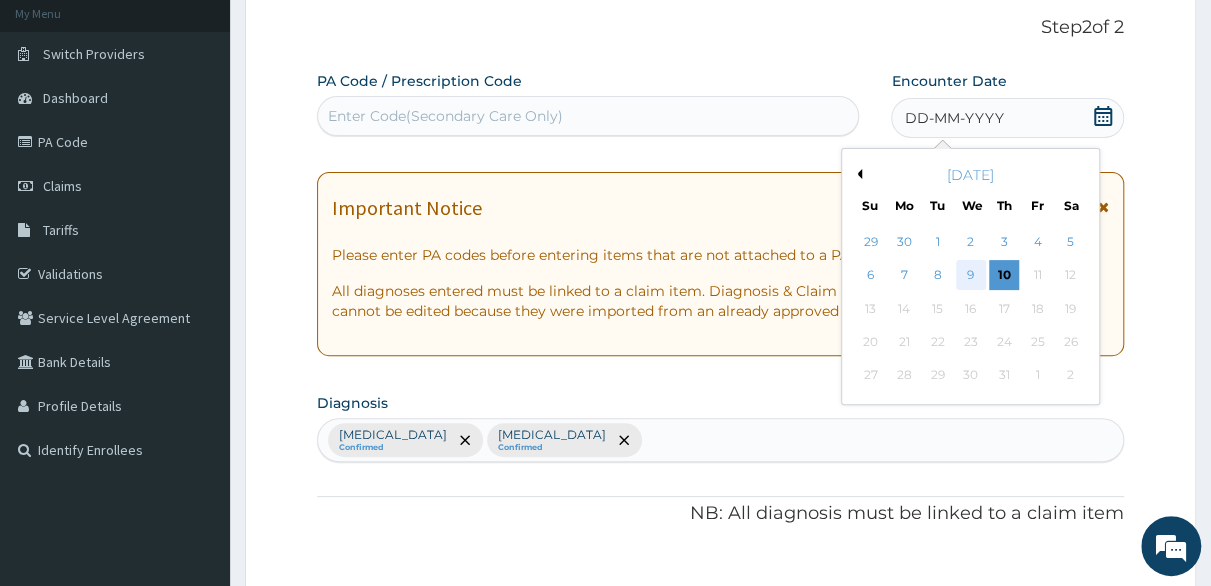 click on "9" at bounding box center (971, 276) 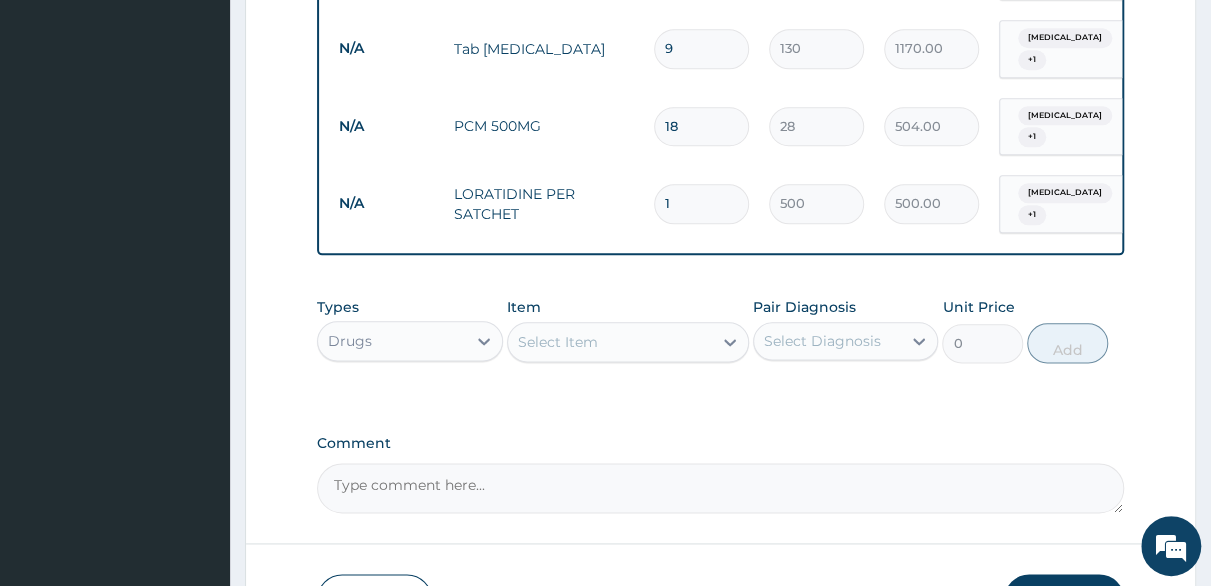 scroll, scrollTop: 1120, scrollLeft: 0, axis: vertical 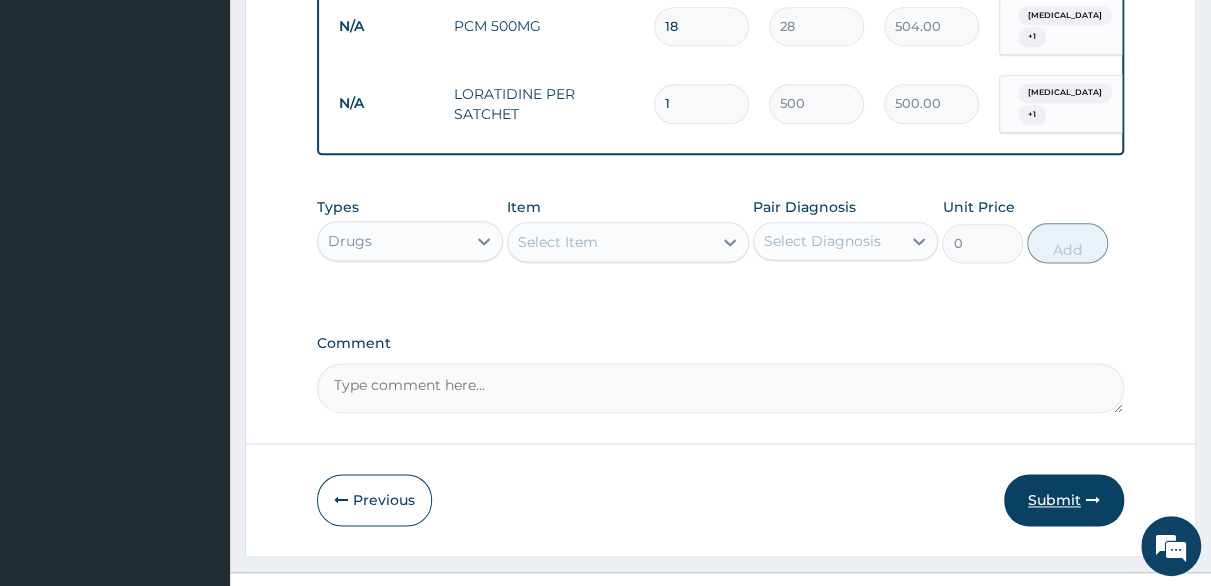click on "Submit" at bounding box center (1064, 500) 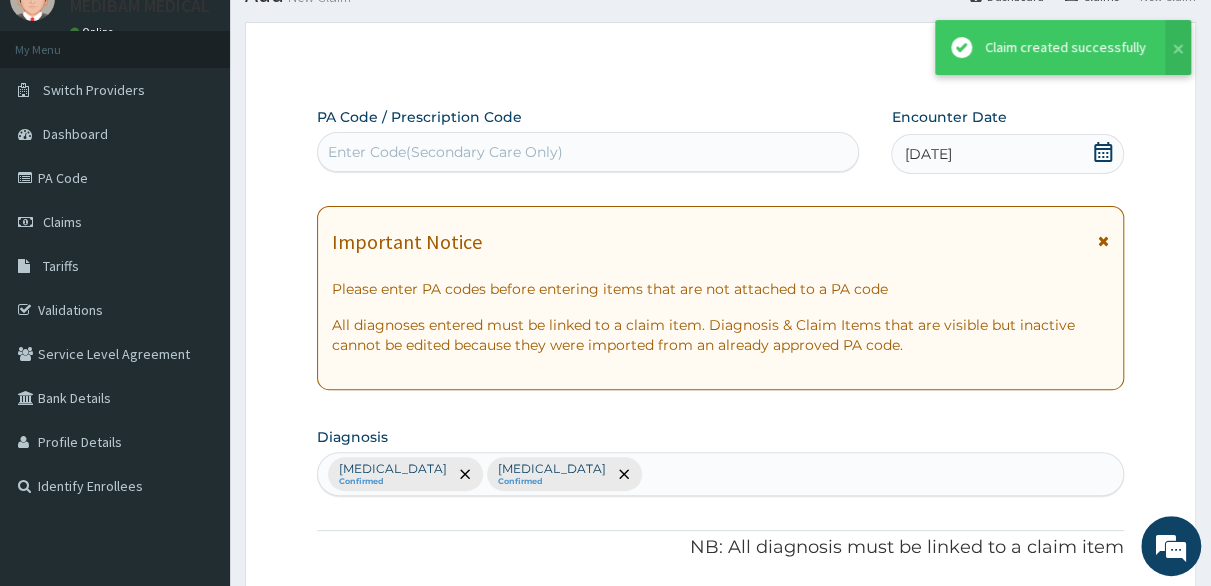 scroll, scrollTop: 1120, scrollLeft: 0, axis: vertical 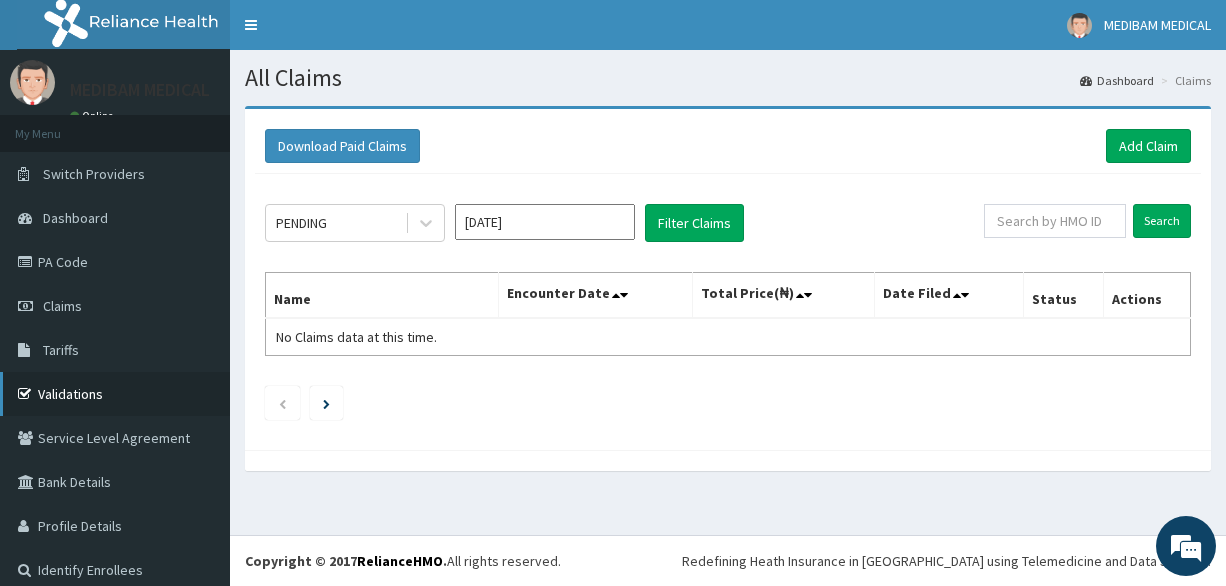 click on "Validations" at bounding box center (115, 394) 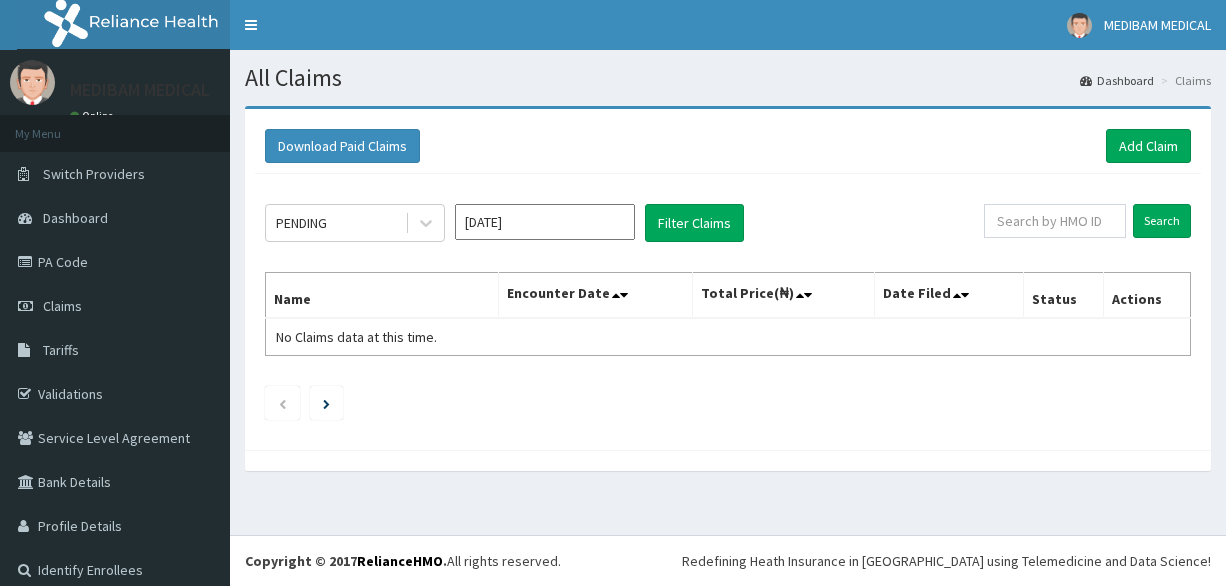 scroll, scrollTop: 0, scrollLeft: 0, axis: both 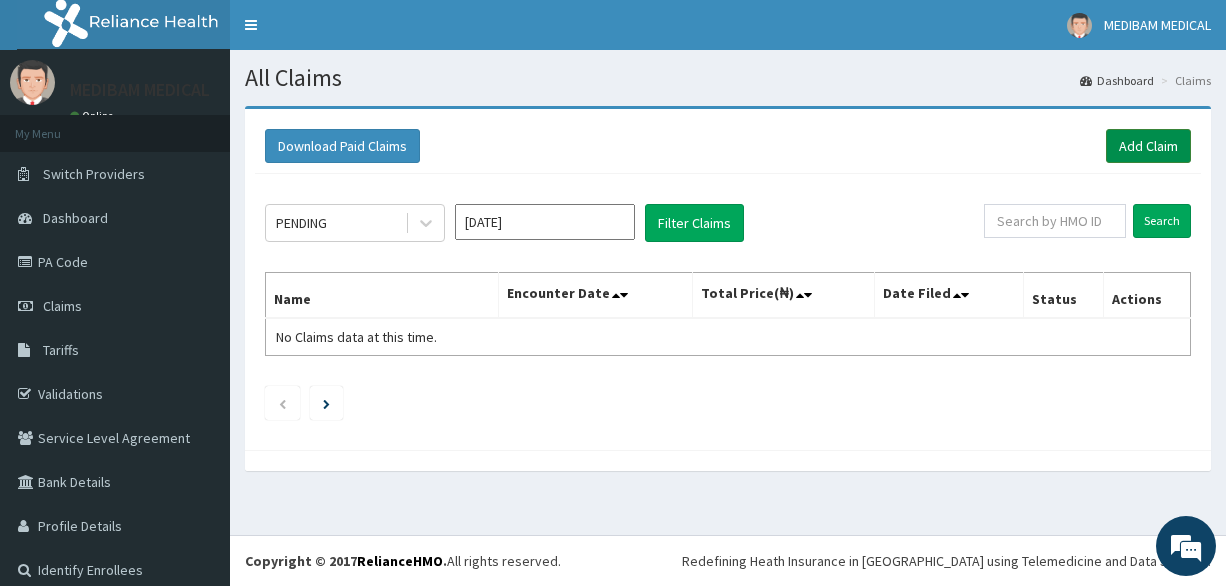 click on "Add Claim" at bounding box center [1148, 146] 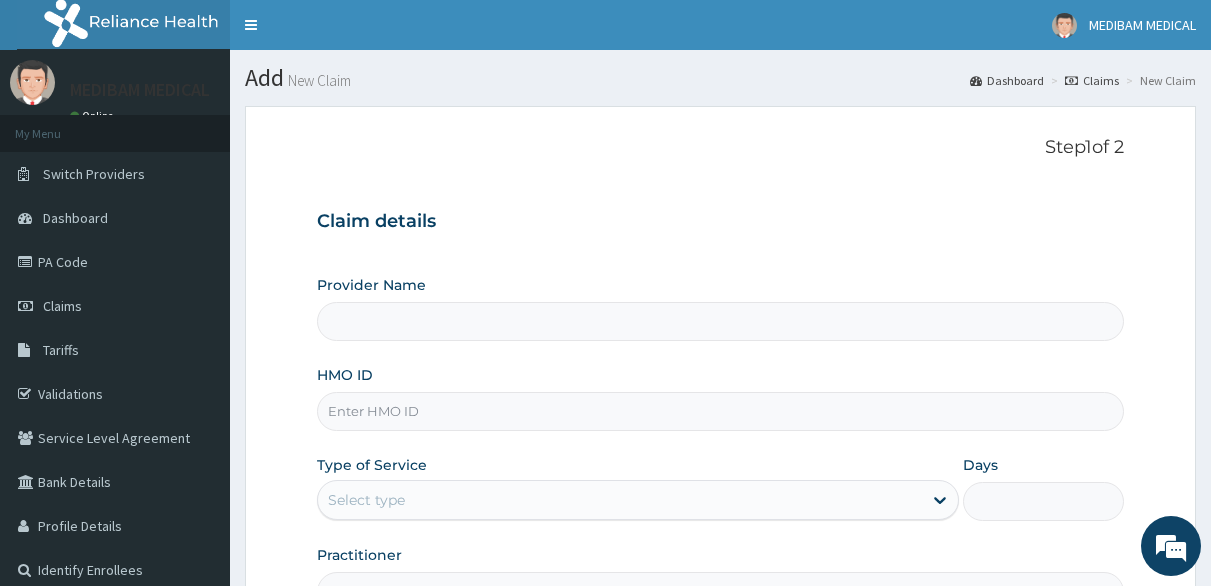 scroll, scrollTop: 0, scrollLeft: 0, axis: both 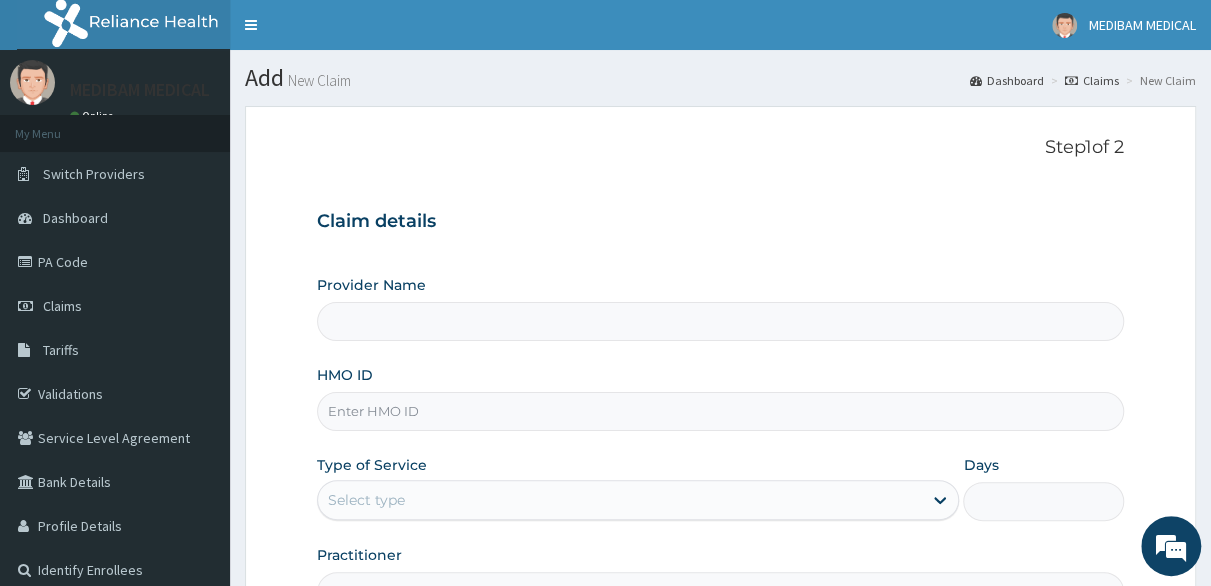 type on "Medibam Specialist Hospital" 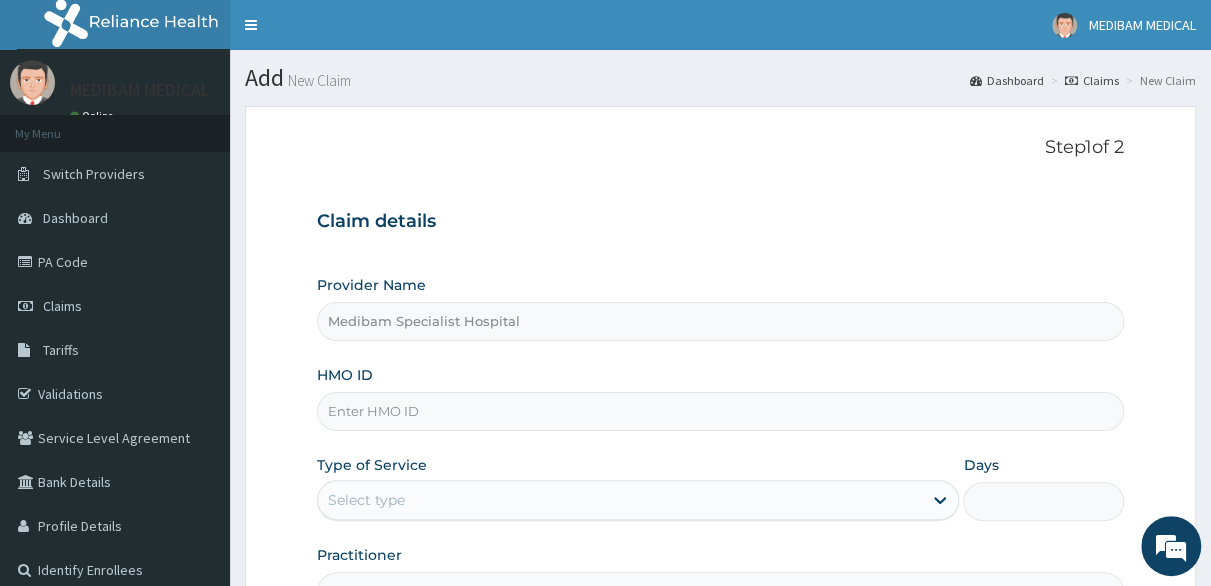 click on "HMO ID" at bounding box center (720, 411) 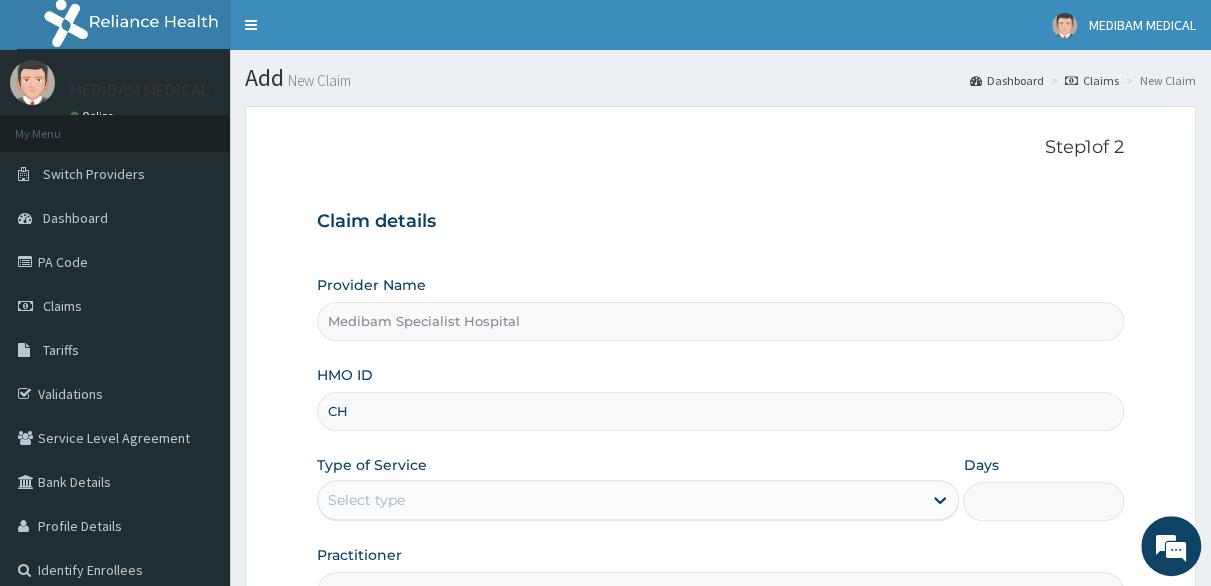 scroll, scrollTop: 0, scrollLeft: 0, axis: both 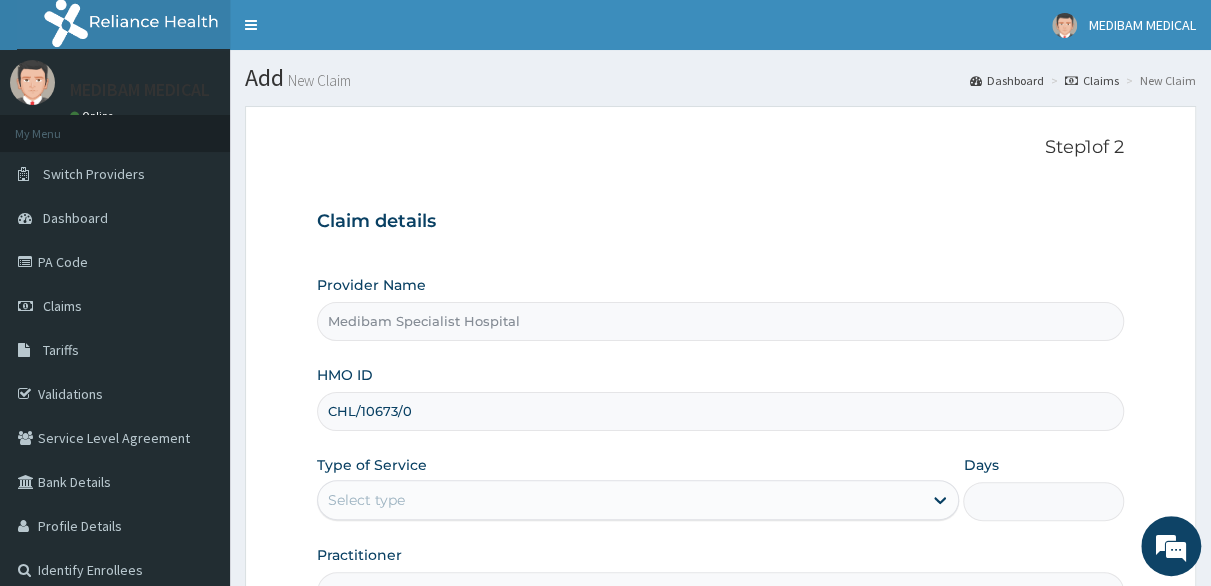 type on "CHL/10673/0" 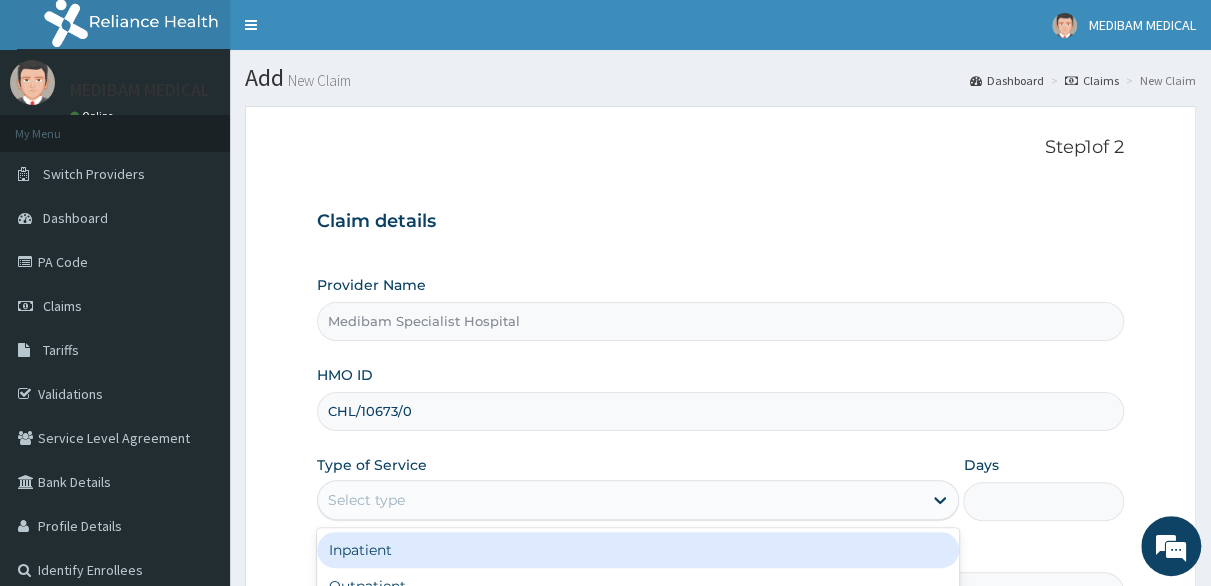 click on "Select type" at bounding box center (620, 500) 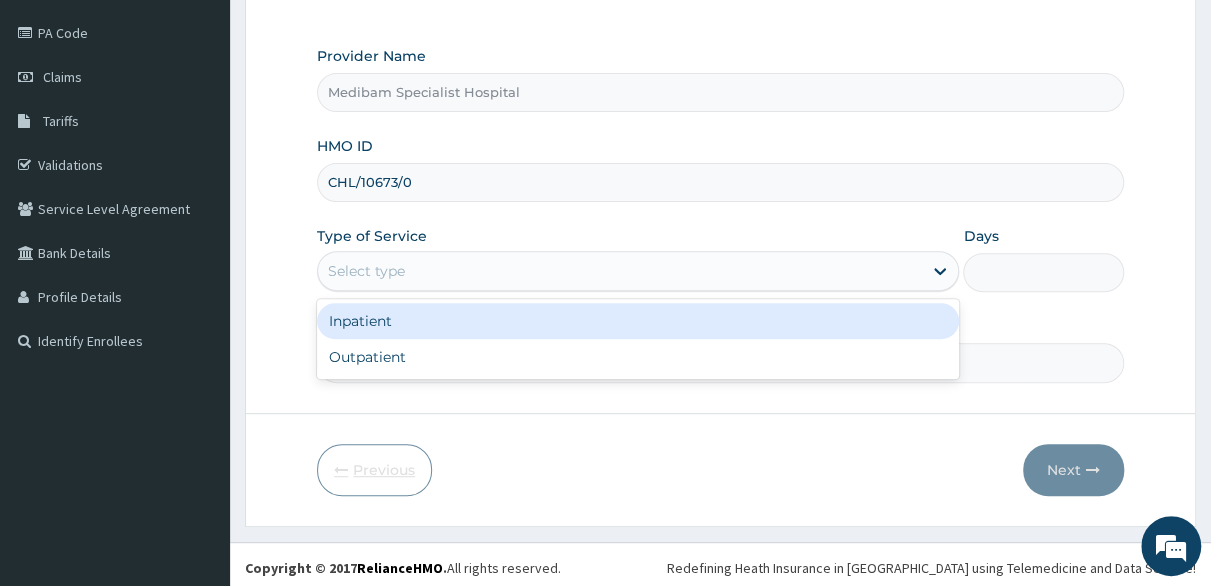 scroll, scrollTop: 232, scrollLeft: 0, axis: vertical 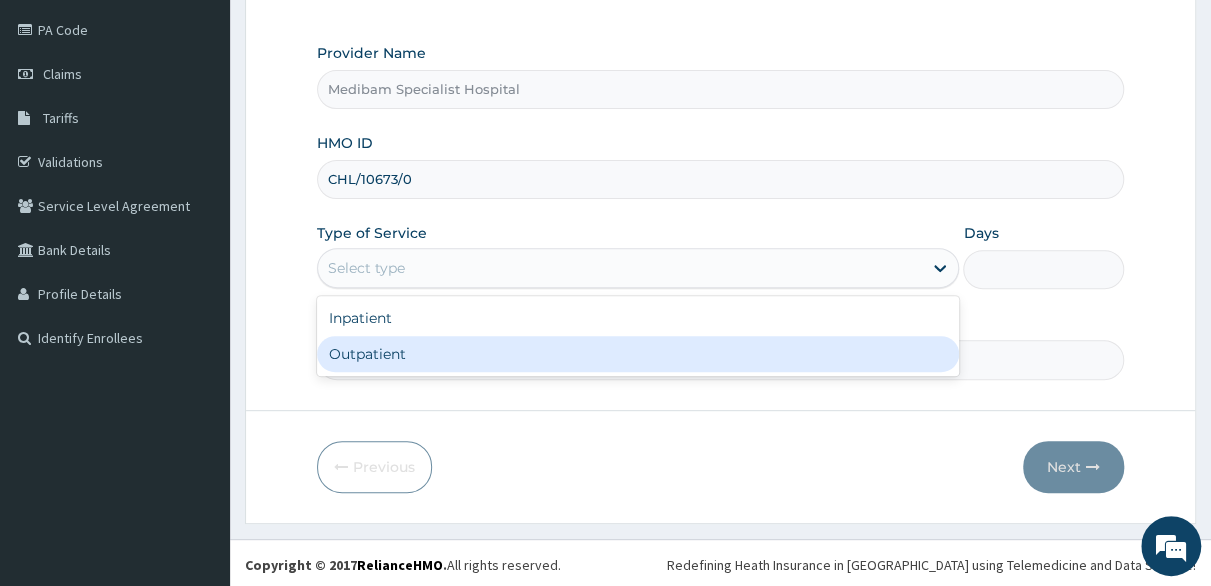 click on "Outpatient" at bounding box center [638, 354] 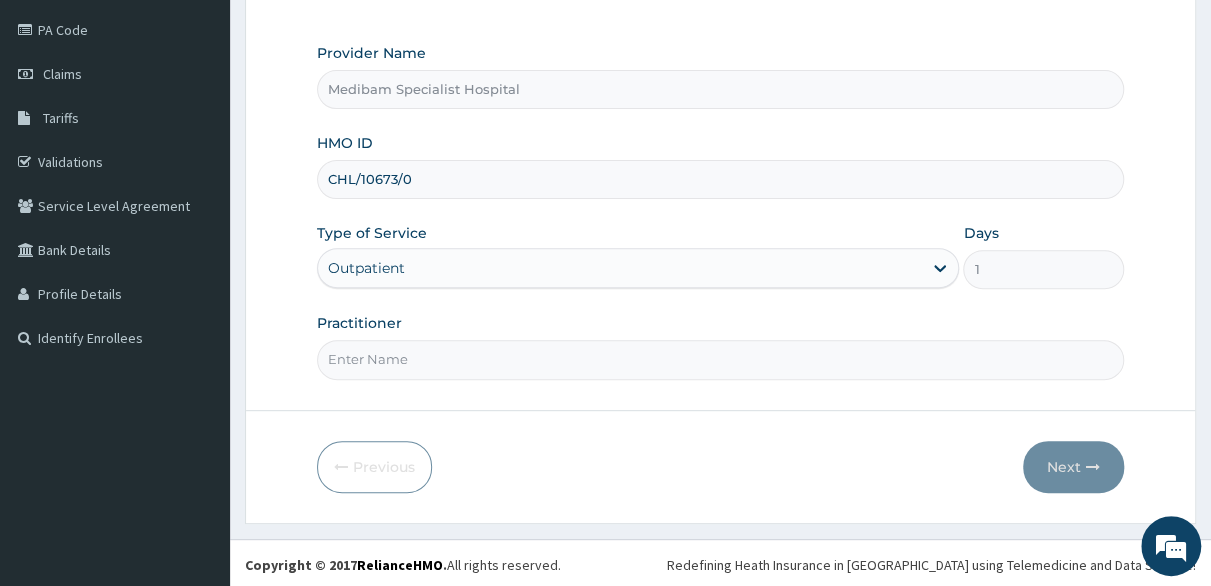 click on "Practitioner" at bounding box center (720, 359) 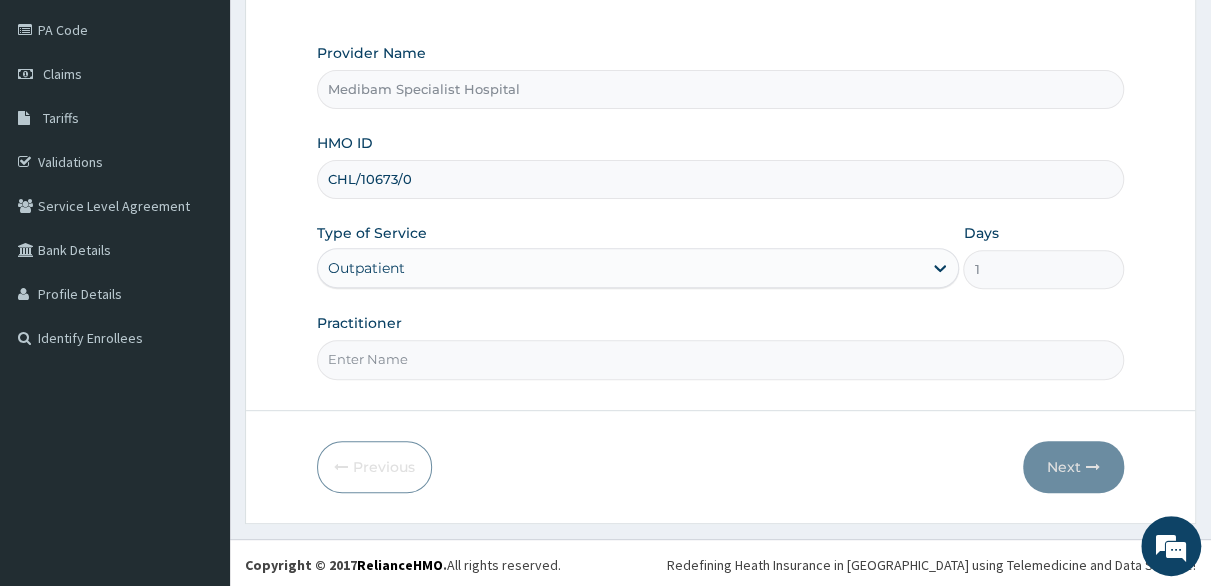 type on "DR AGHWANA" 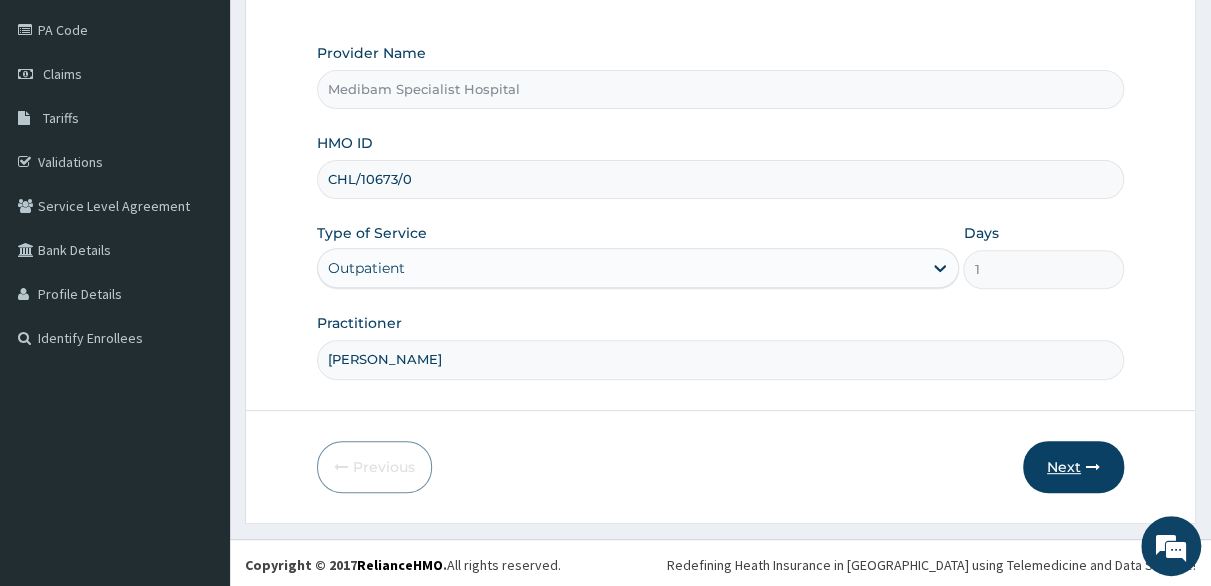click on "Next" at bounding box center [1073, 467] 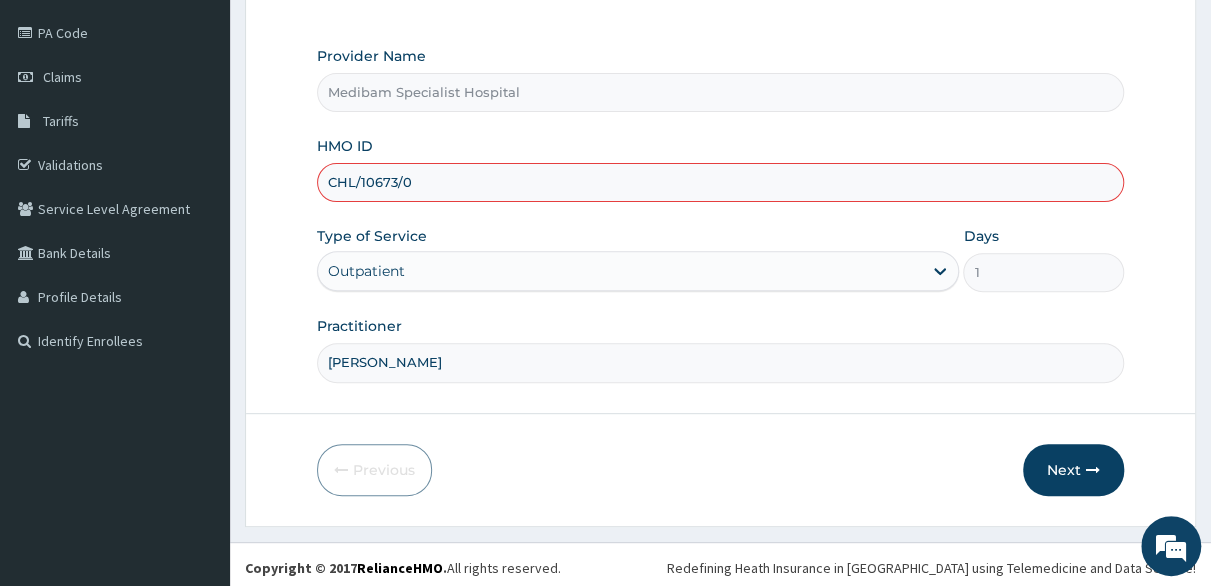 scroll, scrollTop: 232, scrollLeft: 0, axis: vertical 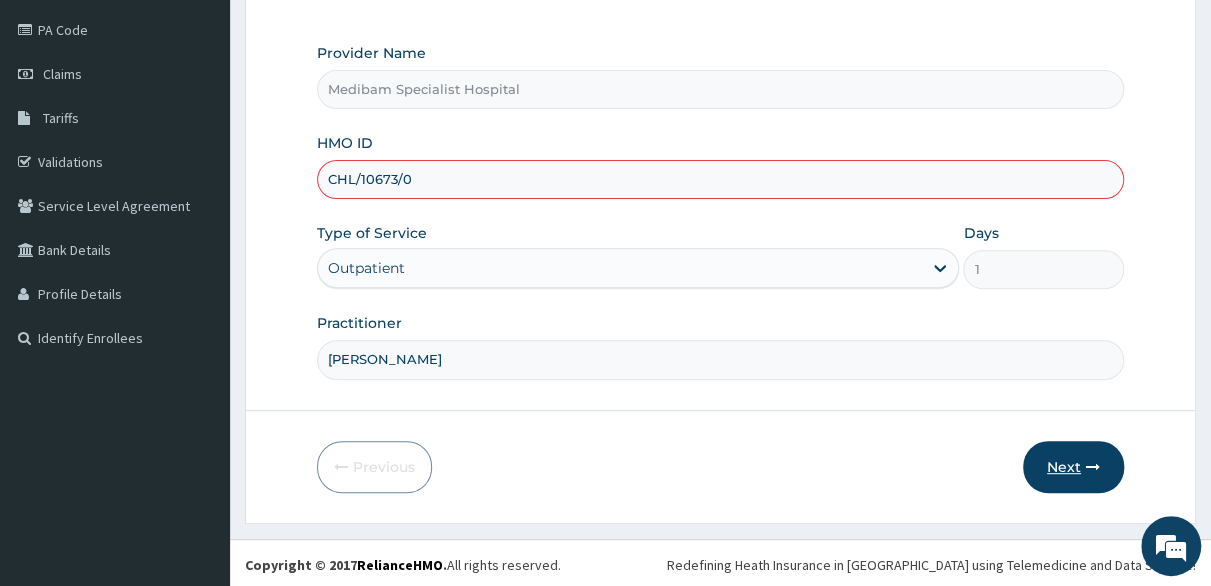 click on "Next" at bounding box center (1073, 467) 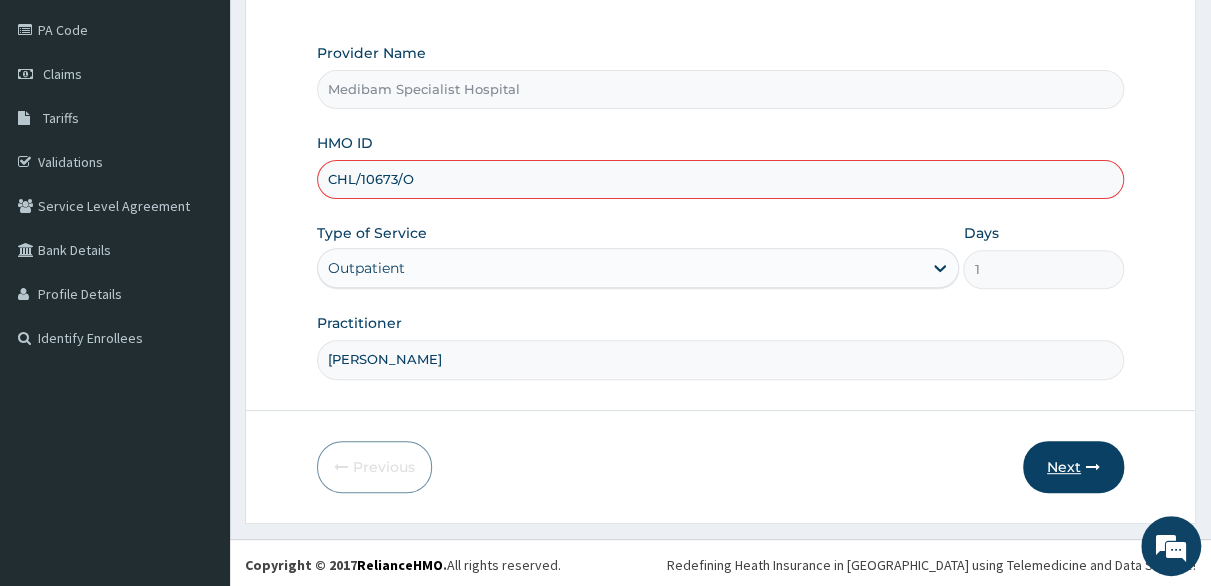 type on "CHL/10673/O" 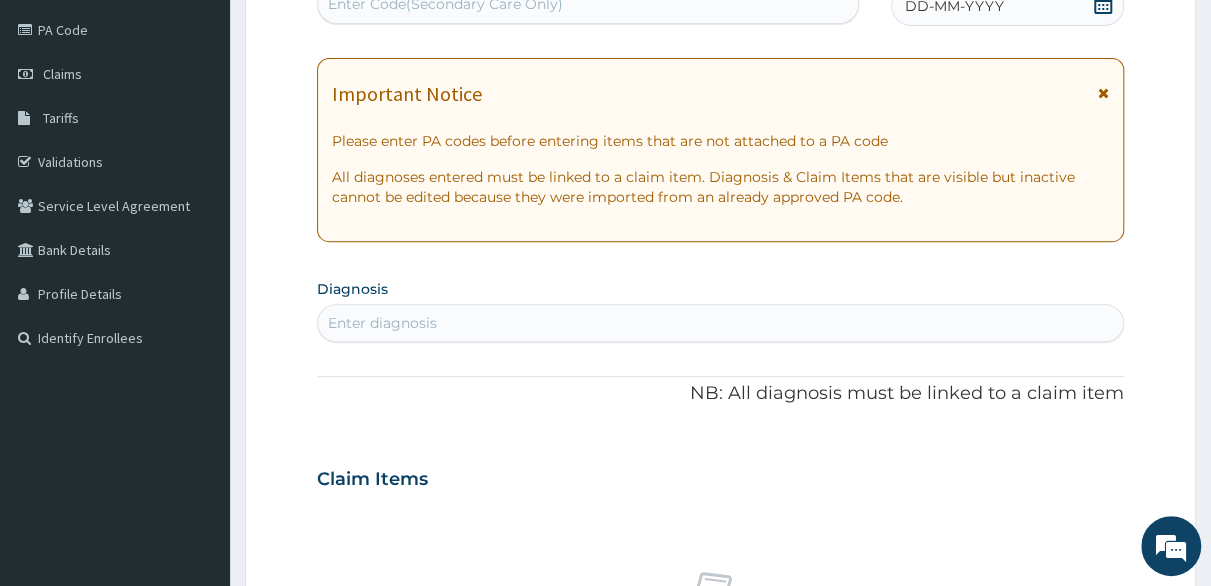 click 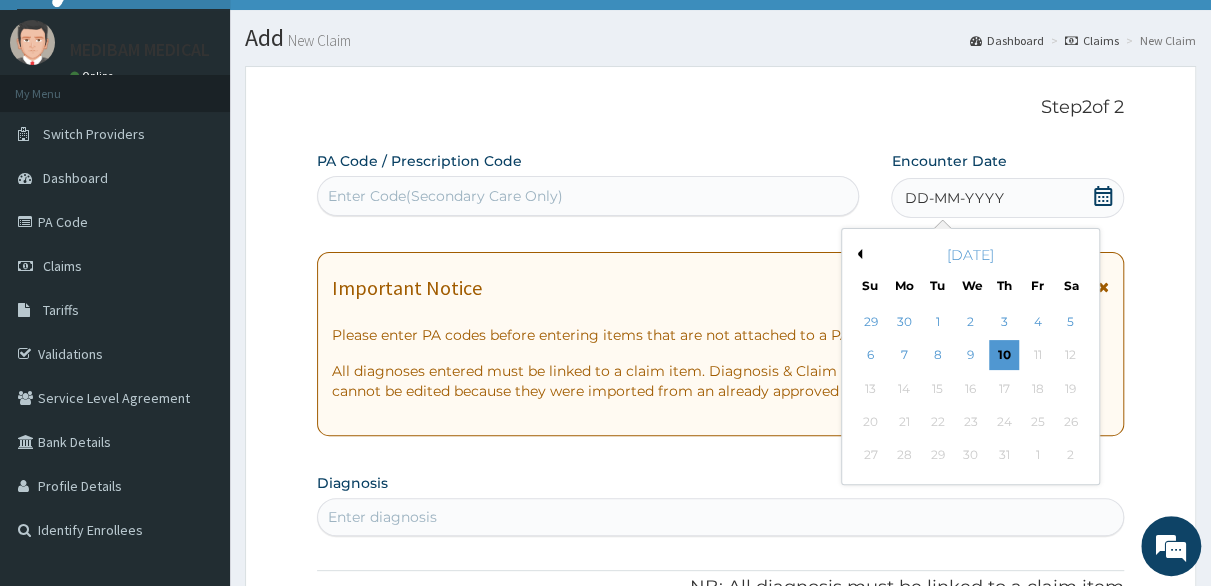 scroll, scrollTop: 32, scrollLeft: 0, axis: vertical 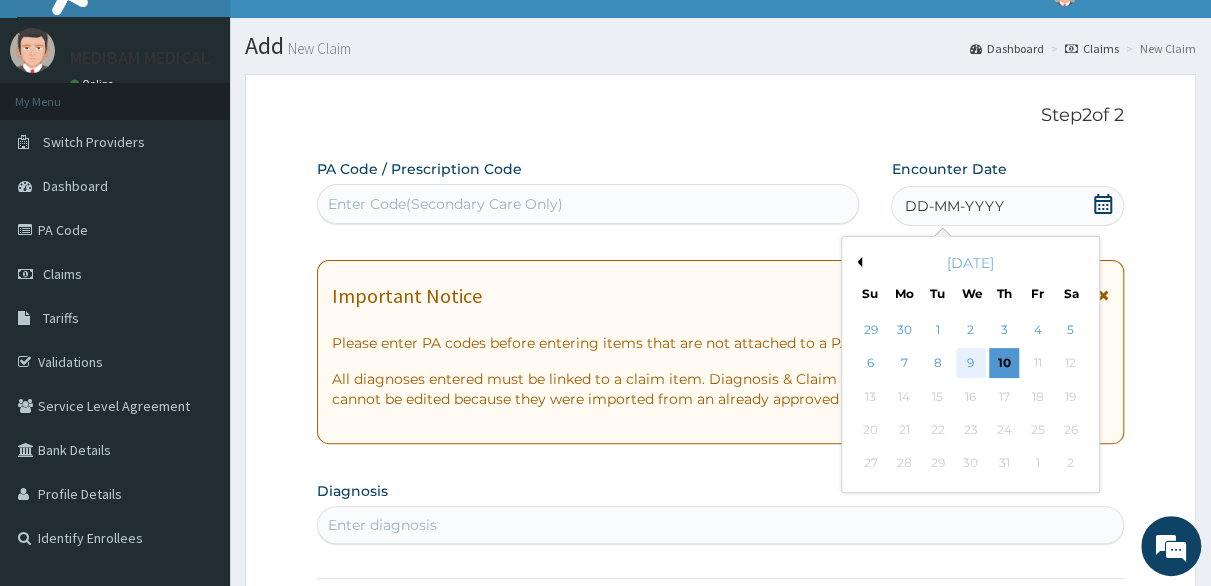 click on "9" at bounding box center (971, 364) 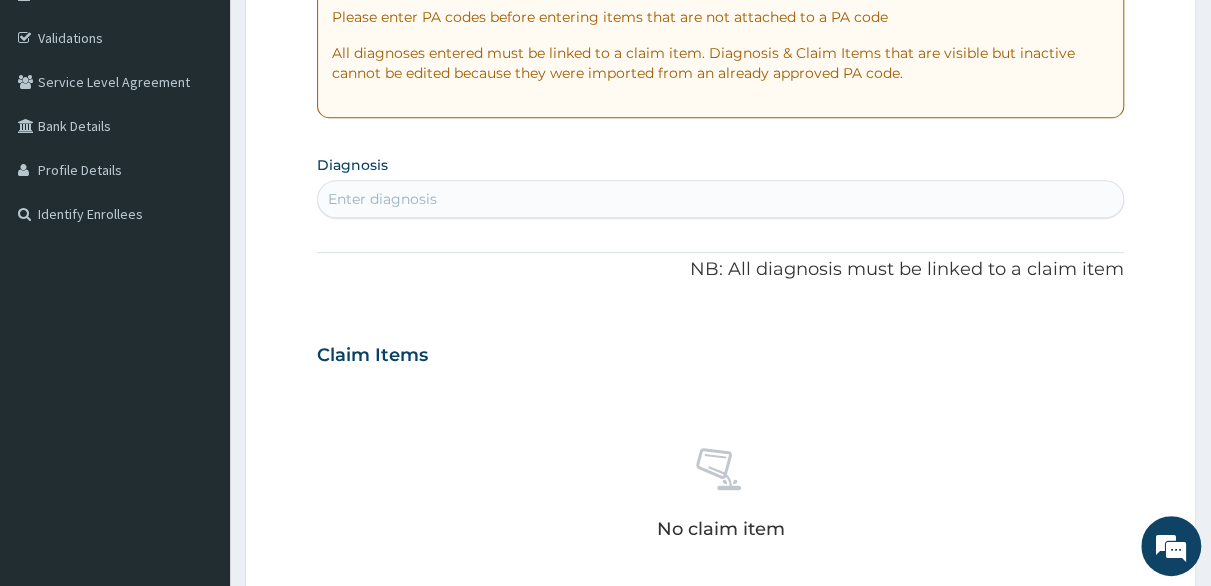 scroll, scrollTop: 432, scrollLeft: 0, axis: vertical 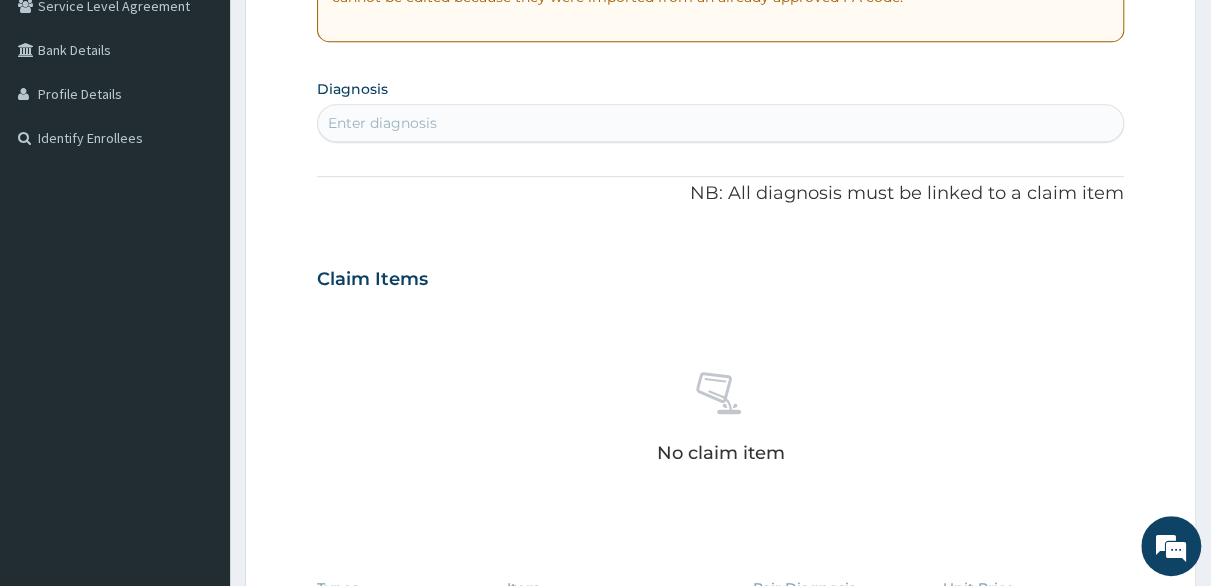 click on "Enter diagnosis" at bounding box center [720, 123] 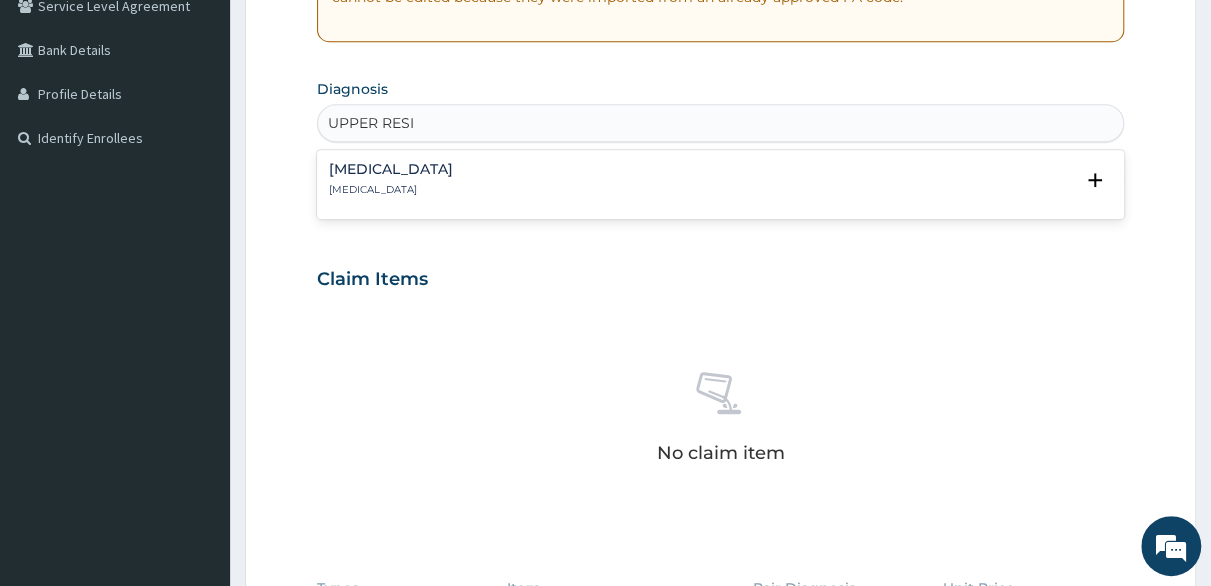 type on "UPPER RES" 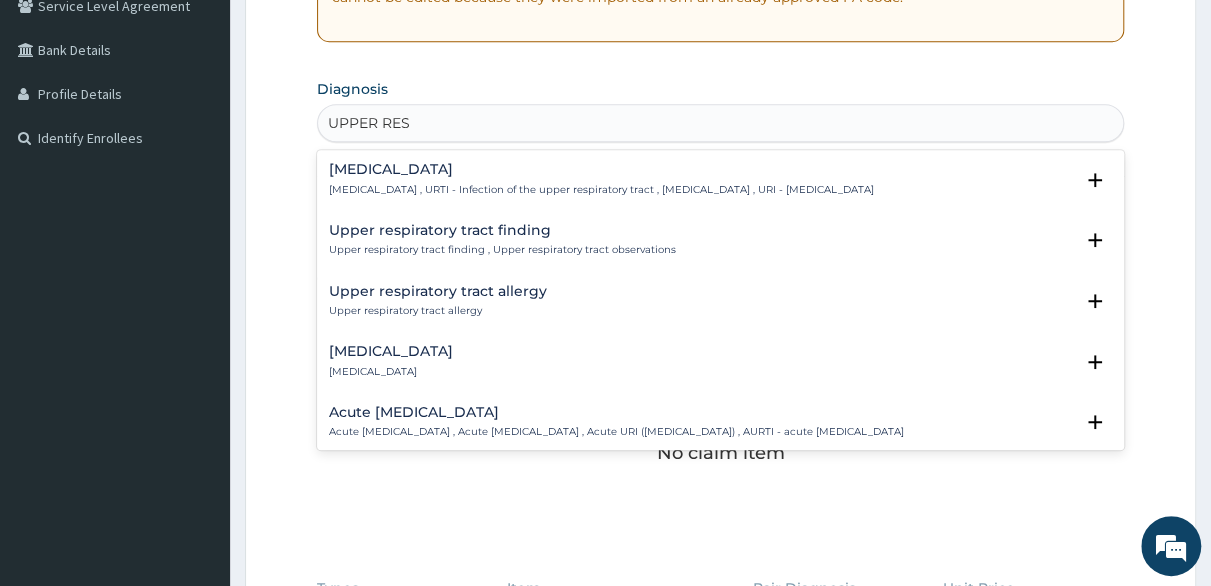 click on "Upper respiratory infection , URTI - Infection of the upper respiratory tract , Upper respiratory tract infection , URI - Upper respiratory infection" at bounding box center (601, 190) 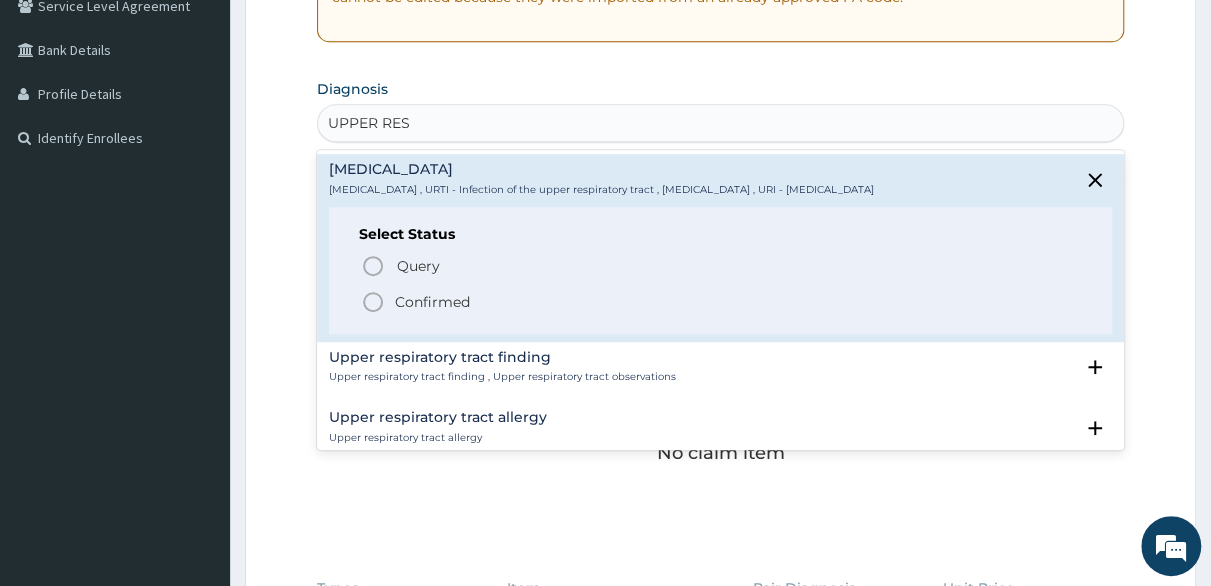 click 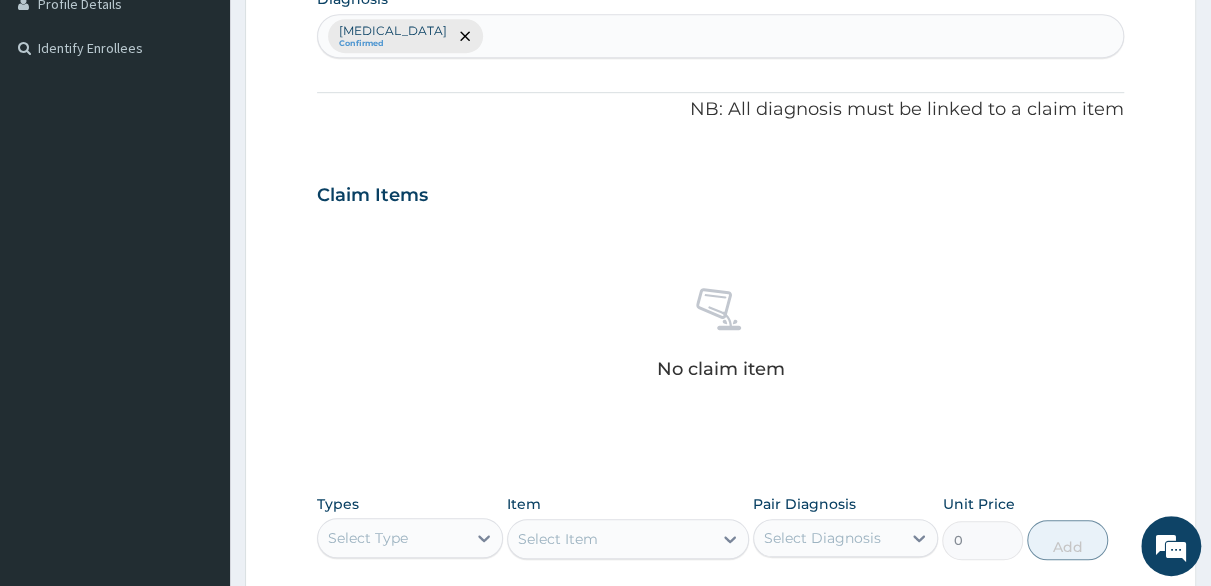 scroll, scrollTop: 732, scrollLeft: 0, axis: vertical 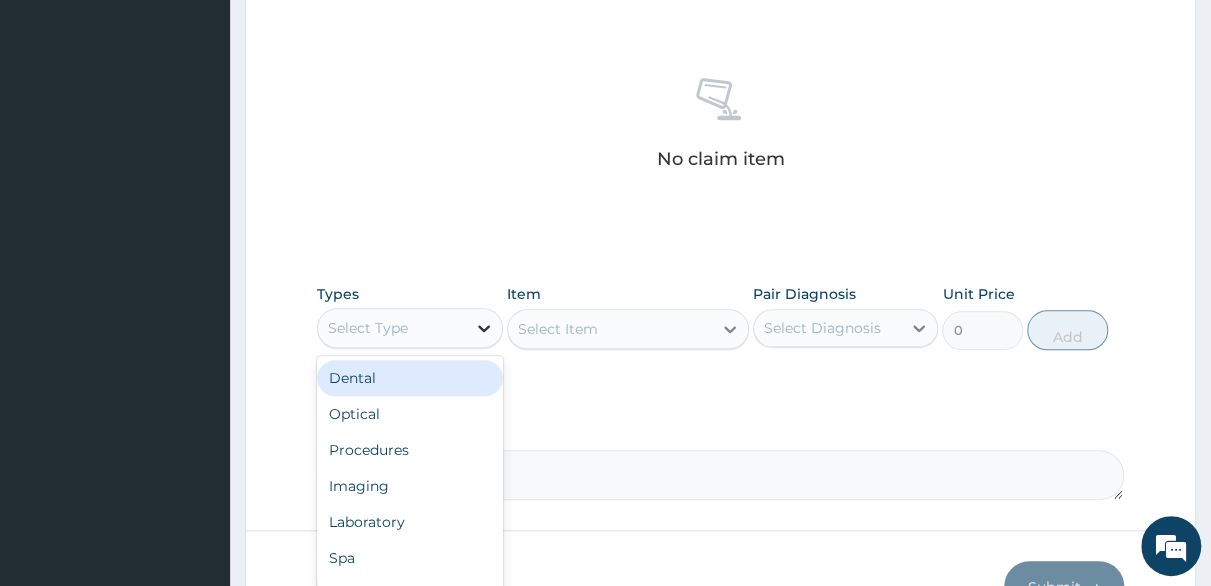 drag, startPoint x: 480, startPoint y: 318, endPoint x: 466, endPoint y: 325, distance: 15.652476 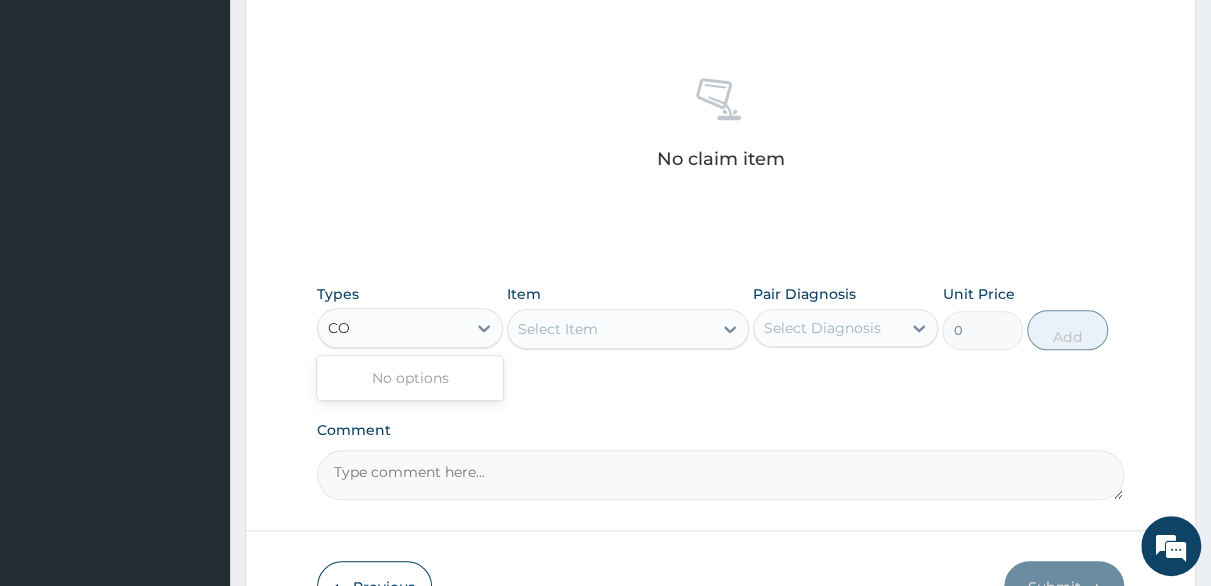 type on "C" 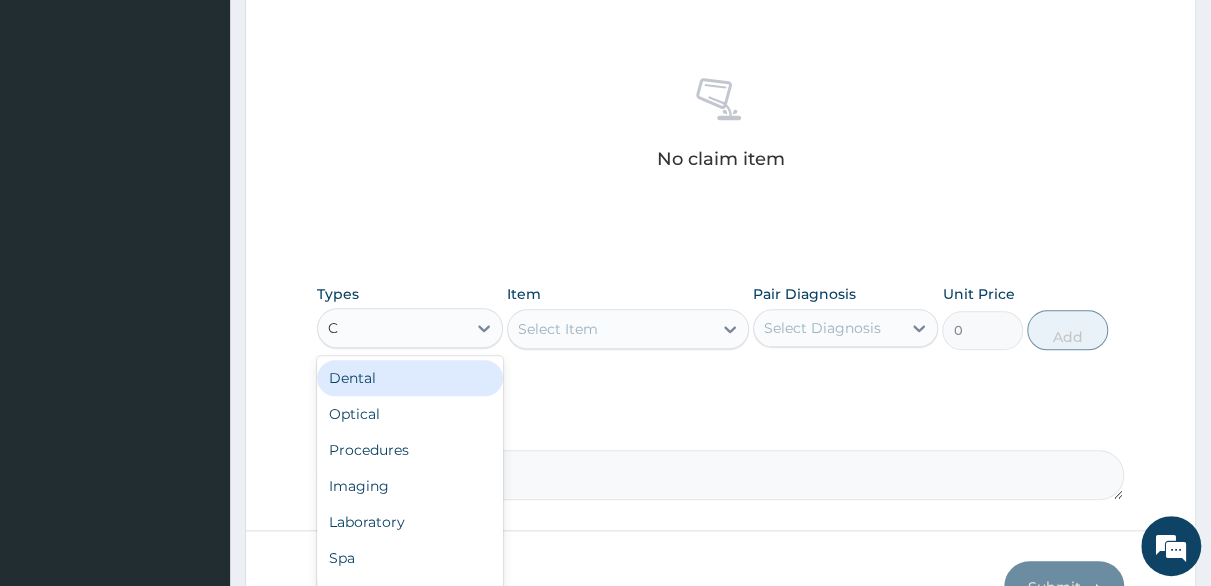 type 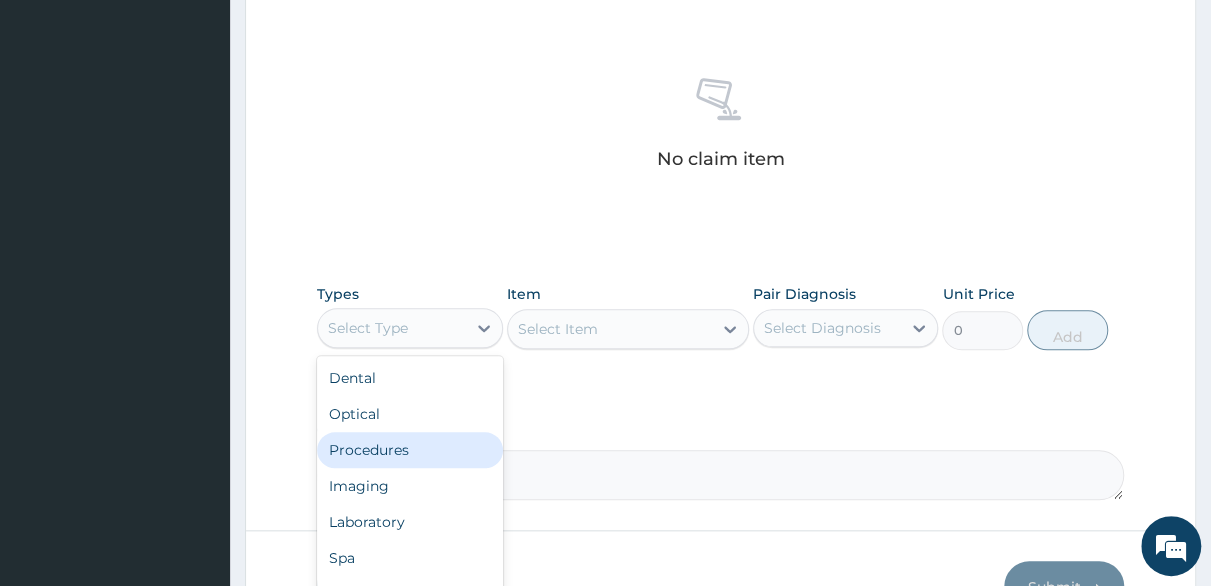 drag, startPoint x: 428, startPoint y: 452, endPoint x: 446, endPoint y: 444, distance: 19.697716 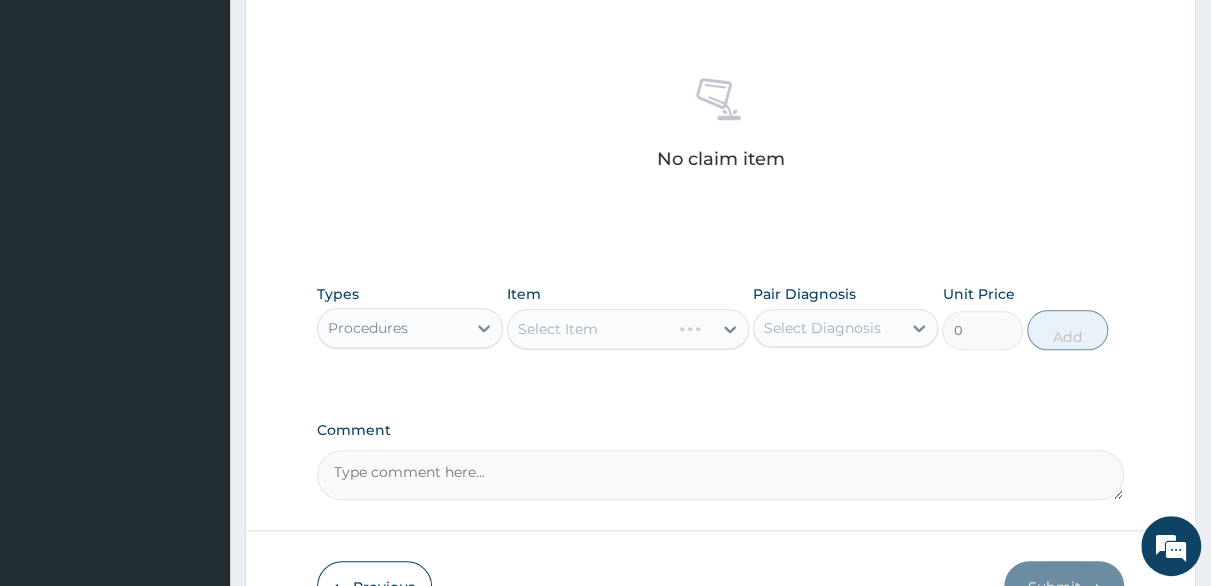 click on "Select Item" at bounding box center (628, 329) 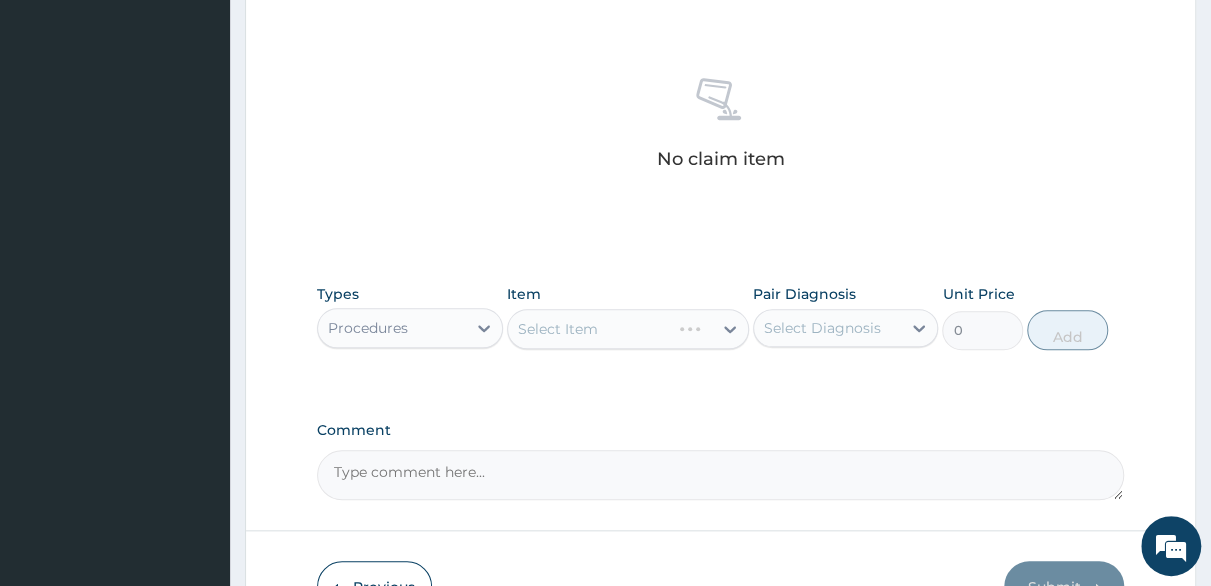 click on "Select Item" at bounding box center (628, 329) 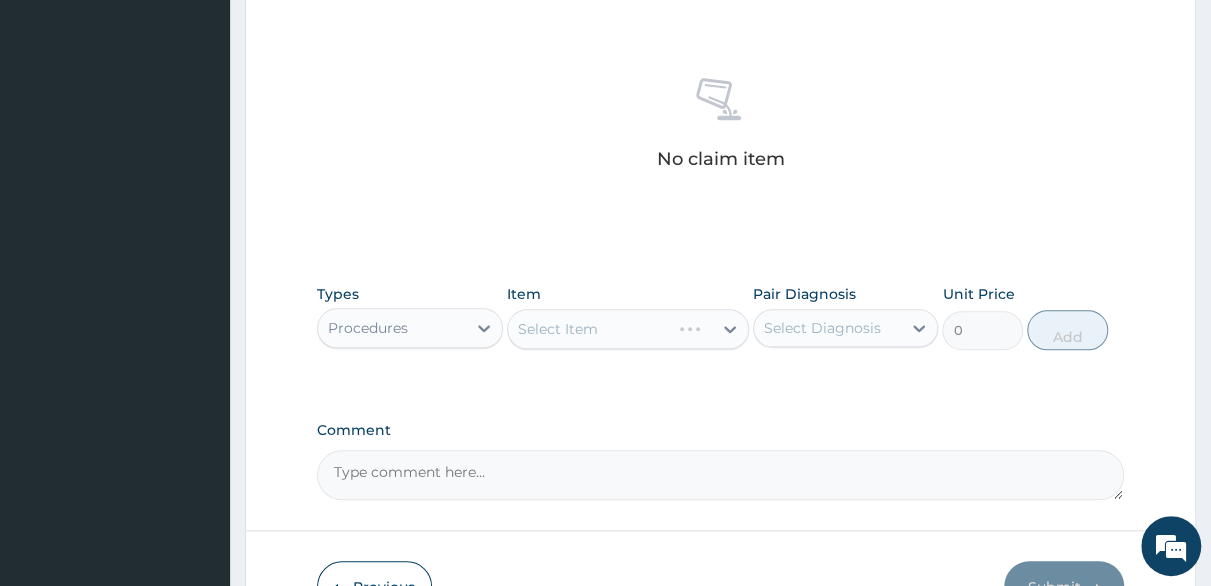 click on "Select Item" at bounding box center [628, 329] 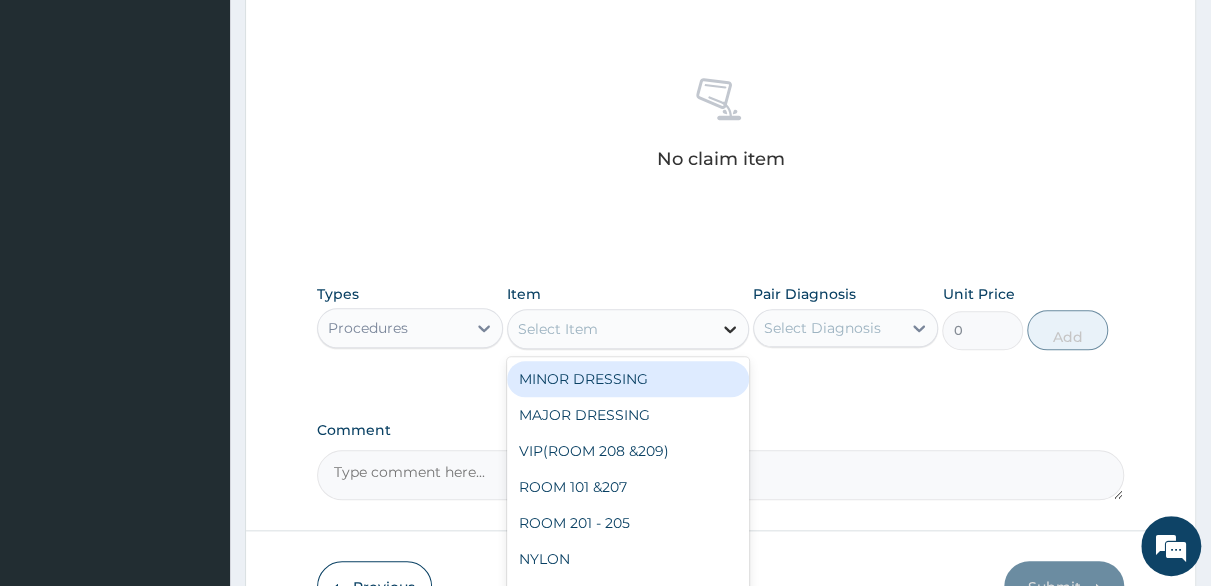 click 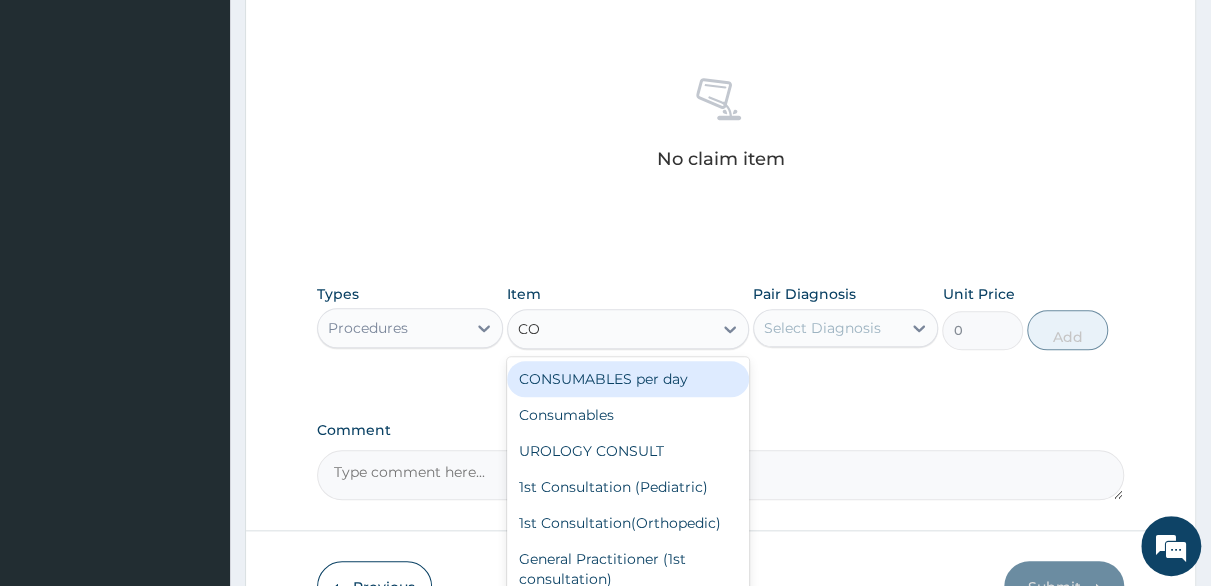 type on "CON" 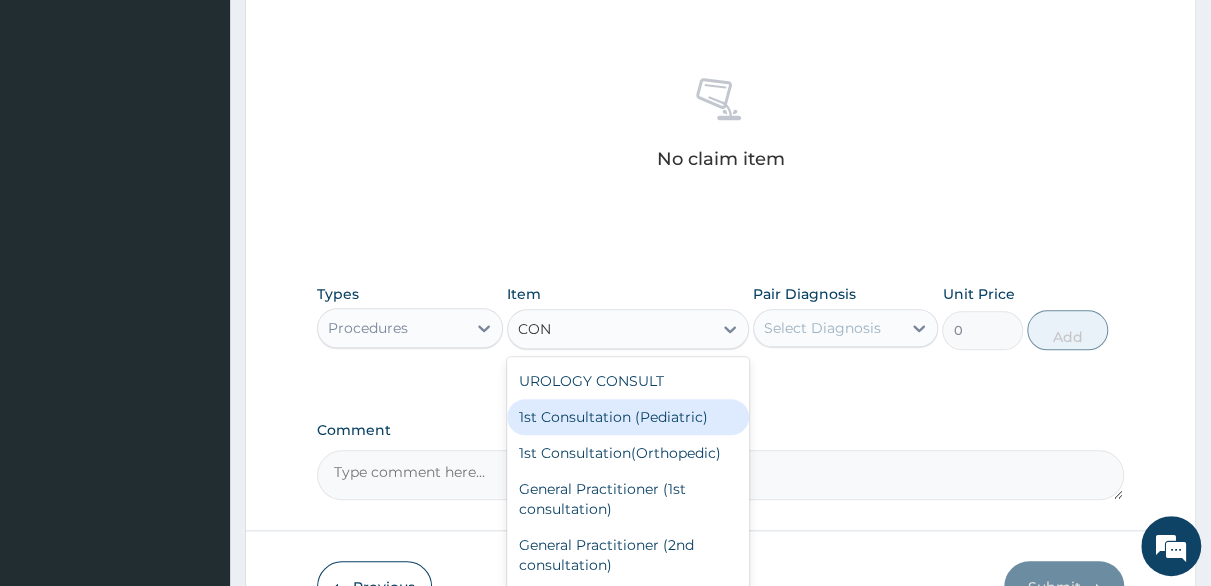 scroll, scrollTop: 100, scrollLeft: 0, axis: vertical 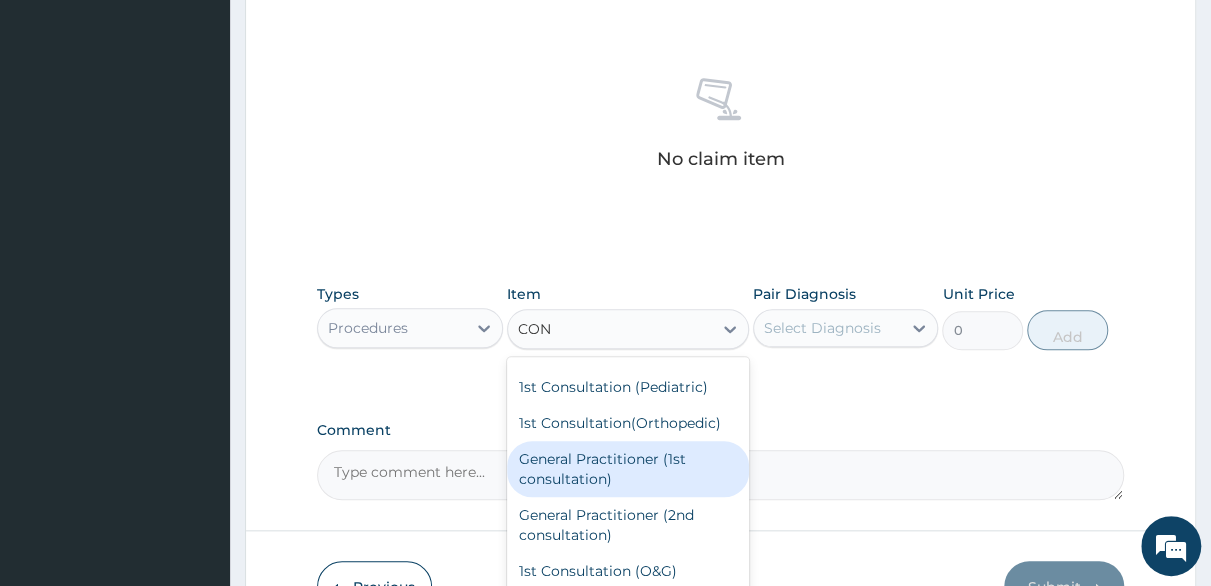 click on "General Practitioner (1st consultation)" at bounding box center (628, 469) 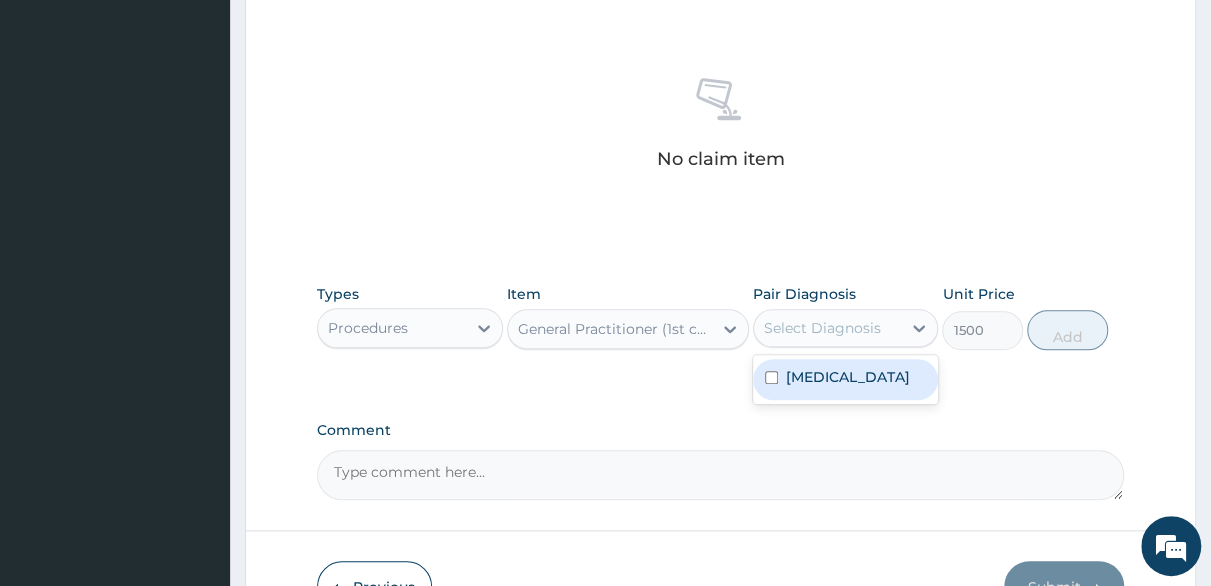 click on "Select Diagnosis" at bounding box center (822, 328) 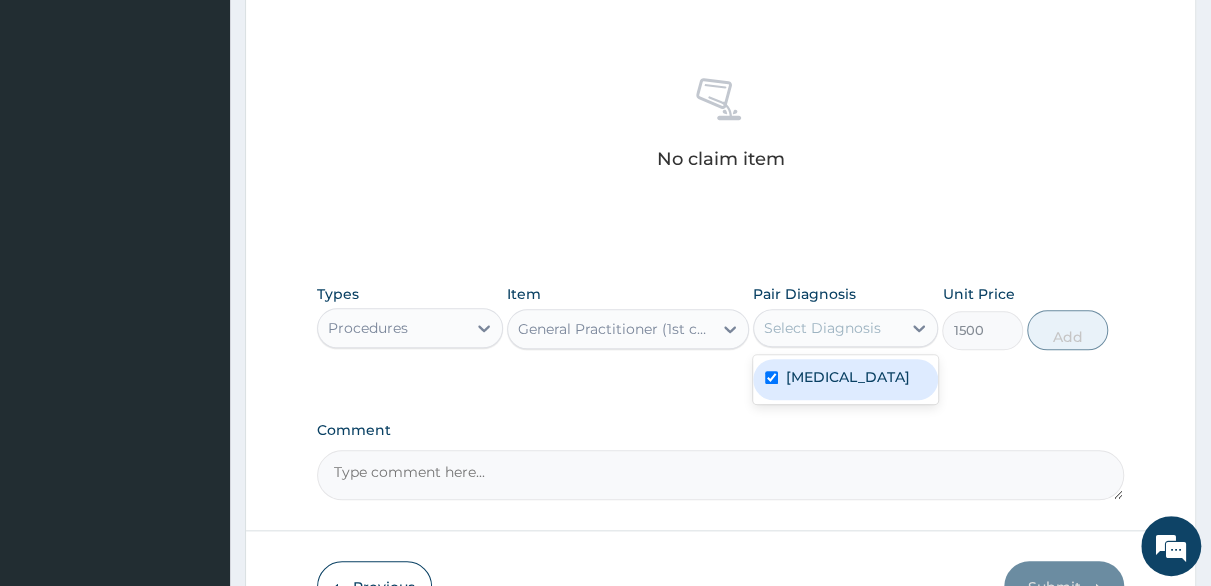 checkbox on "true" 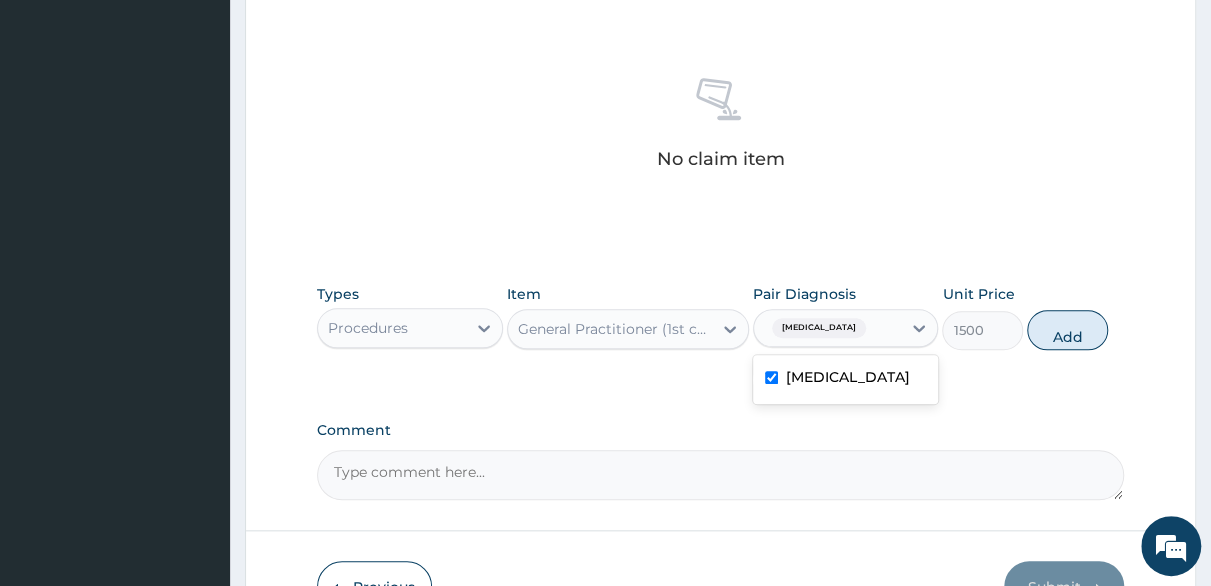 click on "Add" at bounding box center (1067, 330) 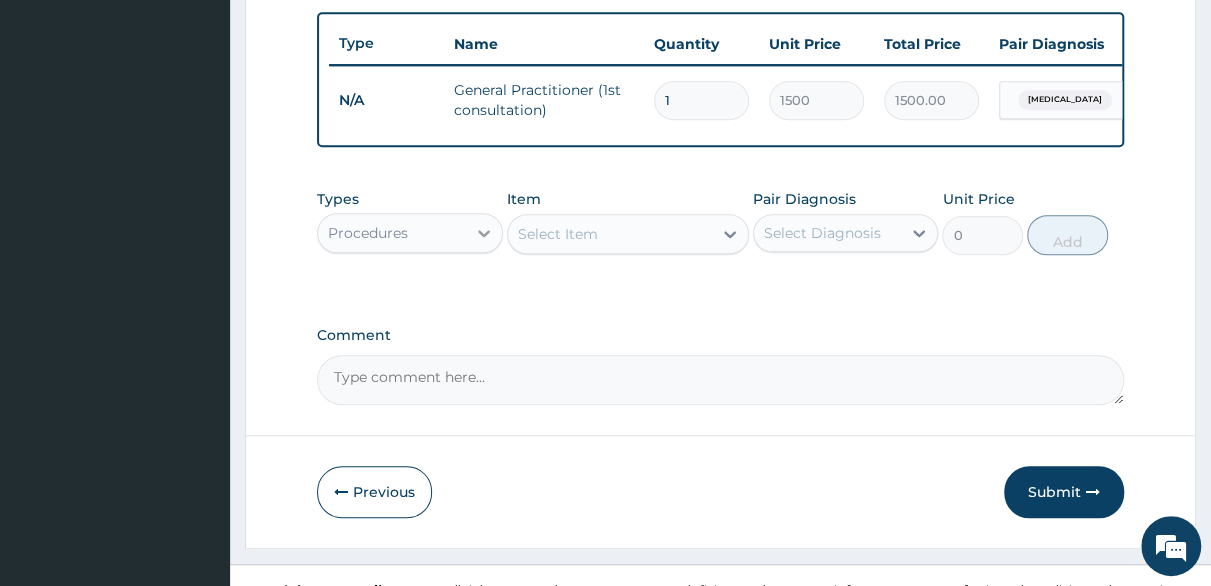 click 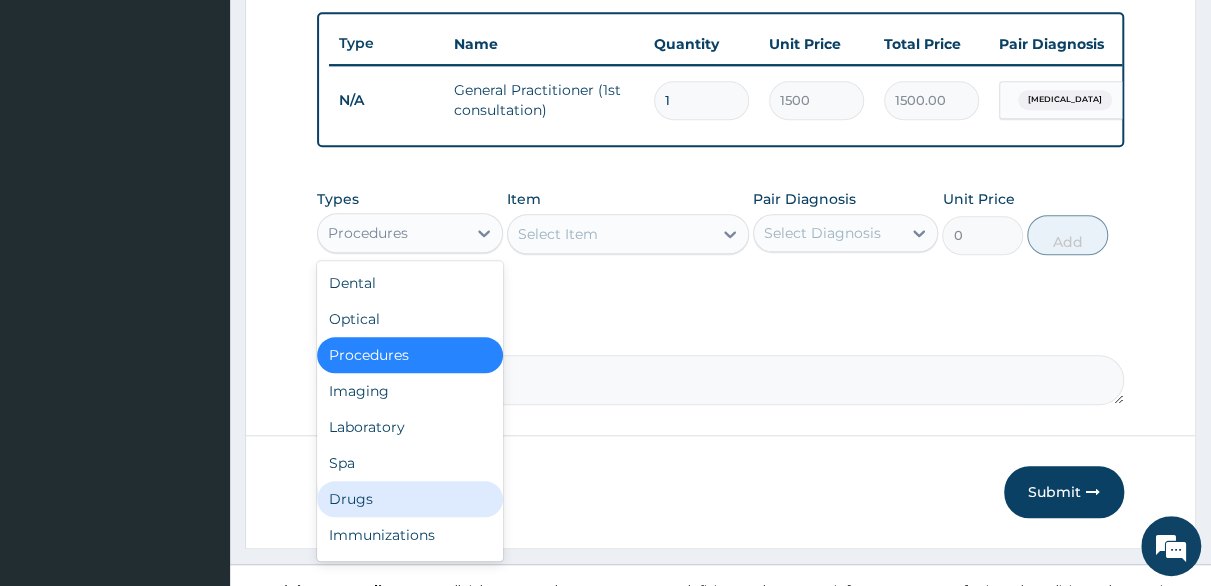 drag, startPoint x: 372, startPoint y: 507, endPoint x: 479, endPoint y: 395, distance: 154.89674 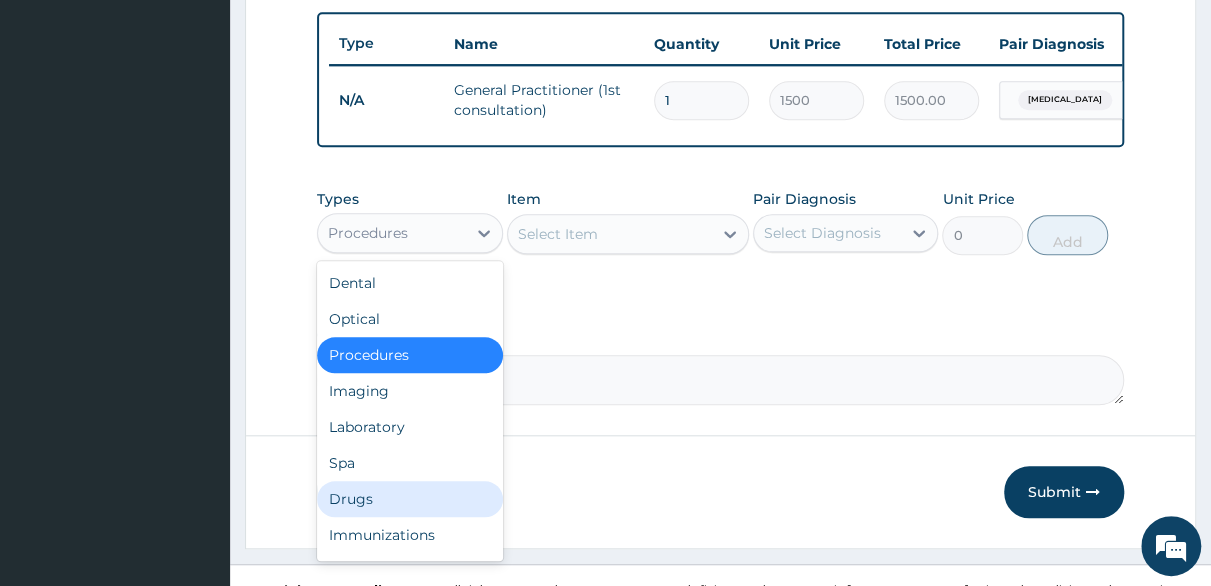 click on "Drugs" at bounding box center [410, 499] 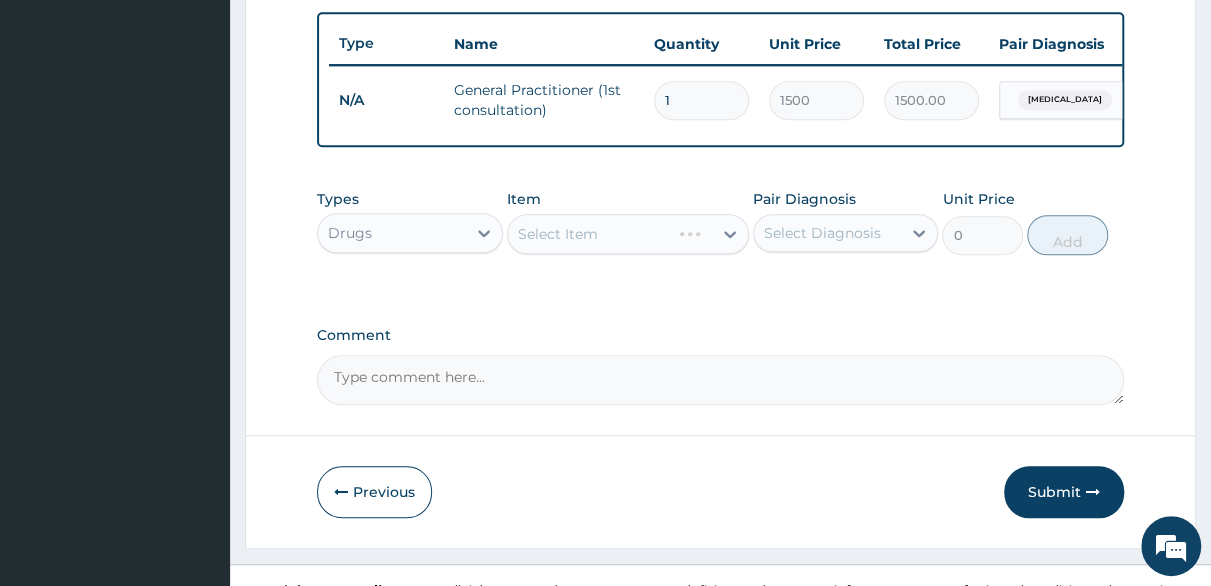 click on "Select Item" at bounding box center (628, 234) 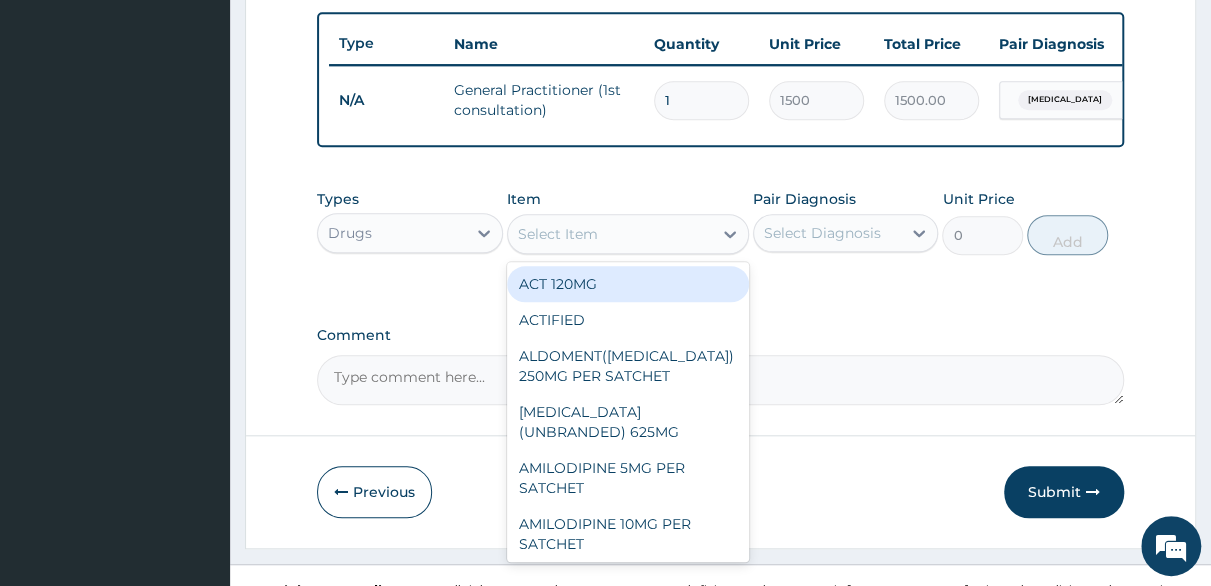 click on "Select Item" at bounding box center [558, 234] 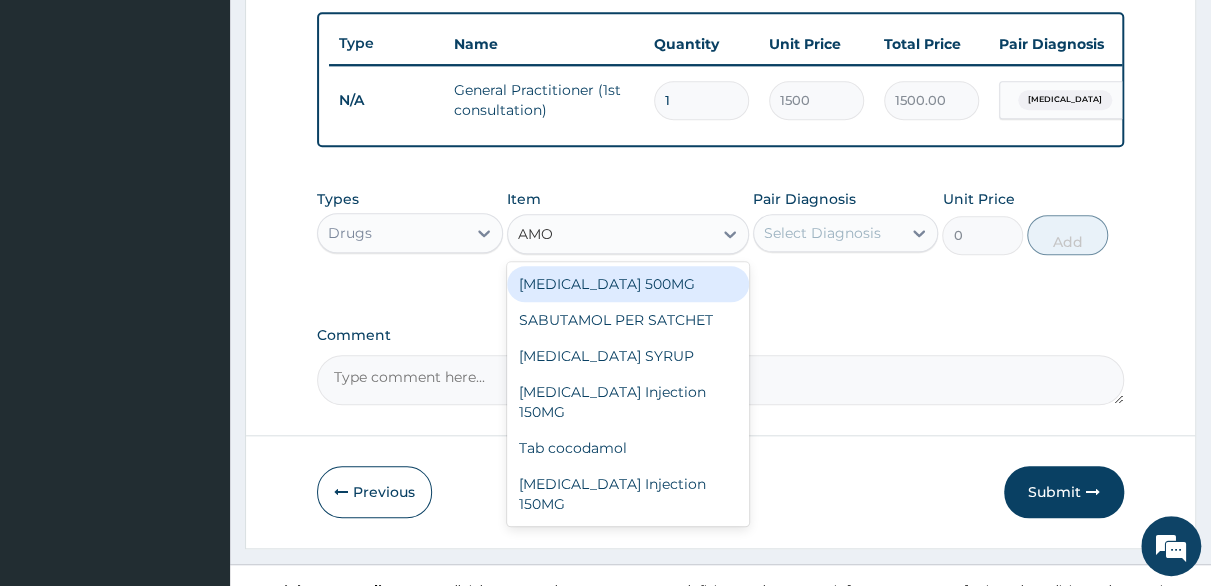 type on "AMOX" 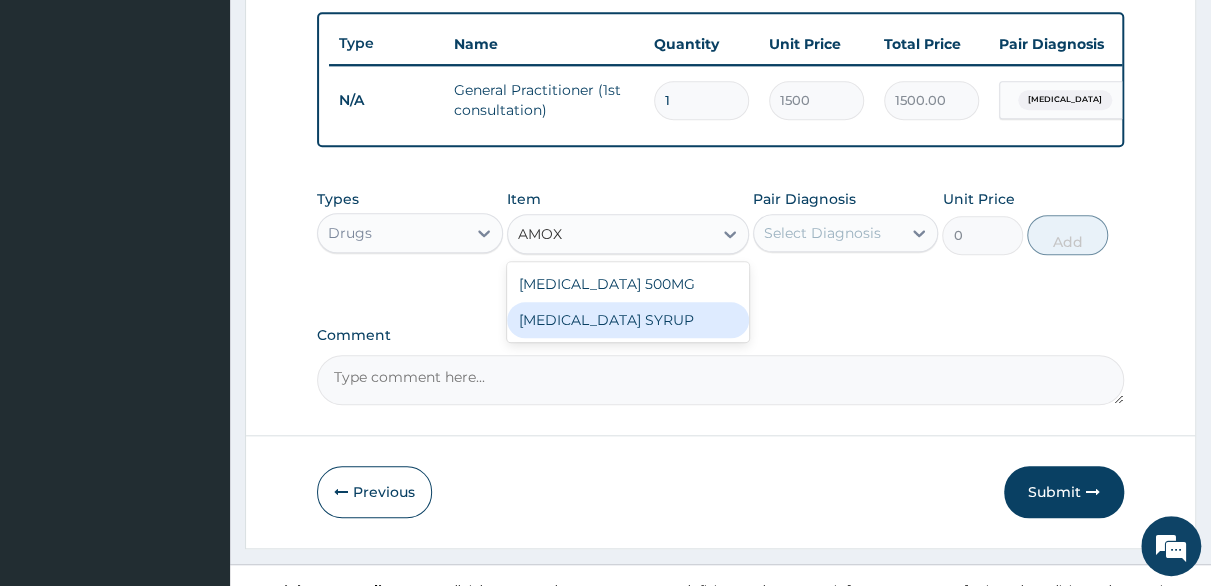click on "AMOXICILLIN SYRUP" at bounding box center [628, 320] 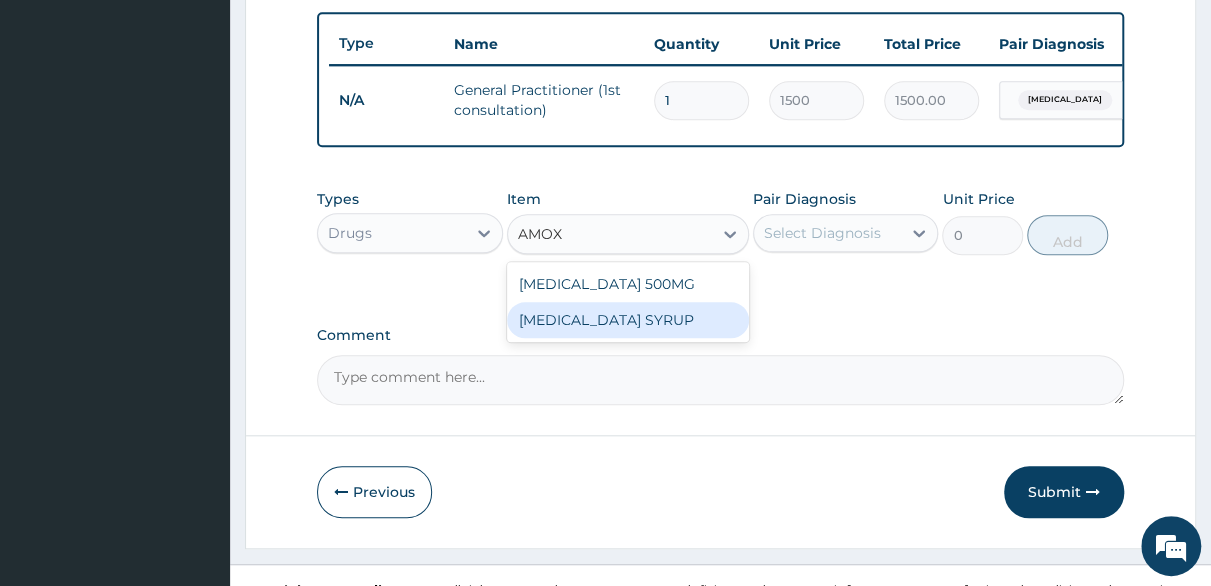type 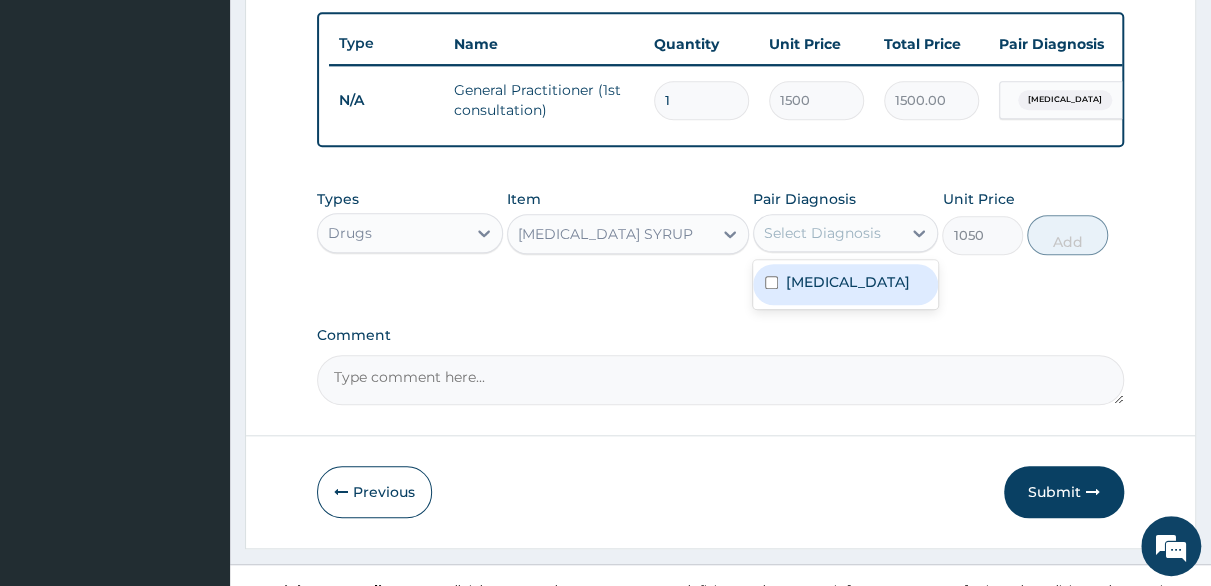 click on "Select Diagnosis" at bounding box center [822, 233] 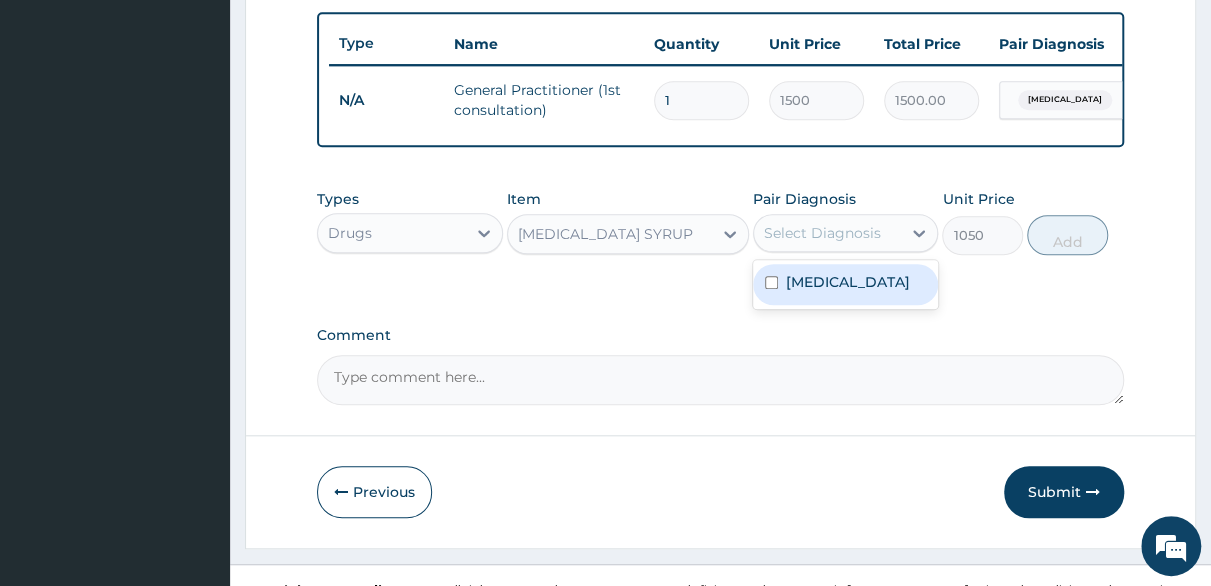 drag, startPoint x: 771, startPoint y: 305, endPoint x: 898, endPoint y: 256, distance: 136.12494 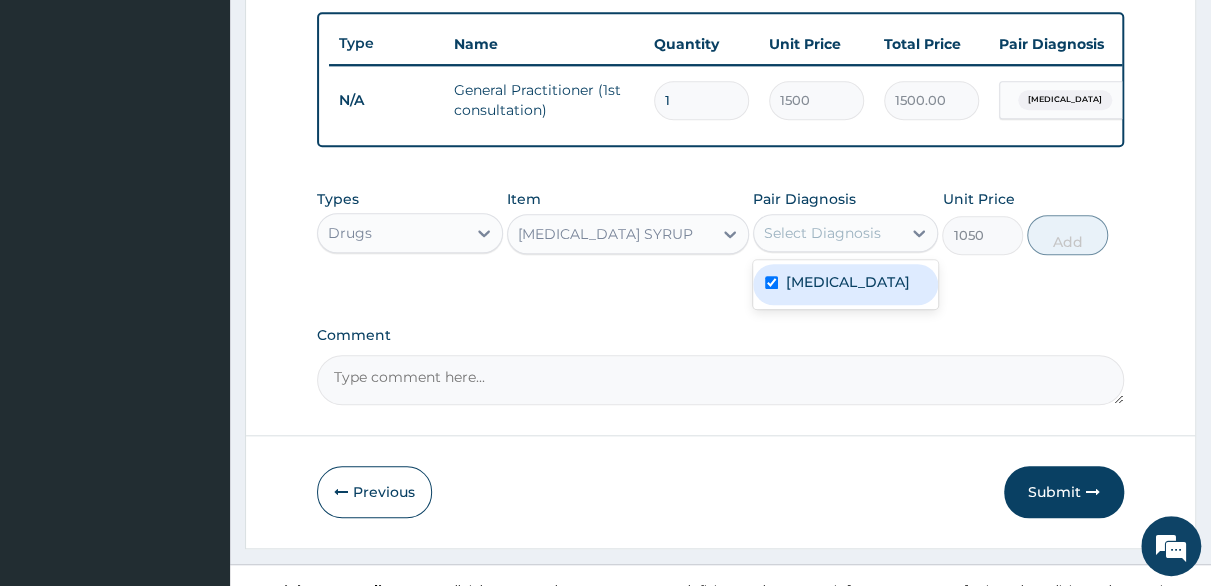checkbox on "true" 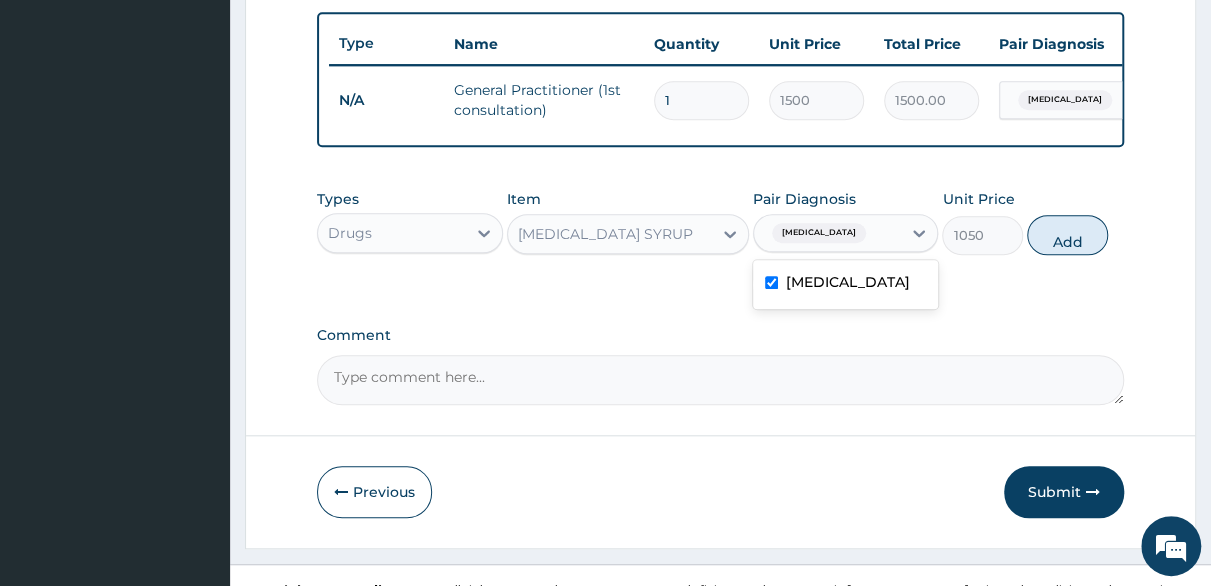 click on "Add" at bounding box center [1067, 235] 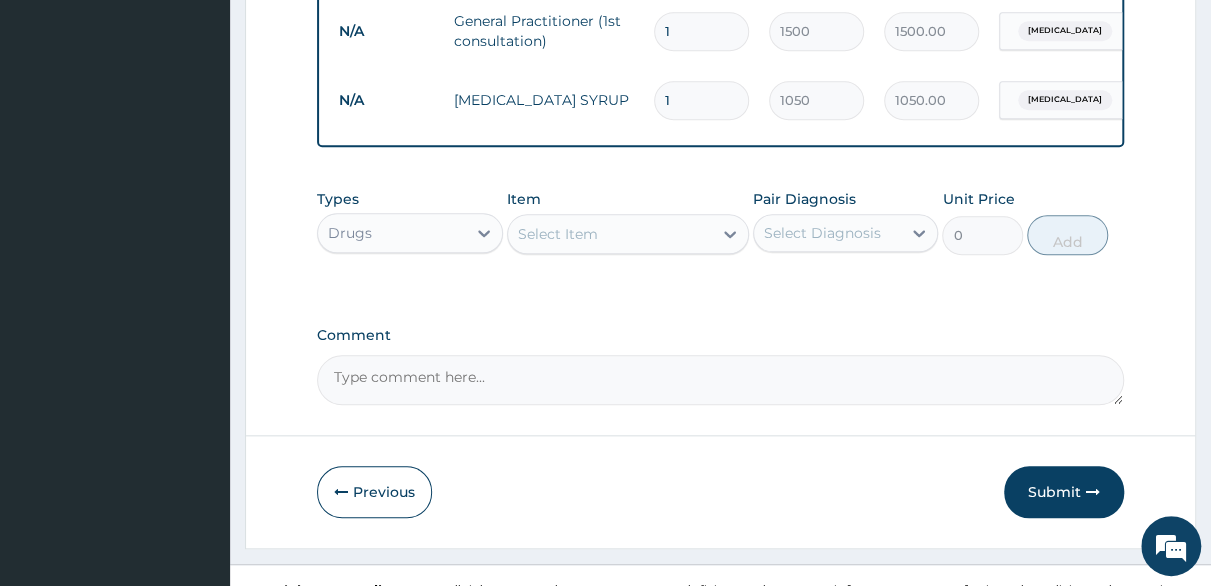 scroll, scrollTop: 842, scrollLeft: 0, axis: vertical 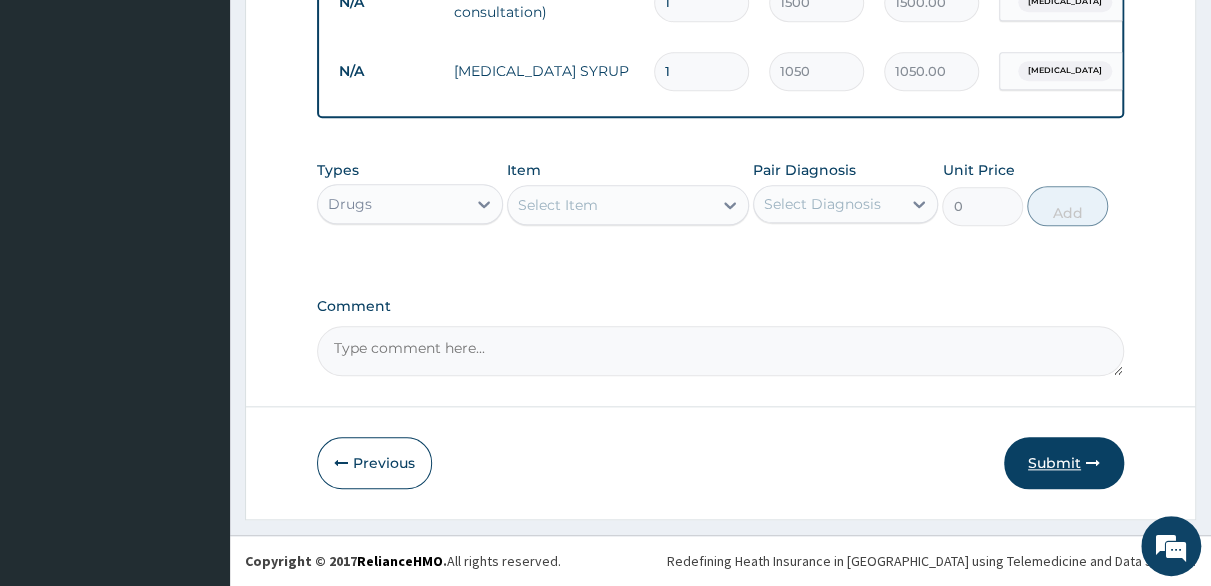 click on "Submit" at bounding box center (1064, 463) 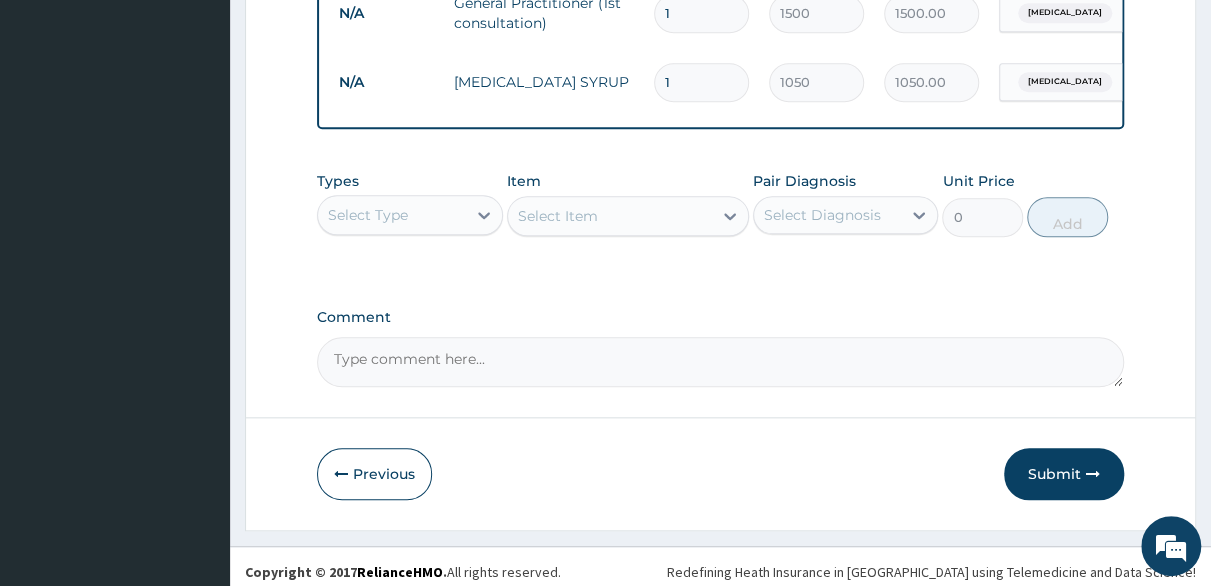 scroll, scrollTop: 842, scrollLeft: 0, axis: vertical 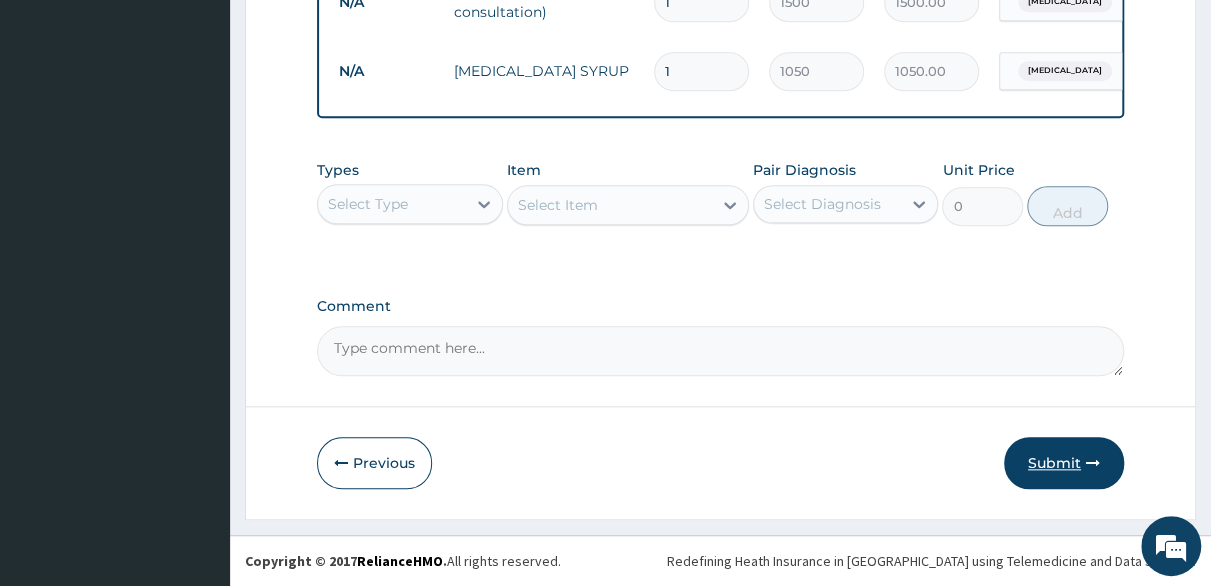 click on "Submit" at bounding box center (1064, 463) 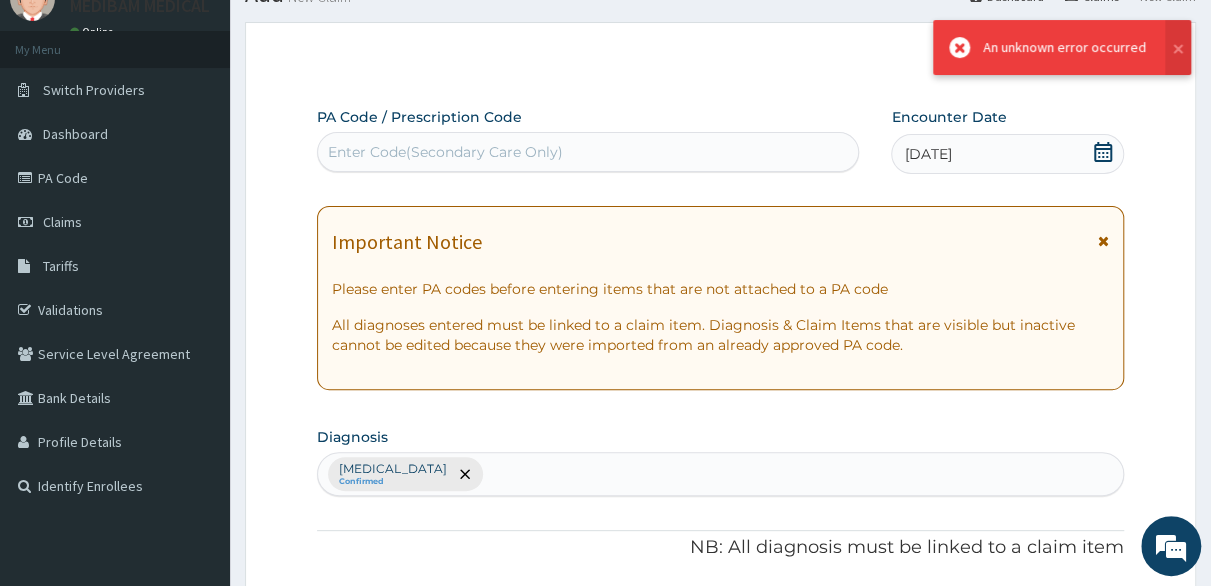 scroll, scrollTop: 842, scrollLeft: 0, axis: vertical 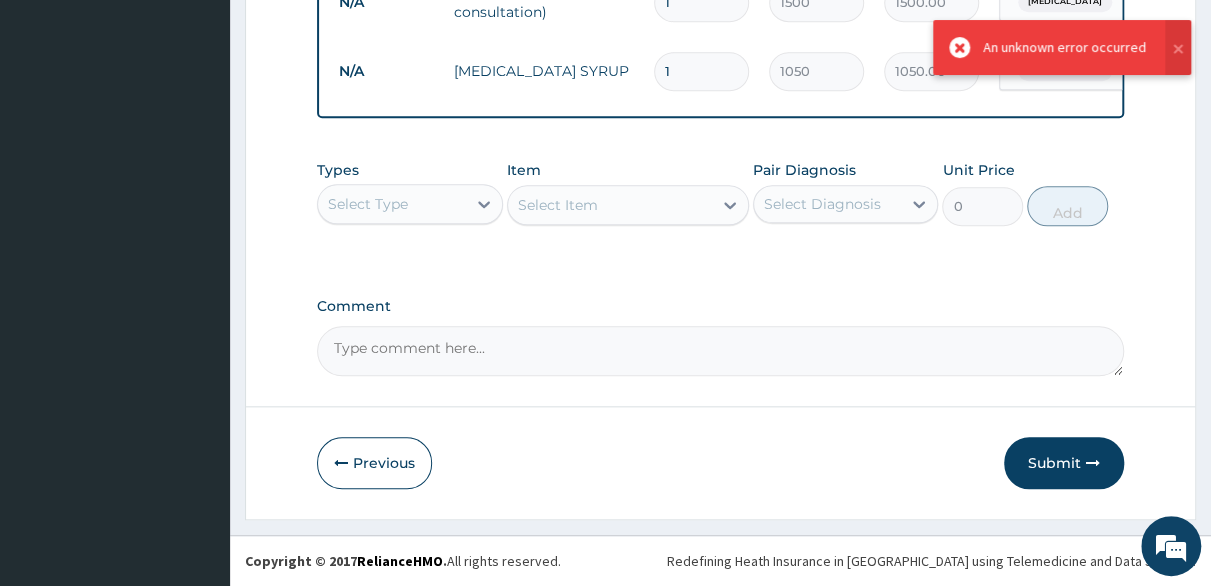 click on "Types Select Type Item Select Item Pair Diagnosis Select Diagnosis Unit Price 0 Add" at bounding box center [720, 193] 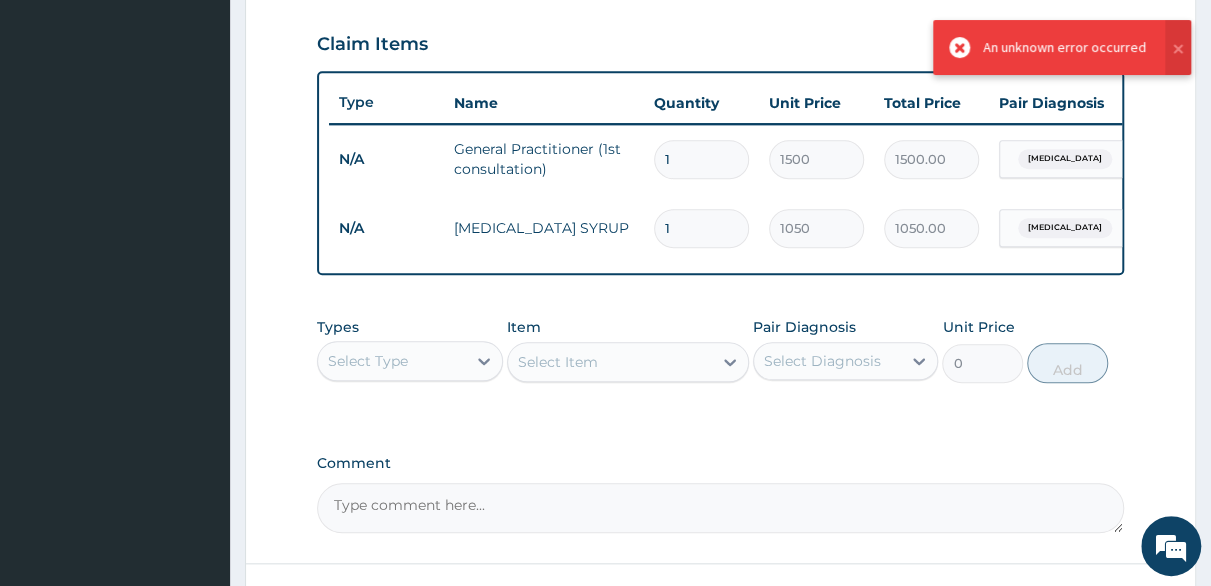 scroll, scrollTop: 642, scrollLeft: 0, axis: vertical 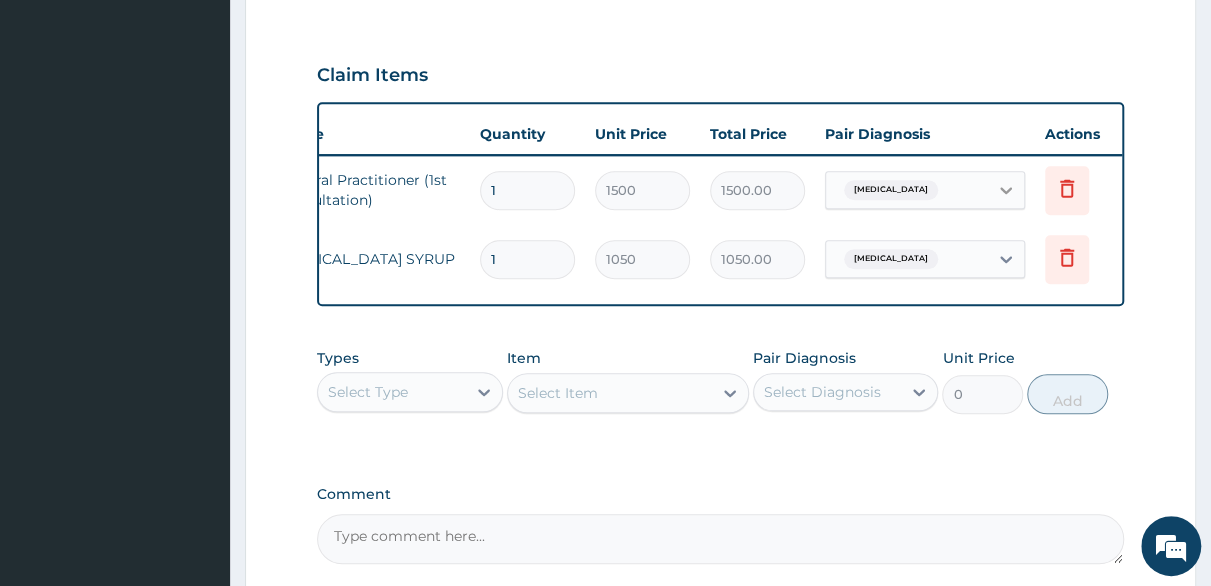 click 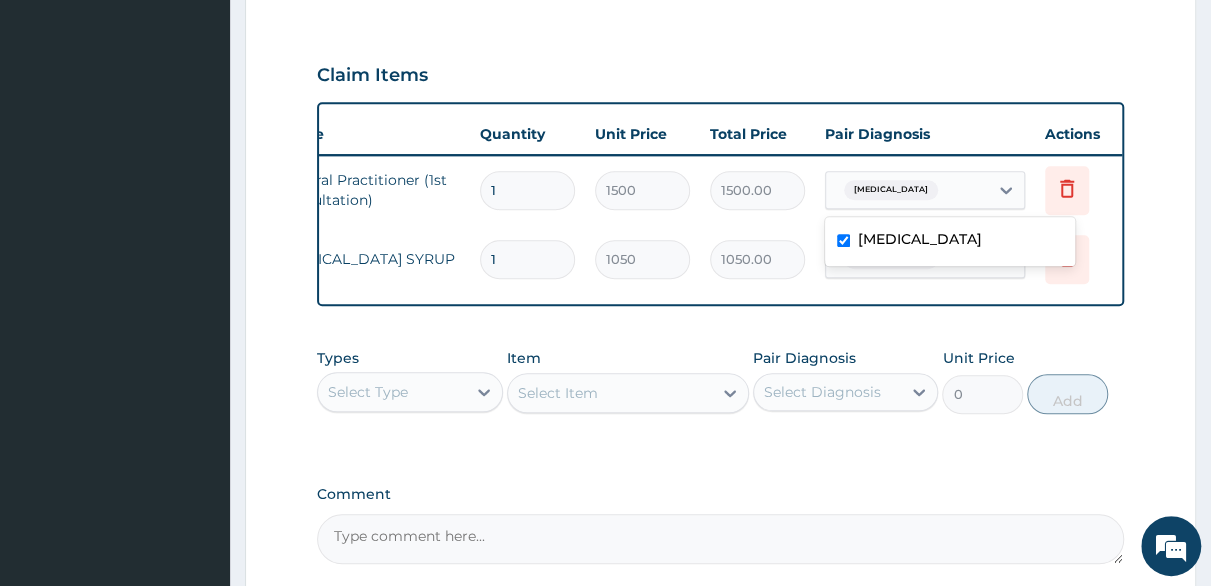 click on "Upper respiratory infection" at bounding box center (950, 241) 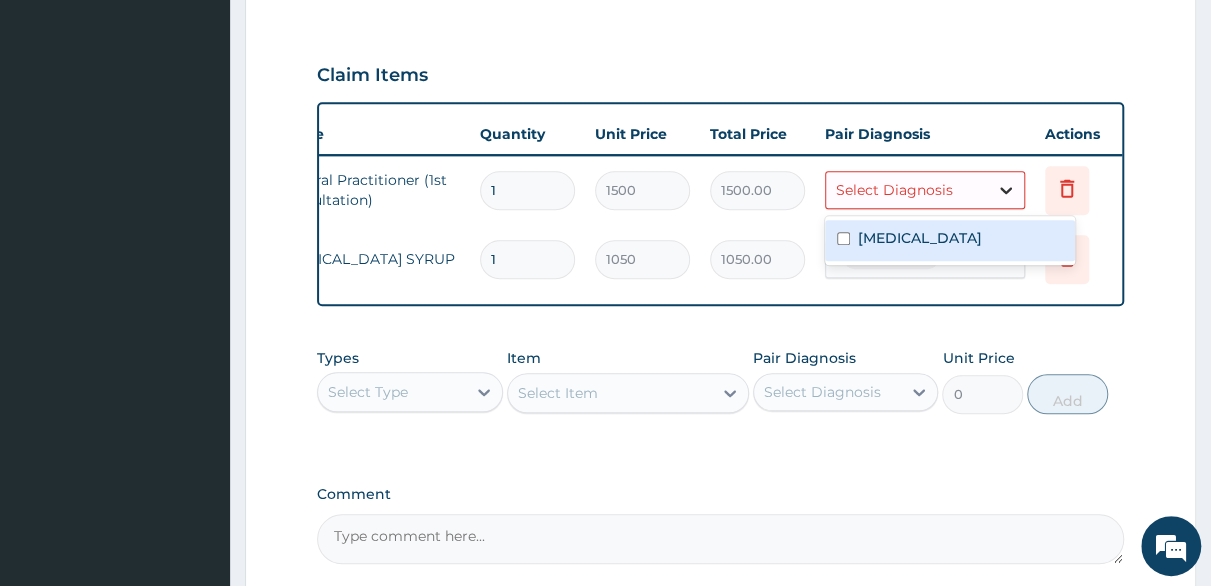 click 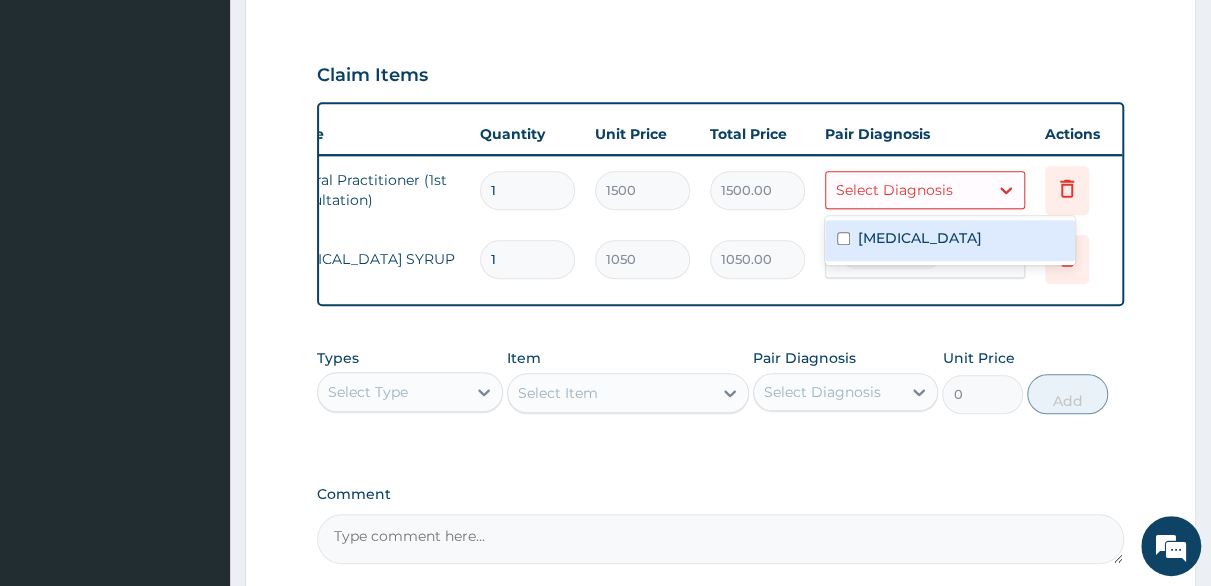 click on "Select Diagnosis" at bounding box center [894, 190] 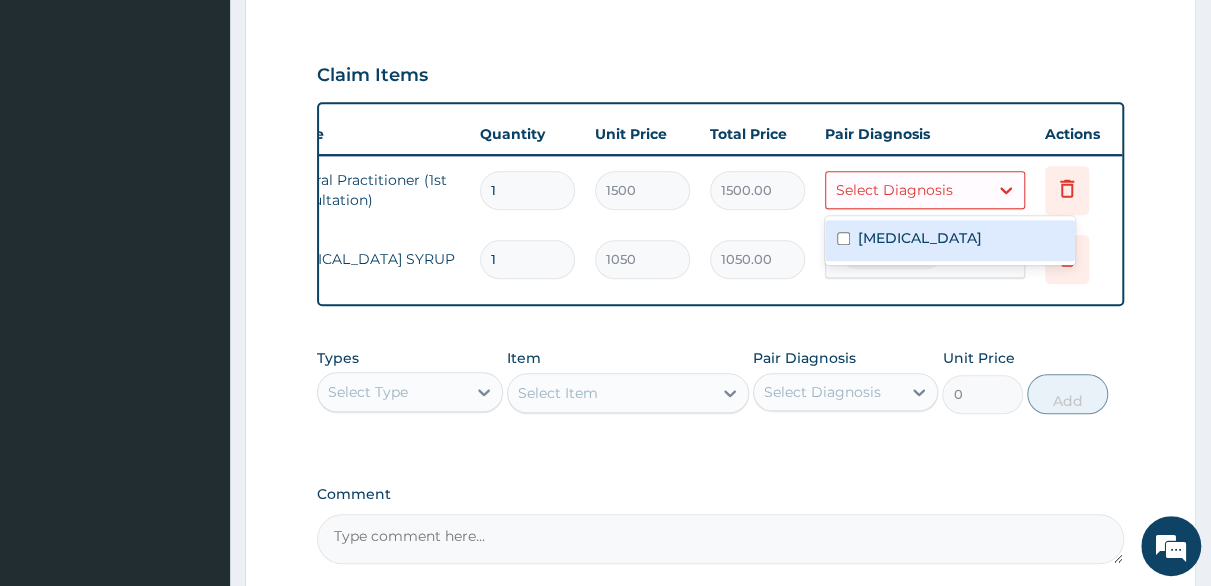click on "Upper respiratory infection" at bounding box center (950, 240) 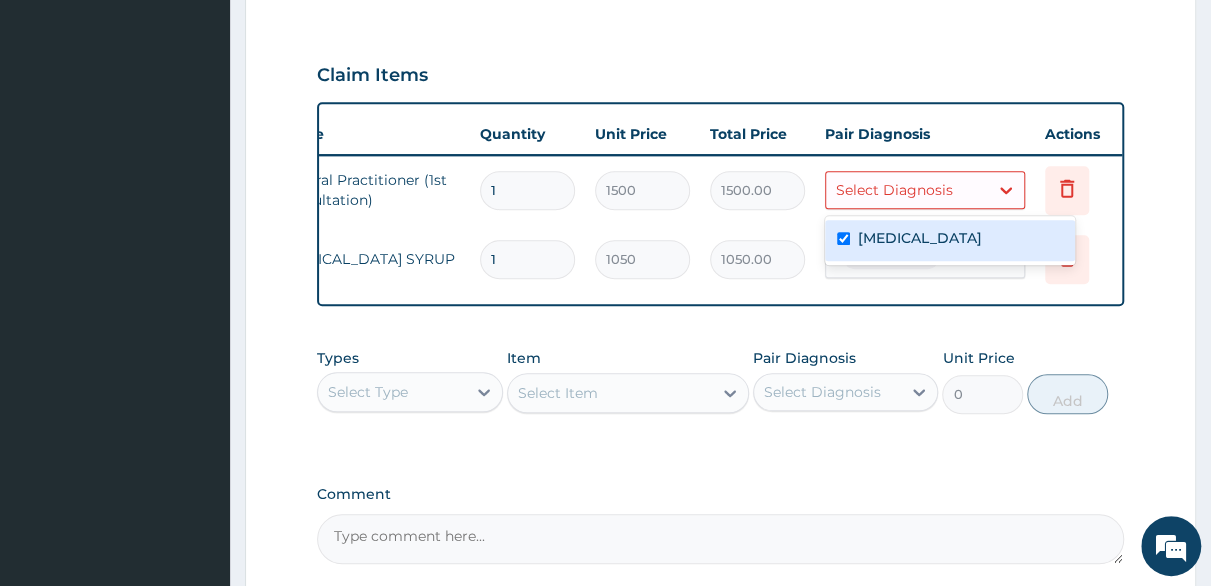 checkbox on "true" 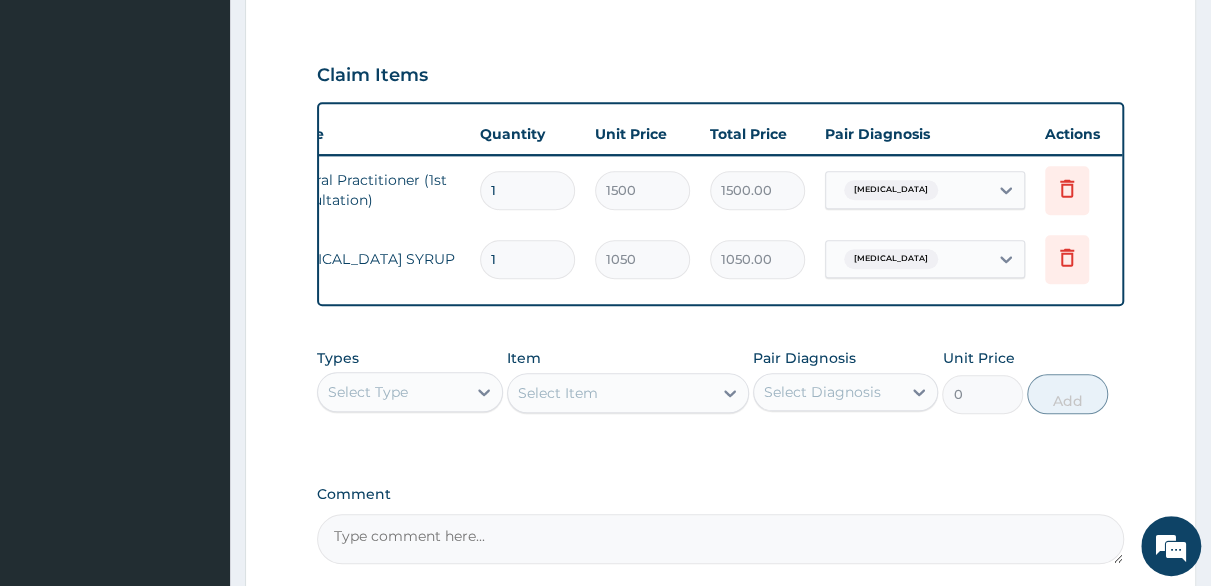 click on "N/A General Practitioner (1st consultation) 1 1500 1500.00 Upper respiratory infection Delete" at bounding box center [645, 190] 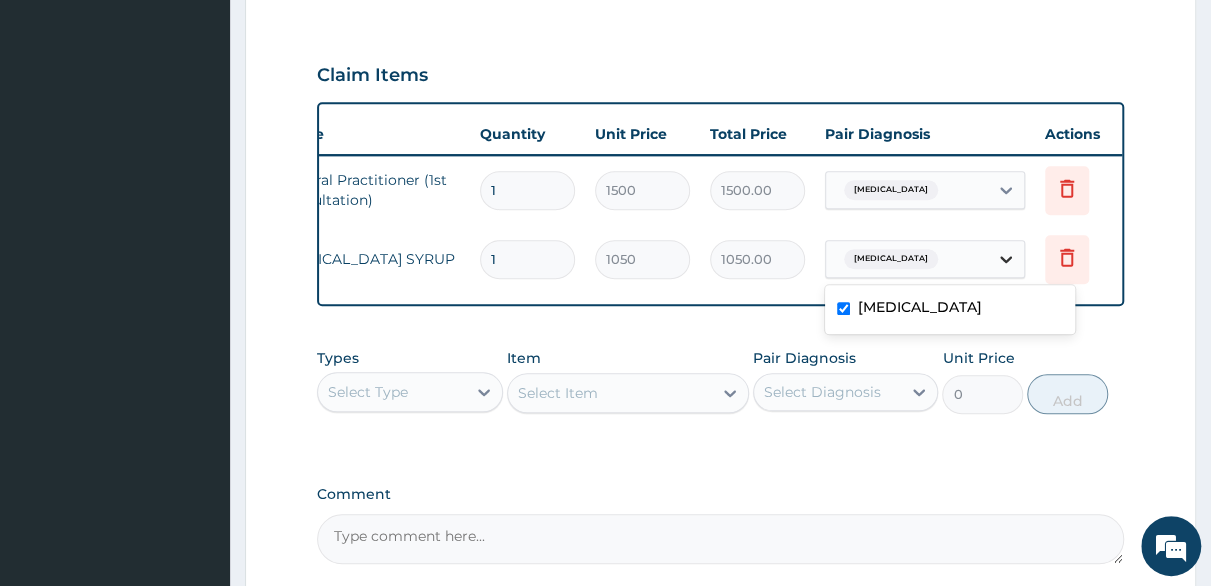 click 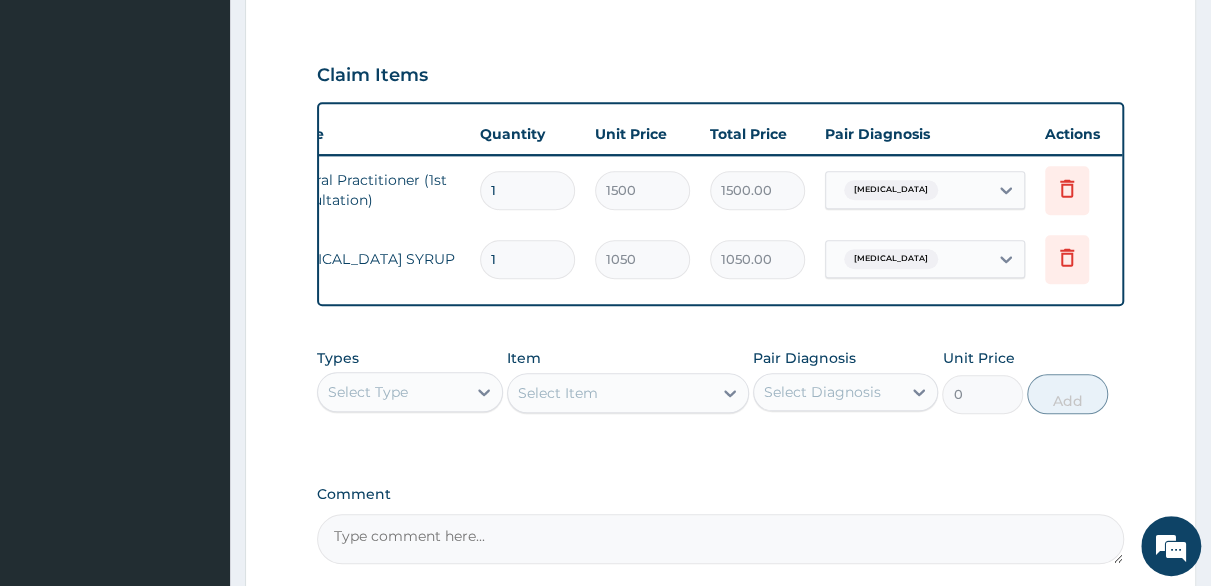 click on "N/A AMOXICILLIN SYRUP 1 1050 1050.00 Upper respiratory infection Delete" at bounding box center (645, 259) 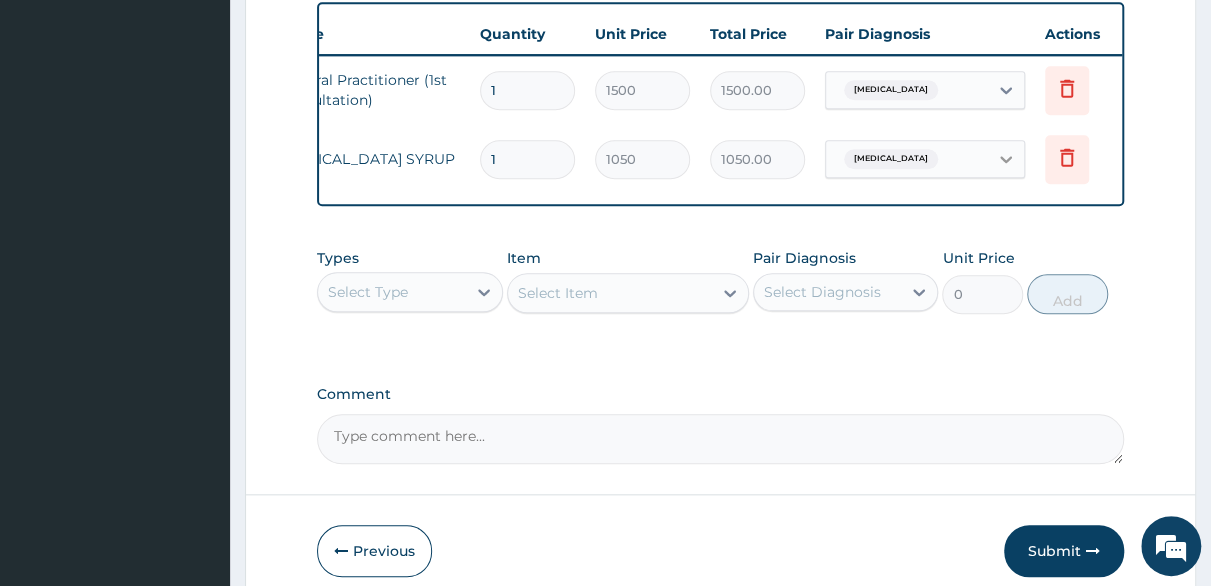 scroll, scrollTop: 842, scrollLeft: 0, axis: vertical 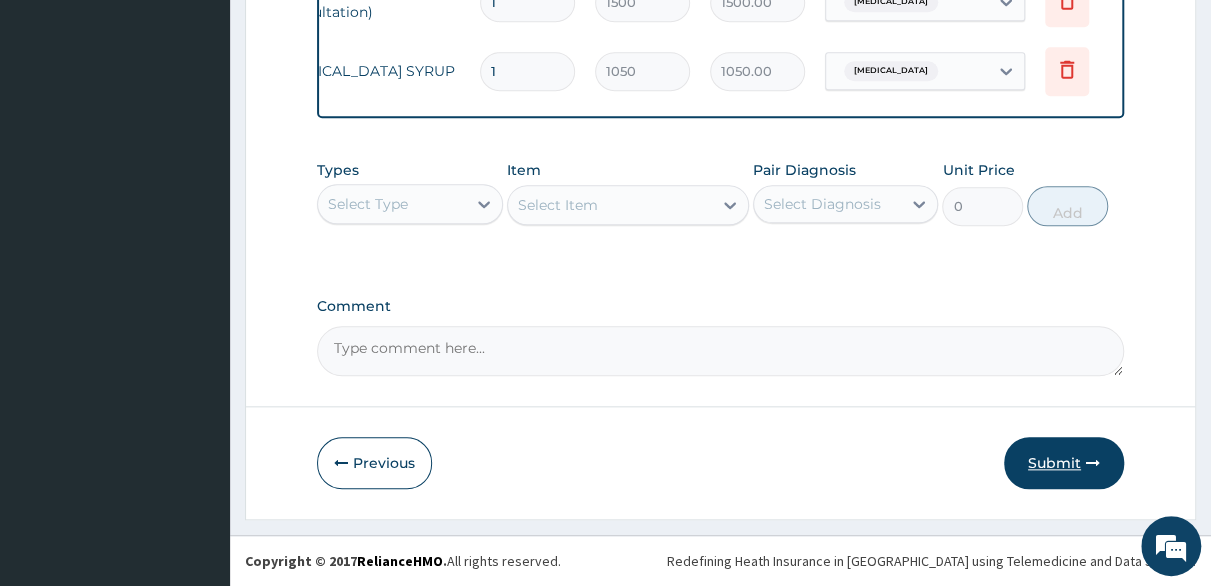 click on "Submit" at bounding box center (1064, 463) 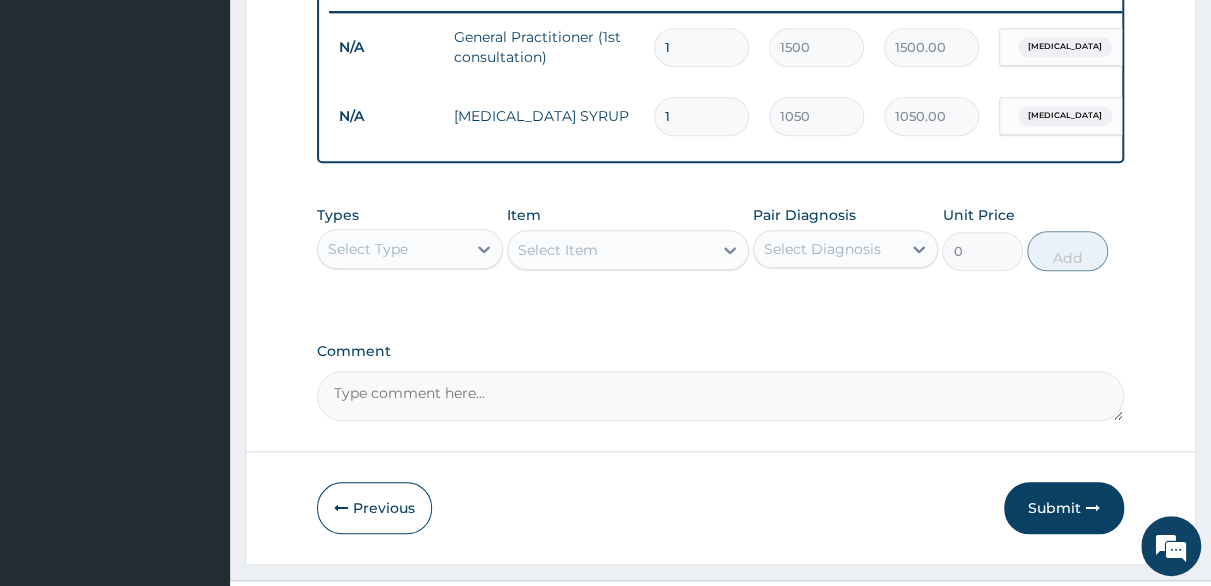 scroll, scrollTop: 742, scrollLeft: 0, axis: vertical 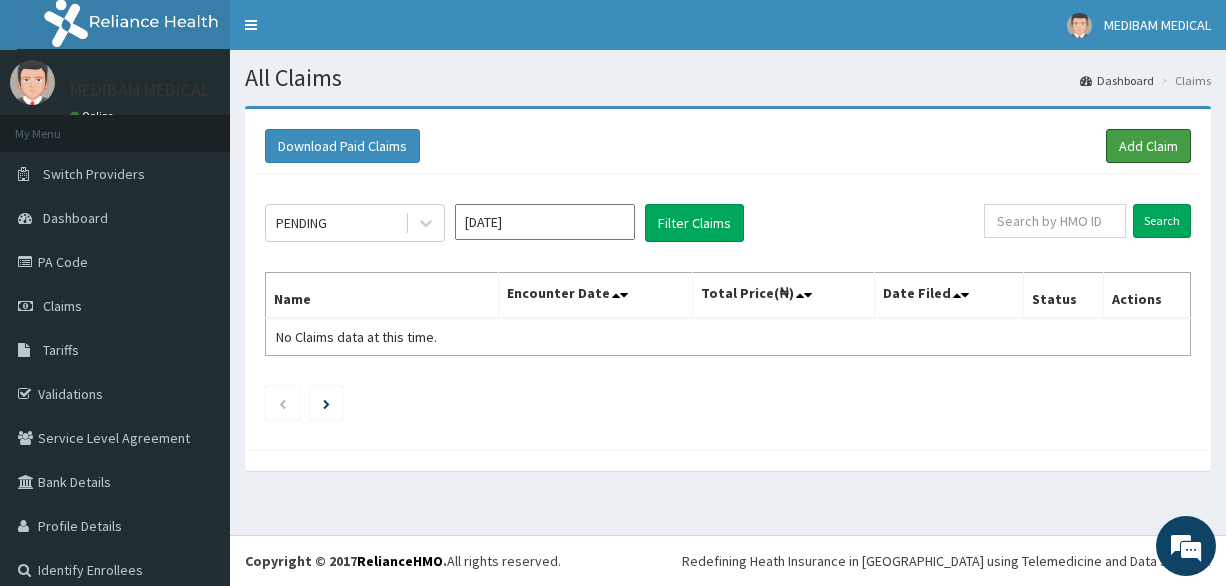 drag, startPoint x: 1100, startPoint y: 153, endPoint x: 1036, endPoint y: 159, distance: 64.28063 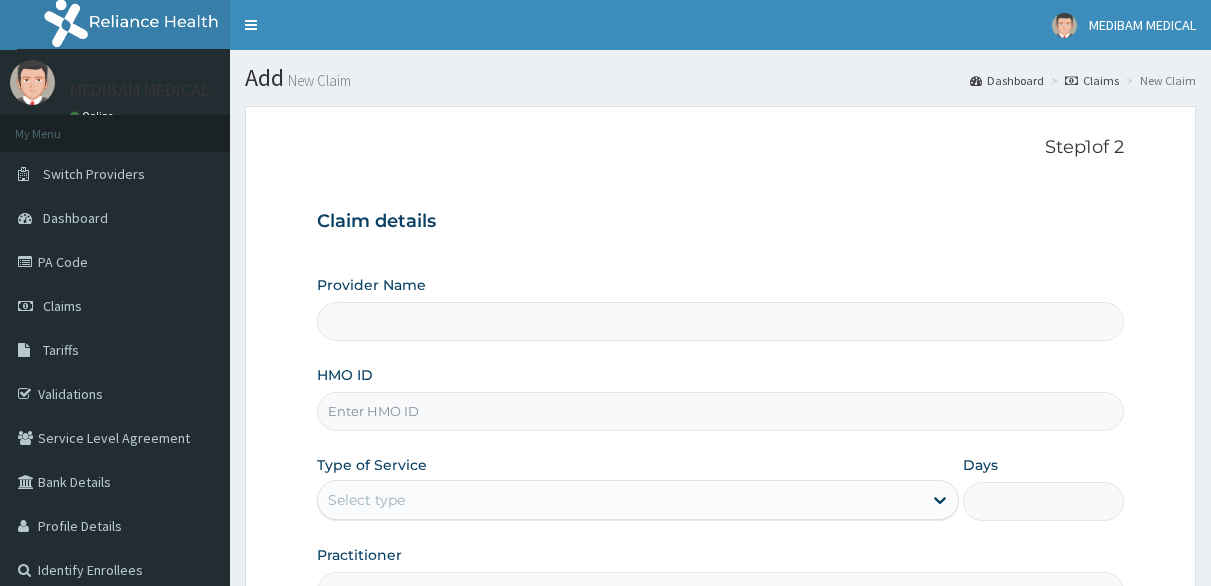 scroll, scrollTop: 0, scrollLeft: 0, axis: both 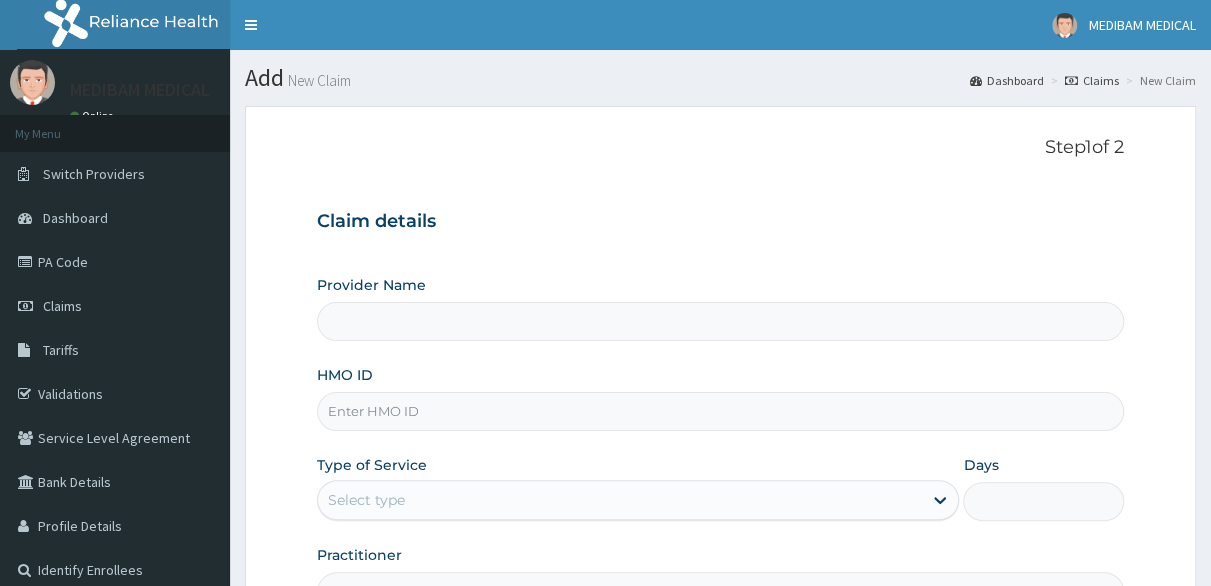 drag, startPoint x: 0, startPoint y: 0, endPoint x: 454, endPoint y: 397, distance: 603.0962 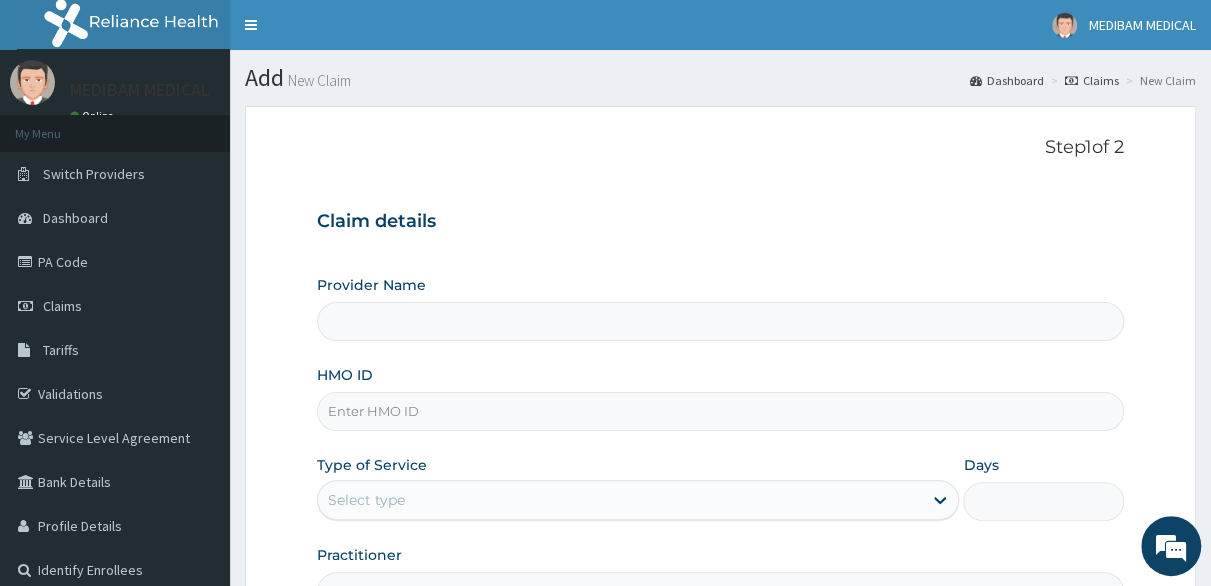 type on "C" 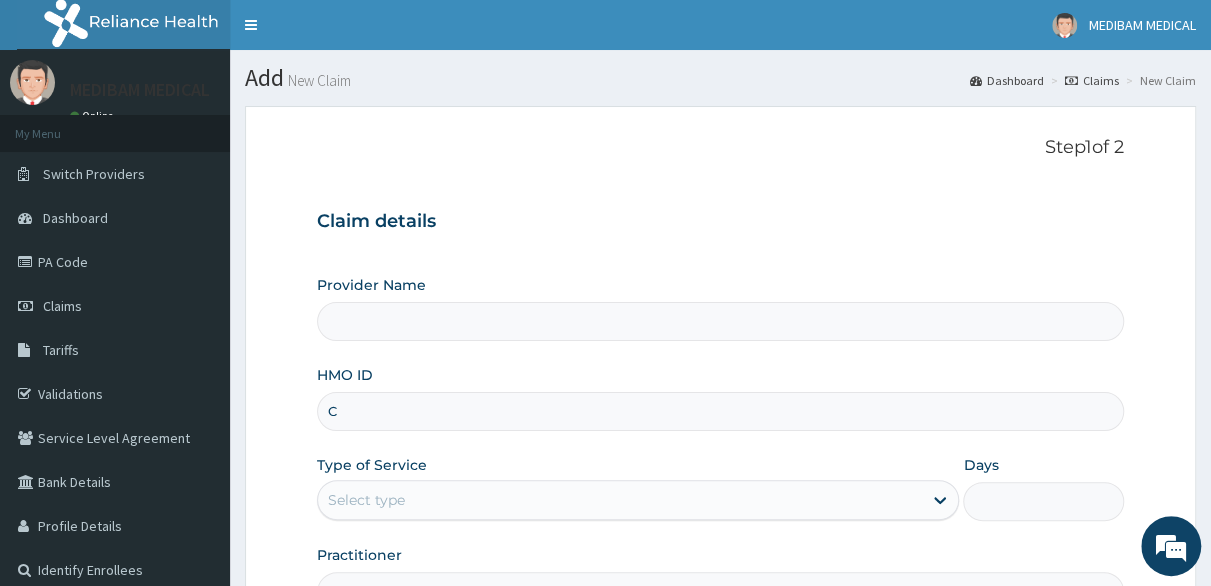 type on "Medibam Specialist Hospital" 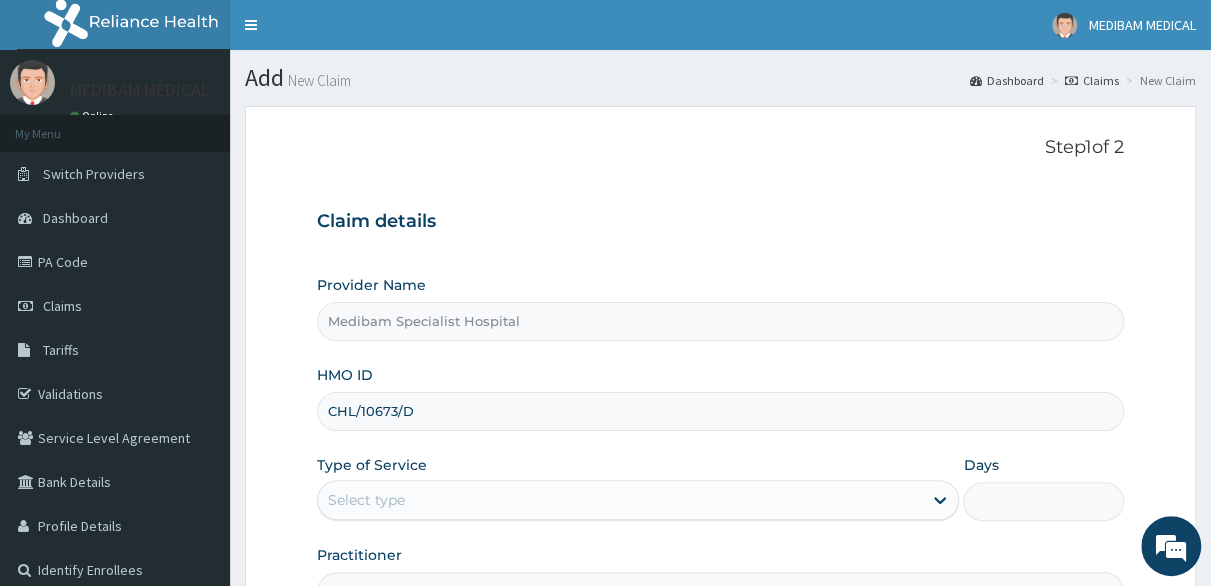 scroll, scrollTop: 0, scrollLeft: 0, axis: both 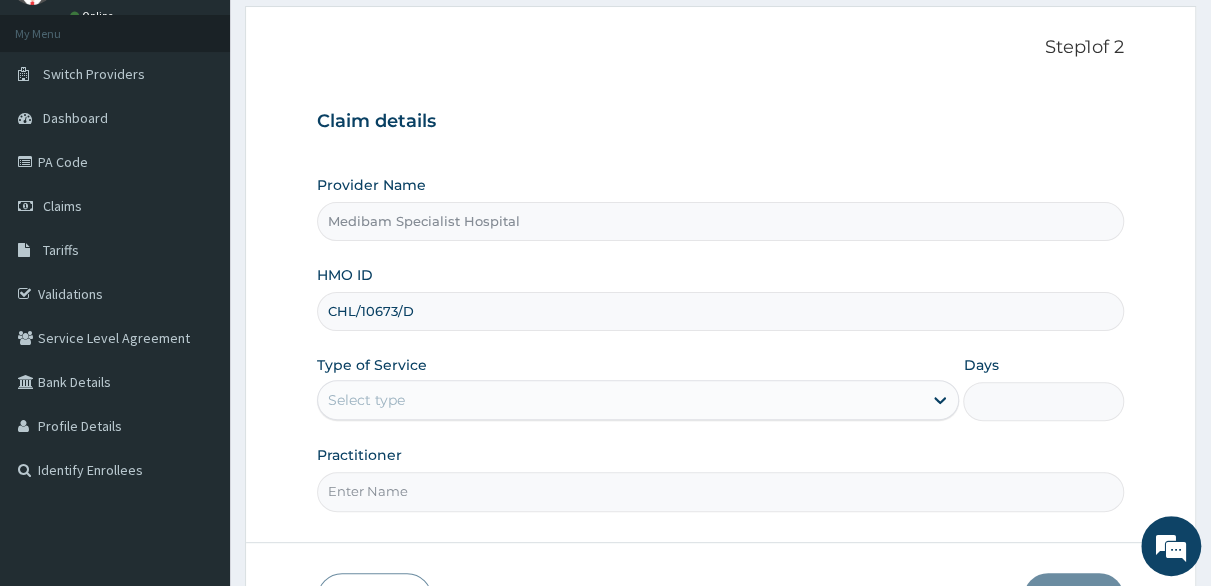 type on "CHL/10673/D" 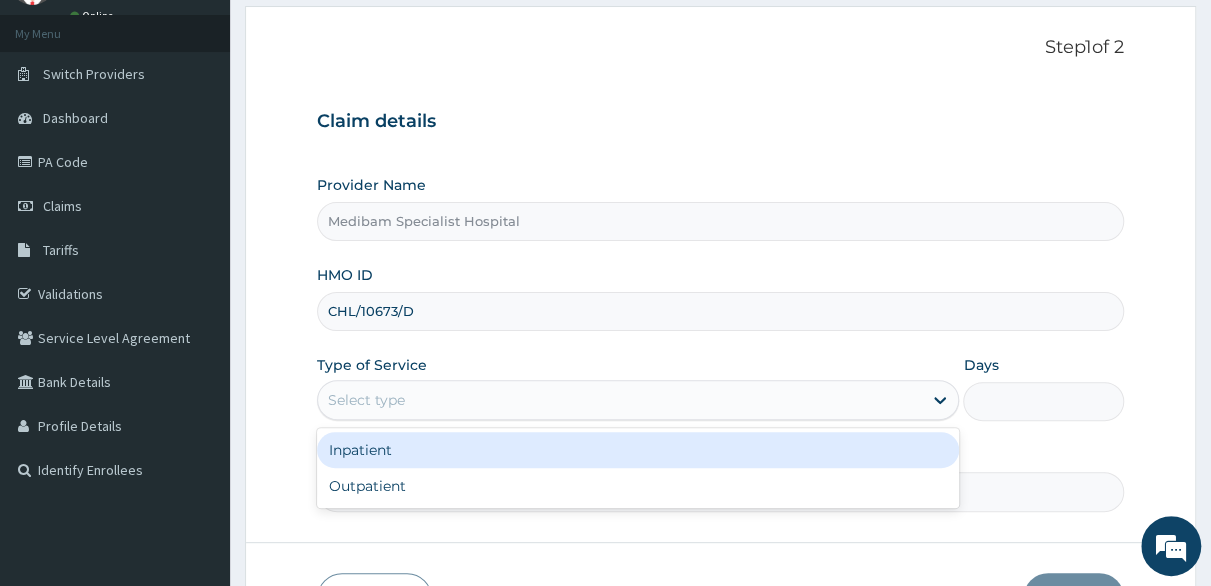 click on "Select type" at bounding box center (366, 400) 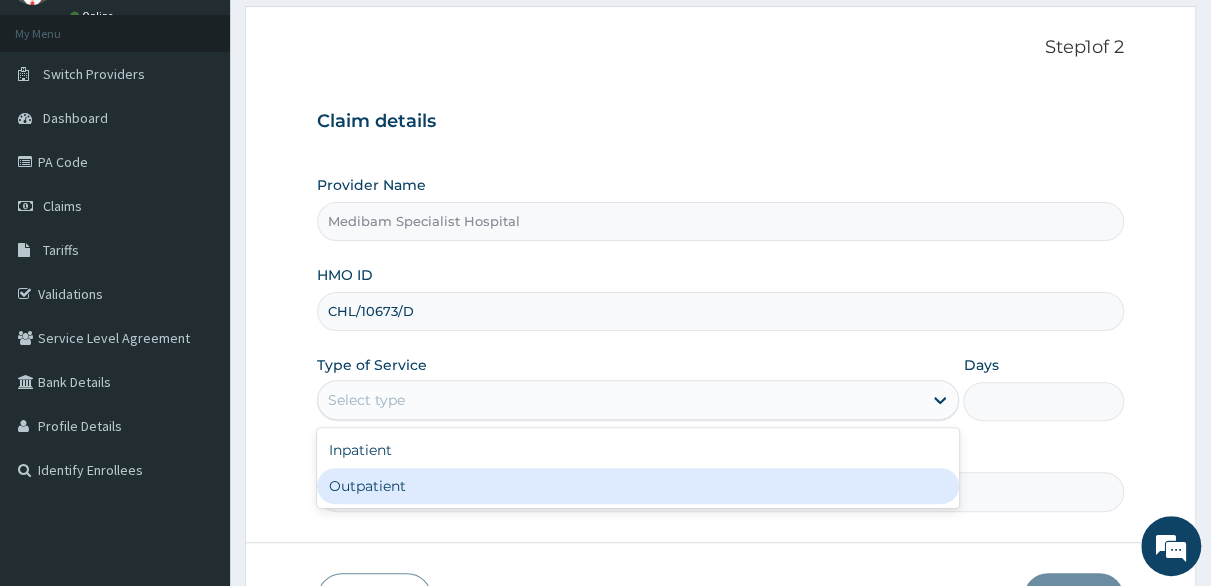 click on "Outpatient" at bounding box center (638, 486) 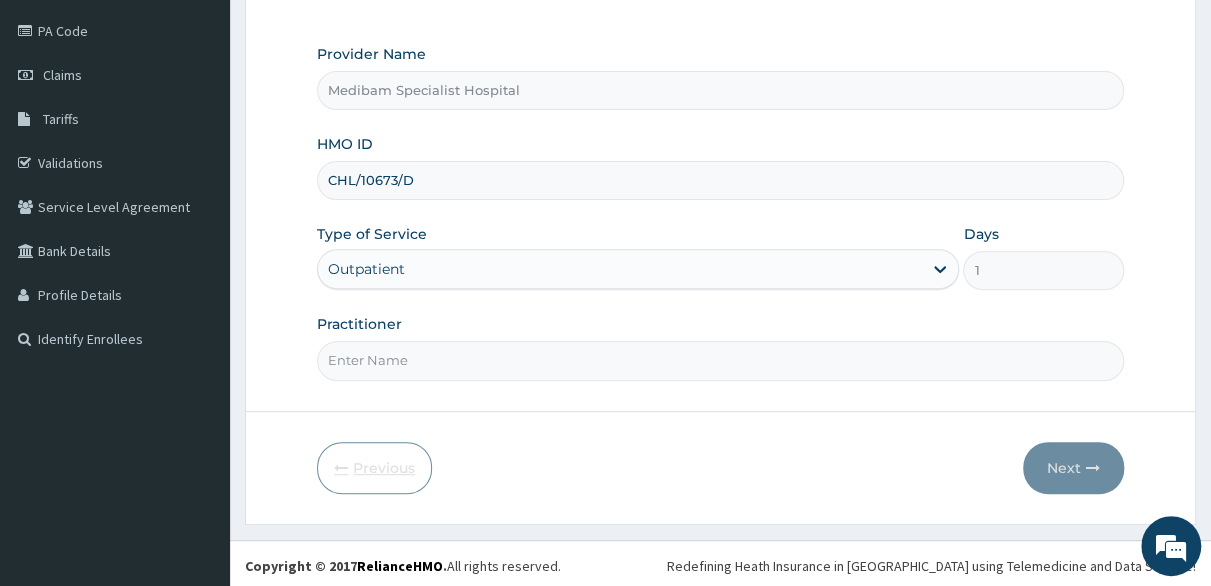 scroll, scrollTop: 232, scrollLeft: 0, axis: vertical 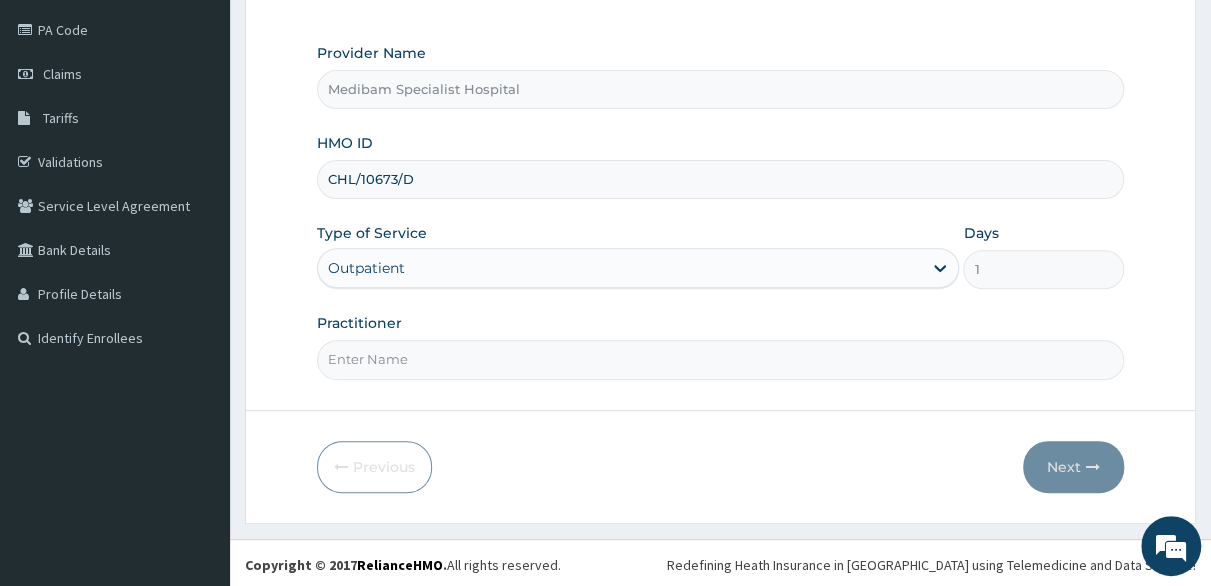 click on "Practitioner" at bounding box center (720, 359) 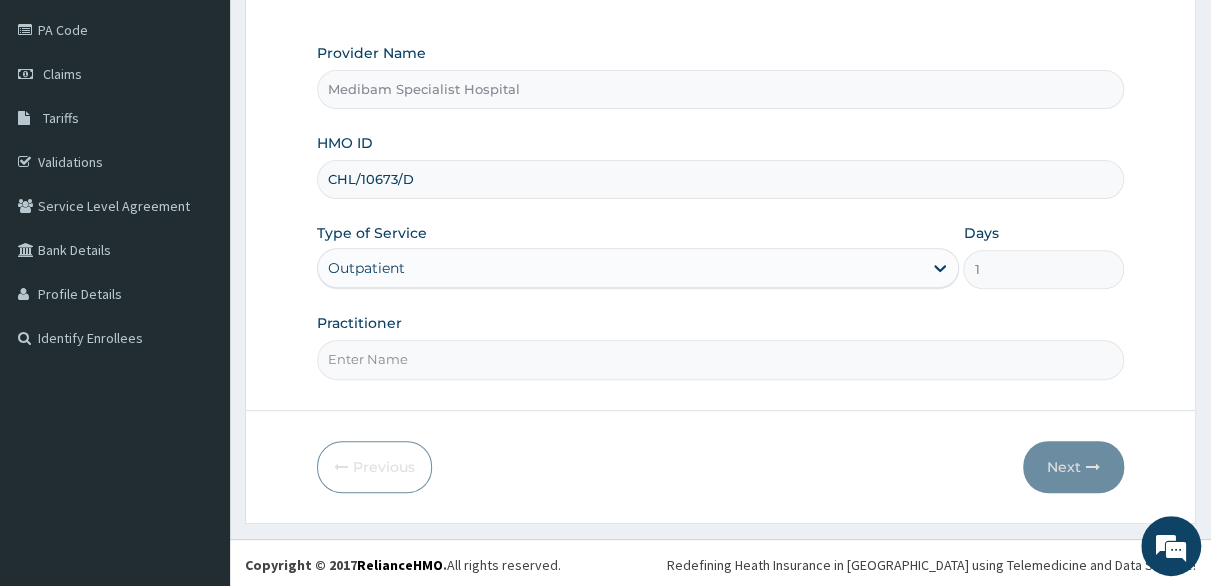 type on "DR AGHWANA" 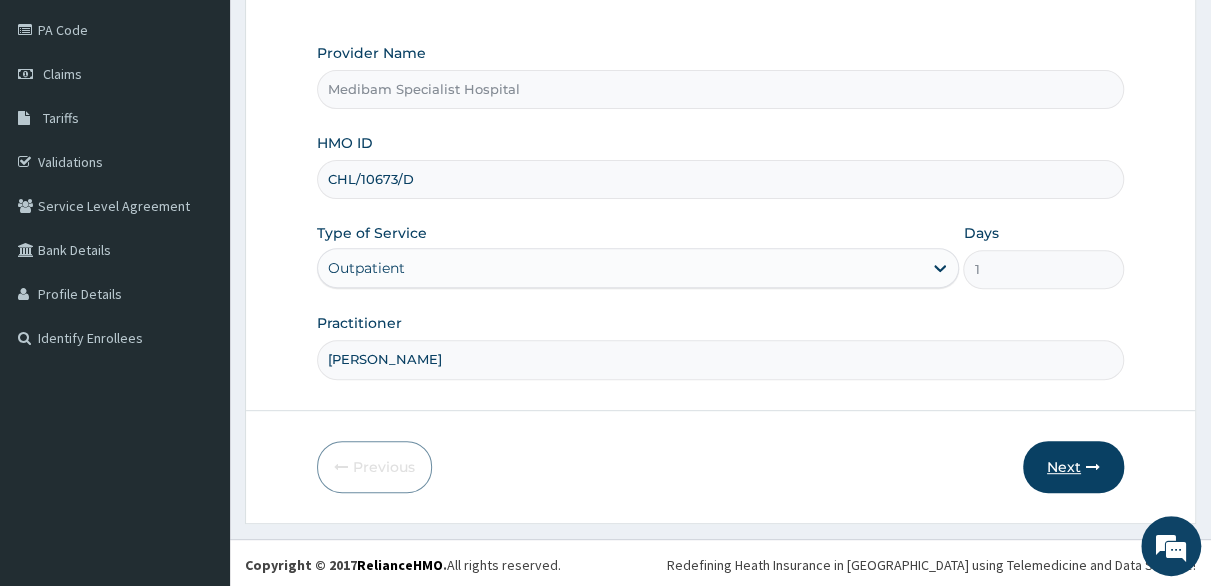 click on "Next" at bounding box center [1073, 467] 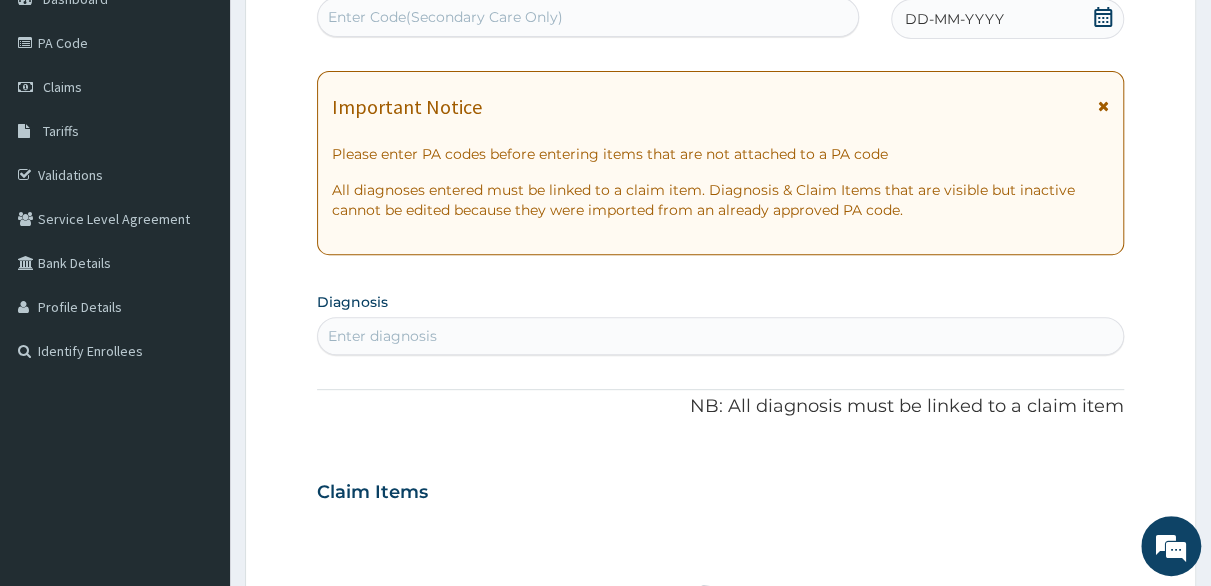 scroll, scrollTop: 32, scrollLeft: 0, axis: vertical 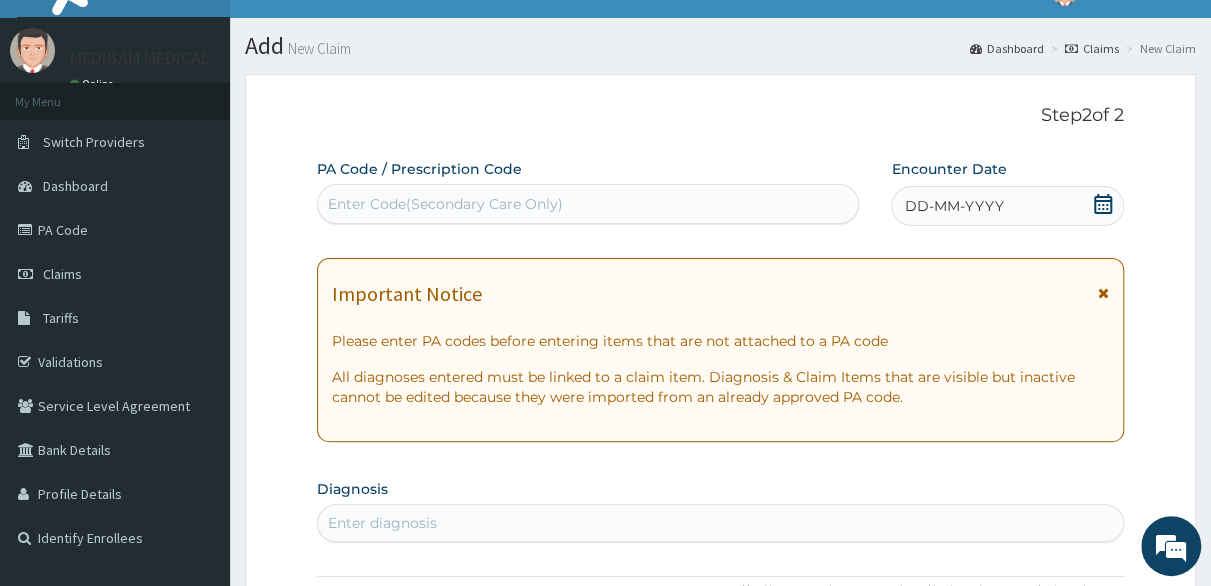 click on "DD-MM-YYYY" at bounding box center [1007, 206] 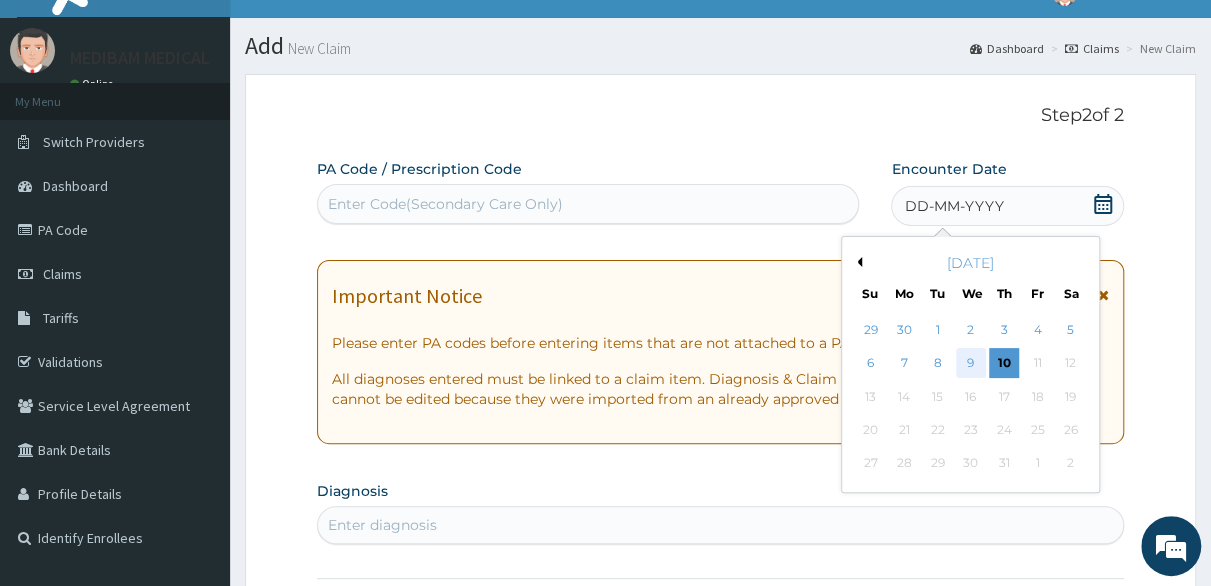 click on "9" at bounding box center (971, 364) 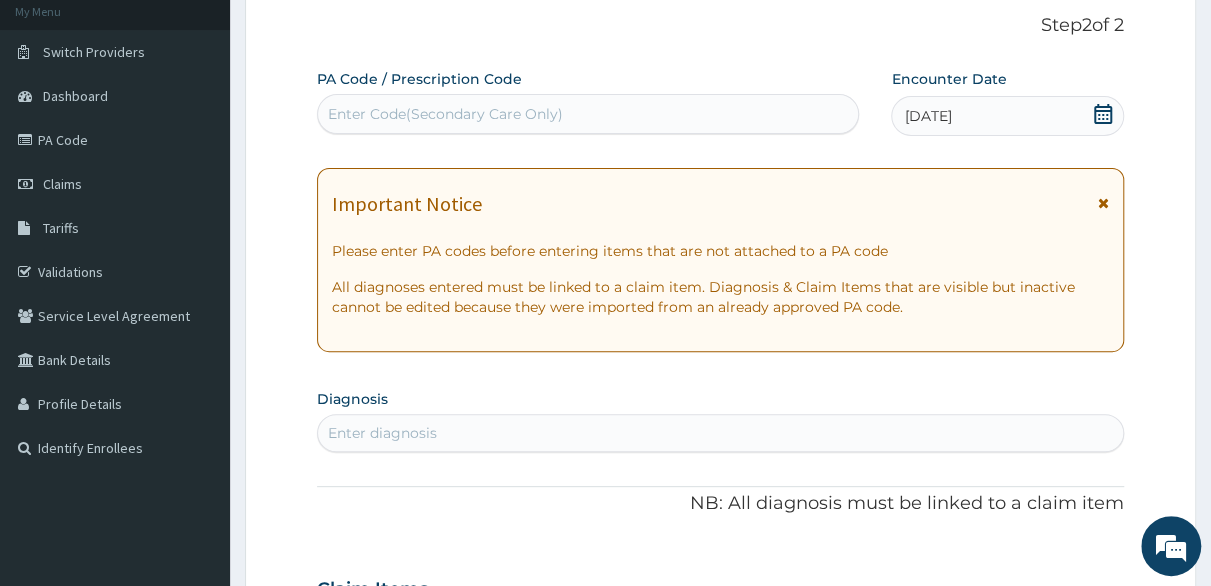 scroll, scrollTop: 232, scrollLeft: 0, axis: vertical 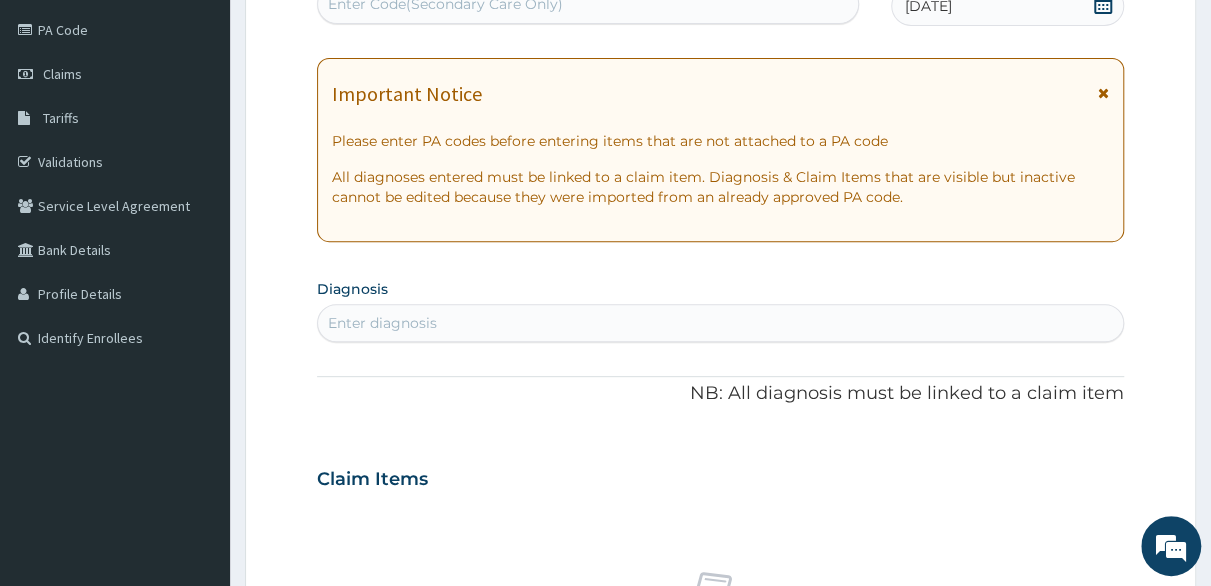 click on "Enter diagnosis" at bounding box center [720, 323] 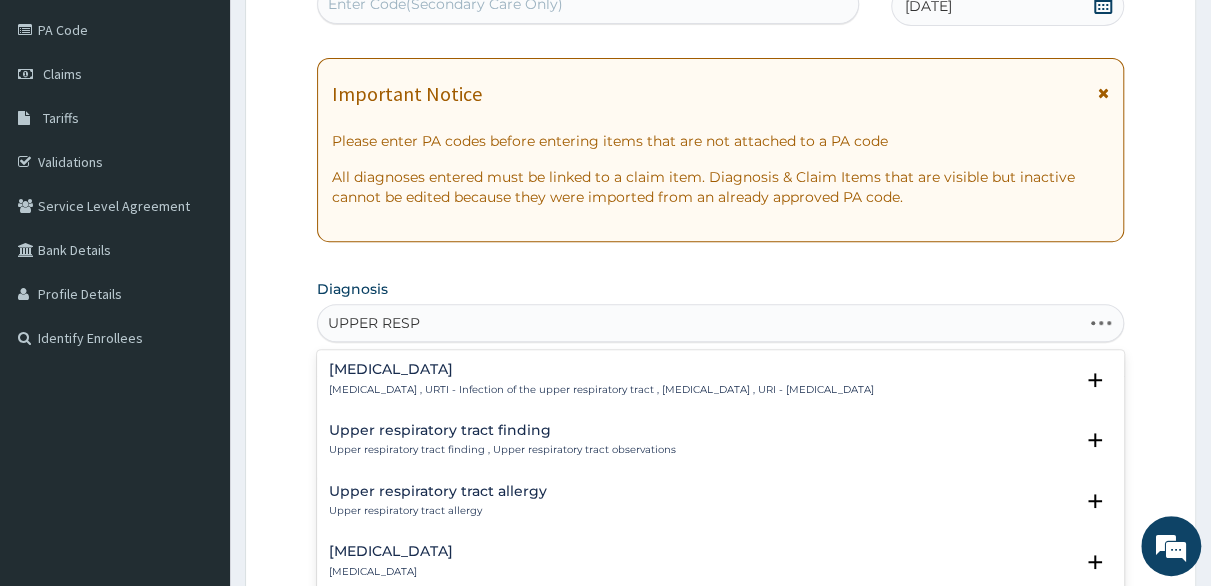 type on "UPPER RESPI" 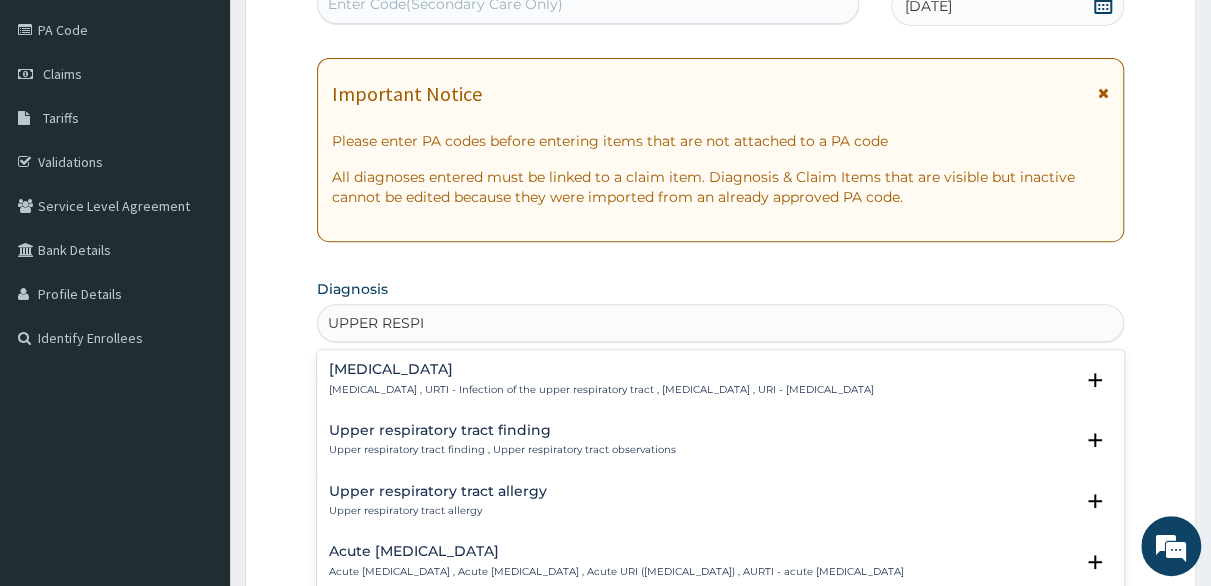click on "Upper respiratory infection , URTI - Infection of the upper respiratory tract , Upper respiratory tract infection , URI - Upper respiratory infection" at bounding box center [601, 390] 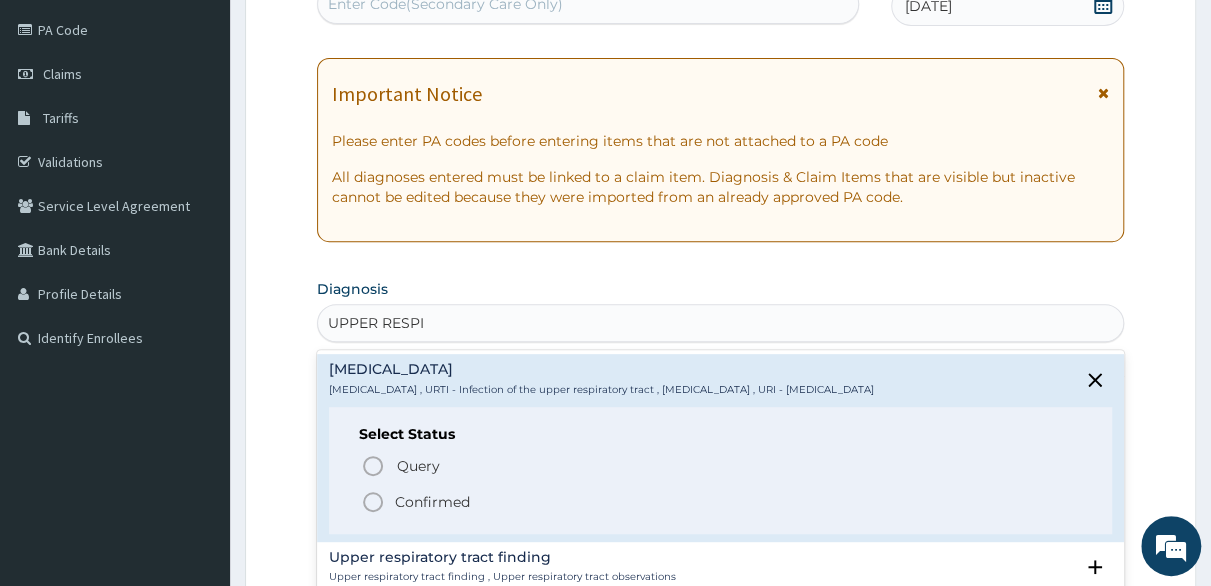 click 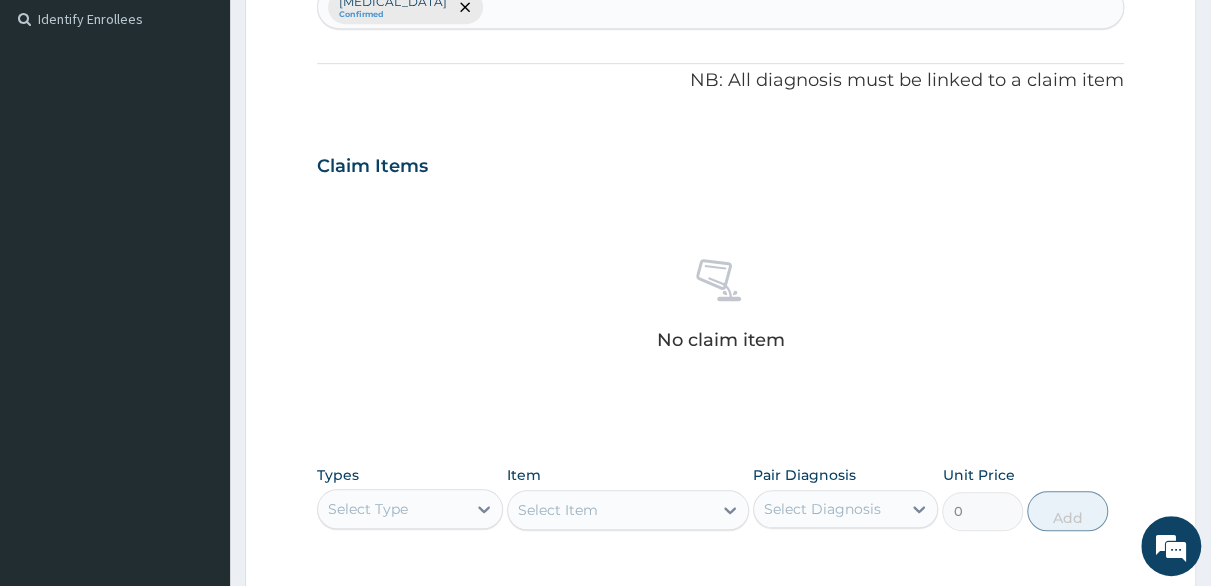 scroll, scrollTop: 632, scrollLeft: 0, axis: vertical 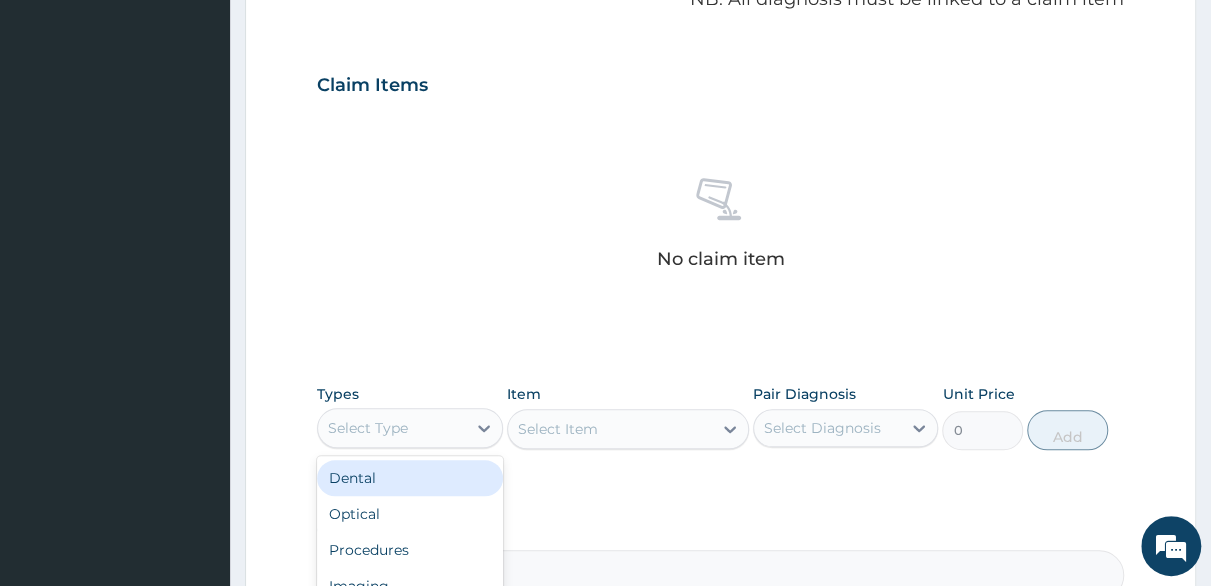 click on "Select Type" at bounding box center (392, 428) 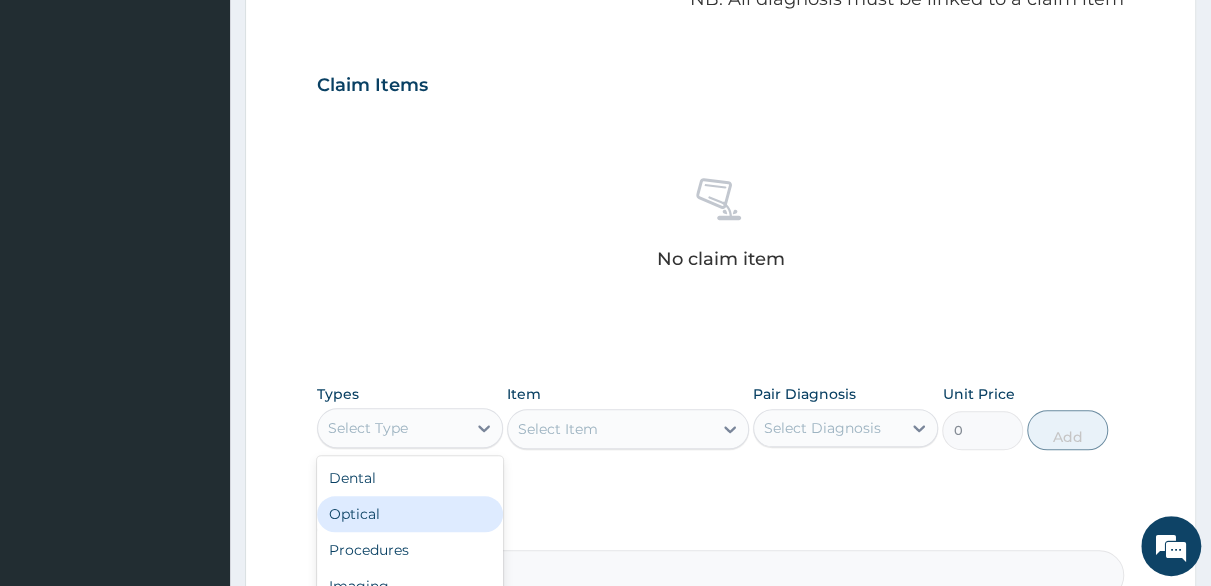 scroll, scrollTop: 68, scrollLeft: 0, axis: vertical 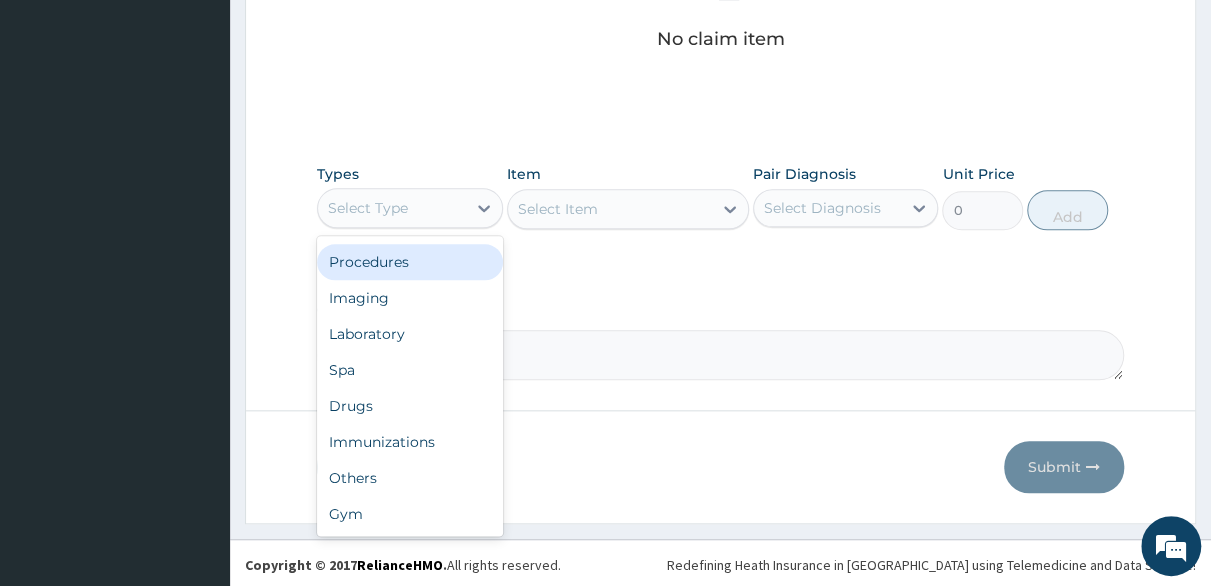 drag, startPoint x: 386, startPoint y: 252, endPoint x: 448, endPoint y: 244, distance: 62.514 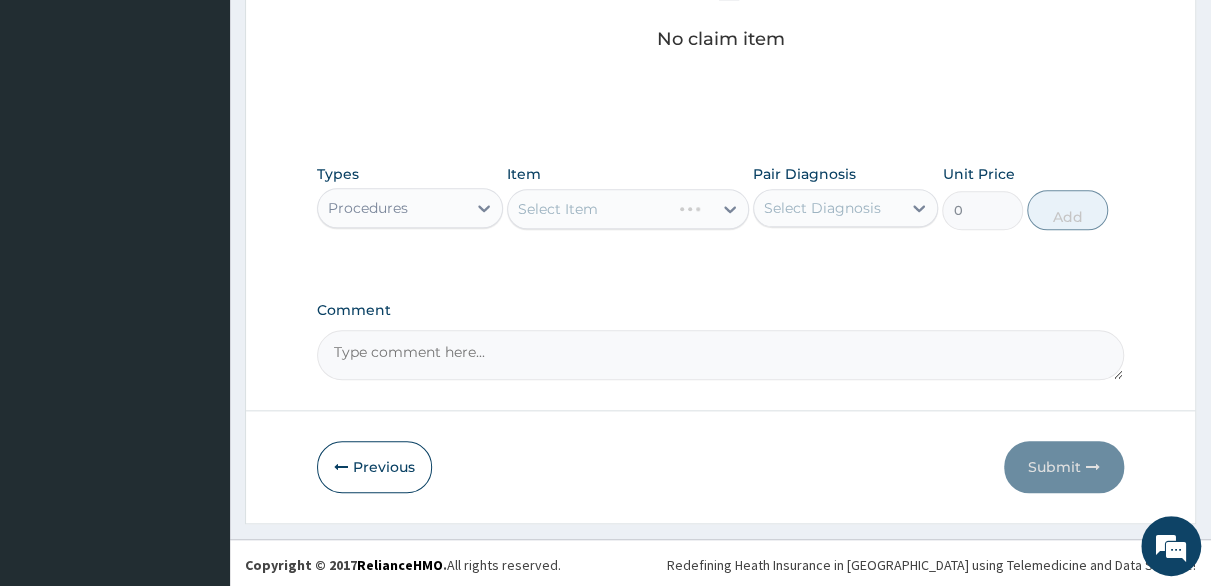 click on "Select Item" at bounding box center [628, 209] 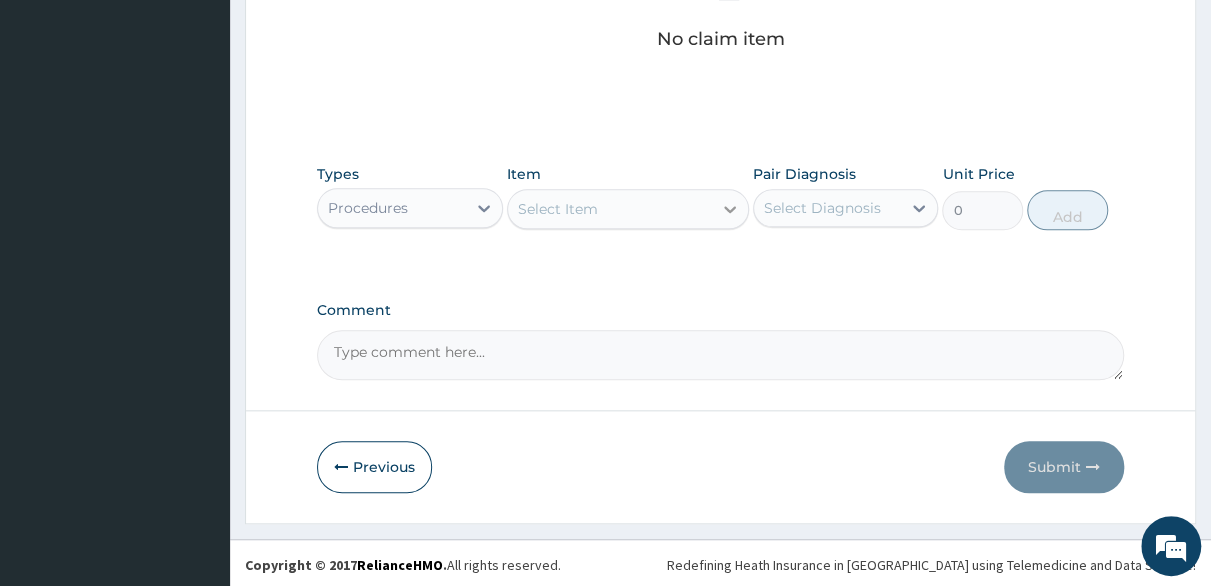 click 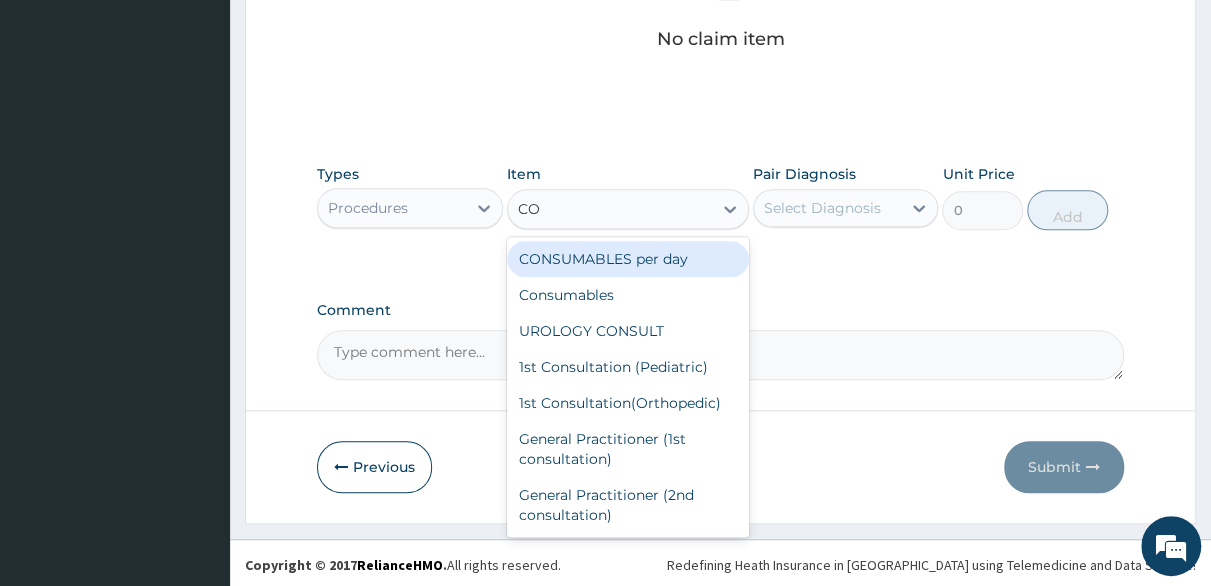 type on "CON" 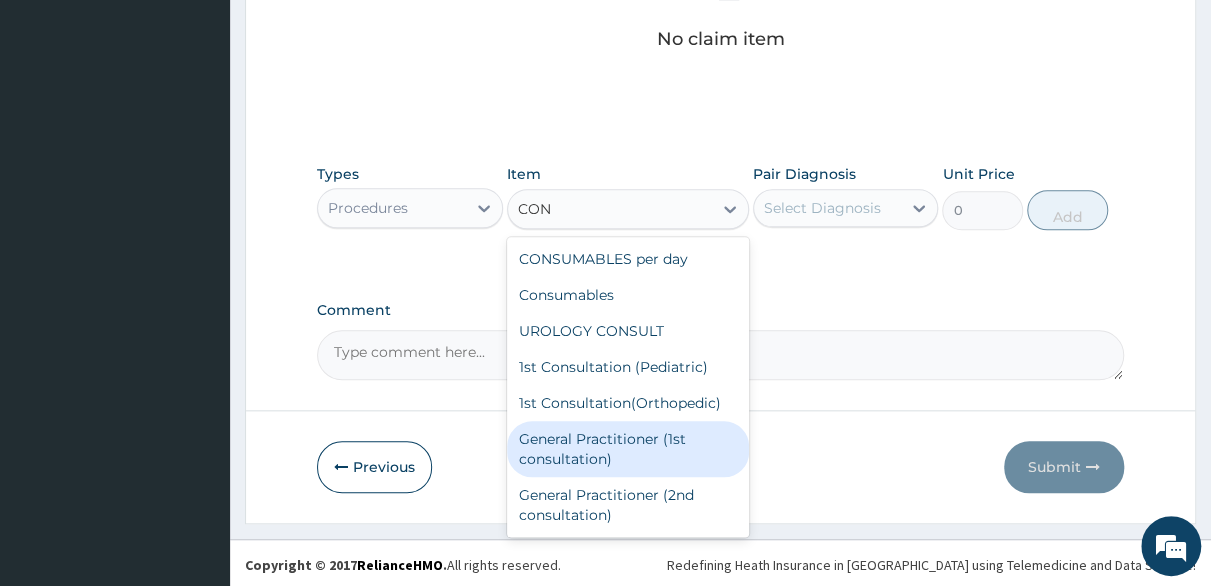 click on "General Practitioner (1st consultation)" at bounding box center (628, 449) 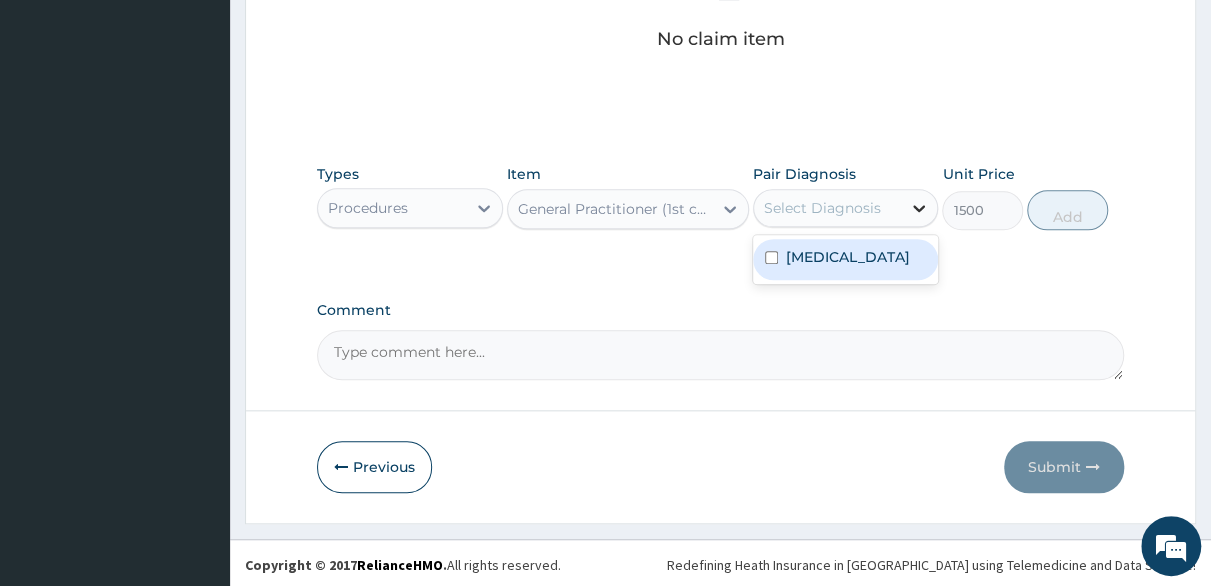 click at bounding box center [919, 208] 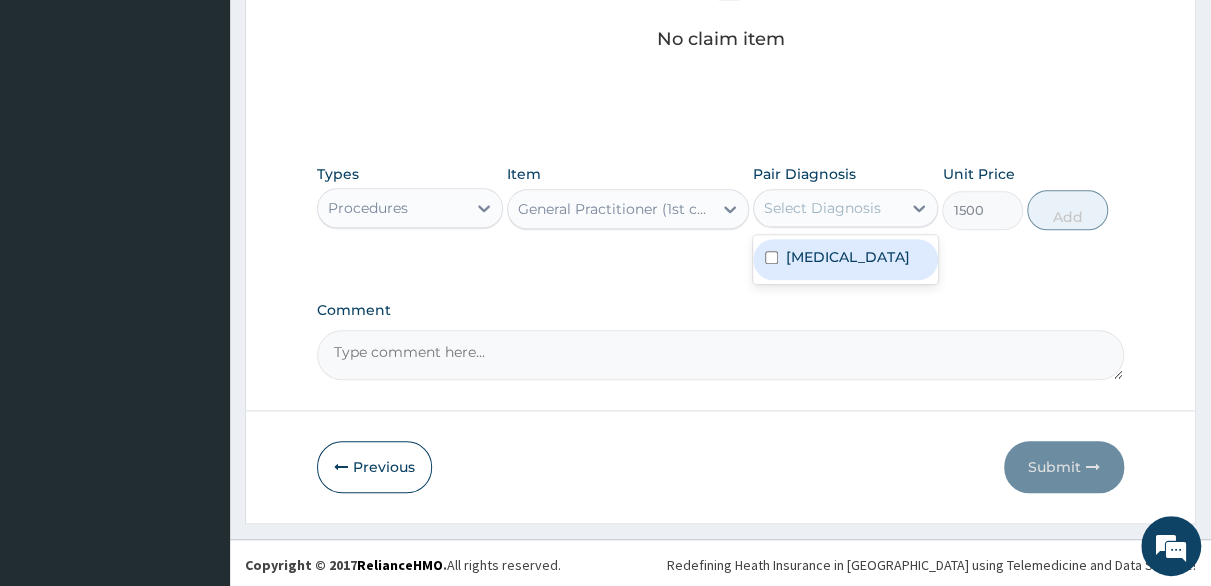 click at bounding box center (771, 257) 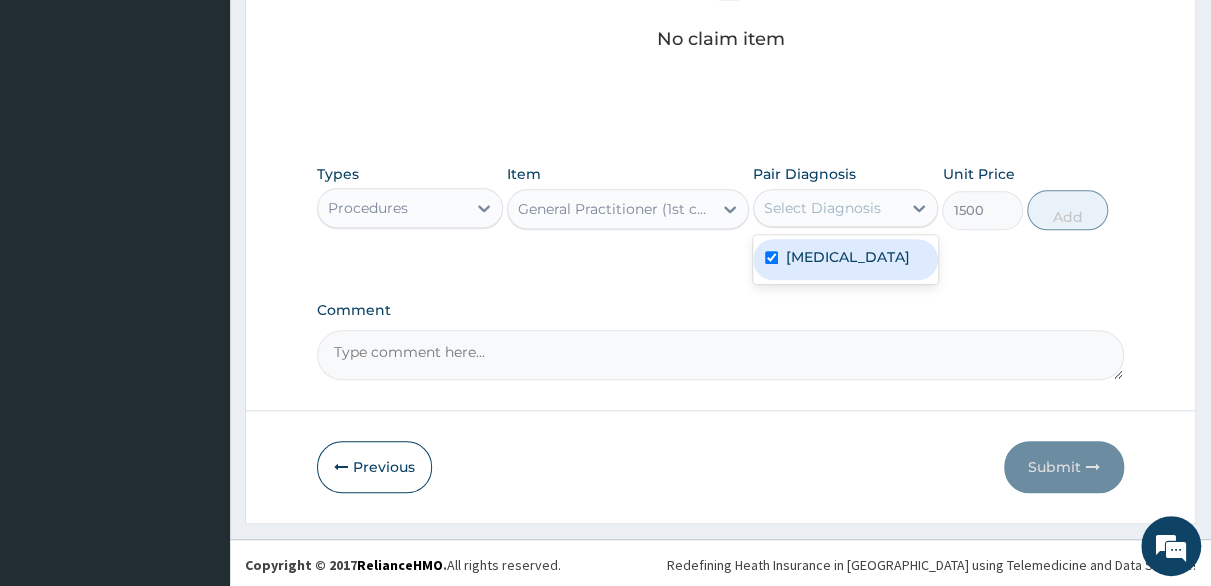 checkbox on "true" 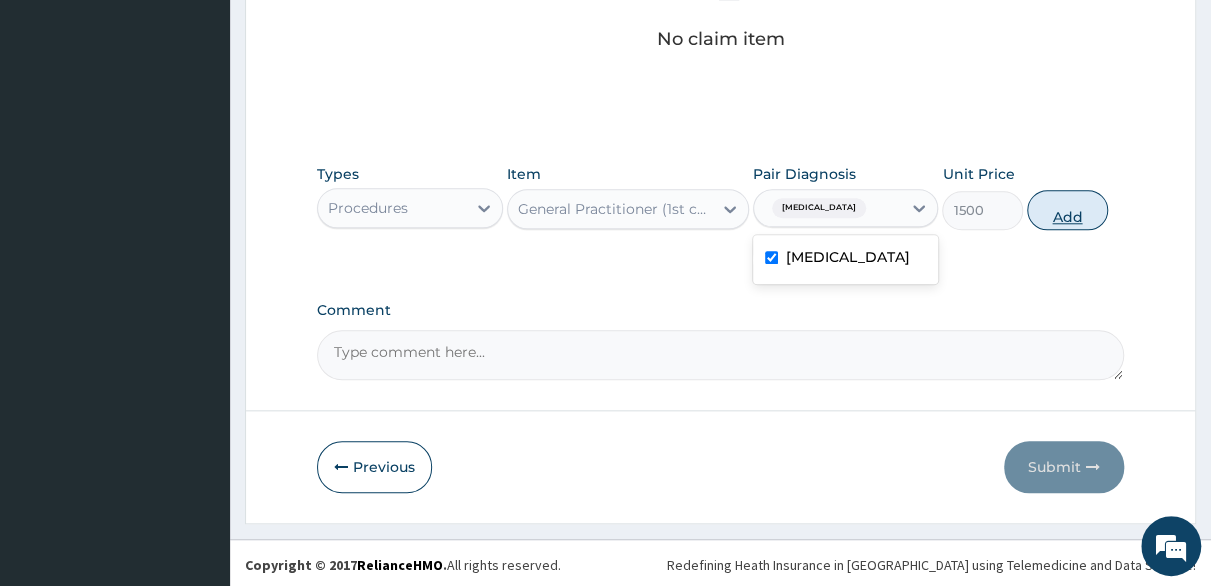 click on "Add" at bounding box center [1067, 210] 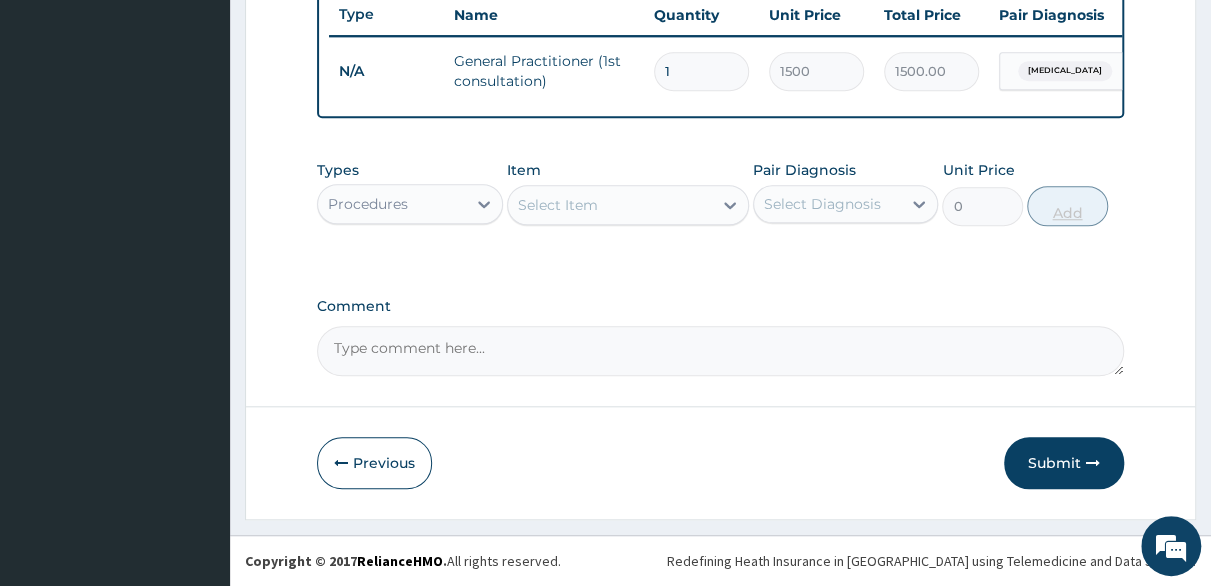 scroll, scrollTop: 773, scrollLeft: 0, axis: vertical 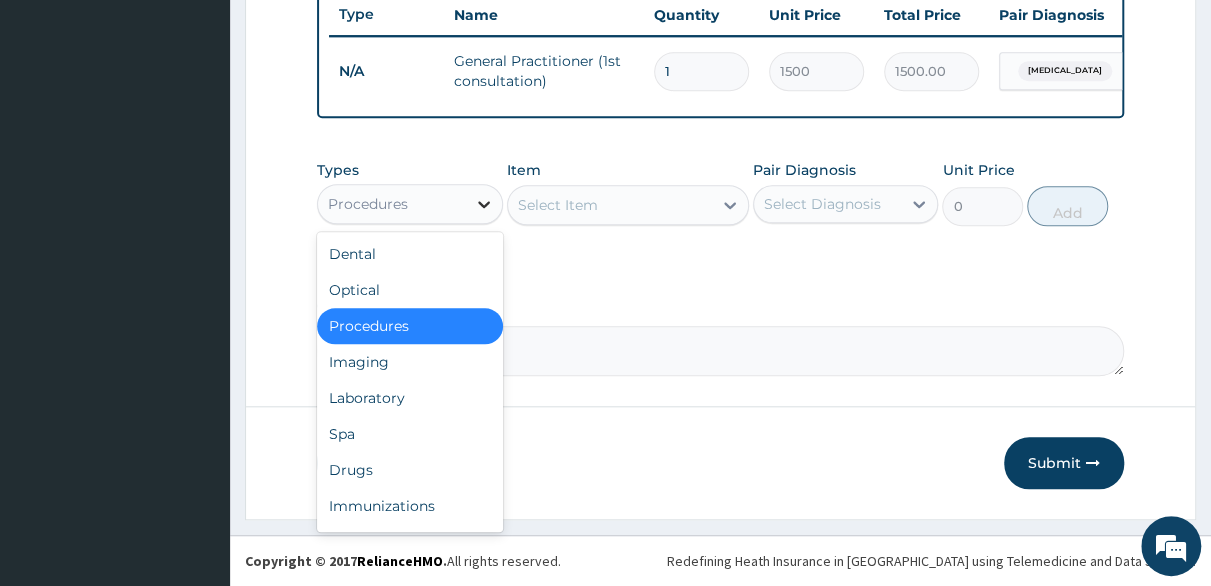 click 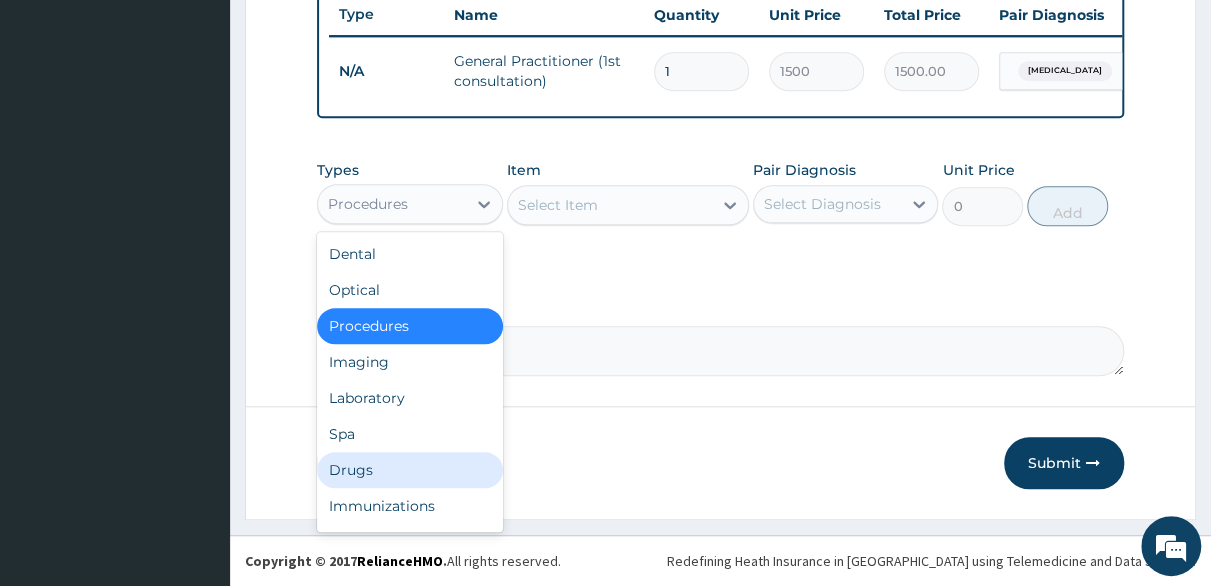 drag, startPoint x: 386, startPoint y: 467, endPoint x: 402, endPoint y: 439, distance: 32.24903 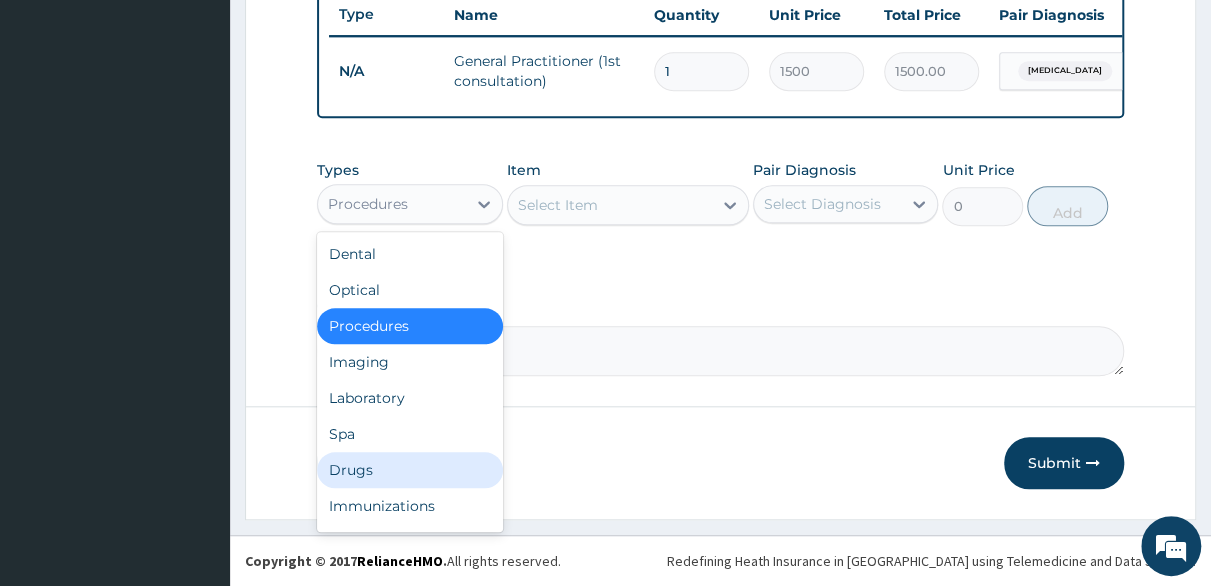 click on "Drugs" at bounding box center (410, 470) 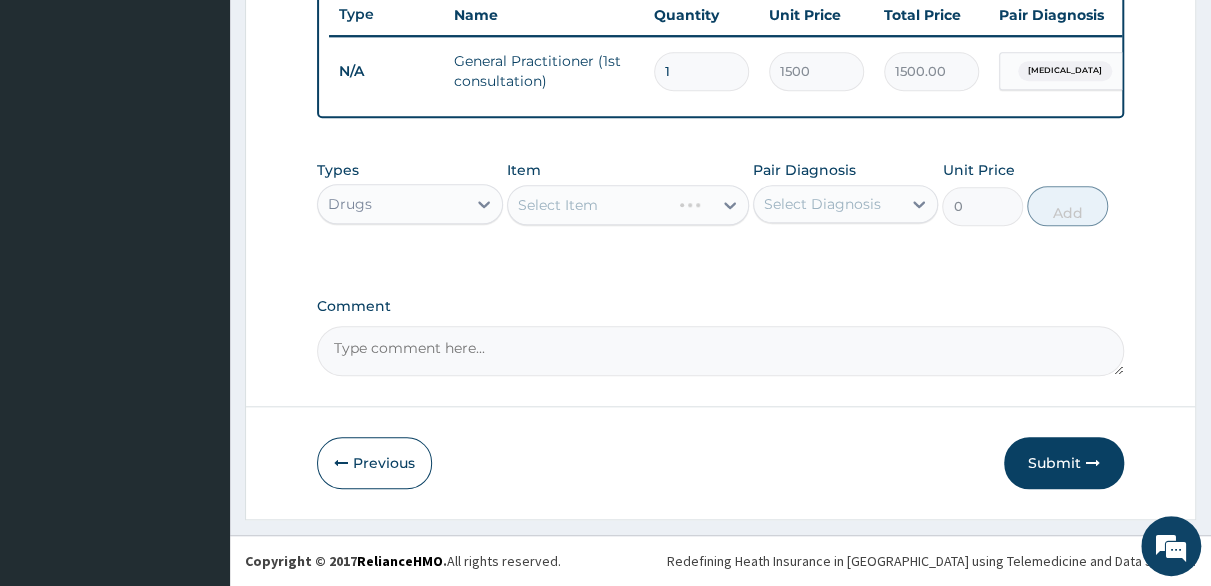 click on "Select Item" at bounding box center (628, 205) 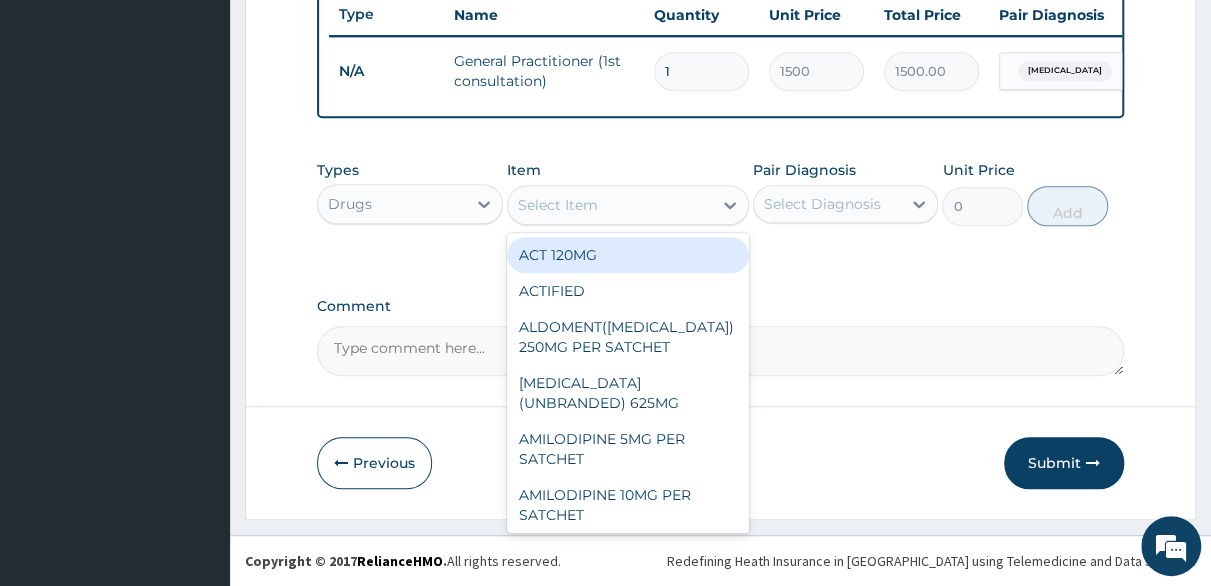click on "Select Item" at bounding box center [610, 205] 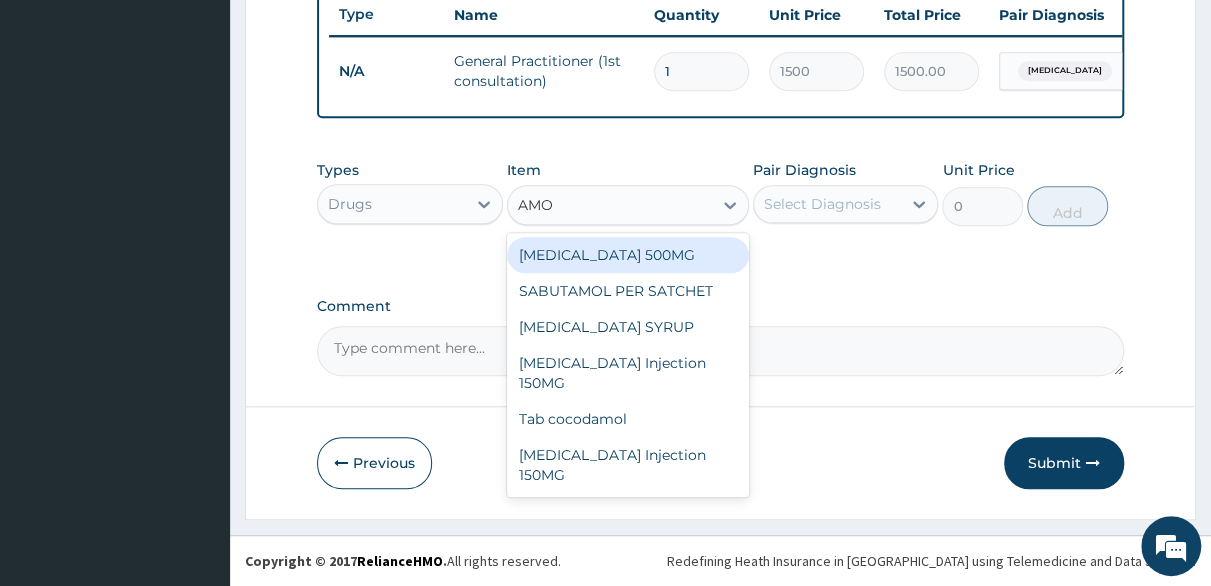 type on "AMOX" 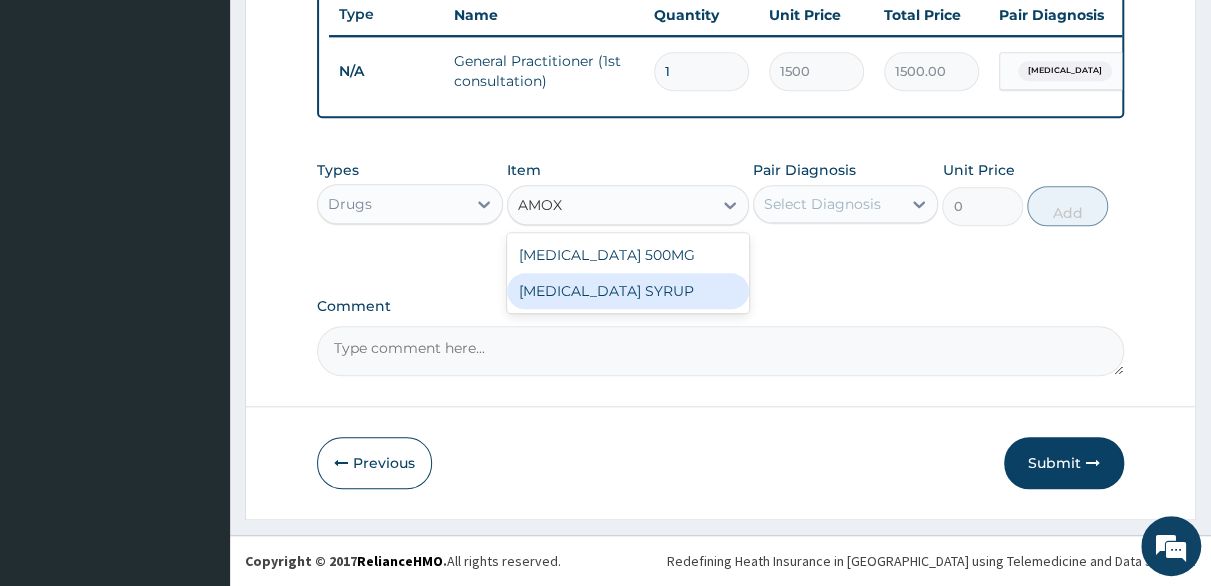 click on "AMOXICILLIN SYRUP" at bounding box center [628, 291] 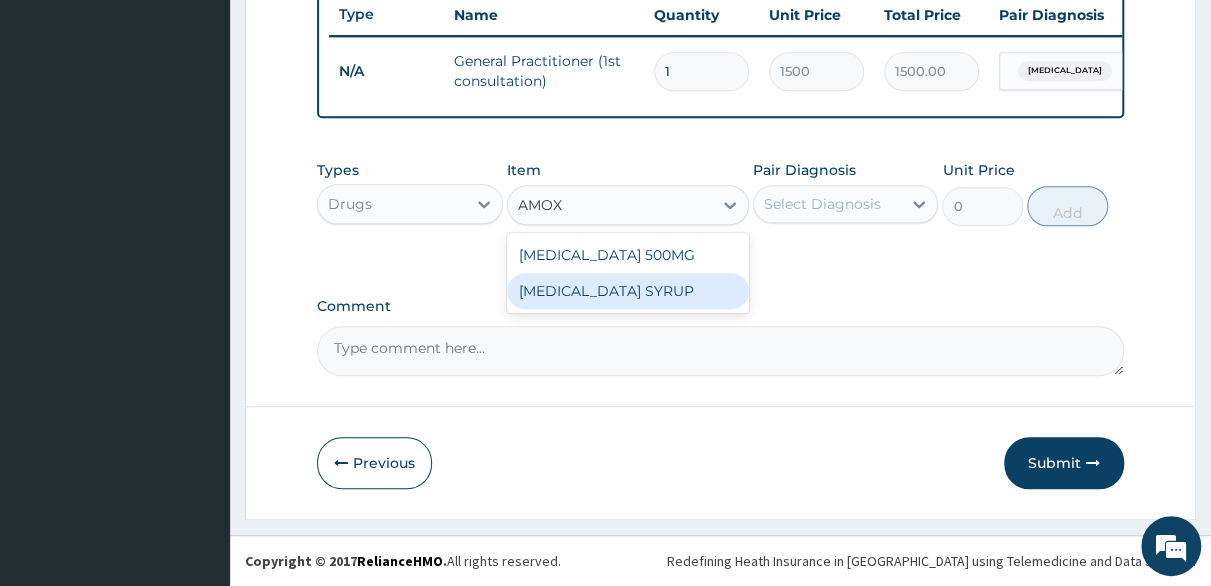 type 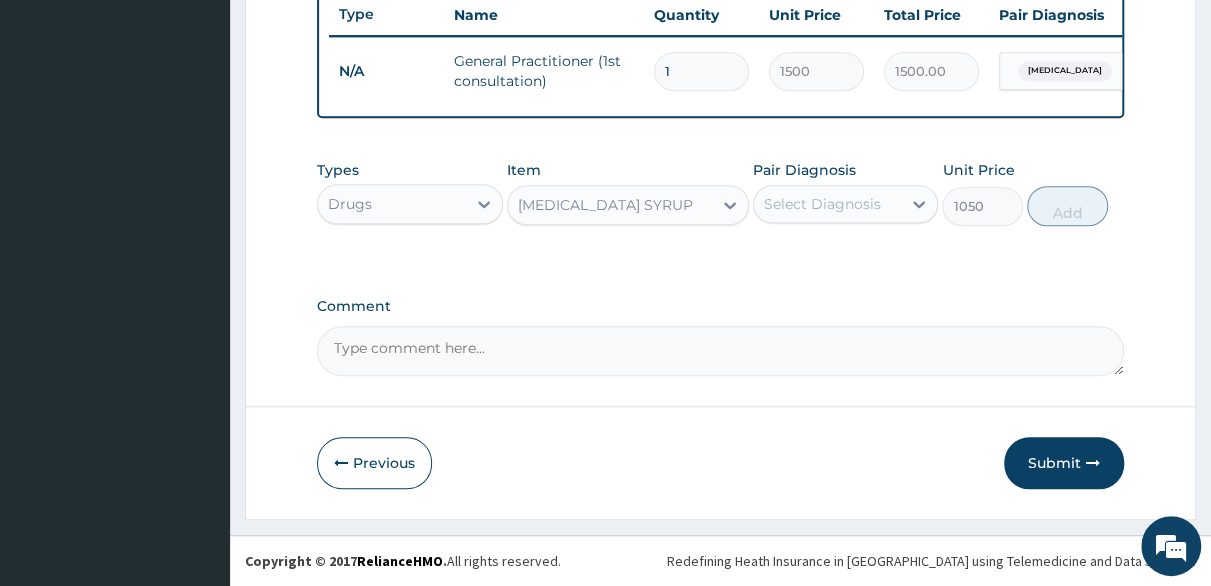 drag, startPoint x: 894, startPoint y: 209, endPoint x: 880, endPoint y: 217, distance: 16.124516 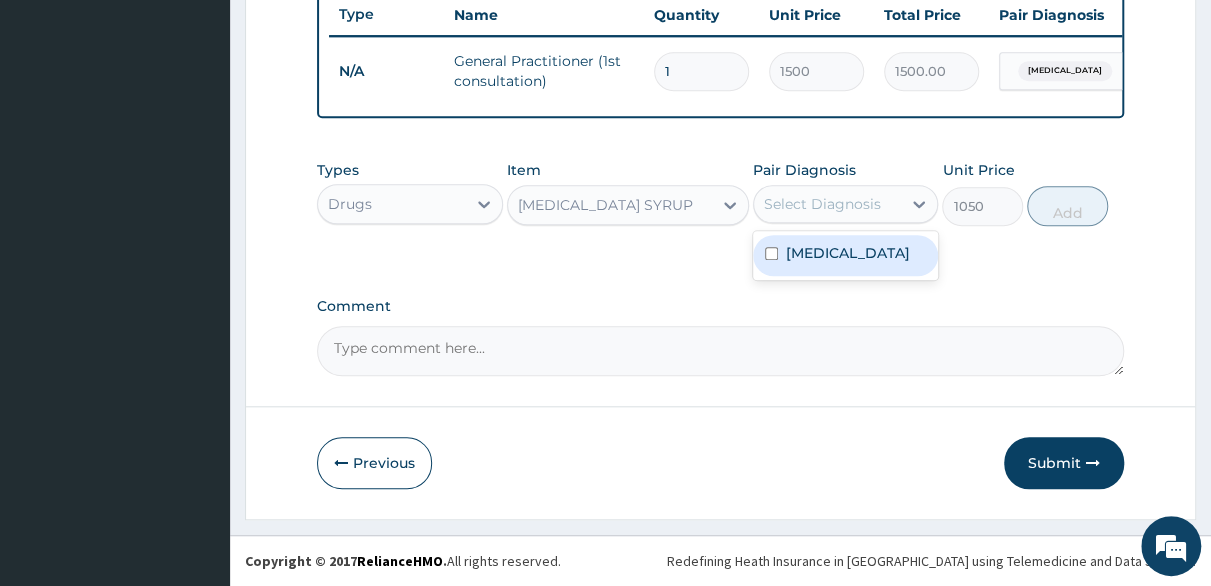 click at bounding box center [771, 253] 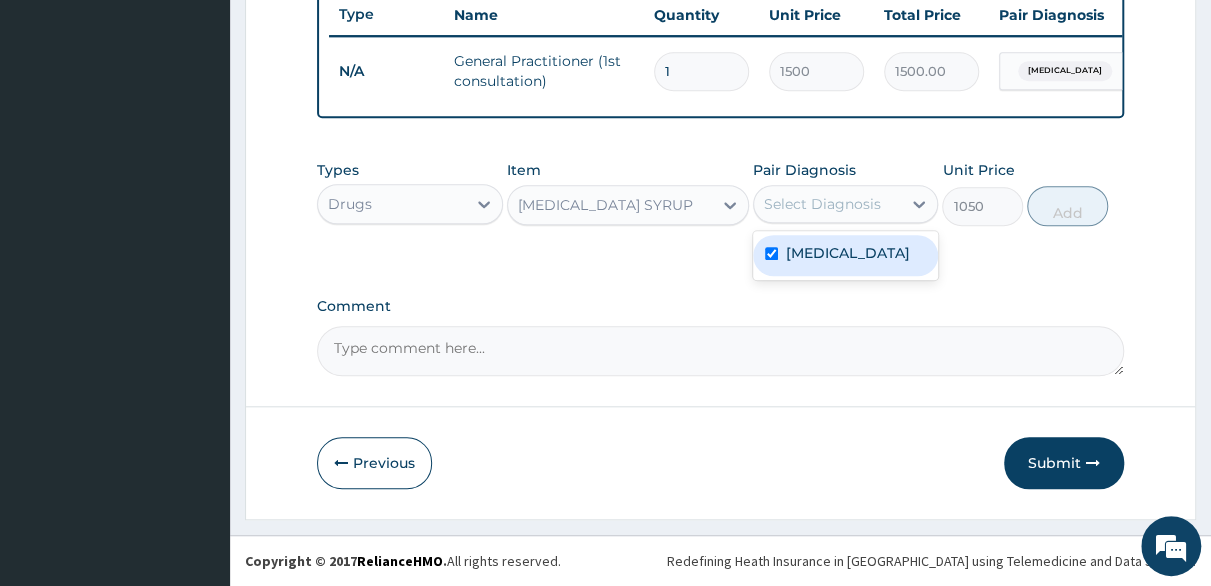 checkbox on "true" 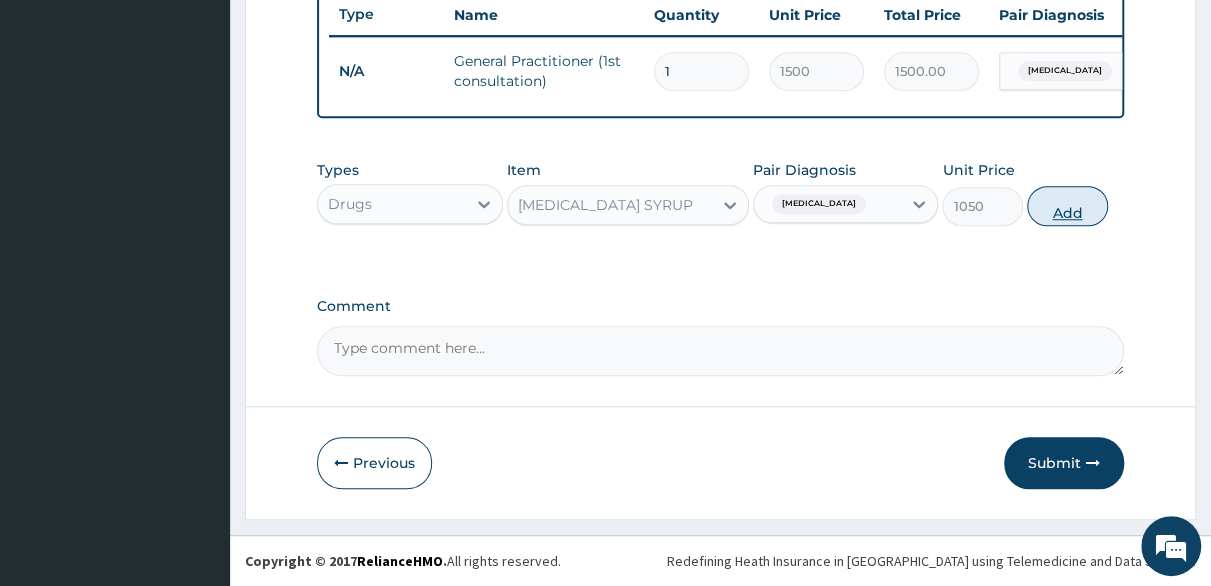 click on "Add" at bounding box center (1067, 206) 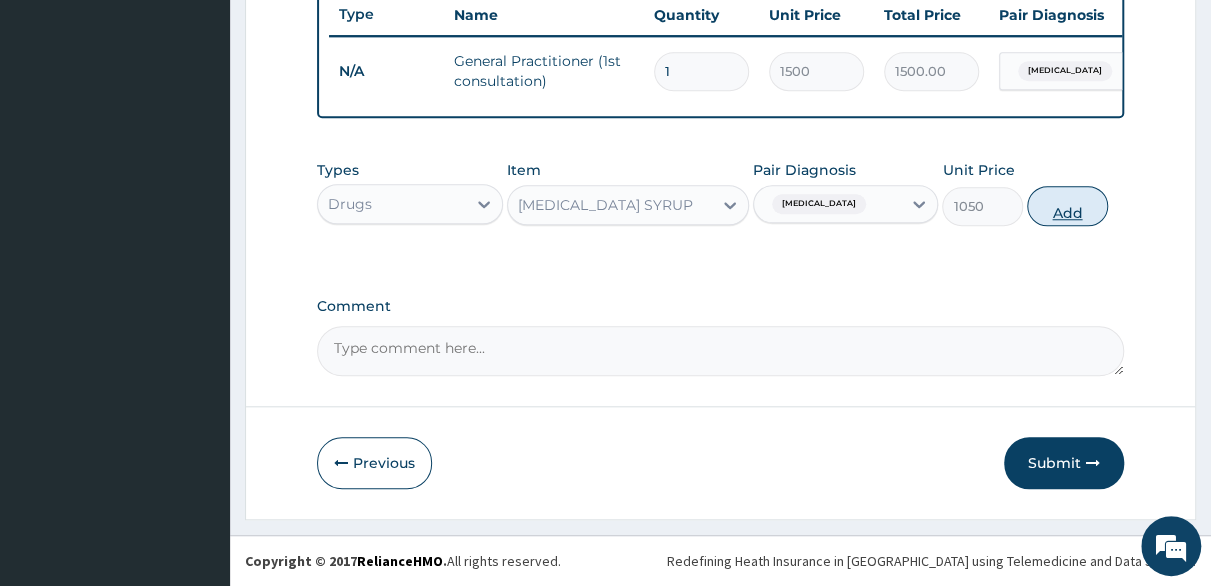 type on "0" 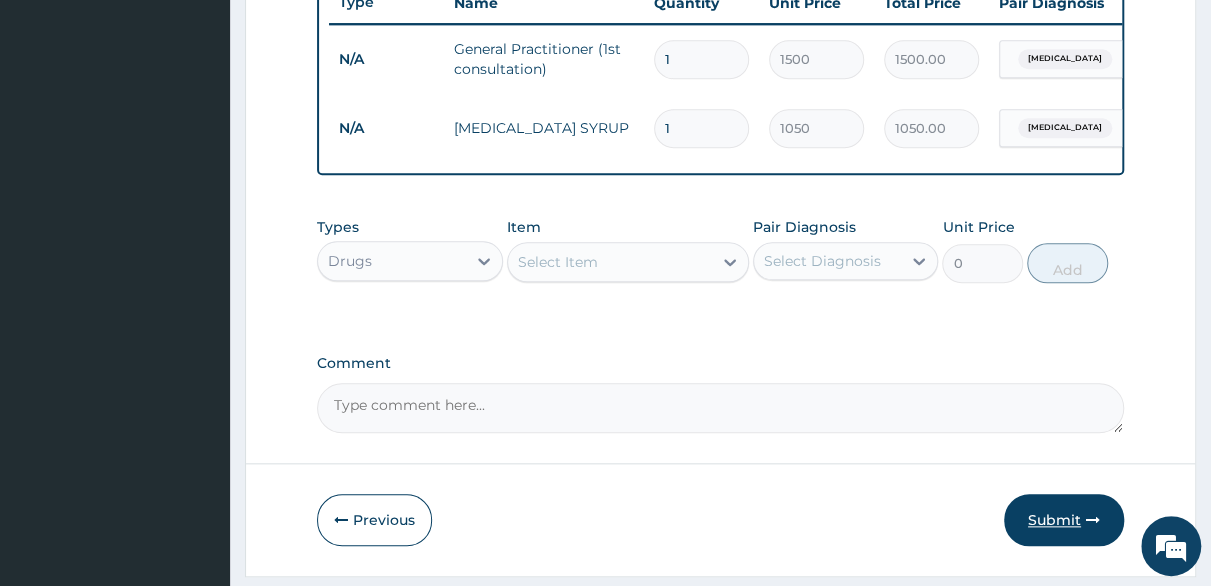 click on "Submit" at bounding box center (1064, 520) 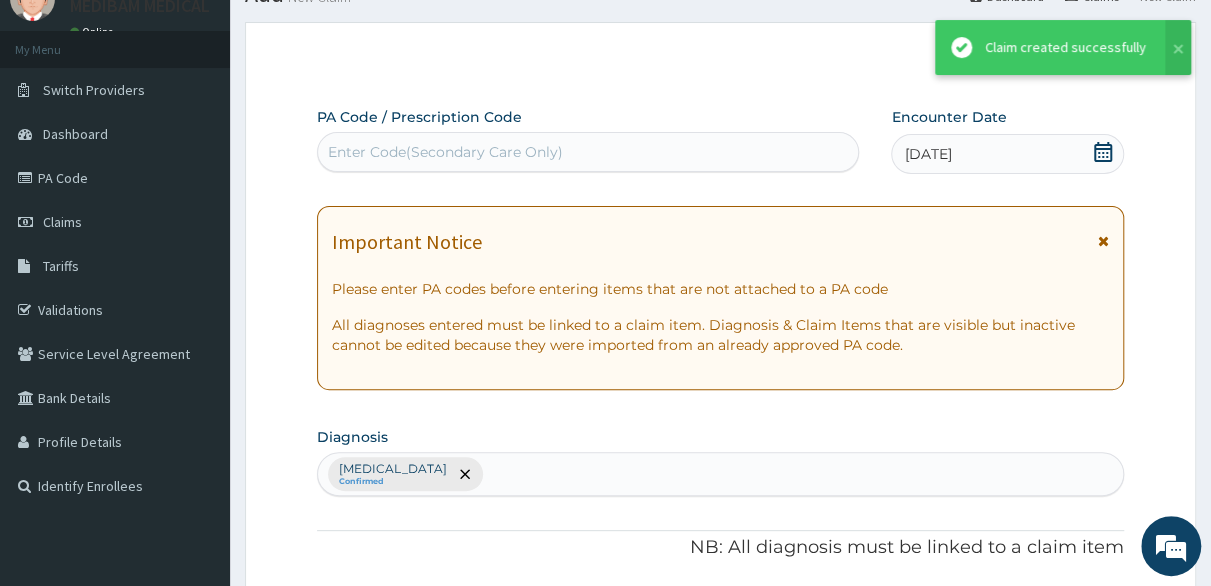 scroll, scrollTop: 773, scrollLeft: 0, axis: vertical 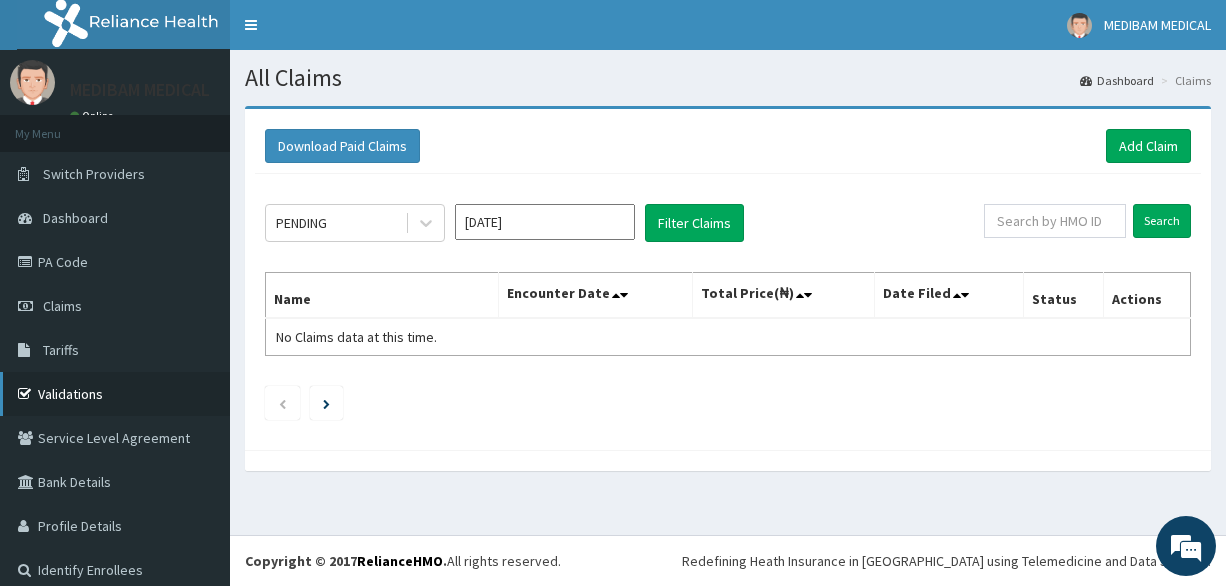 click on "Validations" at bounding box center [115, 394] 